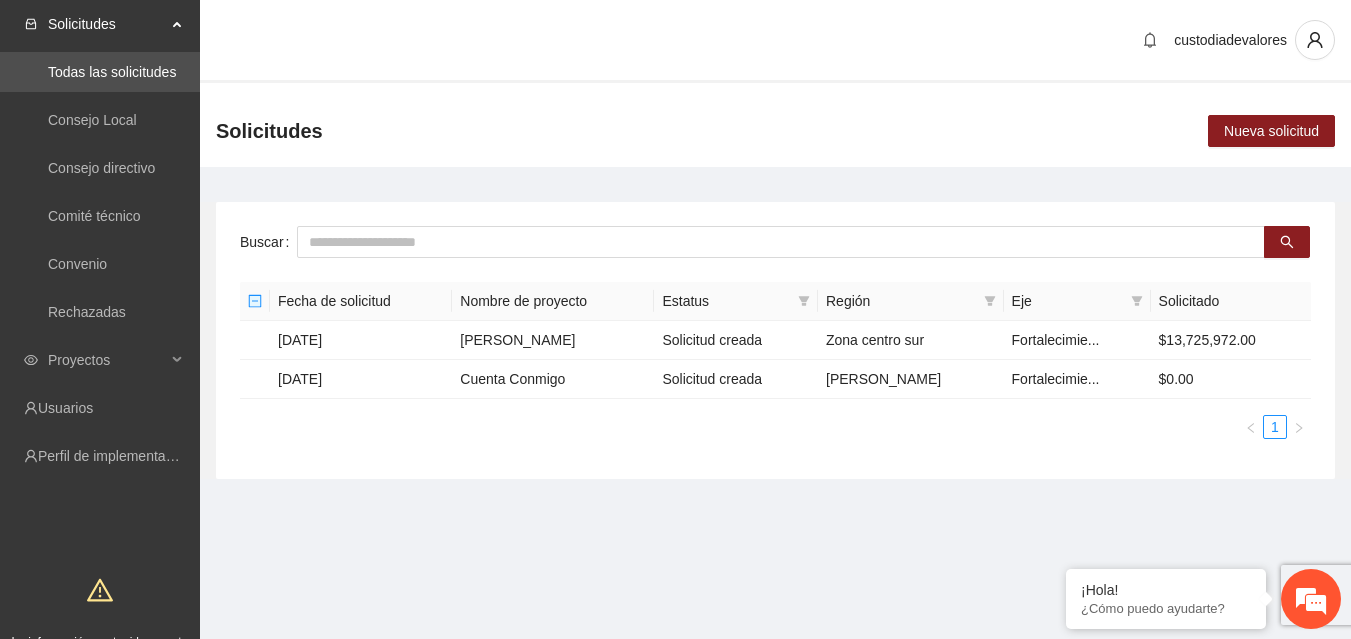 scroll, scrollTop: 0, scrollLeft: 0, axis: both 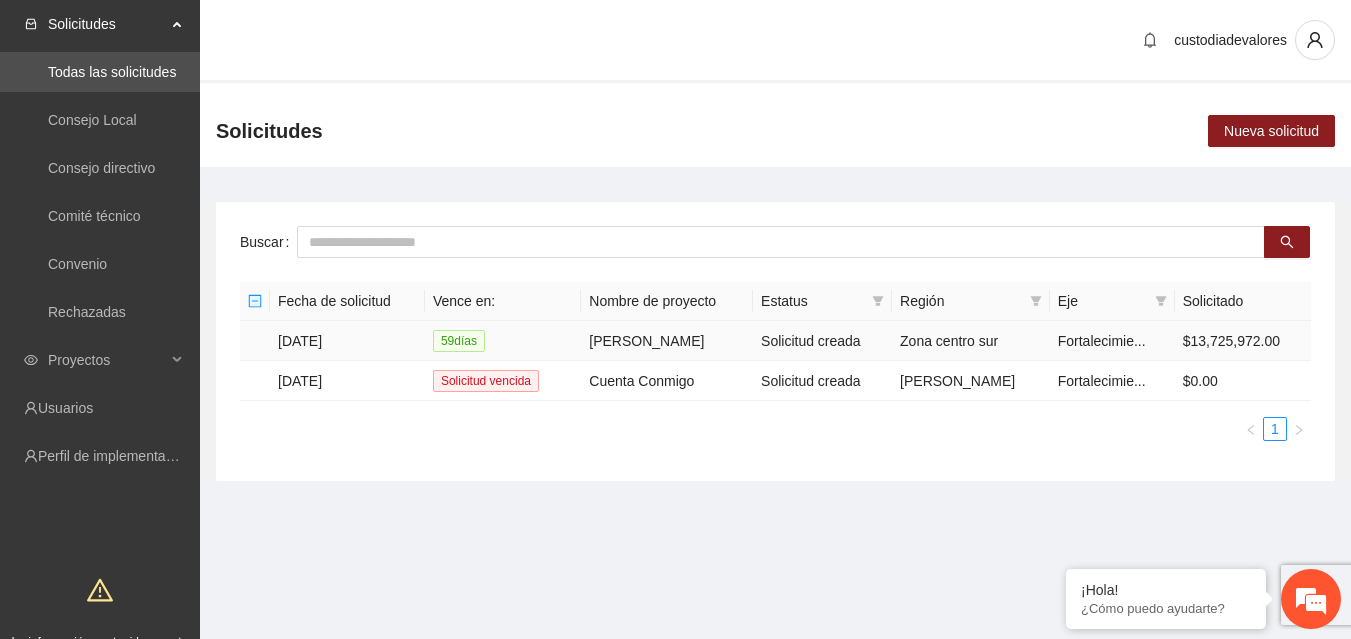 click on "[PERSON_NAME]" at bounding box center [667, 341] 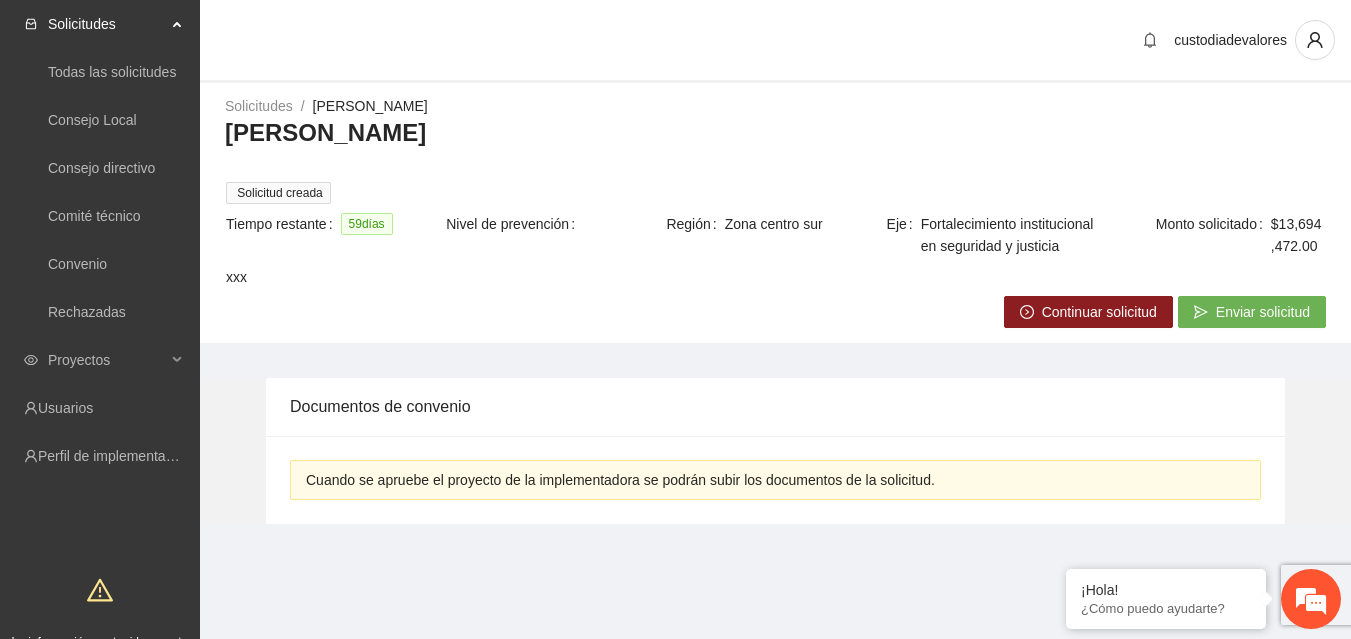 click on "Continuar solicitud" at bounding box center (1099, 312) 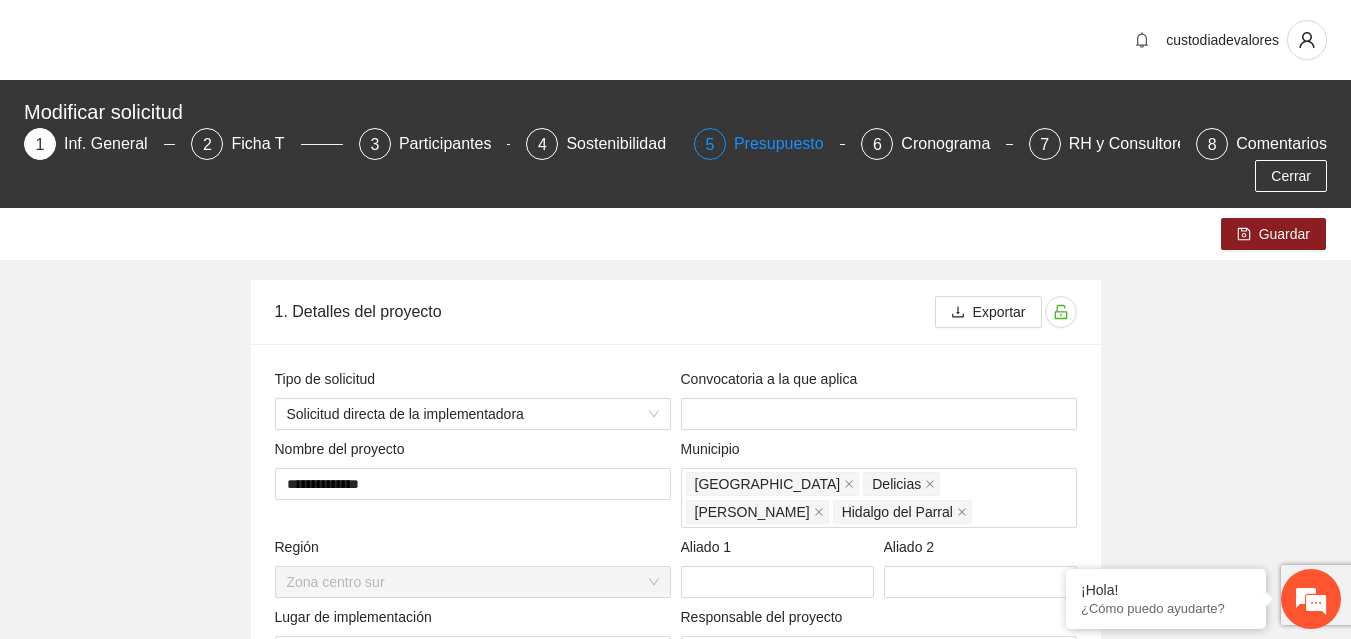 click on "Presupuesto" at bounding box center [787, 144] 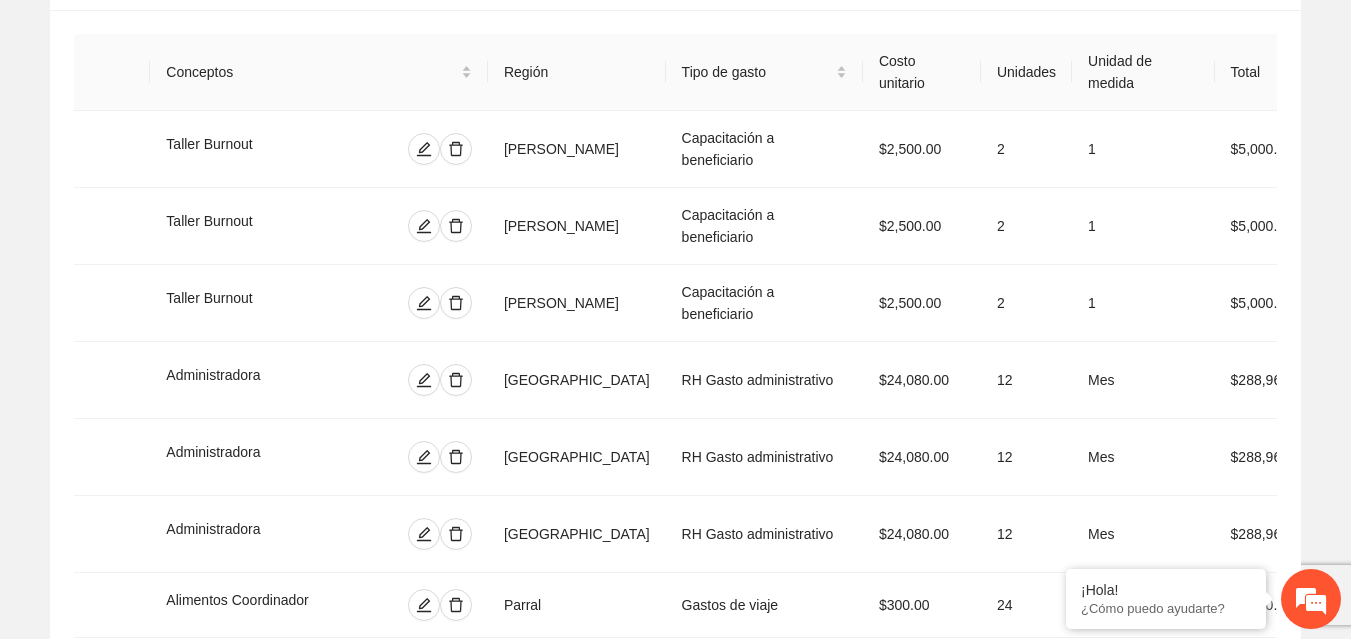scroll, scrollTop: 351, scrollLeft: 0, axis: vertical 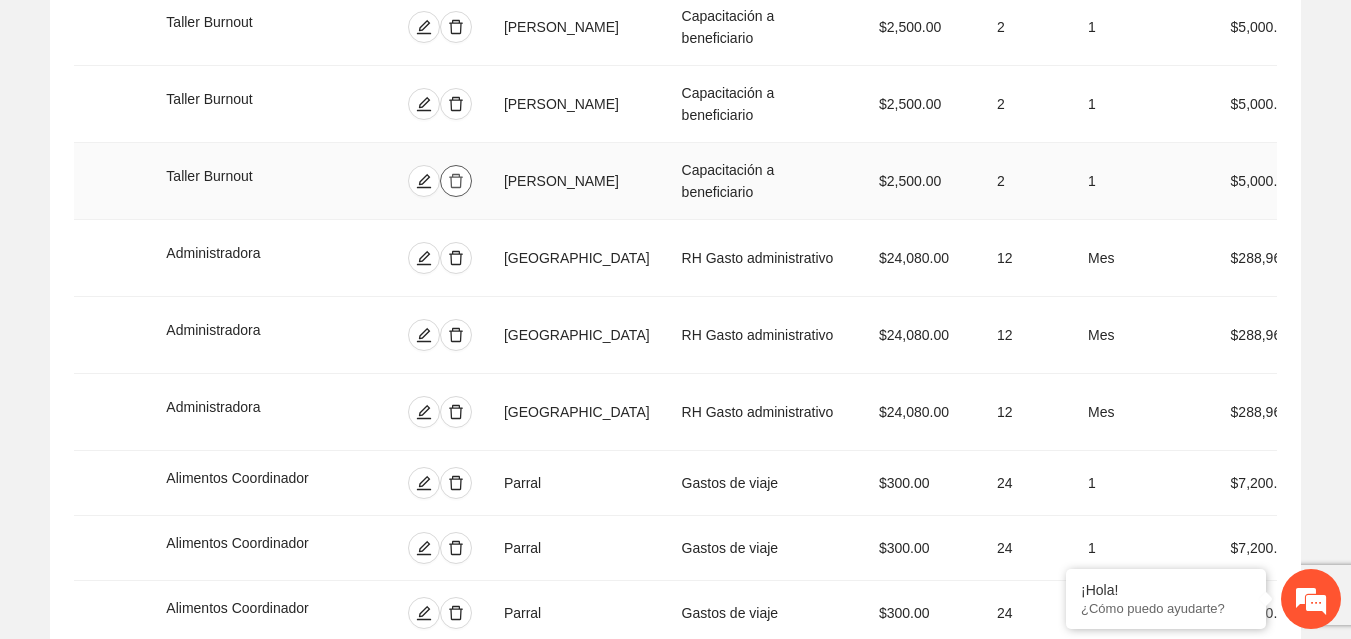 click 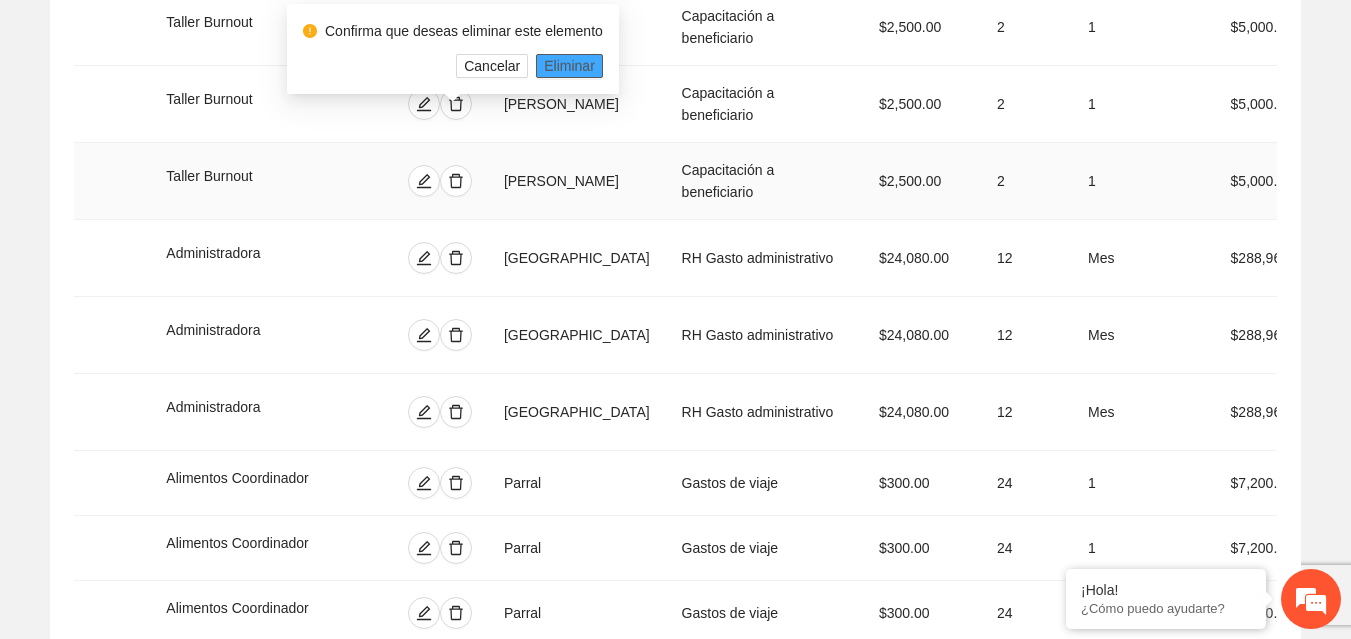 click on "Eliminar" at bounding box center [569, 66] 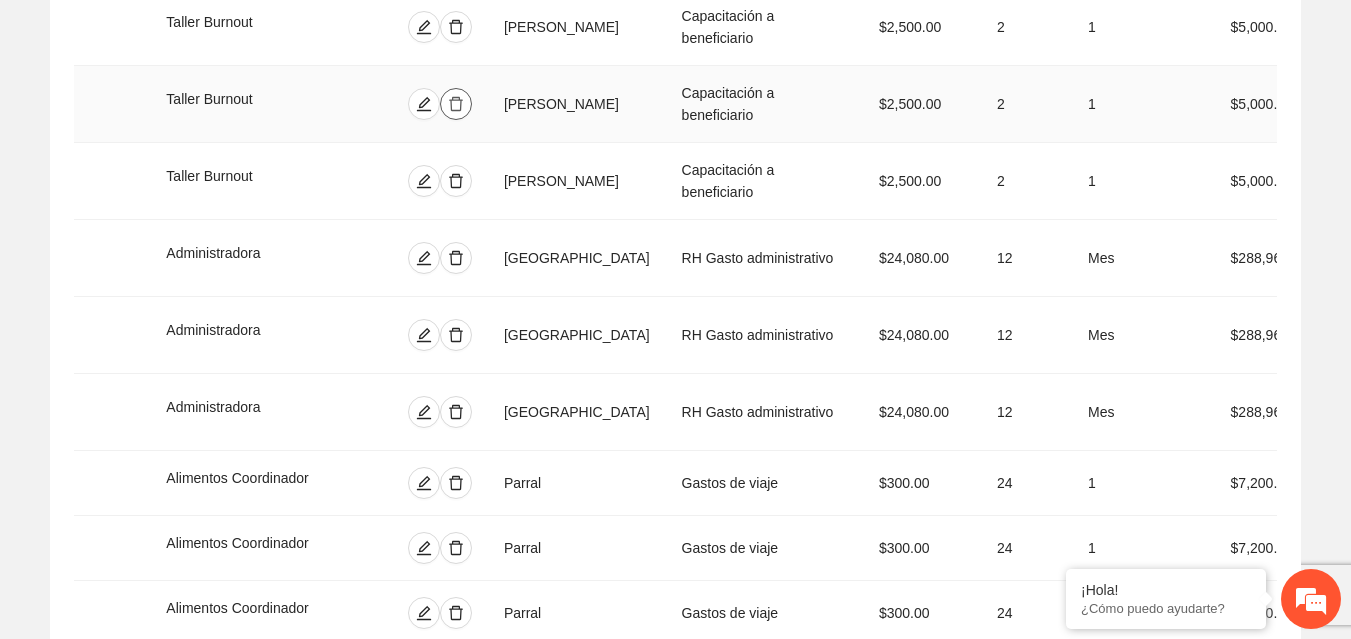 click at bounding box center (456, 104) 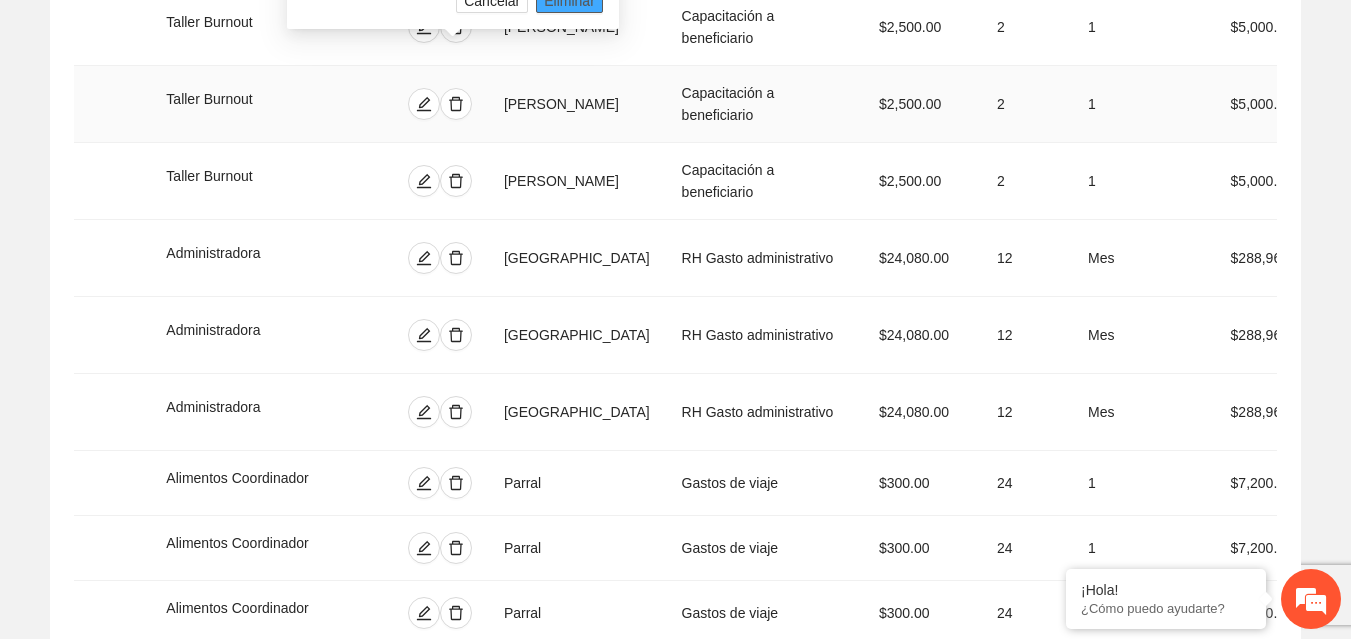 click on "Eliminar" at bounding box center (569, 1) 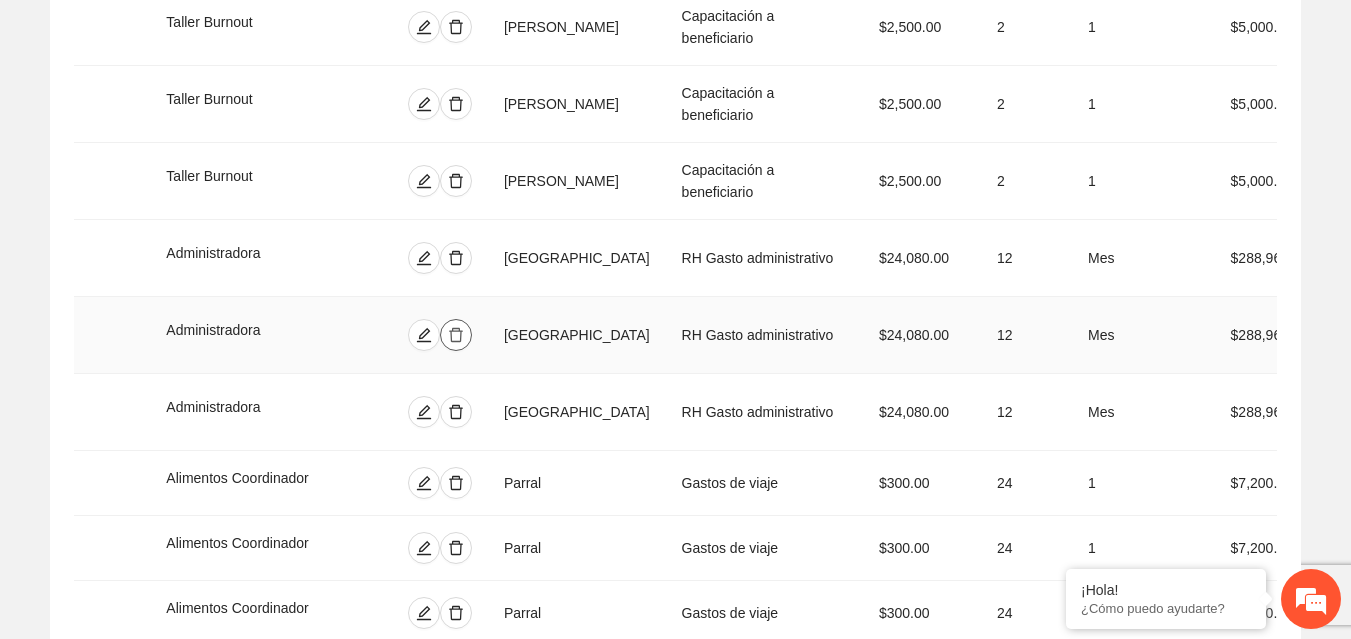 click at bounding box center (456, 335) 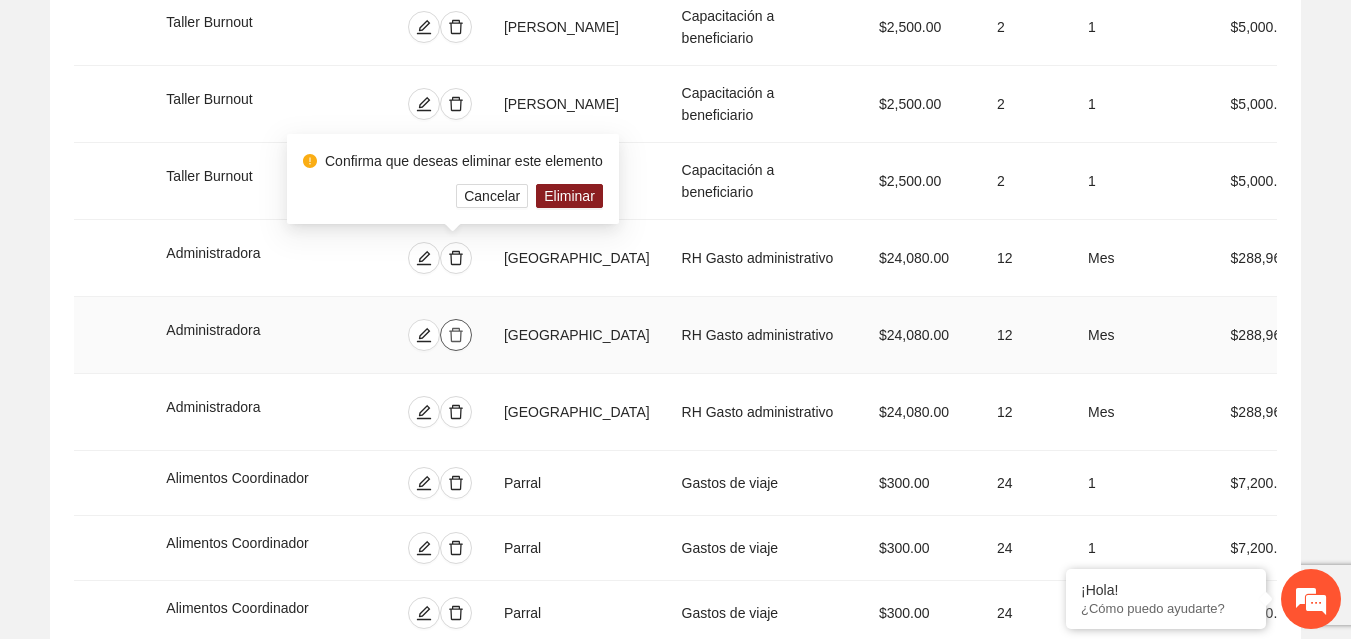 click at bounding box center (456, 335) 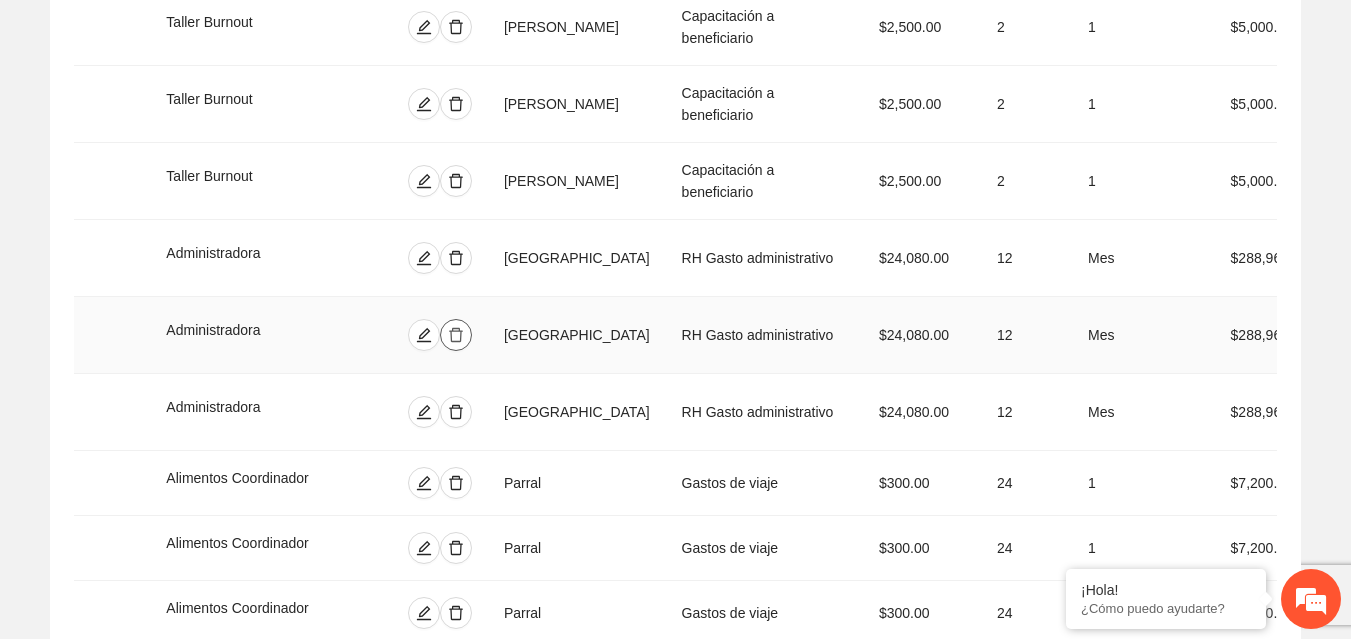 click 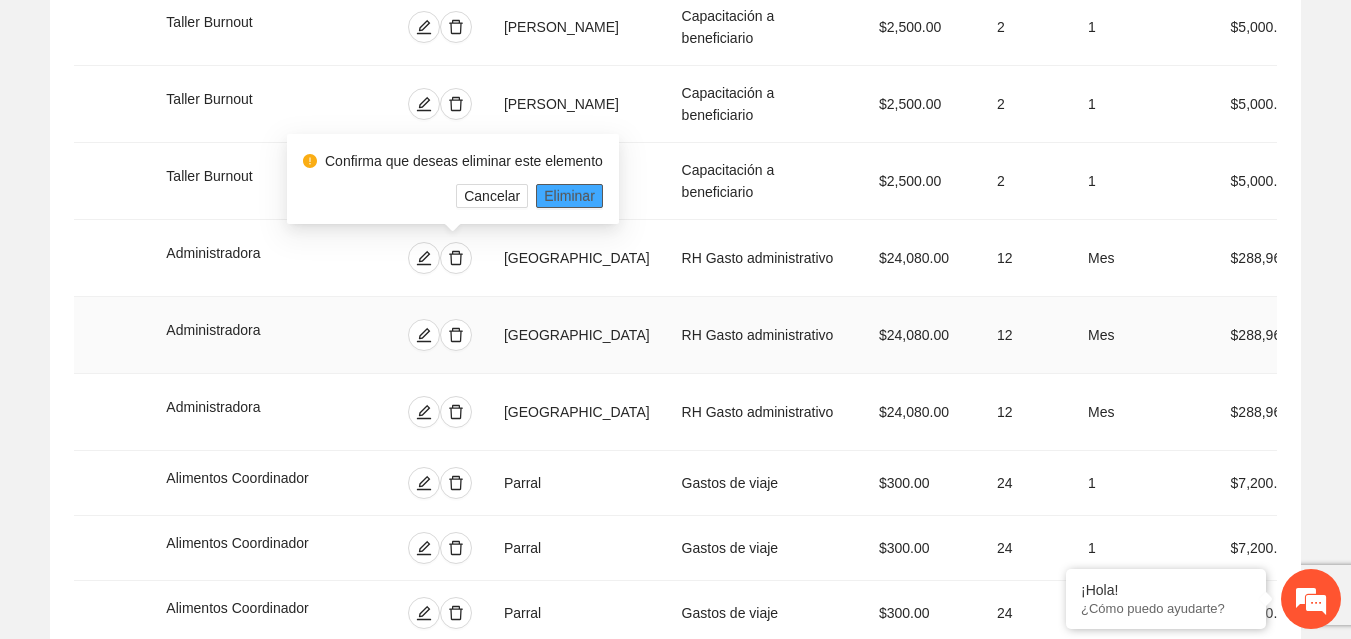 click on "Eliminar" at bounding box center [569, 196] 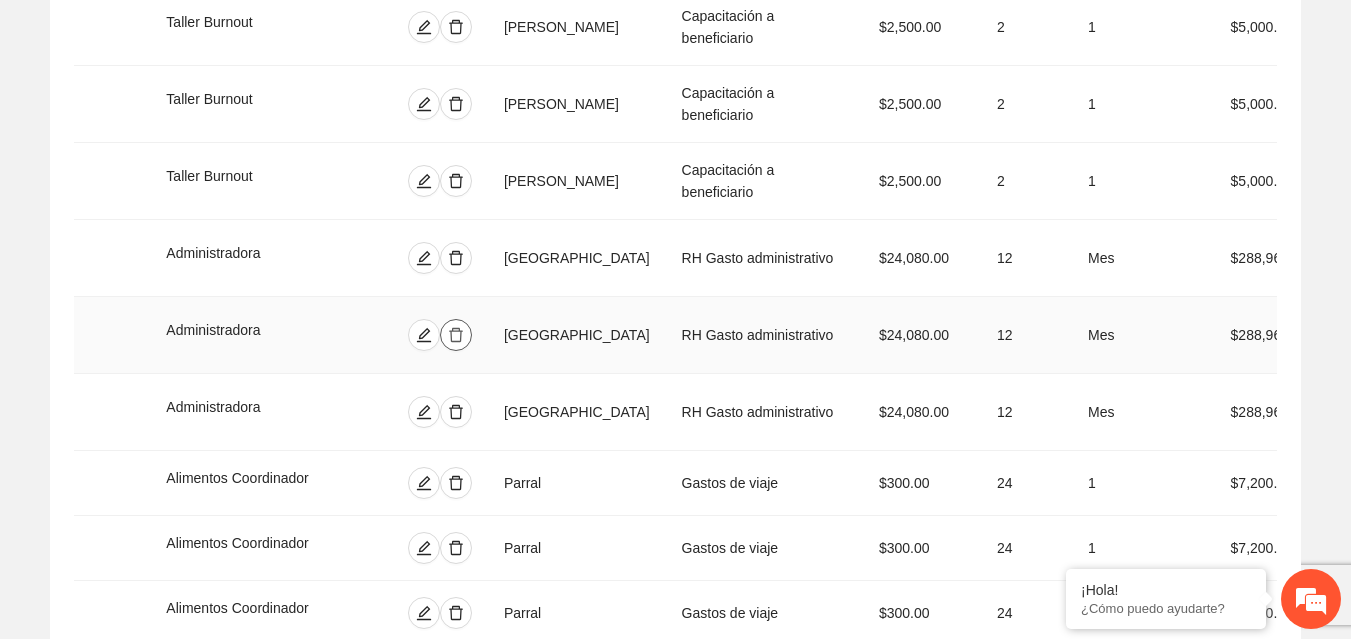 click 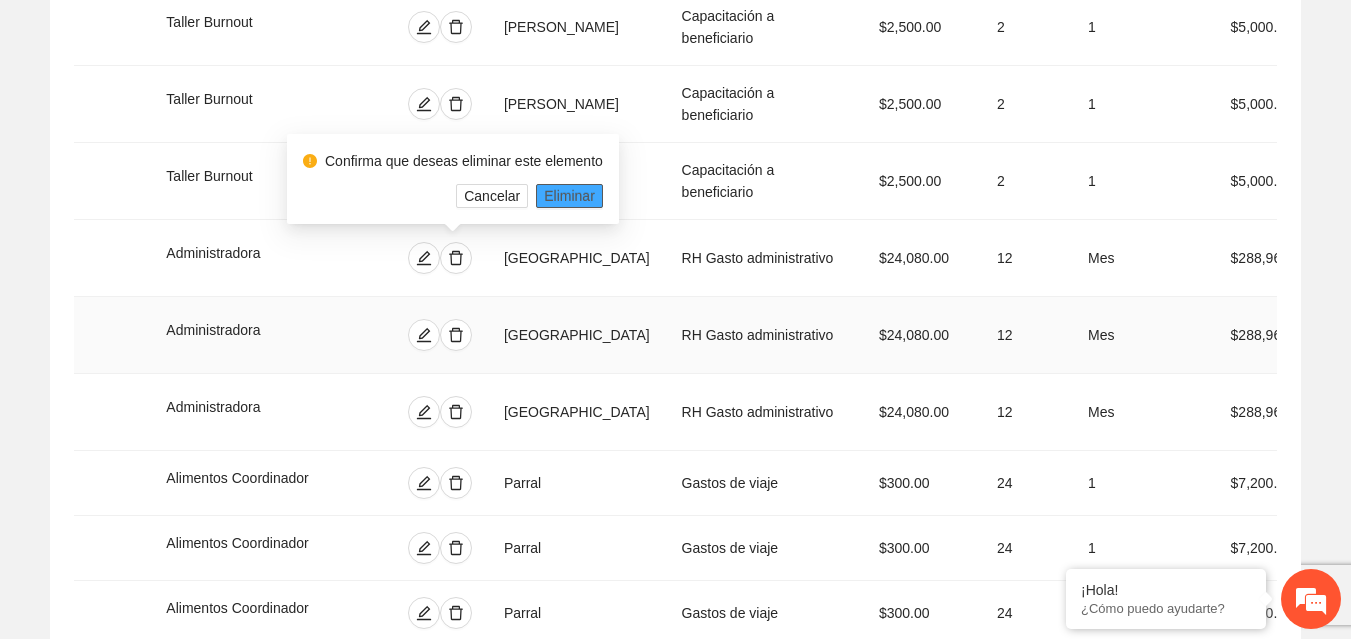 click on "Eliminar" at bounding box center (569, 196) 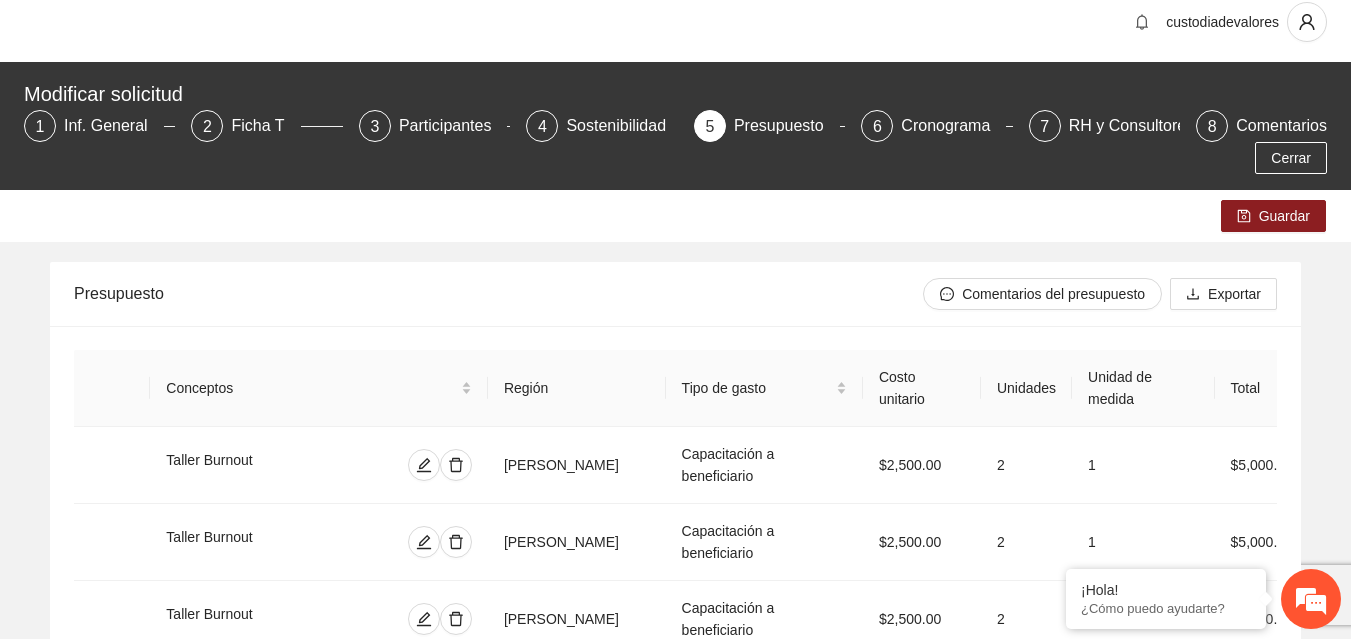 scroll, scrollTop: 35, scrollLeft: 0, axis: vertical 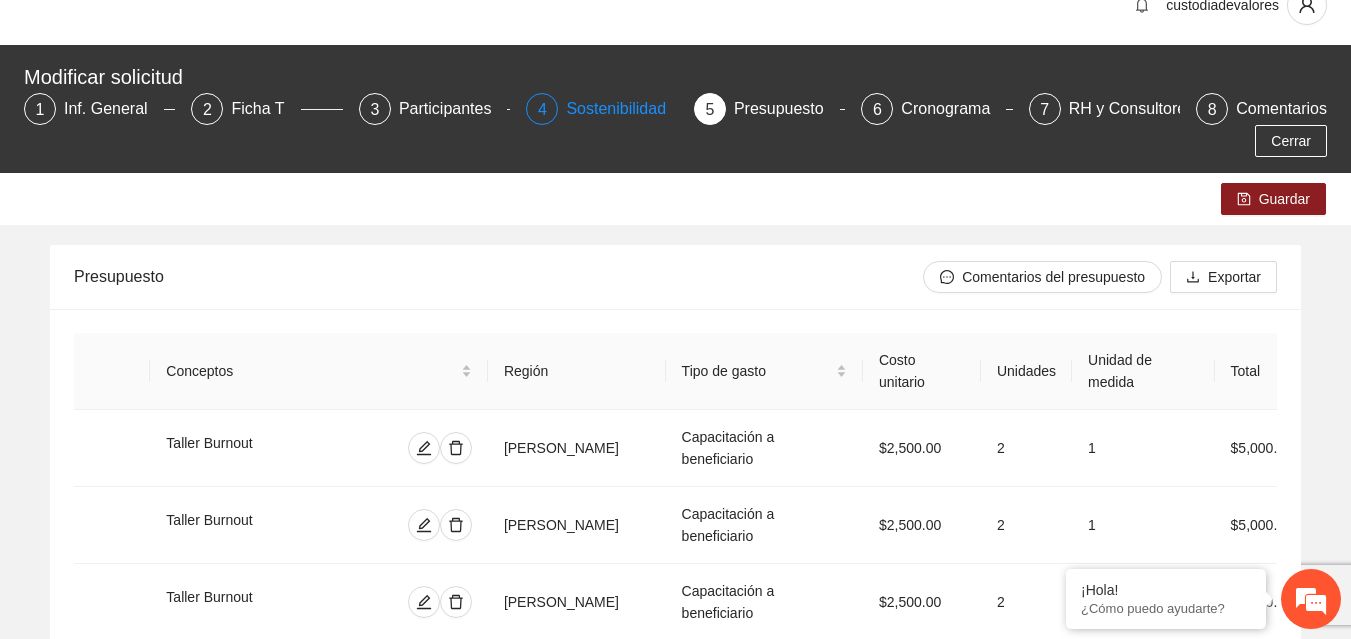 click on "Sostenibilidad" at bounding box center (624, 109) 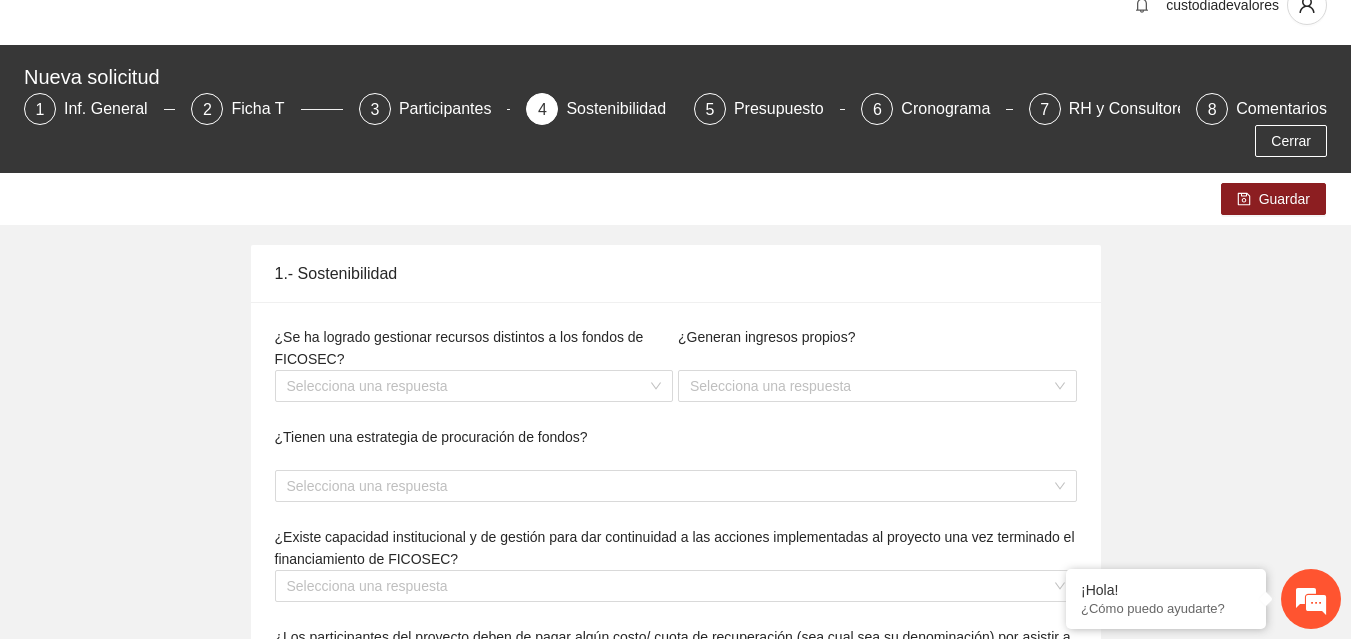scroll, scrollTop: 0, scrollLeft: 0, axis: both 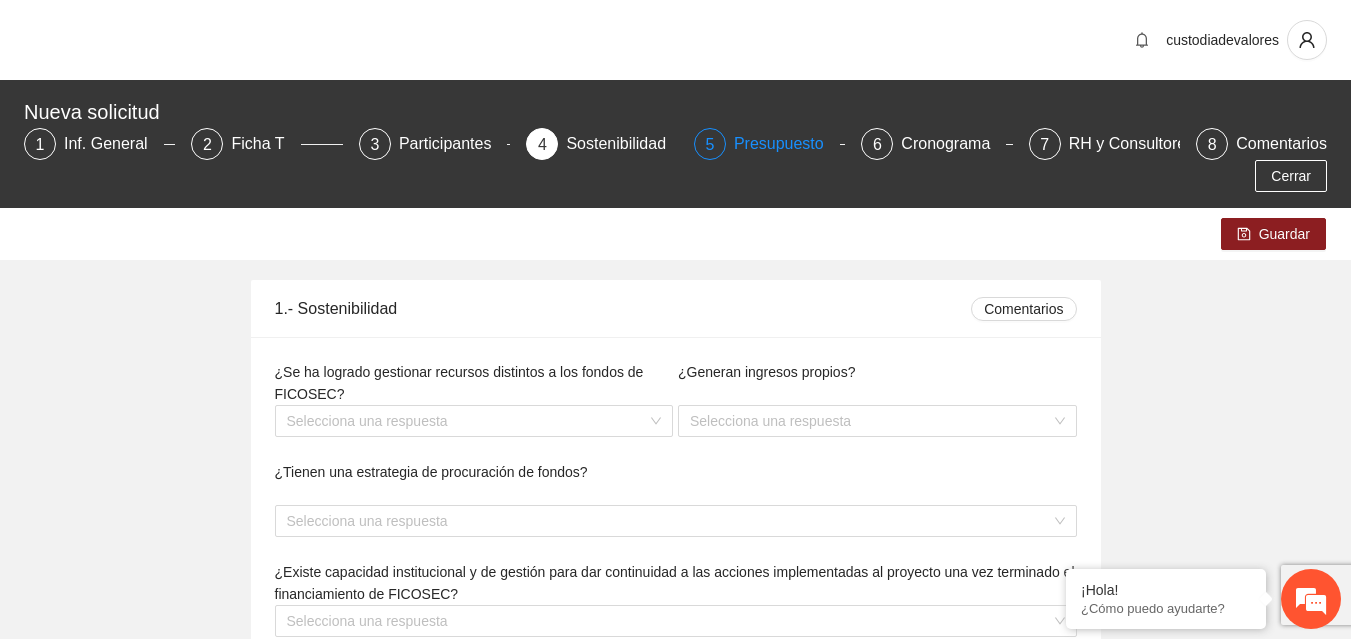click on "Presupuesto" at bounding box center (787, 144) 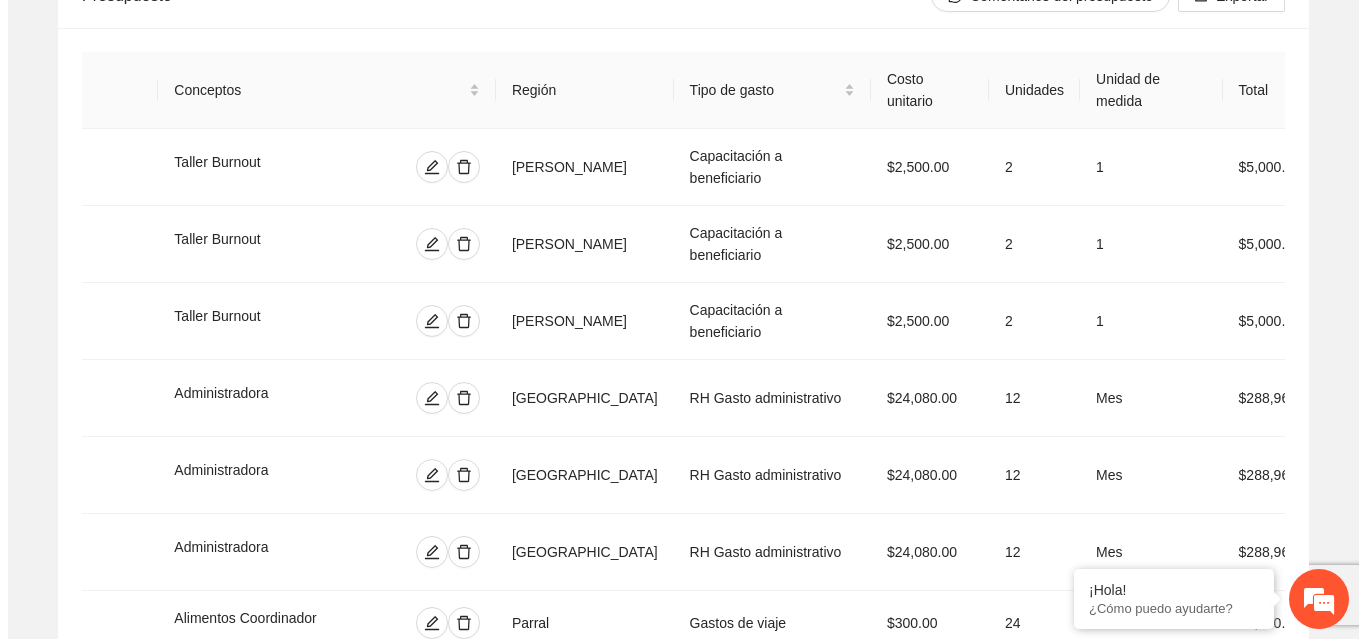 scroll, scrollTop: 351, scrollLeft: 0, axis: vertical 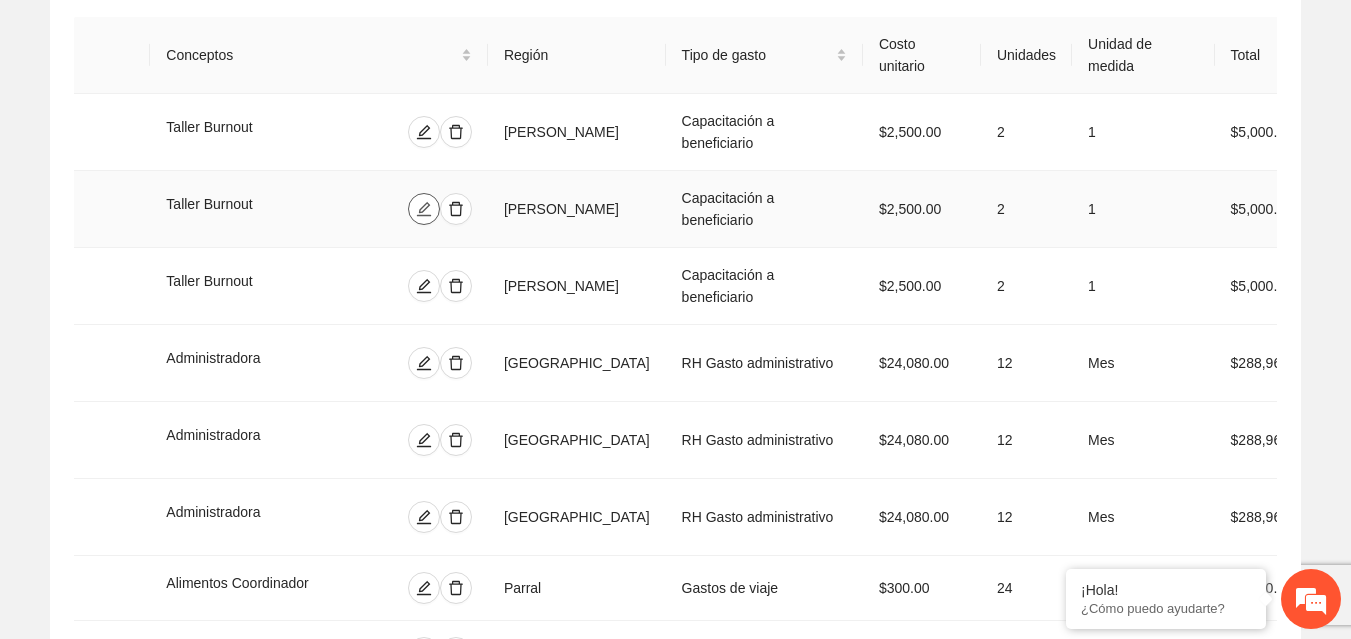 click 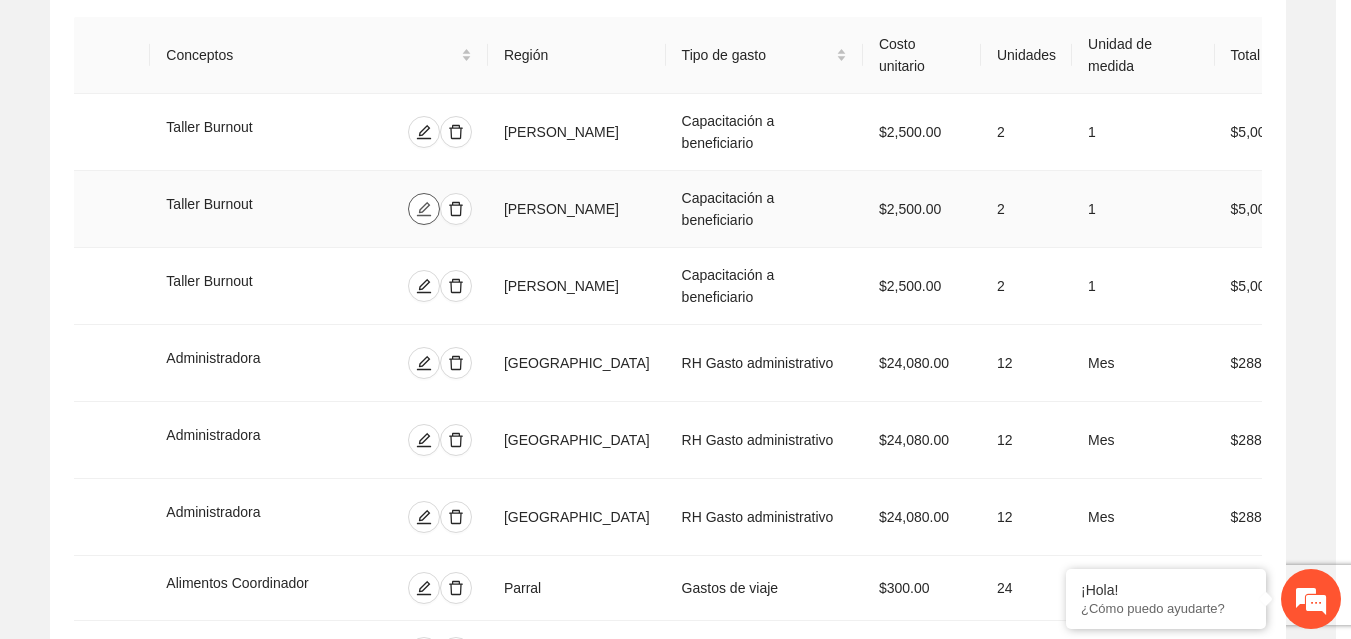 type on "*" 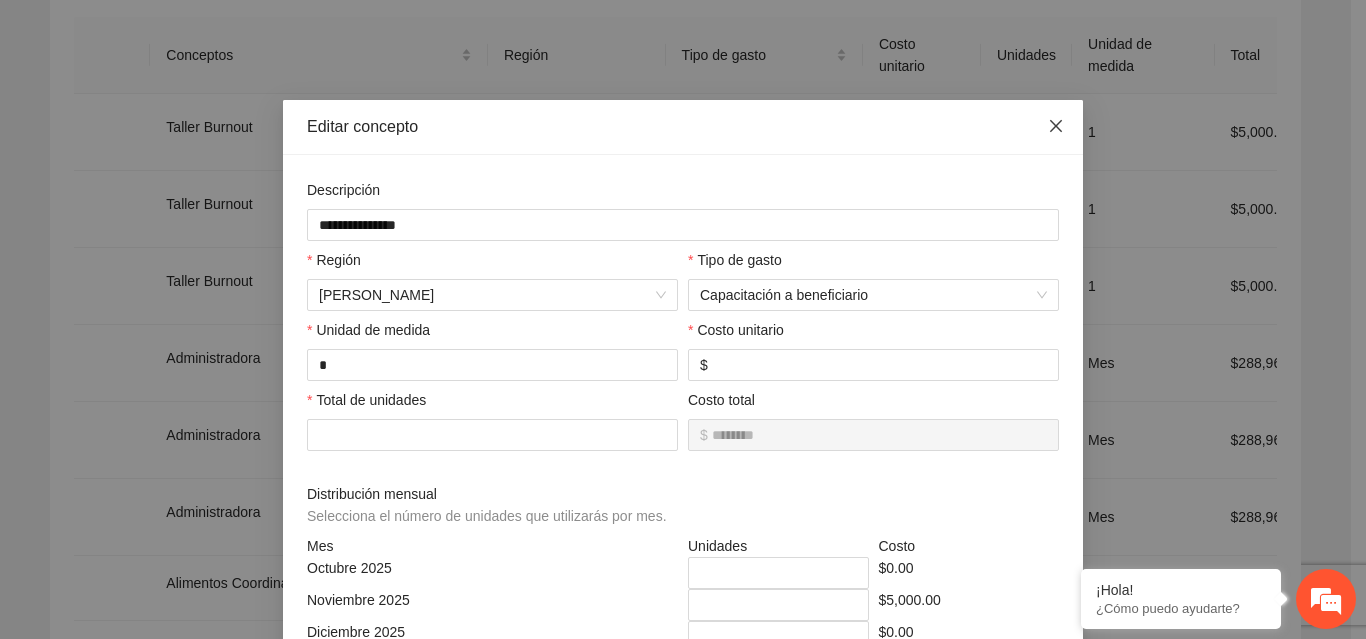 click 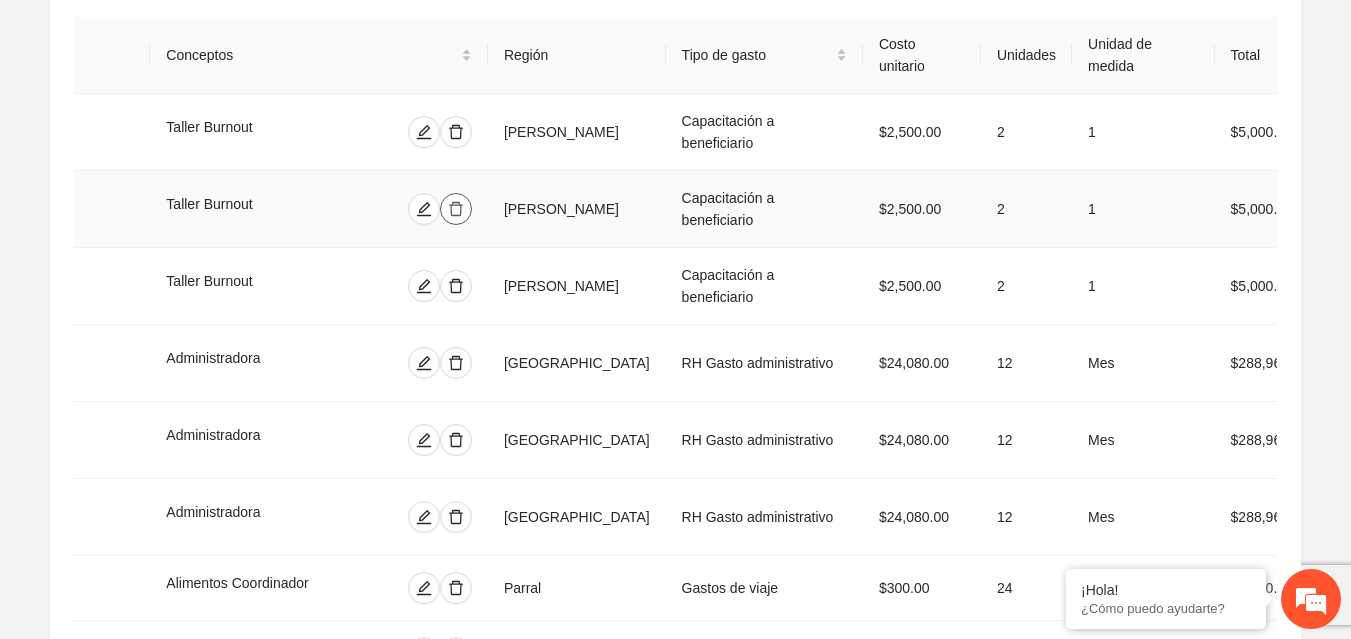 click at bounding box center (456, 209) 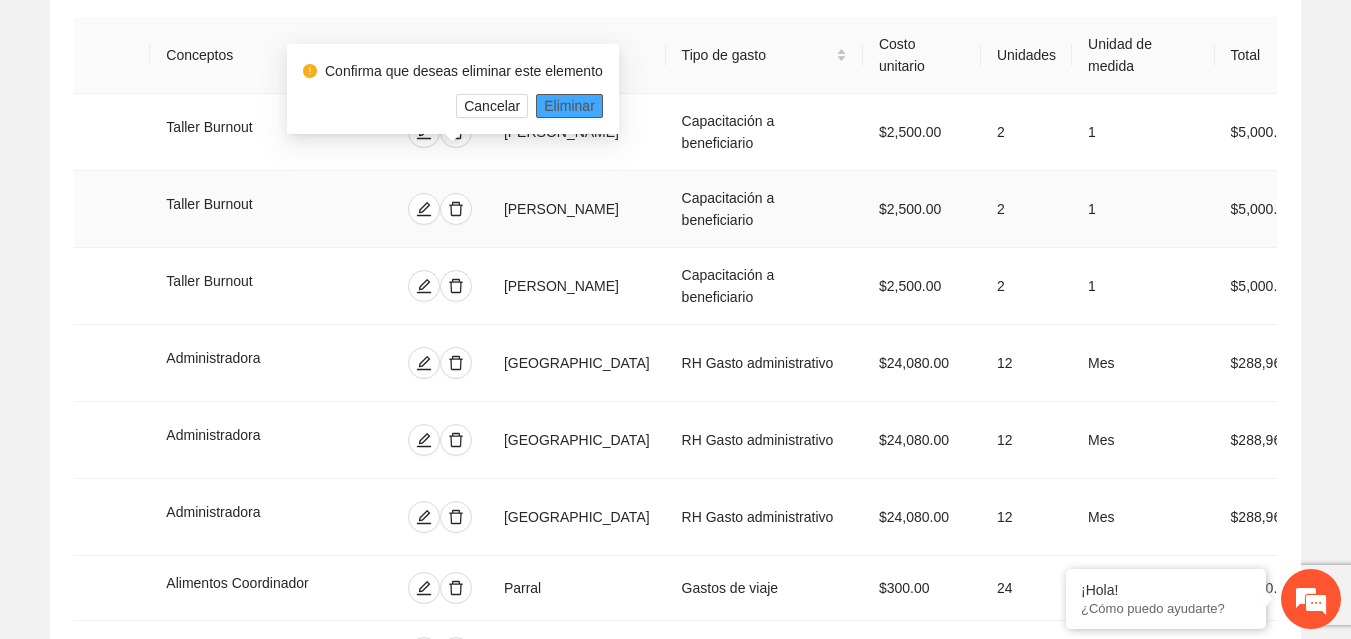 click on "Eliminar" at bounding box center [569, 106] 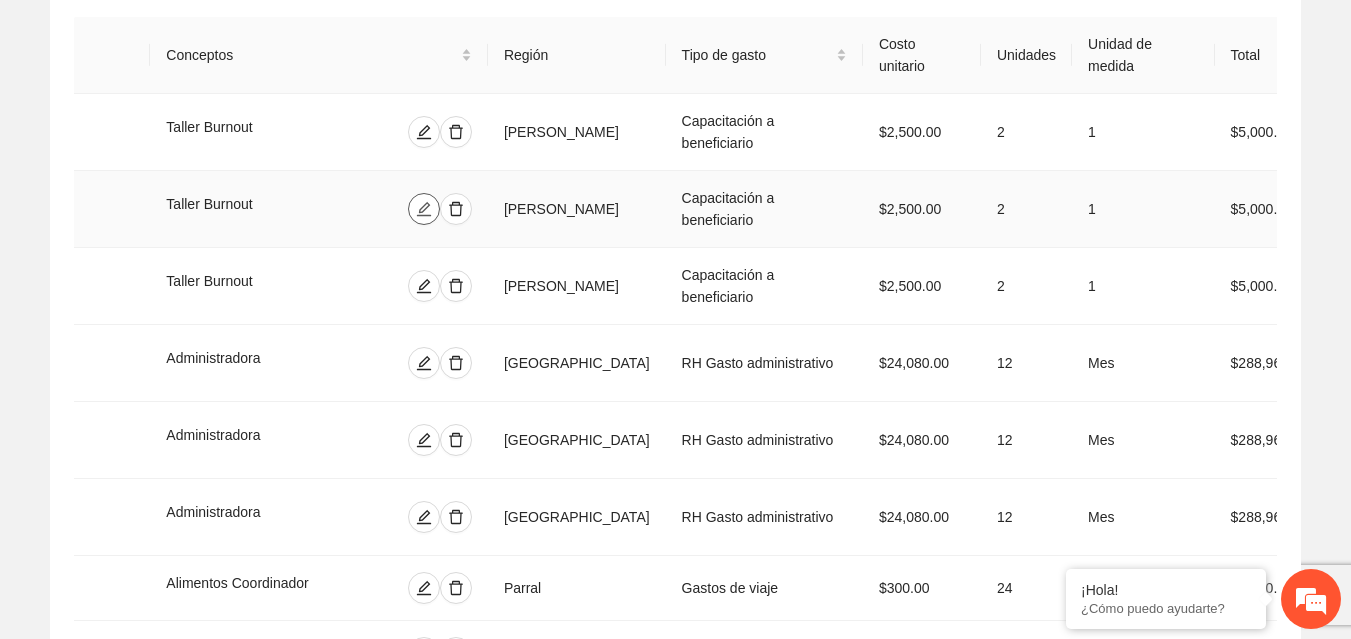 click at bounding box center [424, 209] 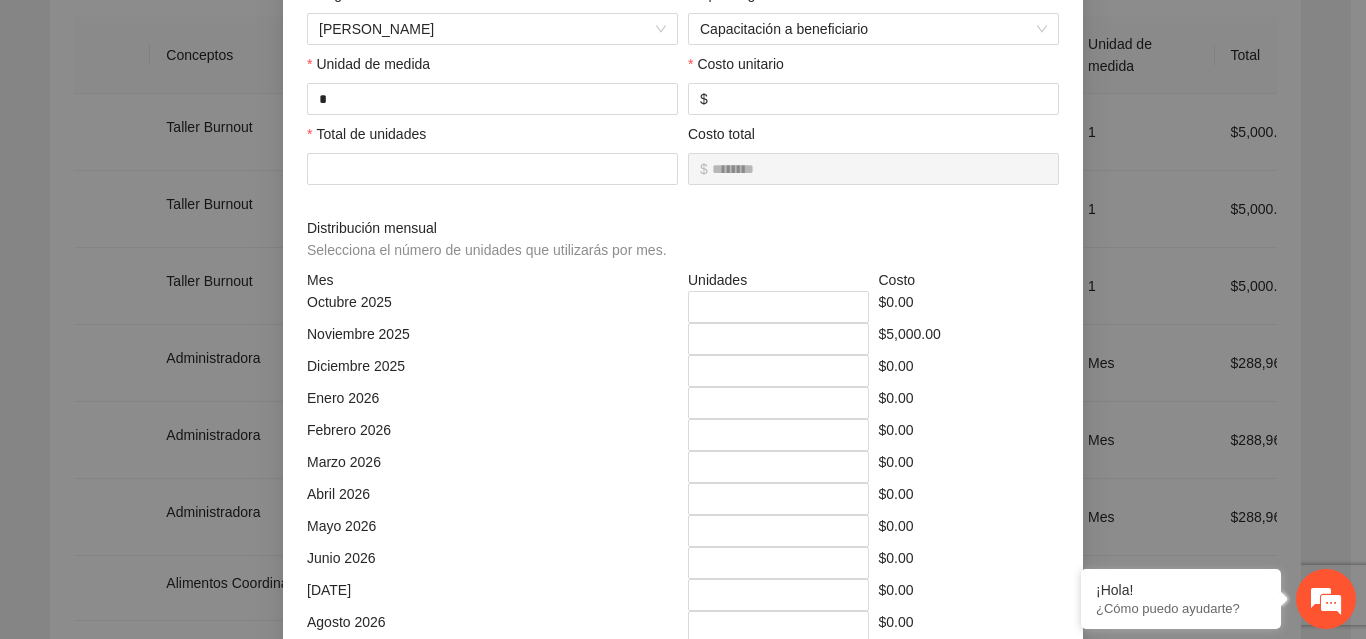 scroll, scrollTop: 252, scrollLeft: 0, axis: vertical 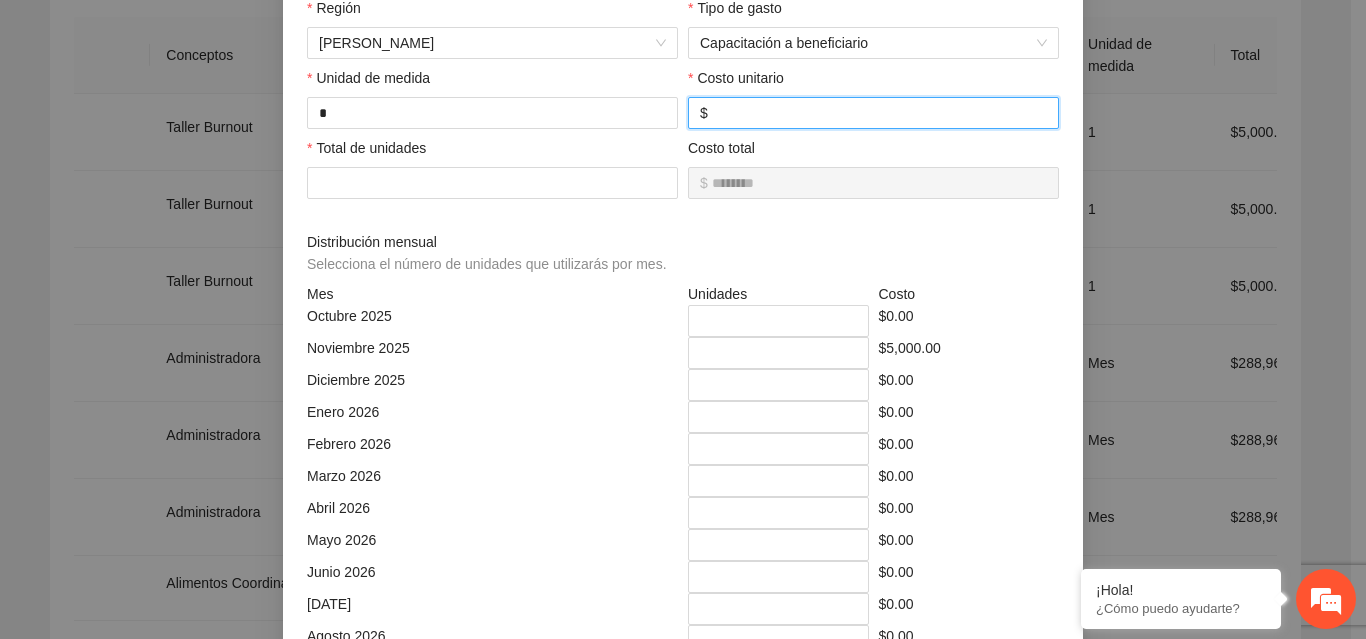 drag, startPoint x: 735, startPoint y: 113, endPoint x: 692, endPoint y: 112, distance: 43.011627 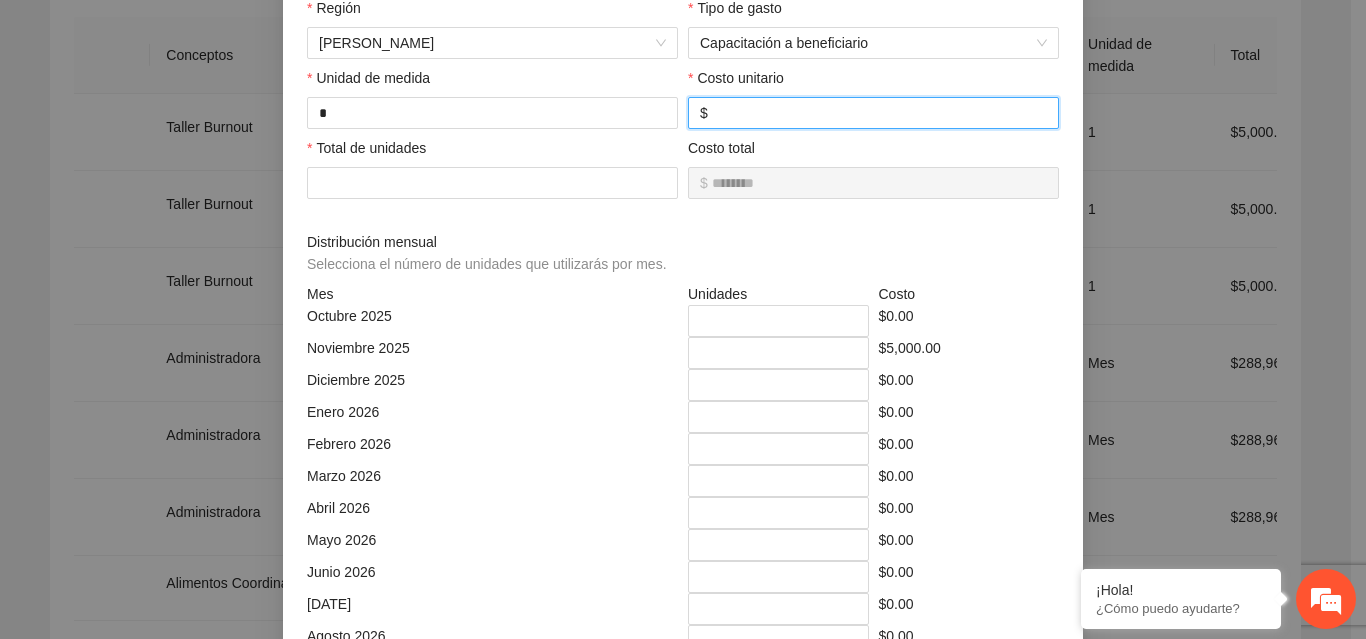 type on "*" 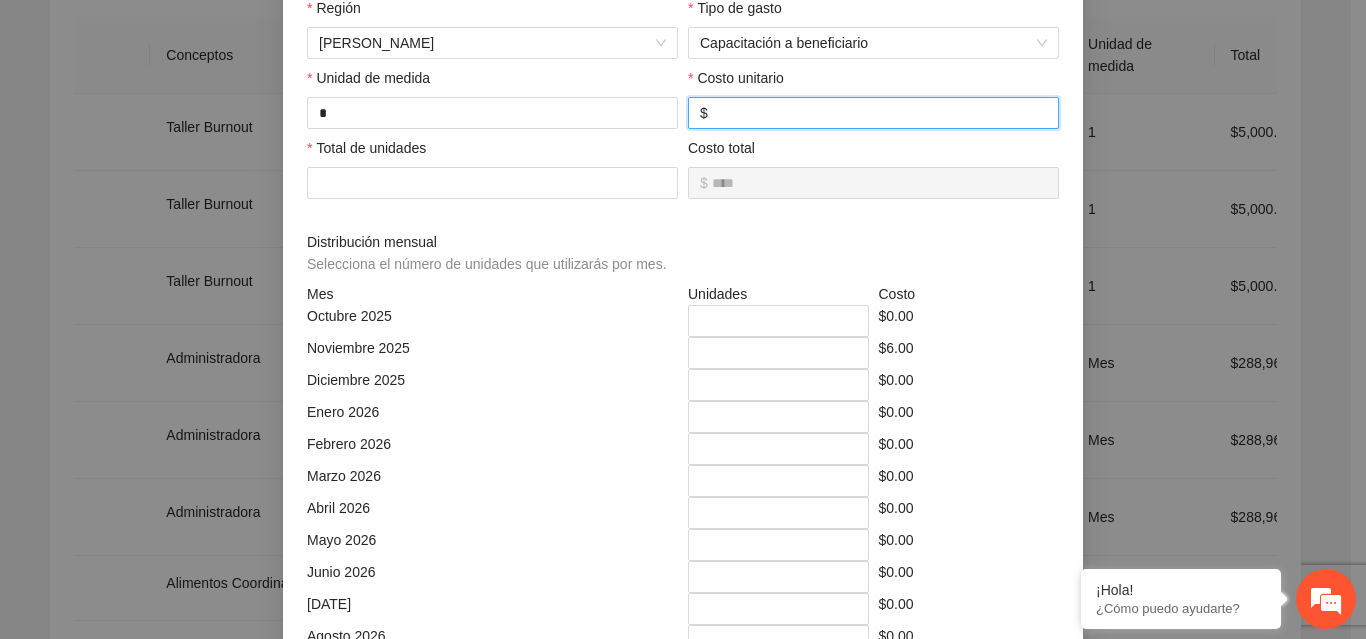 type on "*****" 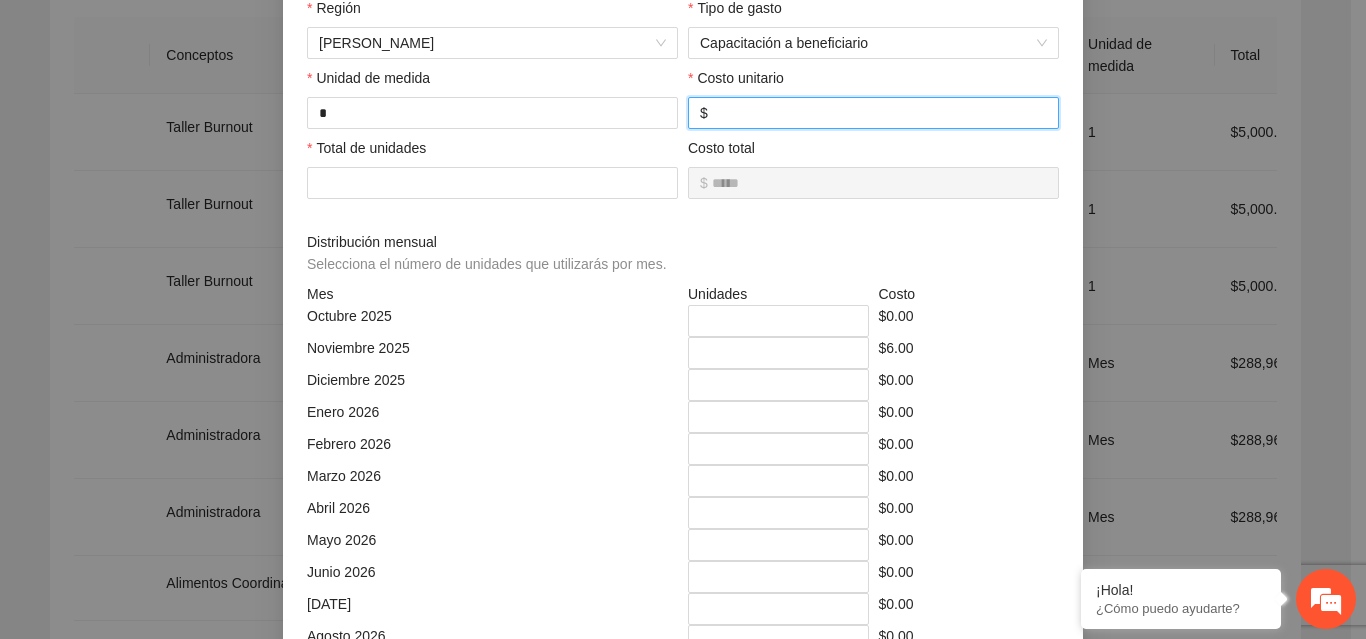 type on "***" 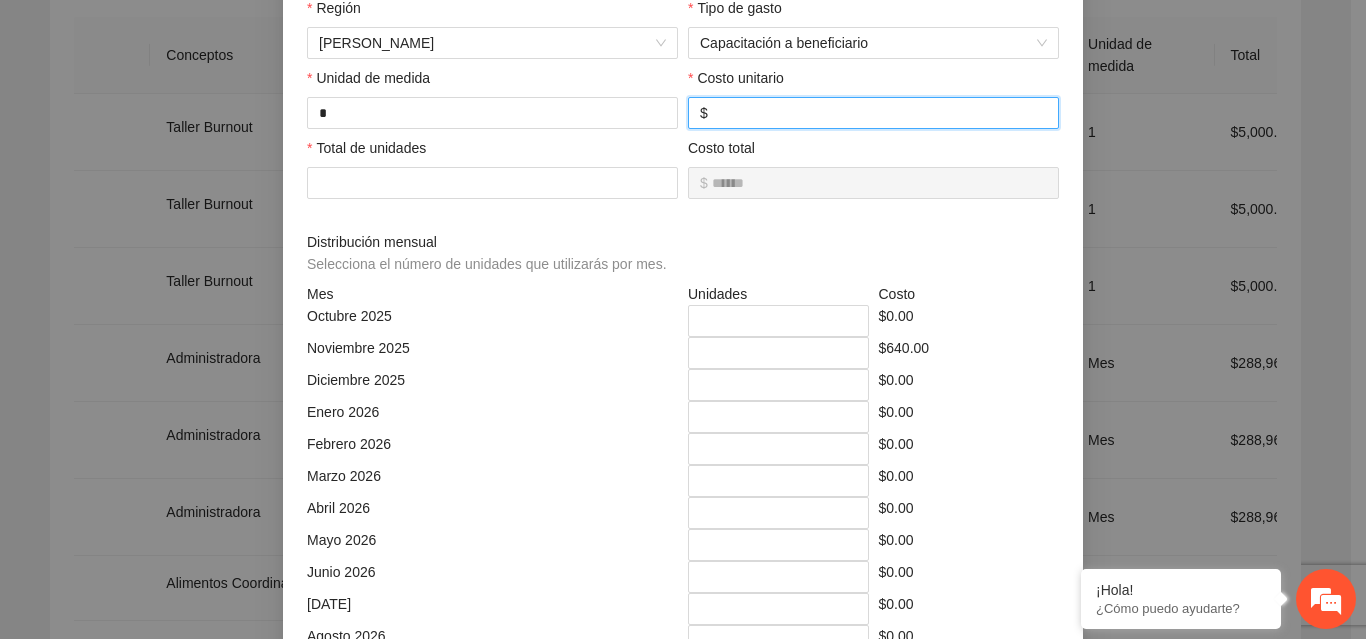 type on "********" 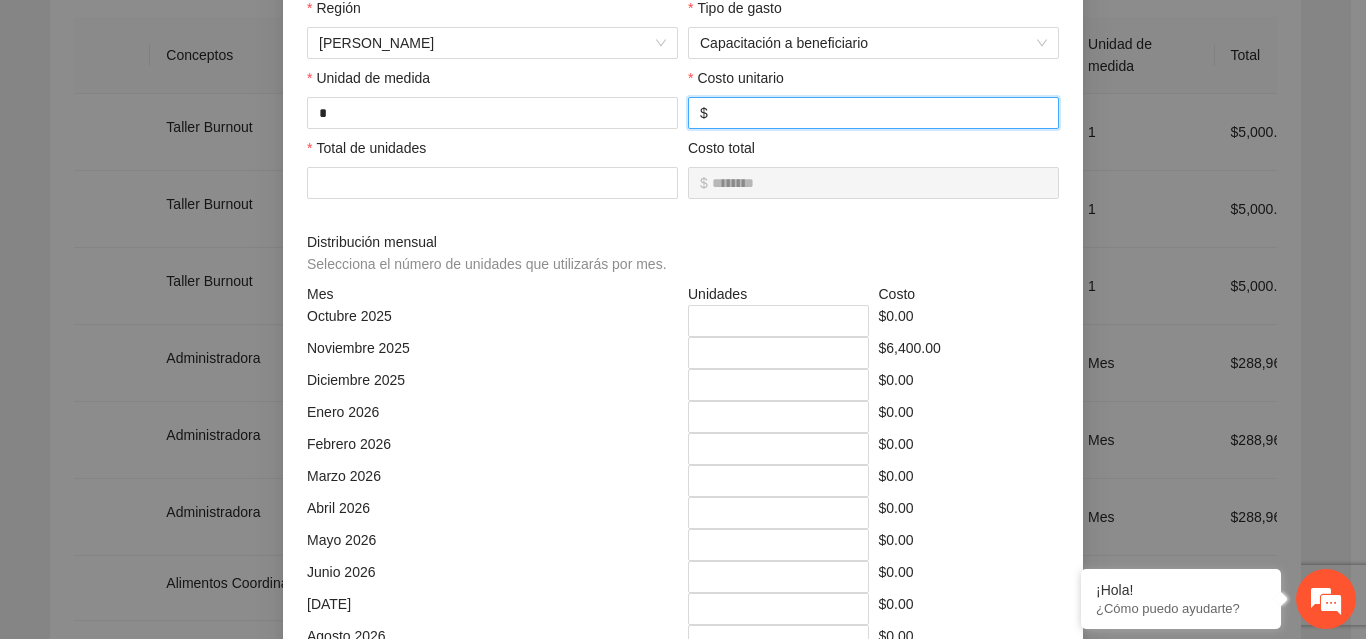 type on "****" 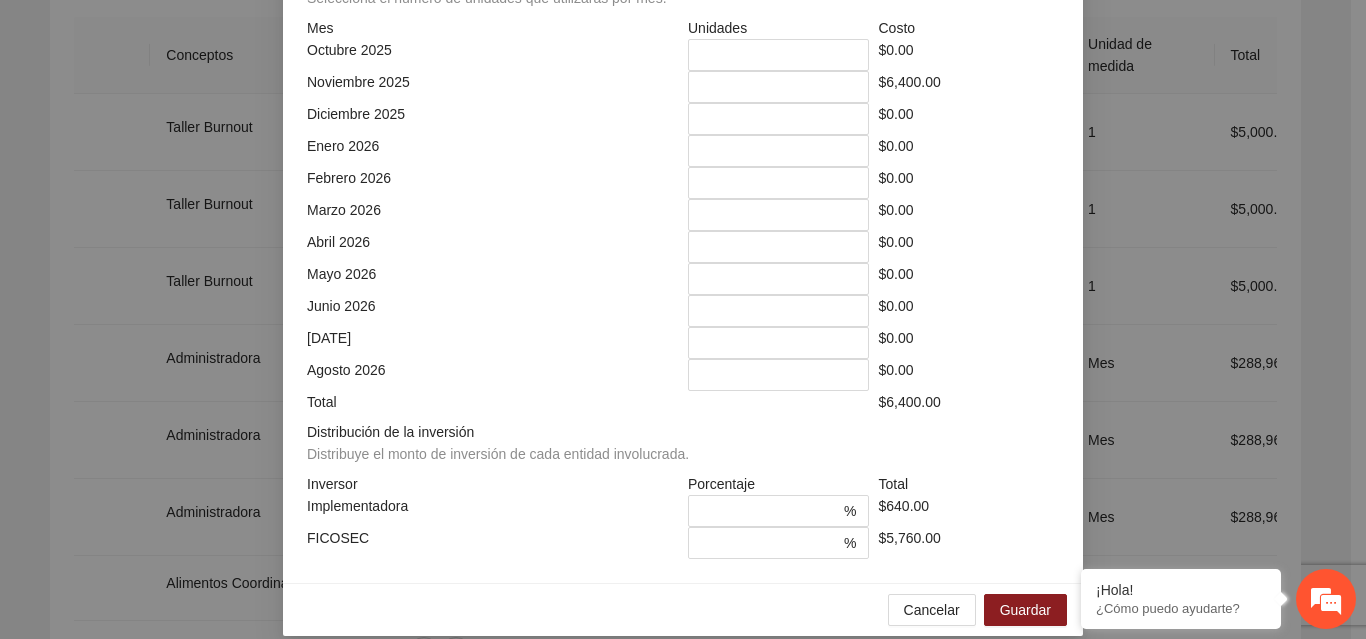 scroll, scrollTop: 539, scrollLeft: 0, axis: vertical 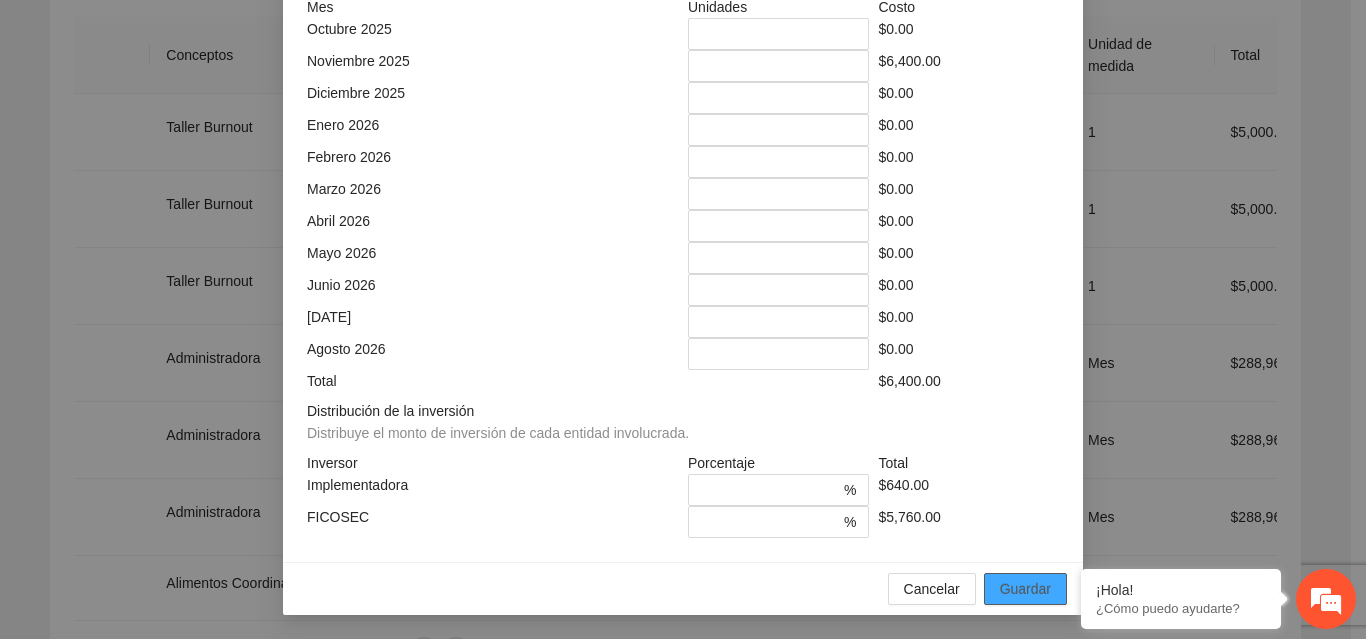 click on "Guardar" at bounding box center [1025, 589] 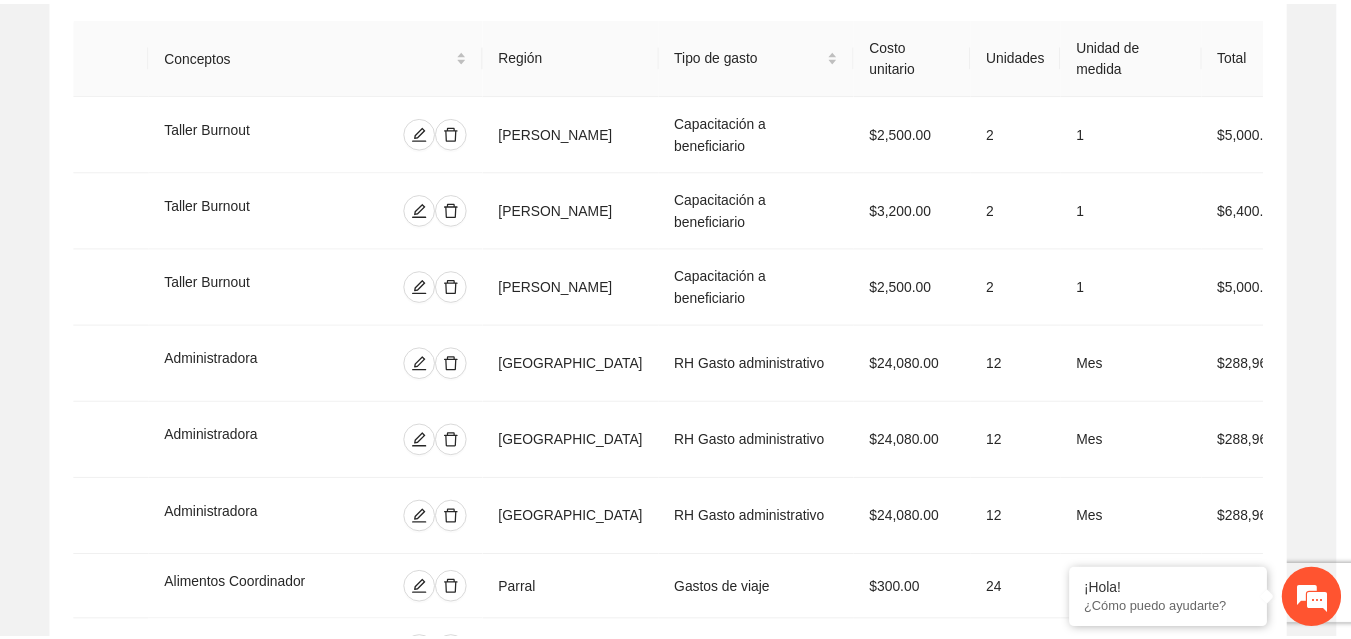 scroll, scrollTop: 439, scrollLeft: 0, axis: vertical 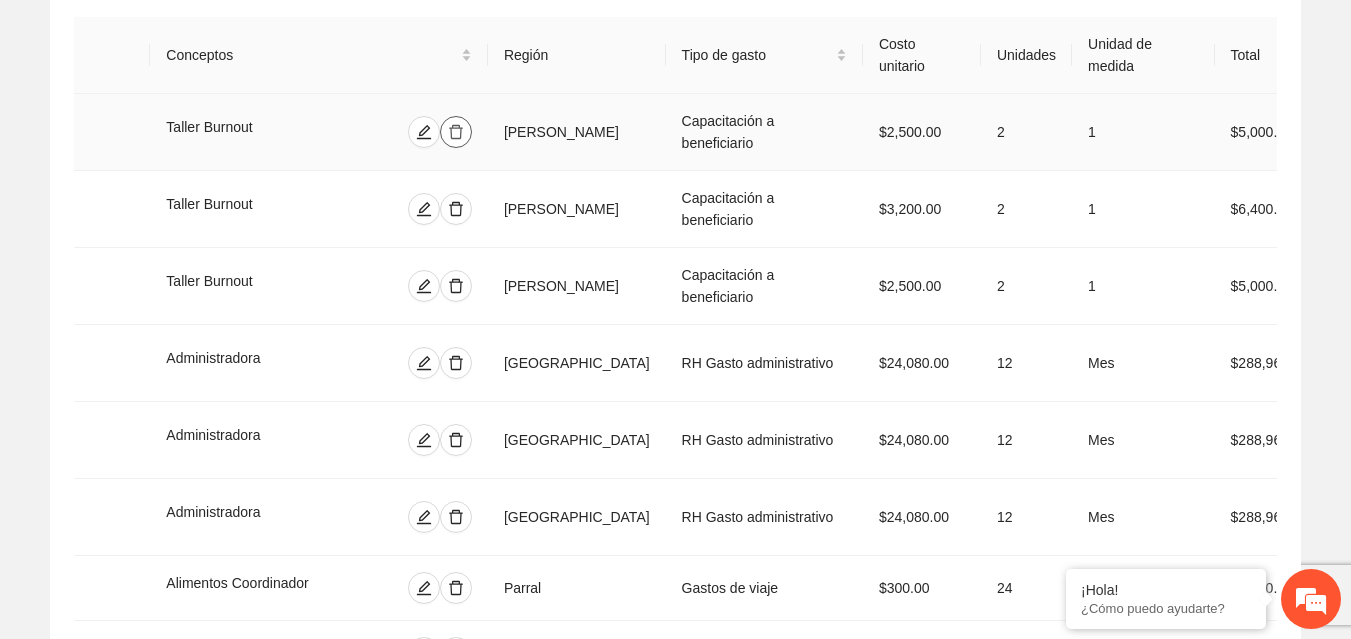 click 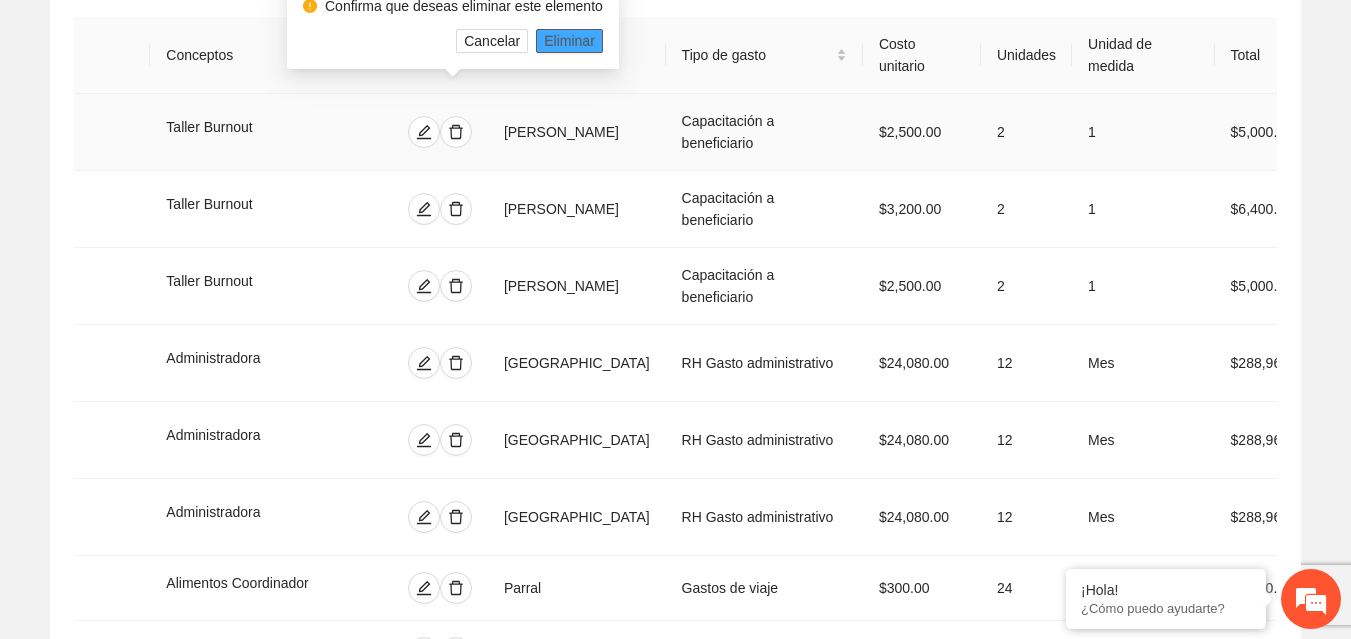 click on "Eliminar" at bounding box center [569, 41] 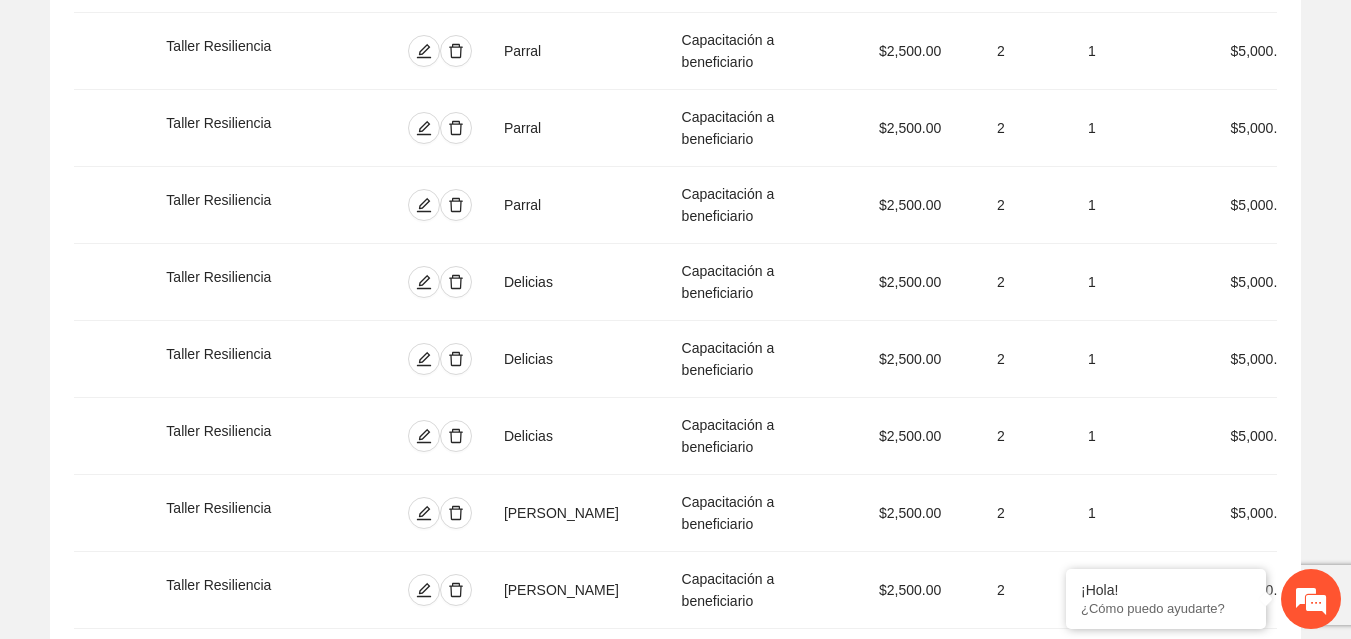 scroll, scrollTop: 9953, scrollLeft: 0, axis: vertical 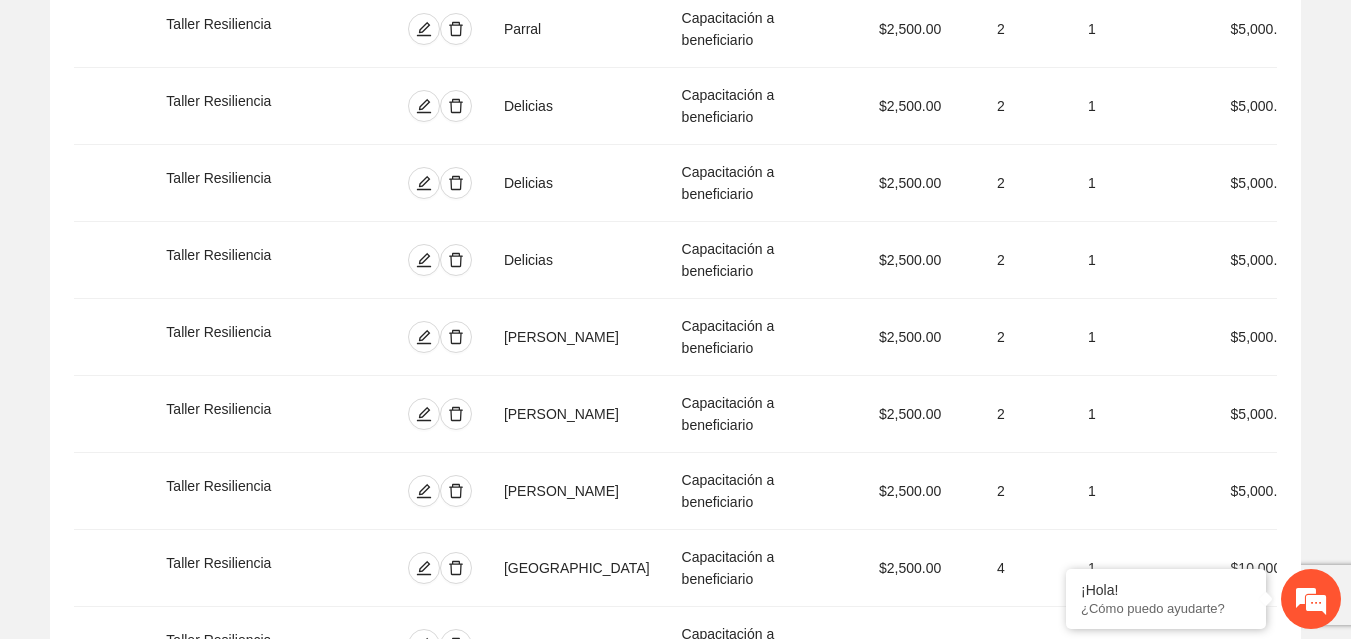 drag, startPoint x: 958, startPoint y: 491, endPoint x: 941, endPoint y: 491, distance: 17 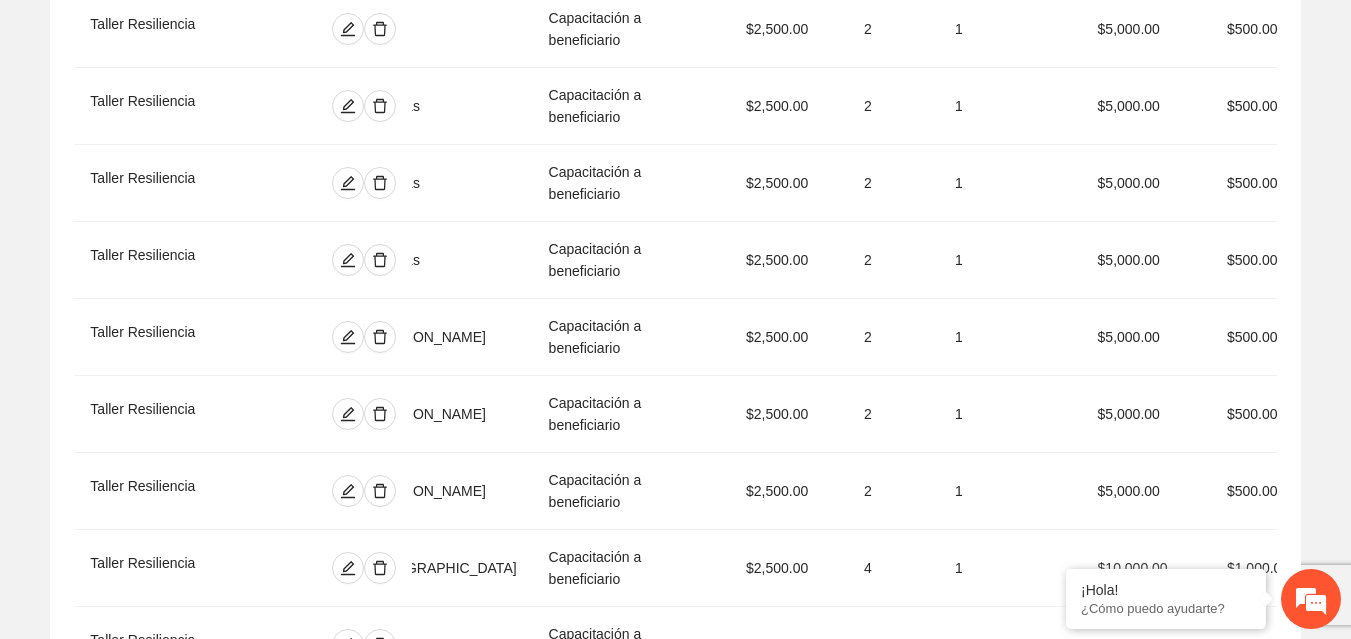 scroll, scrollTop: 0, scrollLeft: 0, axis: both 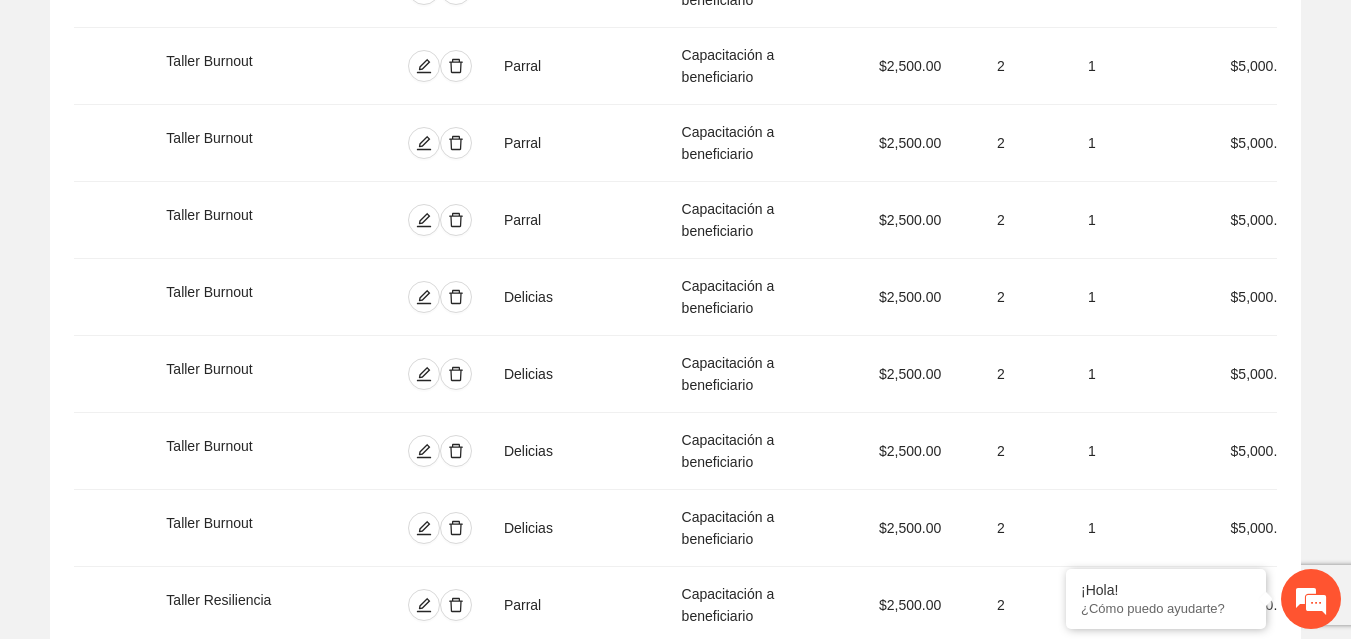 click at bounding box center (456, 1452) 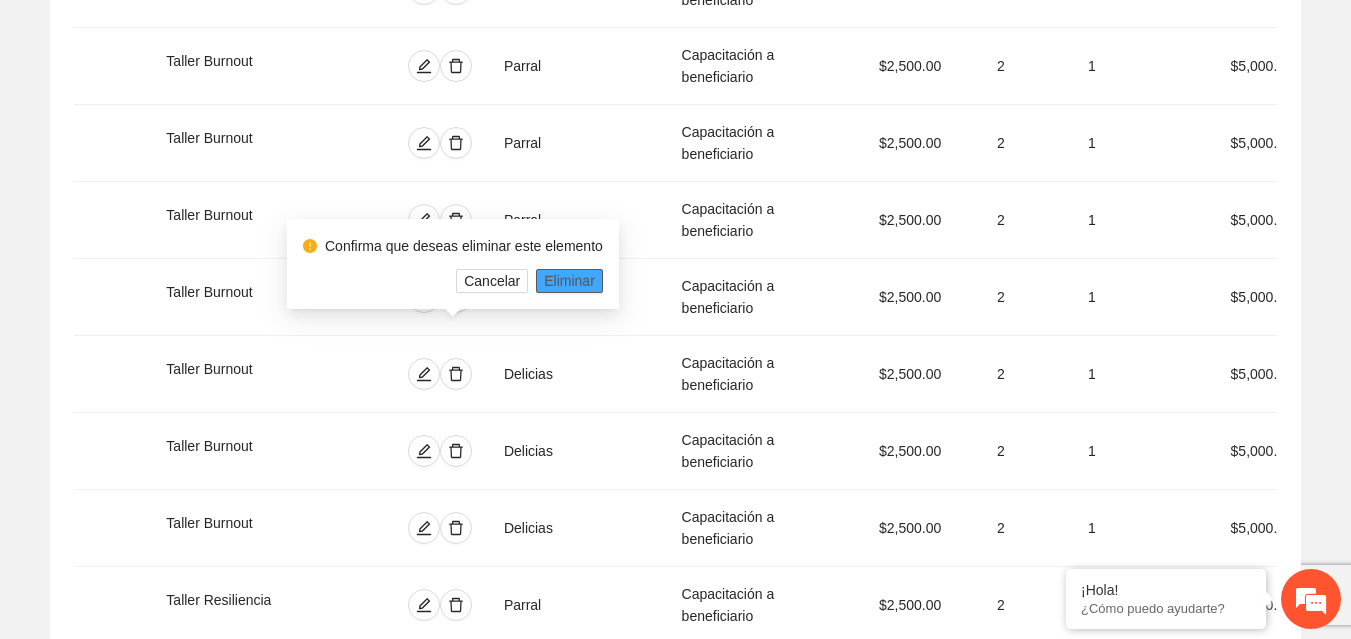 click on "Eliminar" at bounding box center (569, 281) 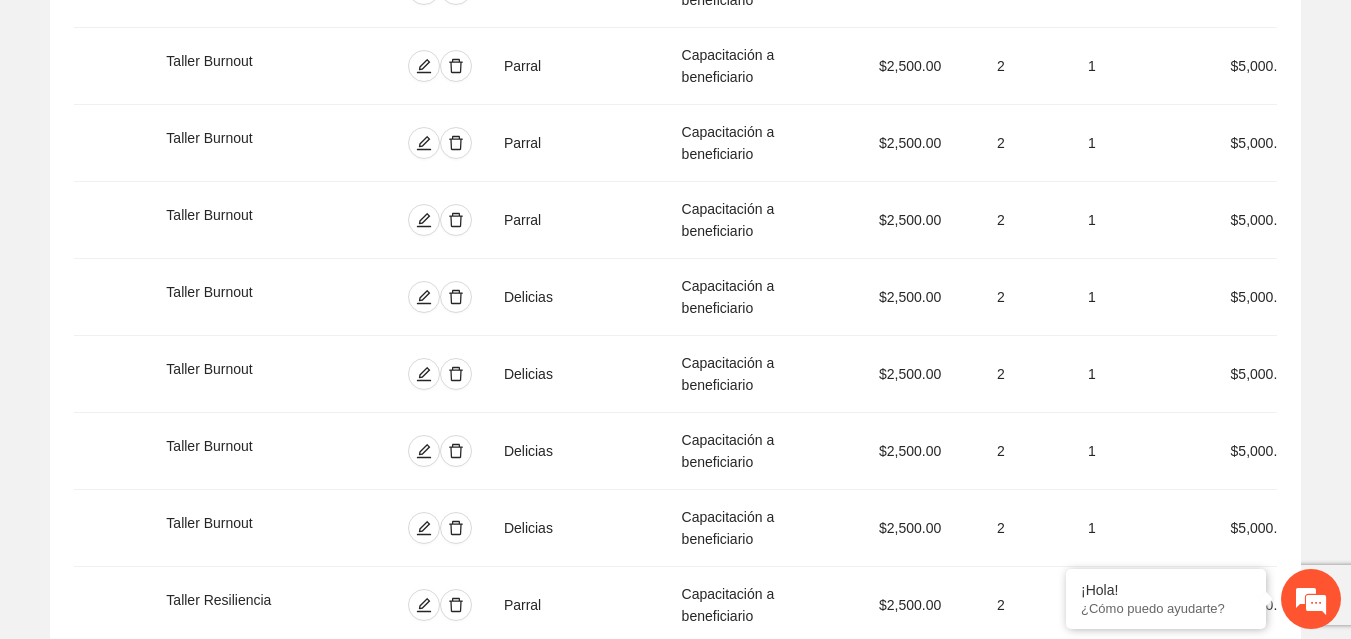 click 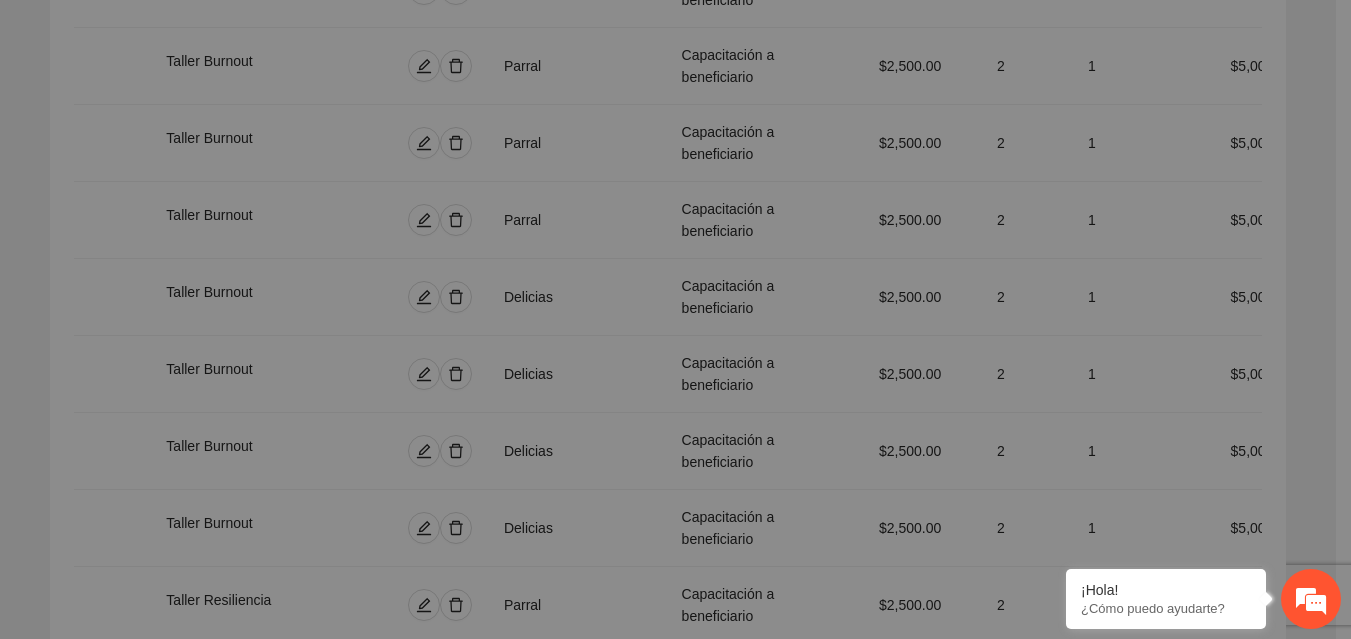 type on "*" 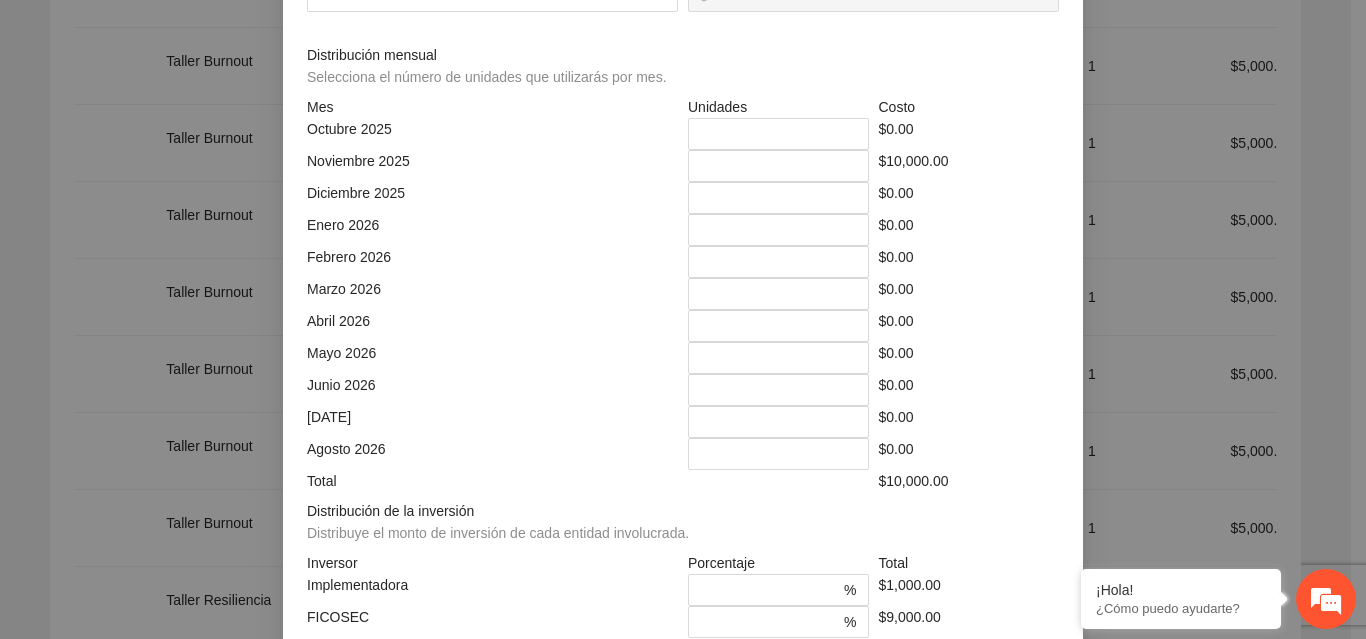 drag, startPoint x: 743, startPoint y: 365, endPoint x: 685, endPoint y: 365, distance: 58 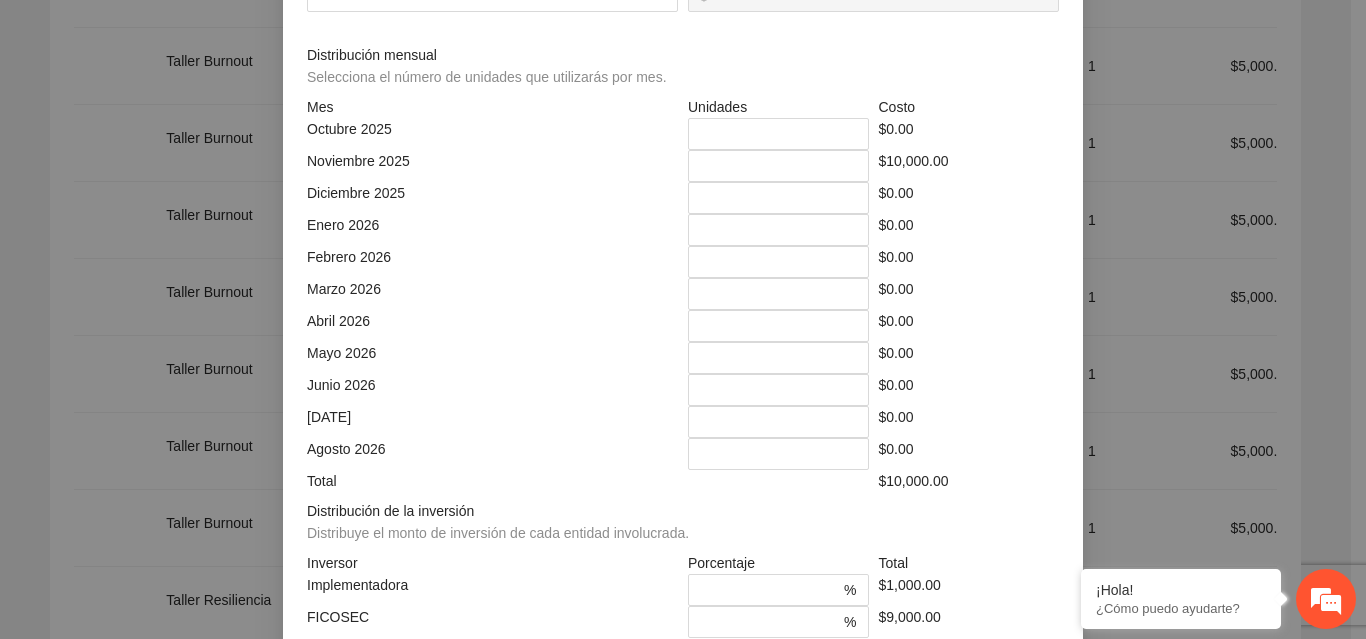 type on "*" 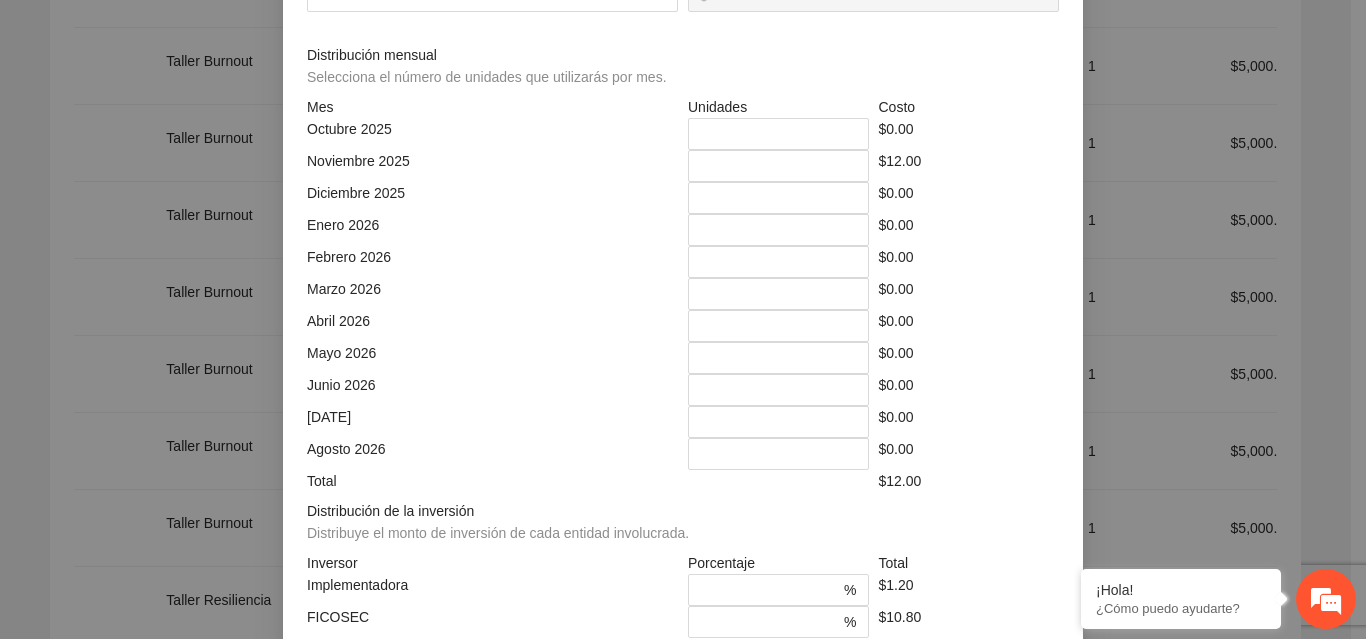 type on "******" 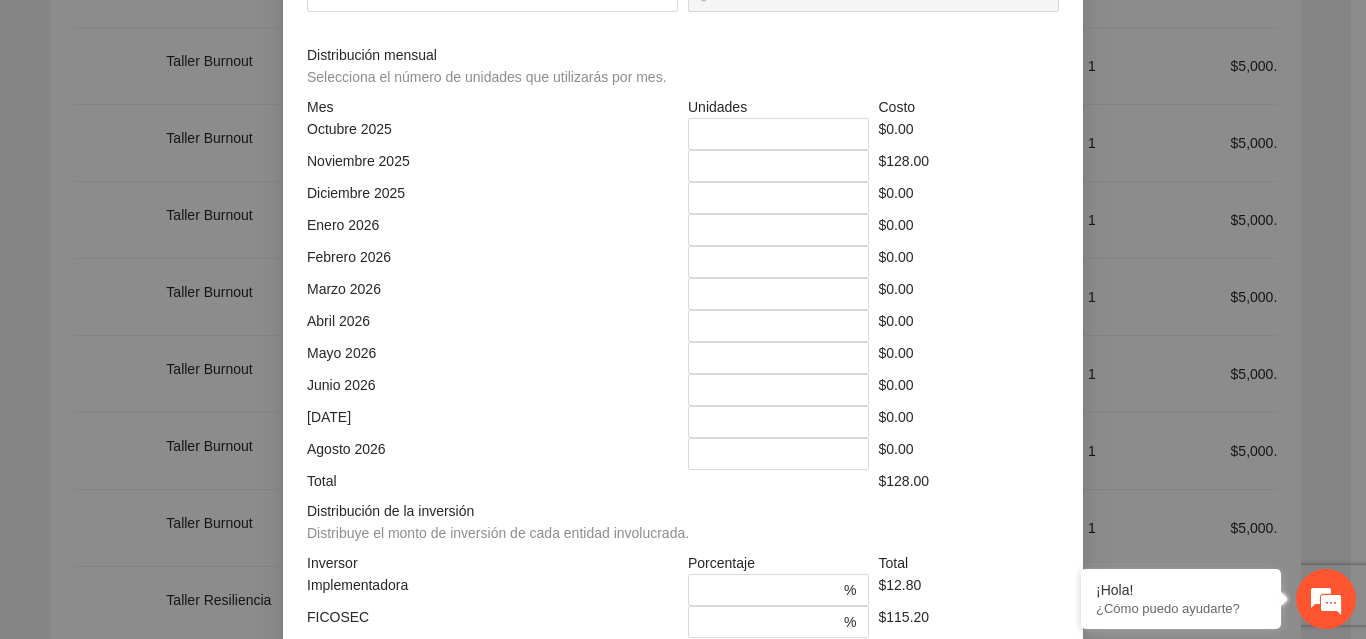 type on "********" 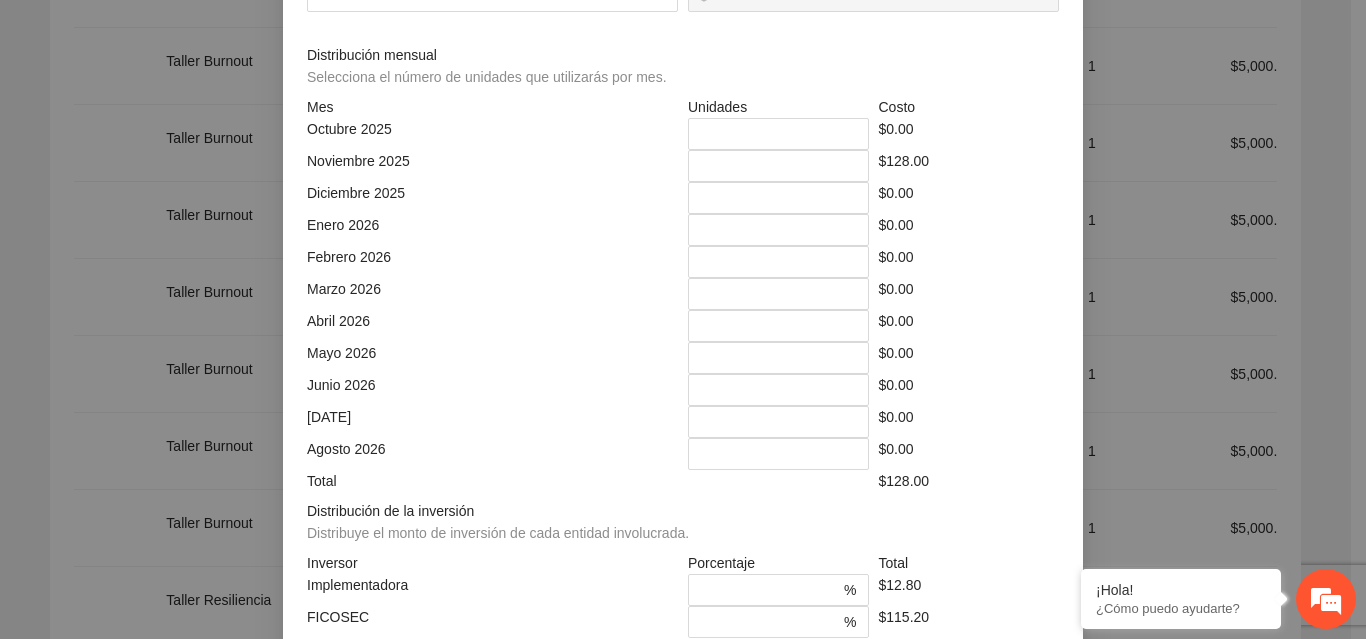 type on "*********" 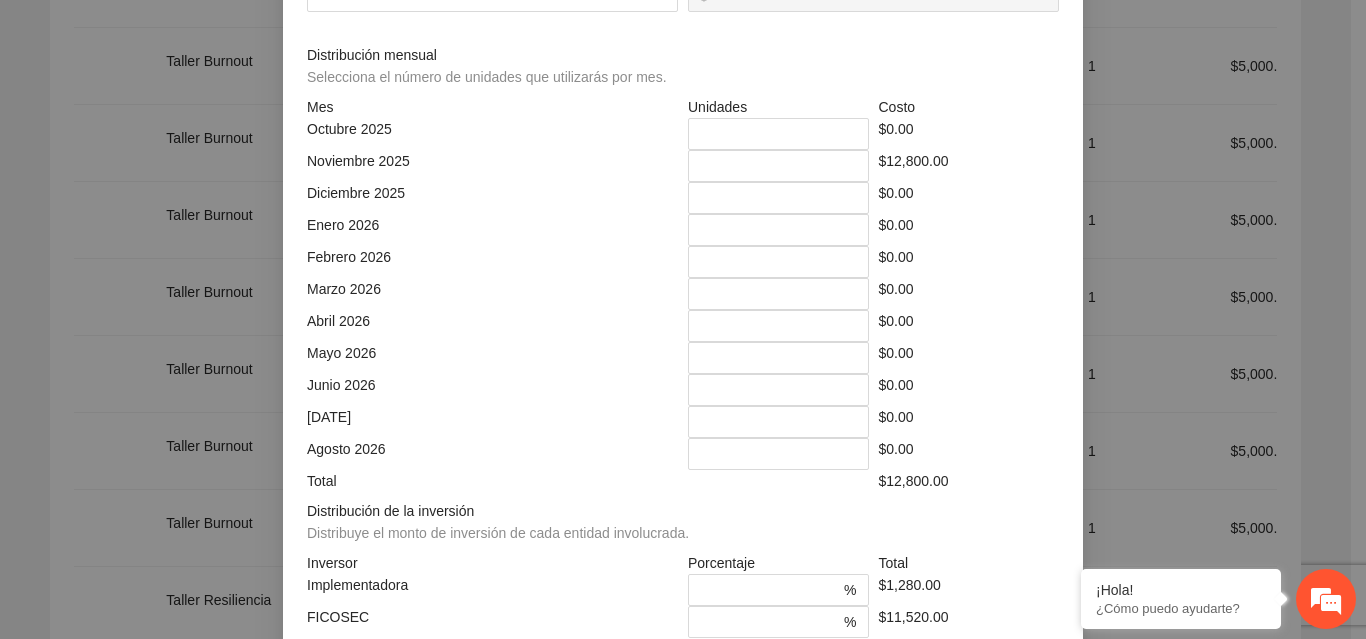 type on "****" 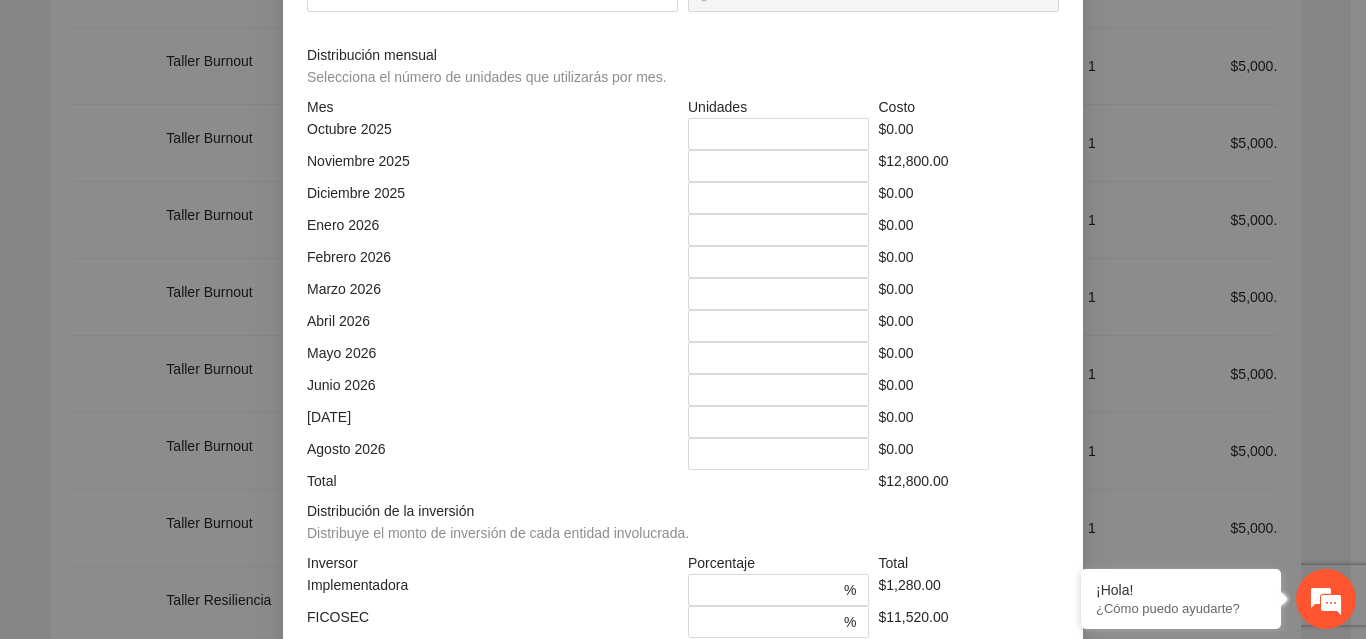 scroll, scrollTop: 369, scrollLeft: 0, axis: vertical 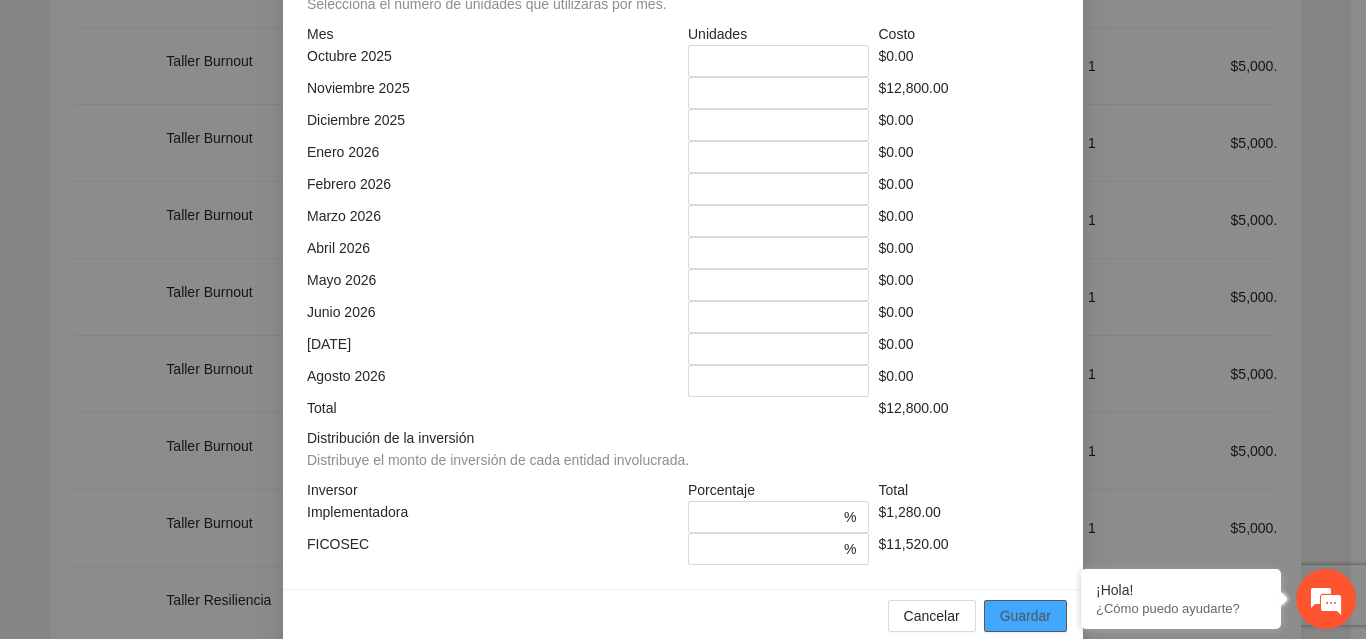 click on "Guardar" at bounding box center (1025, 616) 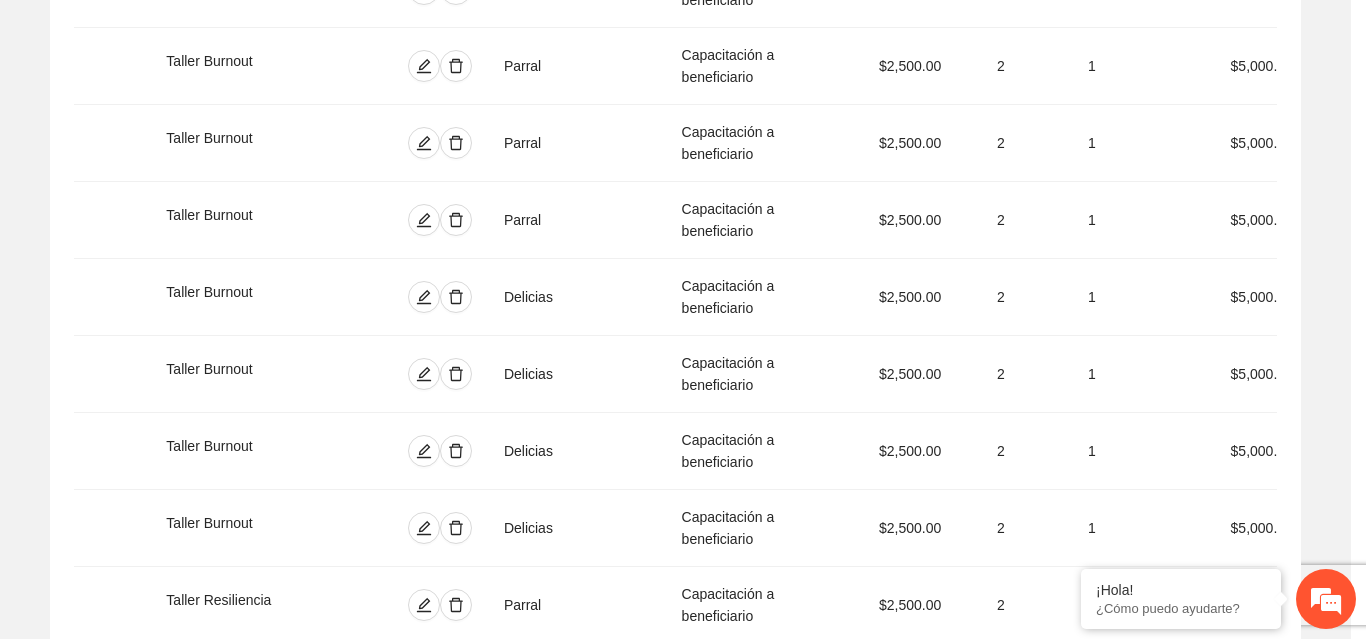 scroll, scrollTop: 439, scrollLeft: 0, axis: vertical 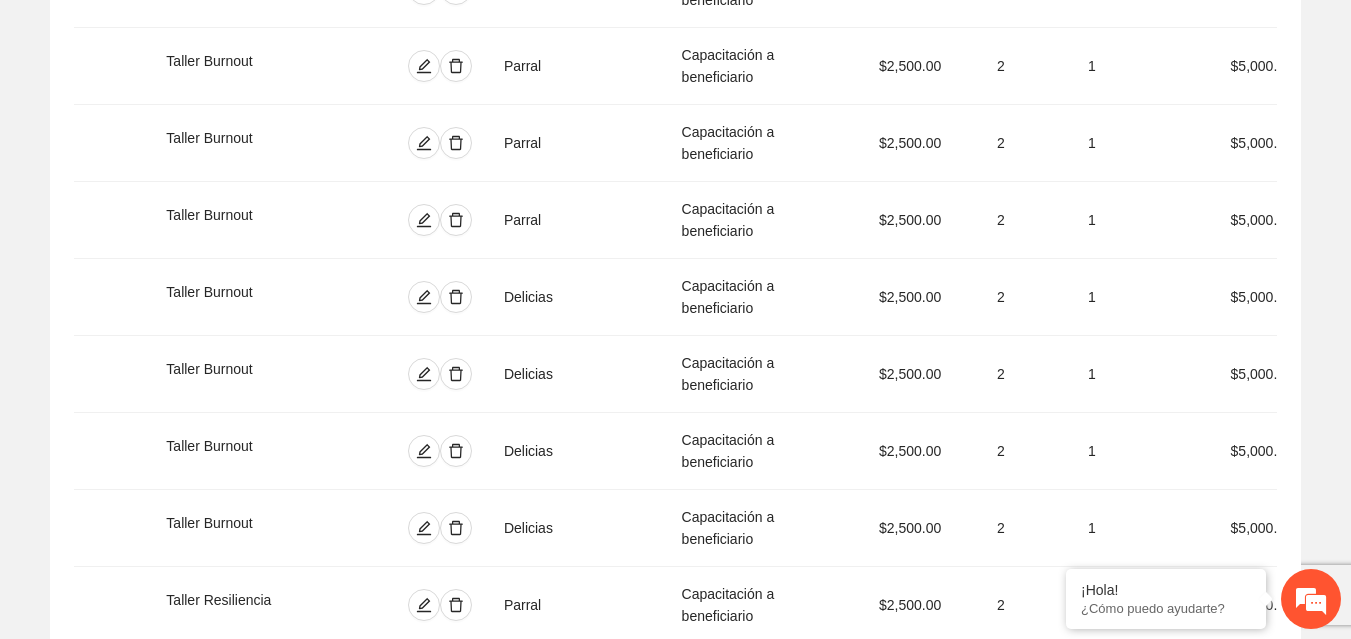 click 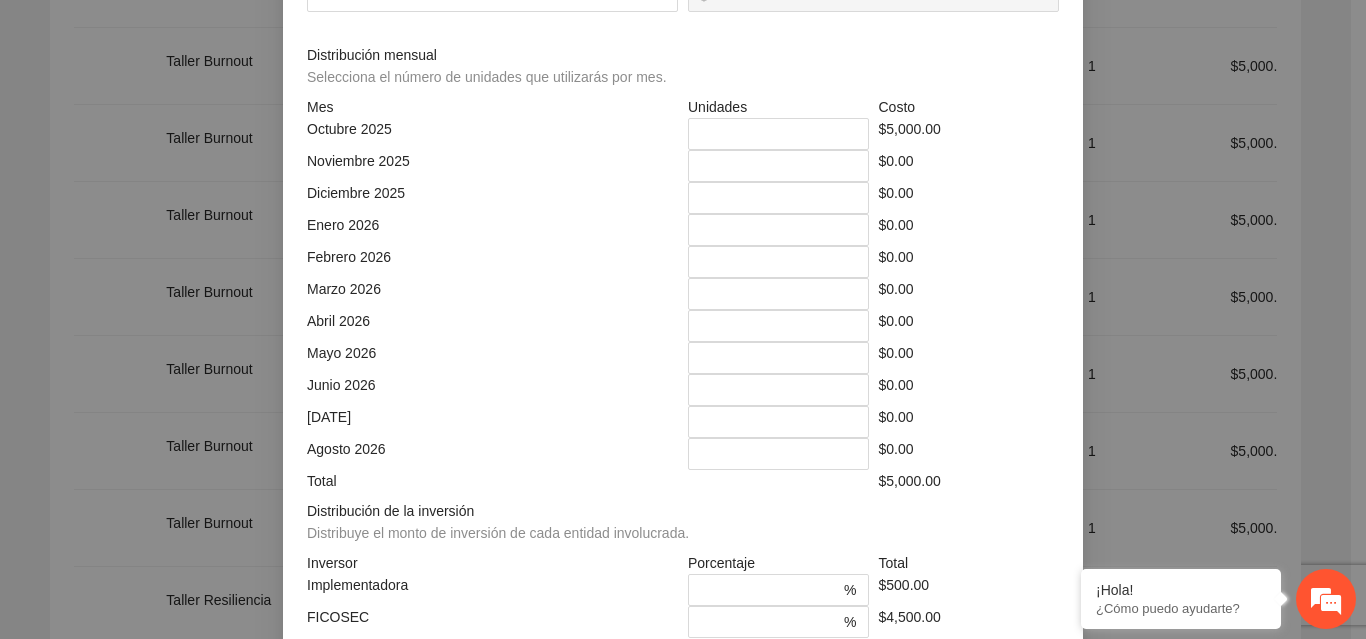 drag, startPoint x: 738, startPoint y: 358, endPoint x: 684, endPoint y: 358, distance: 54 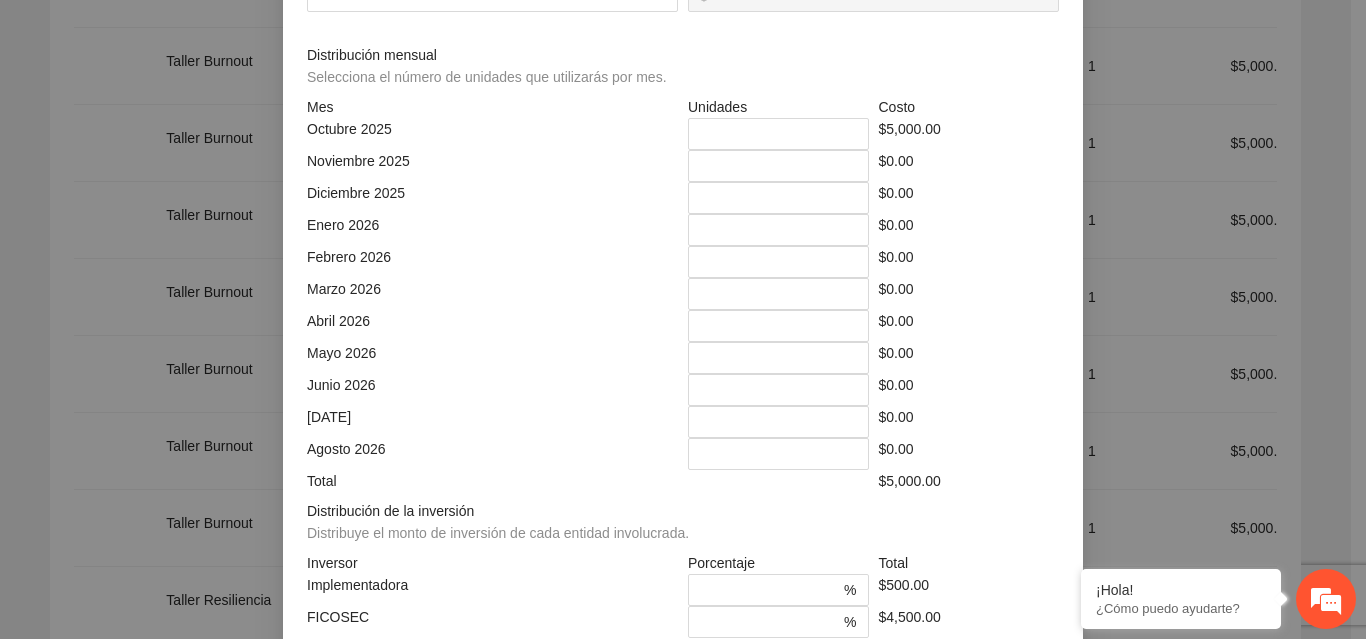 type on "*" 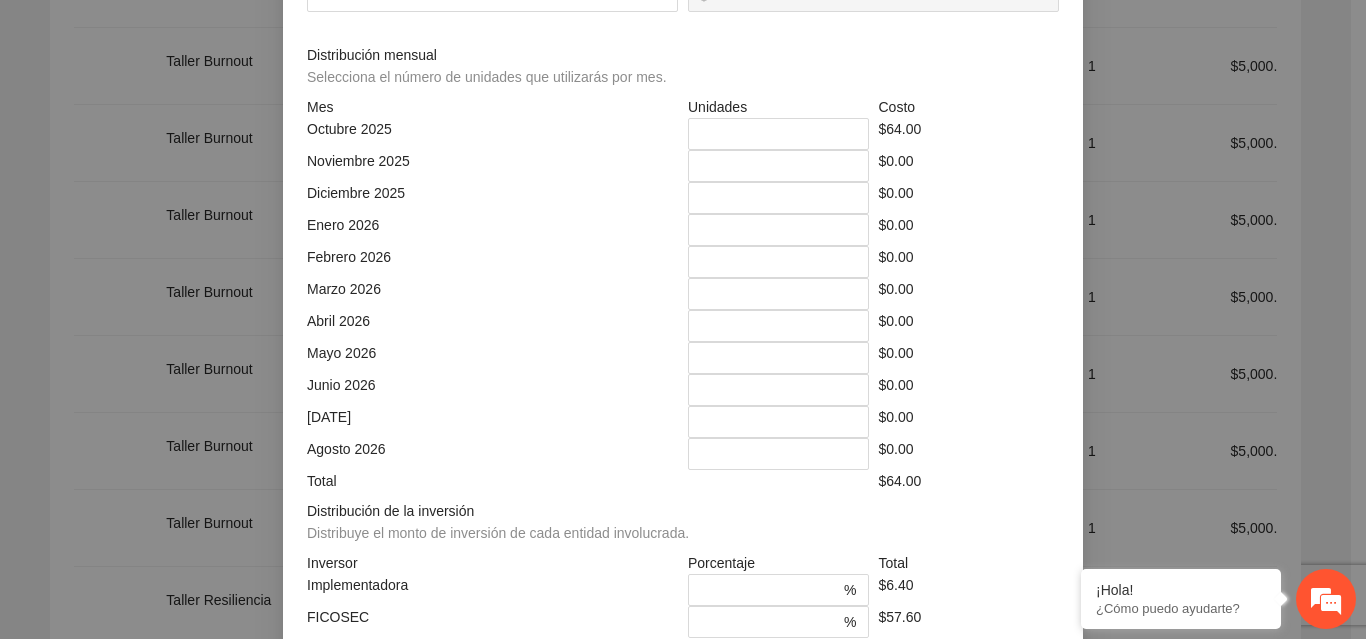 type on "*****" 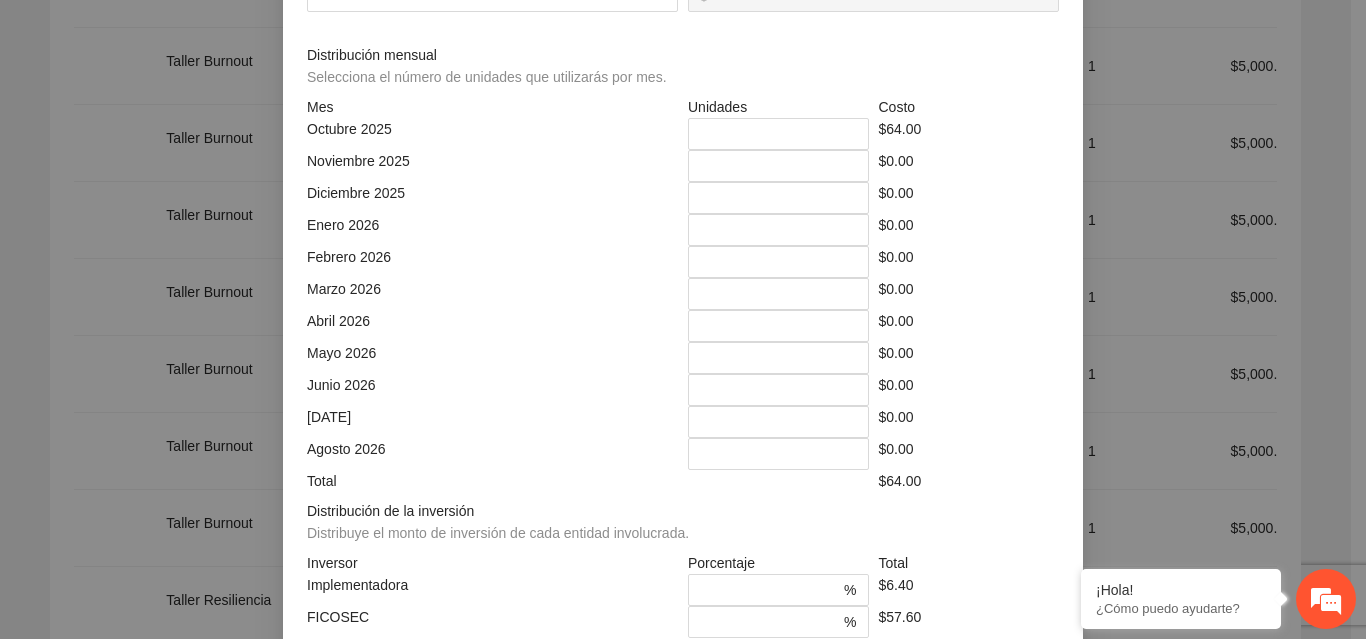 type on "******" 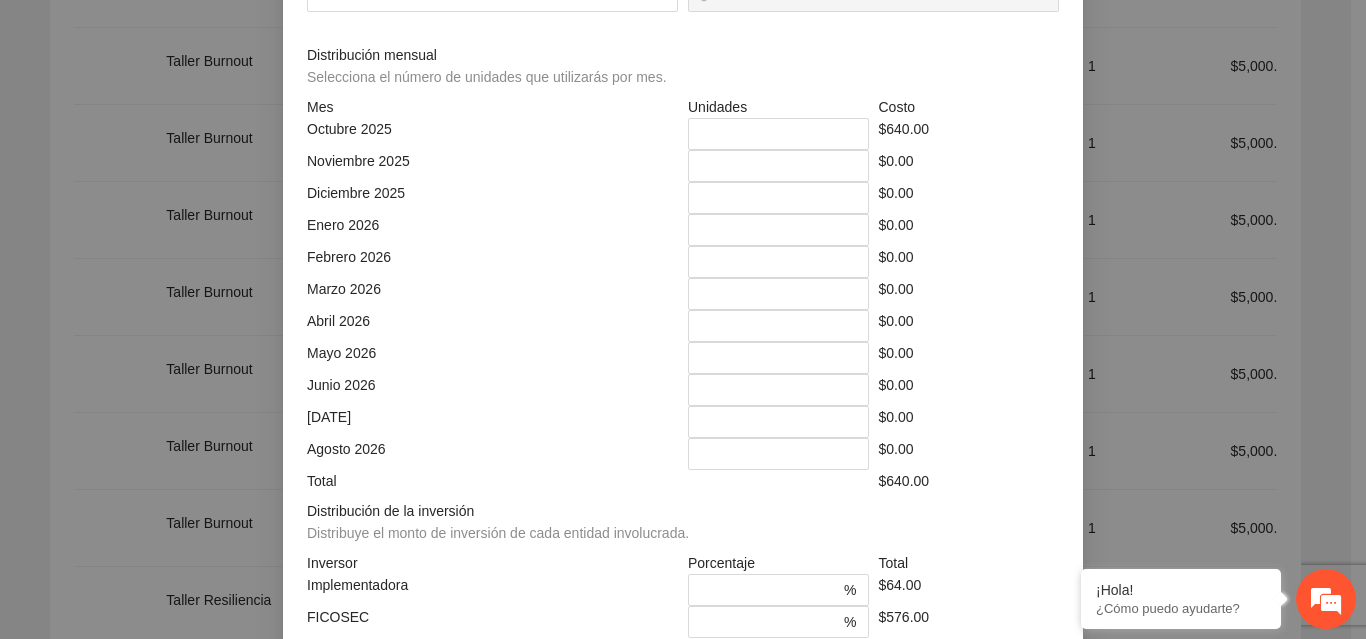 type on "********" 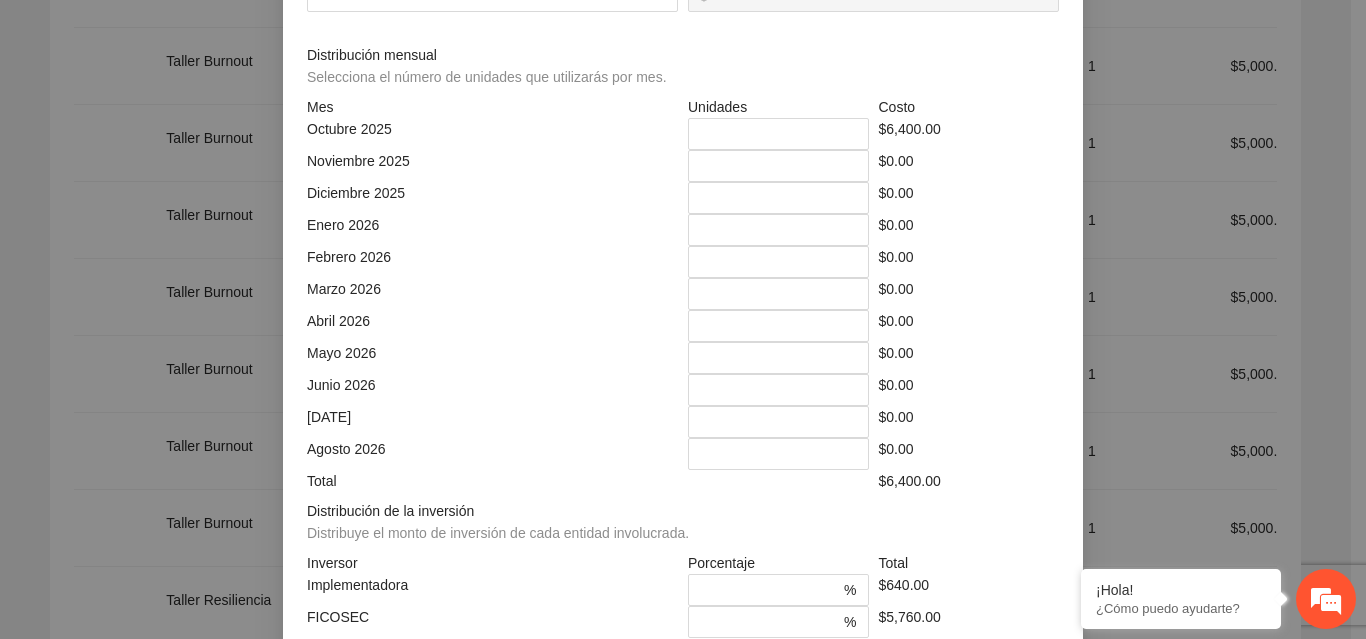 type on "****" 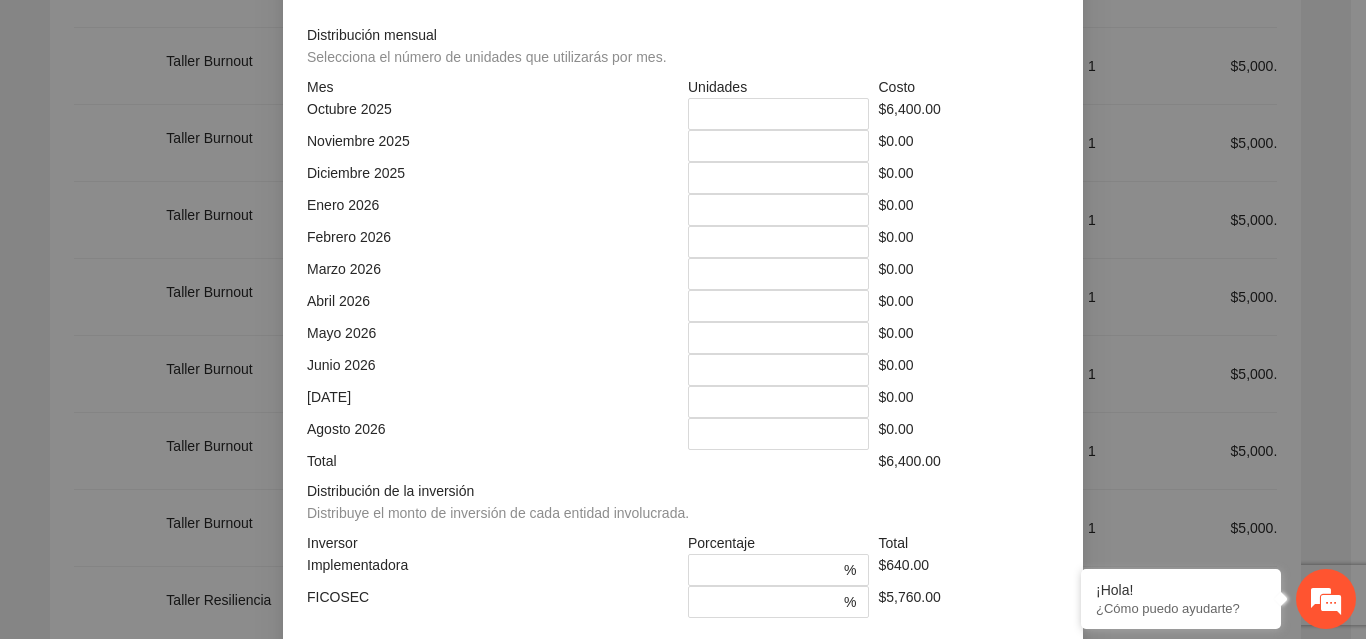 scroll, scrollTop: 455, scrollLeft: 0, axis: vertical 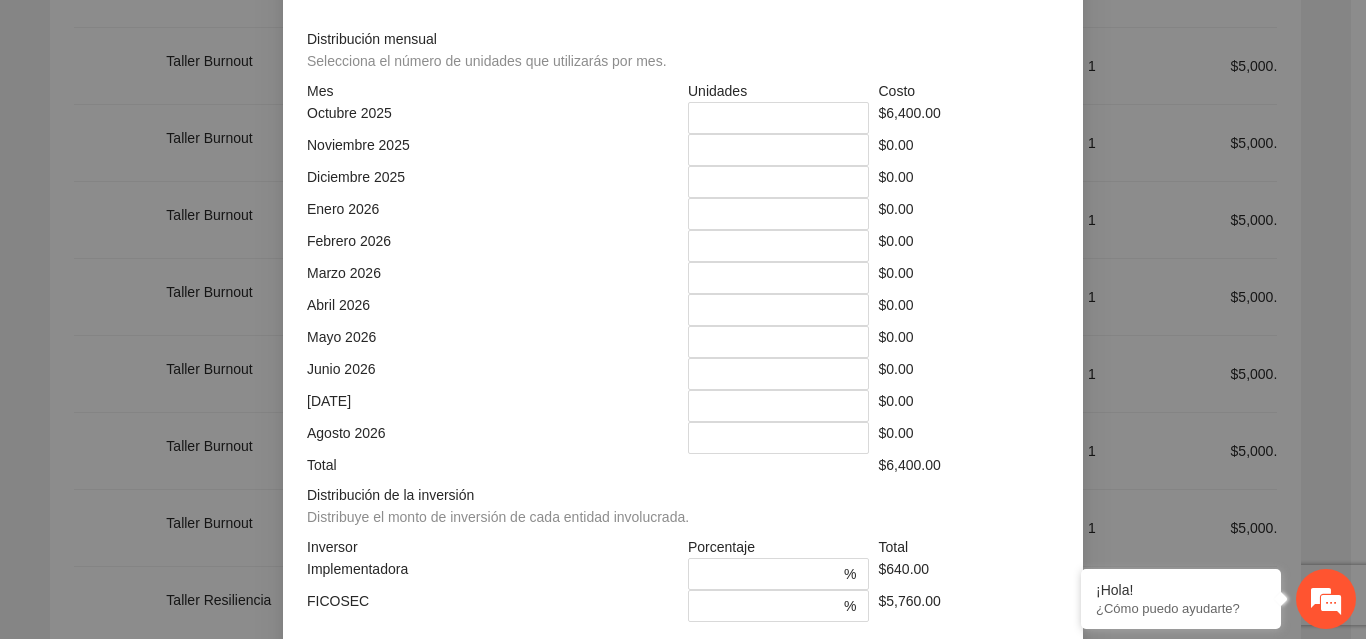 click on "**********" at bounding box center (683, 319) 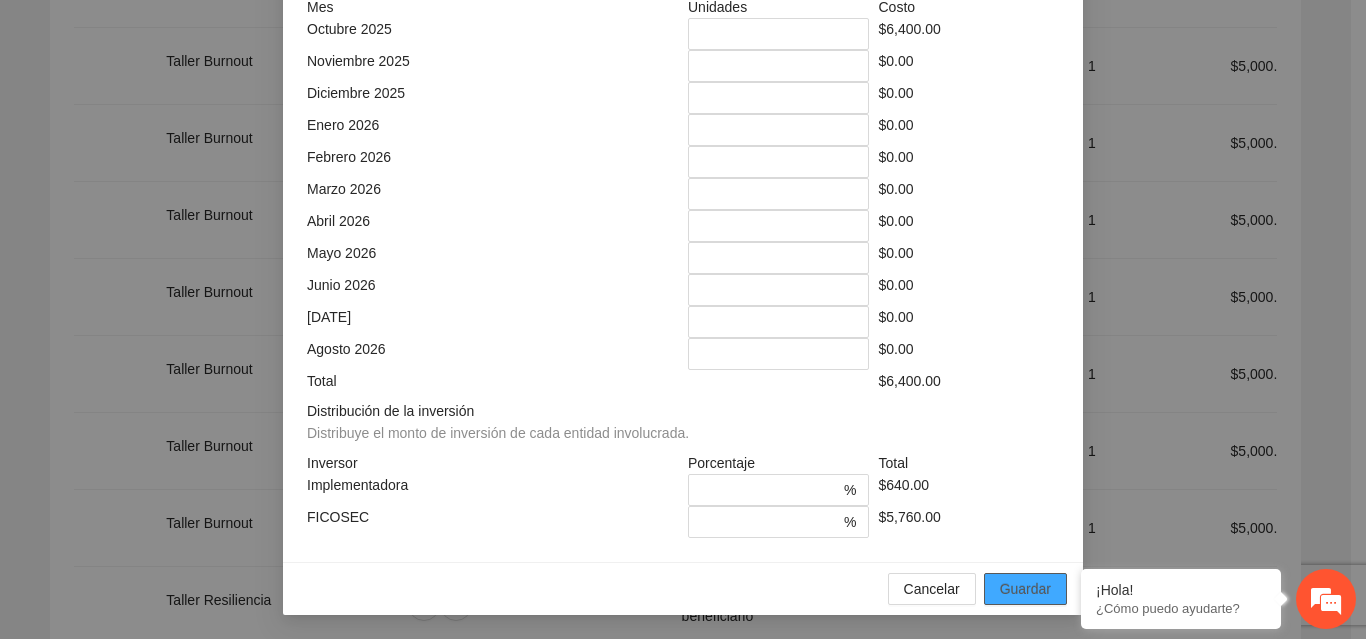 click on "Guardar" at bounding box center (1025, 589) 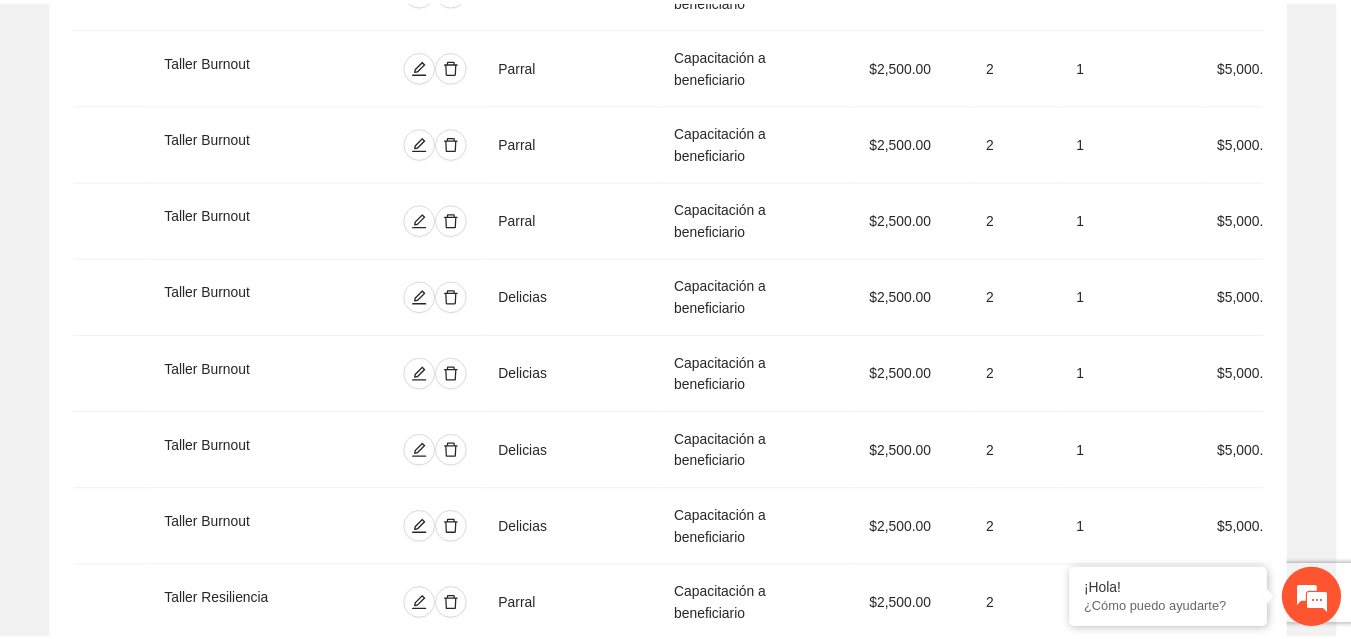 scroll, scrollTop: 439, scrollLeft: 0, axis: vertical 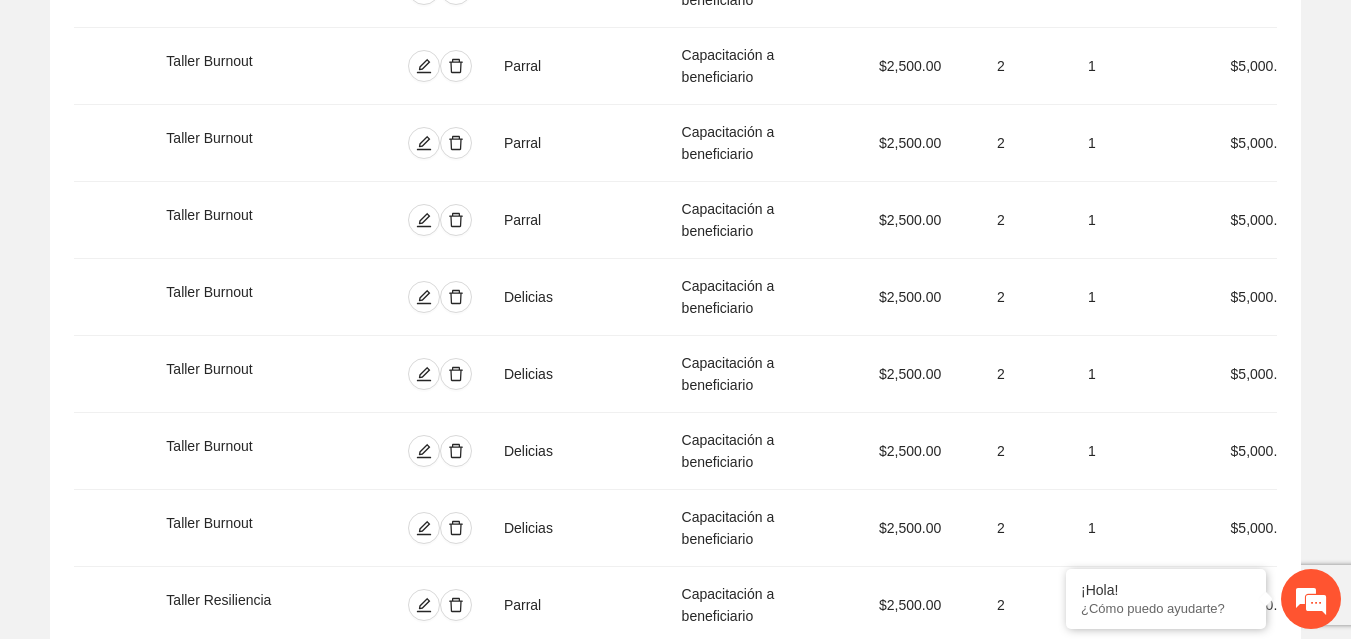 click 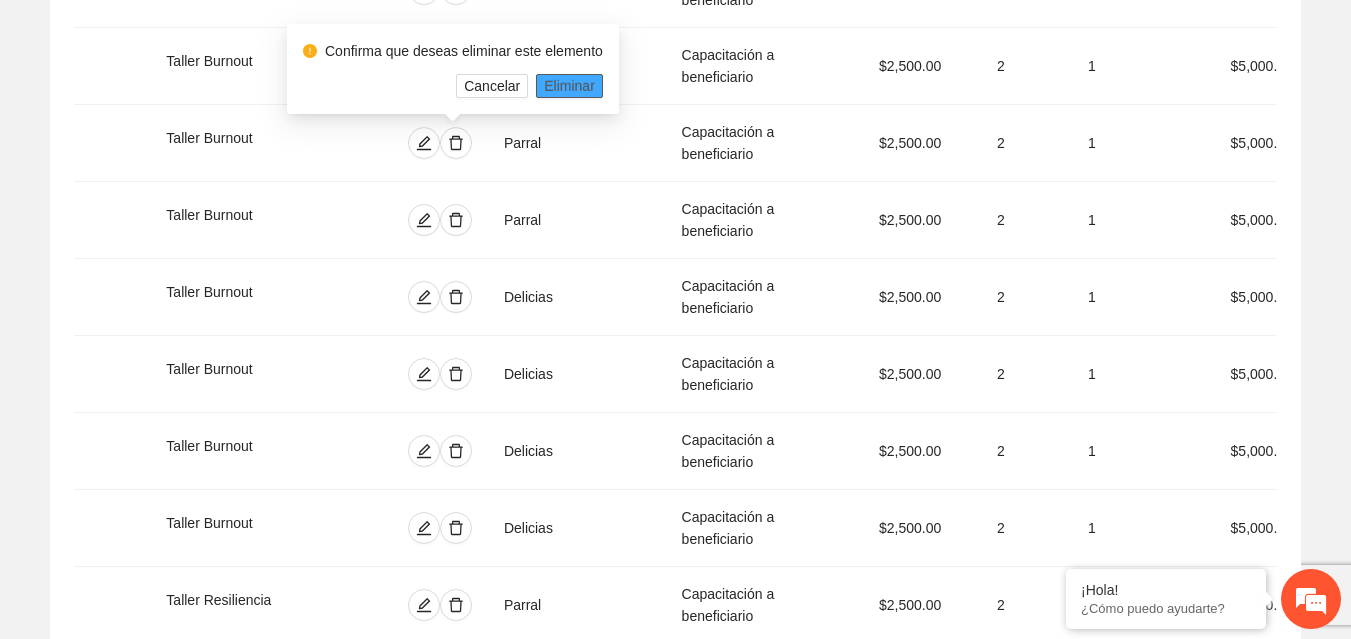 click on "Eliminar" at bounding box center [569, 86] 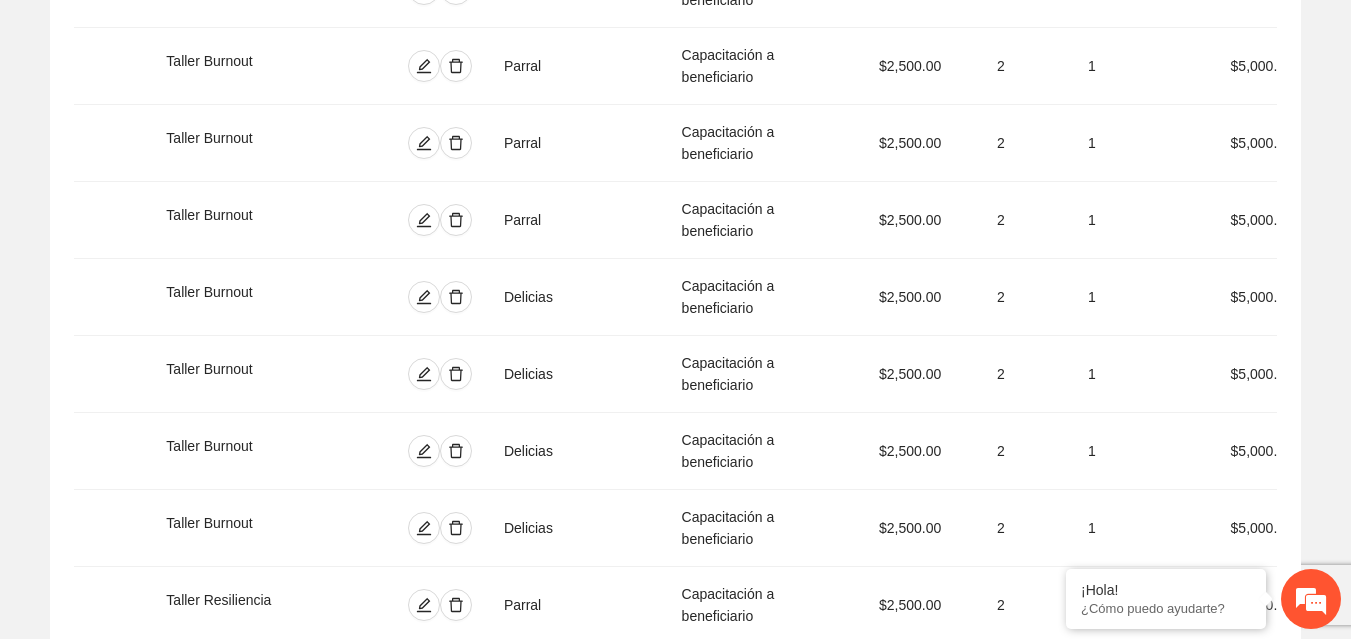 click 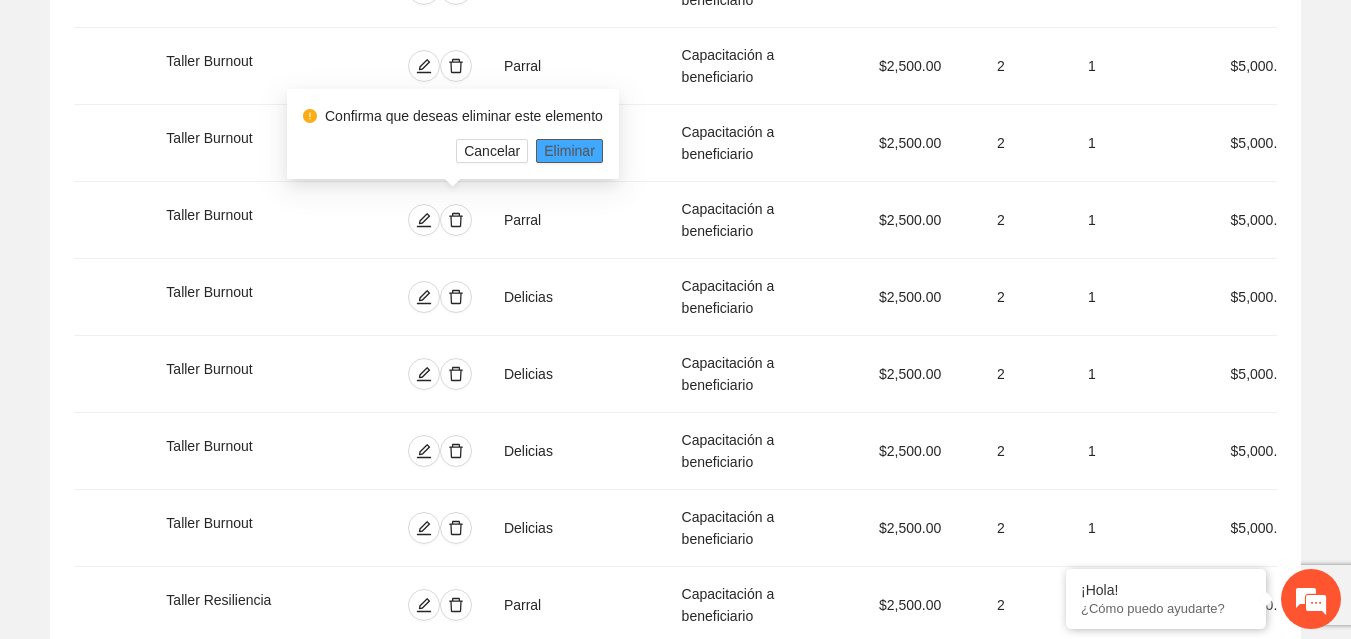 click on "Eliminar" at bounding box center (569, 151) 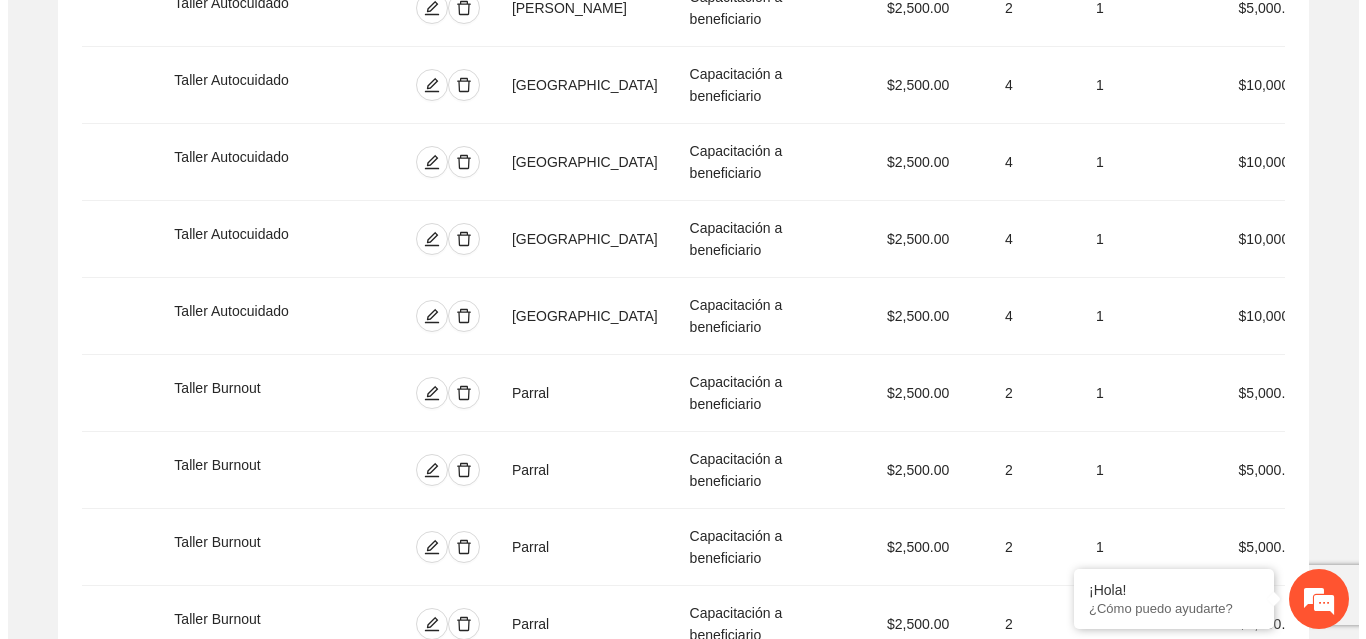 scroll, scrollTop: 8759, scrollLeft: 0, axis: vertical 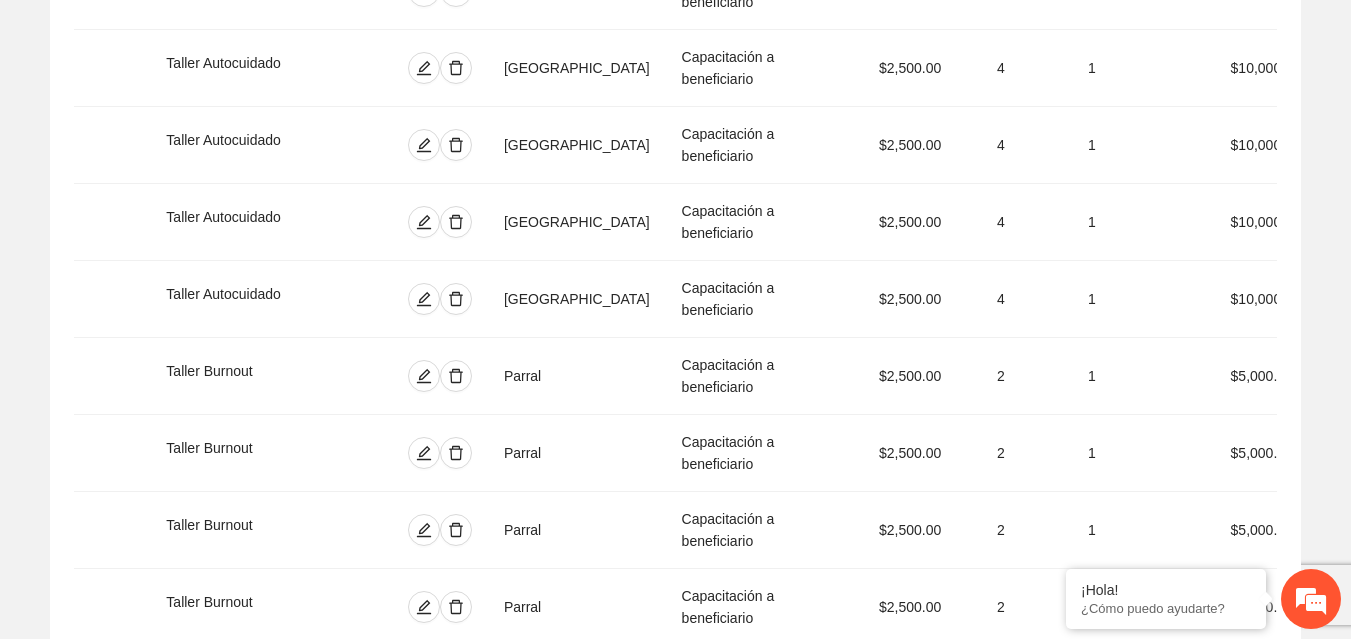 click 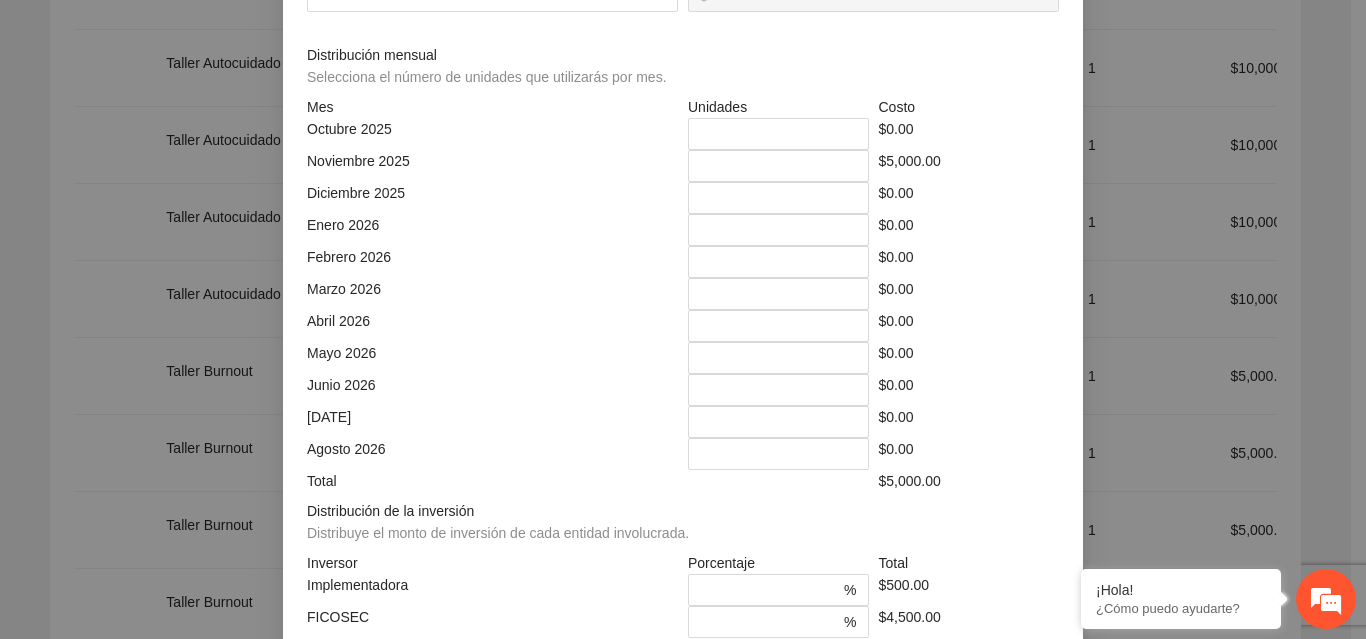 drag, startPoint x: 739, startPoint y: 361, endPoint x: 701, endPoint y: 361, distance: 38 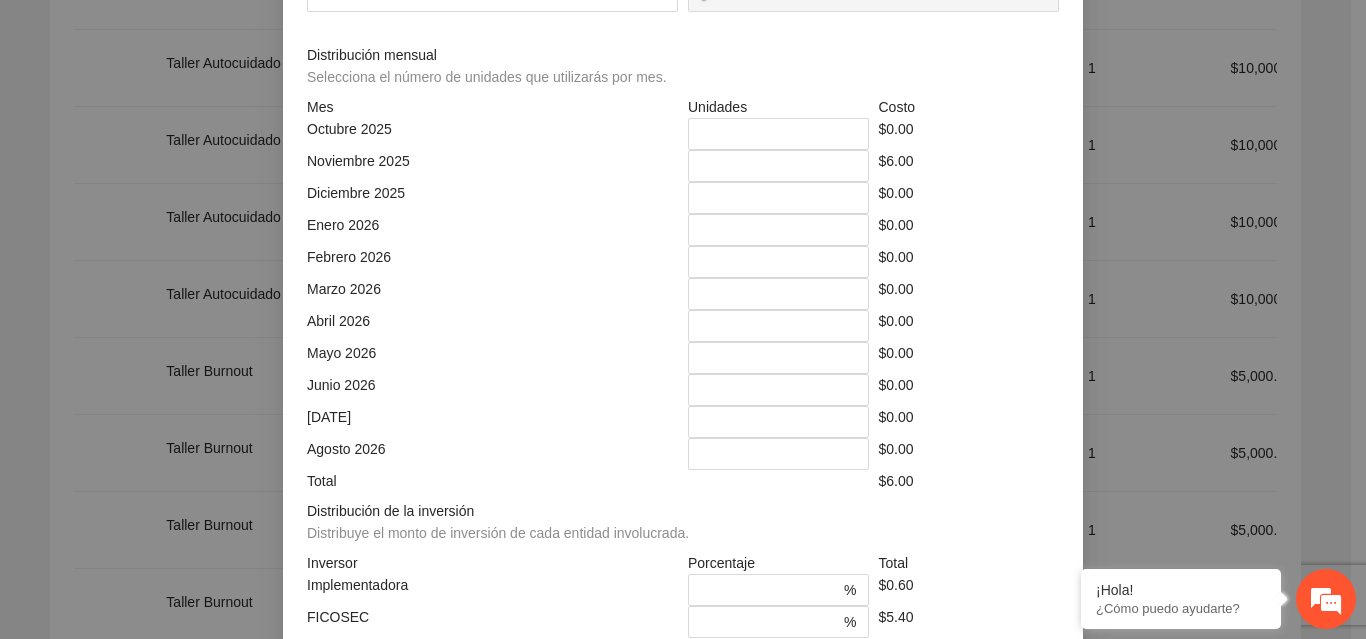 type on "*****" 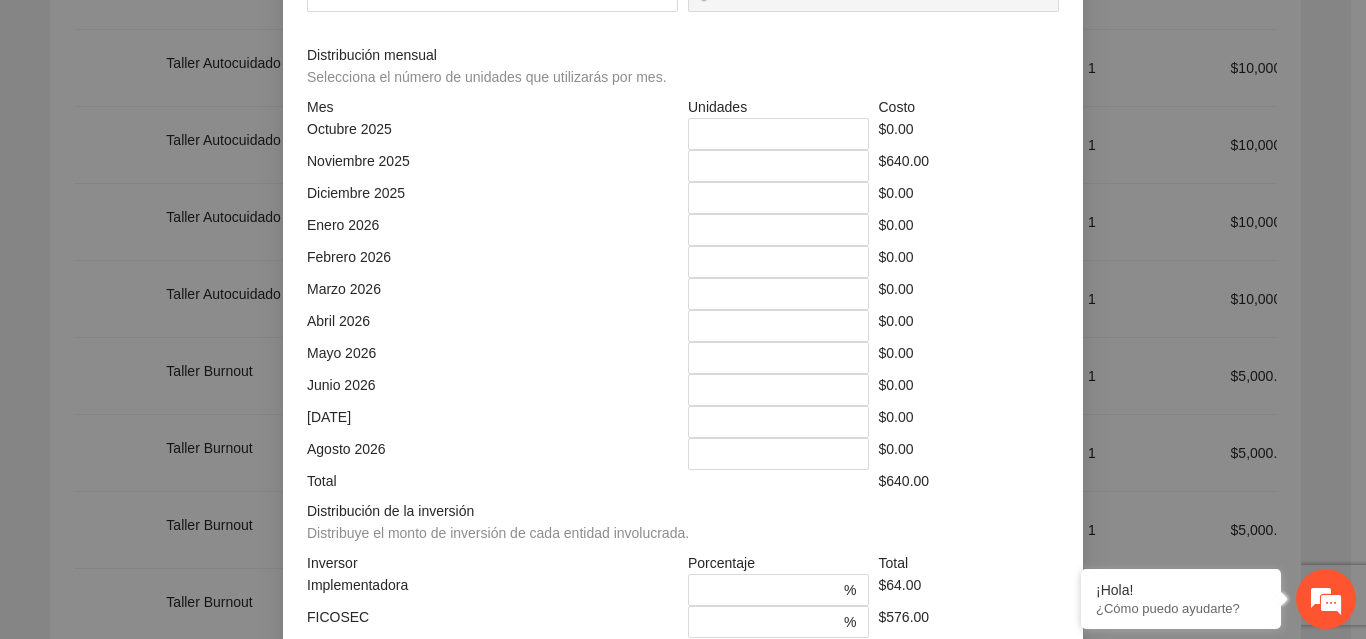 type on "********" 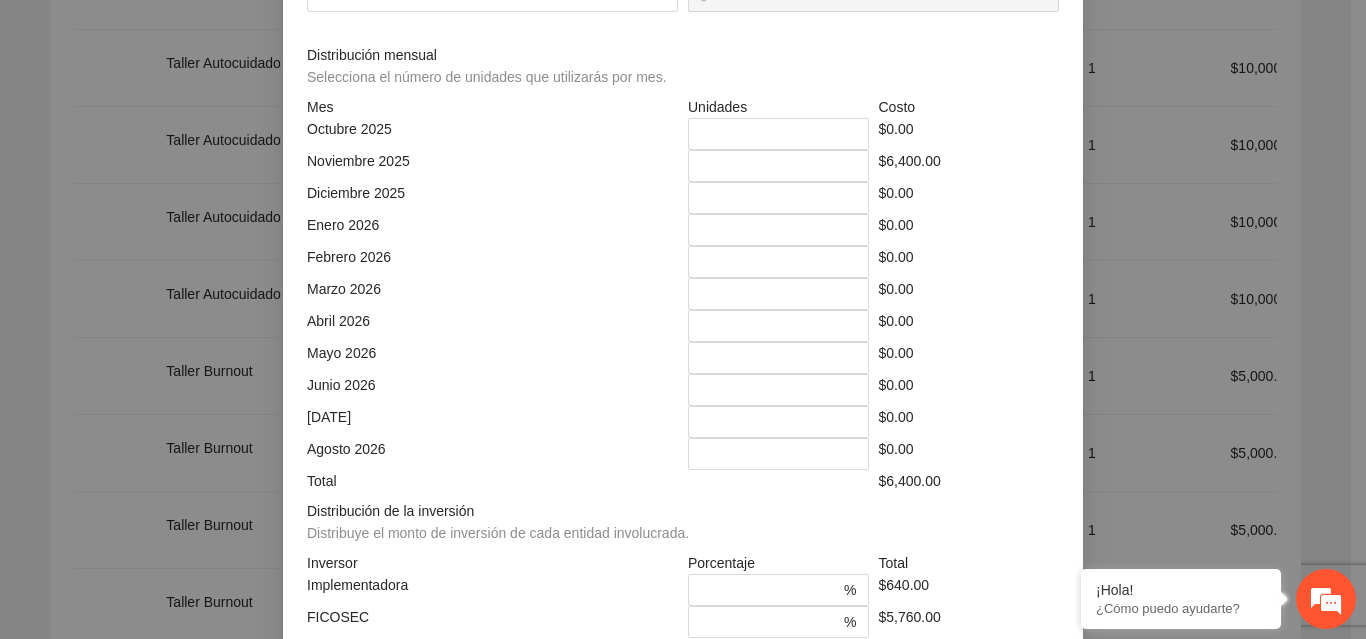 type on "****" 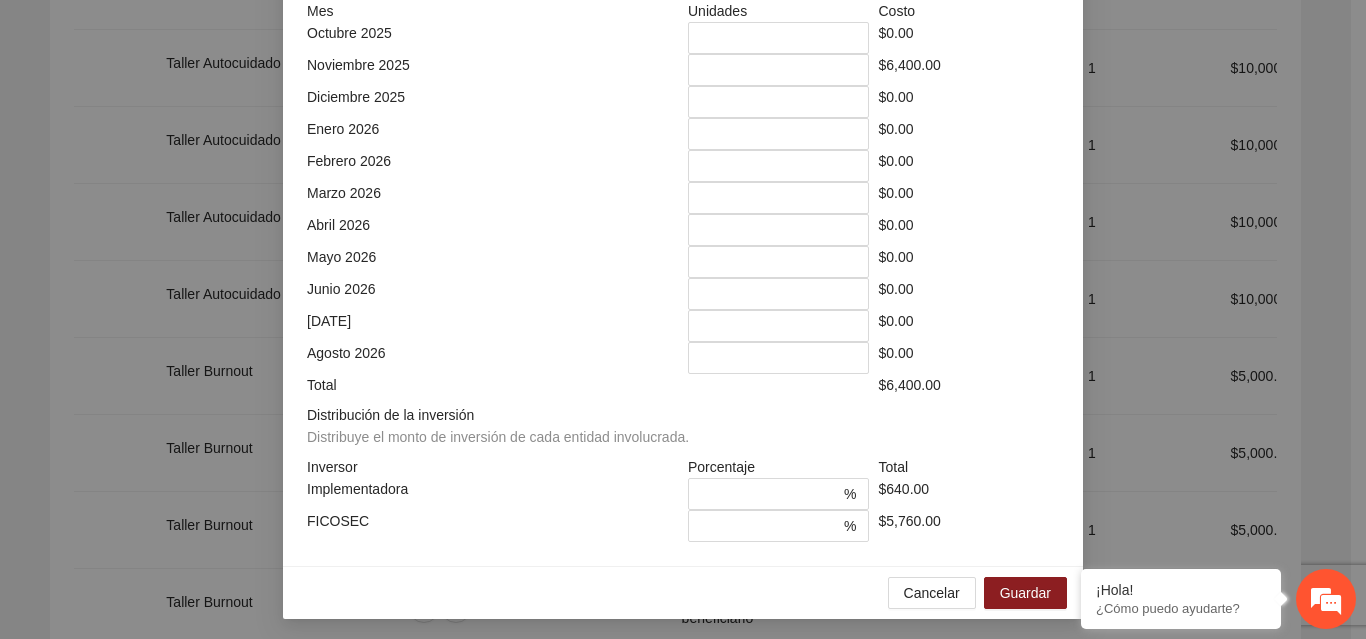 scroll, scrollTop: 539, scrollLeft: 0, axis: vertical 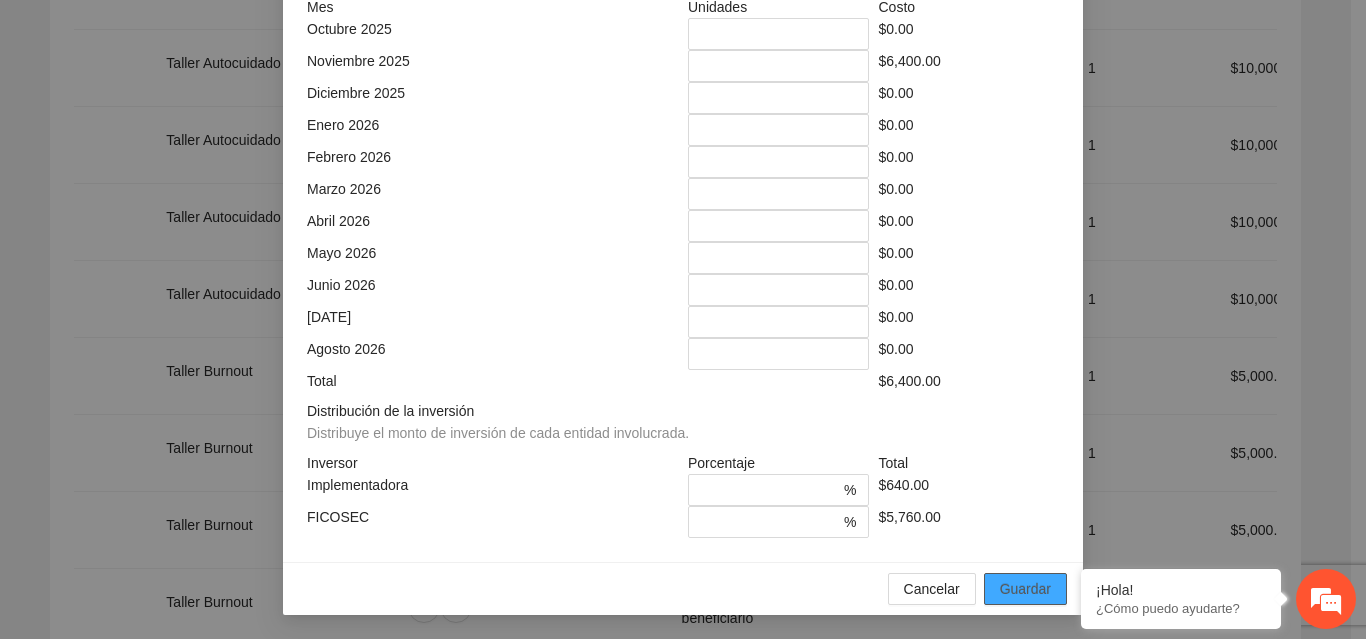 click on "Guardar" at bounding box center (1025, 589) 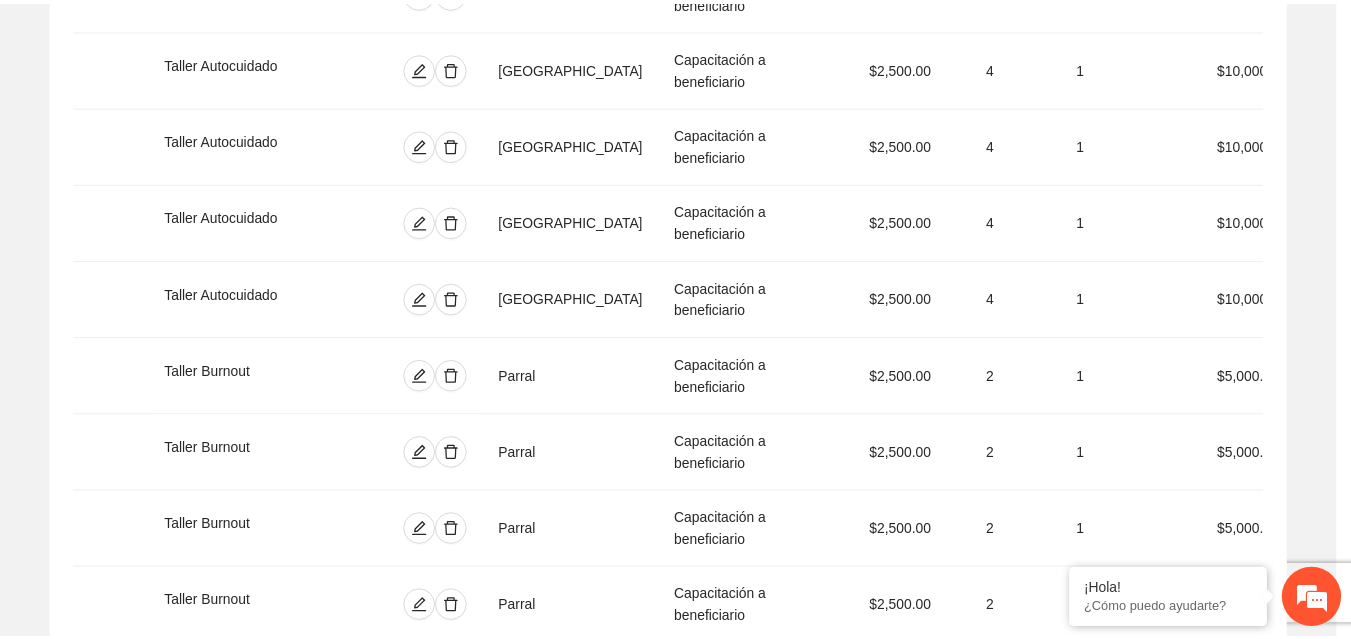 scroll, scrollTop: 439, scrollLeft: 0, axis: vertical 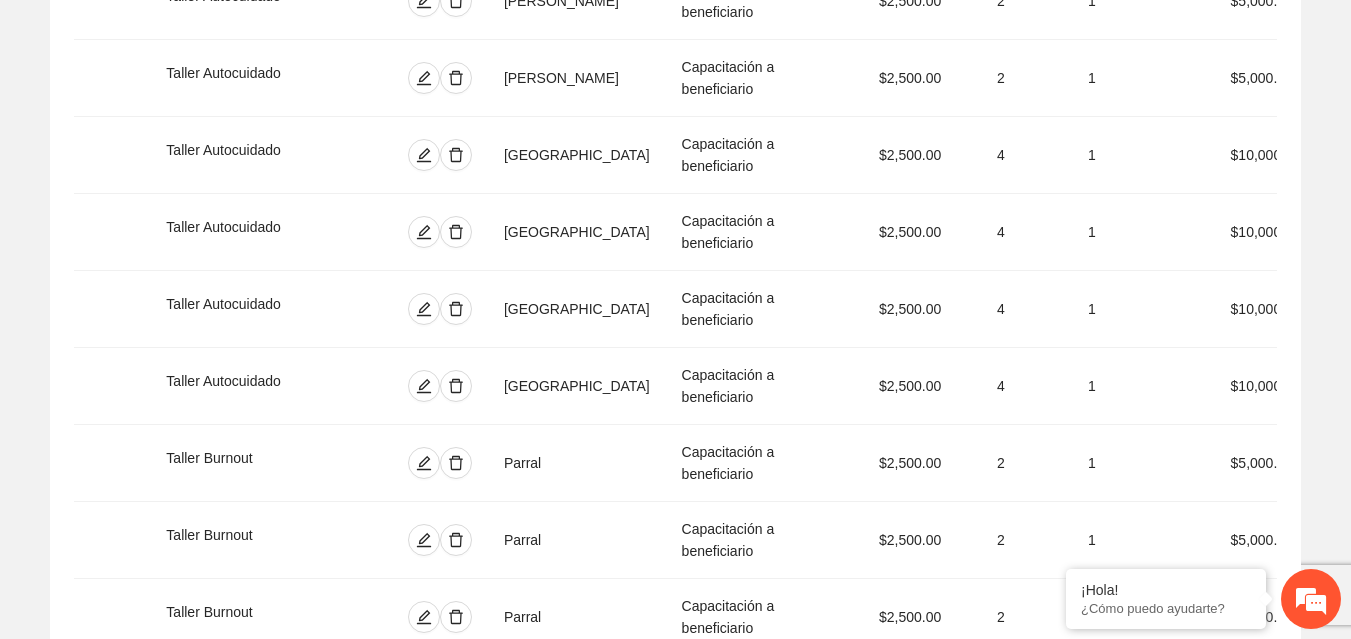 click 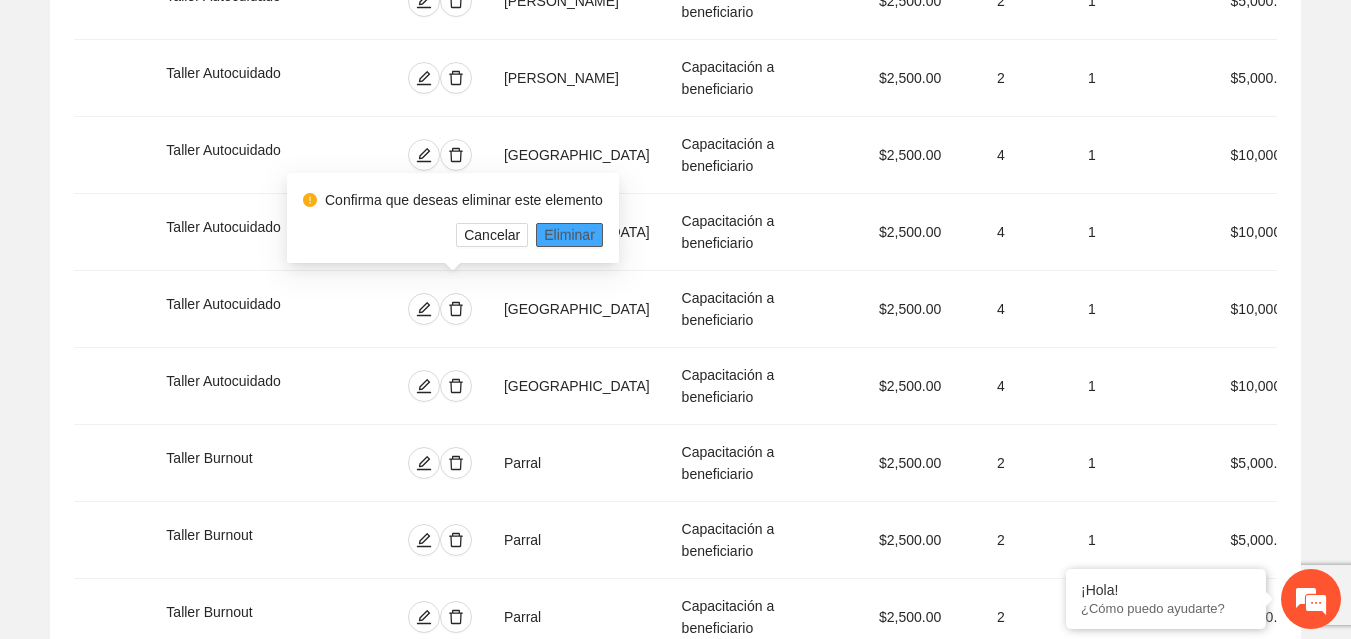 click on "Eliminar" at bounding box center (569, 235) 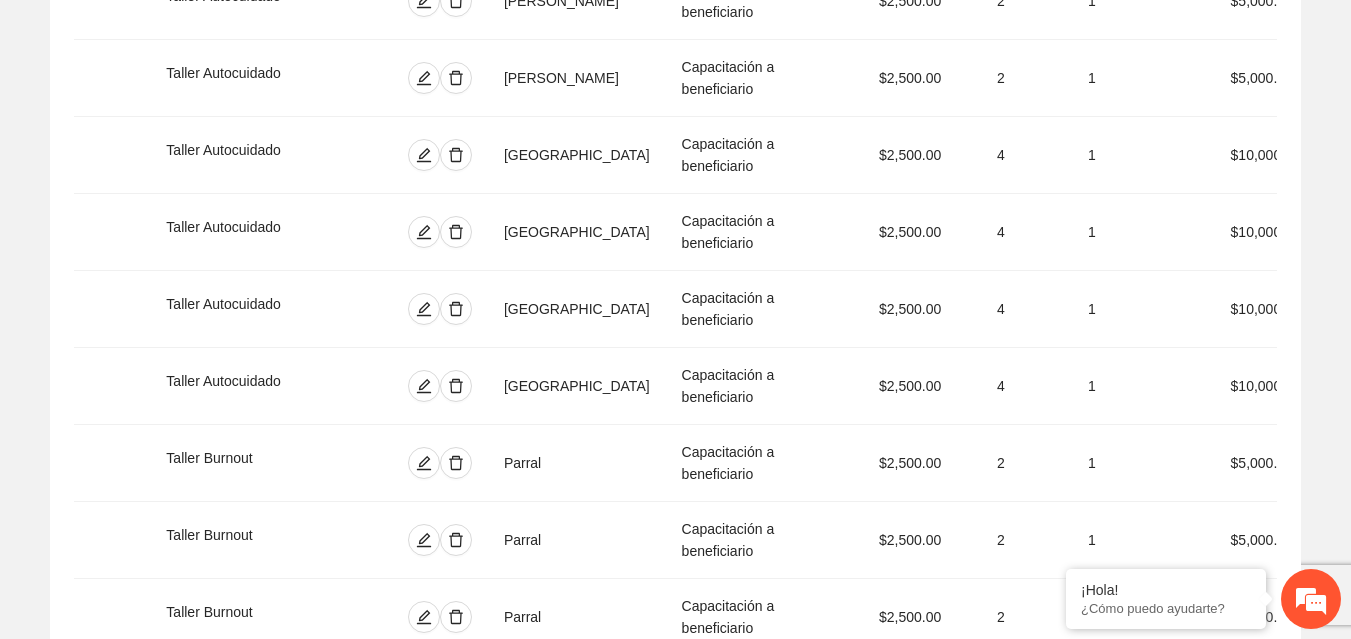 click 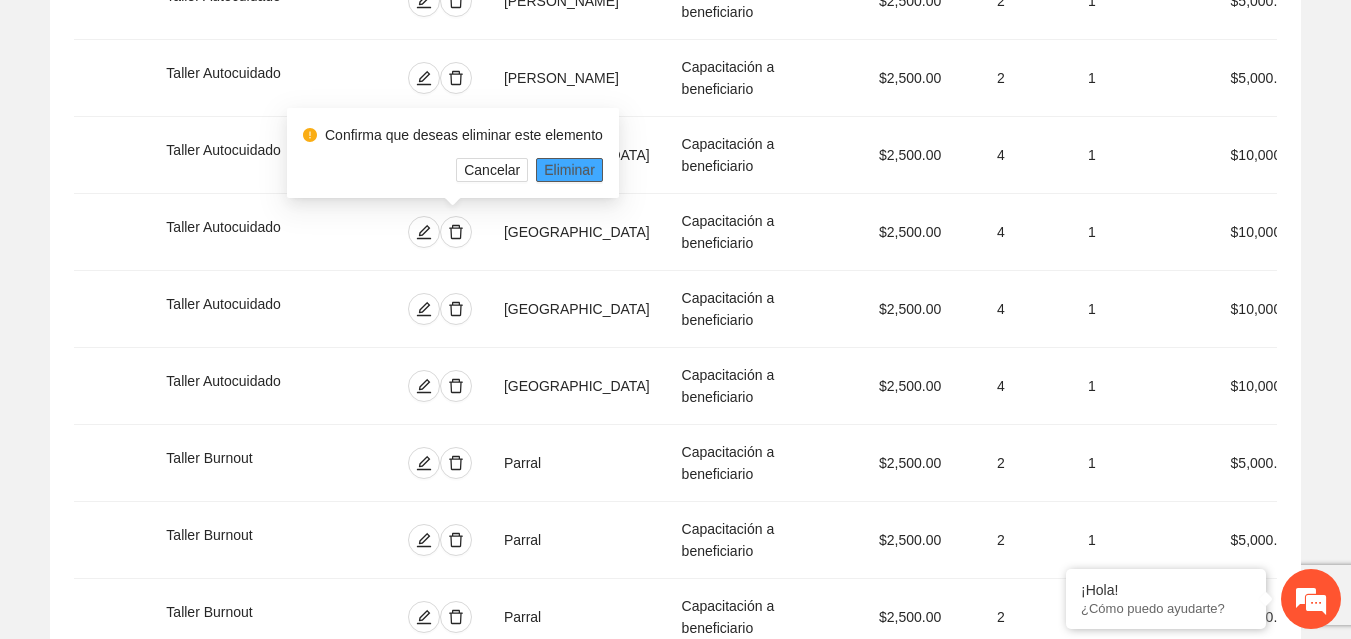 click on "Eliminar" at bounding box center [569, 170] 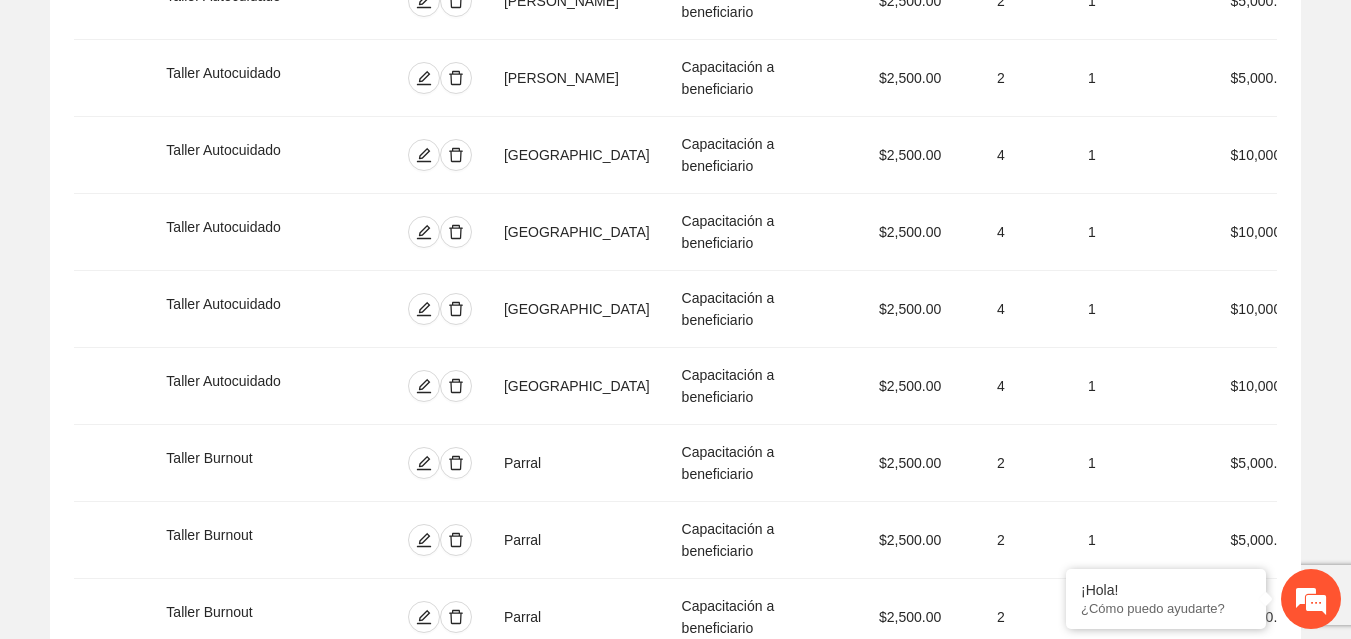 click 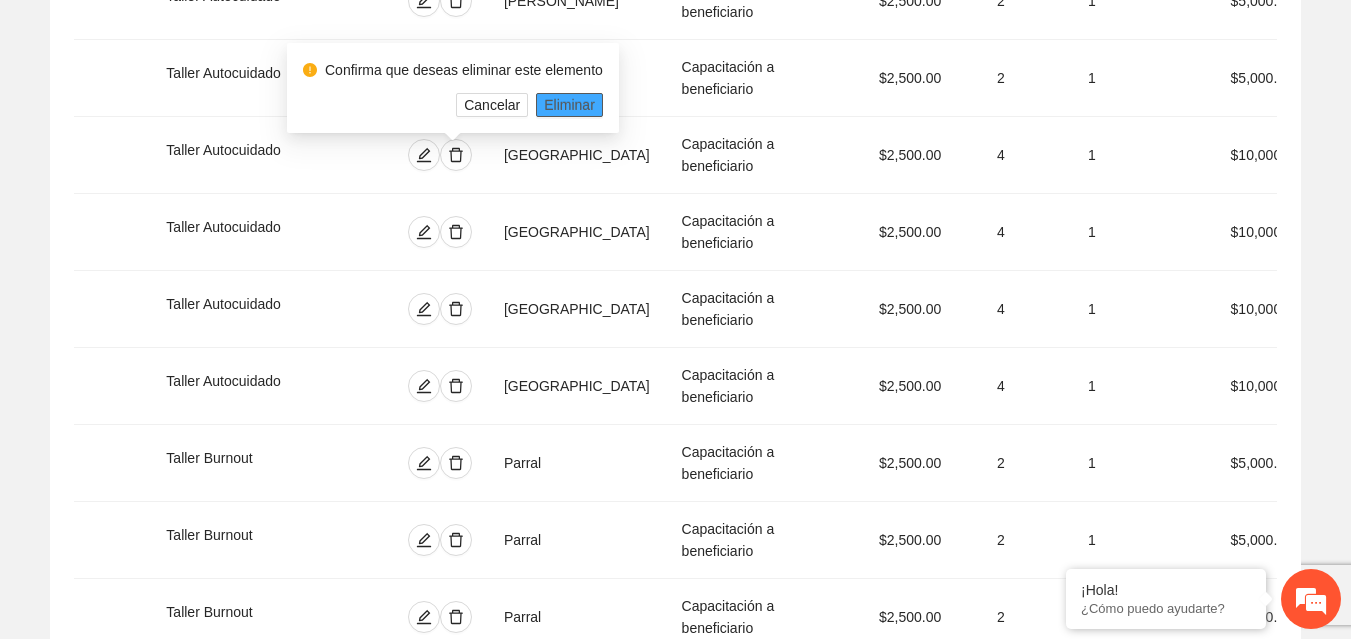 click on "Eliminar" at bounding box center [569, 105] 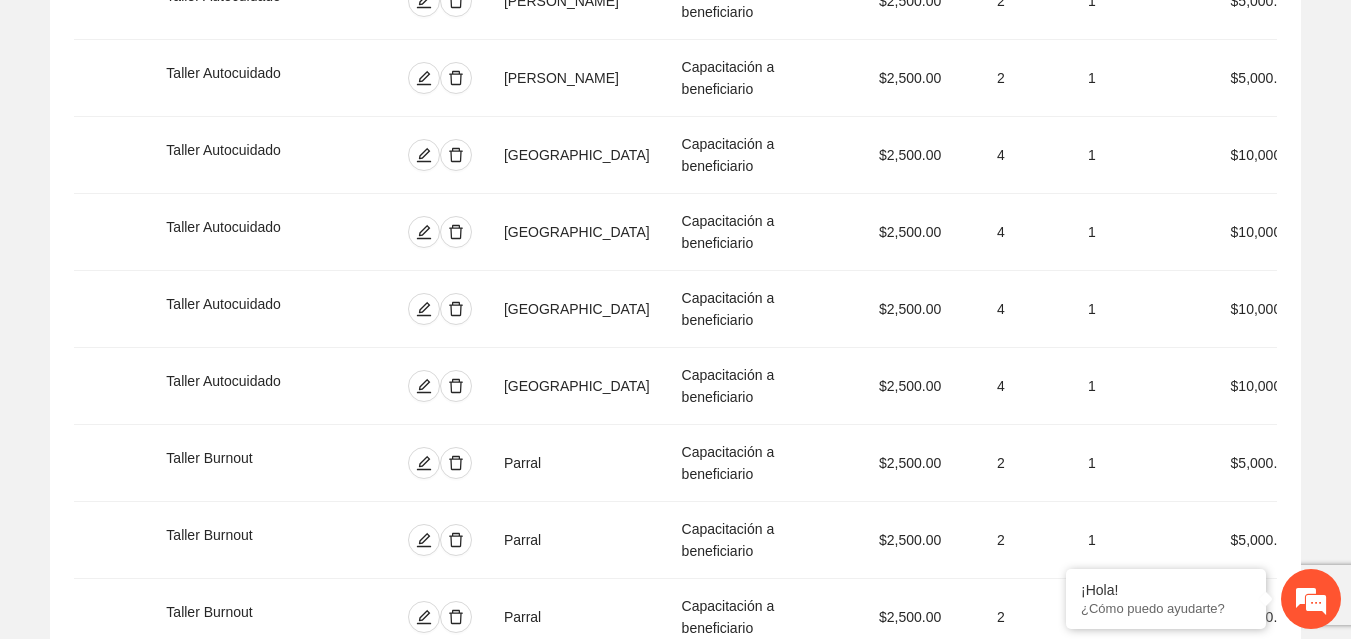 click 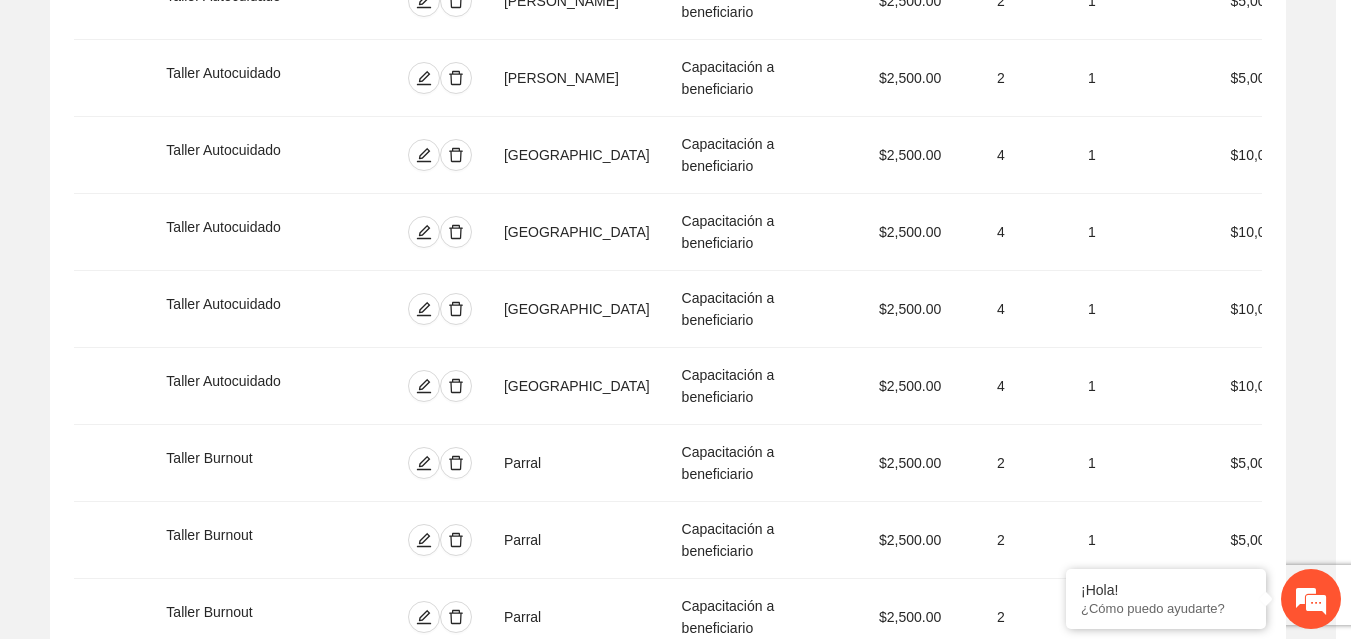 type on "********" 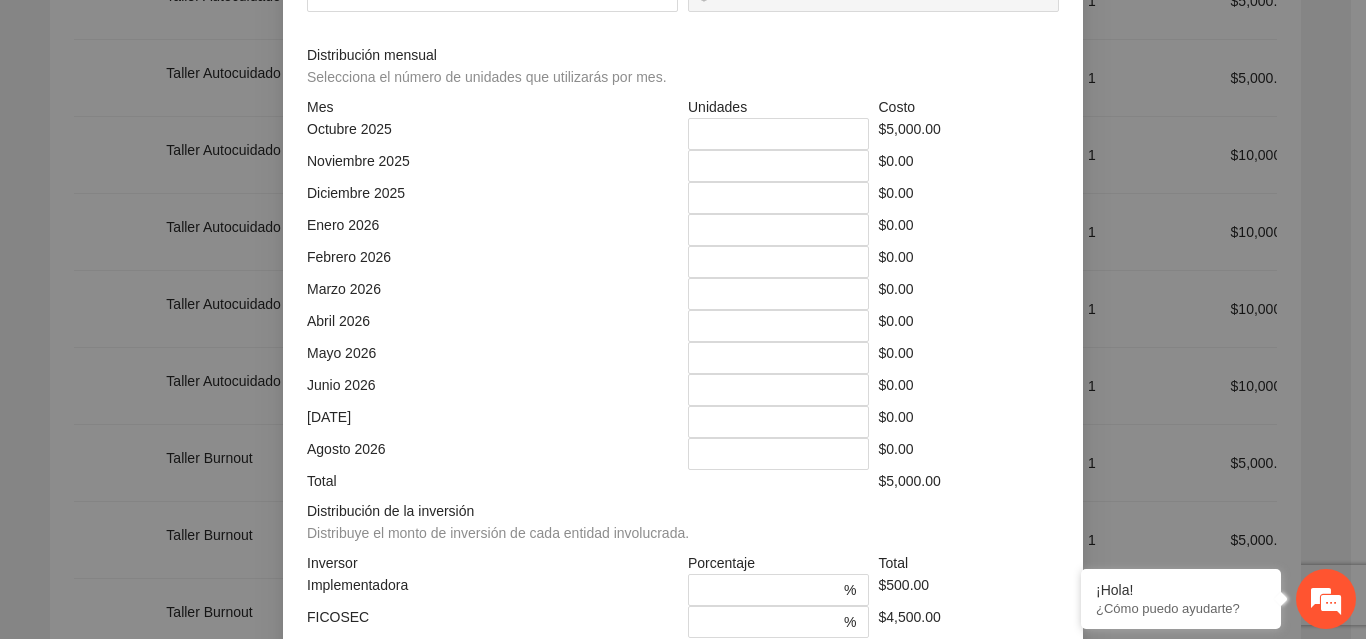 drag, startPoint x: 740, startPoint y: 358, endPoint x: 685, endPoint y: 351, distance: 55.443665 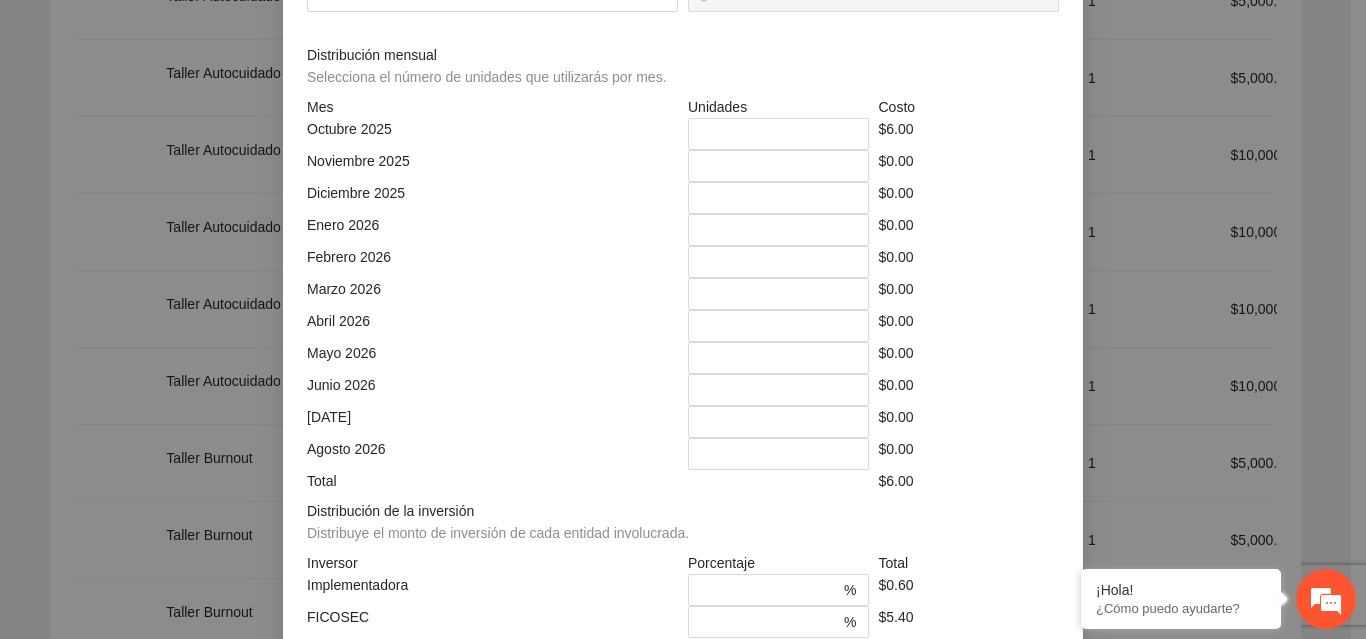 type on "*****" 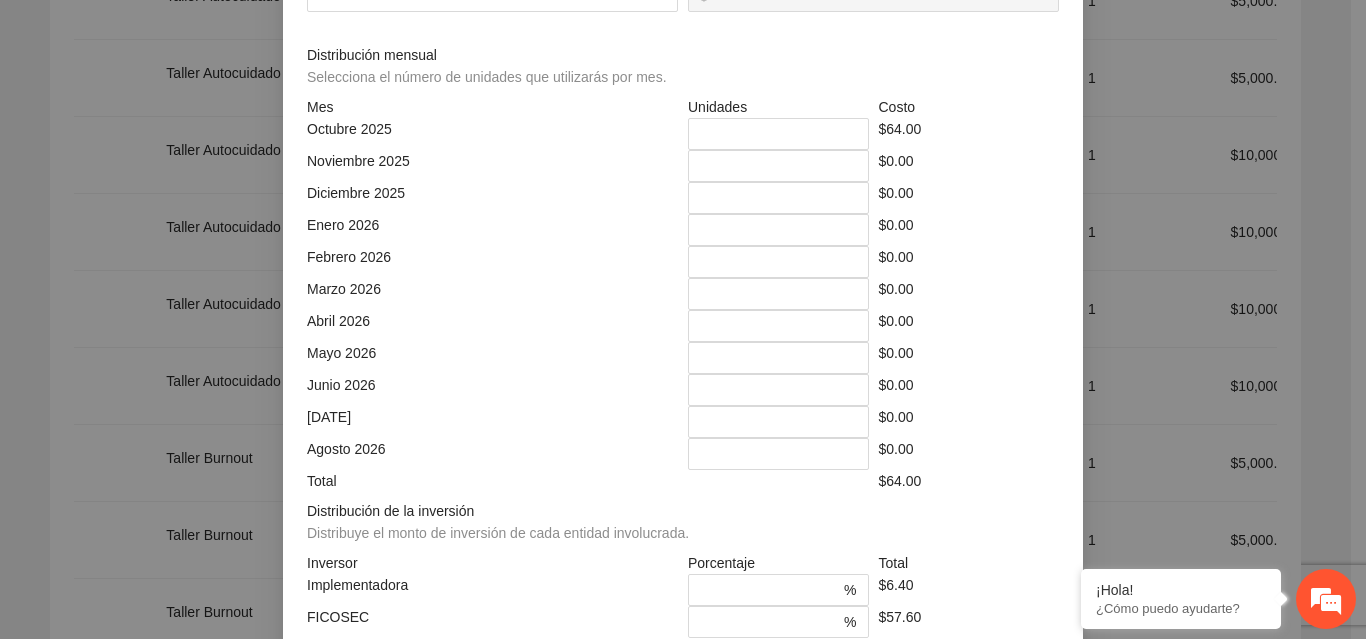 type on "******" 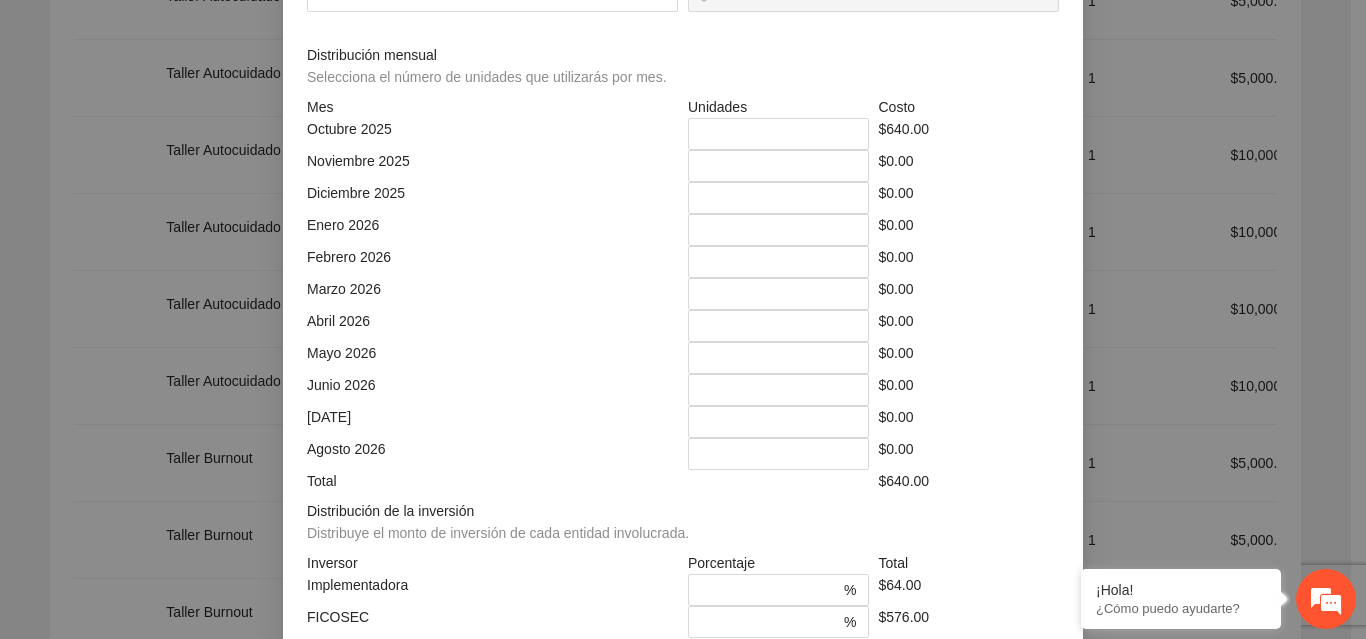 type on "********" 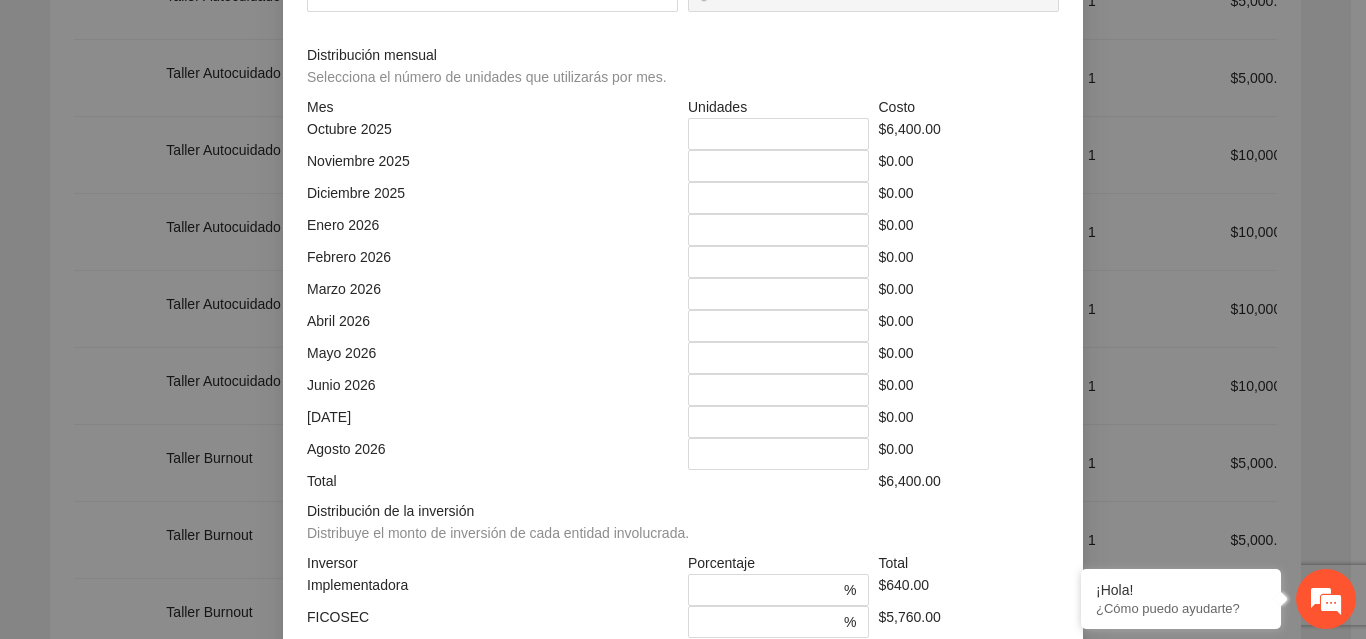 type on "****" 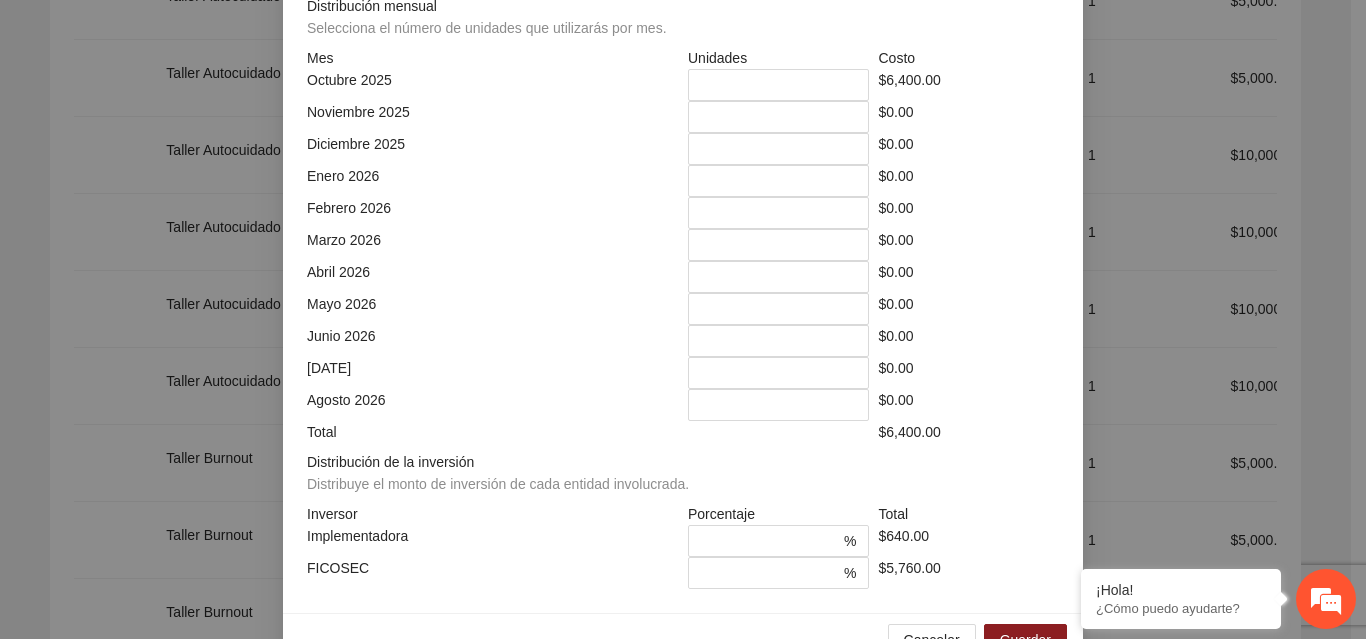 scroll, scrollTop: 539, scrollLeft: 0, axis: vertical 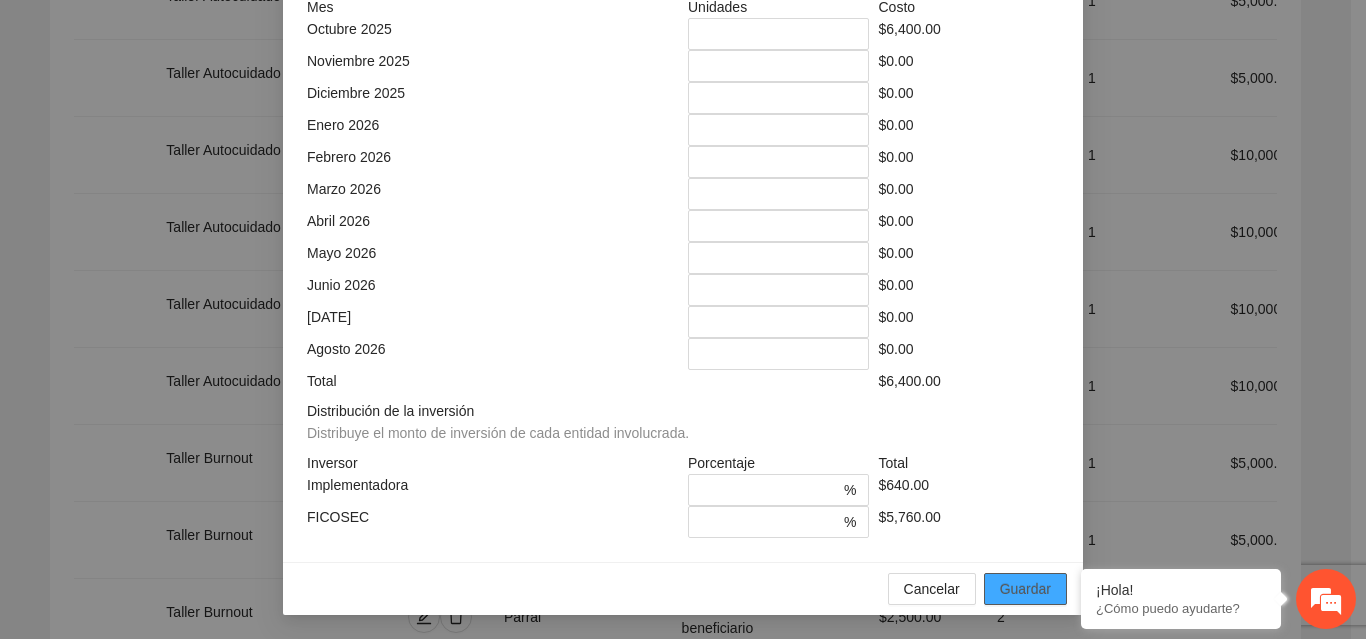 click on "Guardar" at bounding box center (1025, 589) 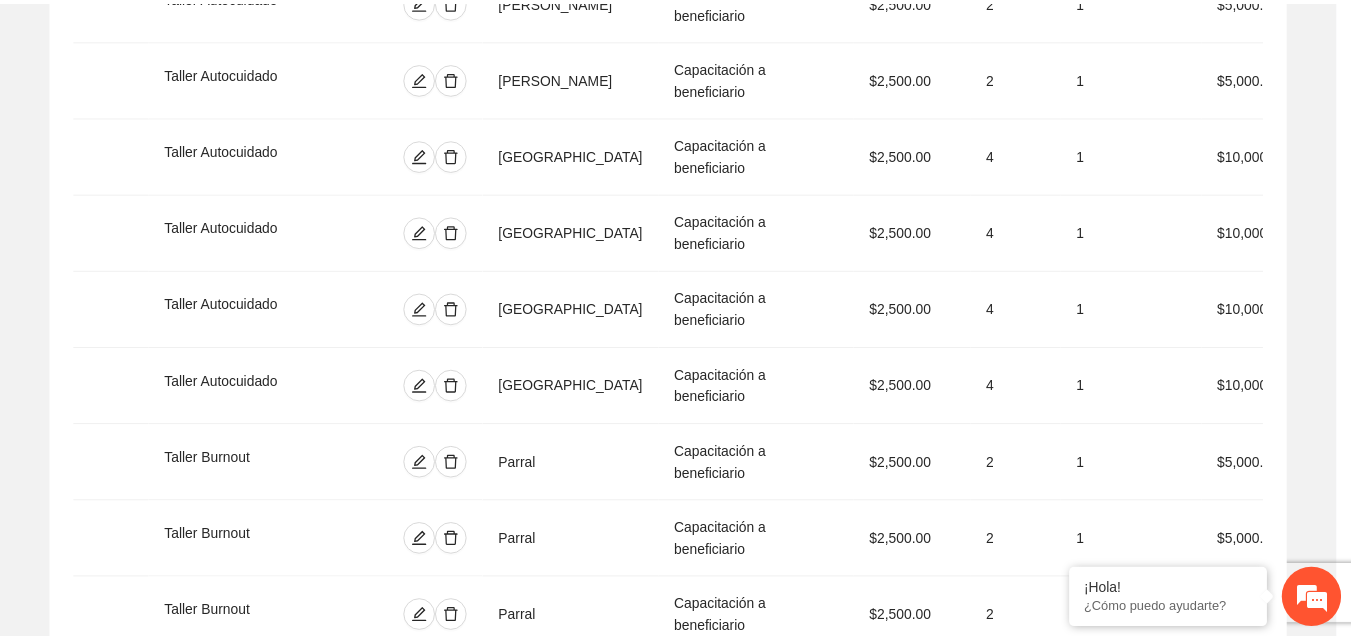 scroll, scrollTop: 439, scrollLeft: 0, axis: vertical 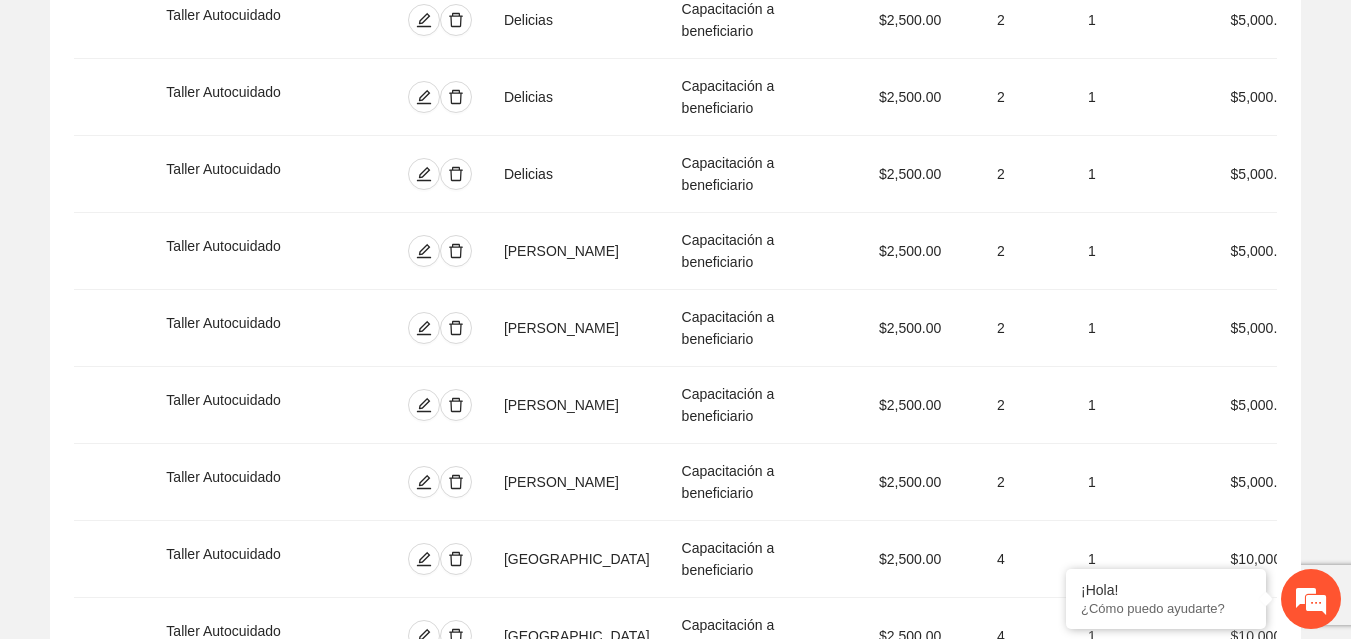 click 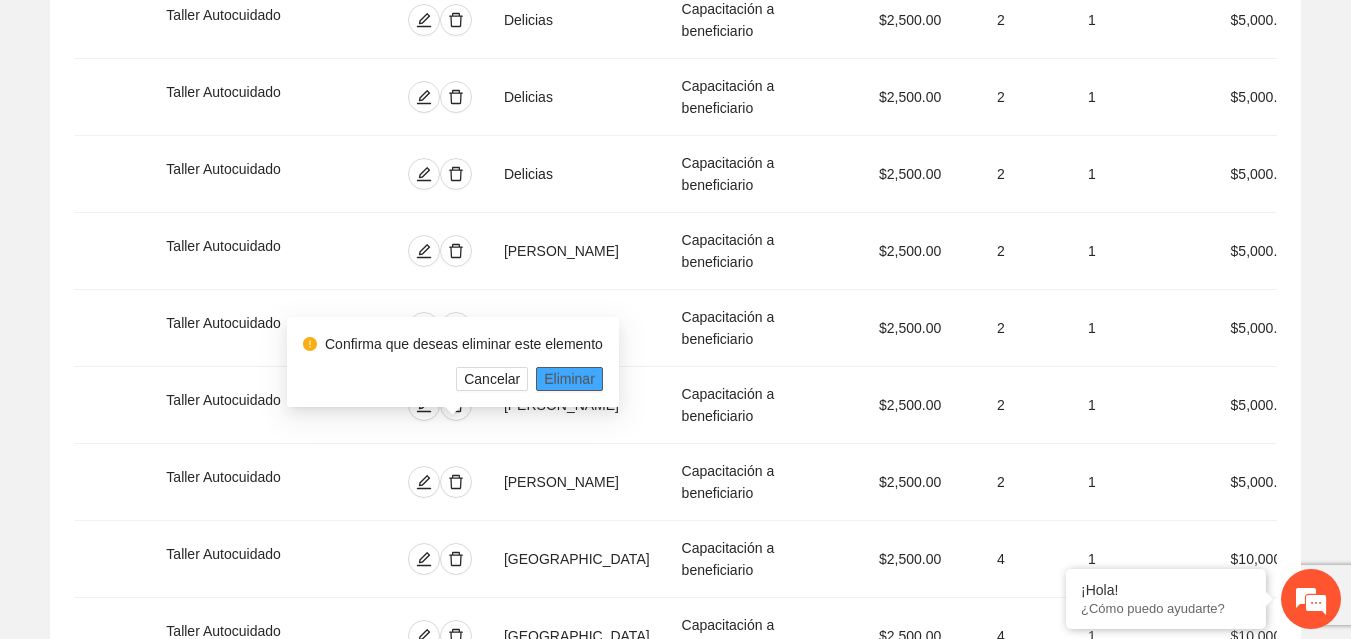 click on "Eliminar" at bounding box center (569, 379) 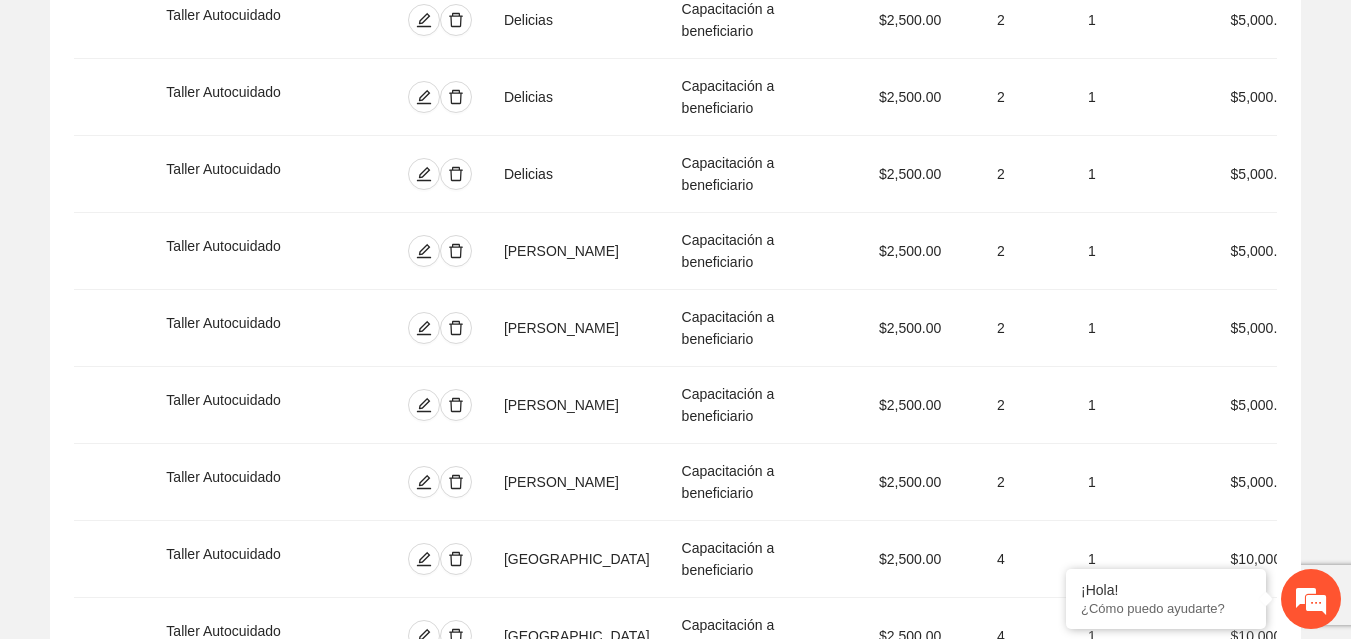 click 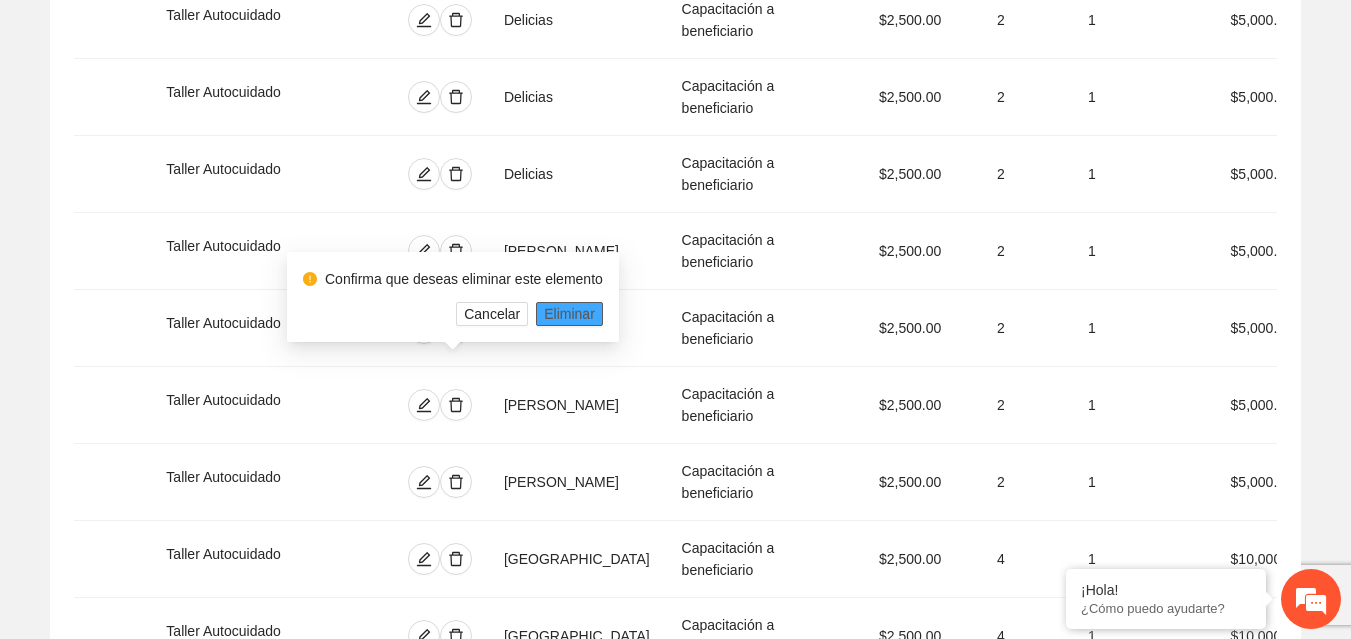 click on "Eliminar" at bounding box center (569, 314) 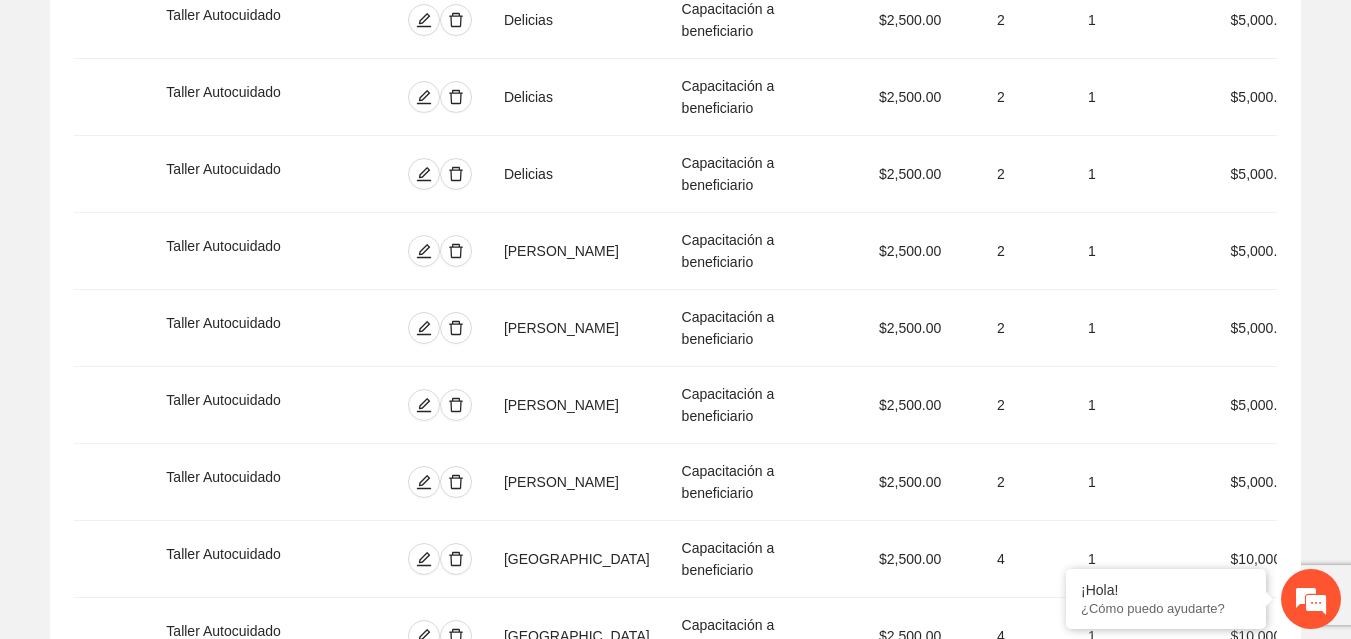 click at bounding box center [456, 1252] 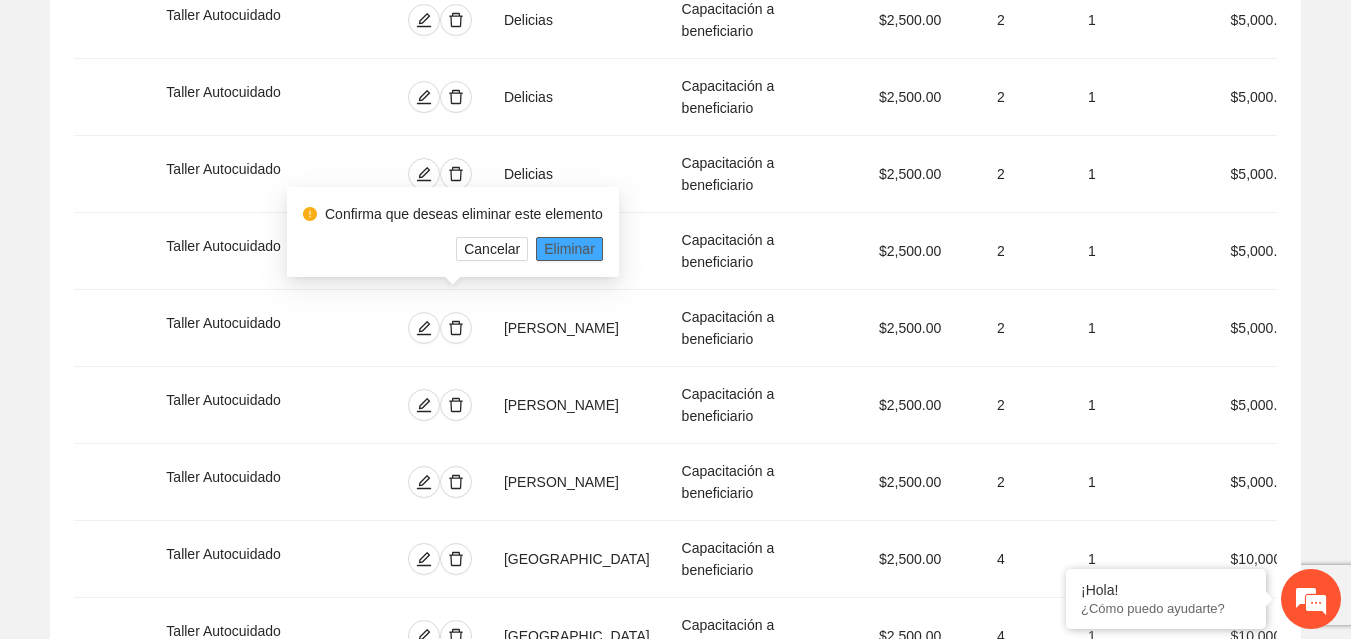 click on "Eliminar" at bounding box center [569, 249] 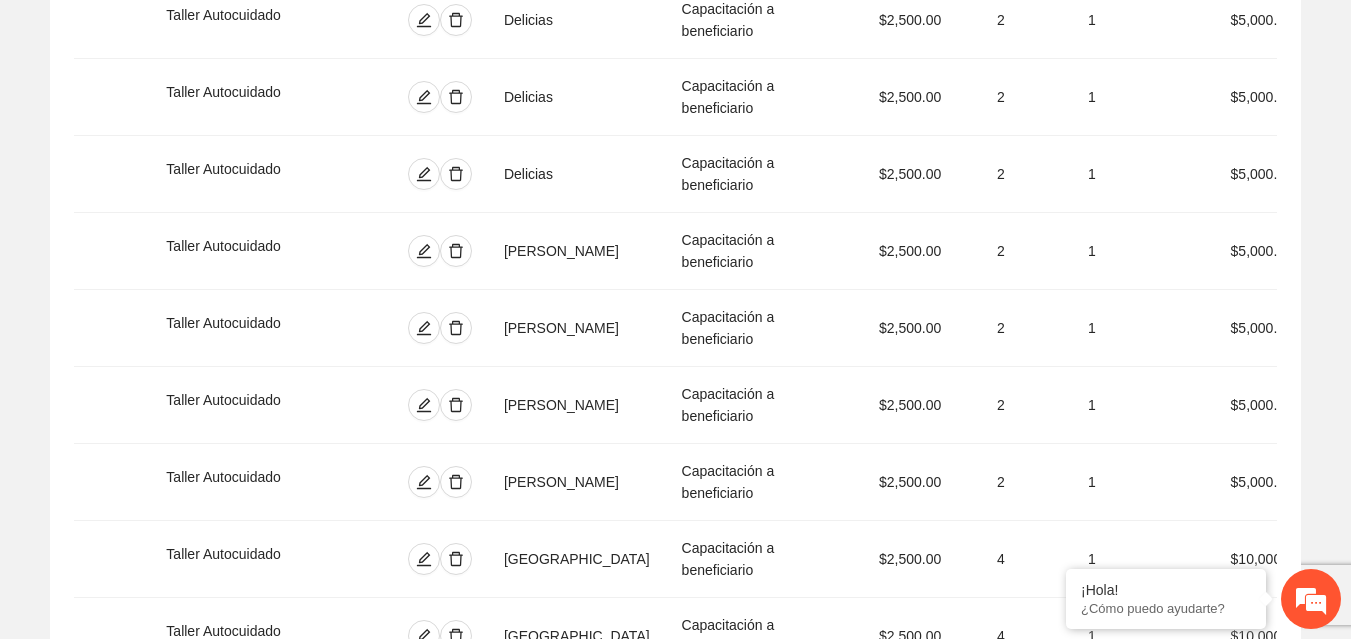 click 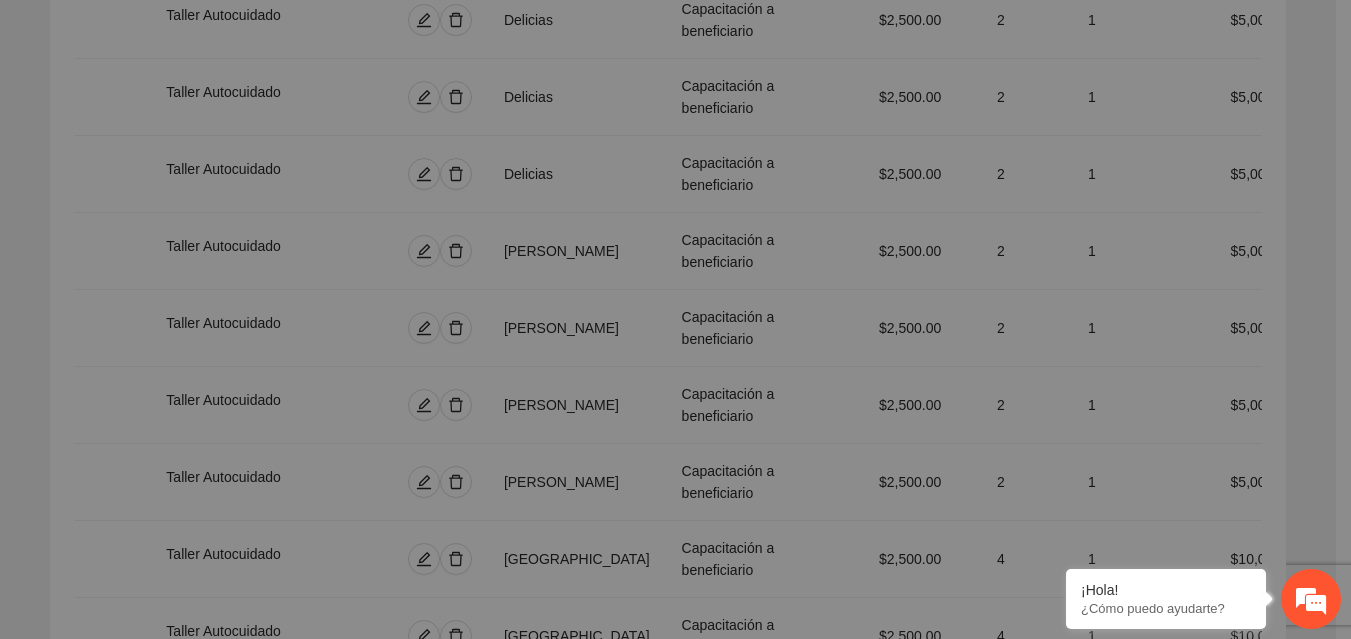 type on "*" 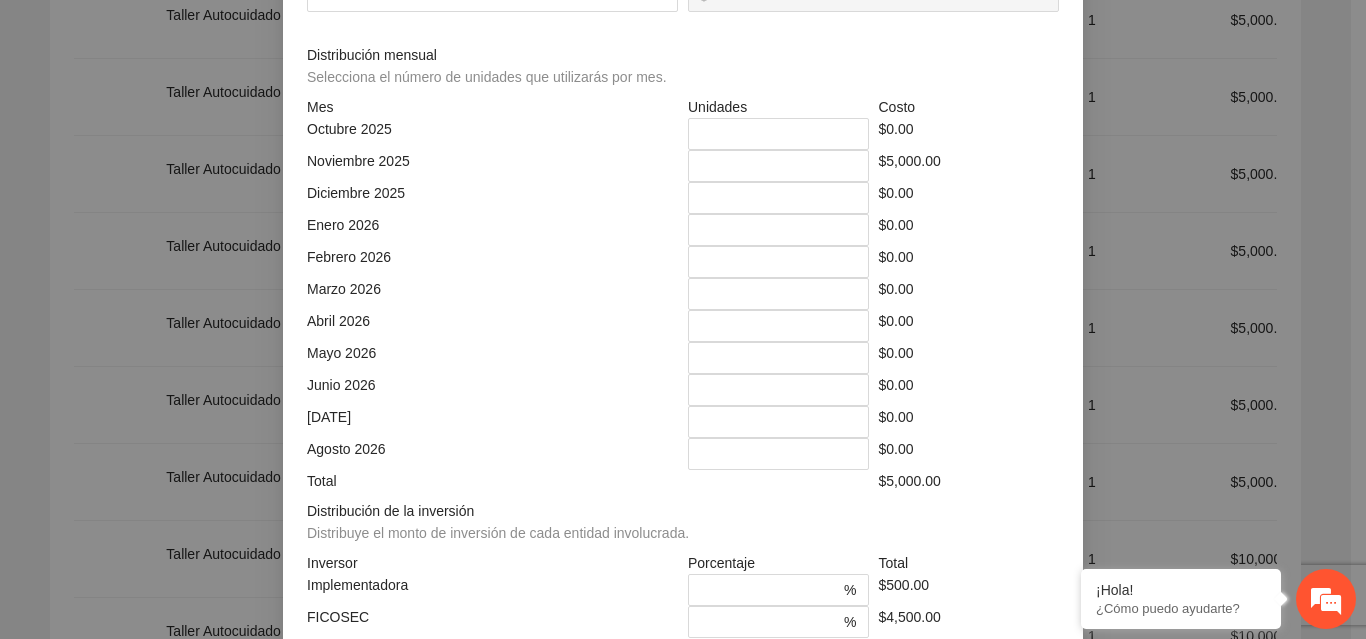 drag, startPoint x: 770, startPoint y: 365, endPoint x: 695, endPoint y: 365, distance: 75 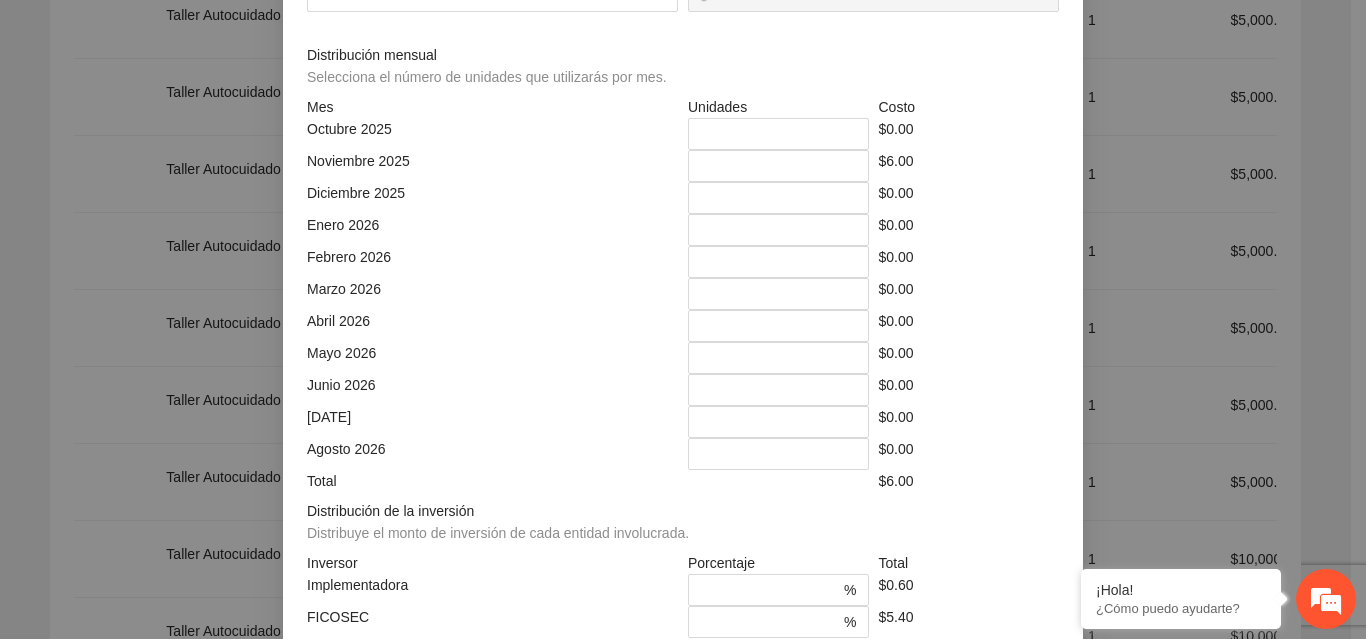 type on "*****" 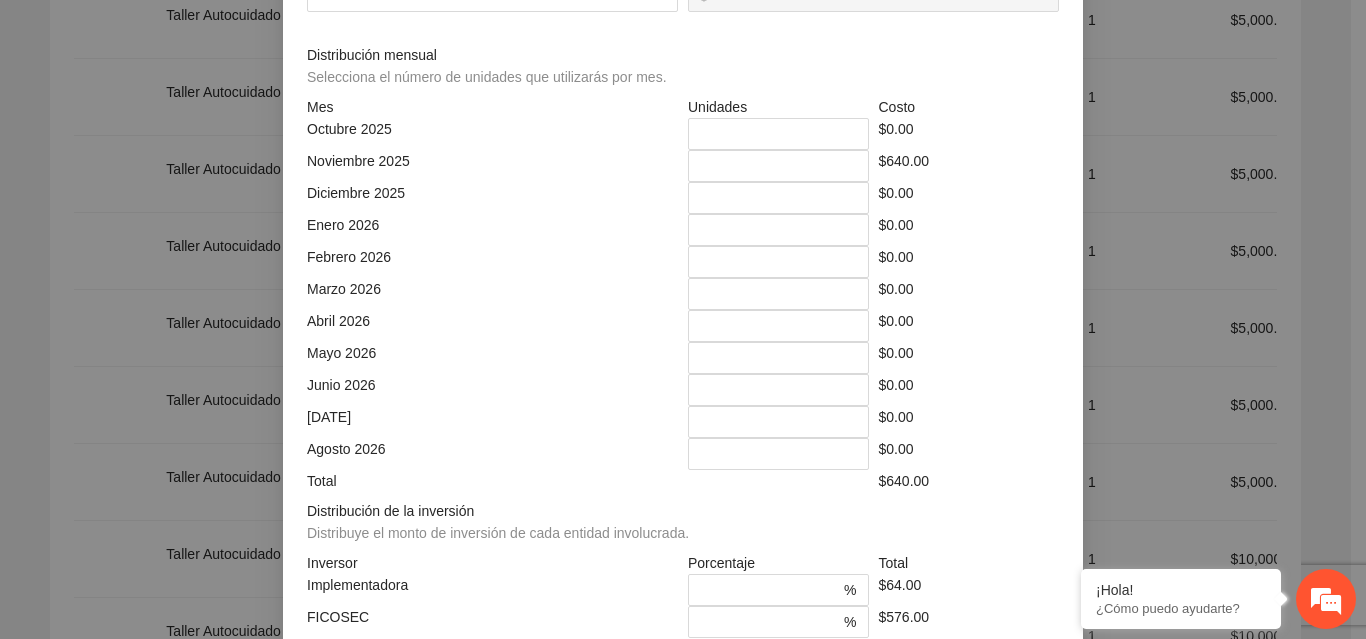 type on "********" 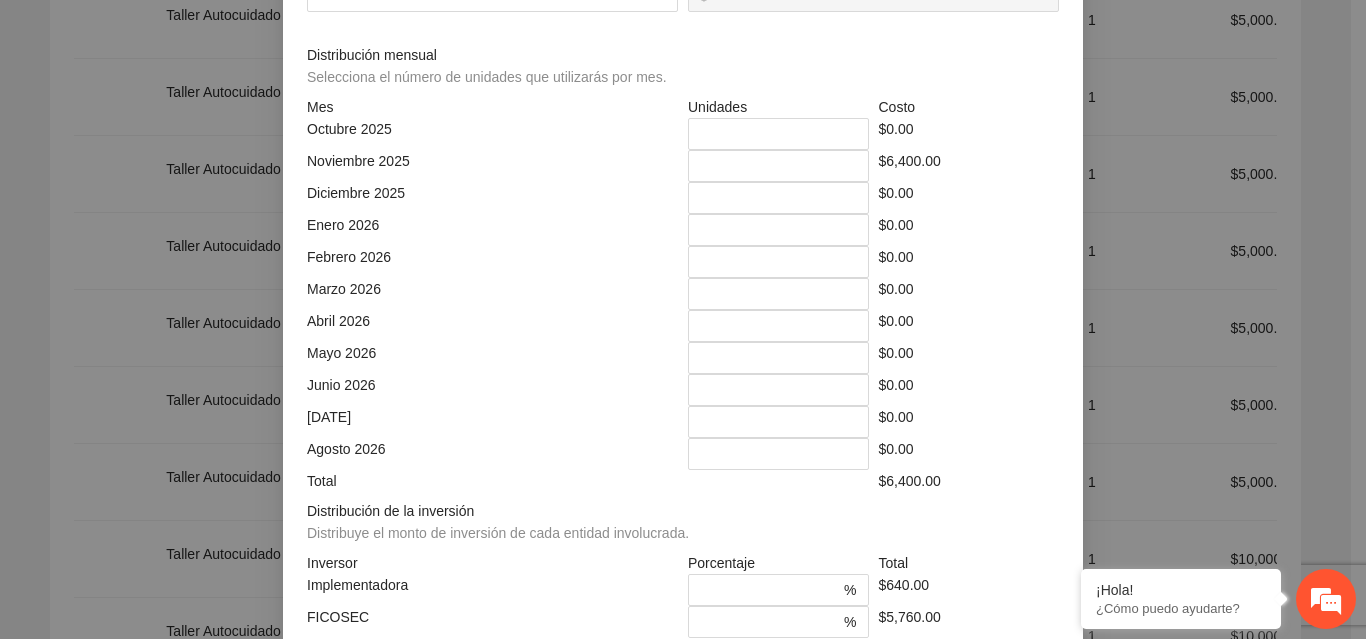 type on "****" 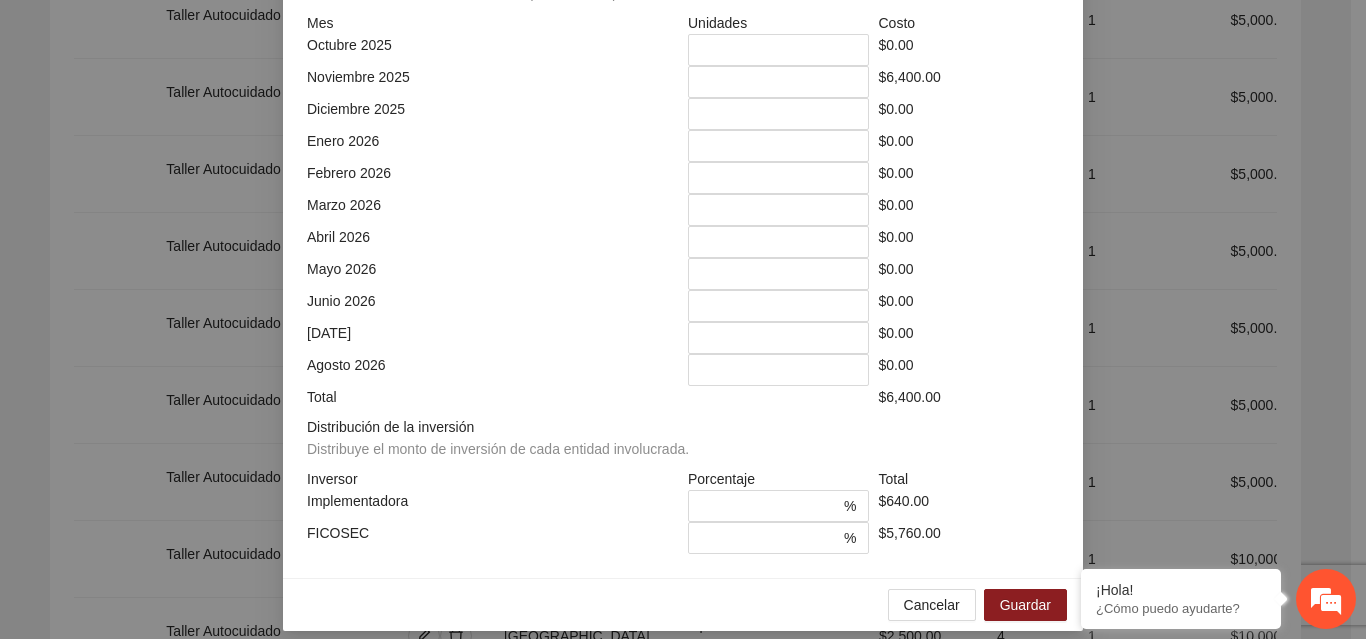 scroll, scrollTop: 539, scrollLeft: 0, axis: vertical 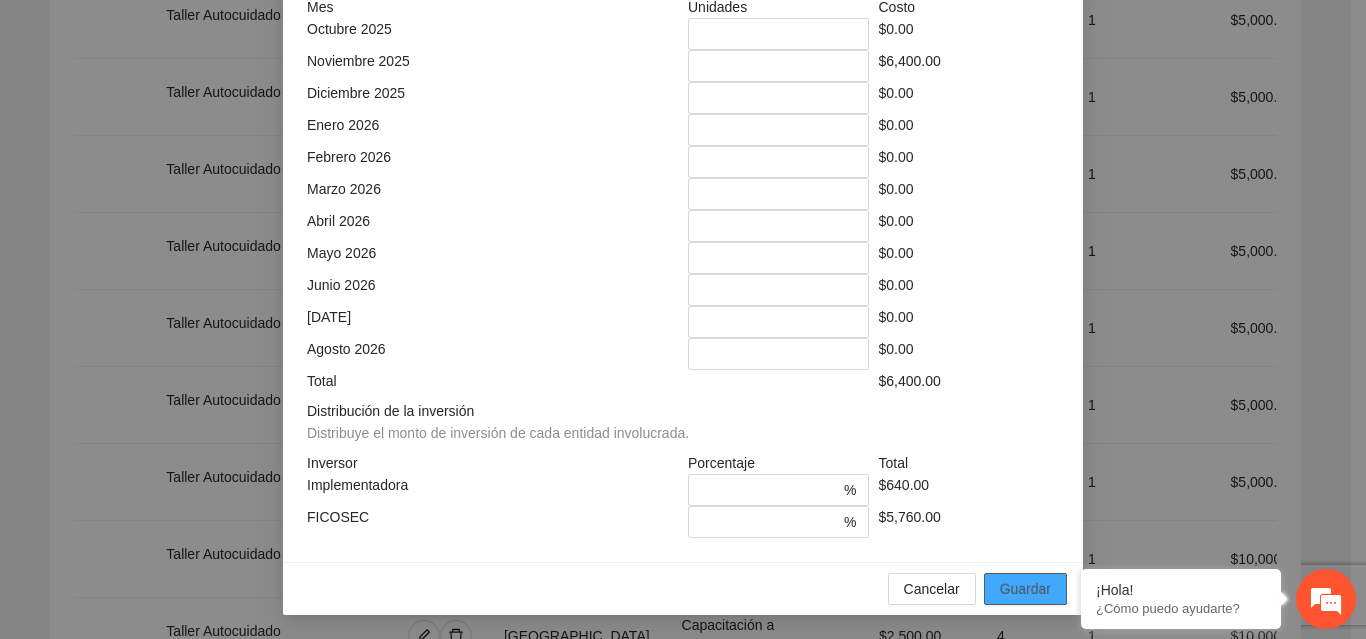 click on "Guardar" at bounding box center (1025, 589) 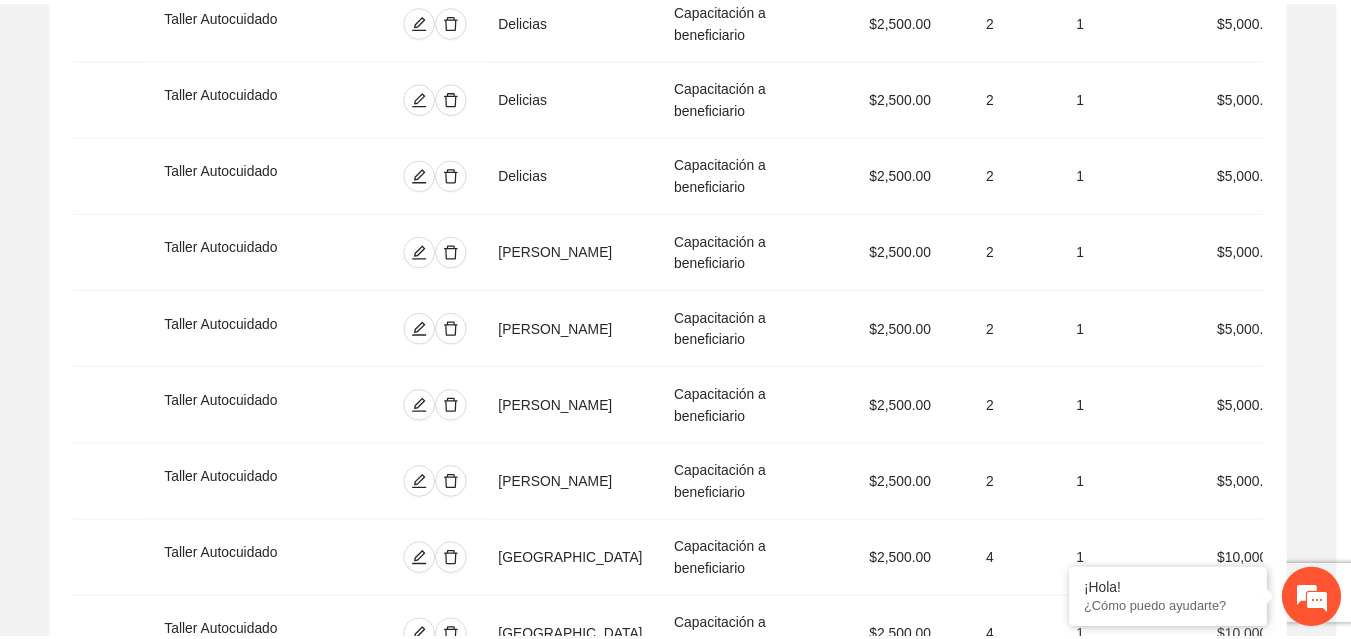 scroll, scrollTop: 439, scrollLeft: 0, axis: vertical 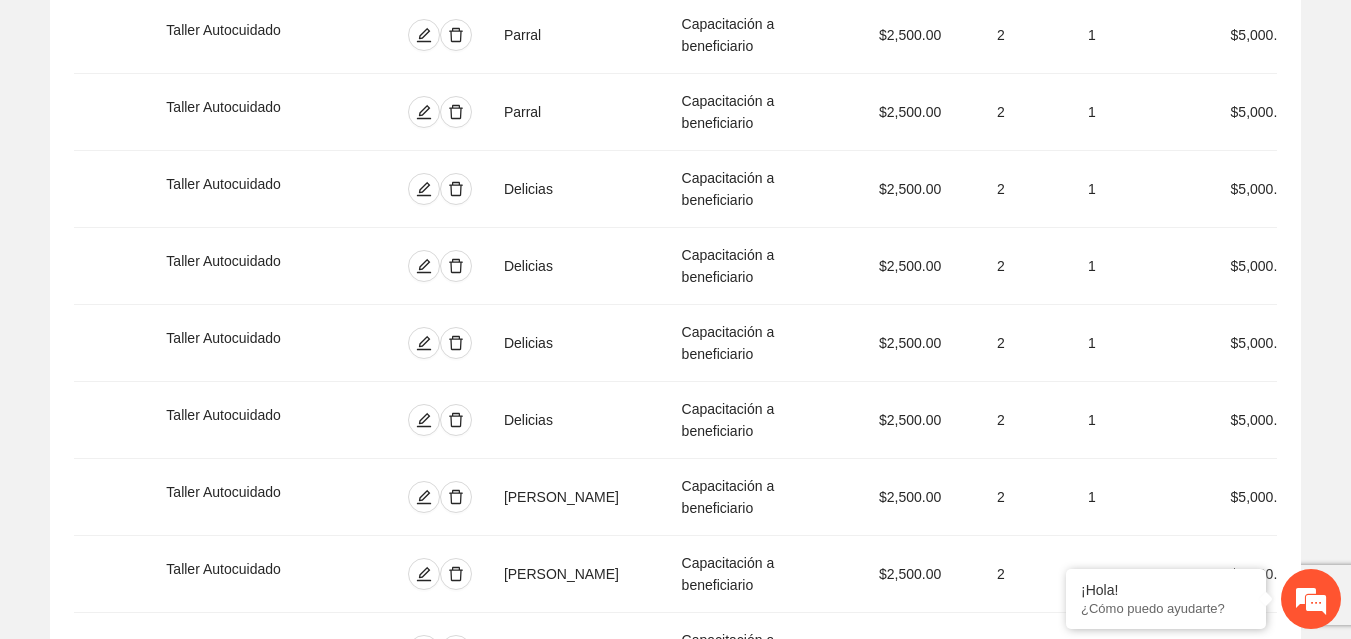 click 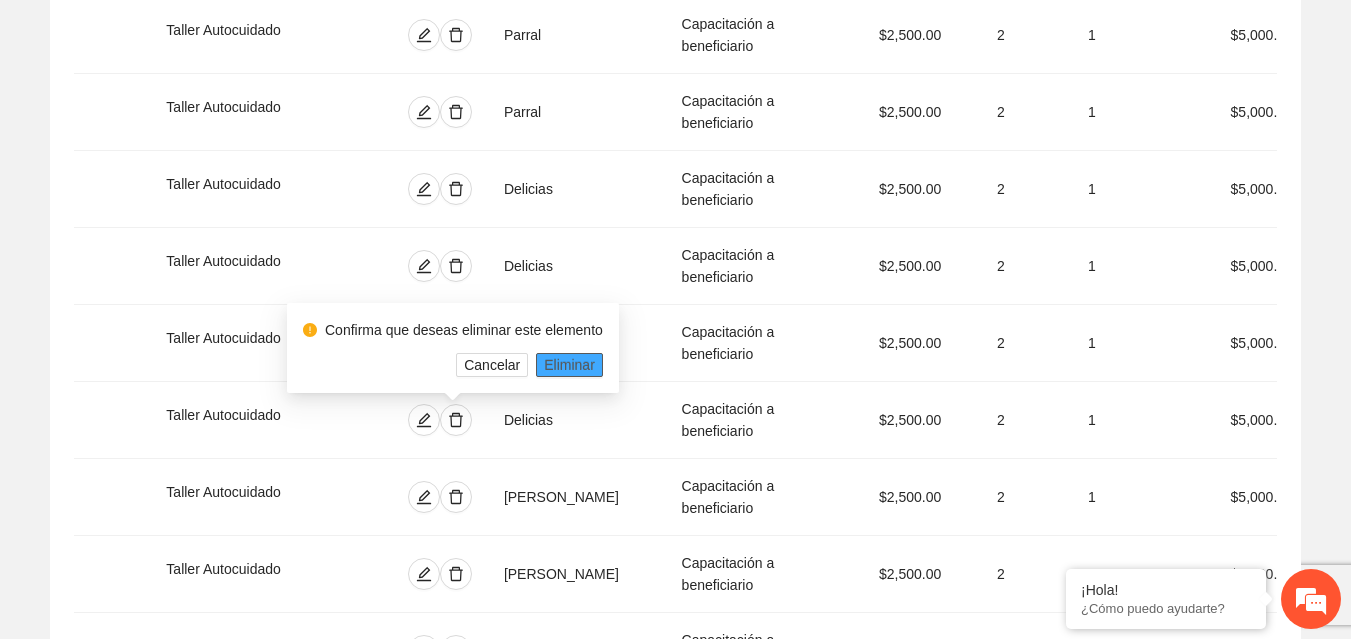 click on "Eliminar" at bounding box center [569, 365] 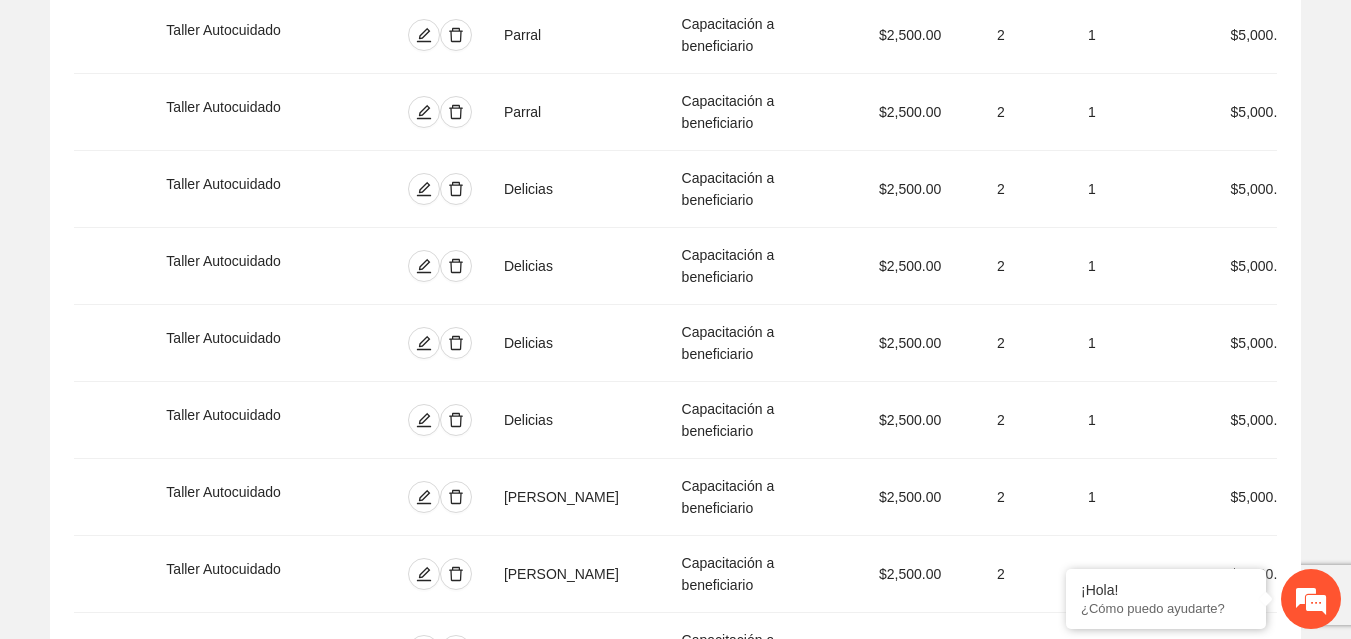 click 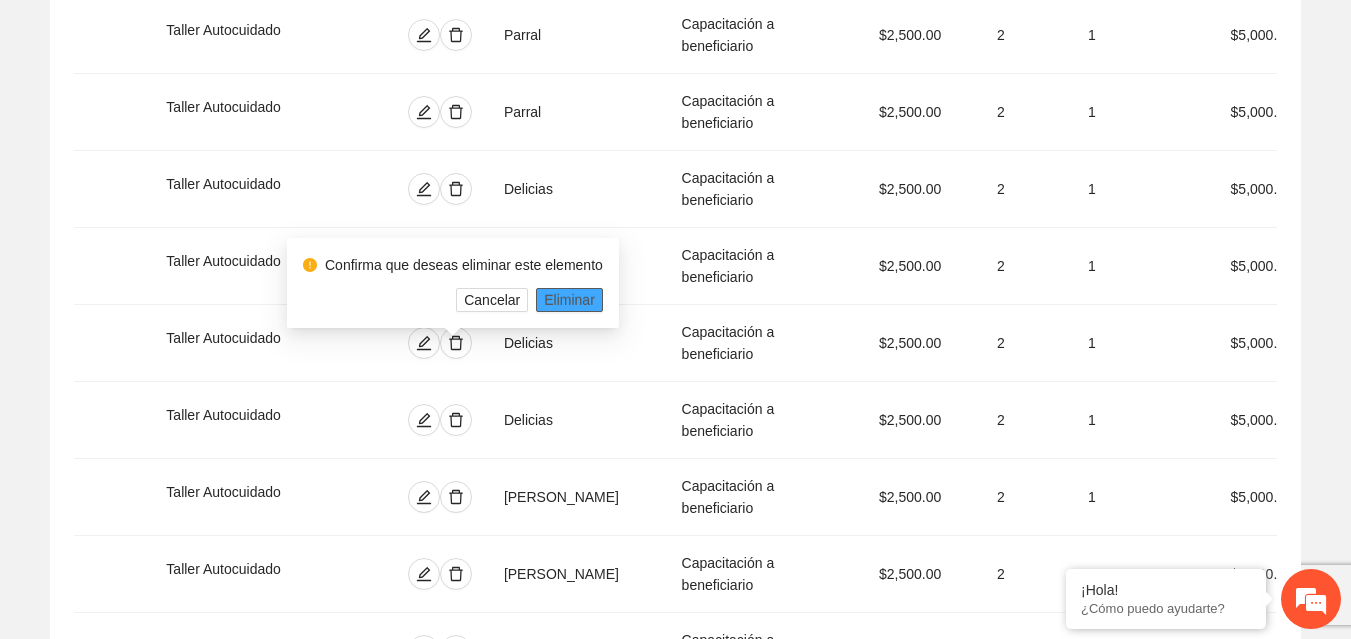 click on "Eliminar" at bounding box center [569, 300] 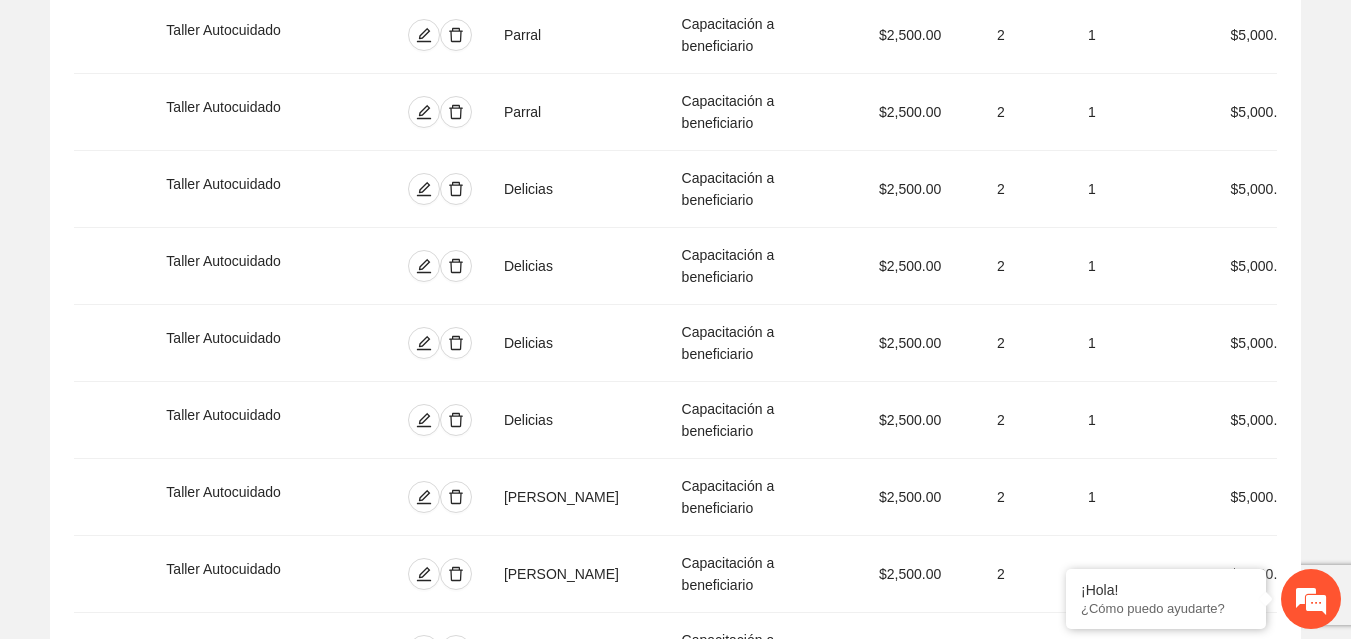 click 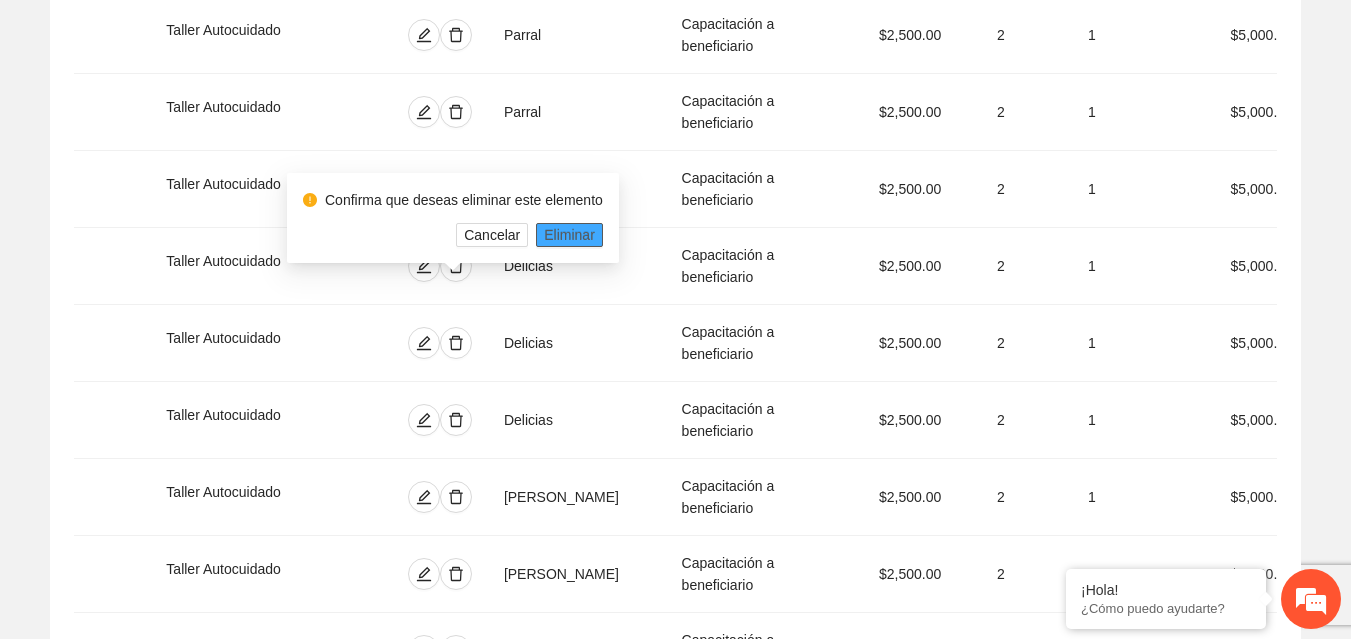 click on "Eliminar" at bounding box center [569, 235] 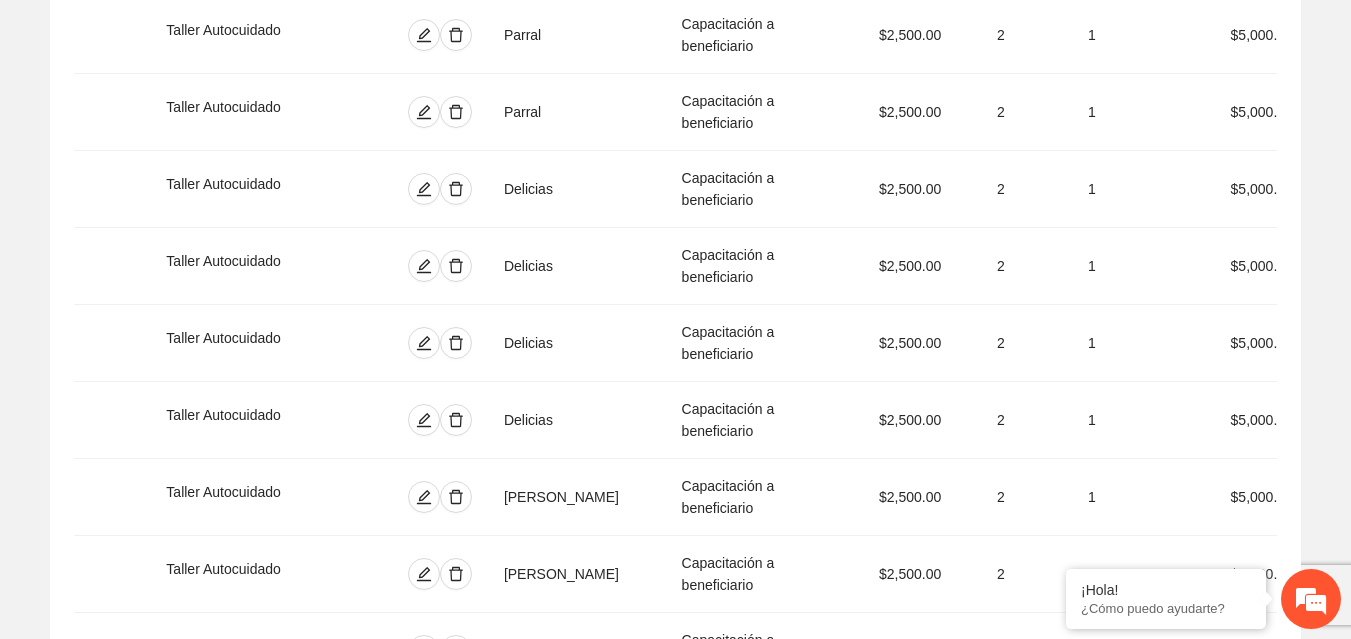 click 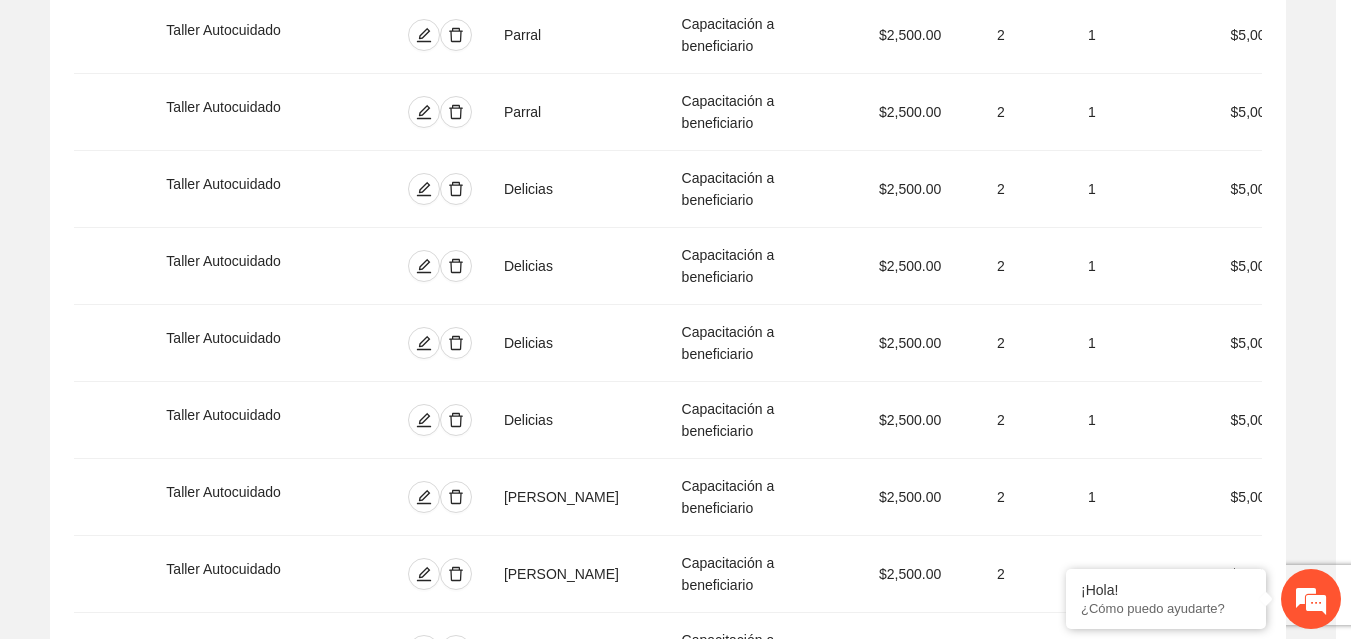 type on "********" 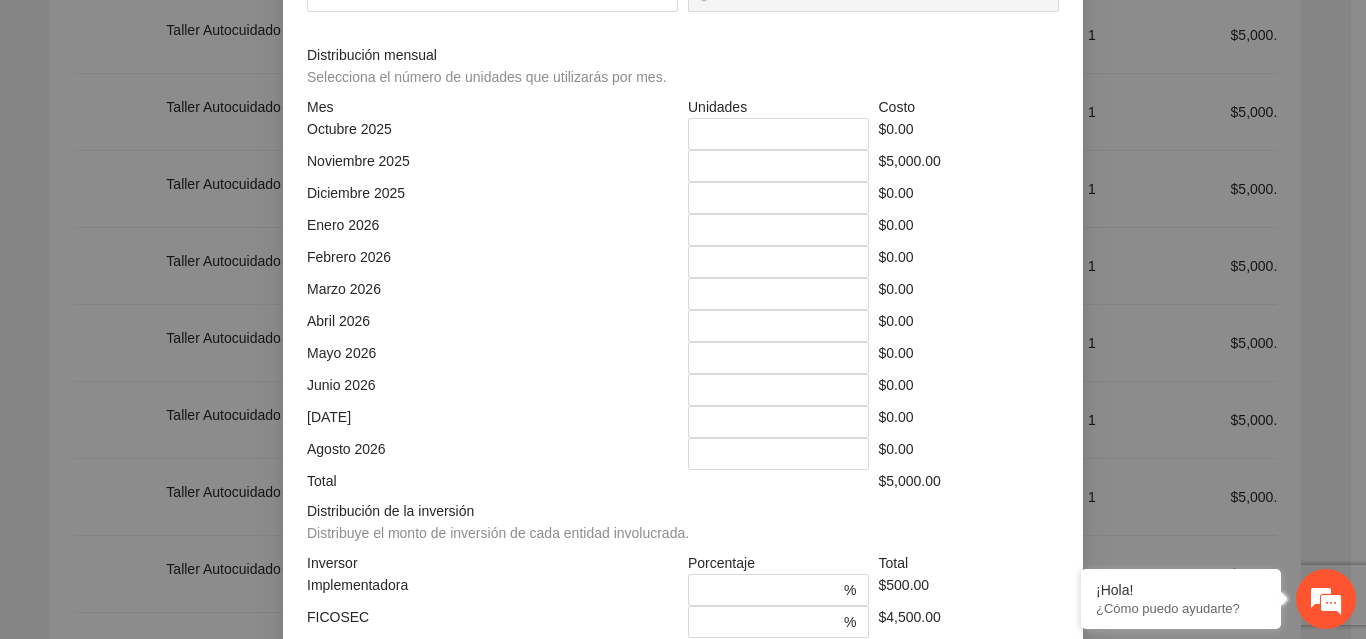drag, startPoint x: 752, startPoint y: 360, endPoint x: 687, endPoint y: 351, distance: 65.62012 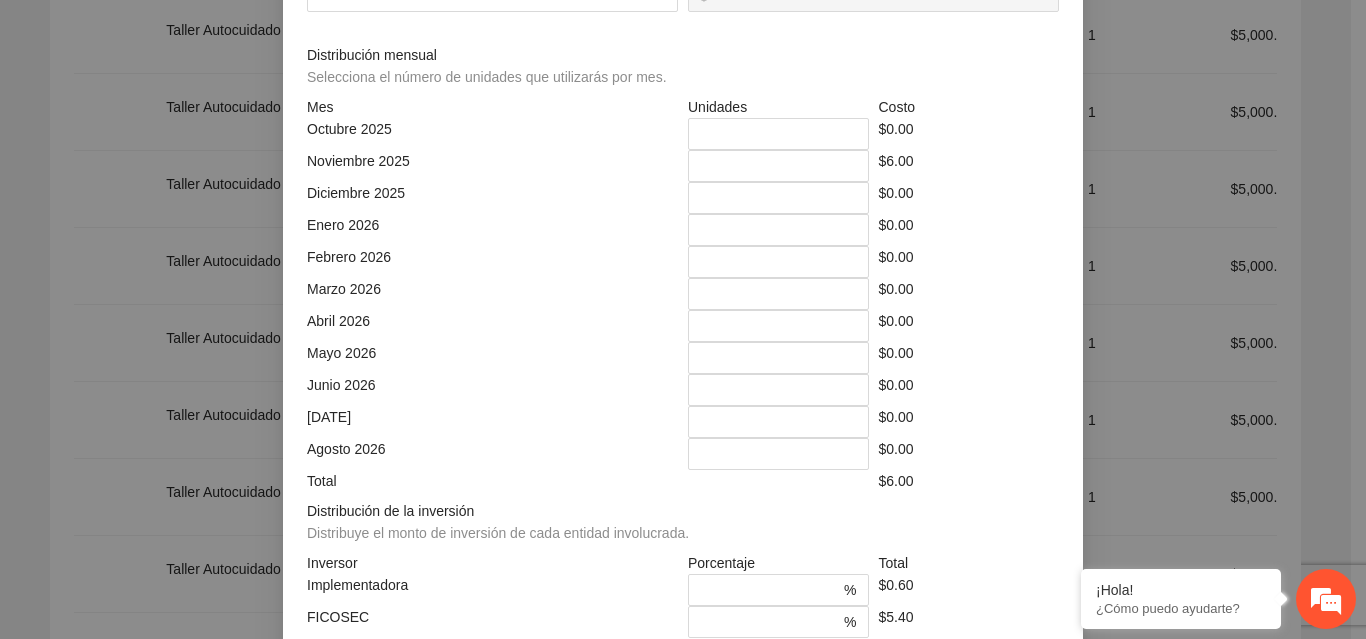 type on "*****" 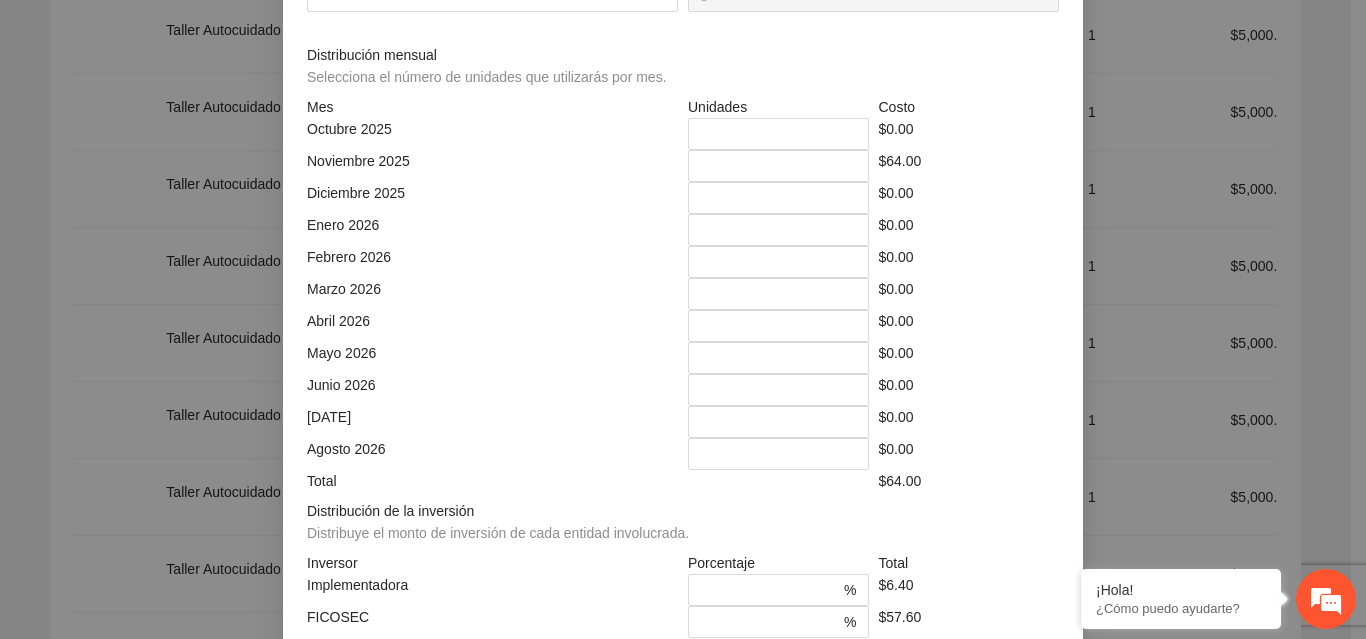 type on "******" 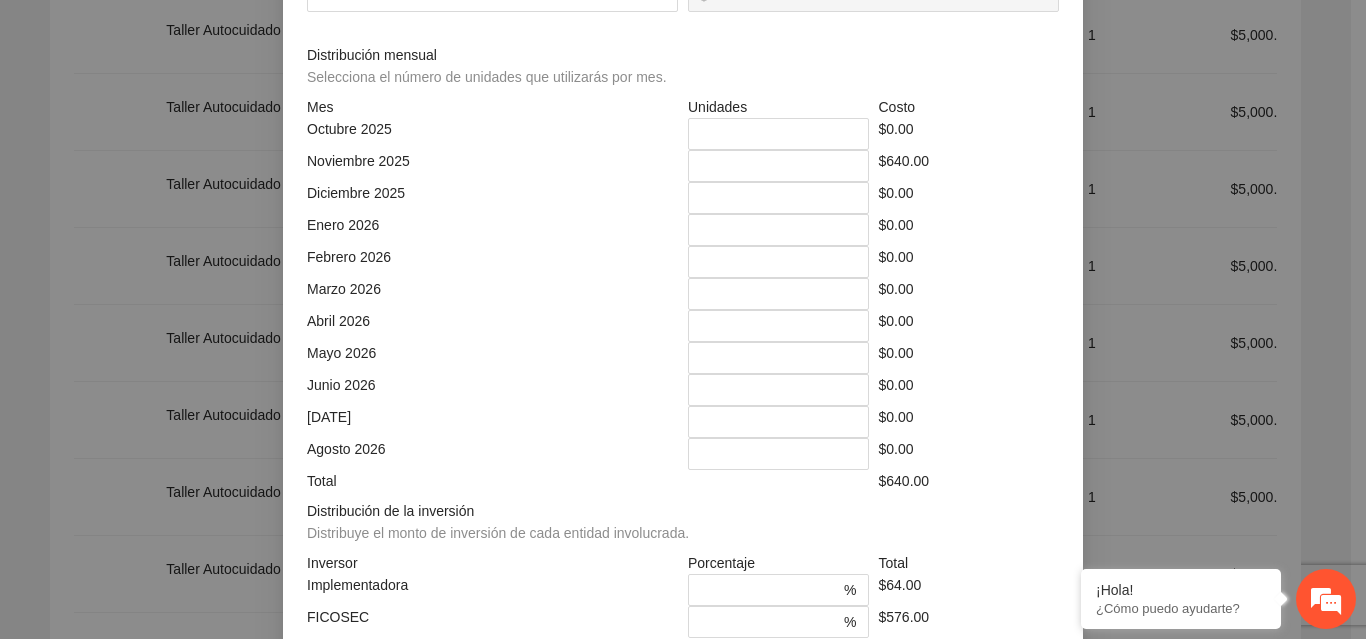 type on "********" 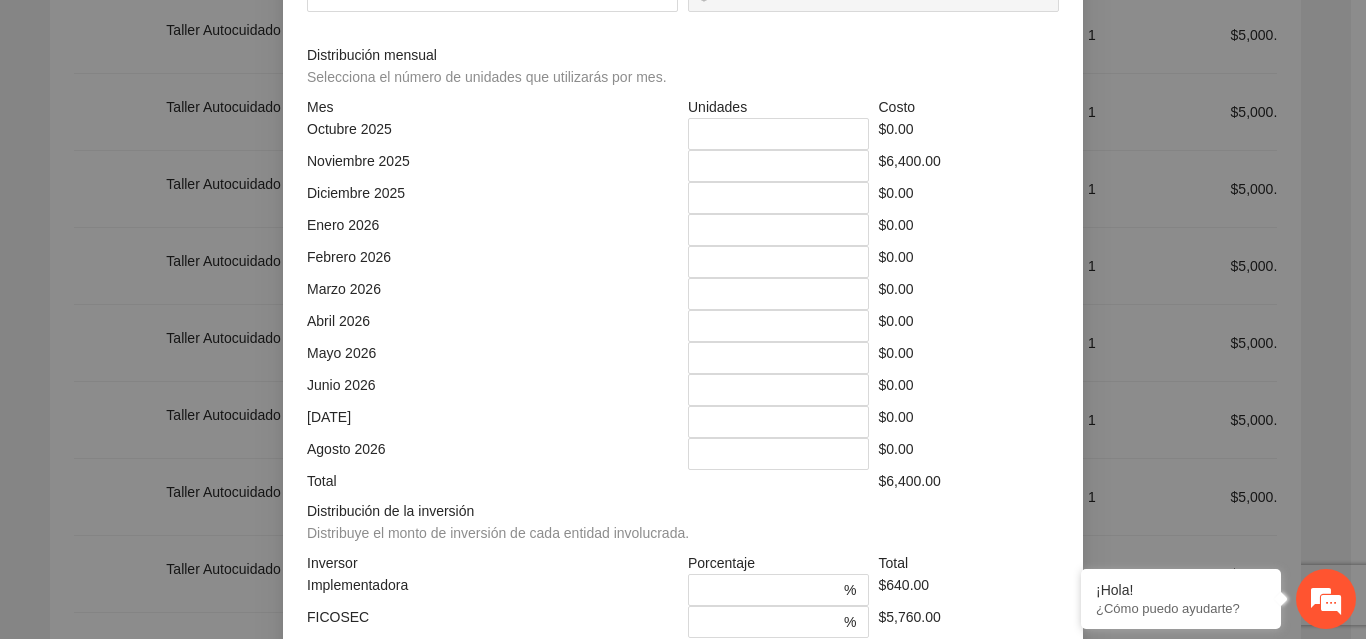 type on "****" 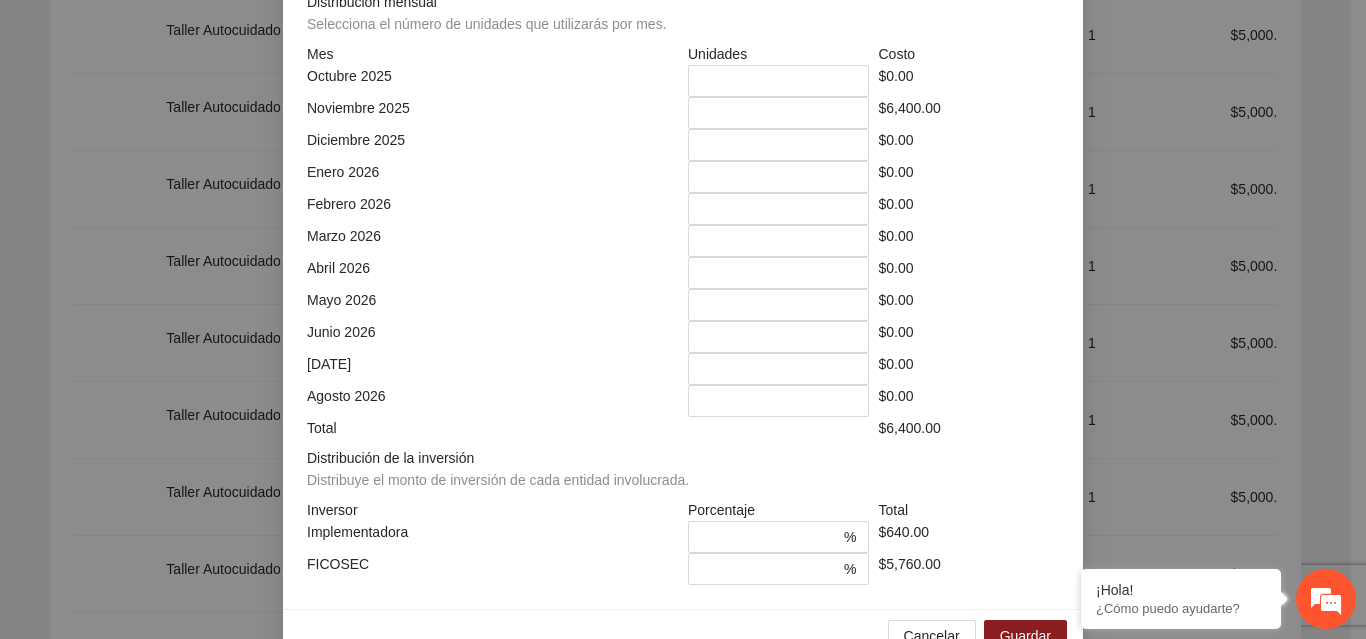 scroll, scrollTop: 539, scrollLeft: 0, axis: vertical 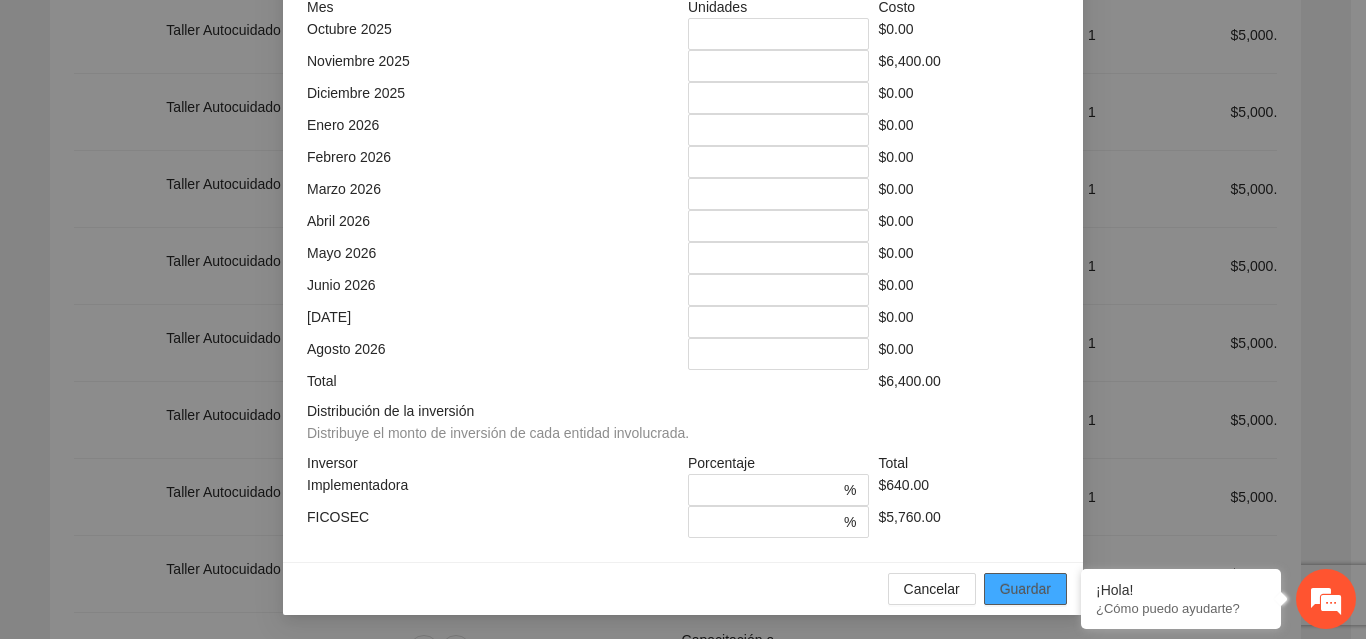 click on "Guardar" at bounding box center (1025, 589) 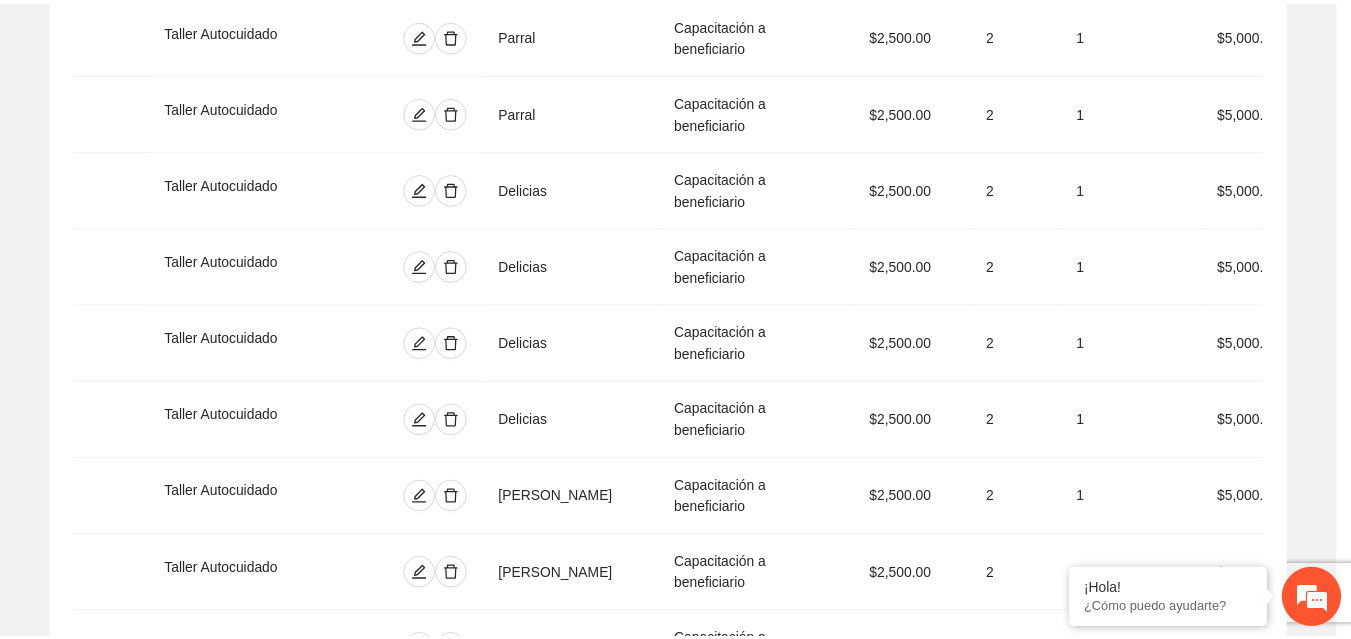 scroll, scrollTop: 439, scrollLeft: 0, axis: vertical 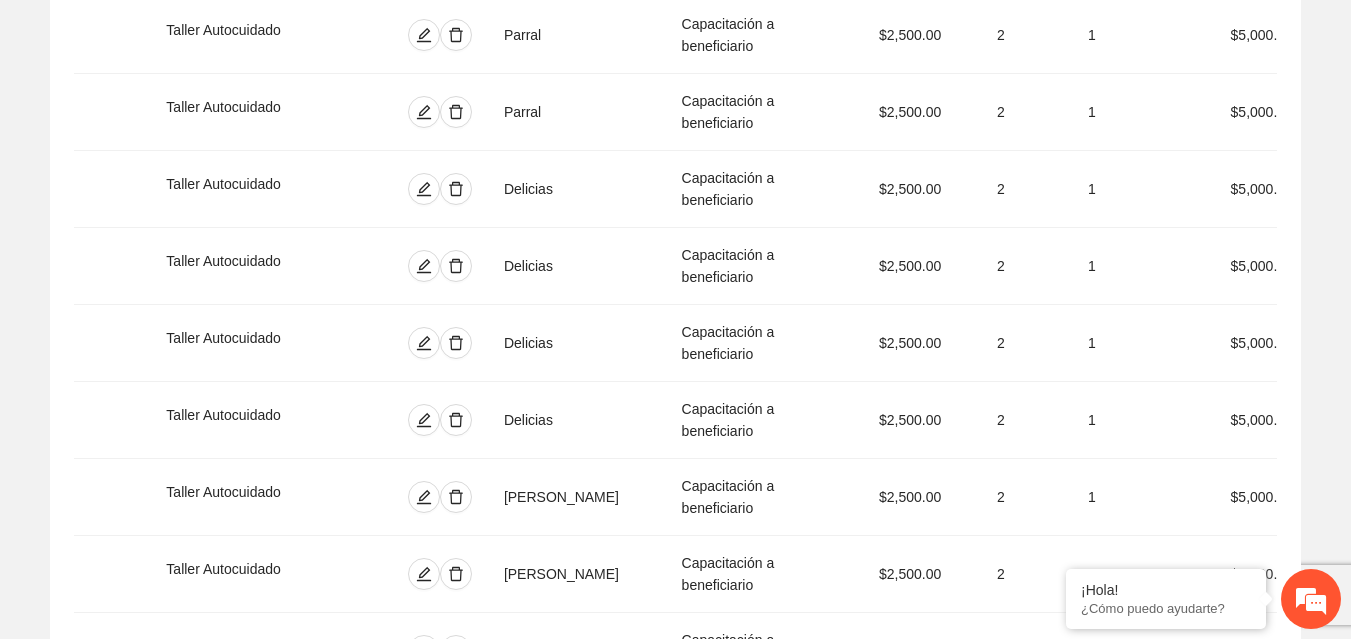 click 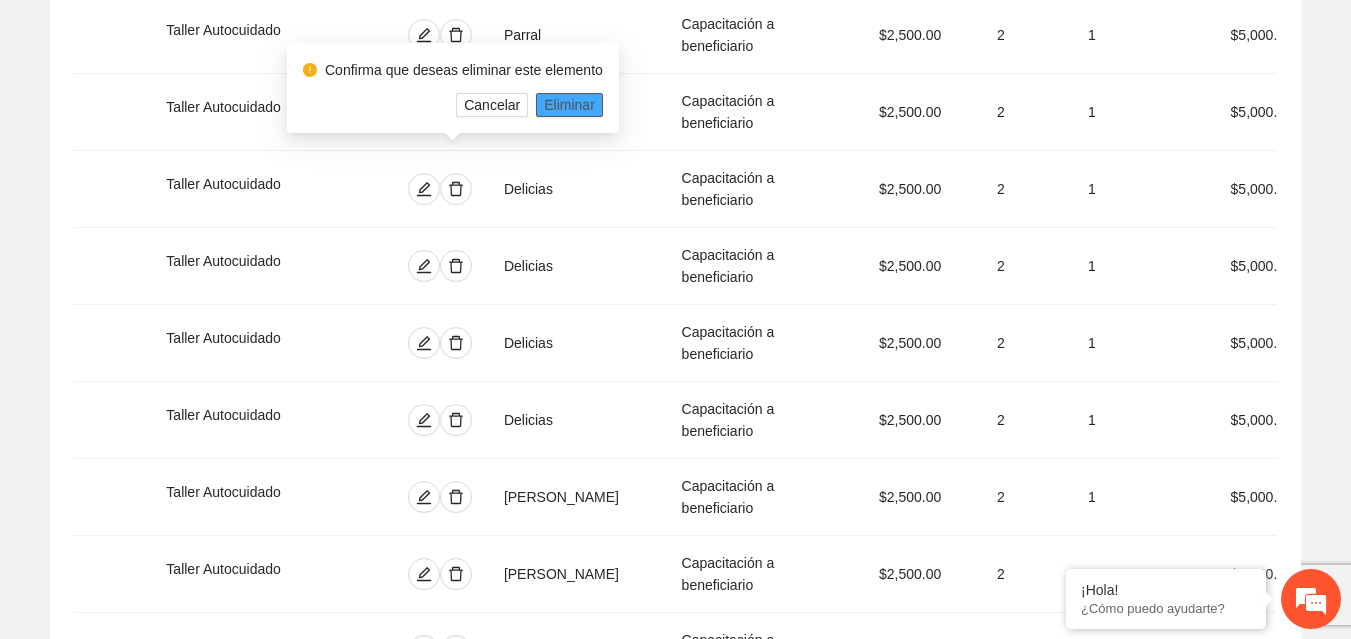 click on "Eliminar" at bounding box center (569, 105) 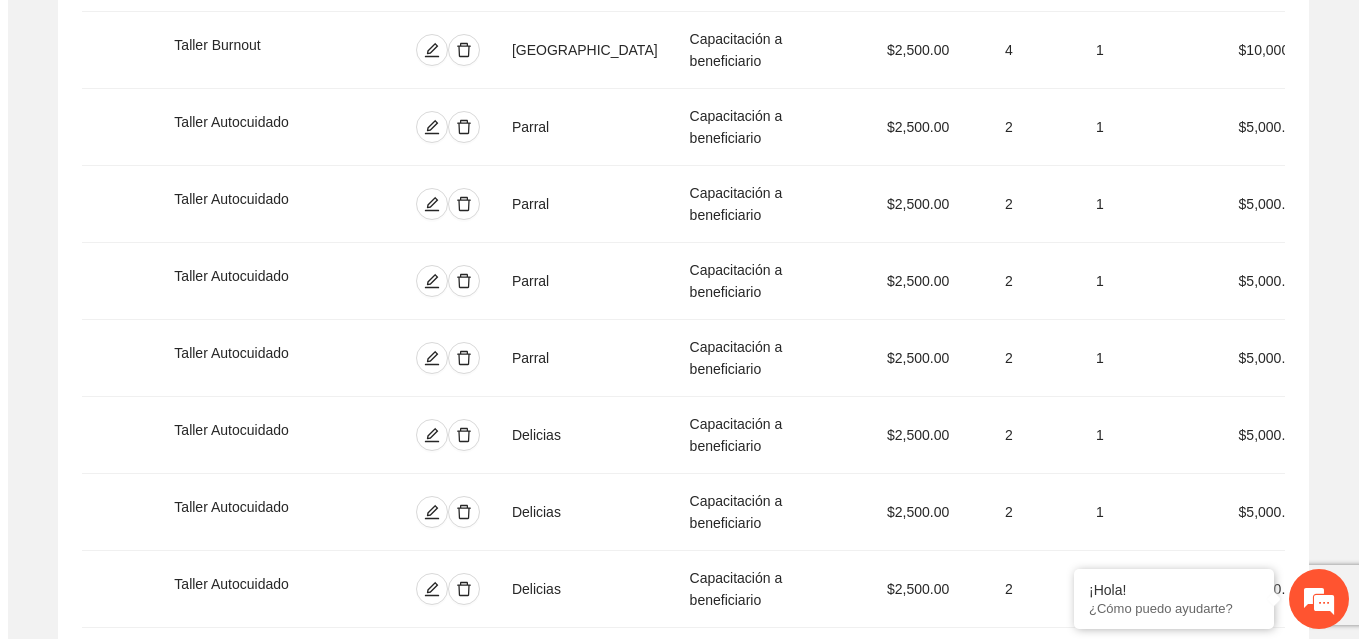 scroll, scrollTop: 7724, scrollLeft: 0, axis: vertical 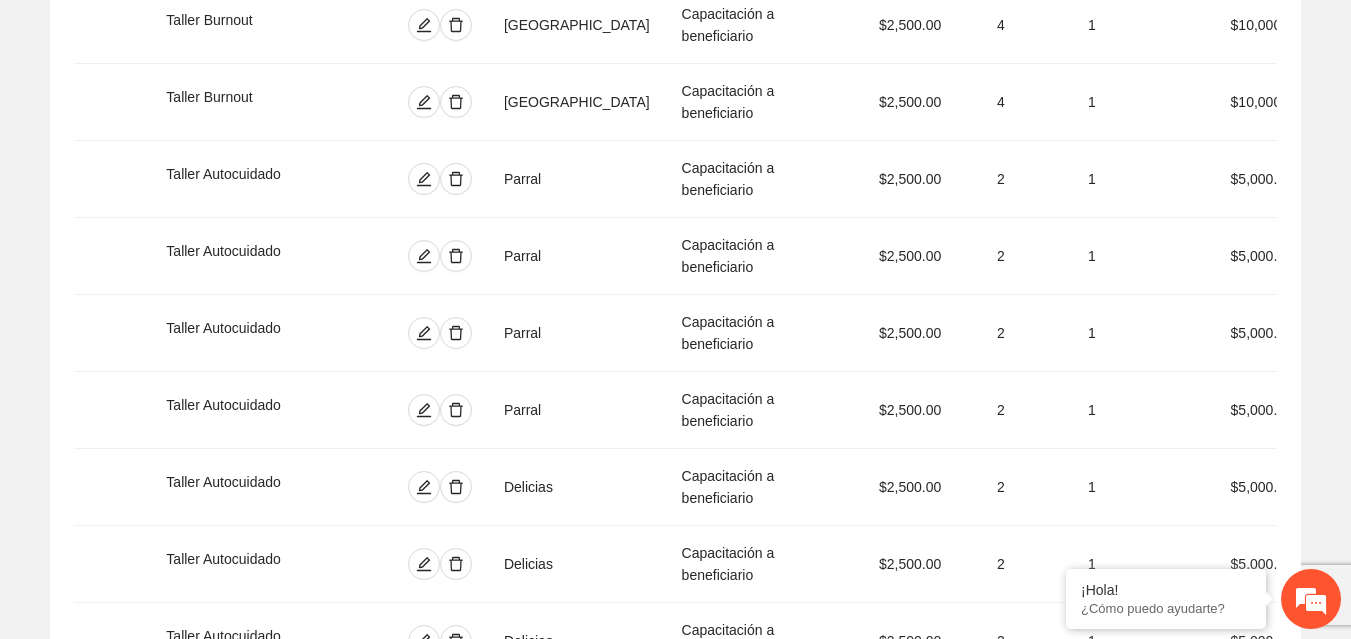 click 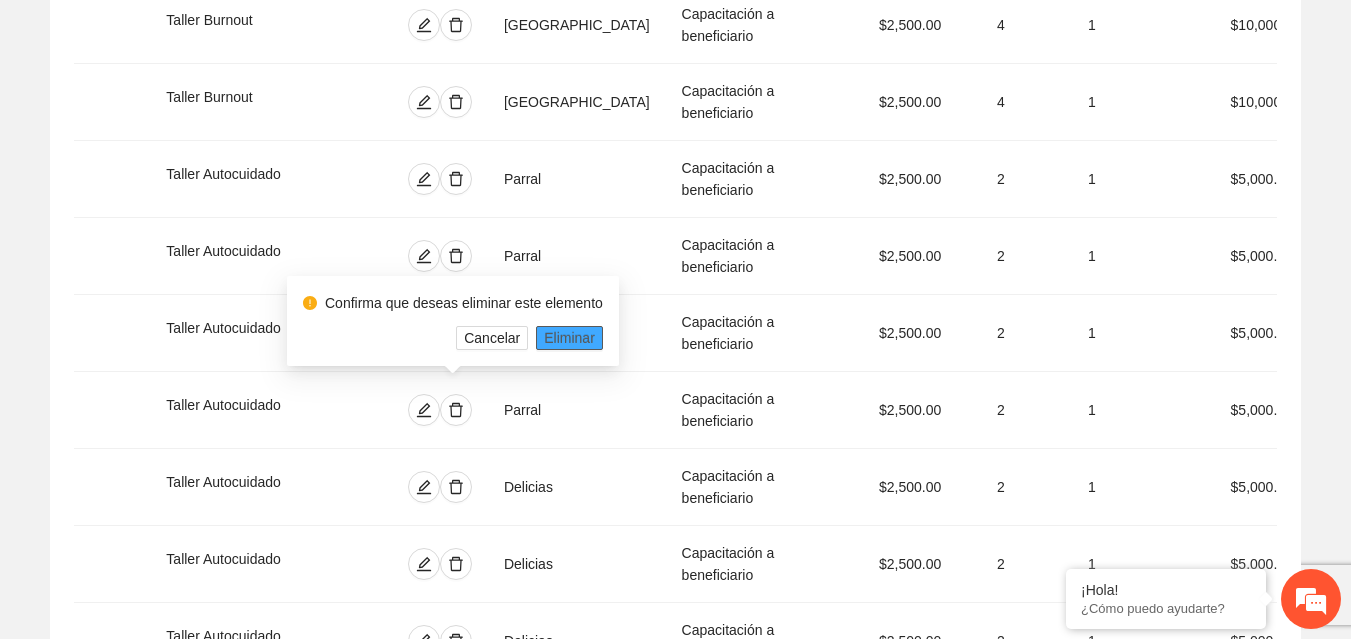 click on "Eliminar" at bounding box center [569, 338] 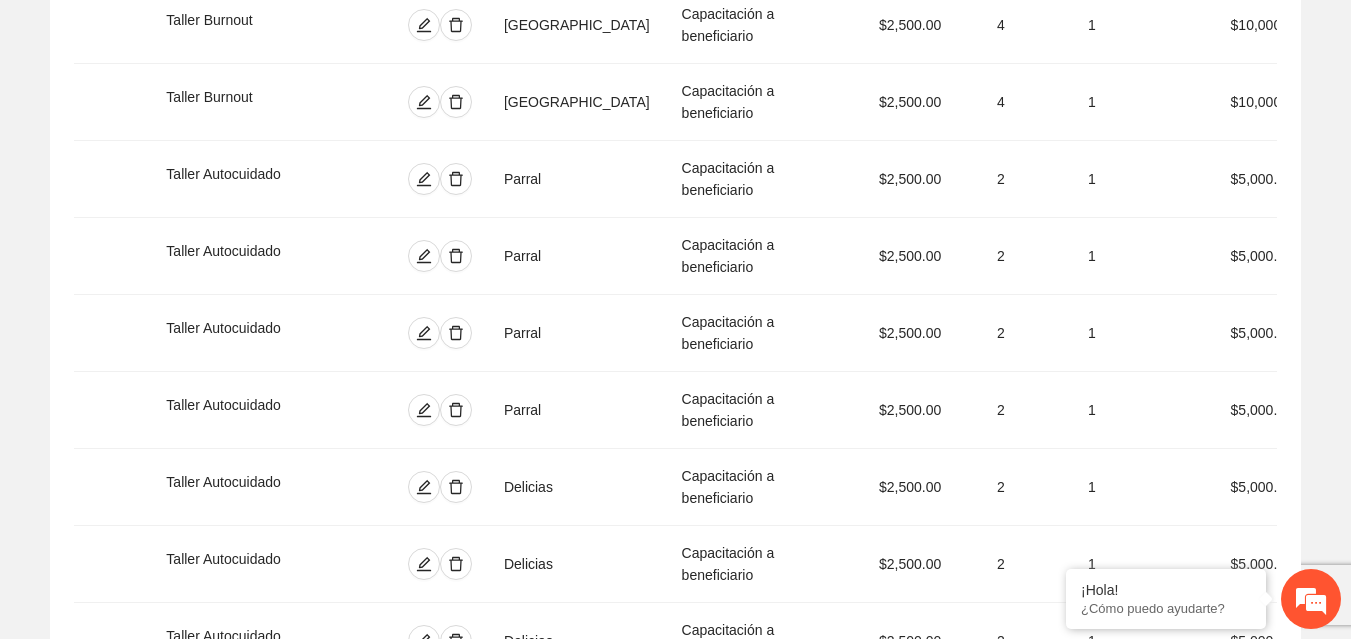 click 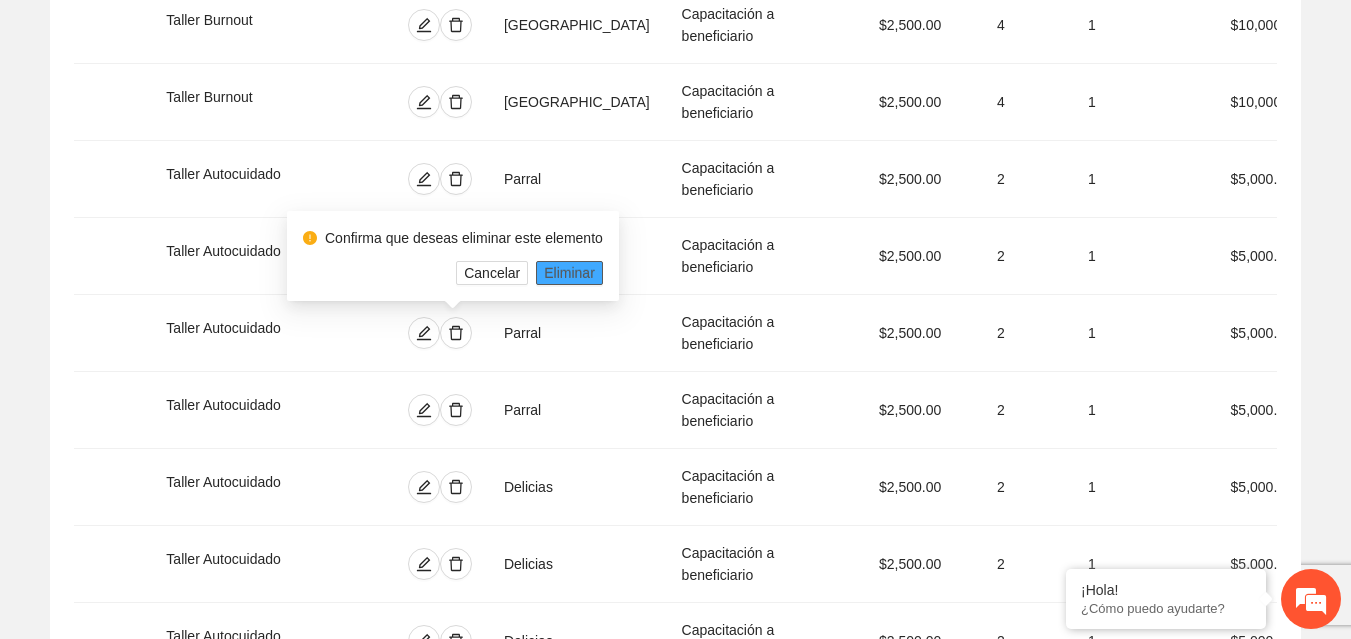 click on "Eliminar" at bounding box center (569, 273) 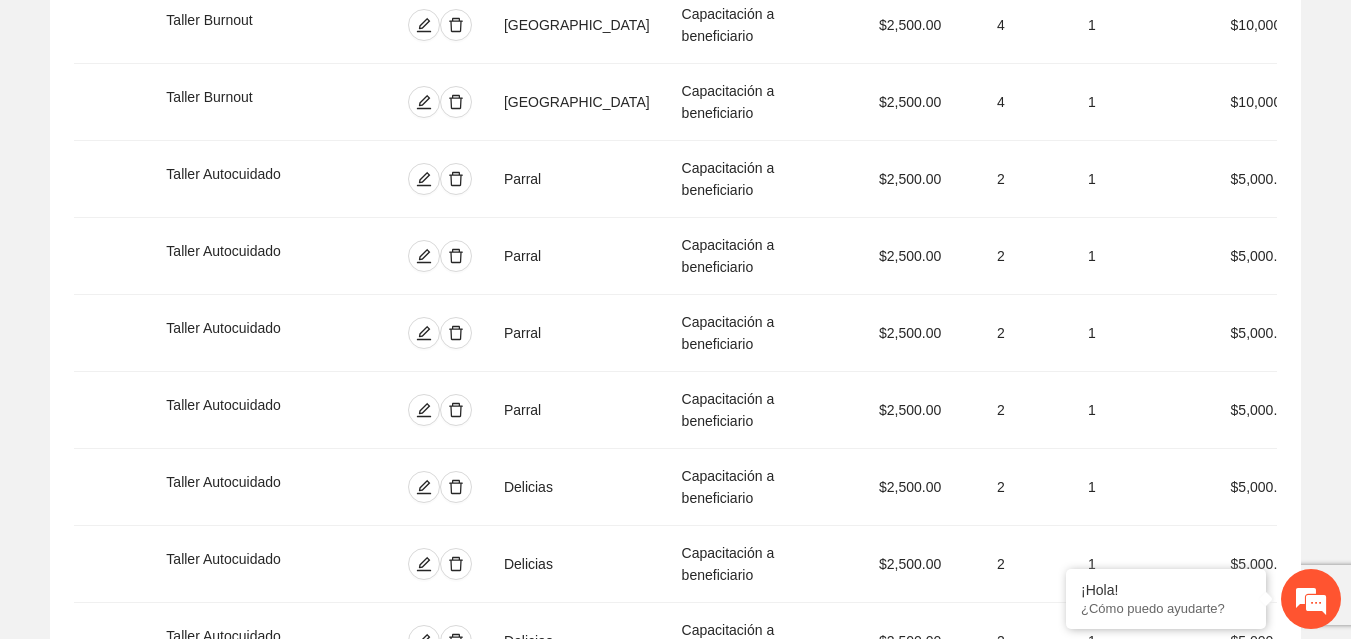 click 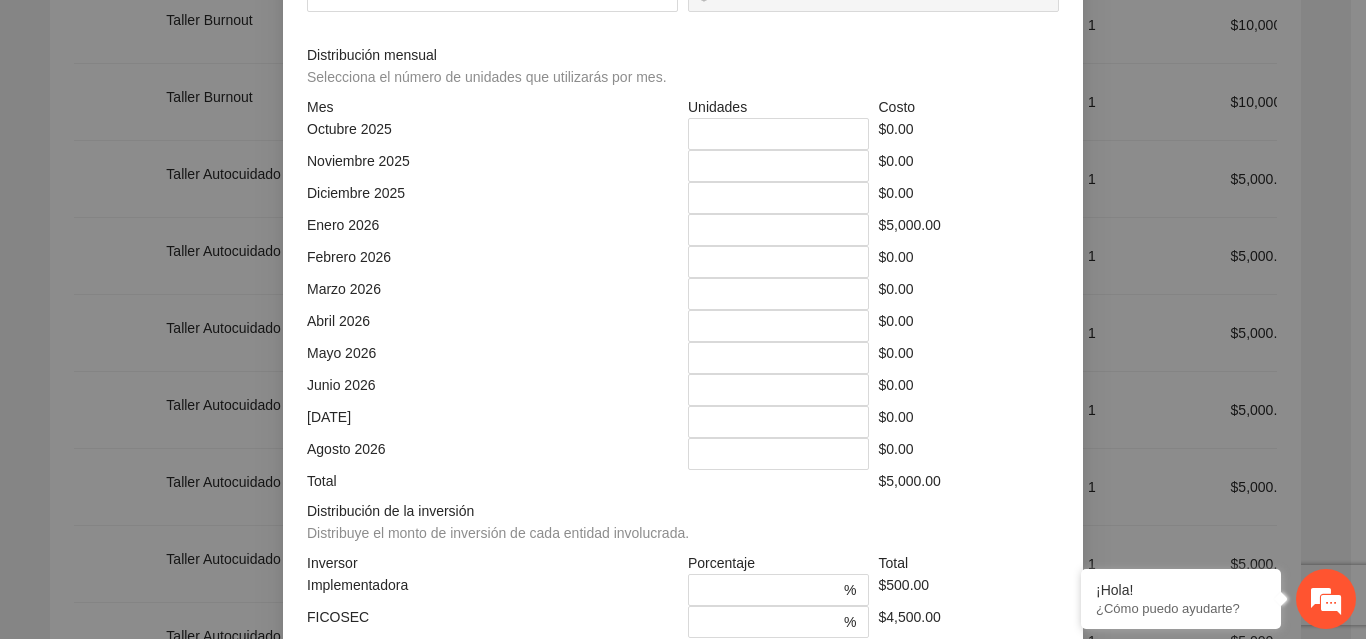 drag, startPoint x: 758, startPoint y: 367, endPoint x: 685, endPoint y: 360, distance: 73.33485 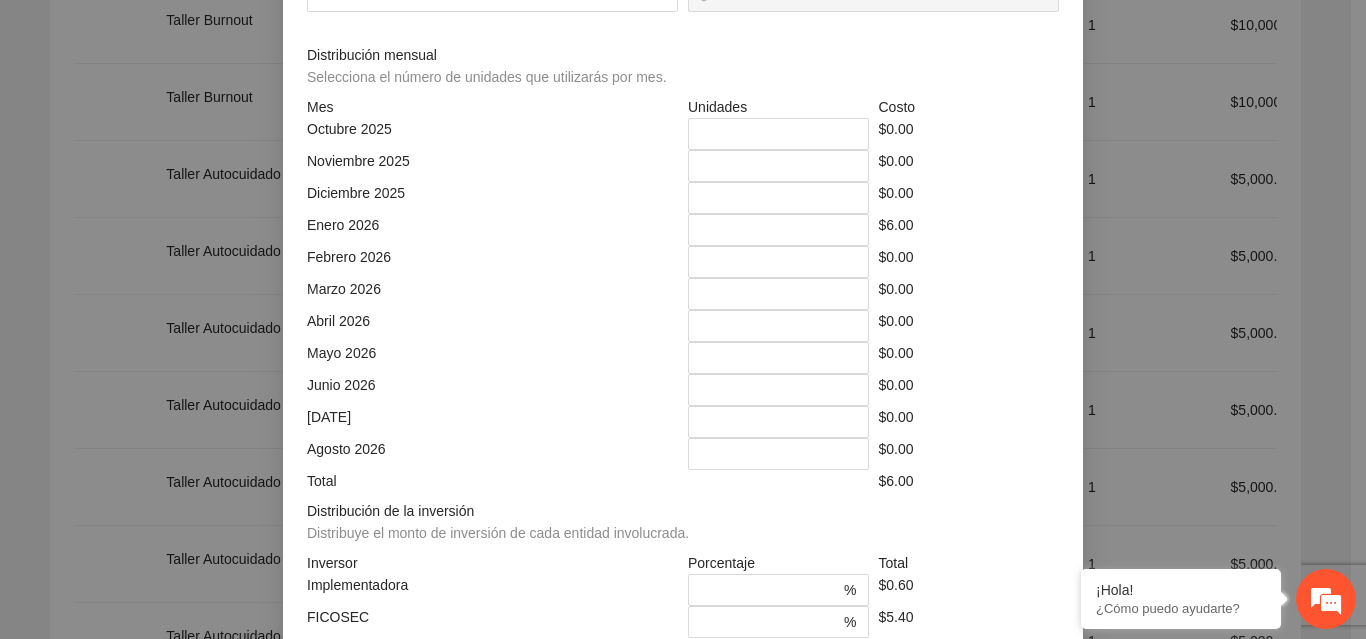 type on "*****" 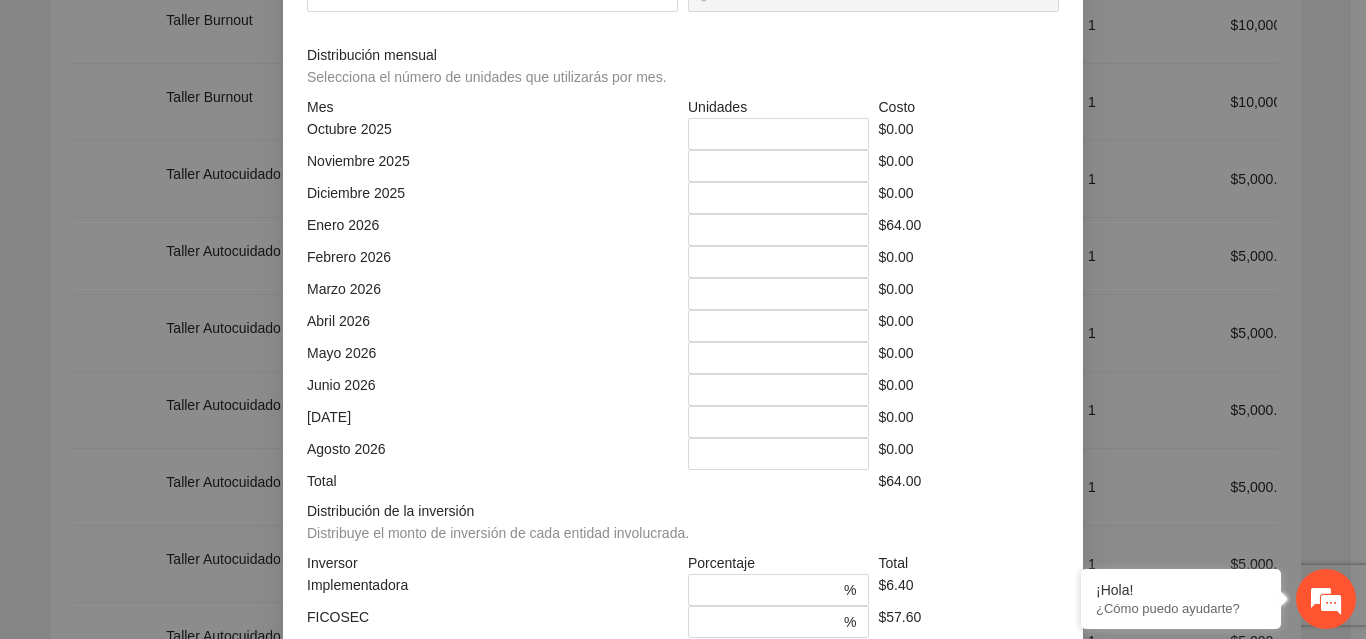 type on "******" 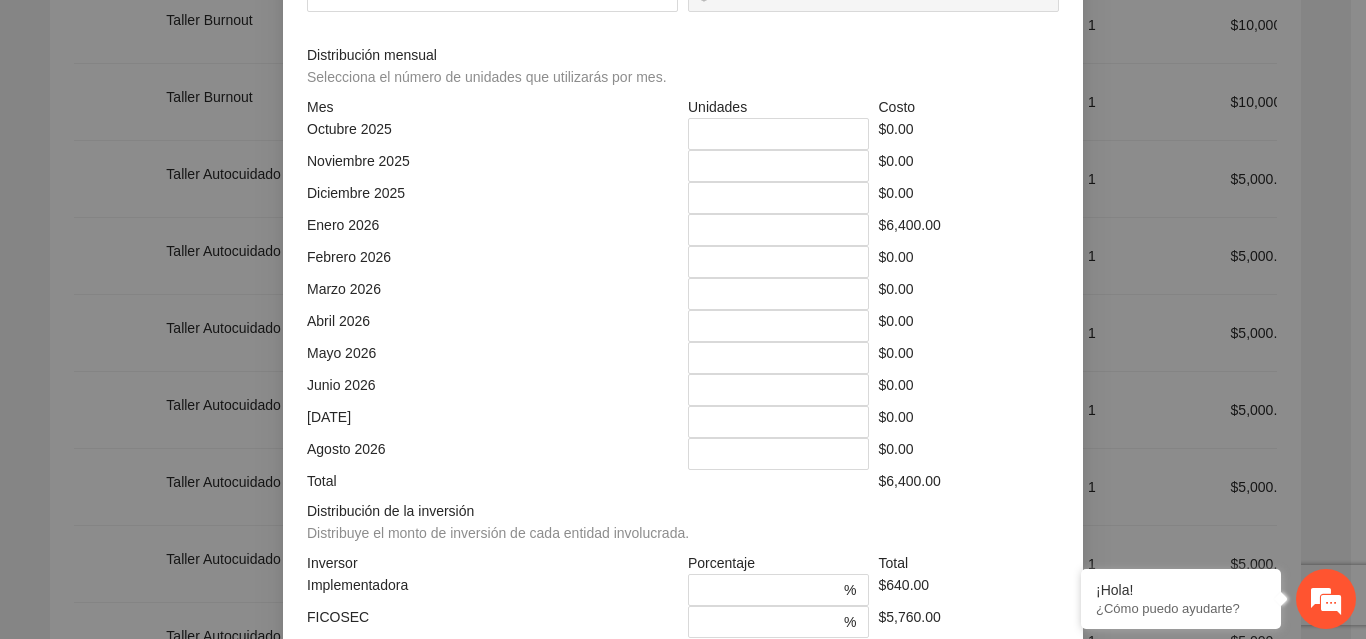type on "****" 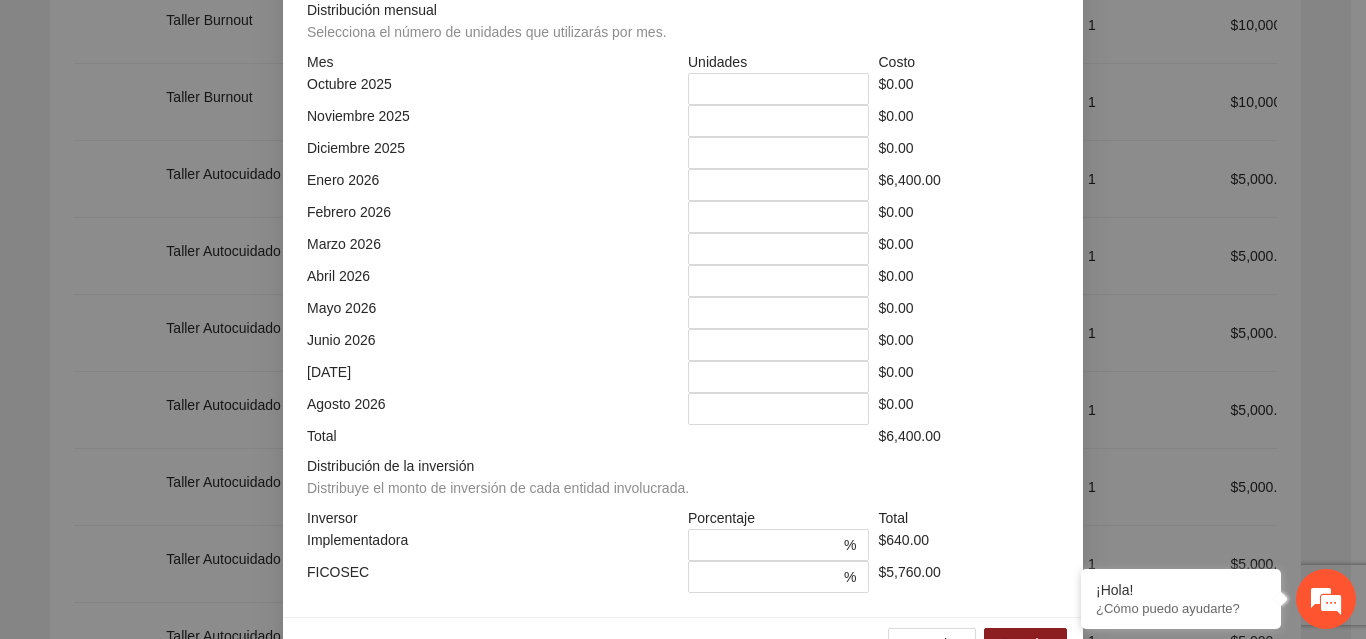 scroll, scrollTop: 539, scrollLeft: 0, axis: vertical 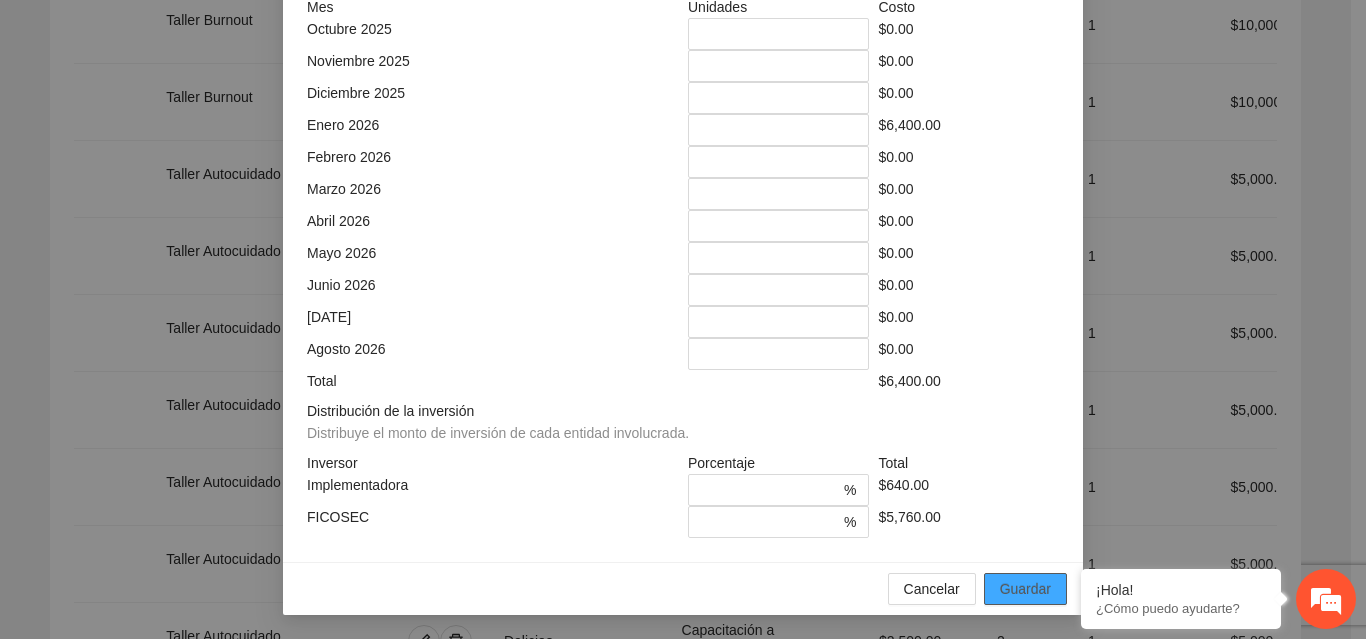 click on "Guardar" at bounding box center (1025, 589) 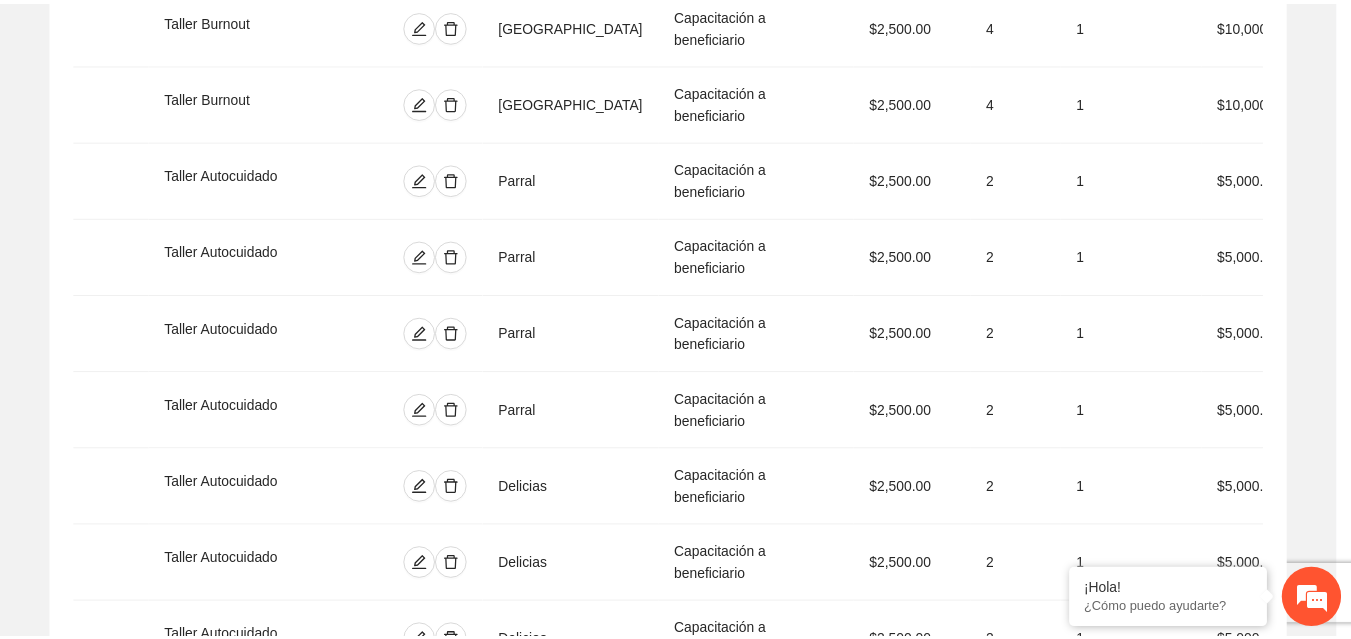 scroll, scrollTop: 439, scrollLeft: 0, axis: vertical 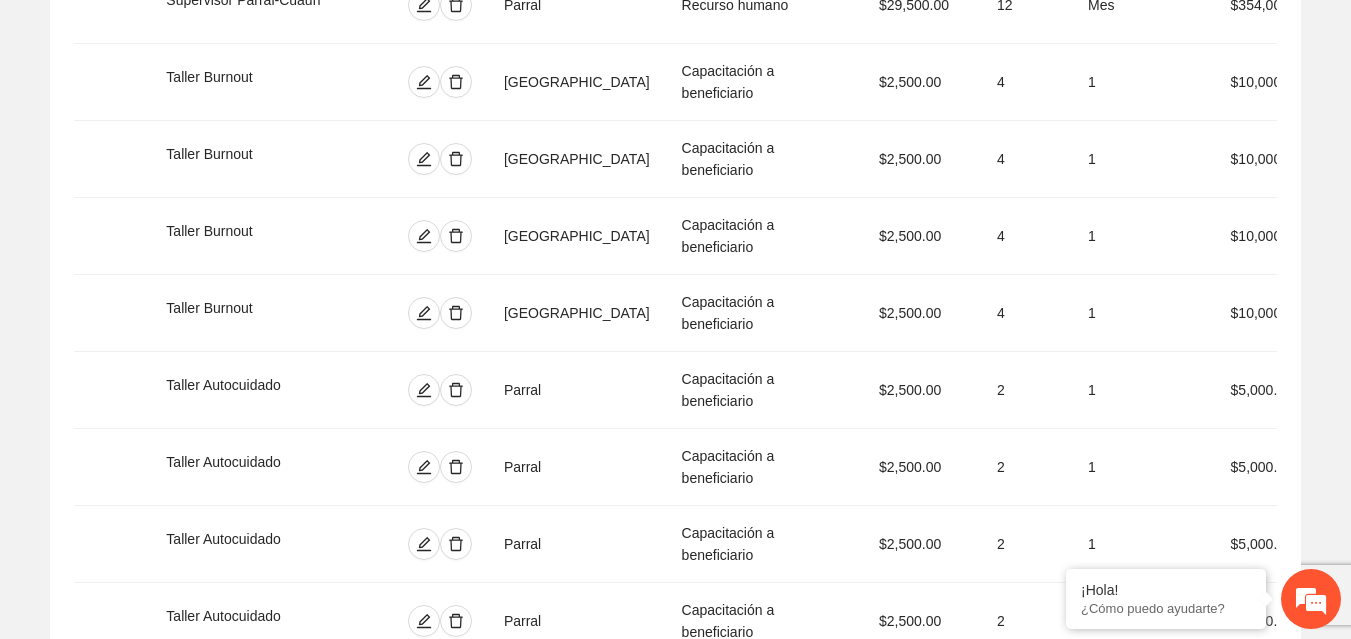 click 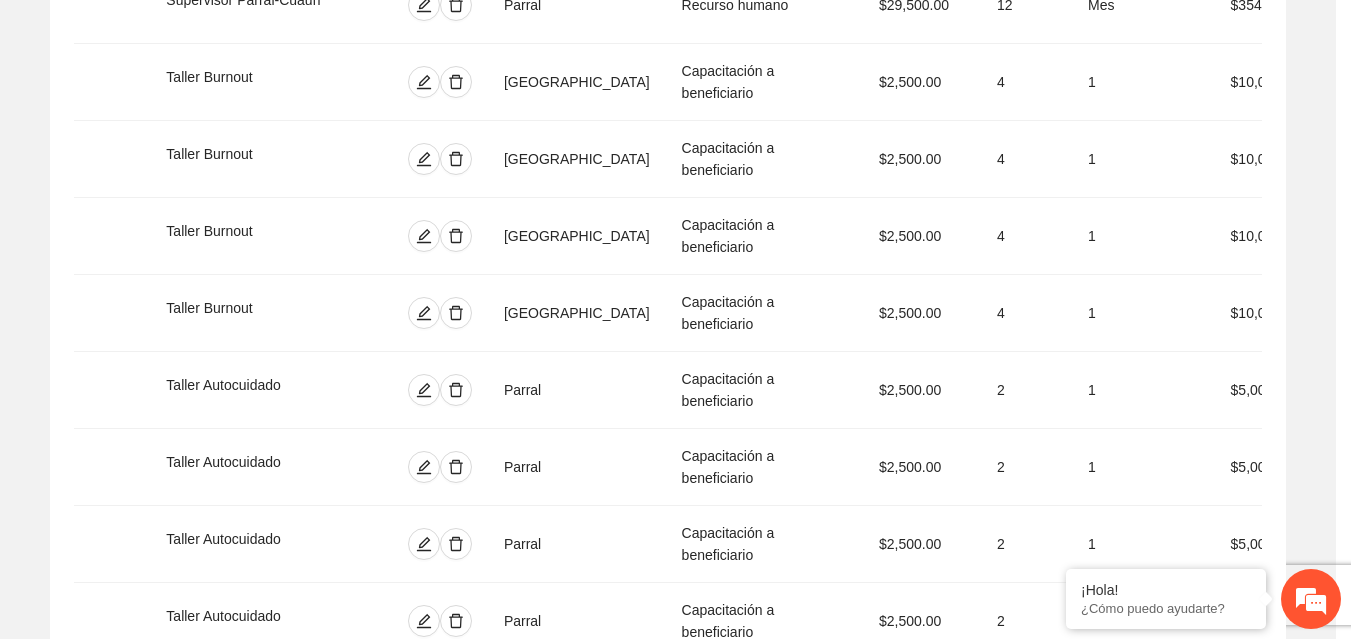 type on "*********" 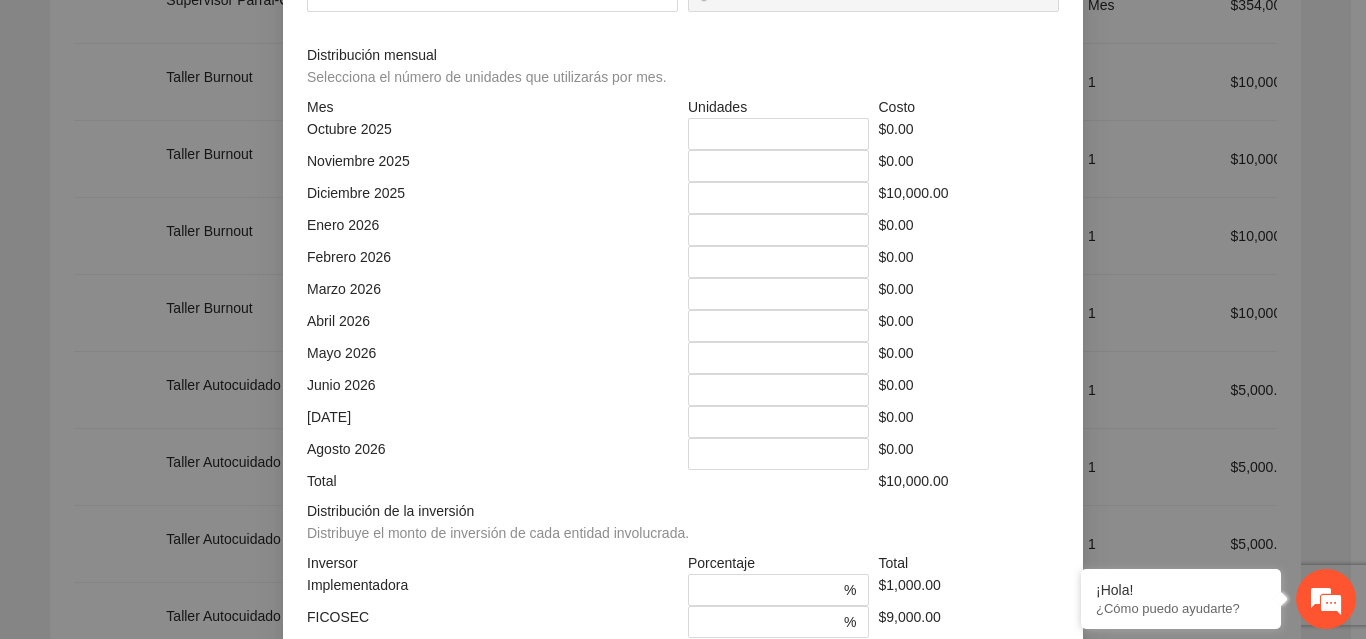 drag, startPoint x: 743, startPoint y: 362, endPoint x: 670, endPoint y: 361, distance: 73.00685 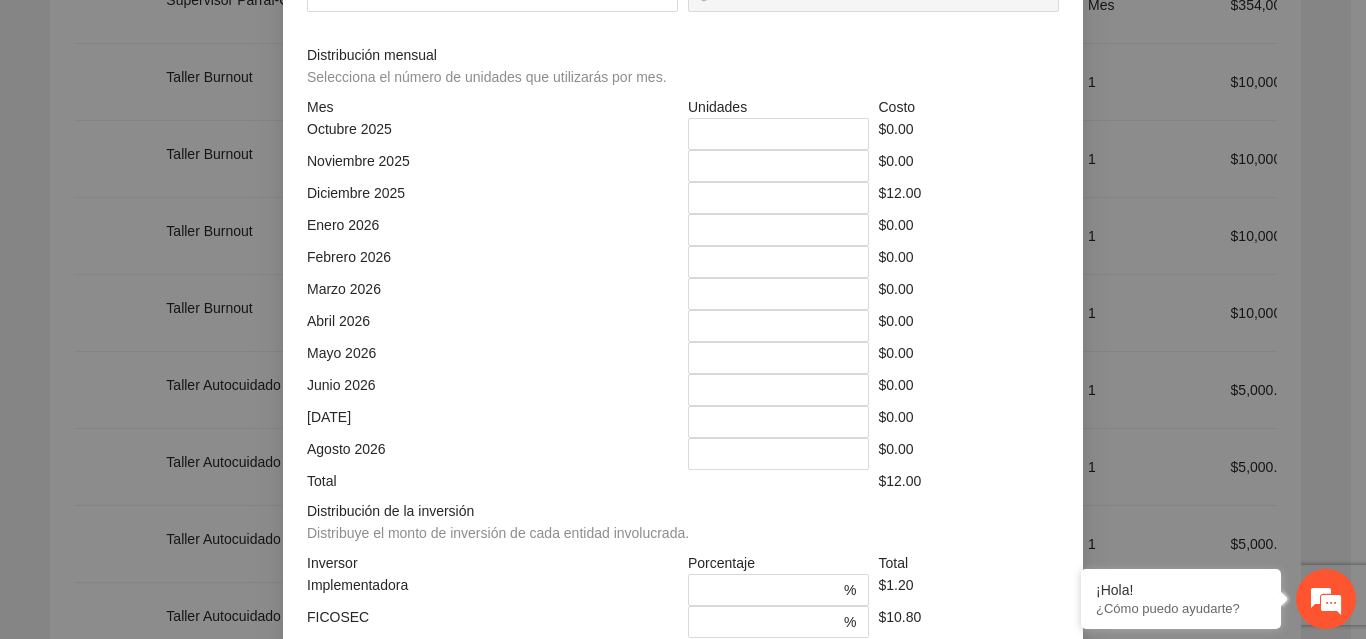 type on "******" 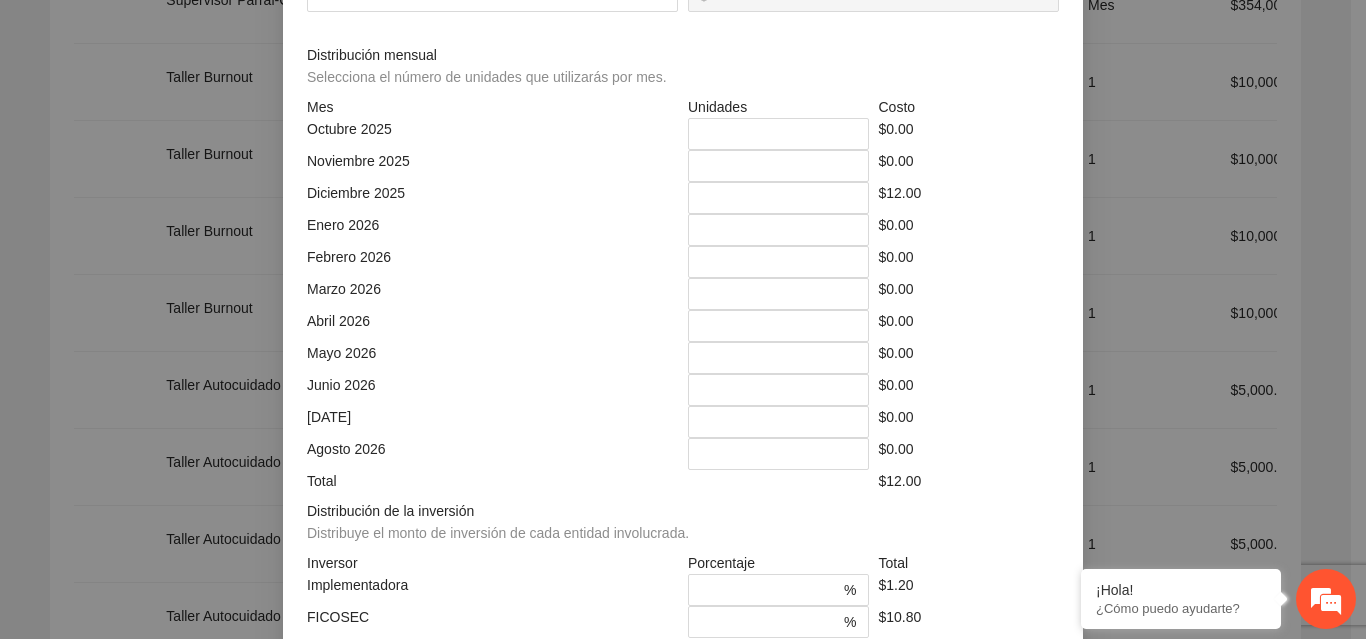 type on "********" 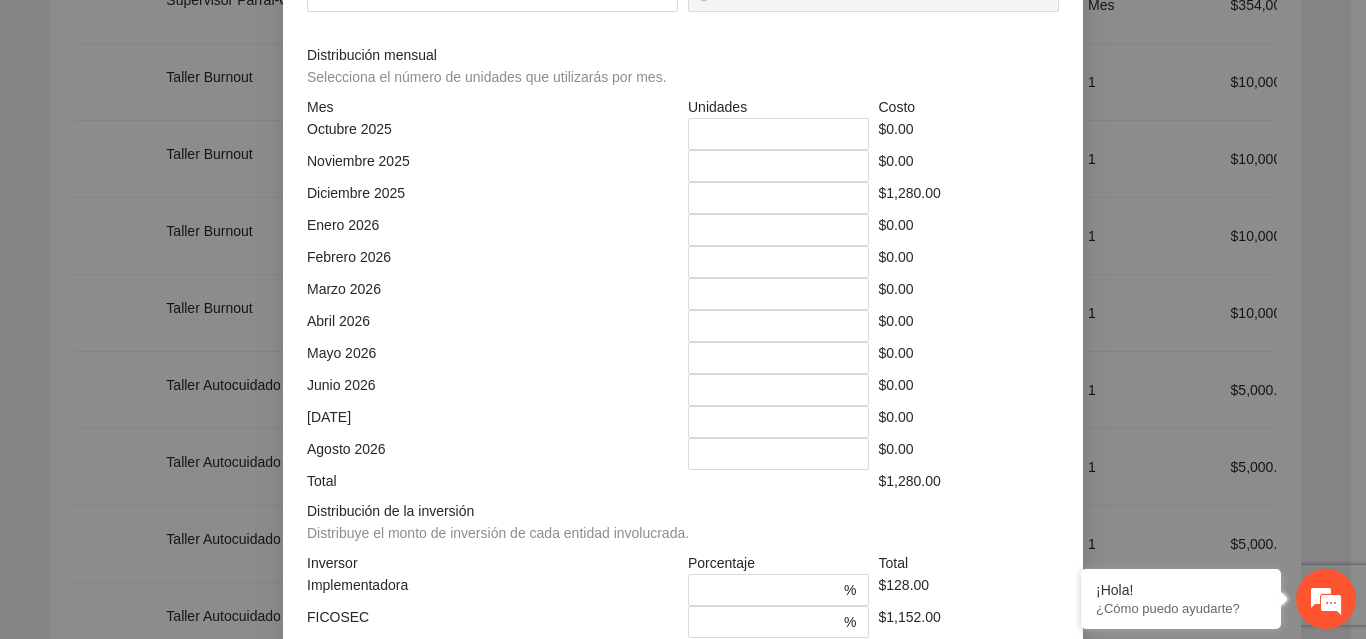type on "*********" 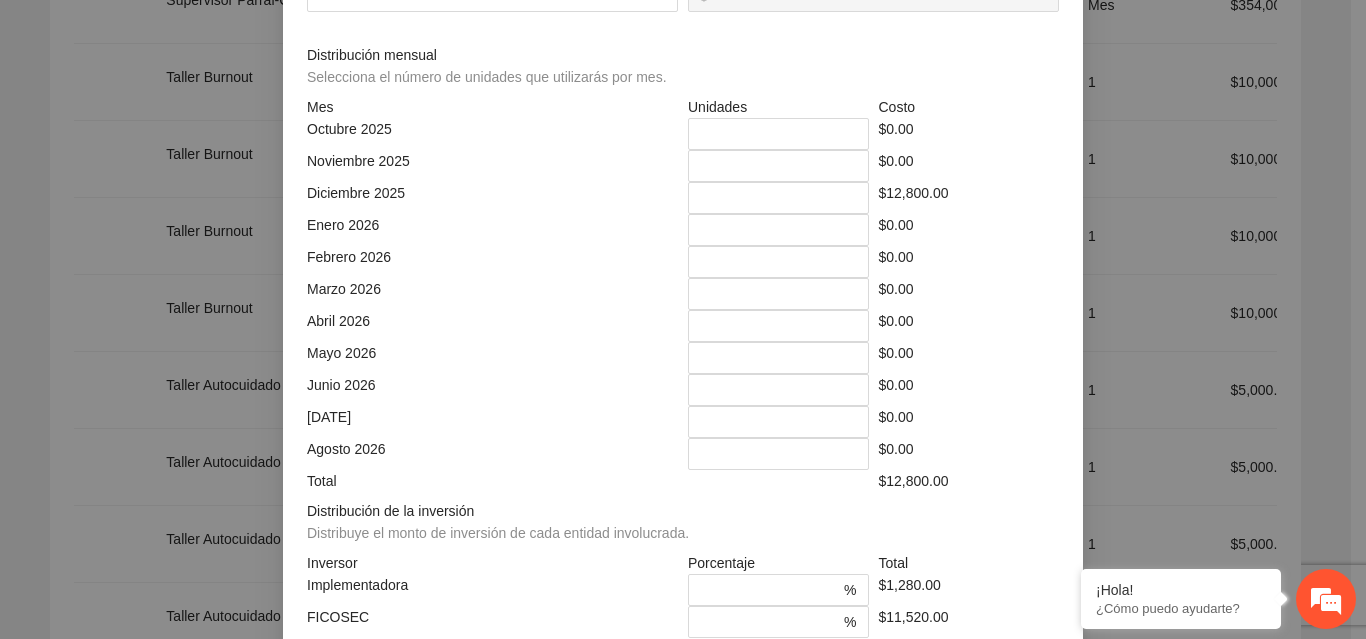 type on "****" 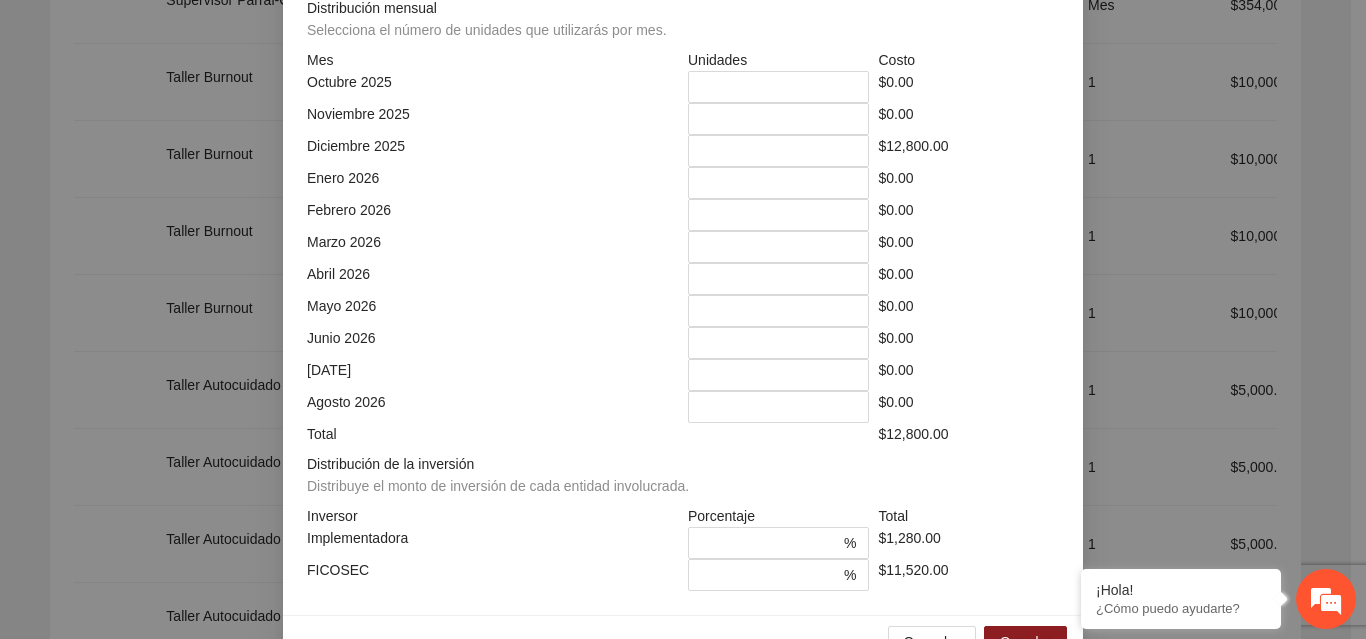 scroll, scrollTop: 539, scrollLeft: 0, axis: vertical 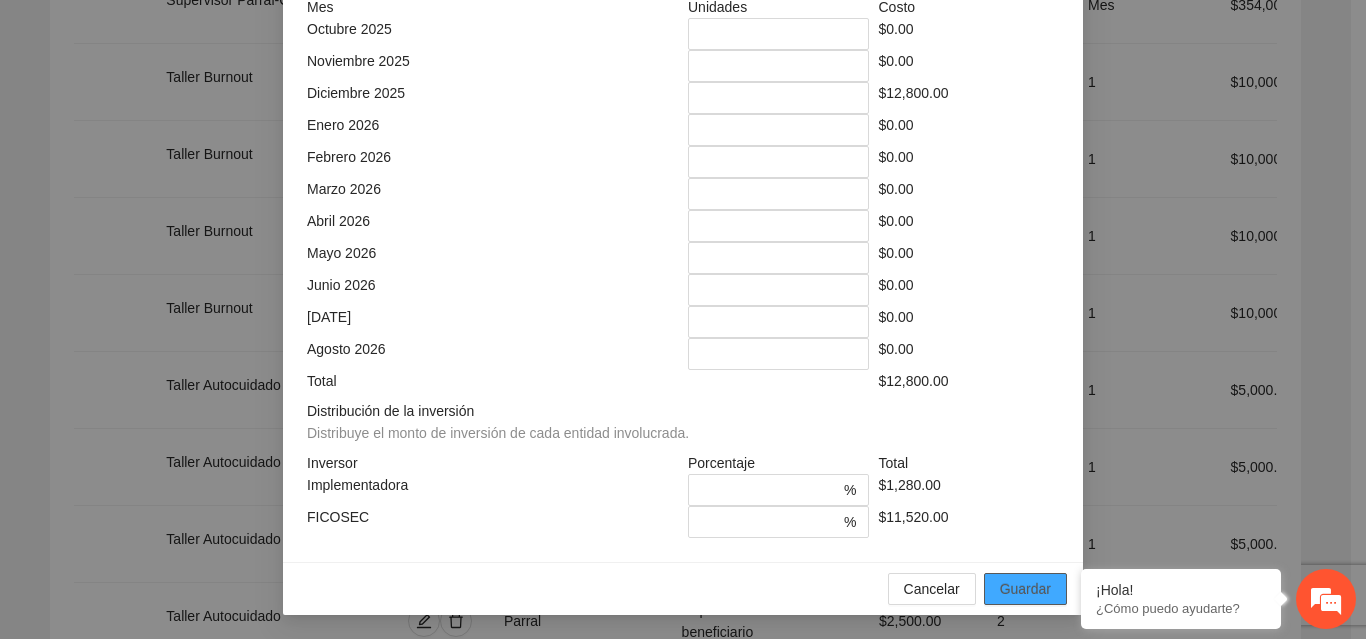 click on "Guardar" at bounding box center [1025, 589] 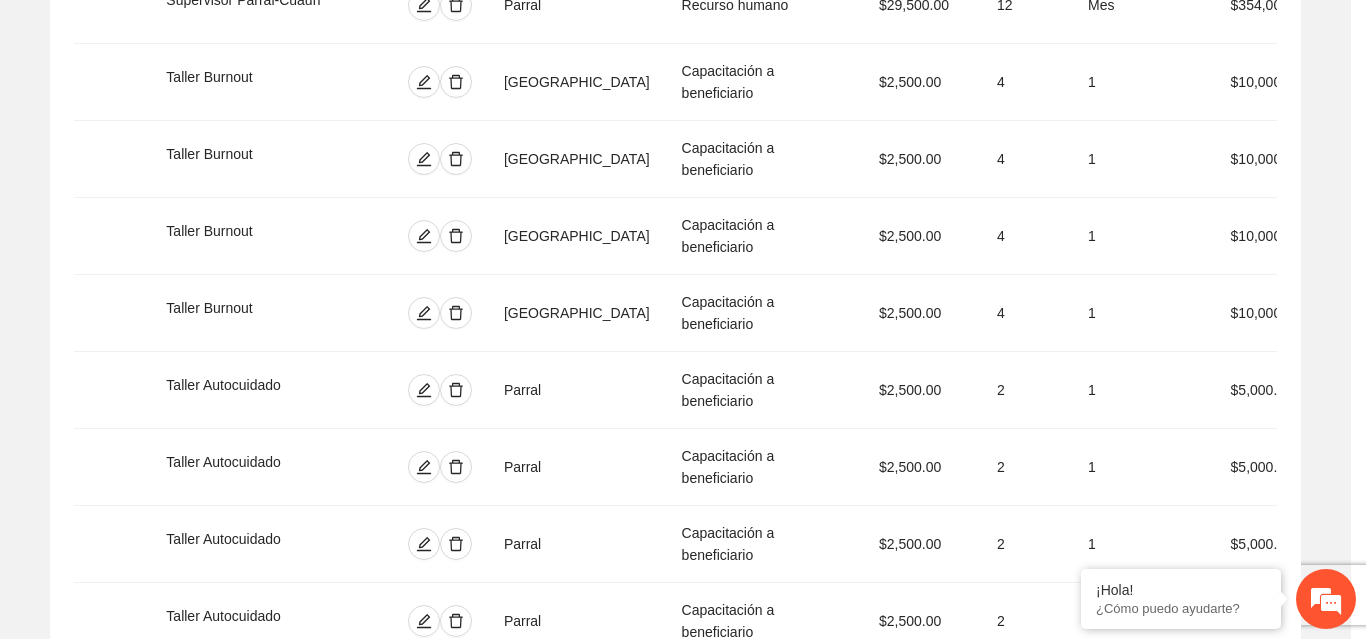 scroll, scrollTop: 439, scrollLeft: 0, axis: vertical 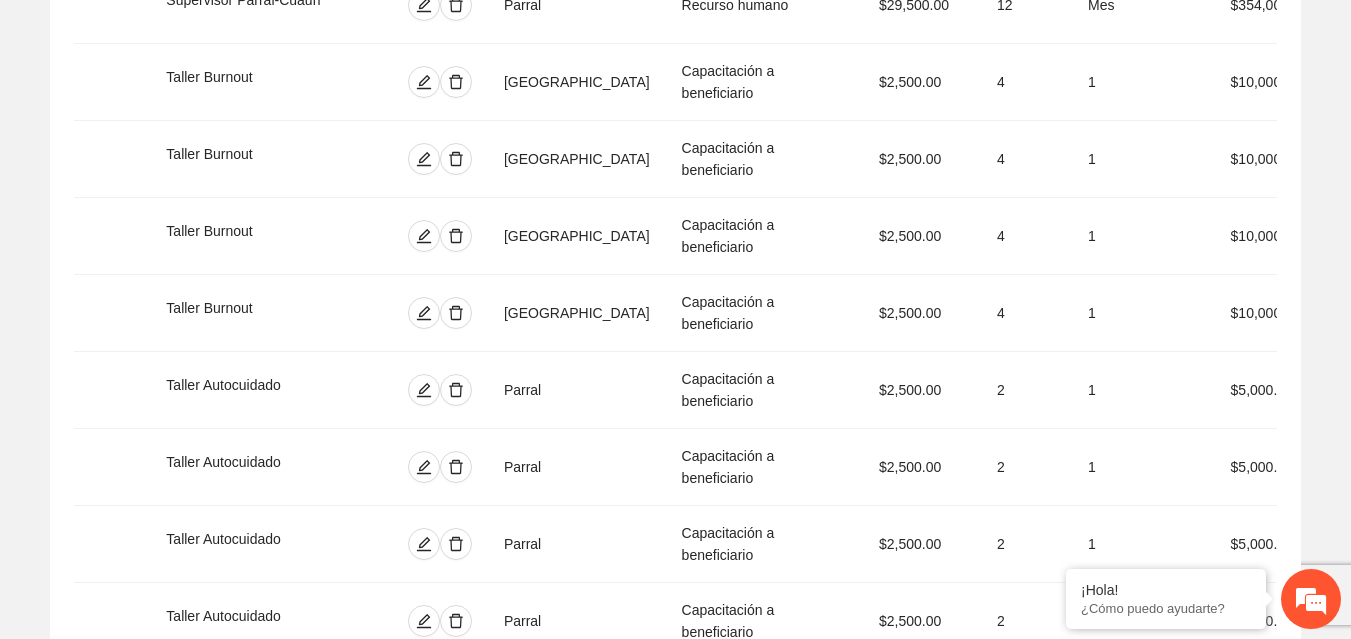 click 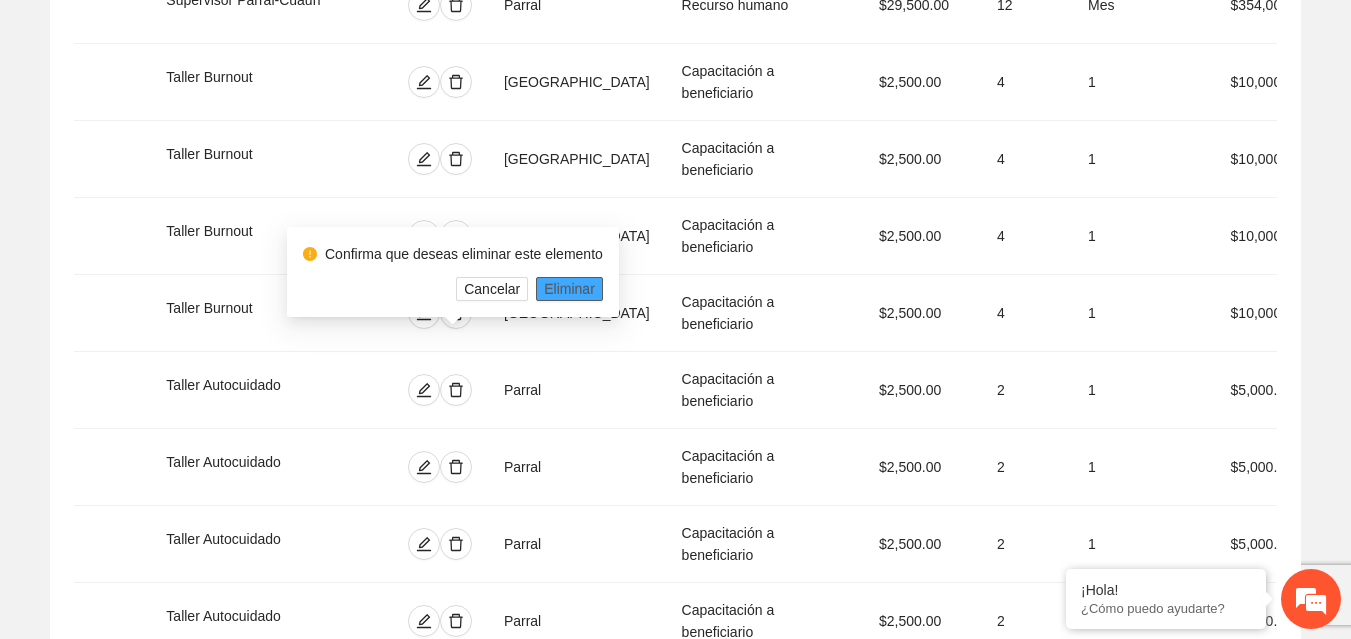 click on "Eliminar" at bounding box center (569, 289) 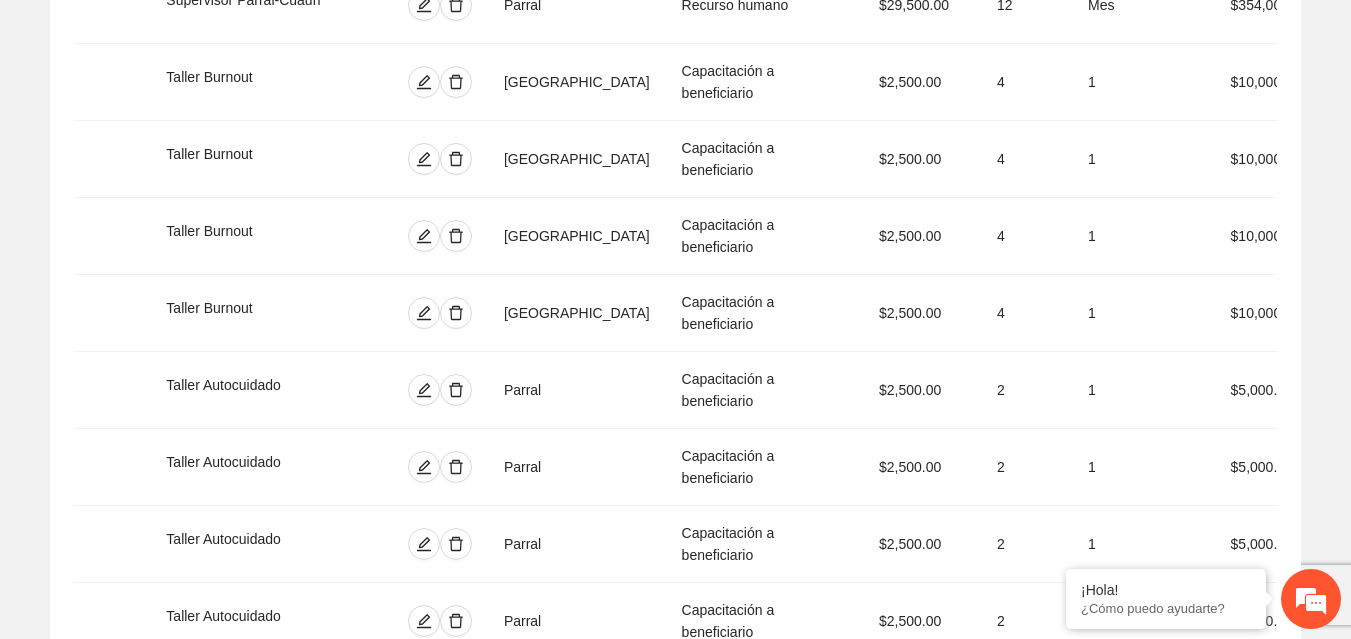 click 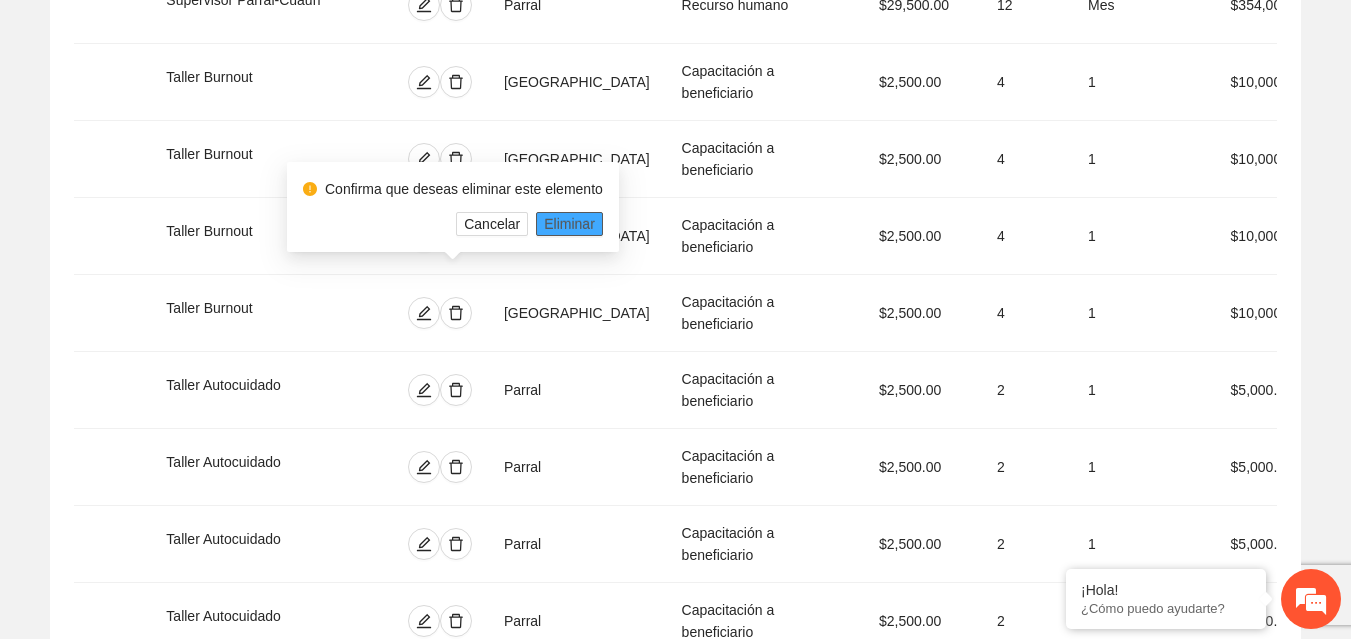 click on "Eliminar" at bounding box center [569, 224] 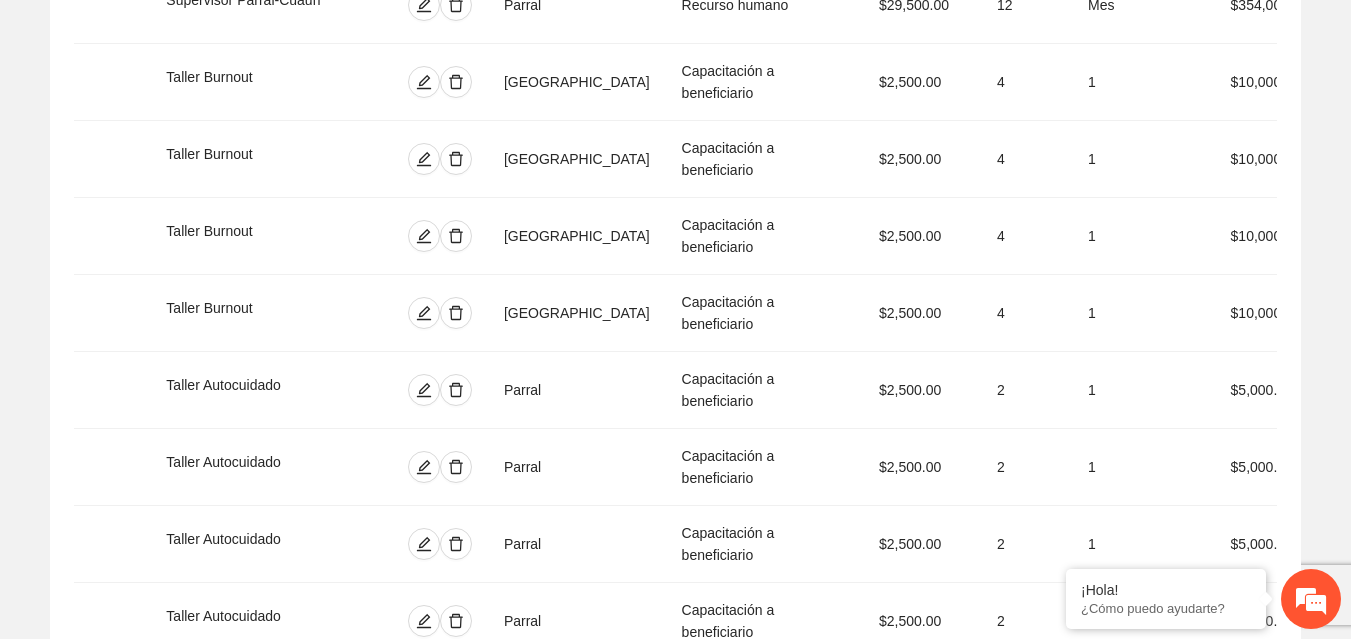 click at bounding box center [456, 1006] 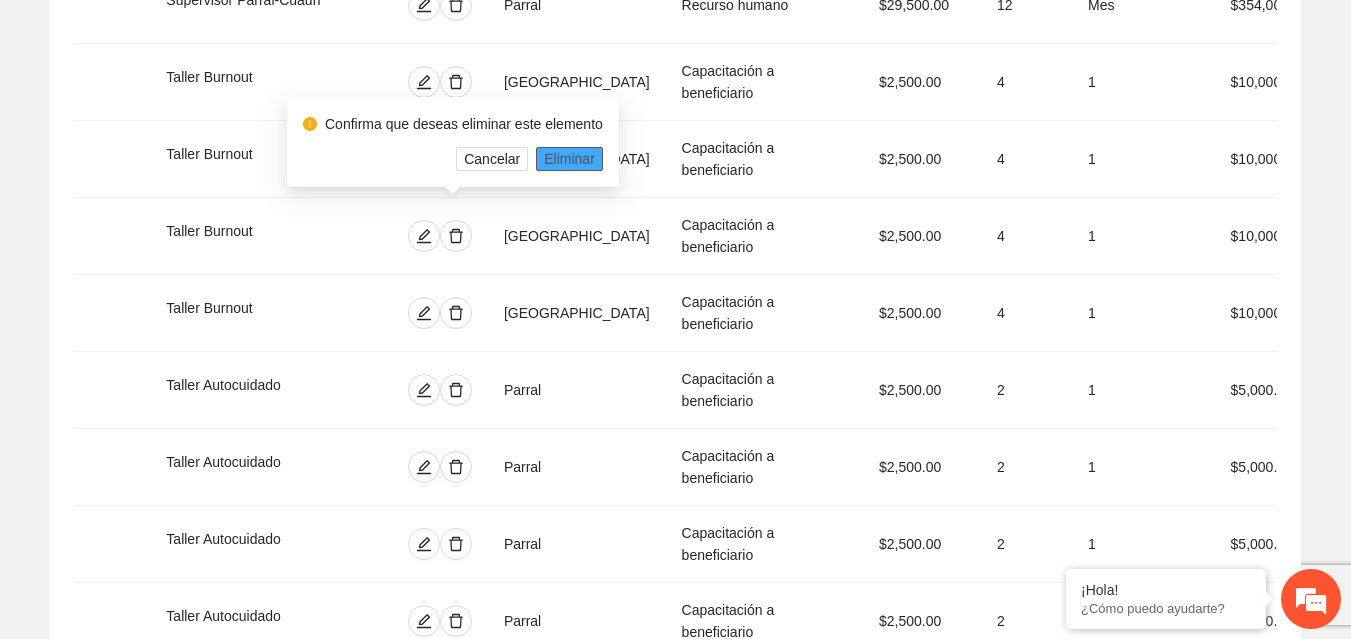 click on "Eliminar" at bounding box center [569, 159] 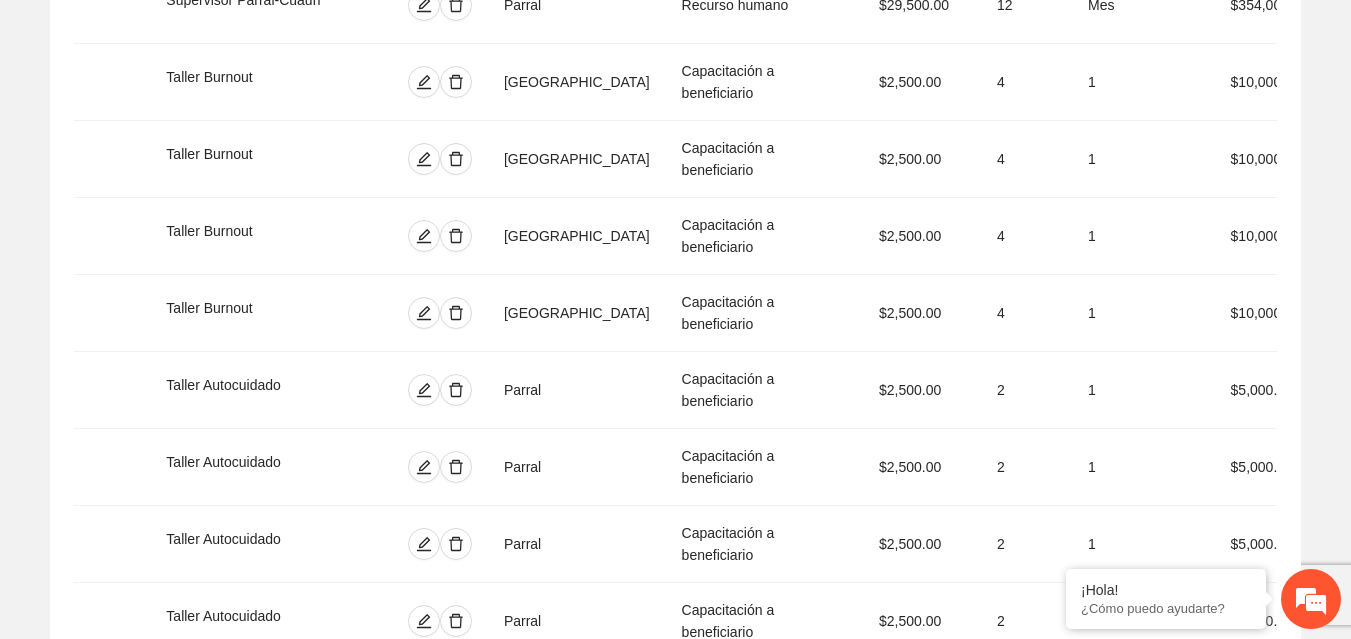 click at bounding box center (456, 929) 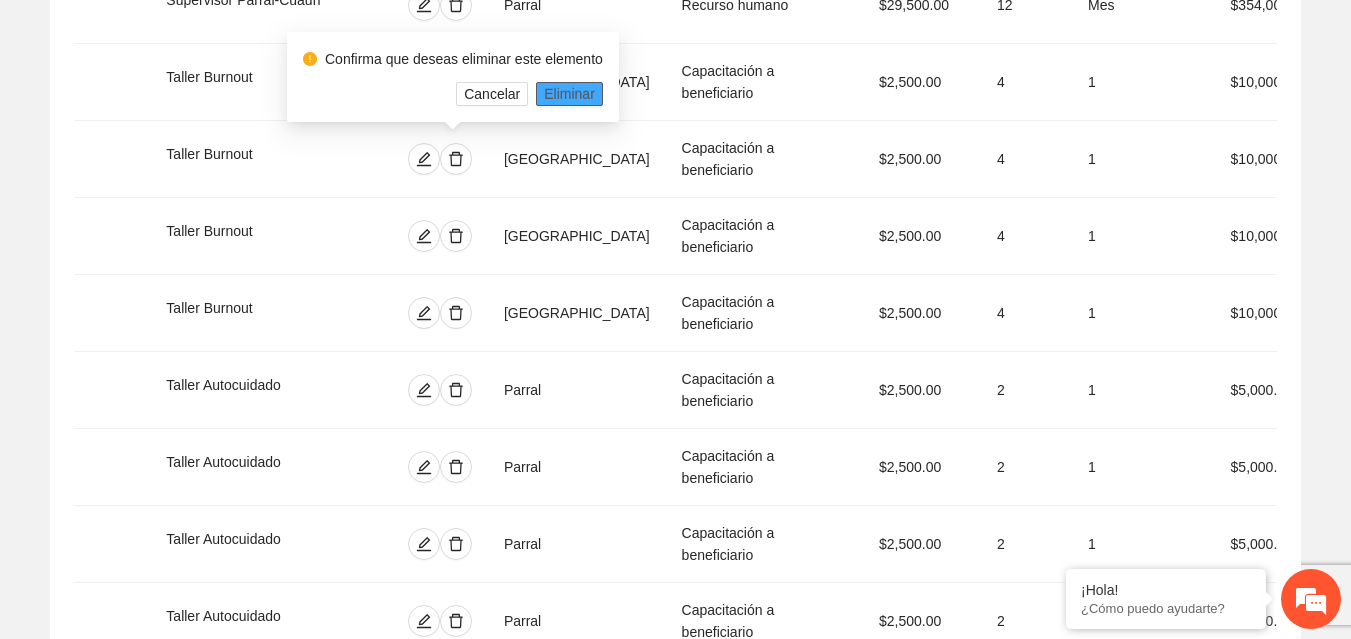 click on "Eliminar" at bounding box center (569, 94) 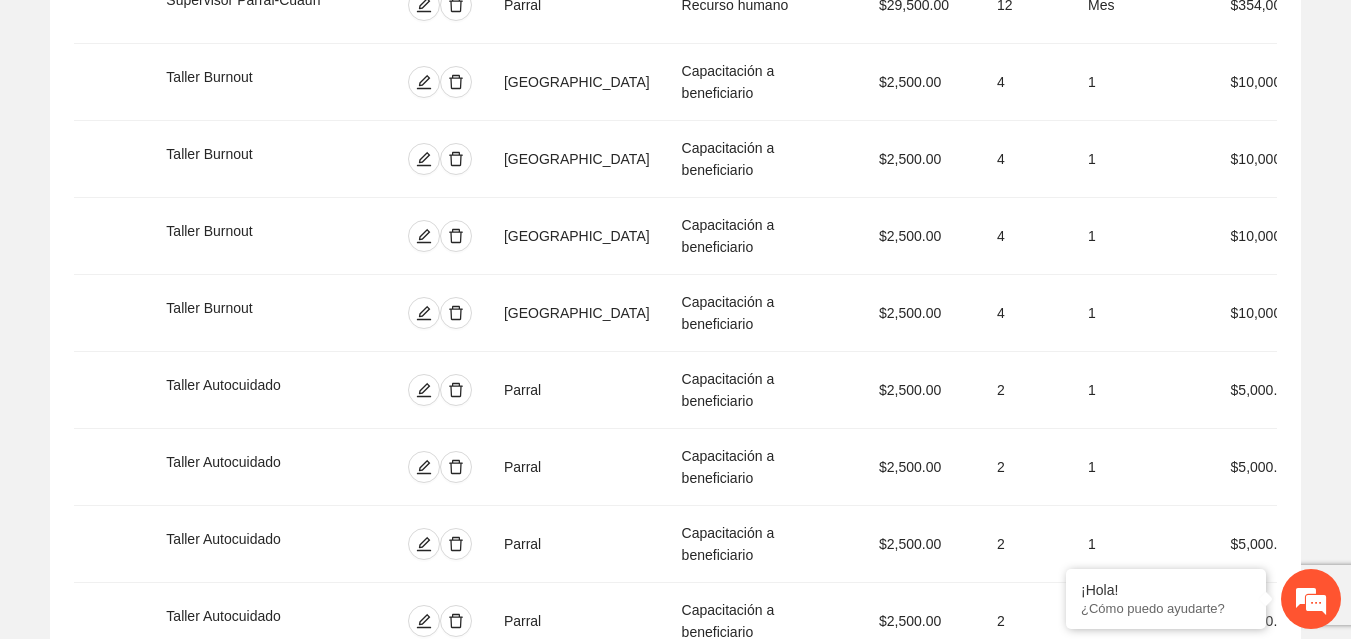 click 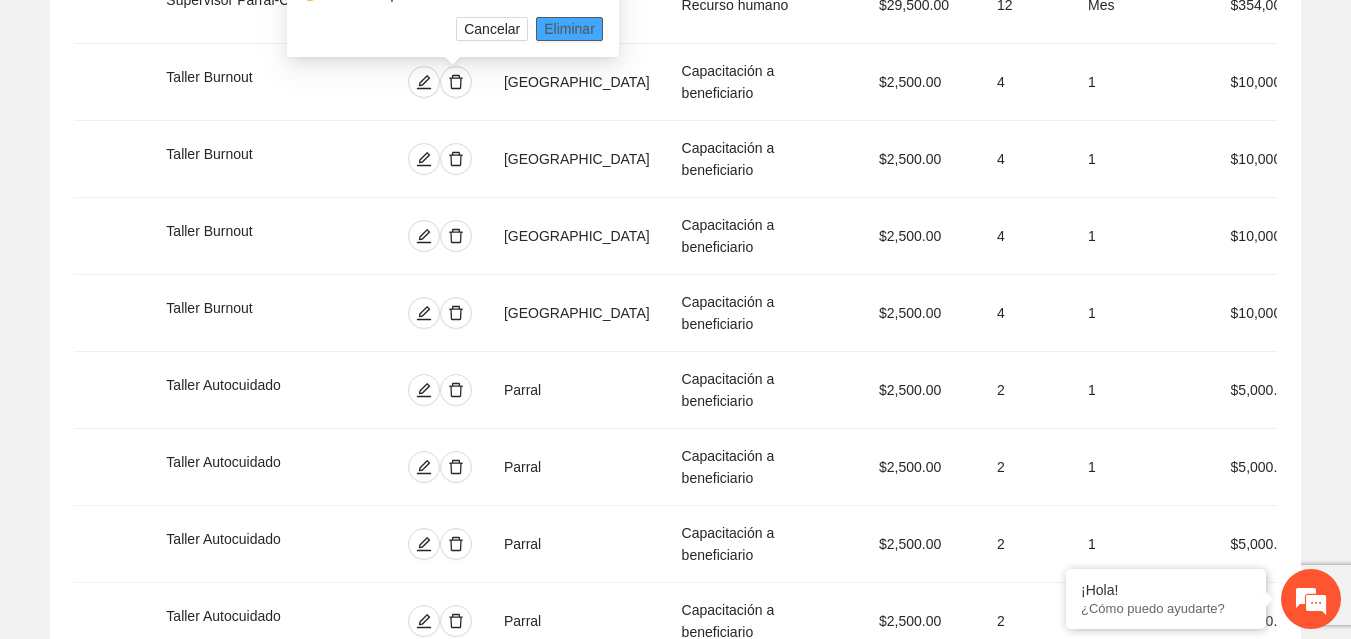 click on "Eliminar" at bounding box center (569, 29) 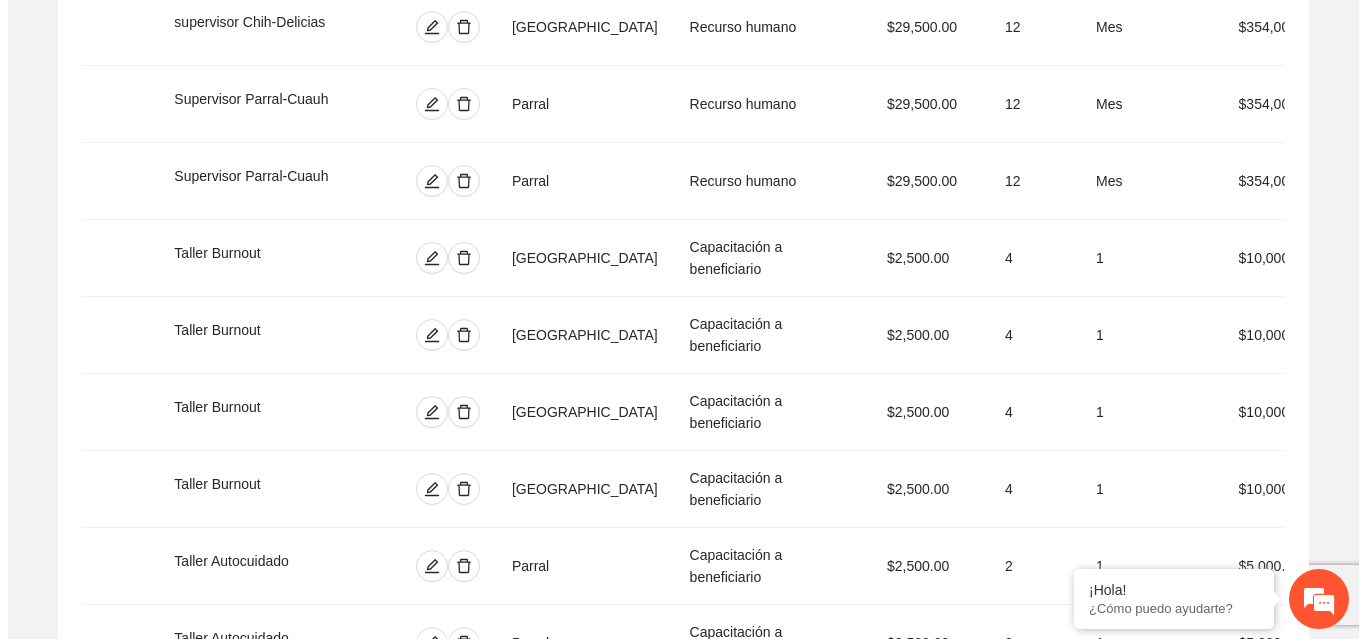 scroll, scrollTop: 7320, scrollLeft: 0, axis: vertical 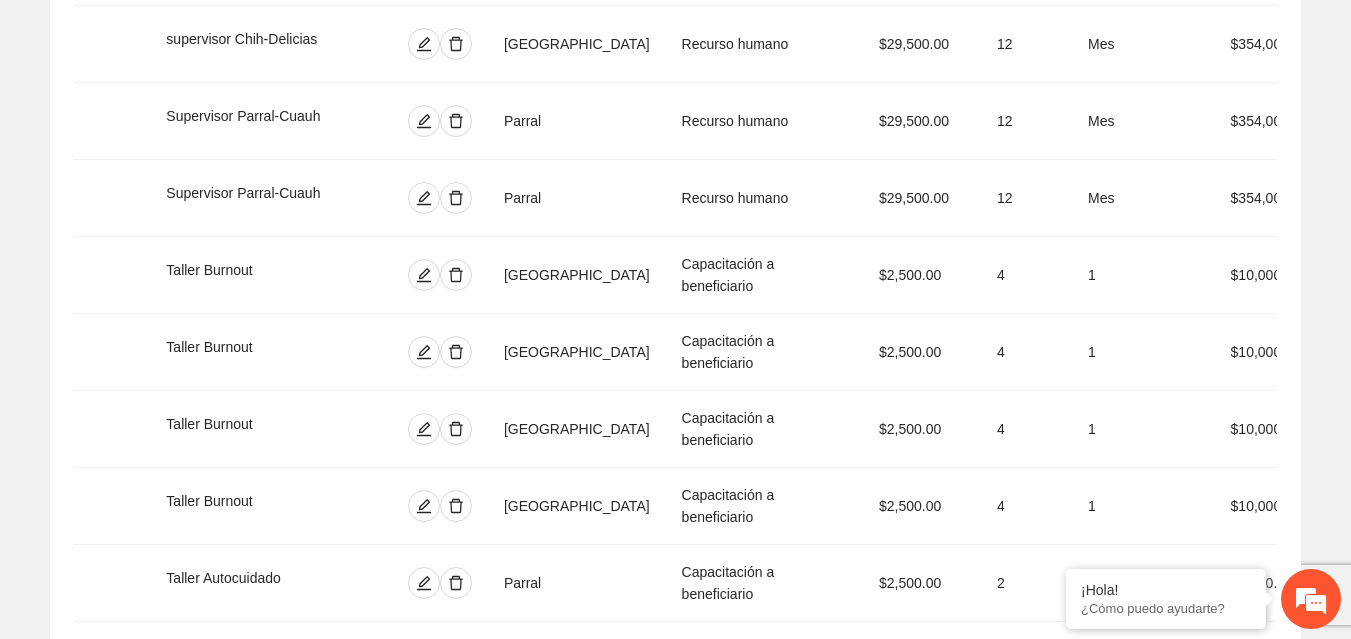 drag, startPoint x: 455, startPoint y: 222, endPoint x: 452, endPoint y: 205, distance: 17.262676 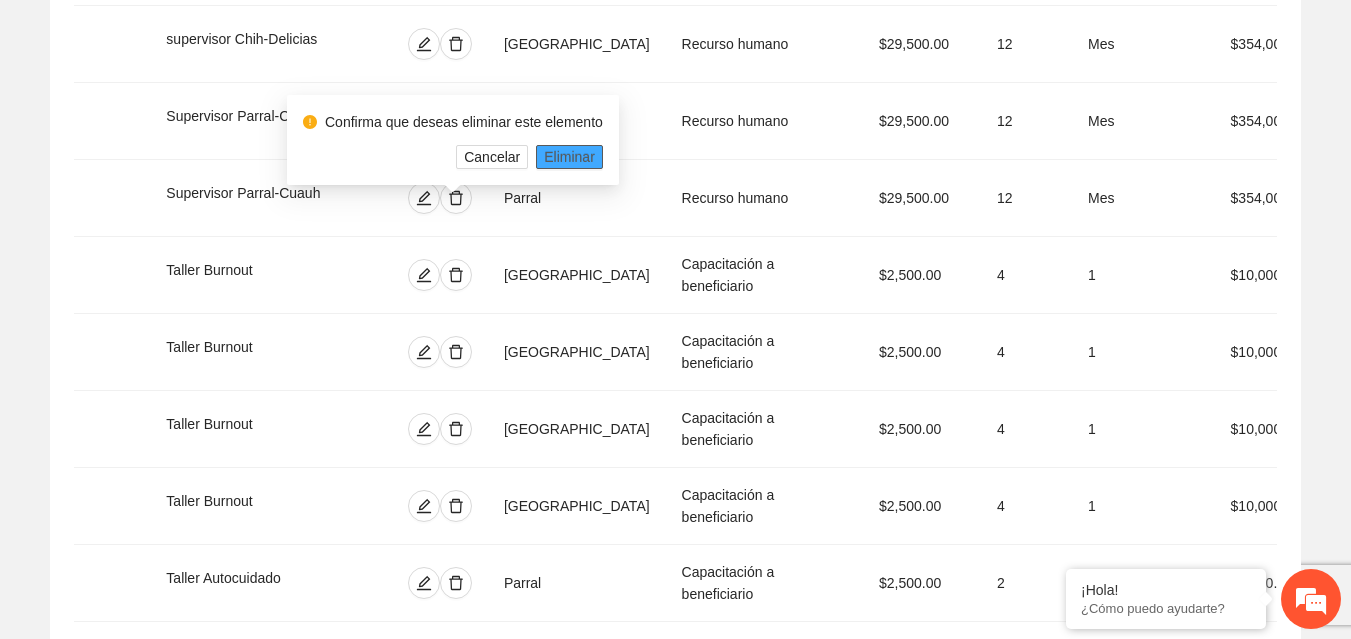 click on "Eliminar" at bounding box center (569, 157) 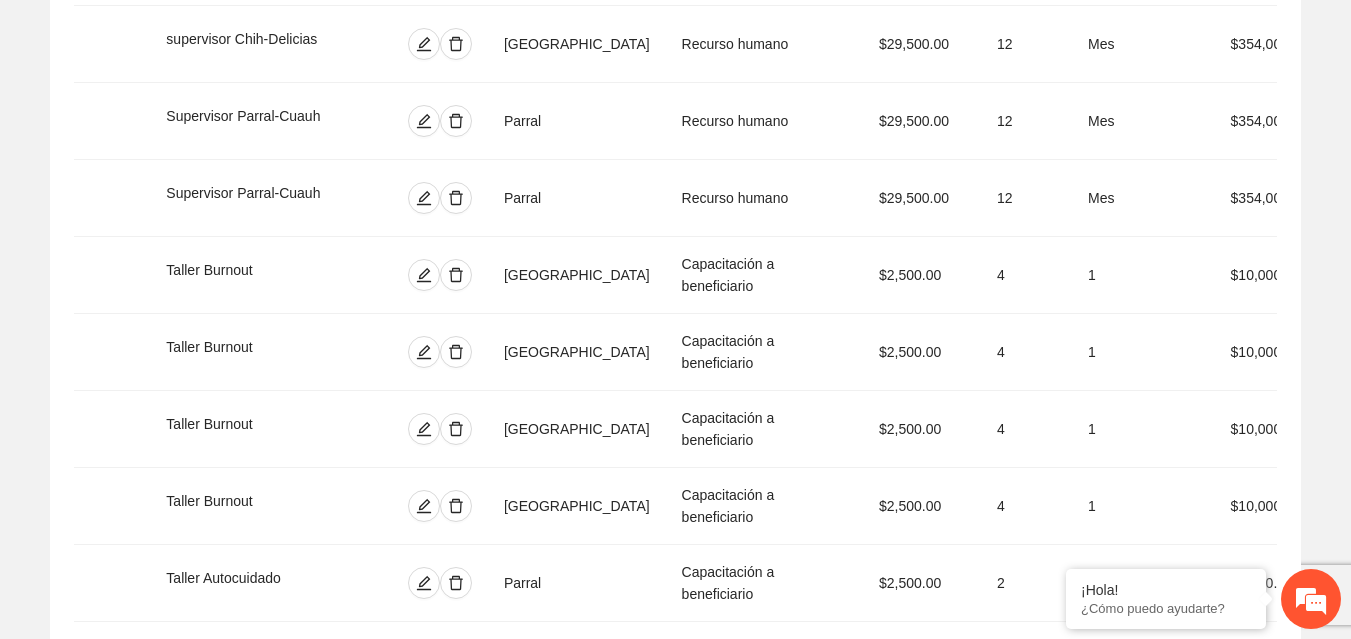 click 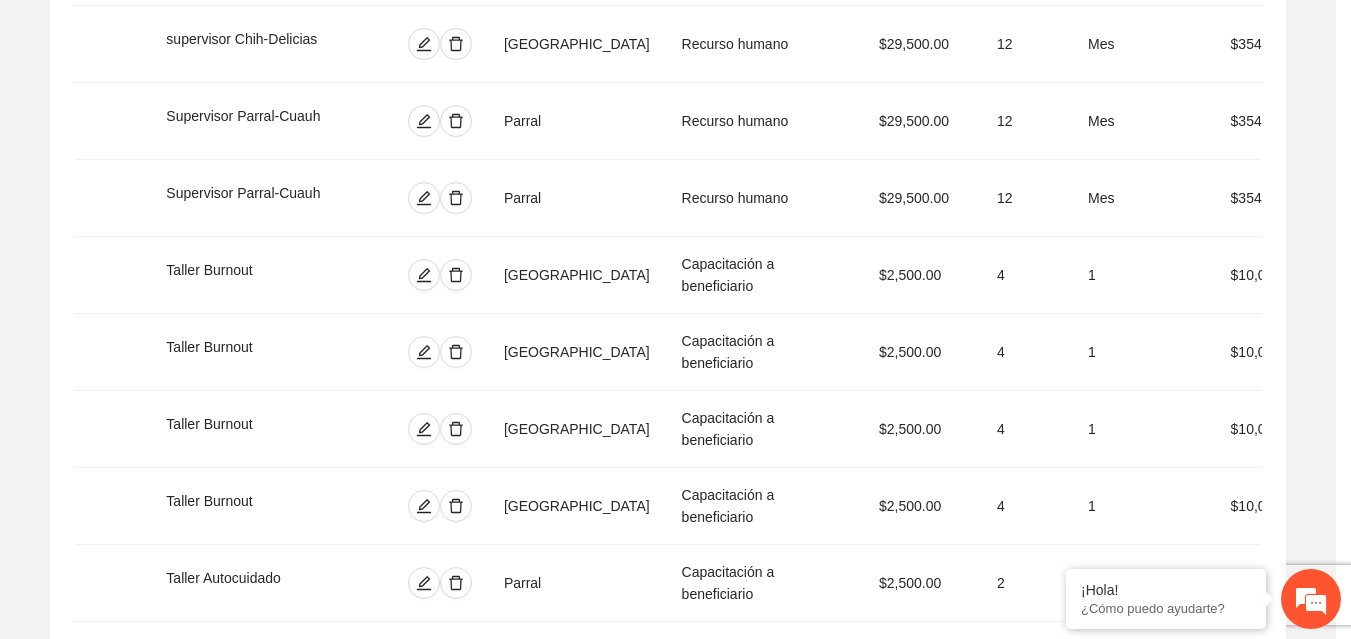 type on "********" 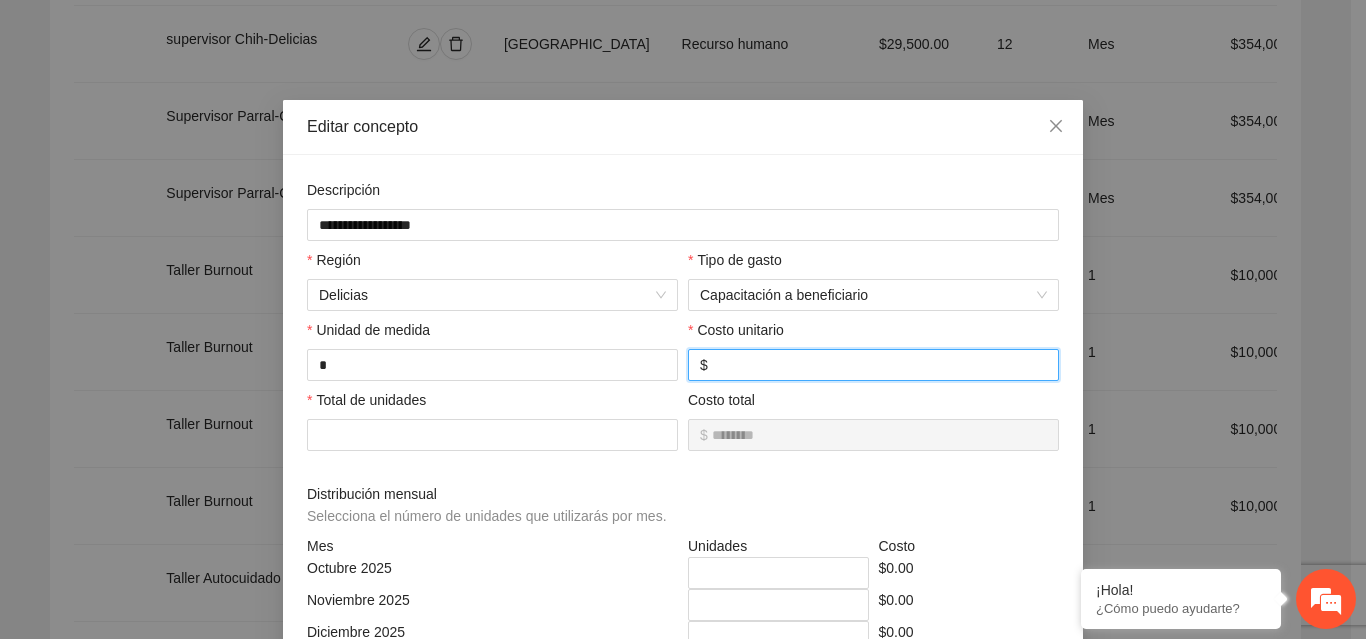 drag, startPoint x: 756, startPoint y: 366, endPoint x: 678, endPoint y: 359, distance: 78.31347 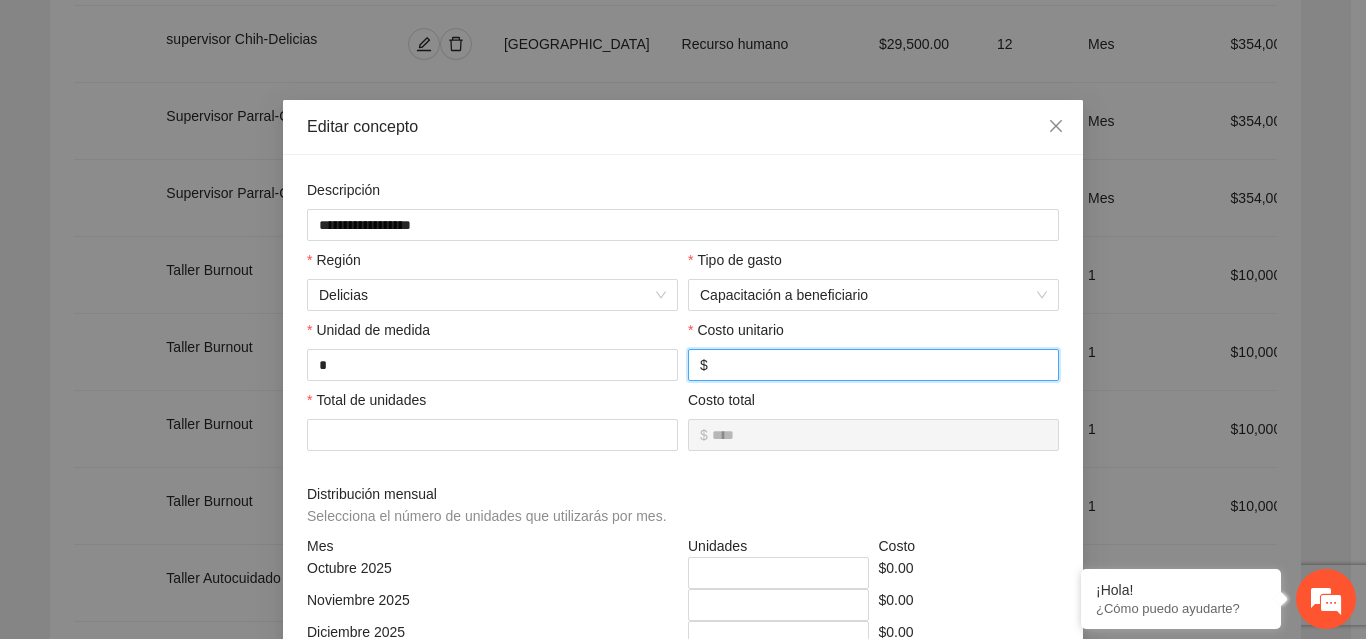 type on "*****" 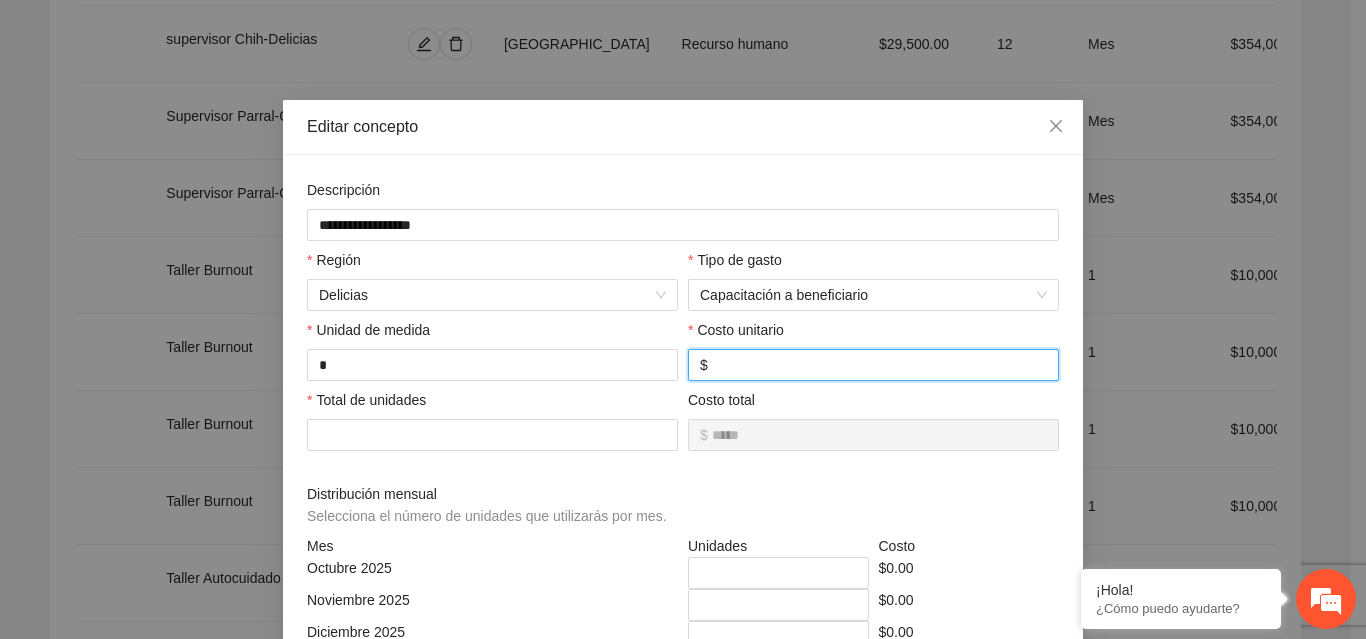type on "******" 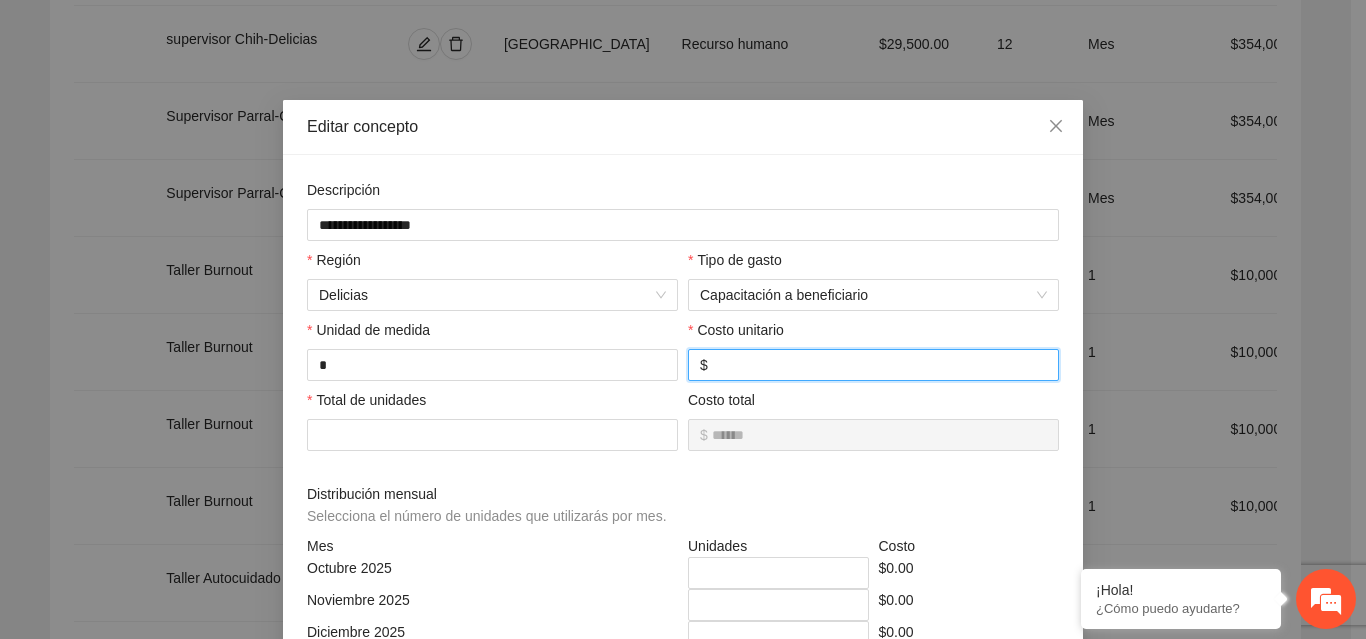 type on "***" 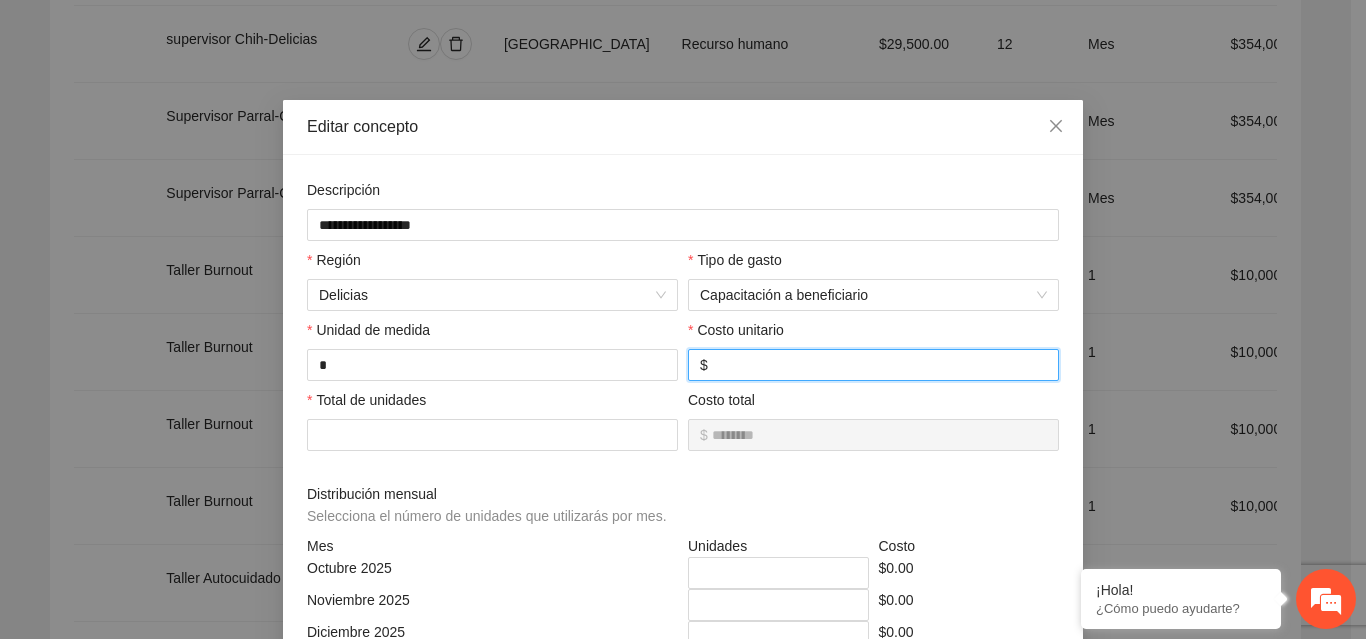 type on "****" 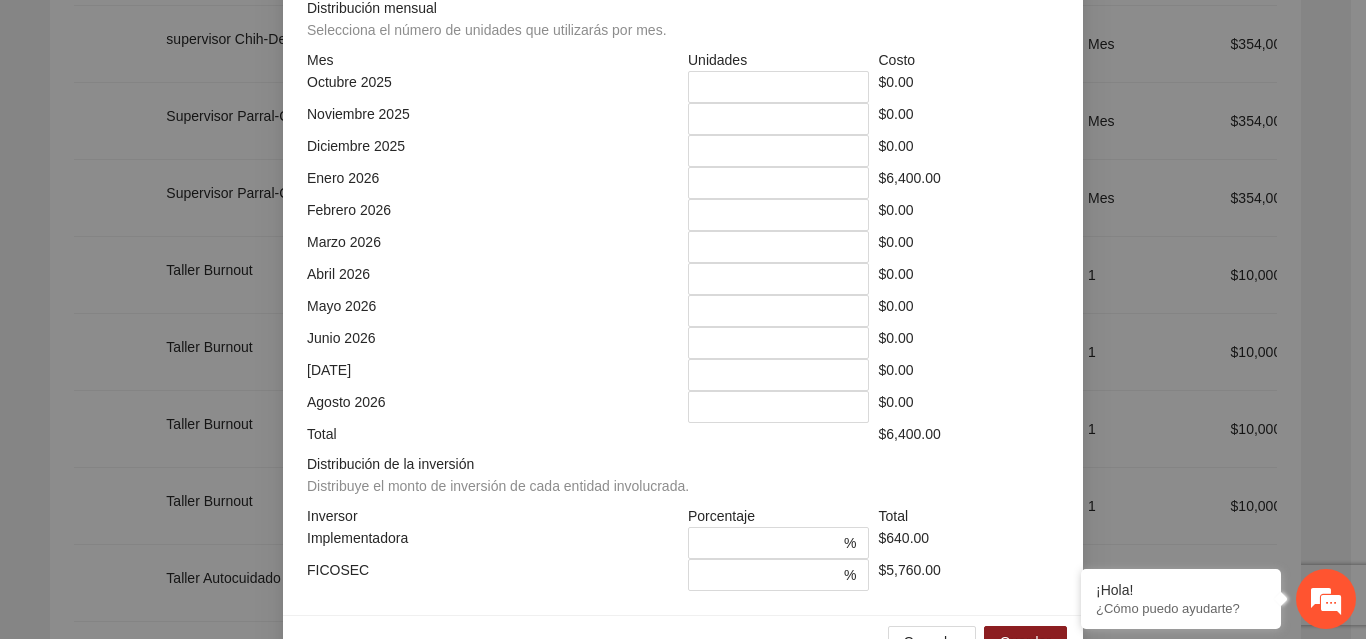 scroll, scrollTop: 539, scrollLeft: 0, axis: vertical 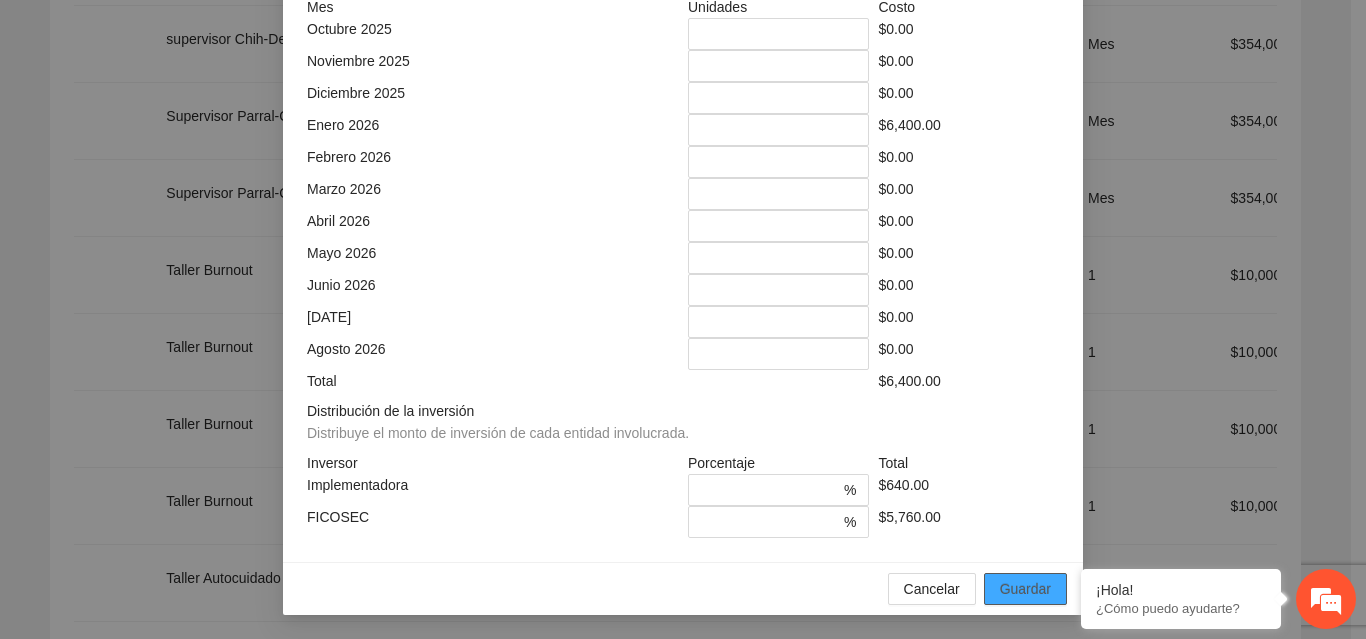 click on "Guardar" at bounding box center (1025, 589) 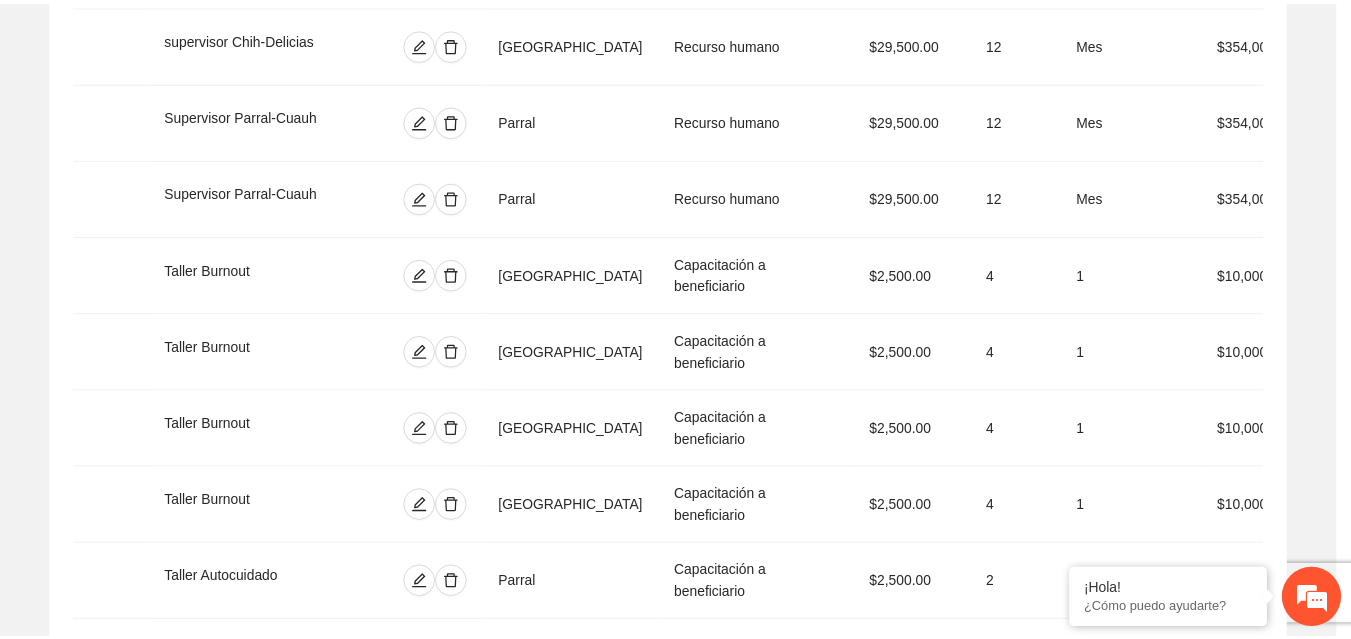 scroll, scrollTop: 439, scrollLeft: 0, axis: vertical 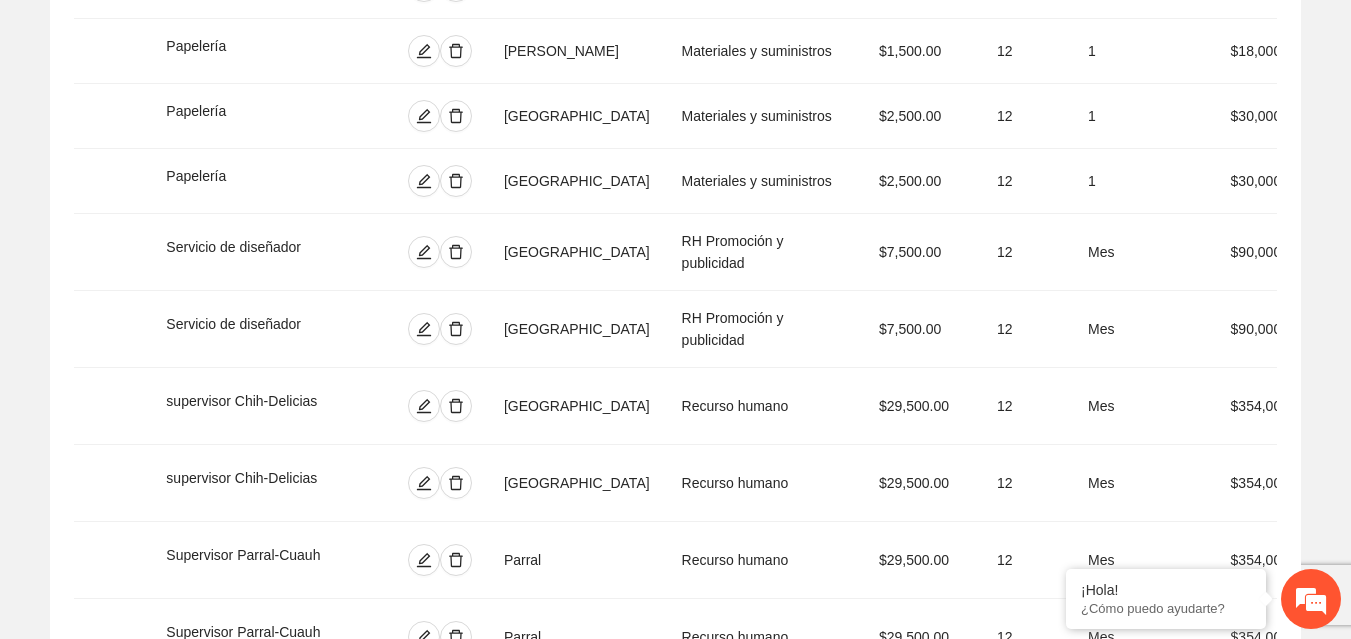 click 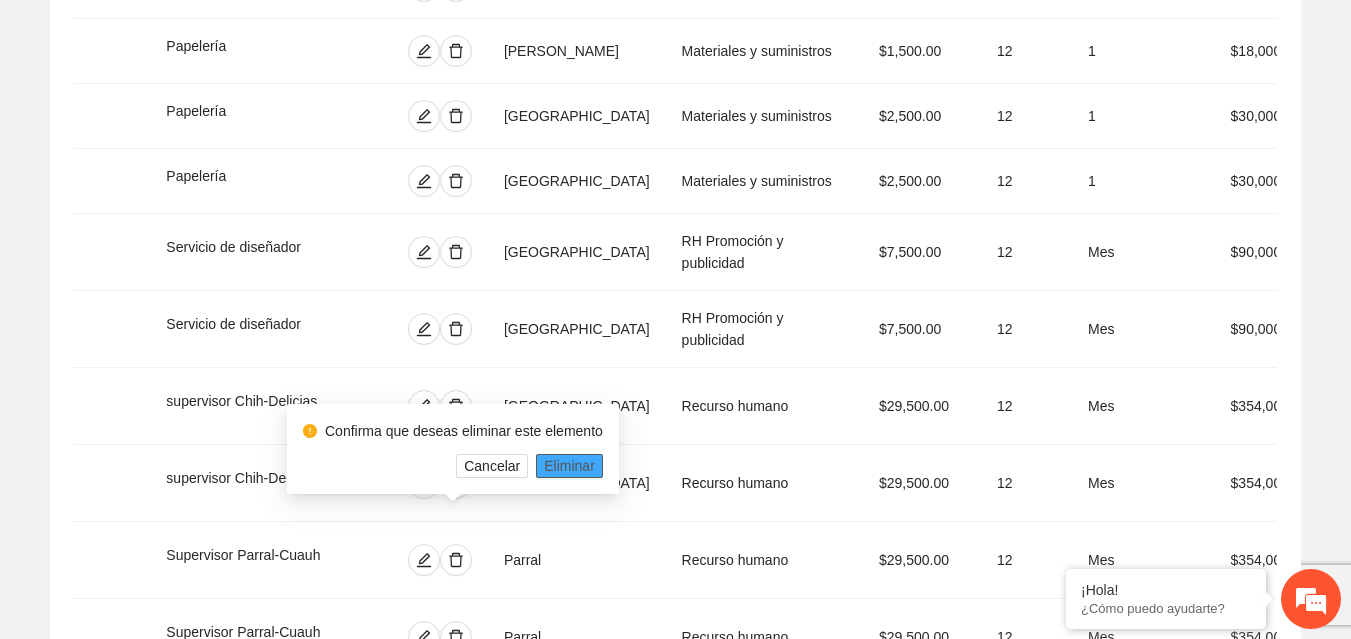 click on "Eliminar" at bounding box center [569, 466] 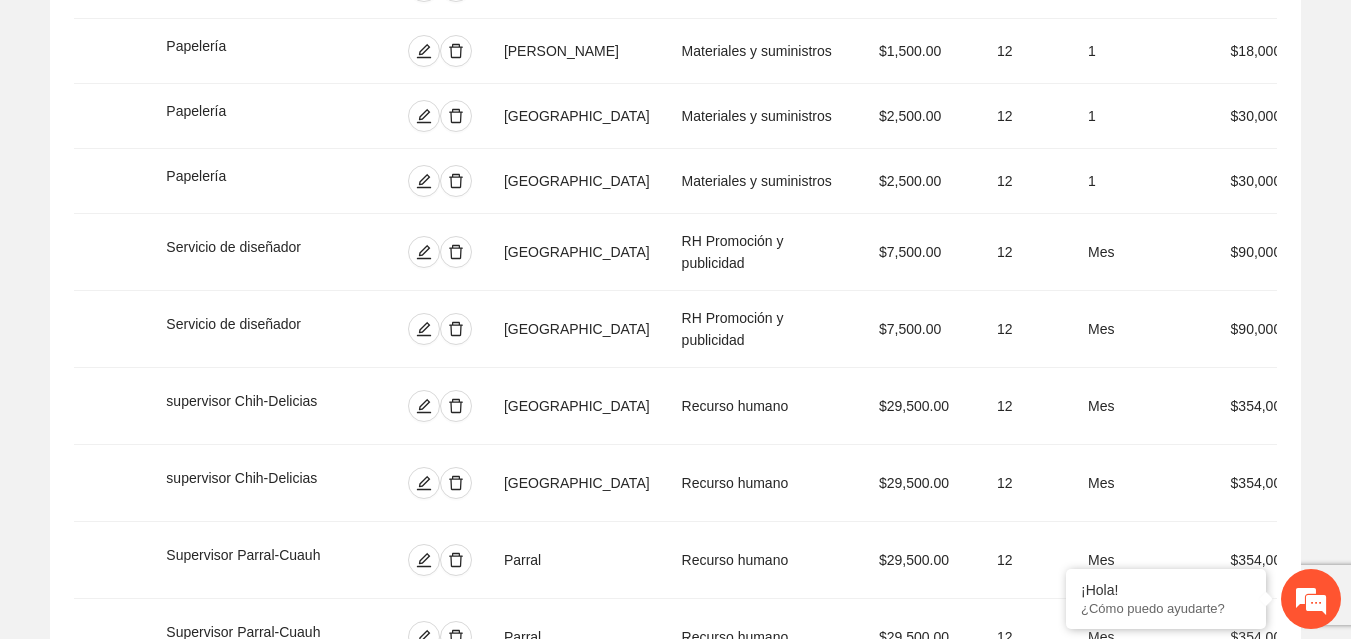 click at bounding box center (456, 1176) 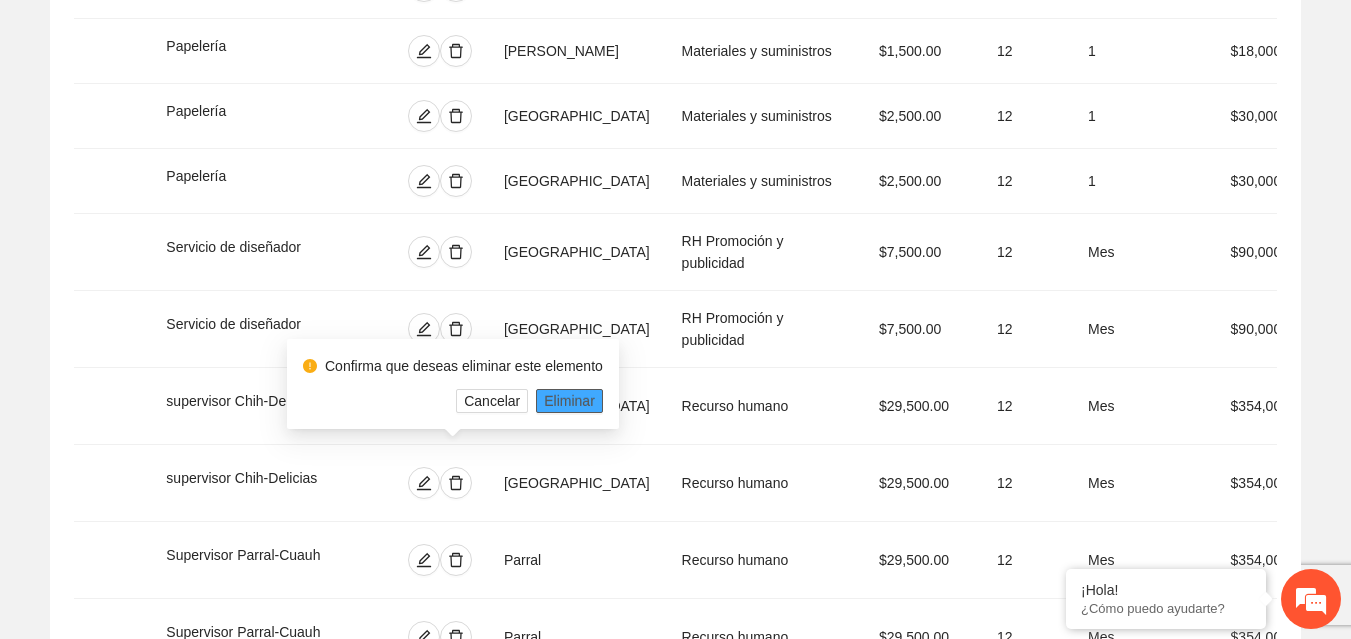 click on "Eliminar" at bounding box center [569, 401] 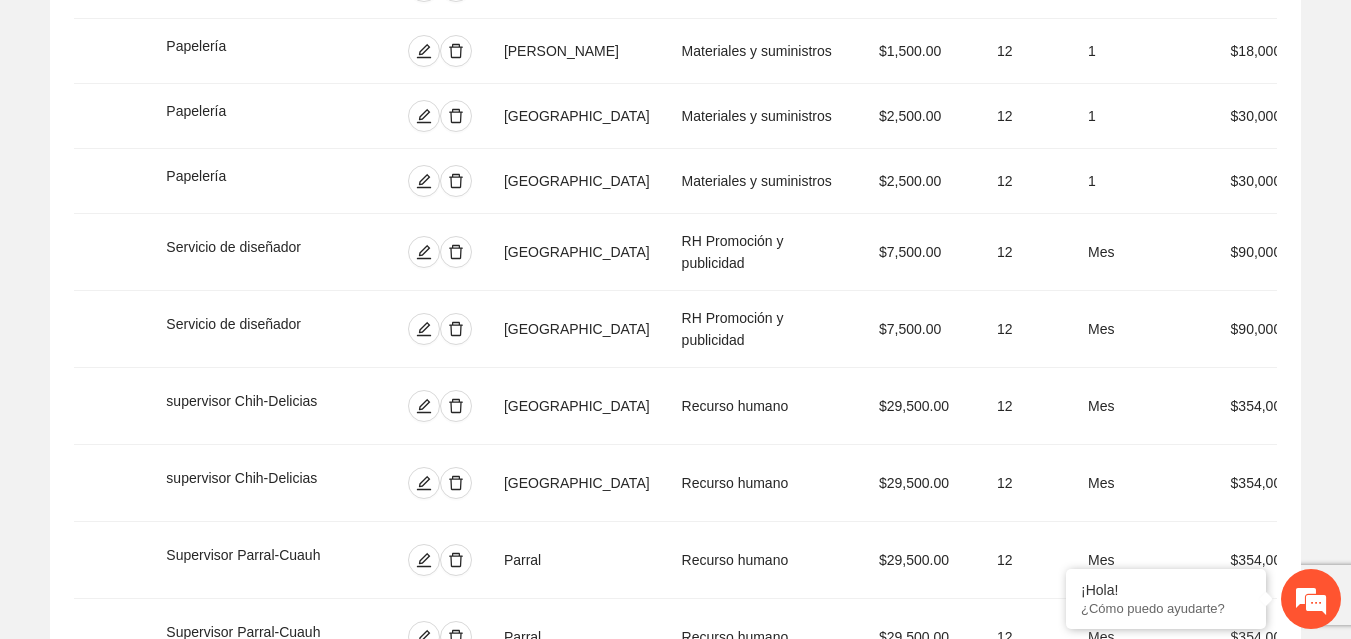 click 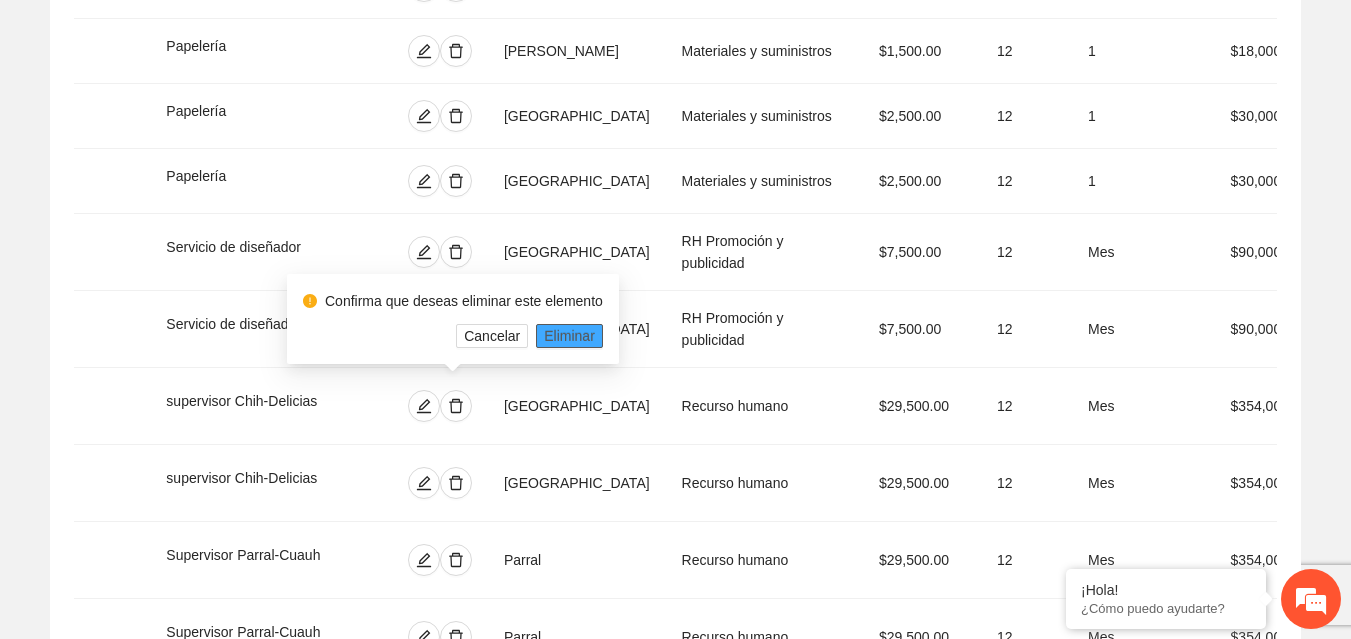 click on "Eliminar" at bounding box center [569, 336] 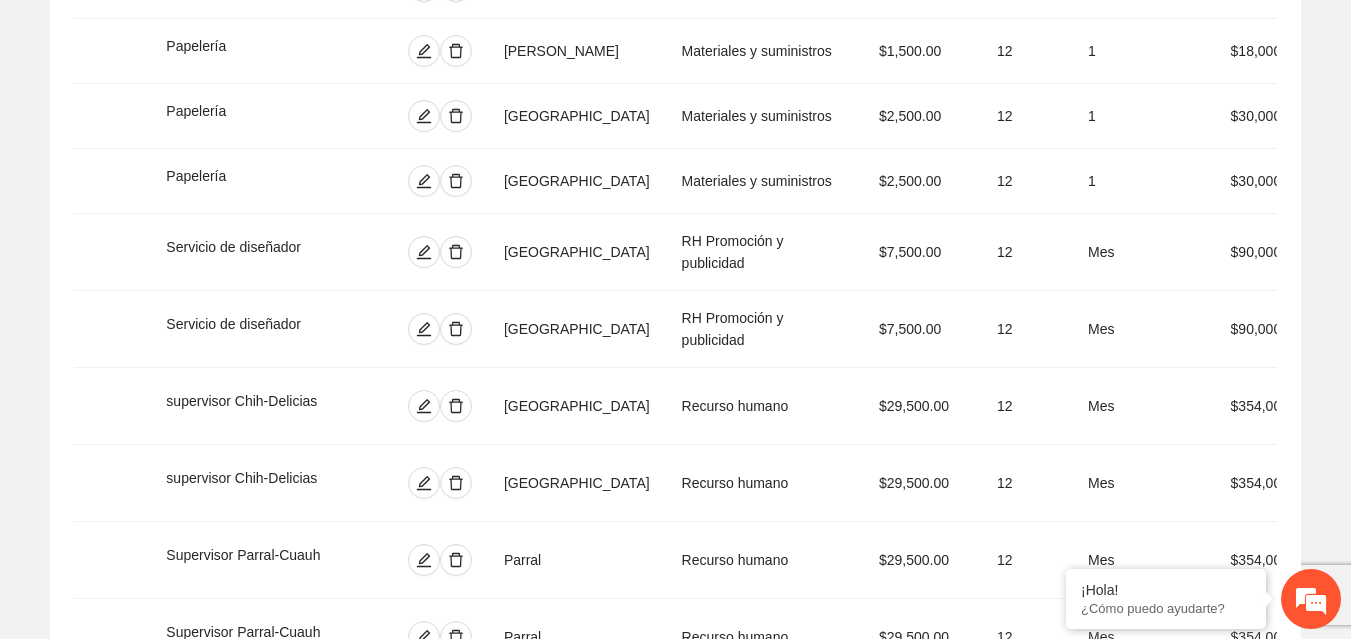 click 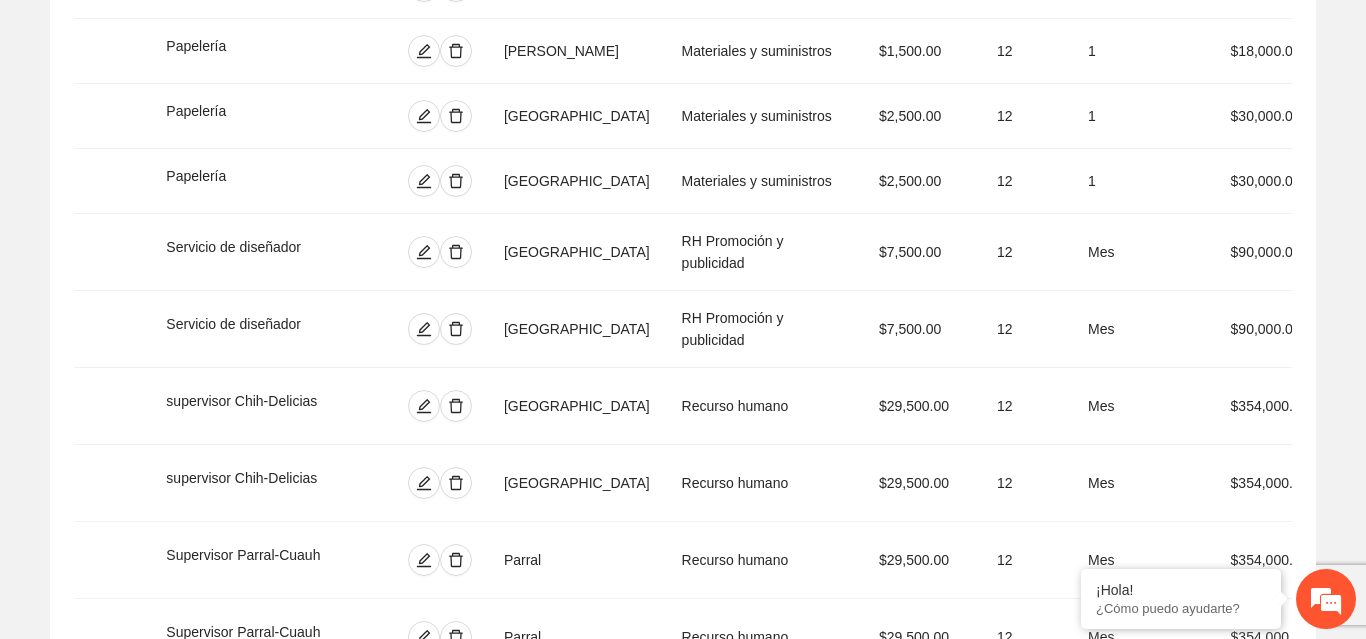 type on "********" 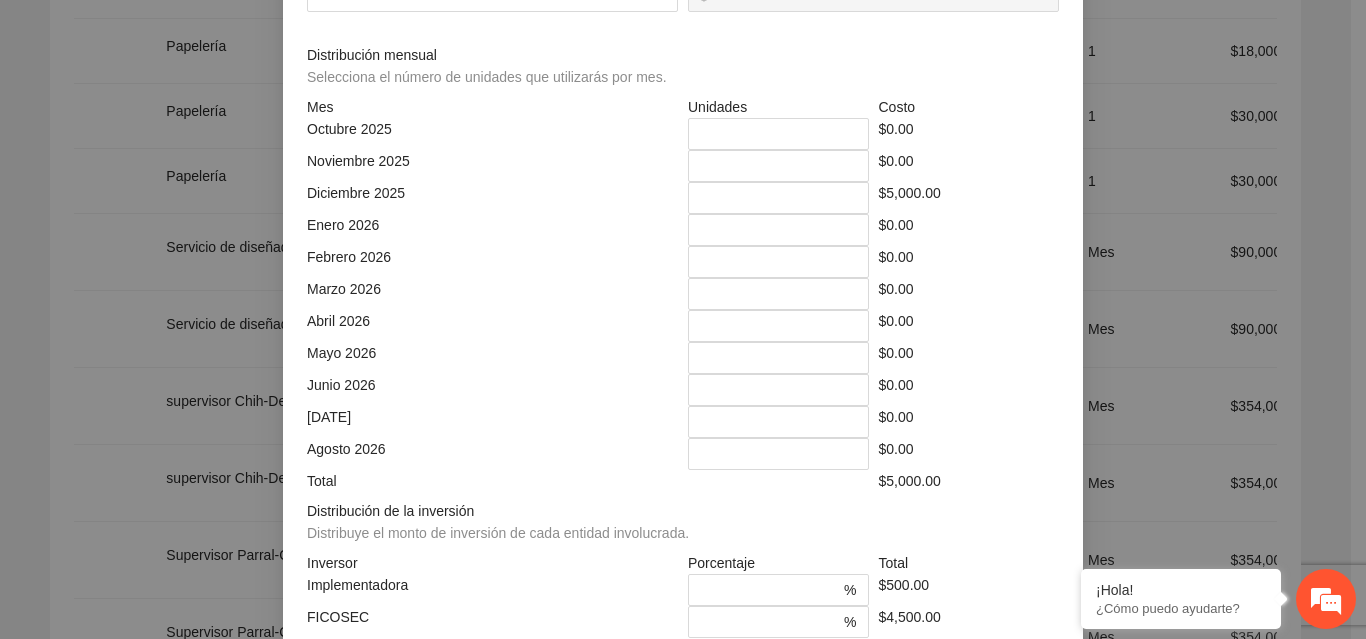 drag, startPoint x: 740, startPoint y: 361, endPoint x: 698, endPoint y: 363, distance: 42.047592 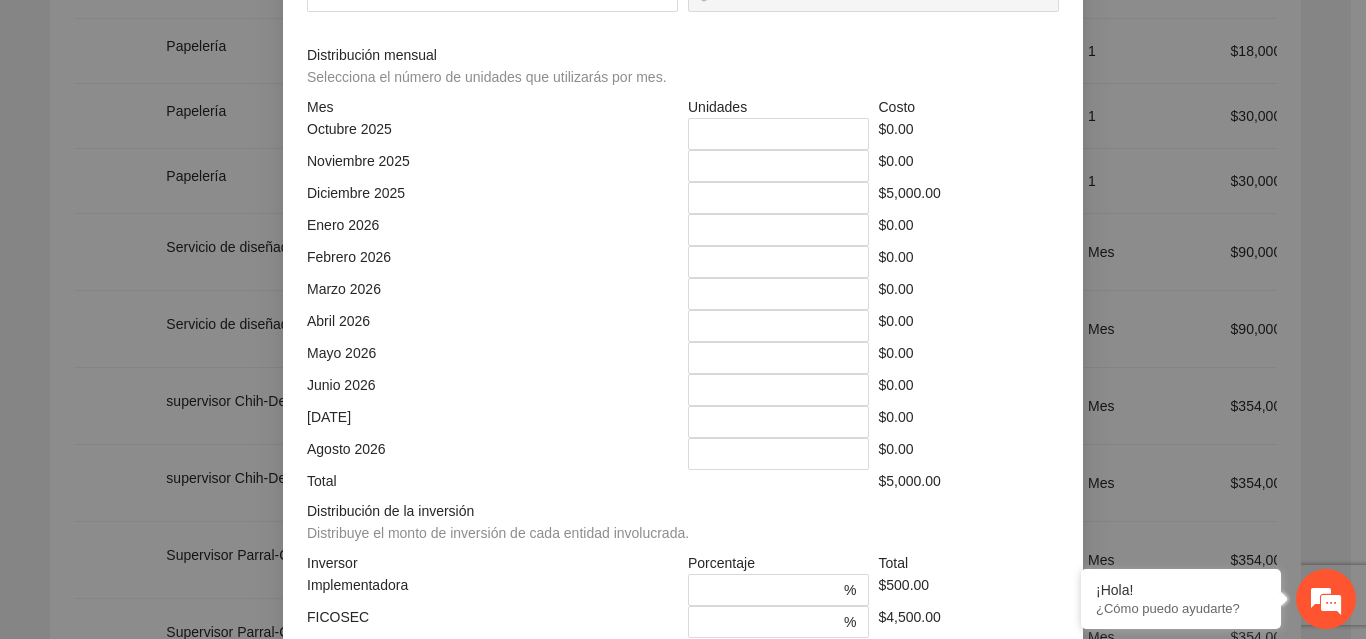 type on "*****" 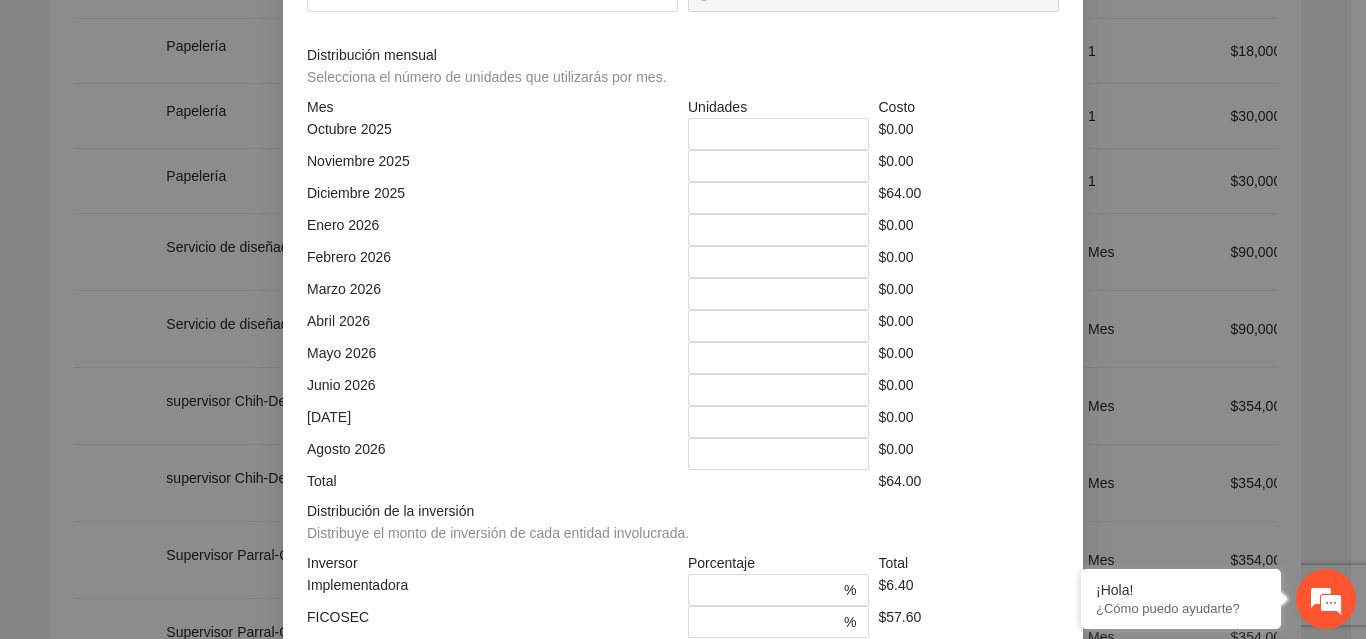 type on "******" 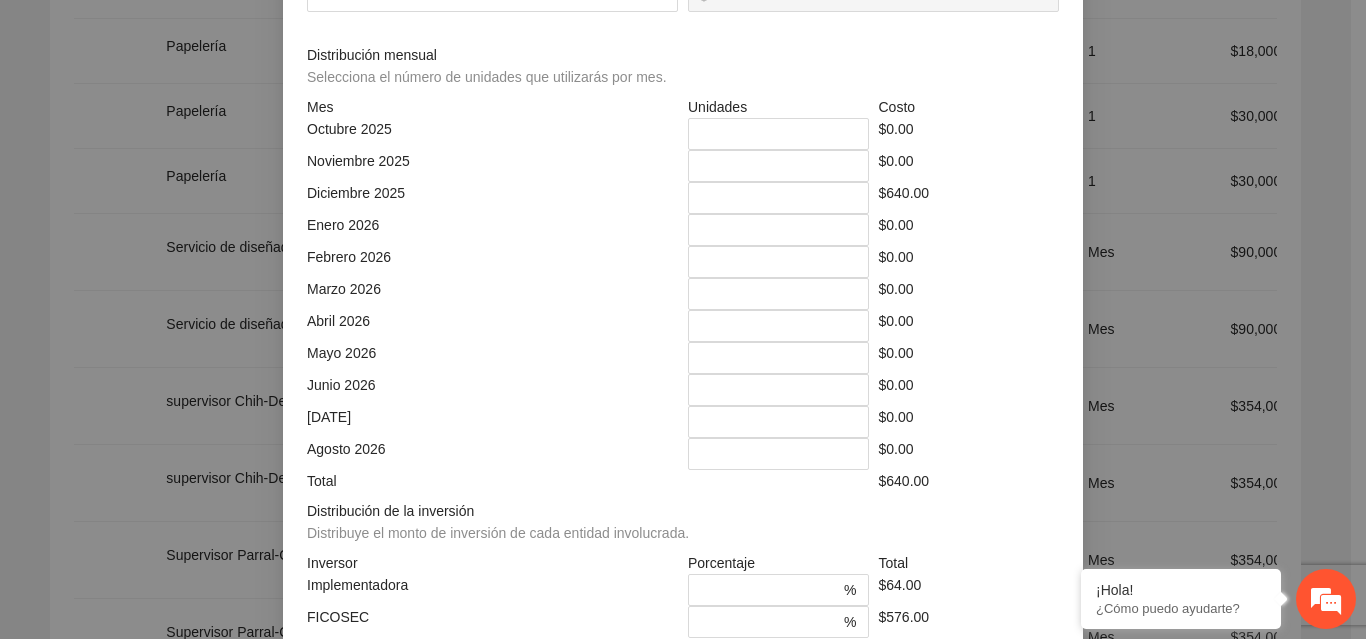 type on "********" 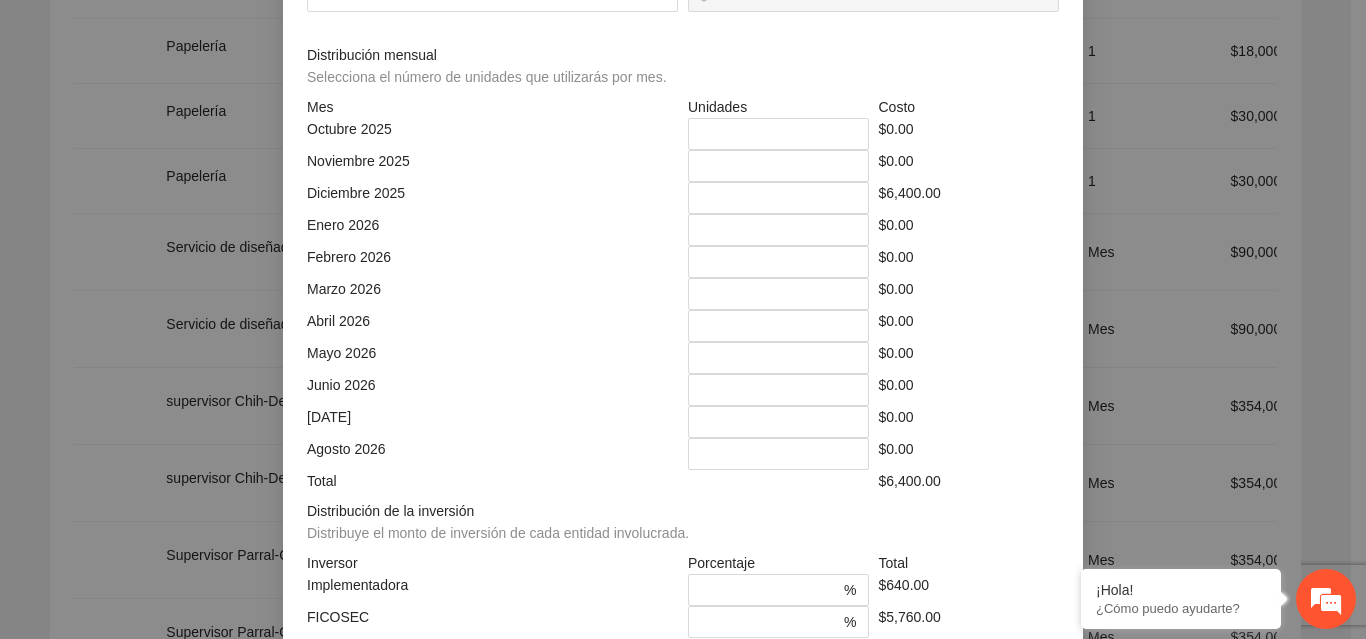 type on "****" 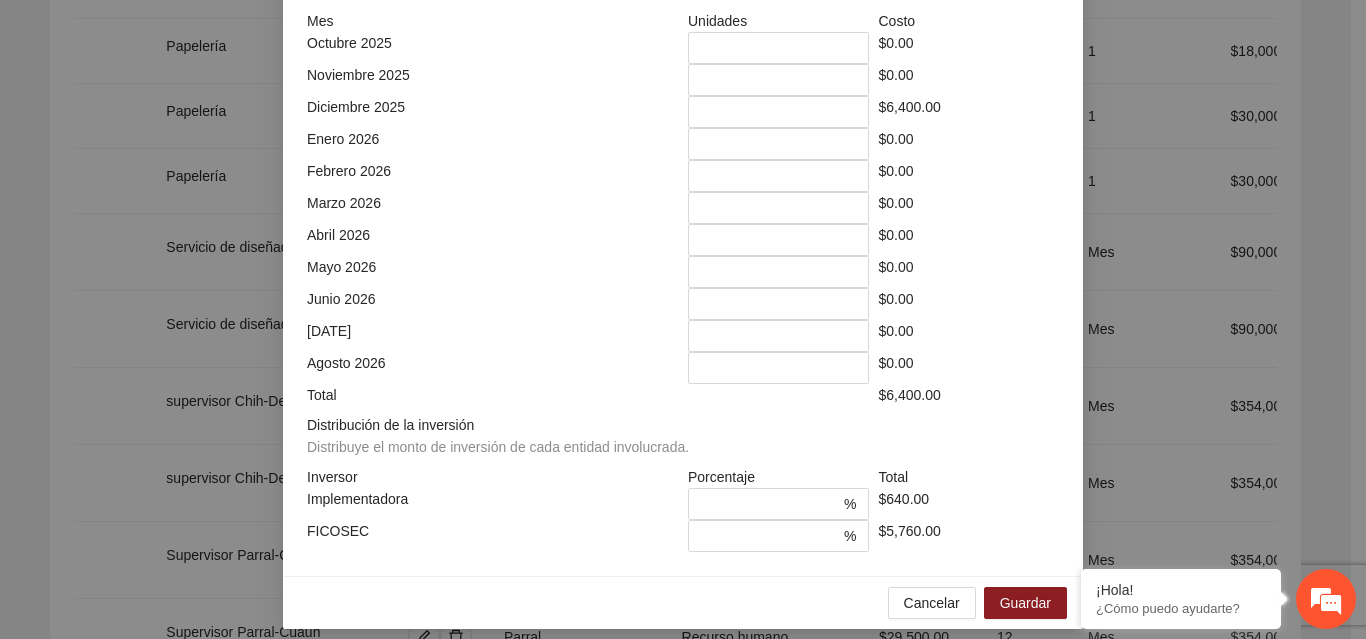 scroll, scrollTop: 539, scrollLeft: 0, axis: vertical 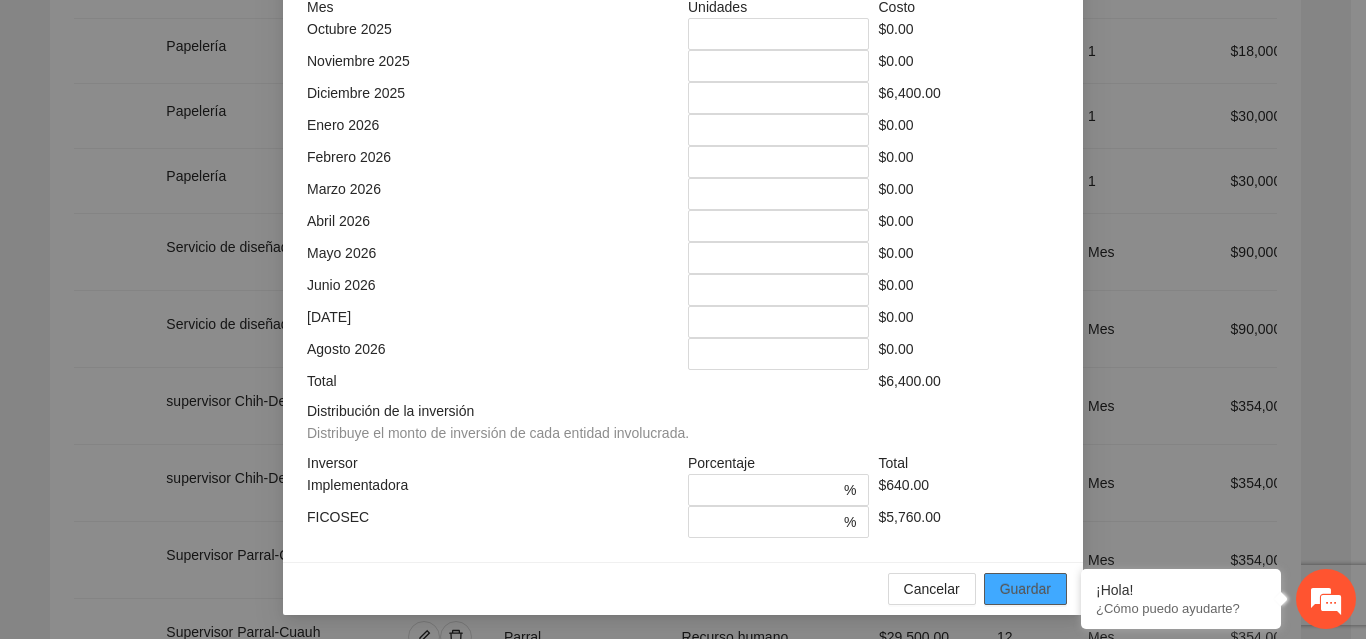 drag, startPoint x: 1044, startPoint y: 588, endPoint x: 1028, endPoint y: 590, distance: 16.124516 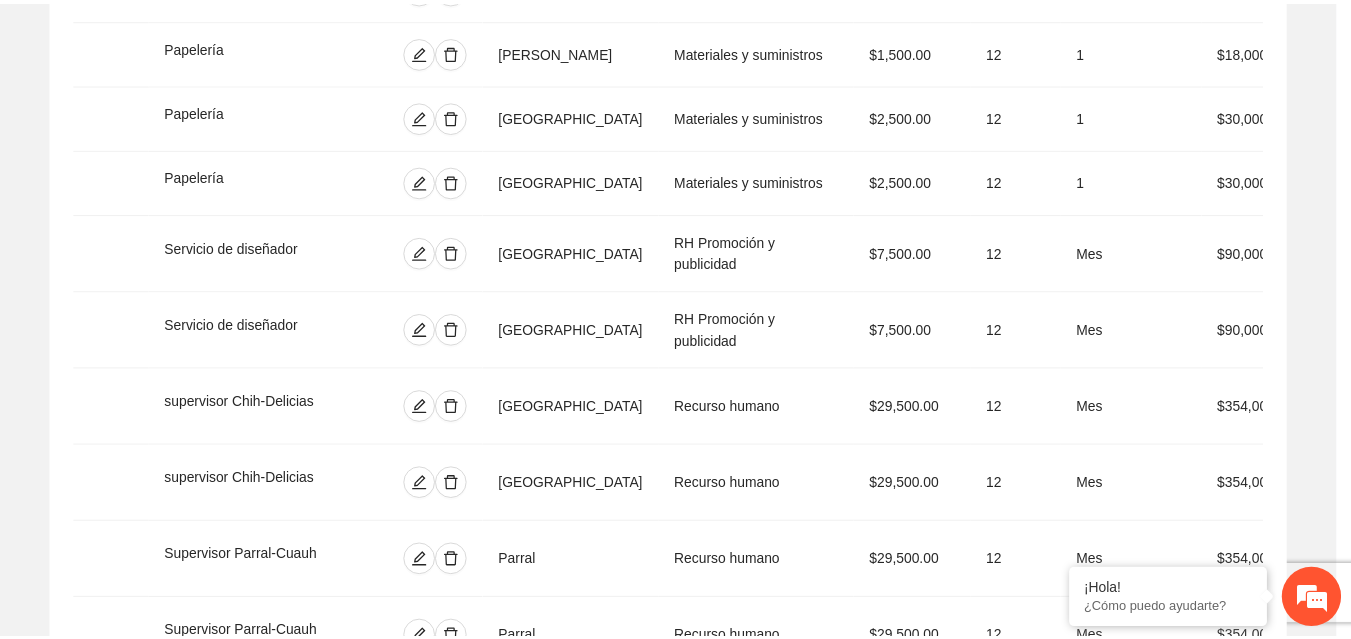 scroll, scrollTop: 439, scrollLeft: 0, axis: vertical 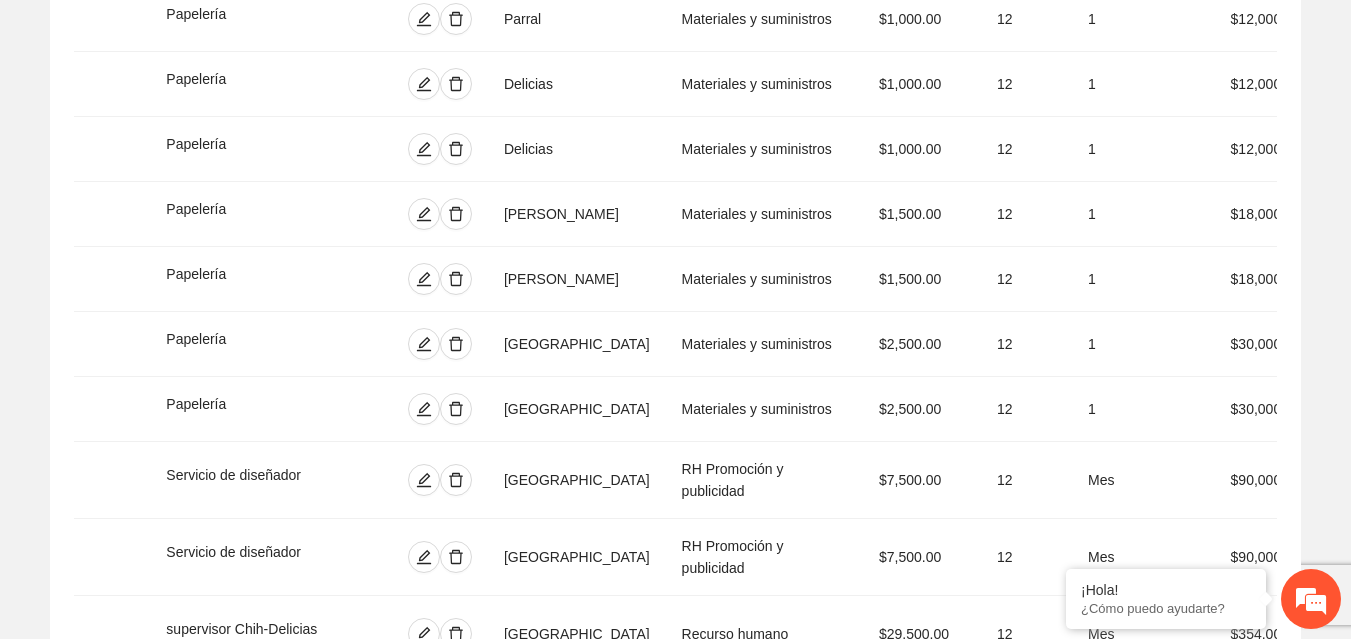 click 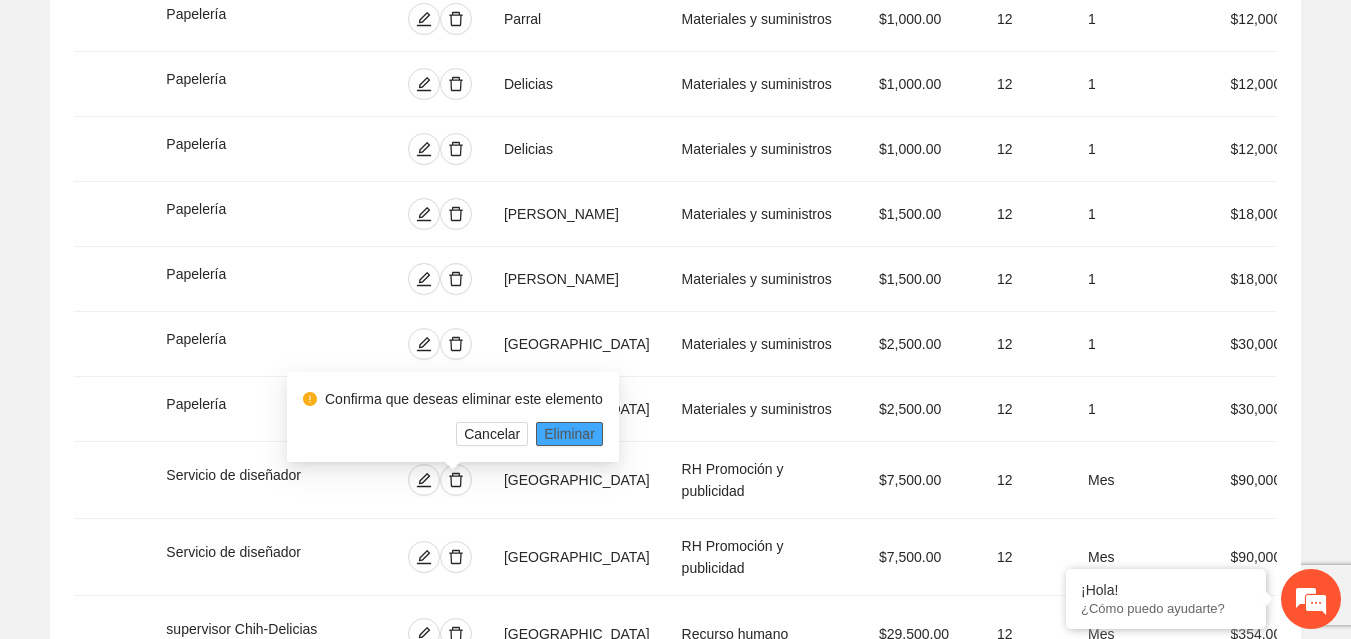 click on "Eliminar" at bounding box center (569, 434) 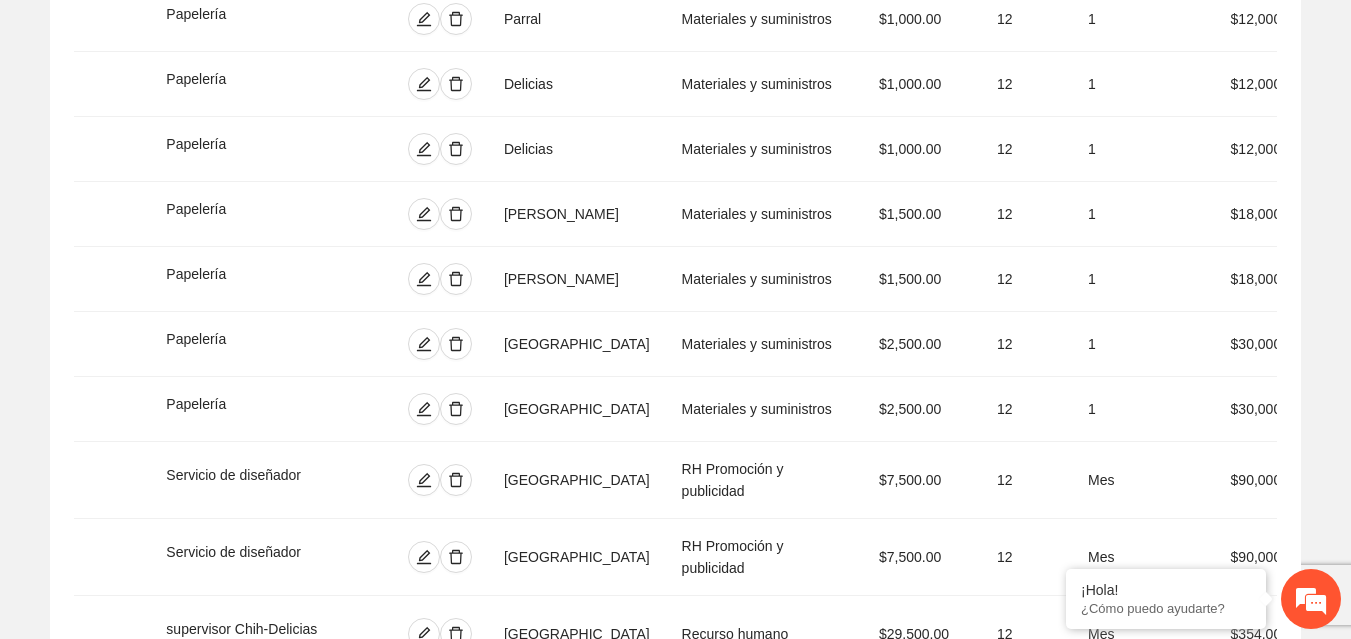 click on "[GEOGRAPHIC_DATA]" at bounding box center (577, 1096) 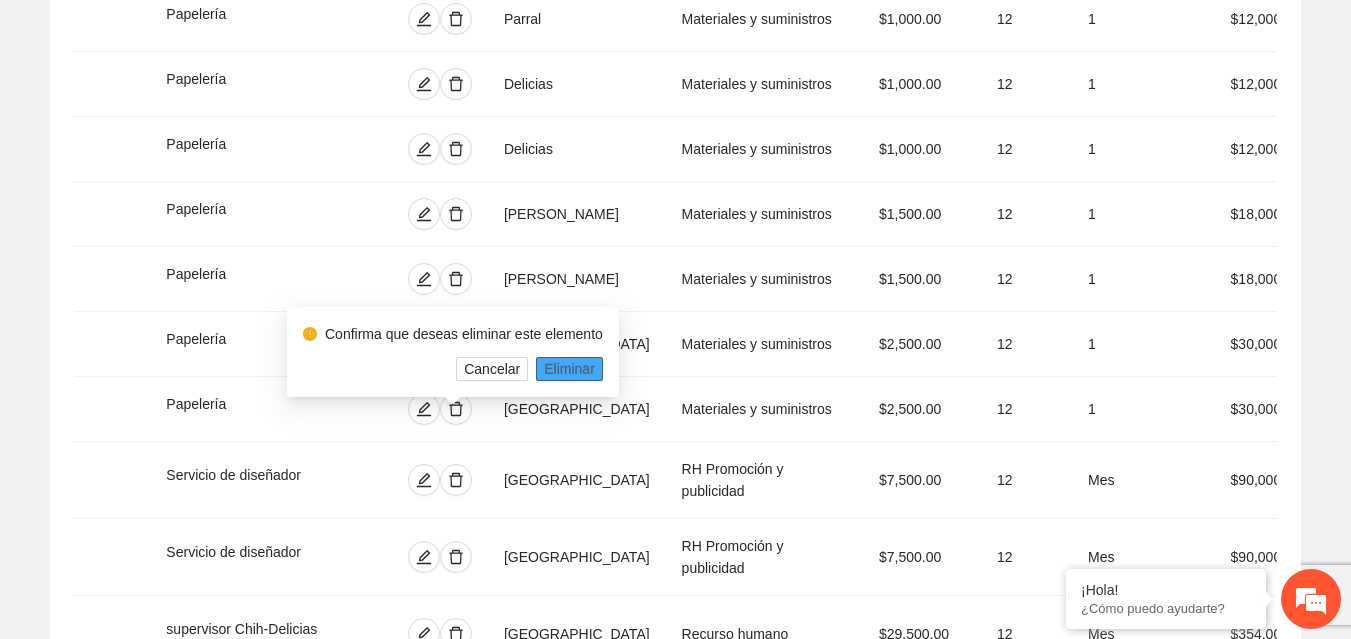 click on "Eliminar" at bounding box center [569, 369] 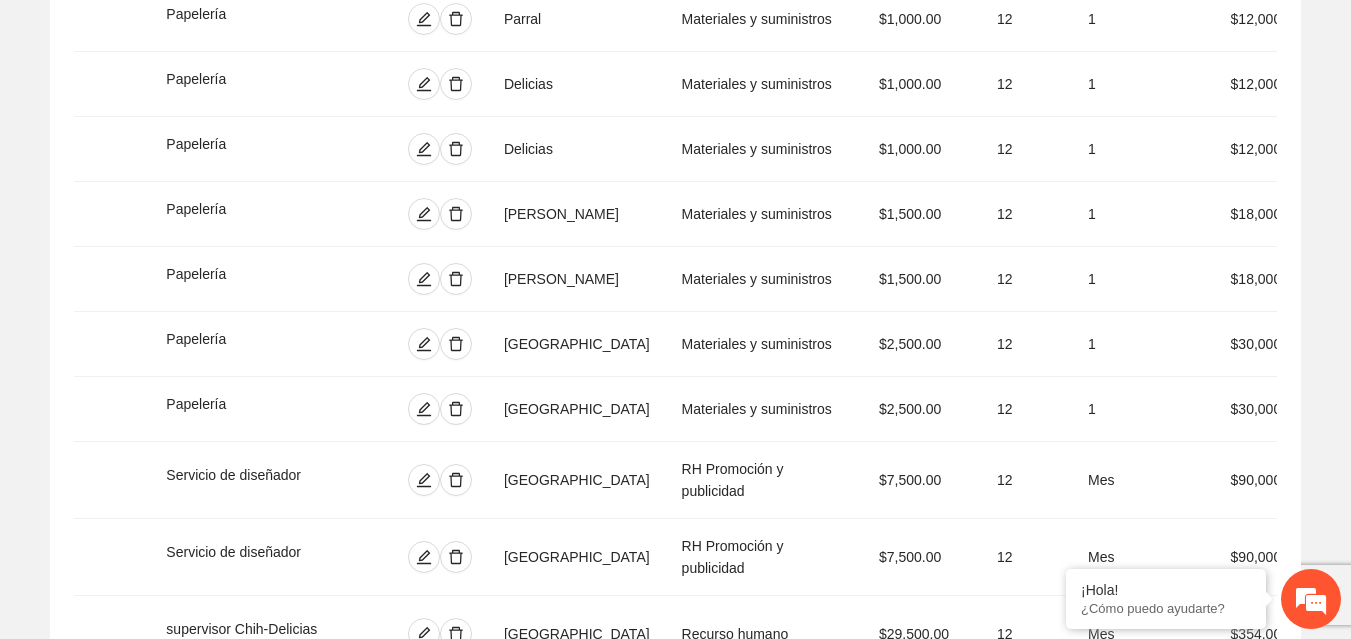 click 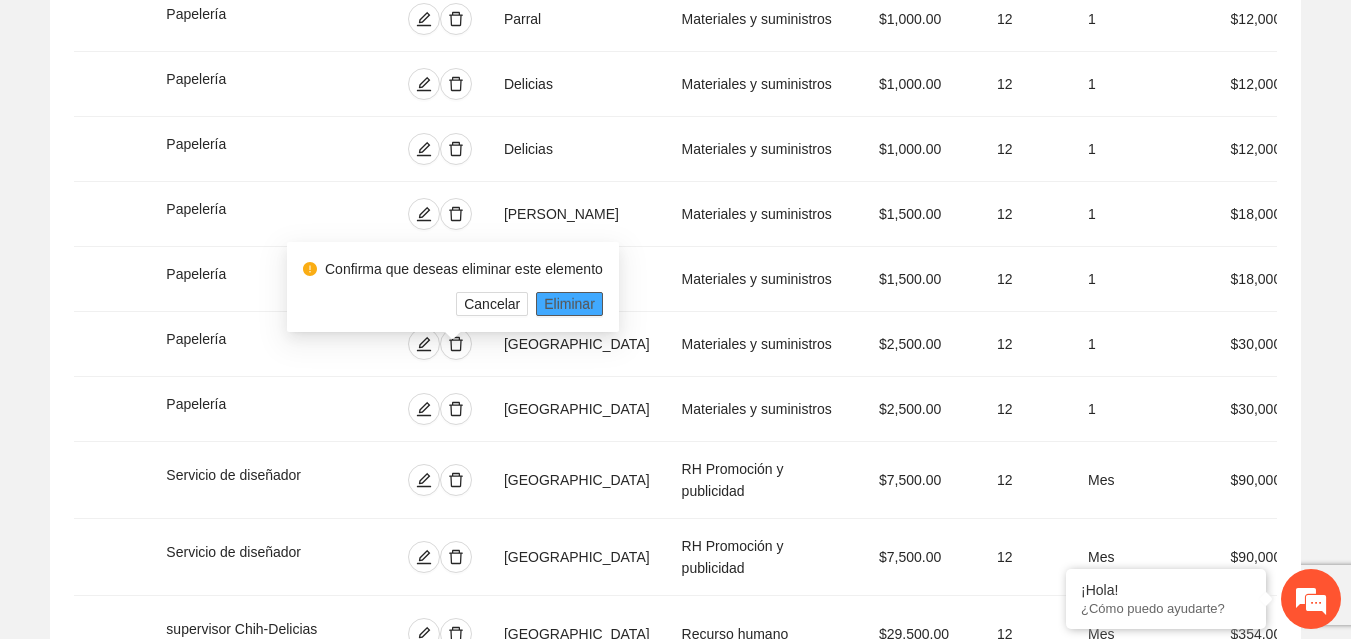 click on "Eliminar" at bounding box center (569, 304) 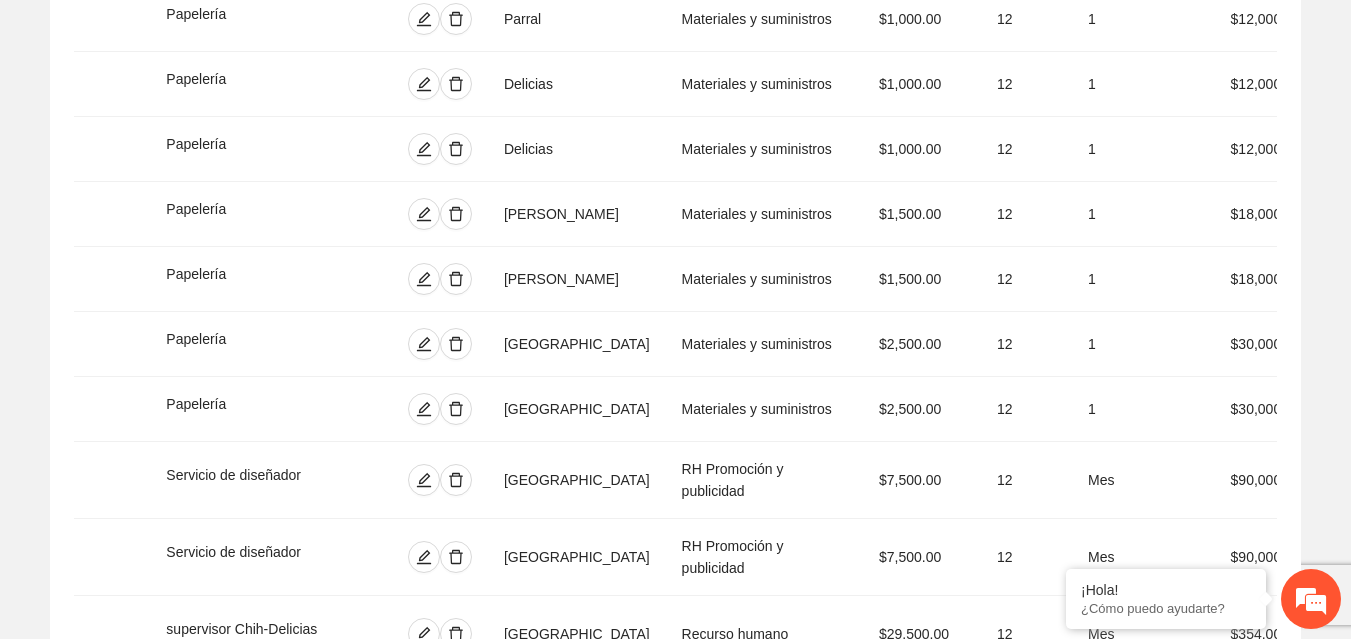 click at bounding box center [424, 942] 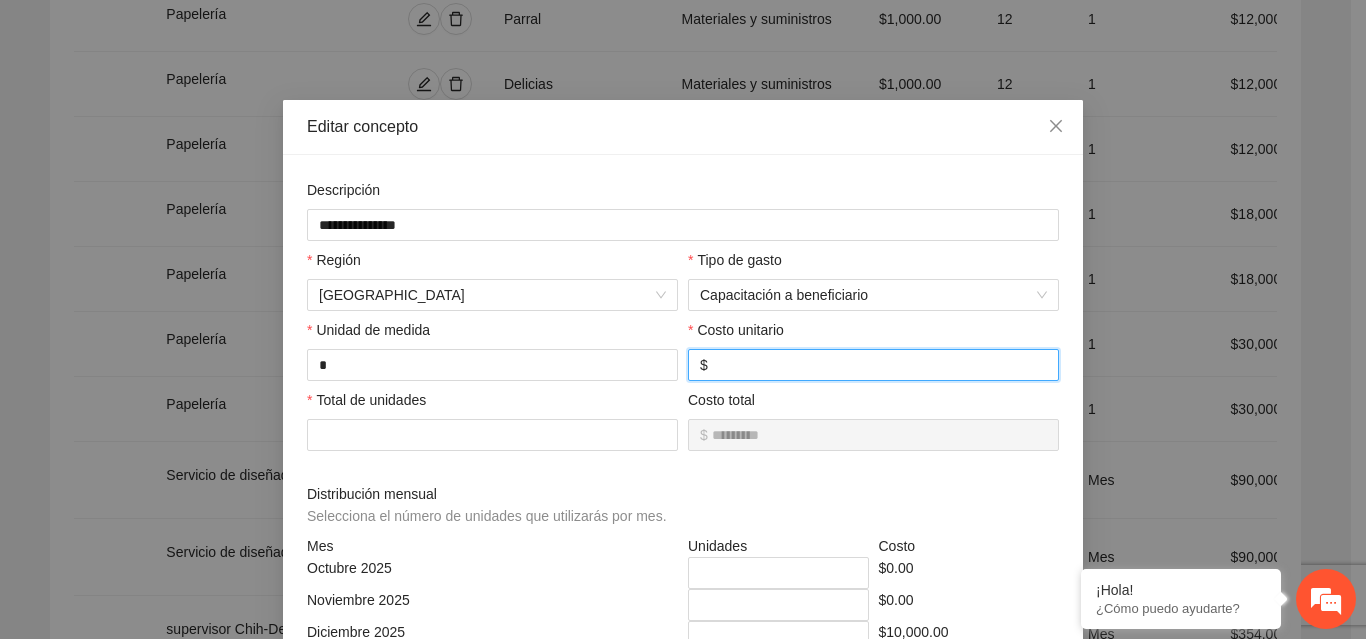 drag, startPoint x: 748, startPoint y: 363, endPoint x: 698, endPoint y: 358, distance: 50.24938 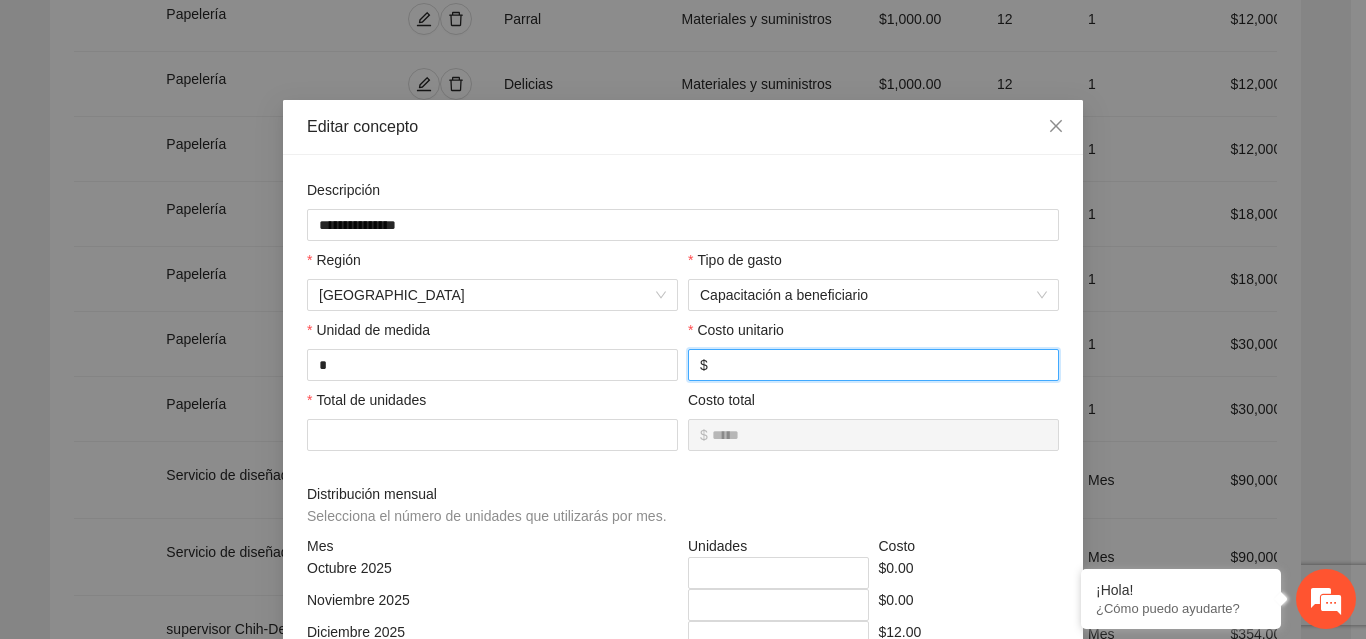type on "******" 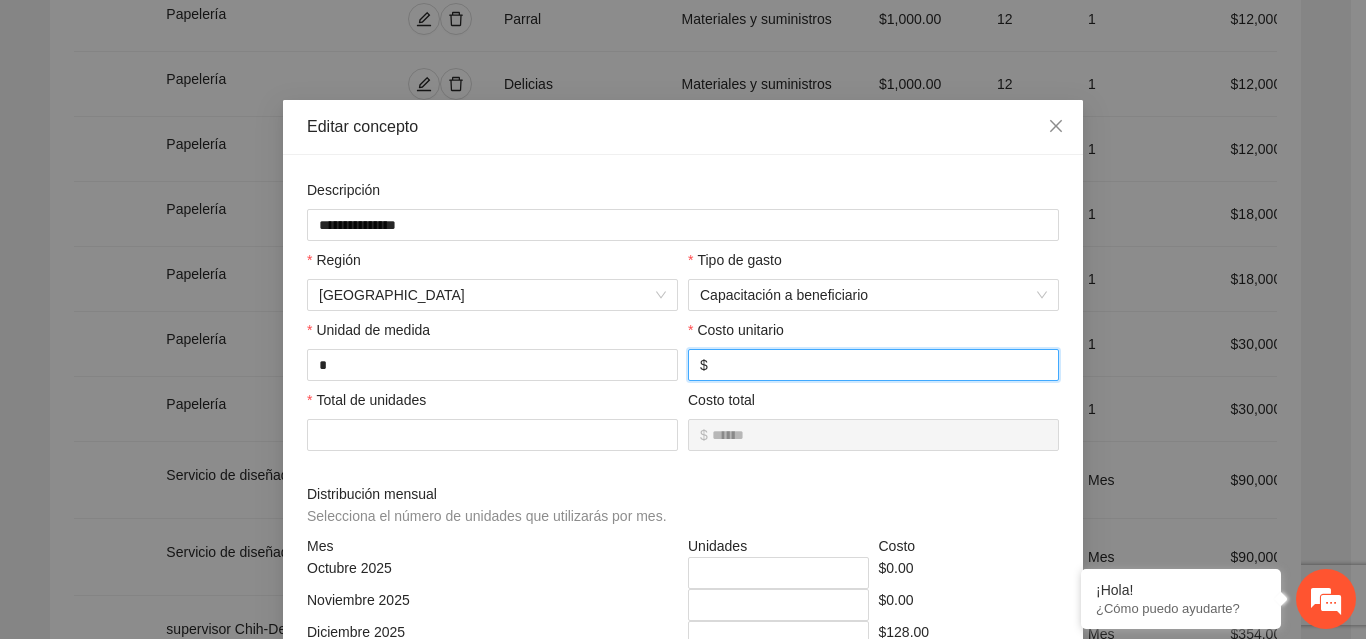 type on "***" 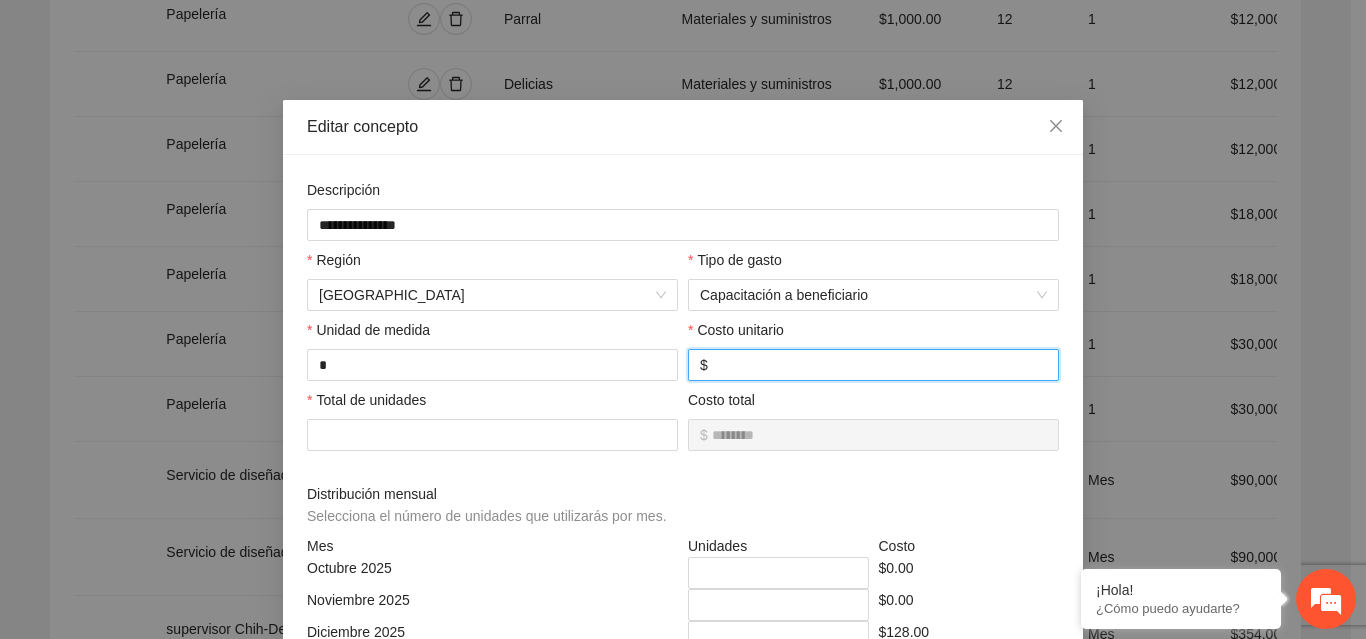 type on "*********" 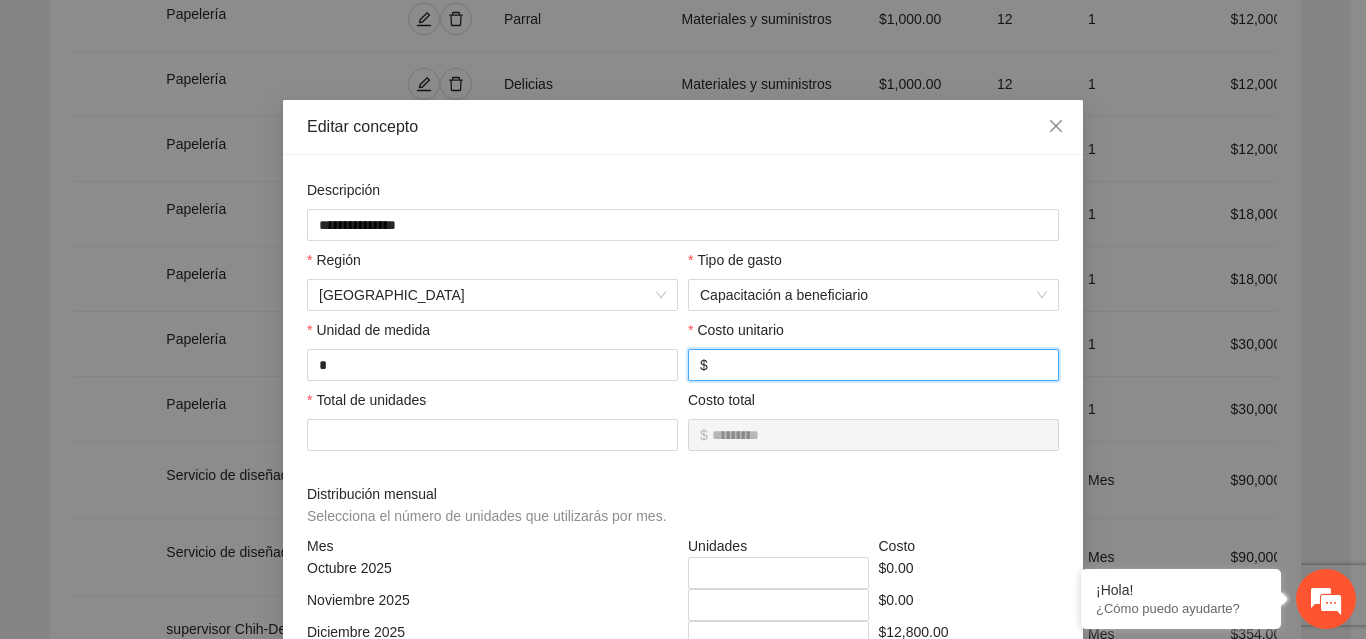 type on "****" 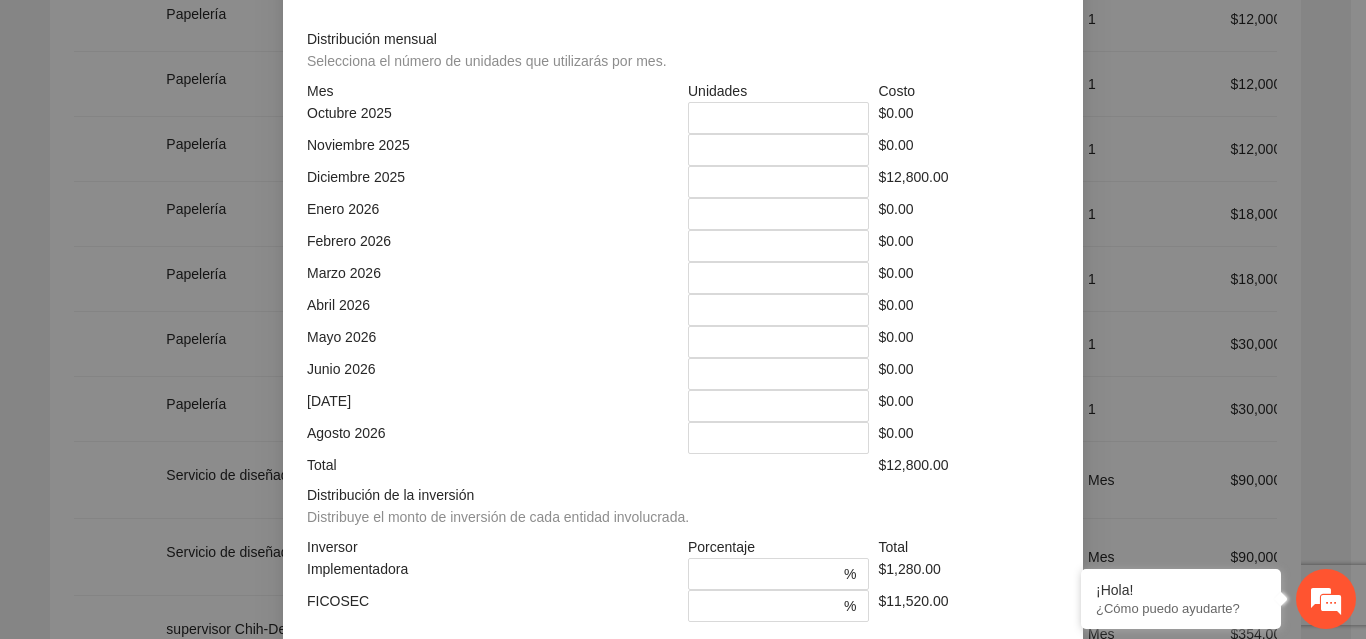 scroll, scrollTop: 539, scrollLeft: 0, axis: vertical 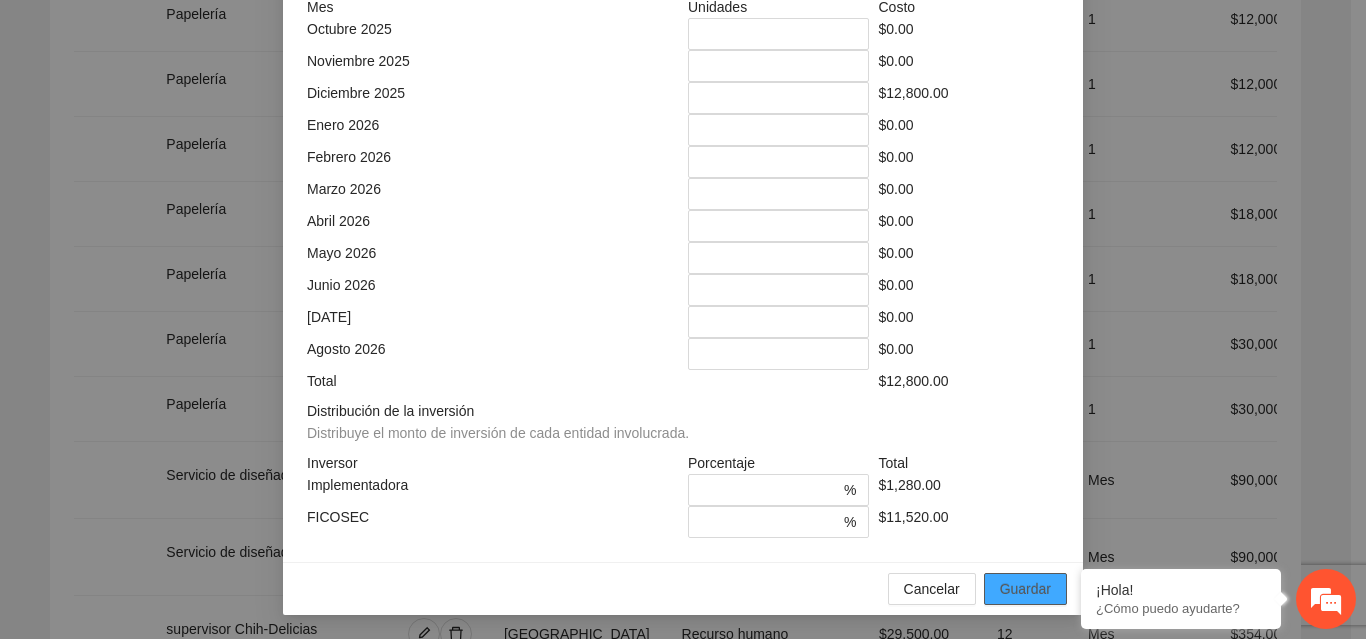 click on "Guardar" at bounding box center (1025, 589) 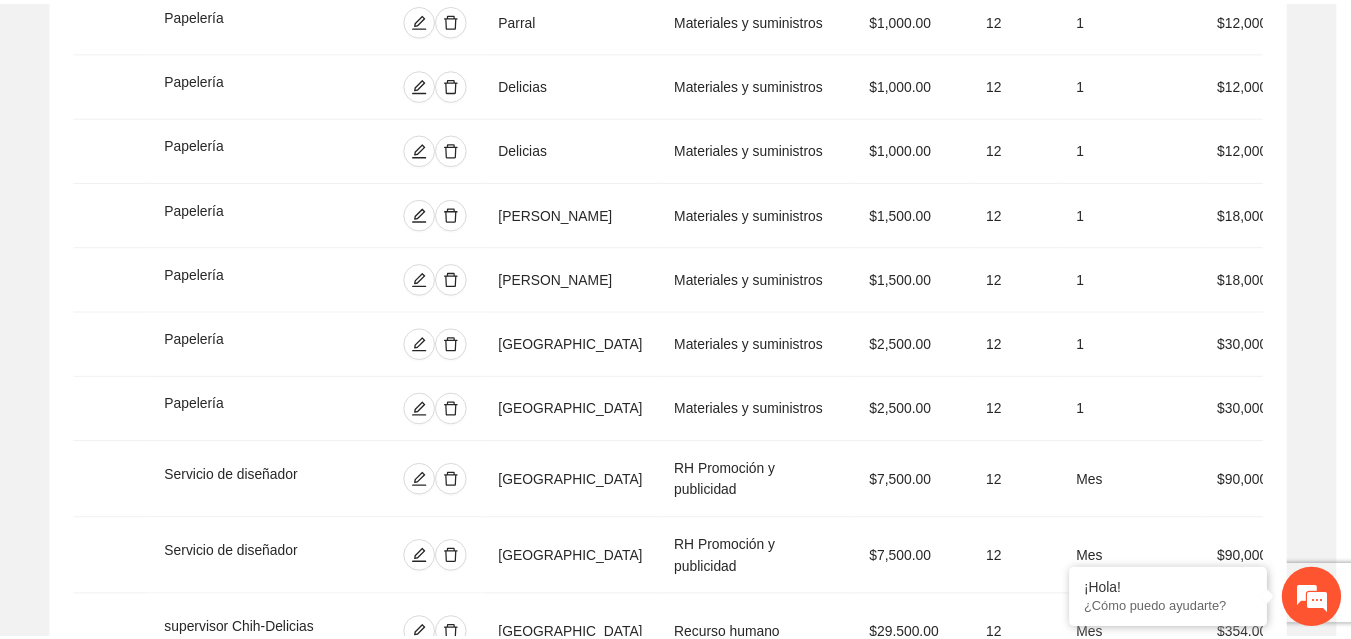 scroll, scrollTop: 439, scrollLeft: 0, axis: vertical 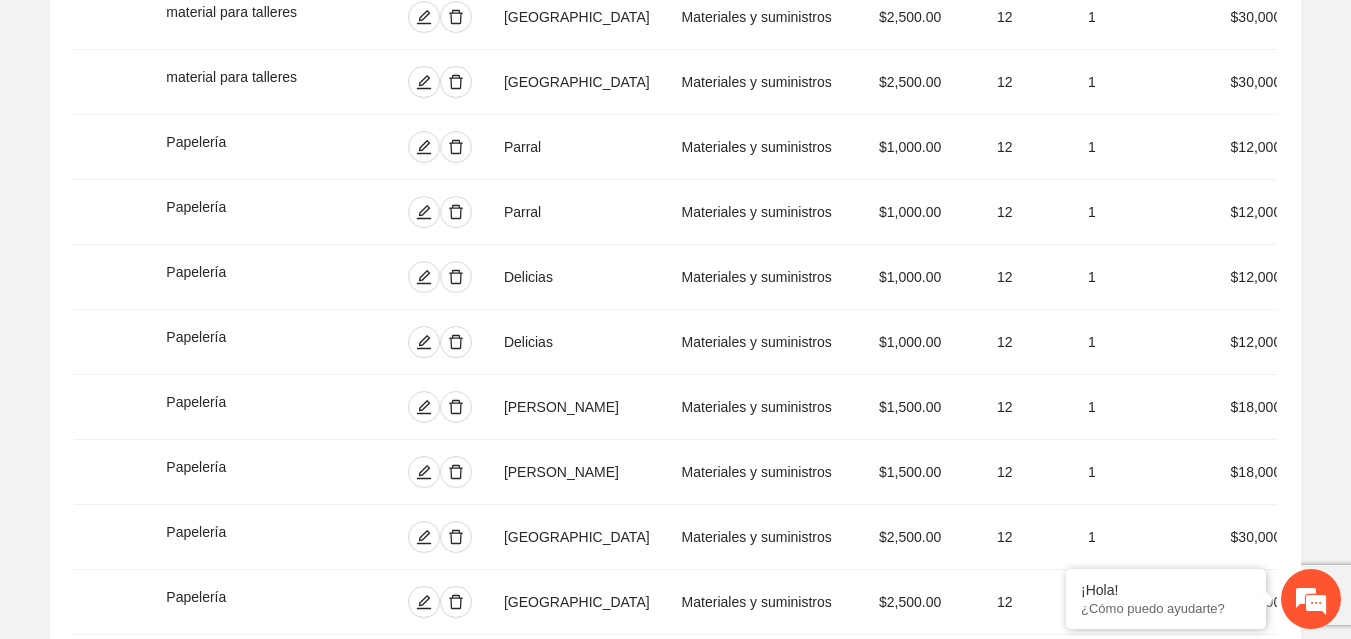 click 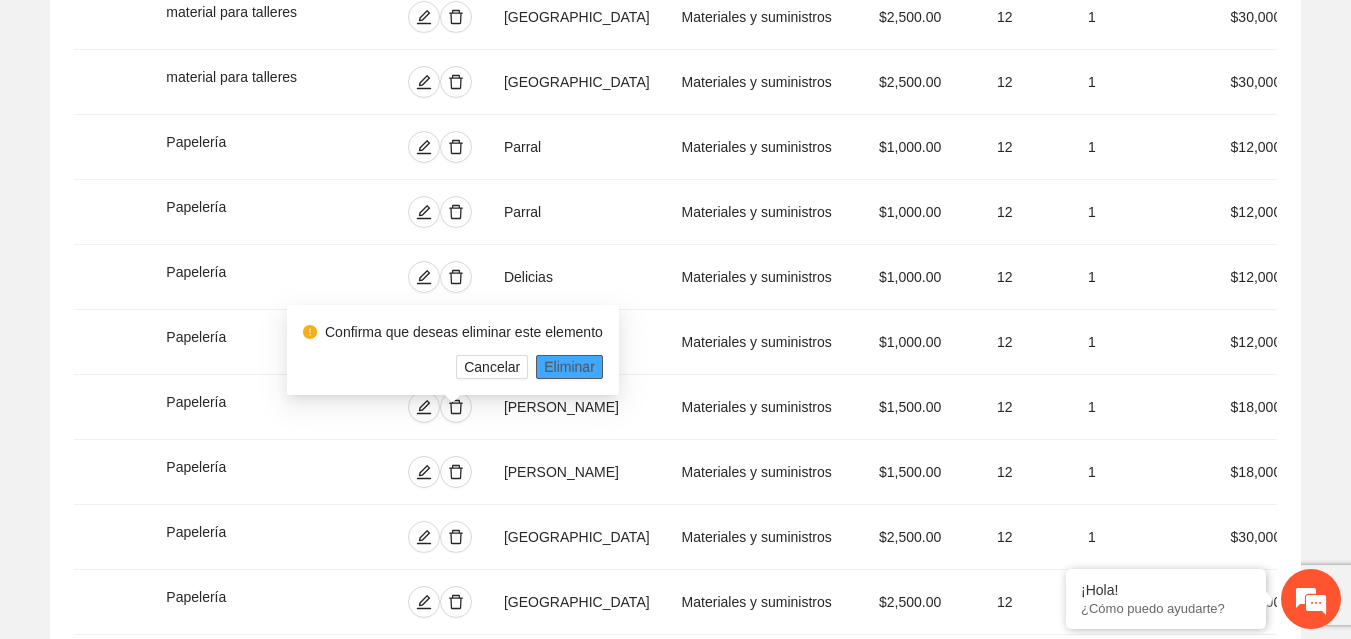 click on "Eliminar" at bounding box center (569, 367) 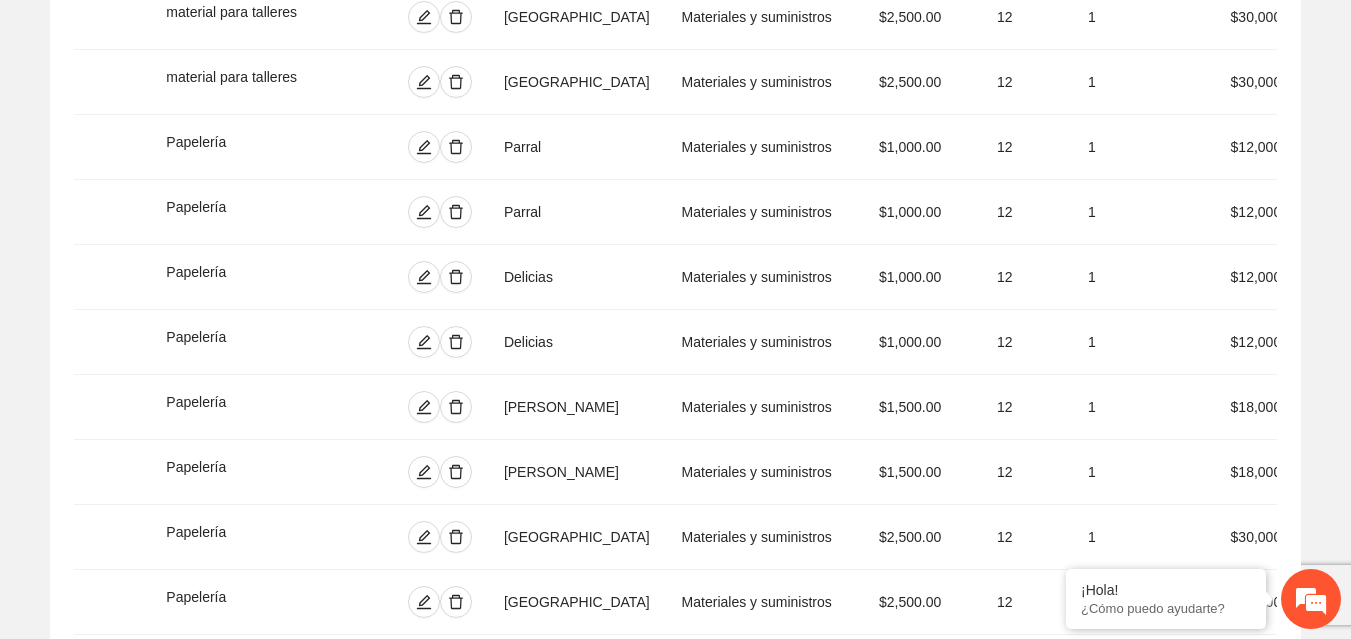 click 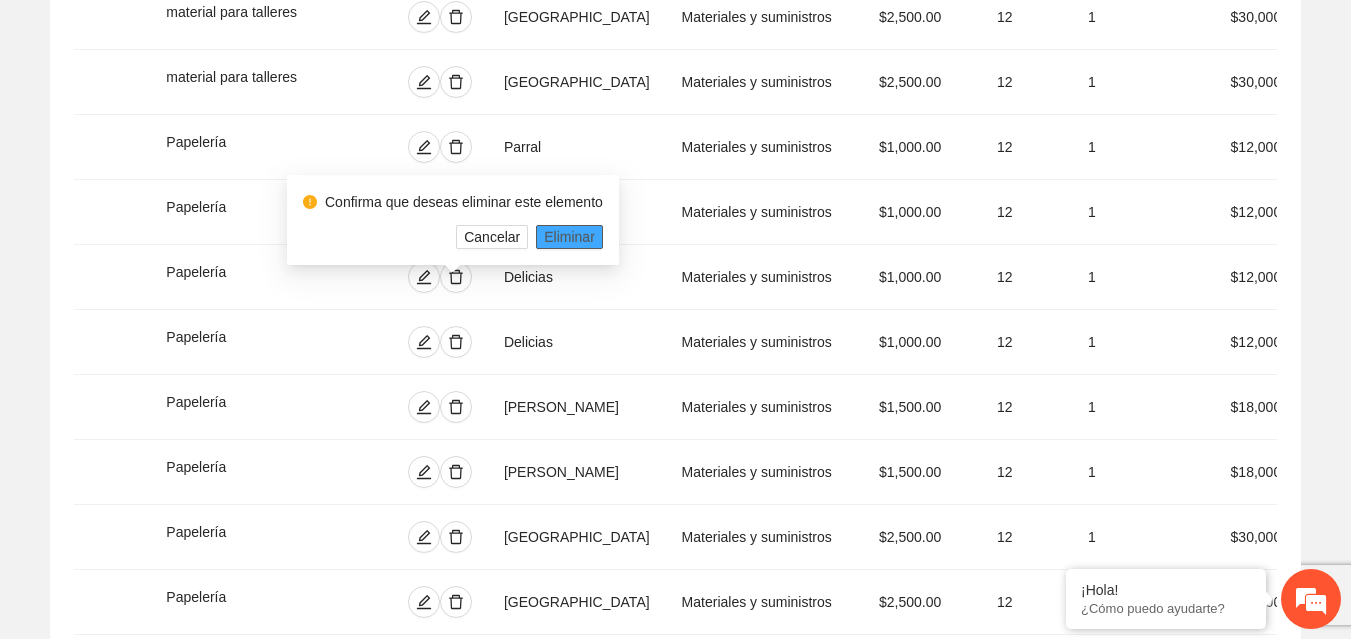 click on "Eliminar" at bounding box center [569, 237] 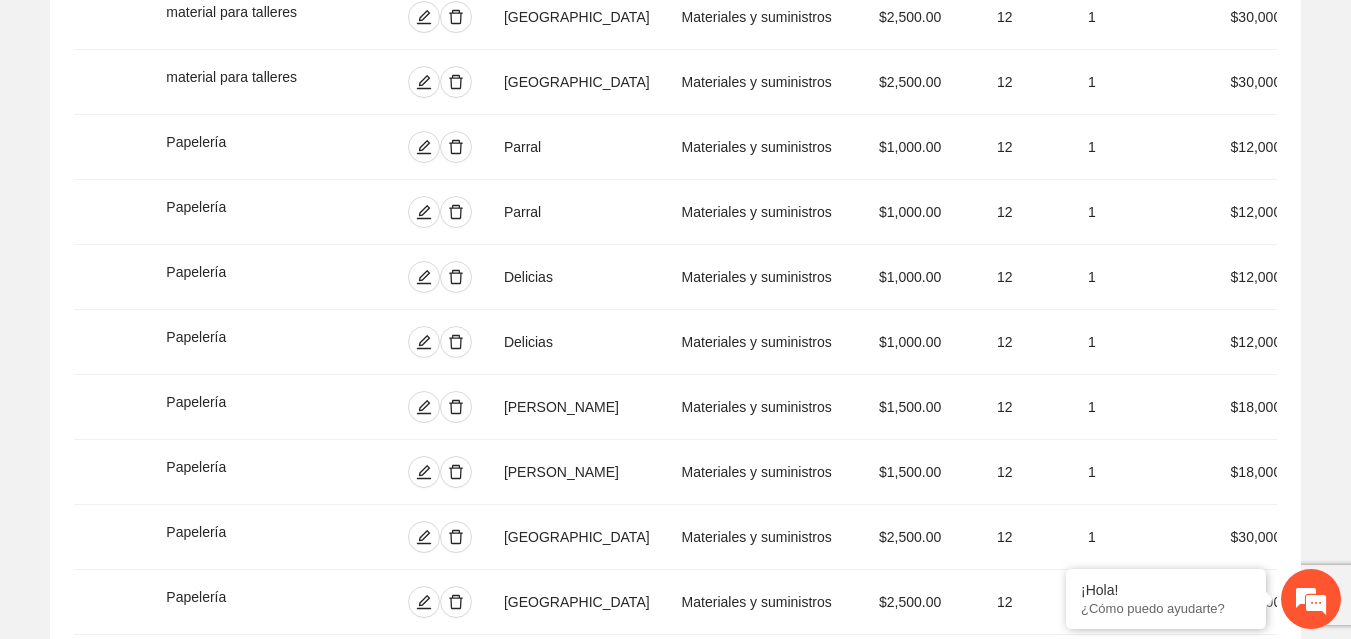 click 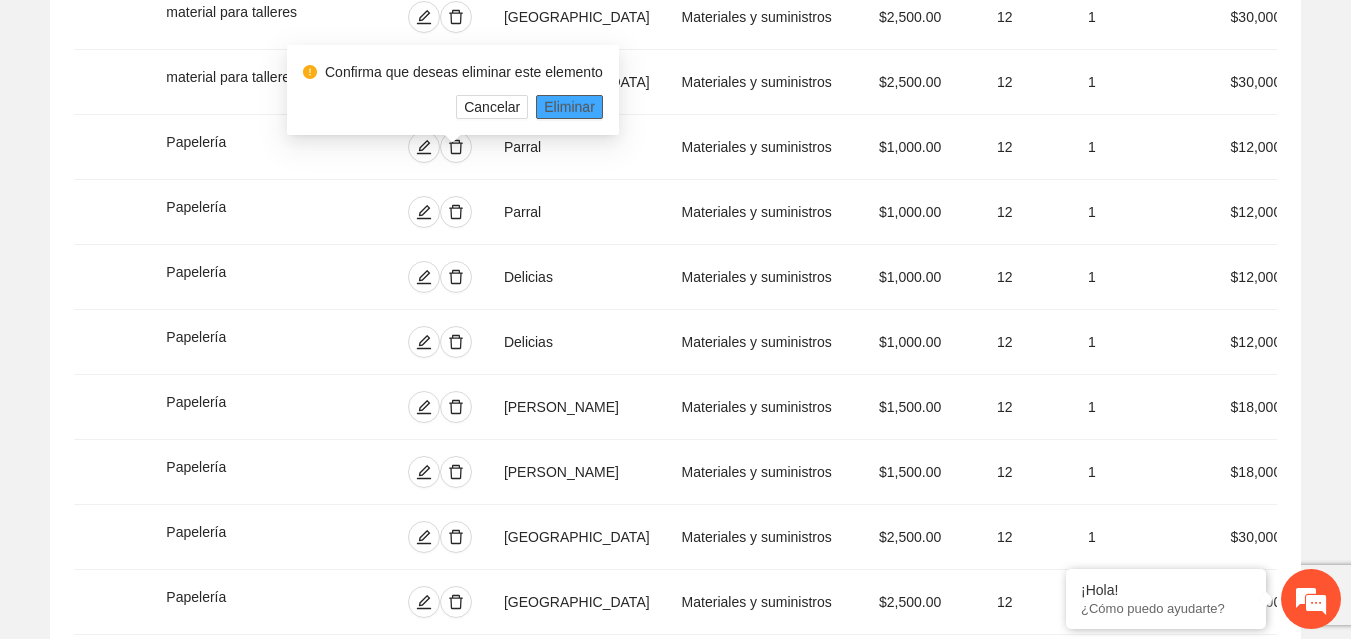 click on "Eliminar" at bounding box center [569, 107] 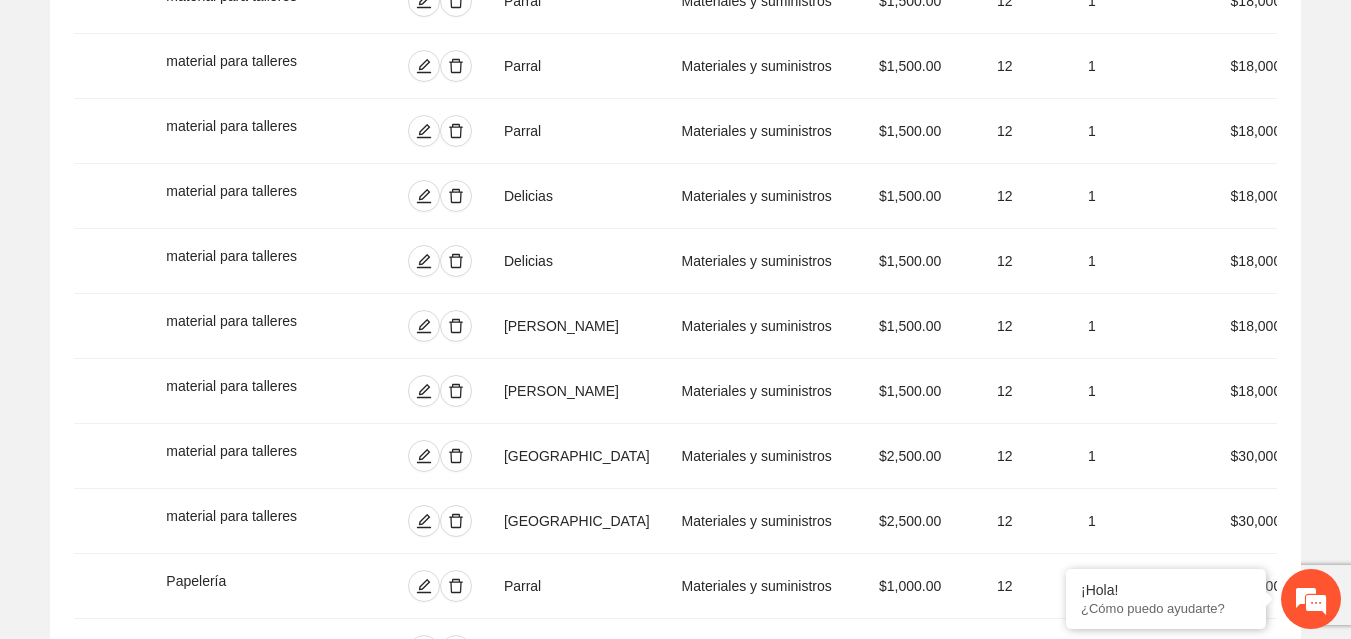 scroll, scrollTop: 6003, scrollLeft: 0, axis: vertical 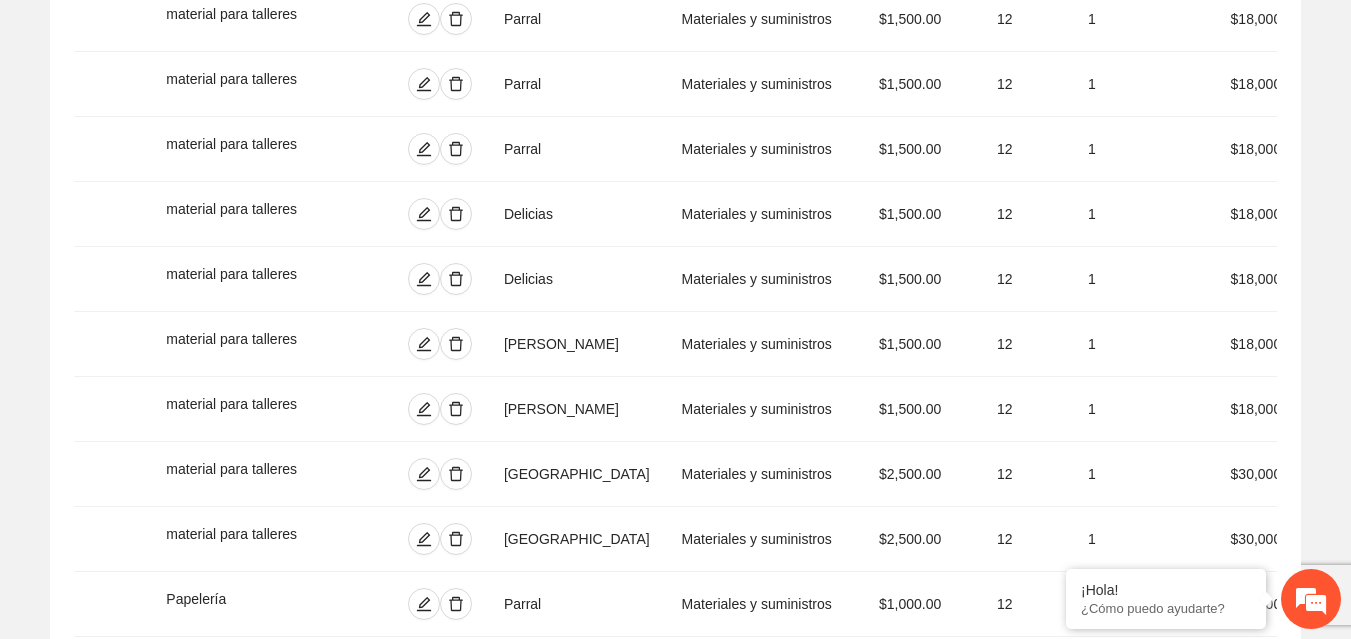 click 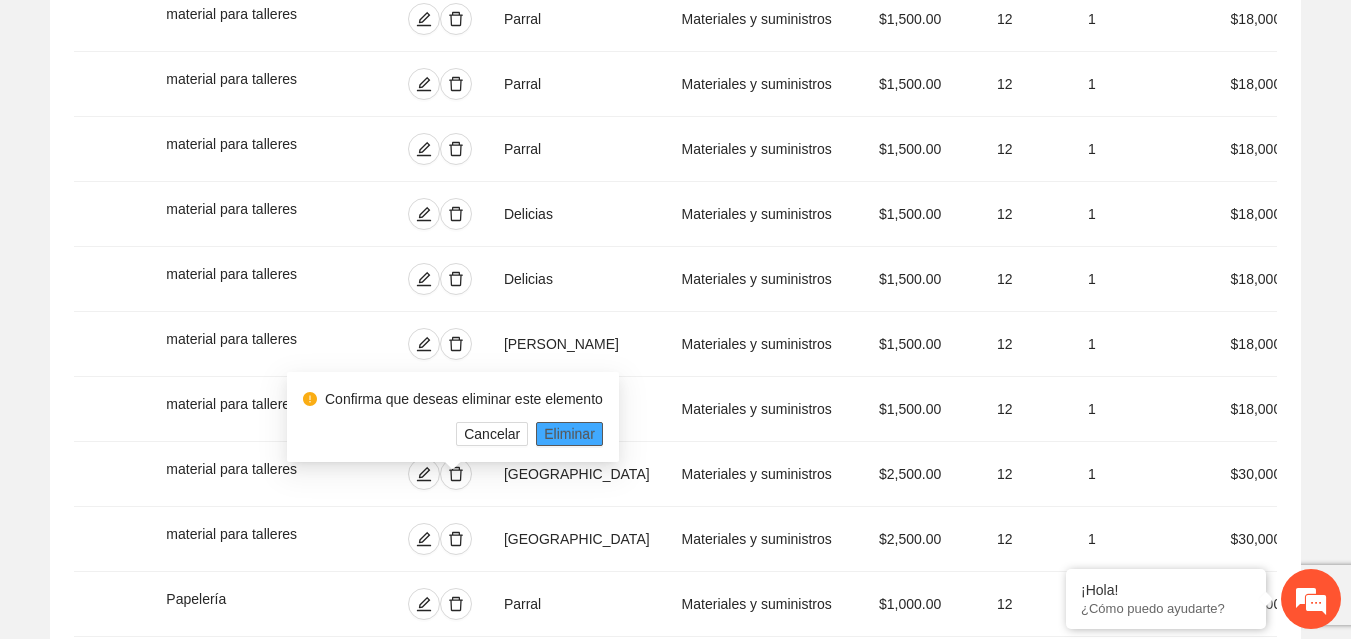 click on "Eliminar" at bounding box center [569, 434] 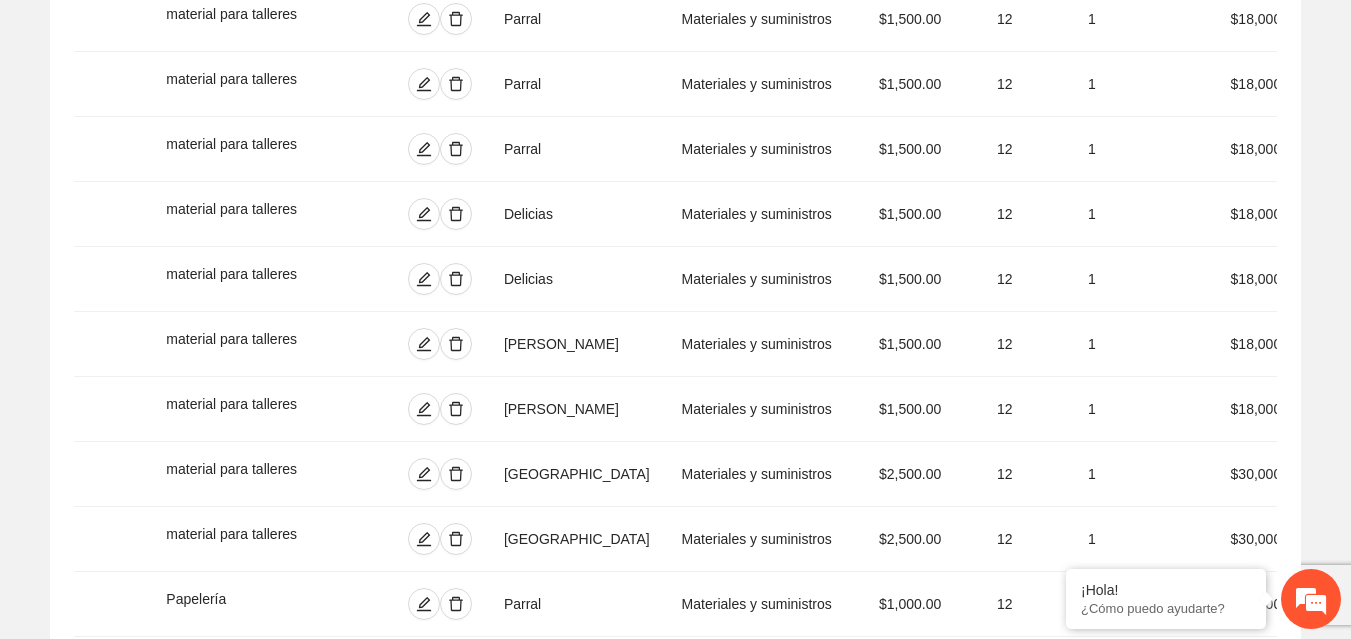 click 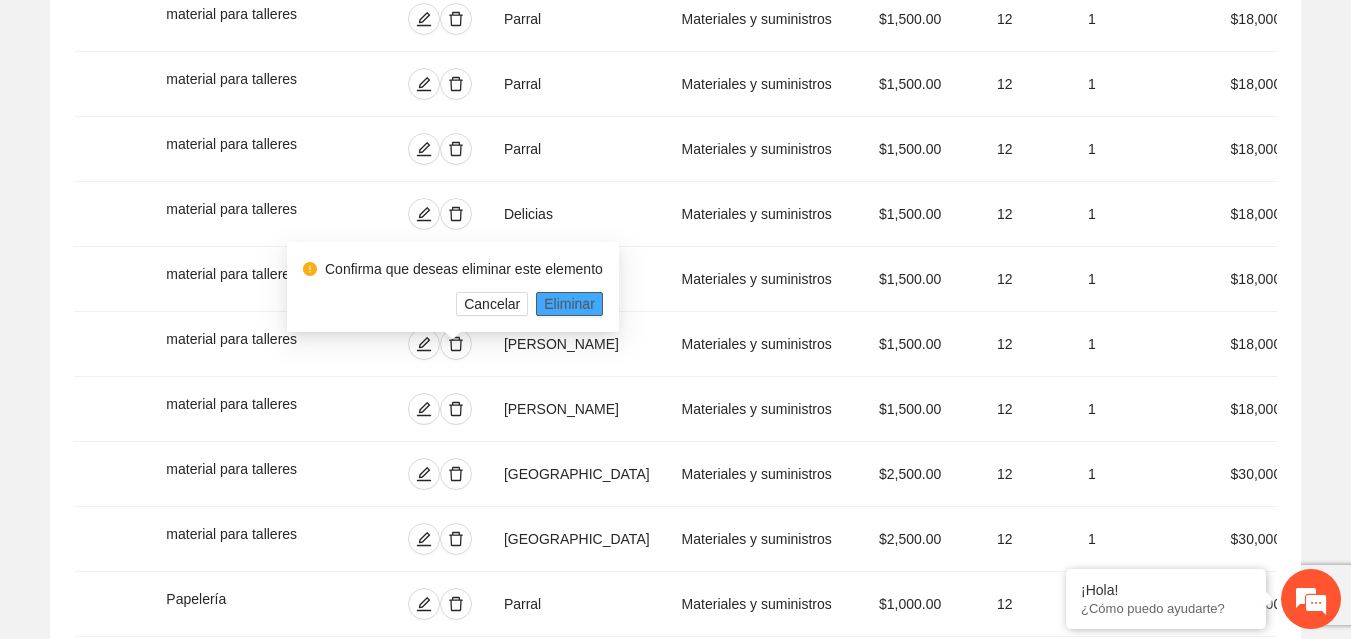 click on "Eliminar" at bounding box center [569, 304] 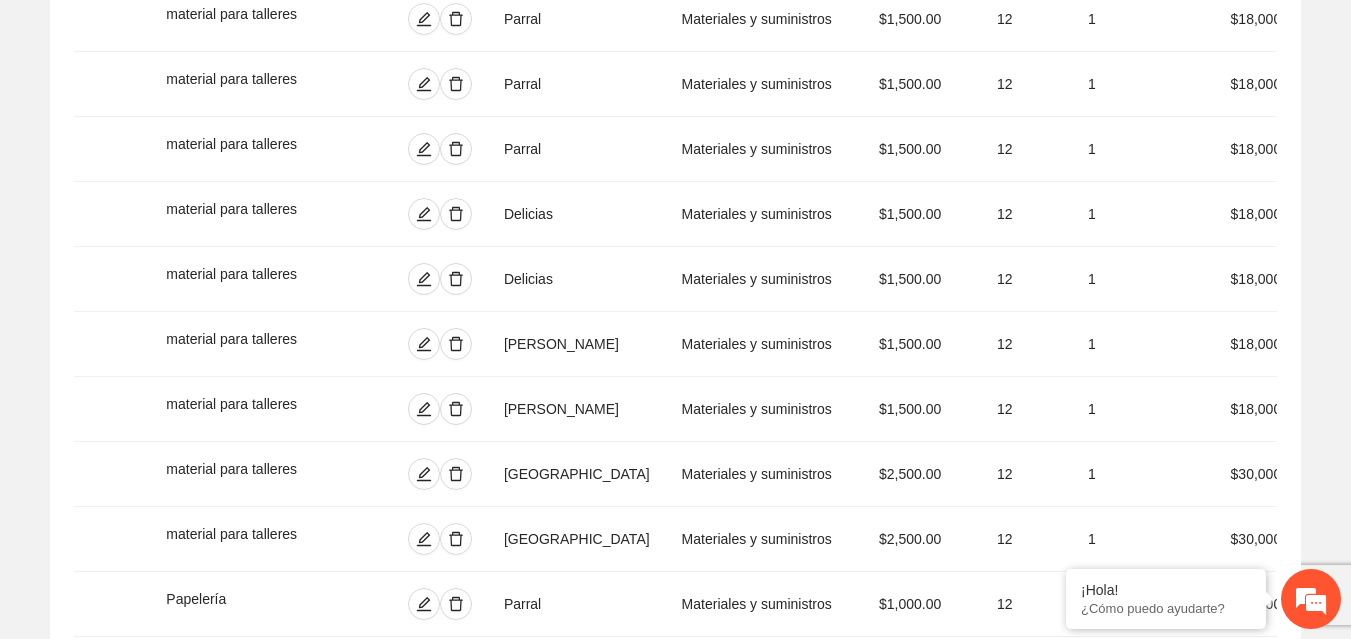 click at bounding box center (456, 799) 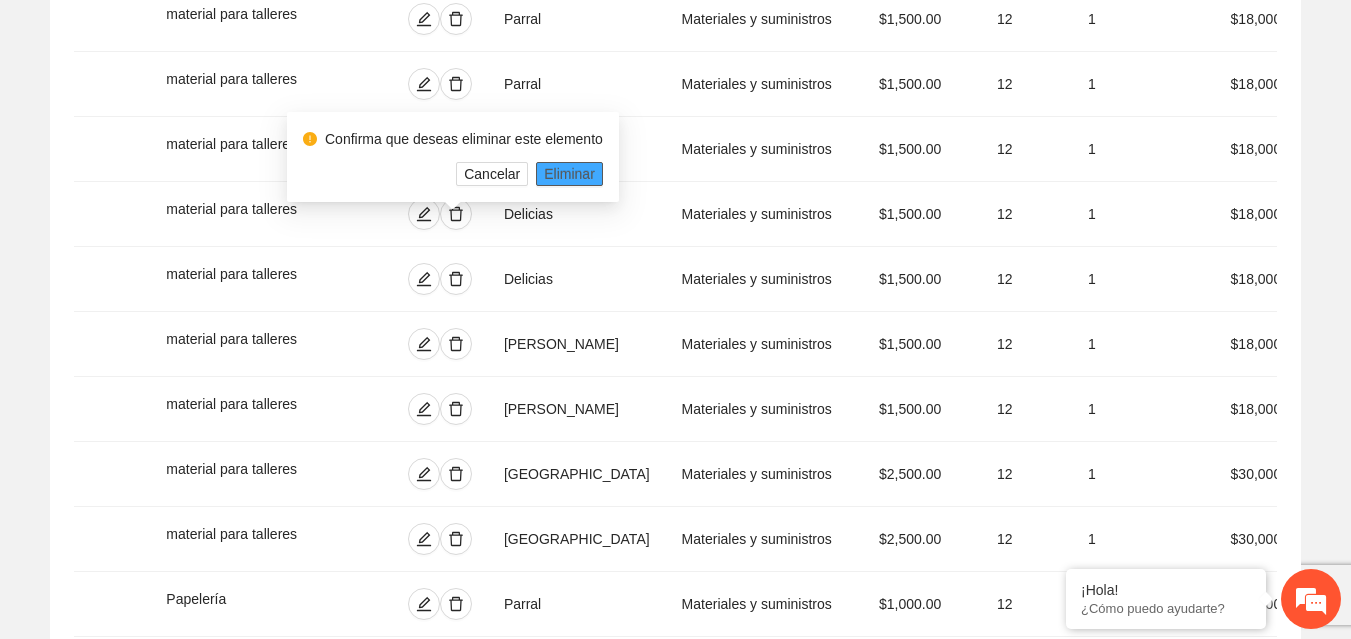 click on "Eliminar" at bounding box center (569, 174) 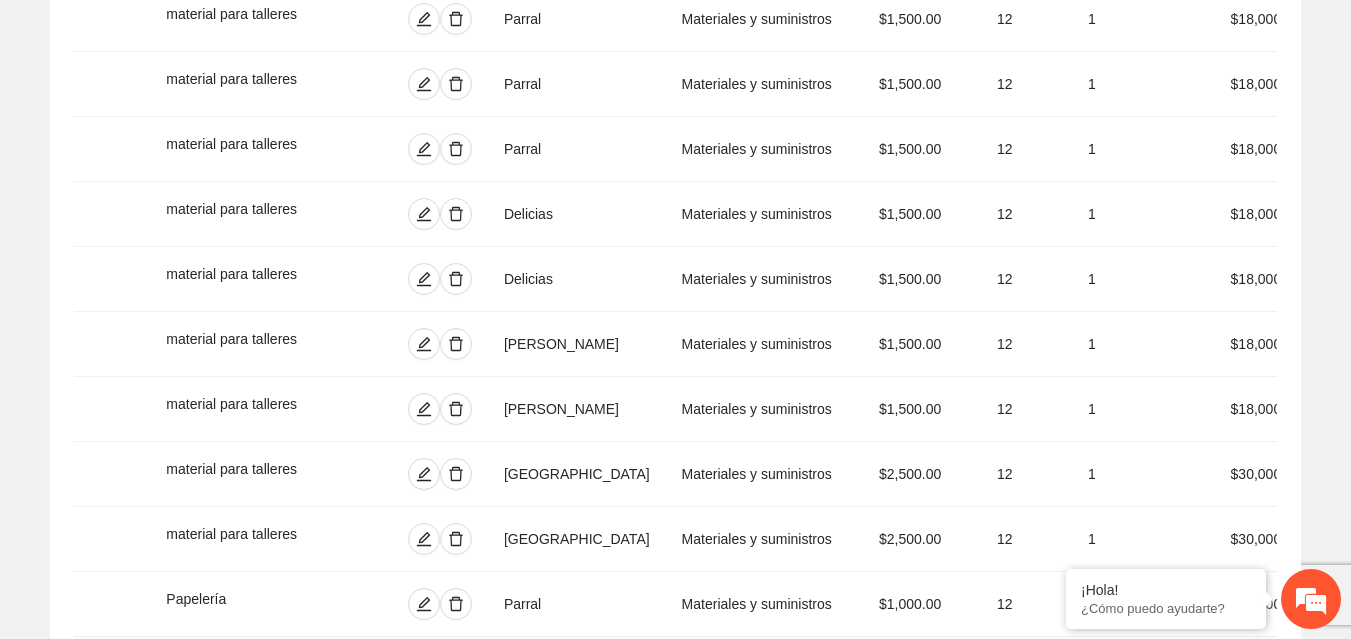 click 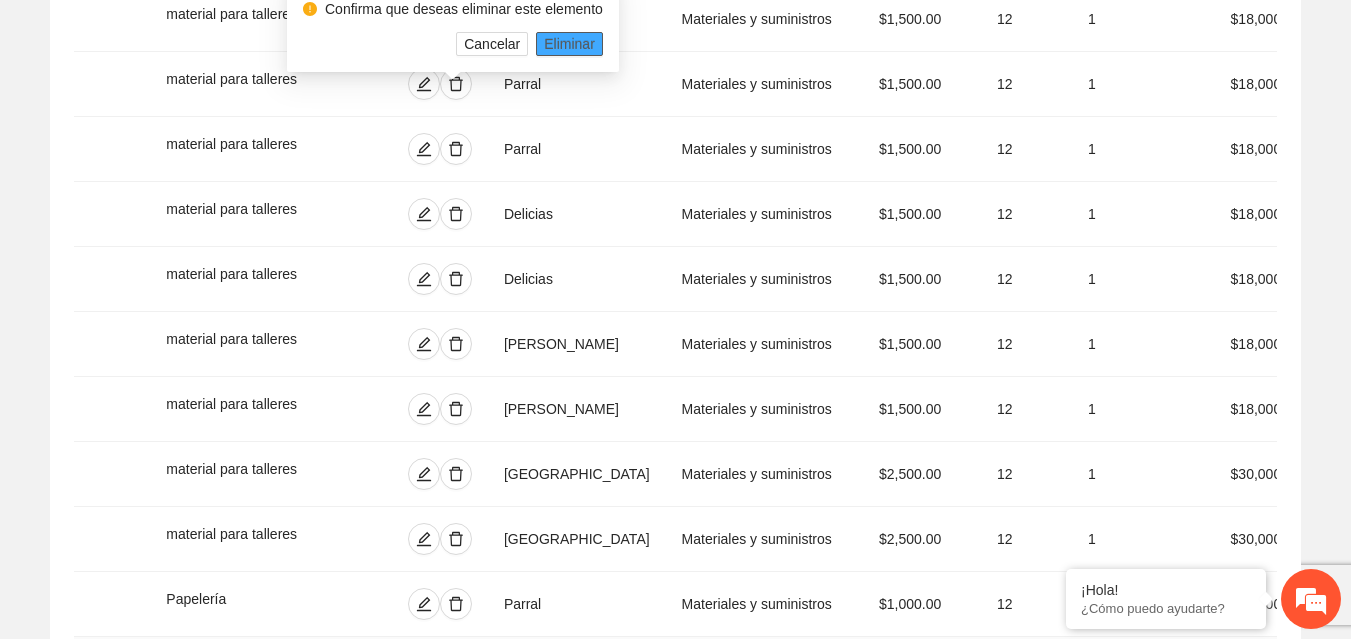 click on "Eliminar" at bounding box center (569, 44) 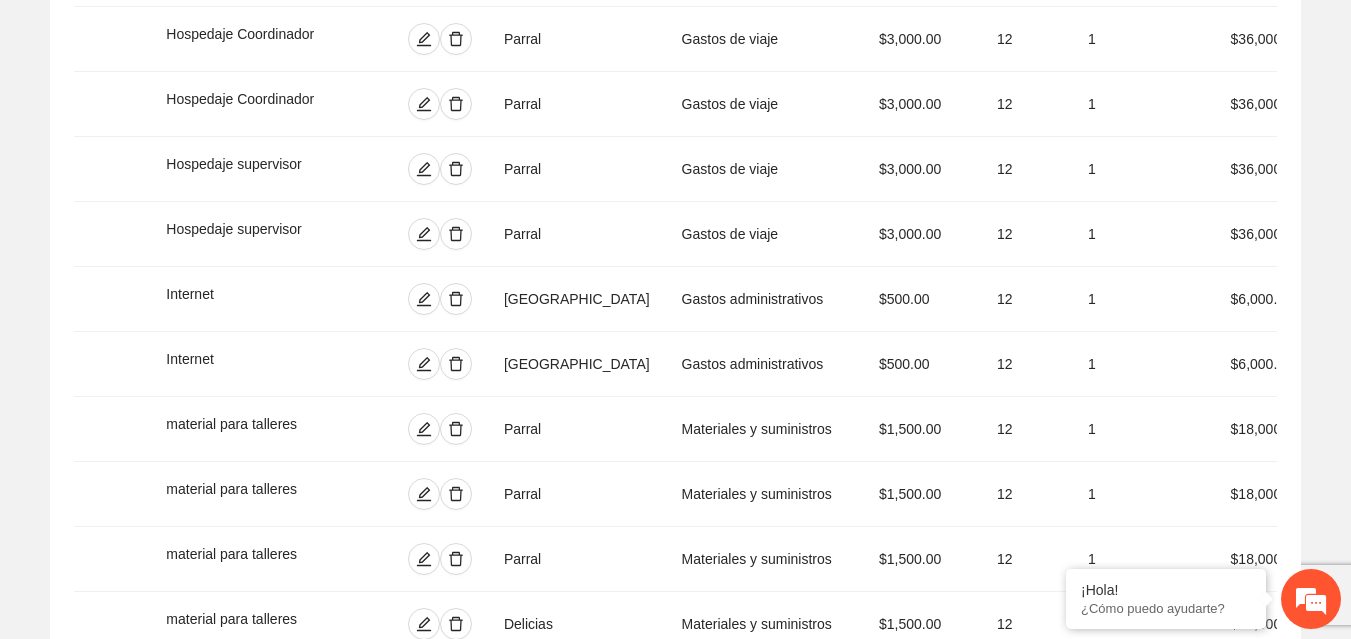 scroll, scrollTop: 5563, scrollLeft: 0, axis: vertical 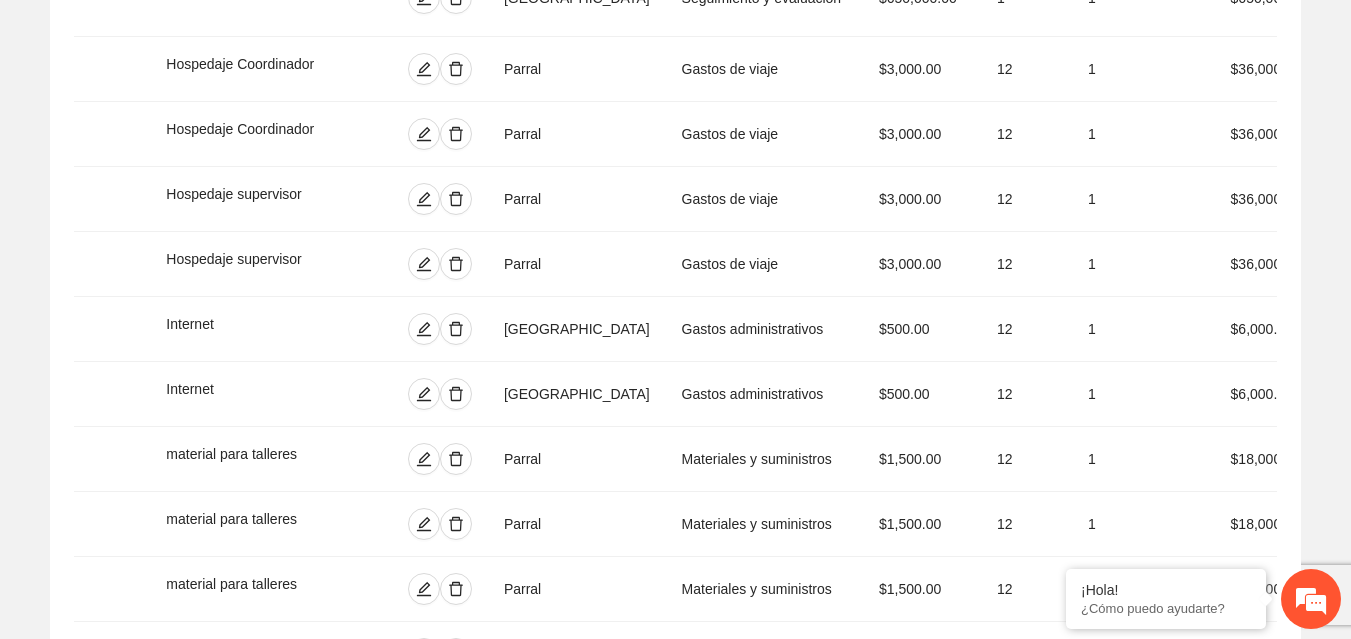 click 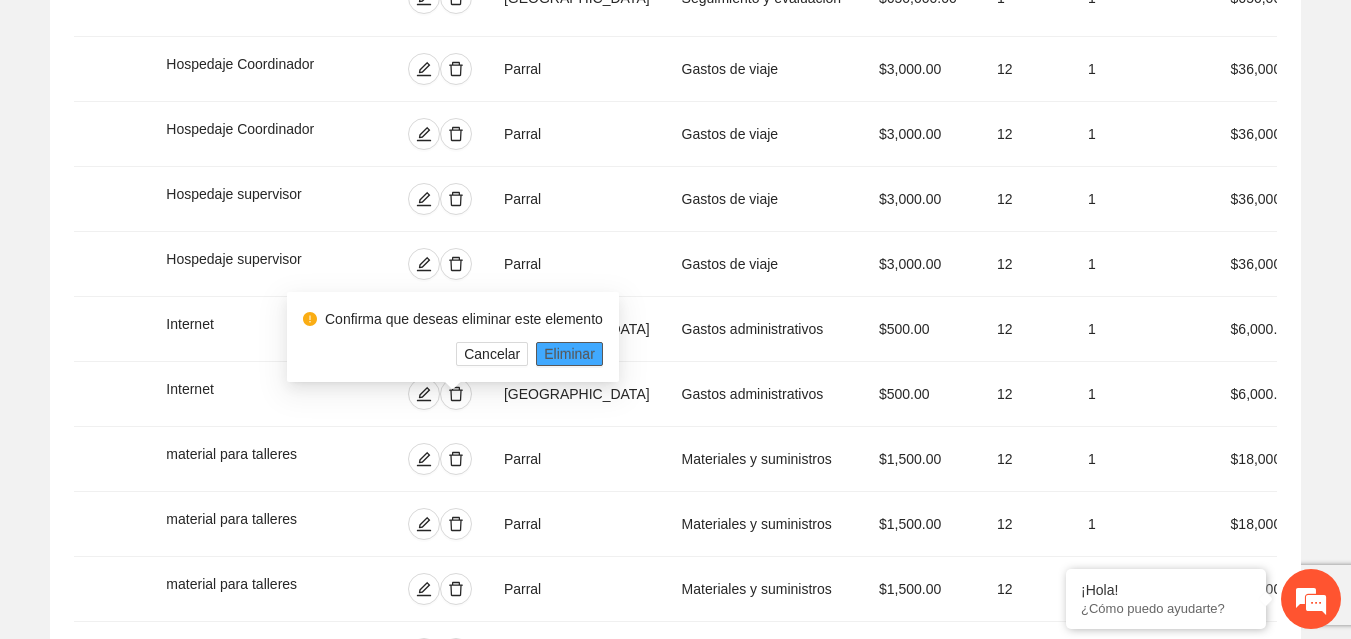 click on "Eliminar" at bounding box center (569, 354) 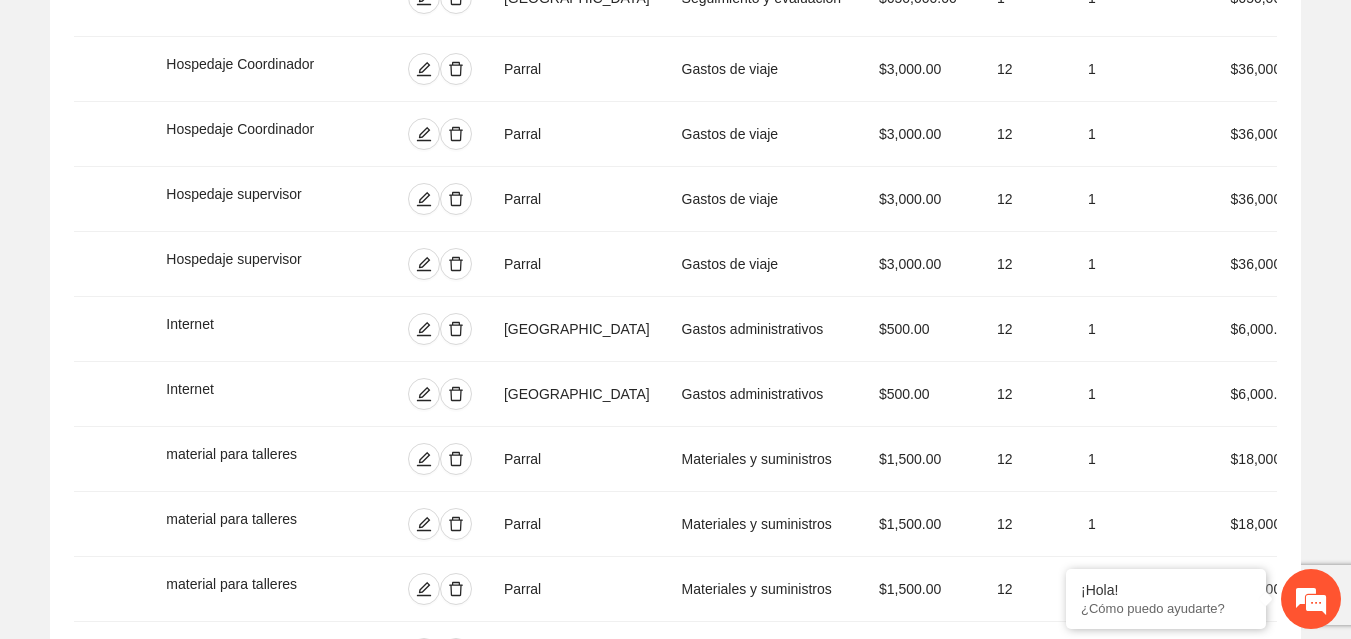 drag, startPoint x: 458, startPoint y: 288, endPoint x: 449, endPoint y: 283, distance: 10.29563 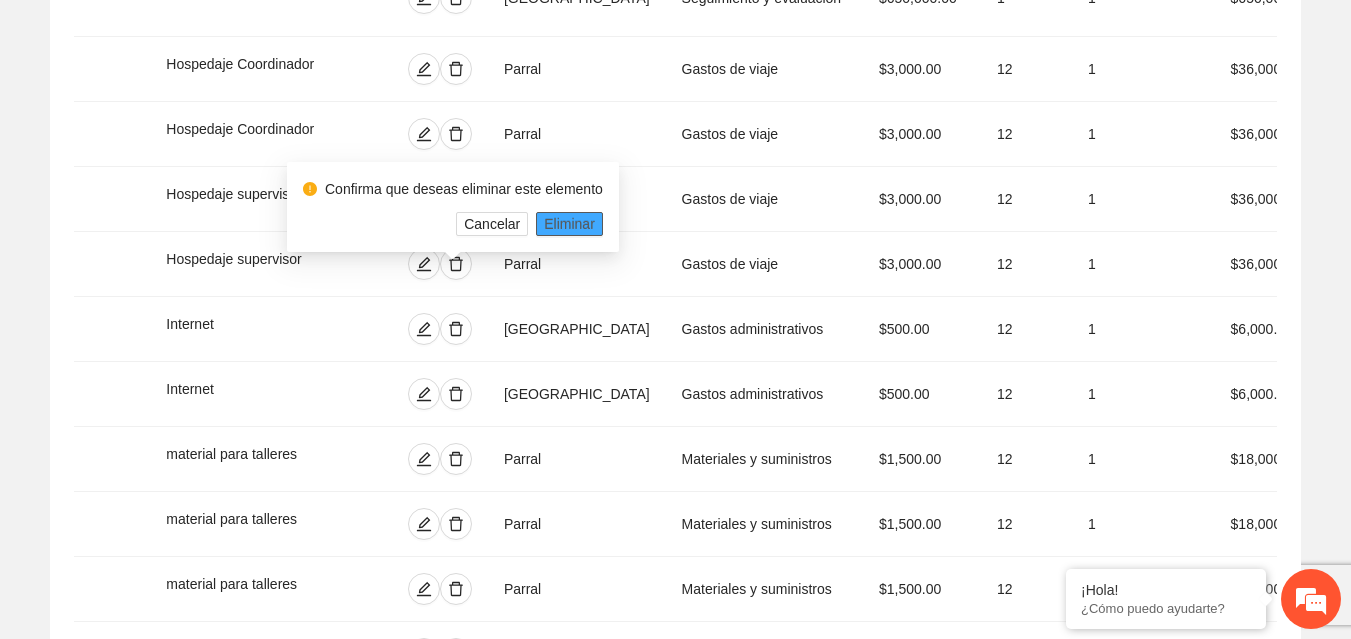 click on "Eliminar" at bounding box center [569, 224] 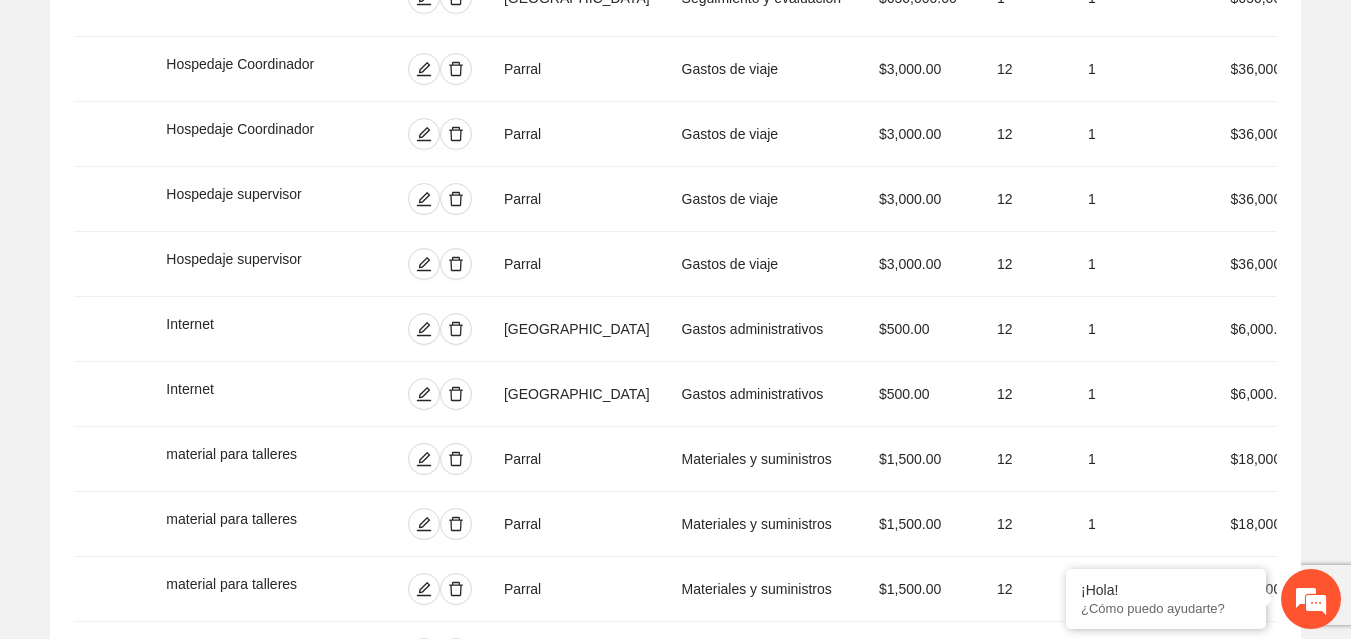 click 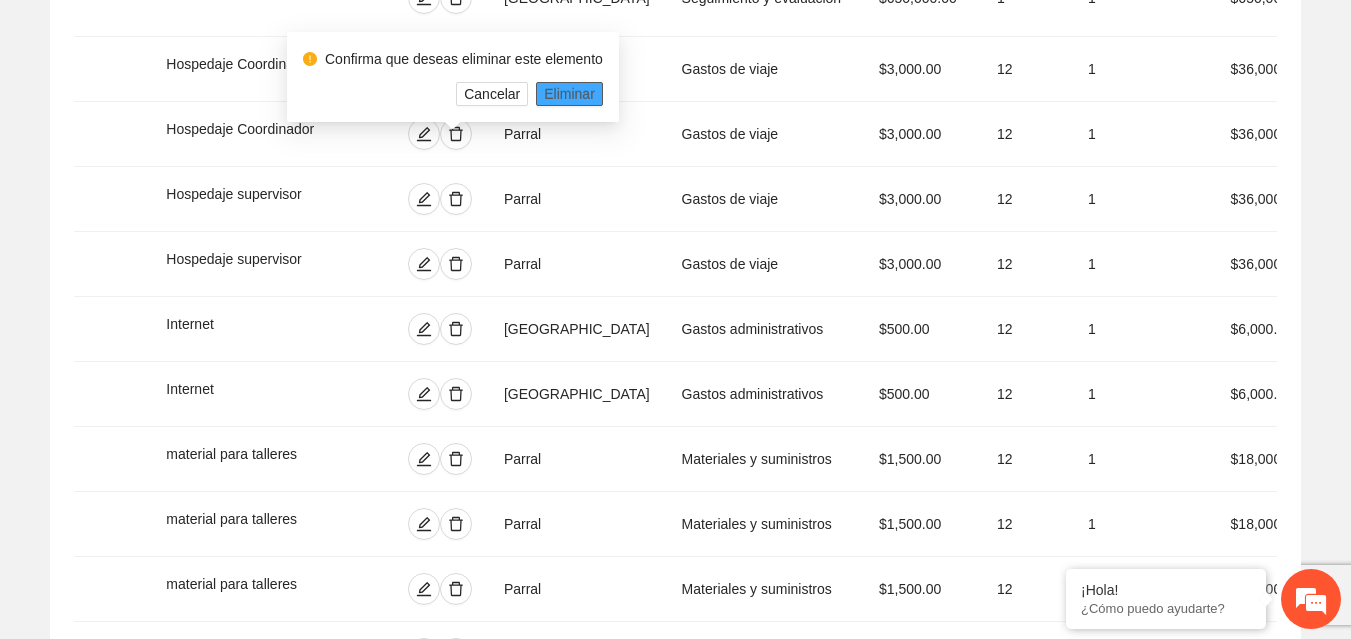 click on "Eliminar" at bounding box center (569, 94) 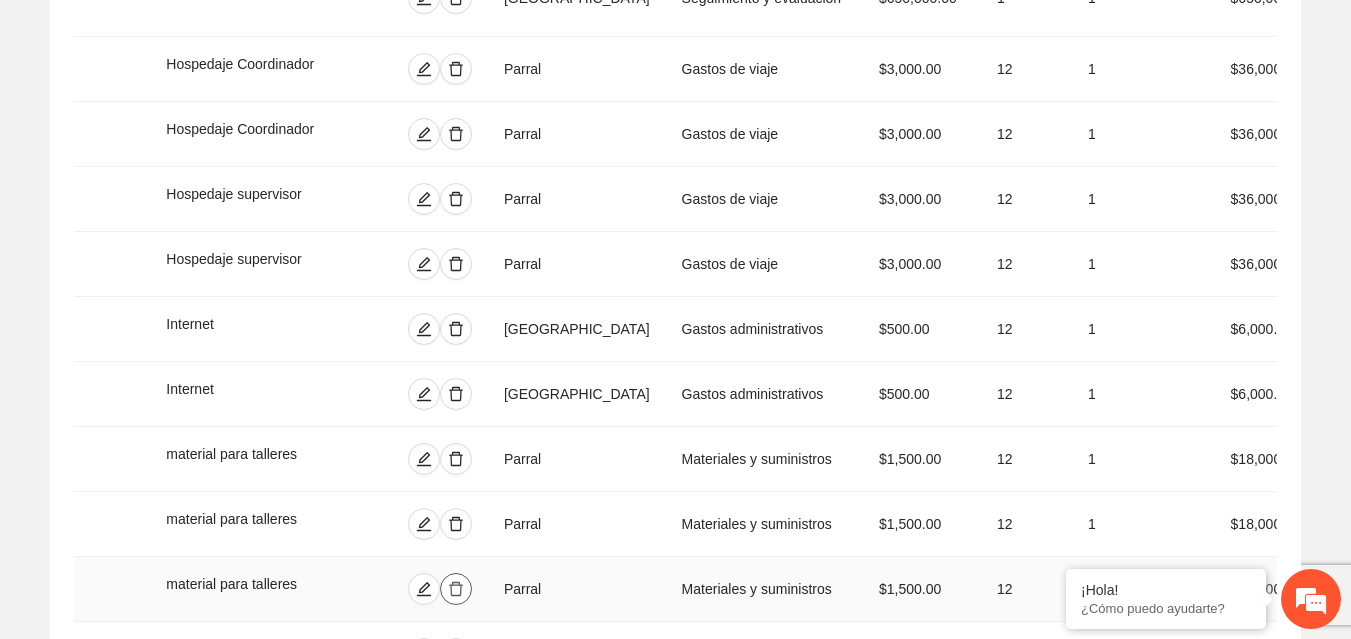 click 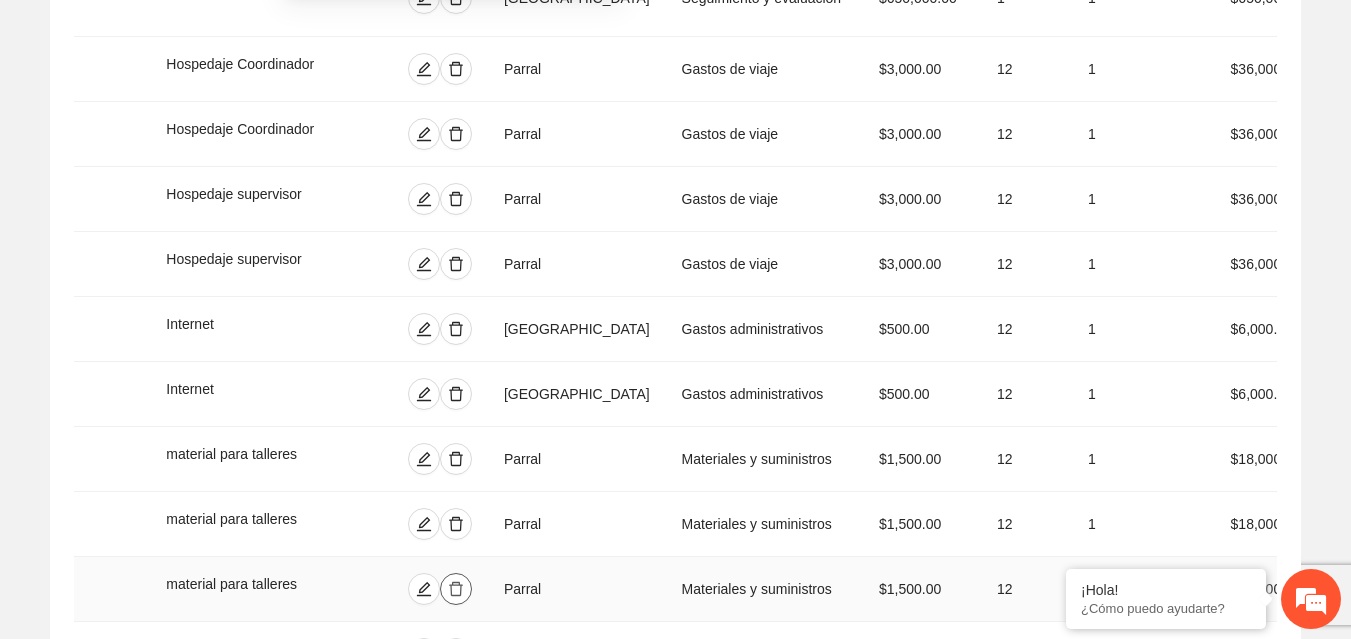 click 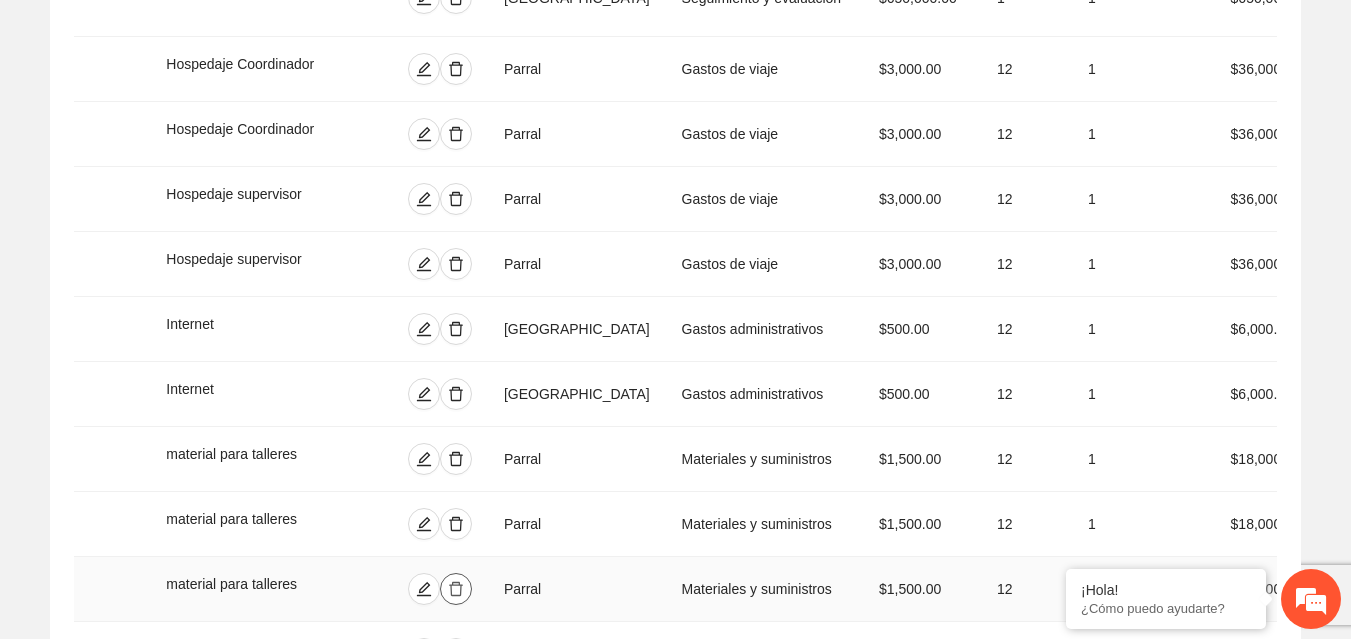 click 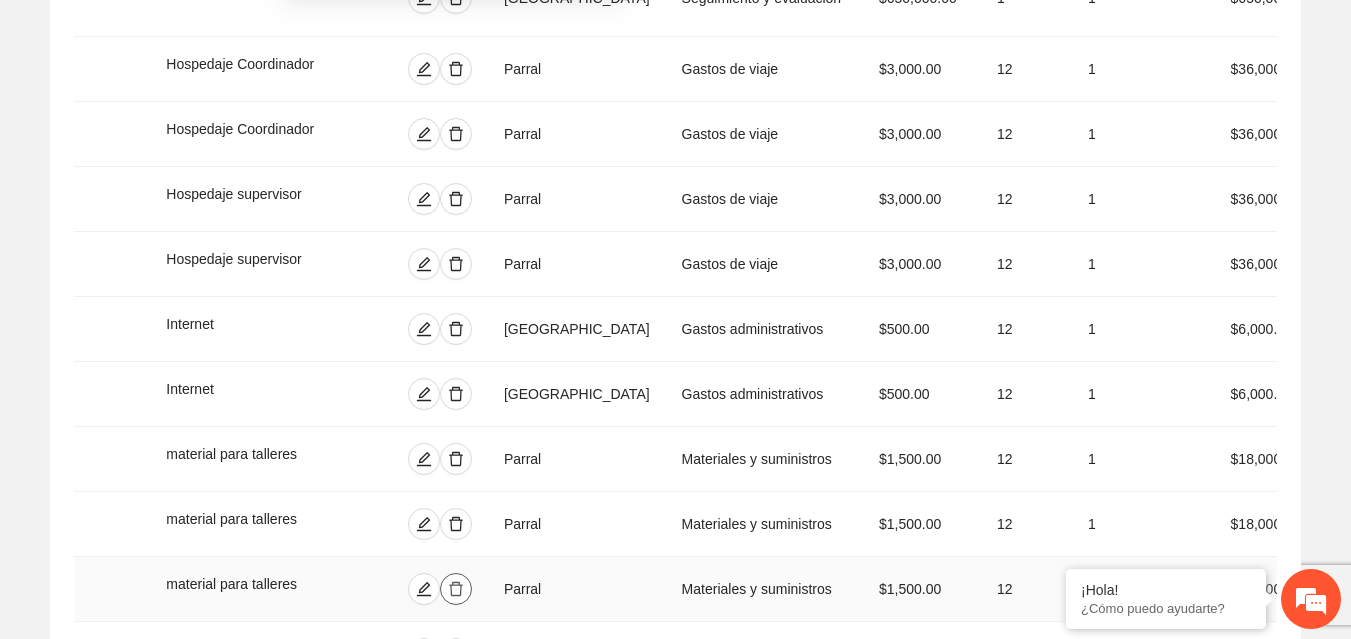 click 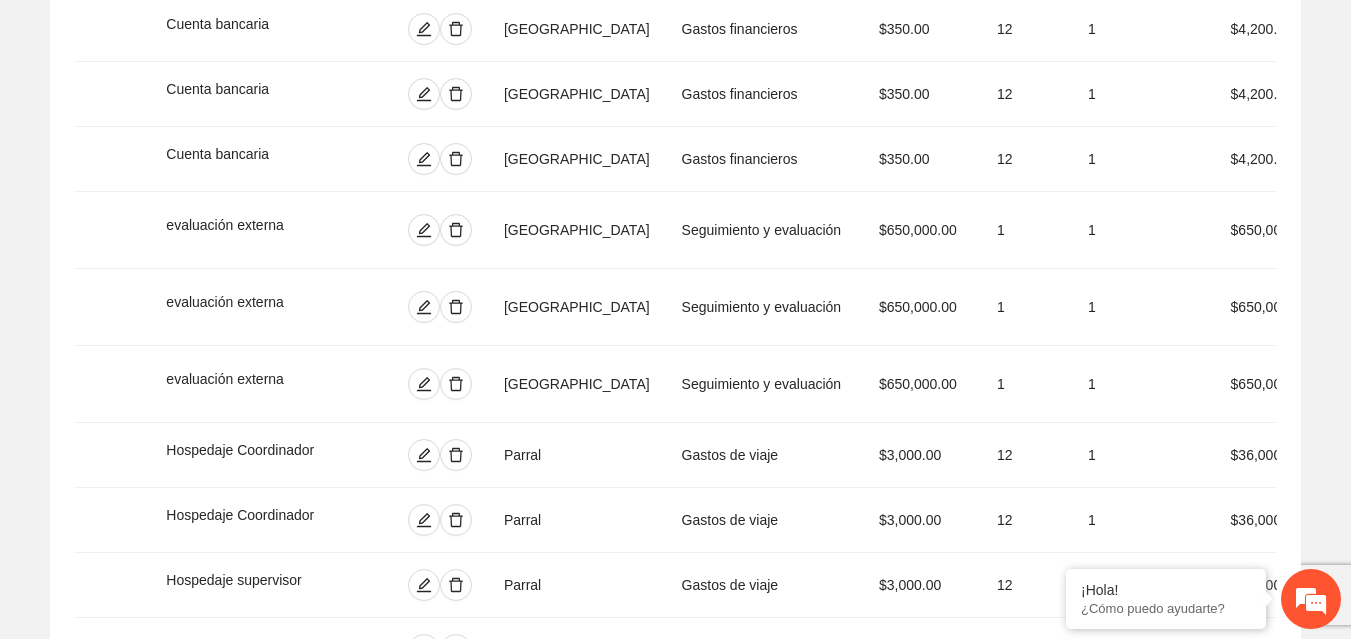scroll, scrollTop: 5142, scrollLeft: 0, axis: vertical 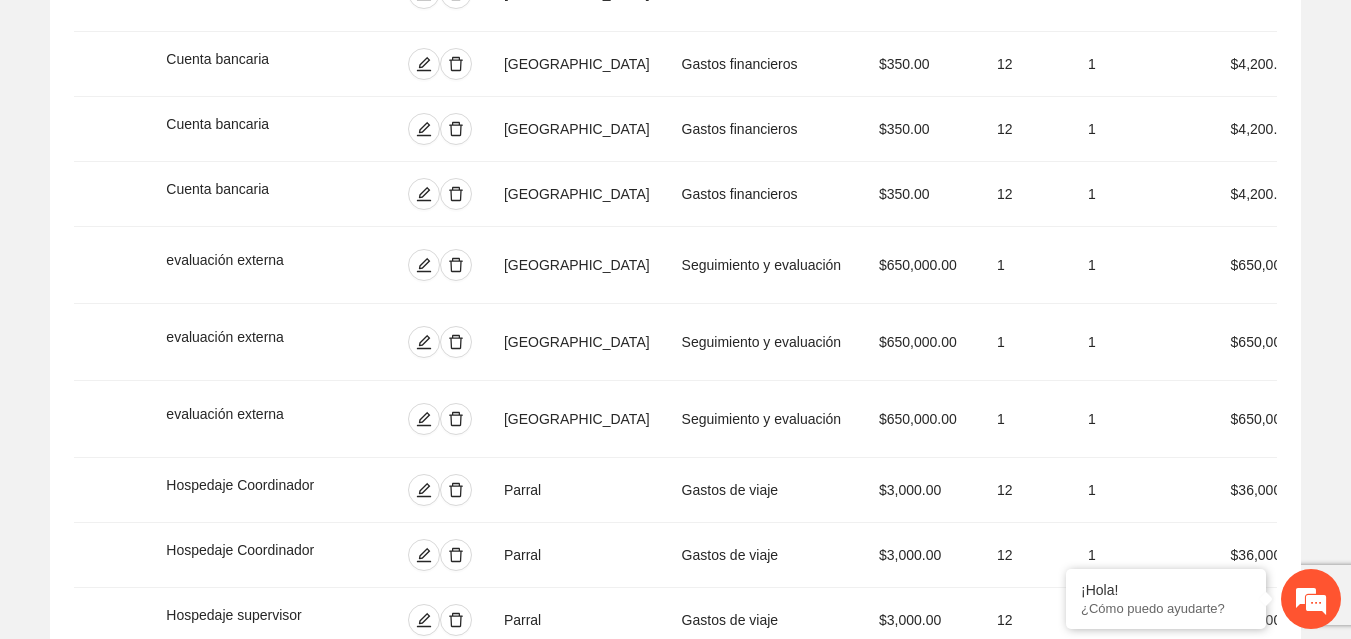 click 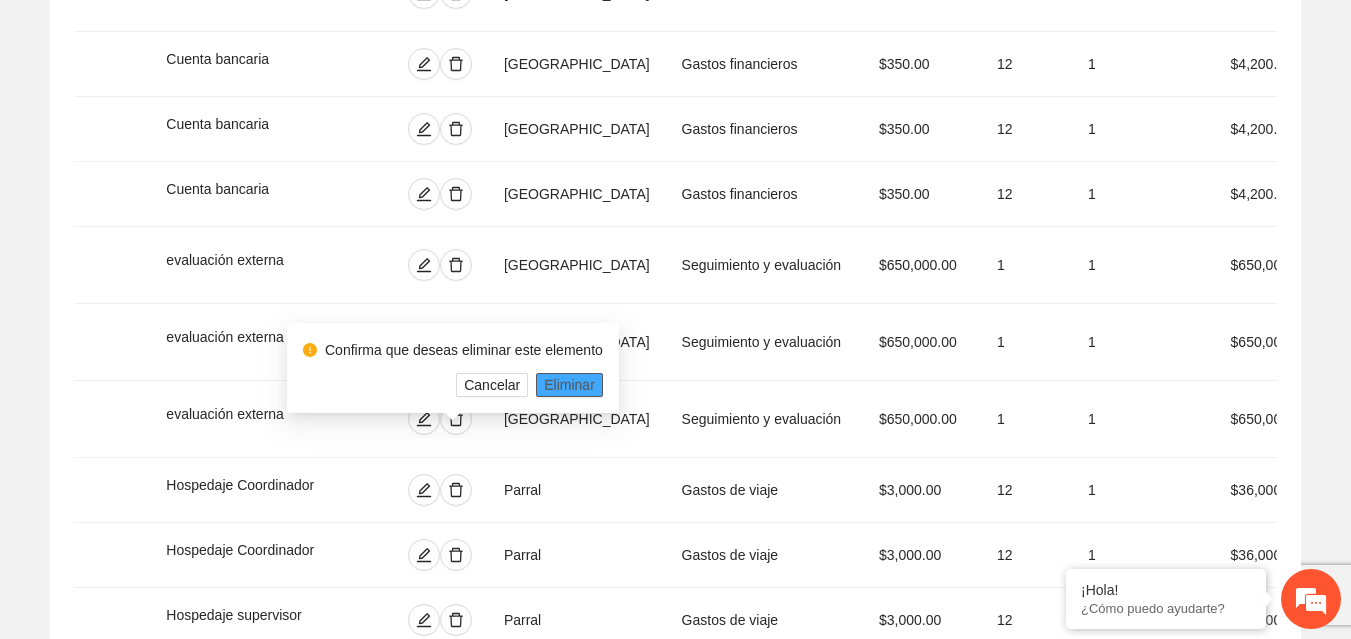 click on "Eliminar" at bounding box center [569, 385] 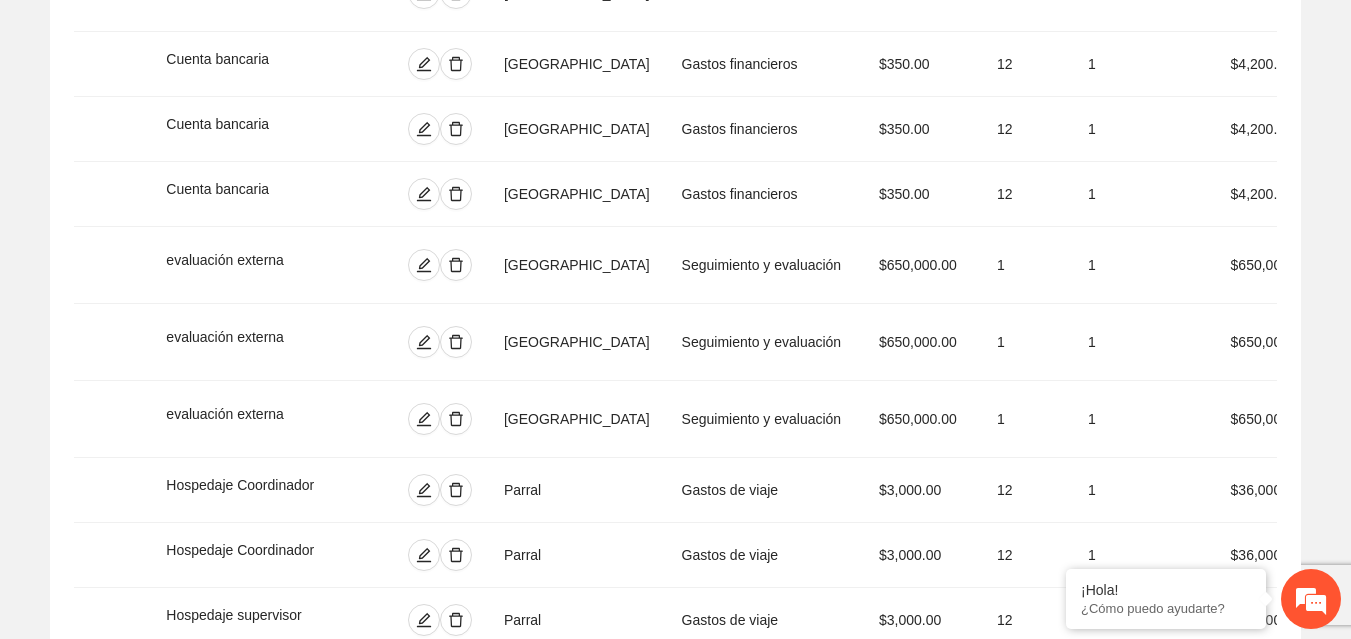 click 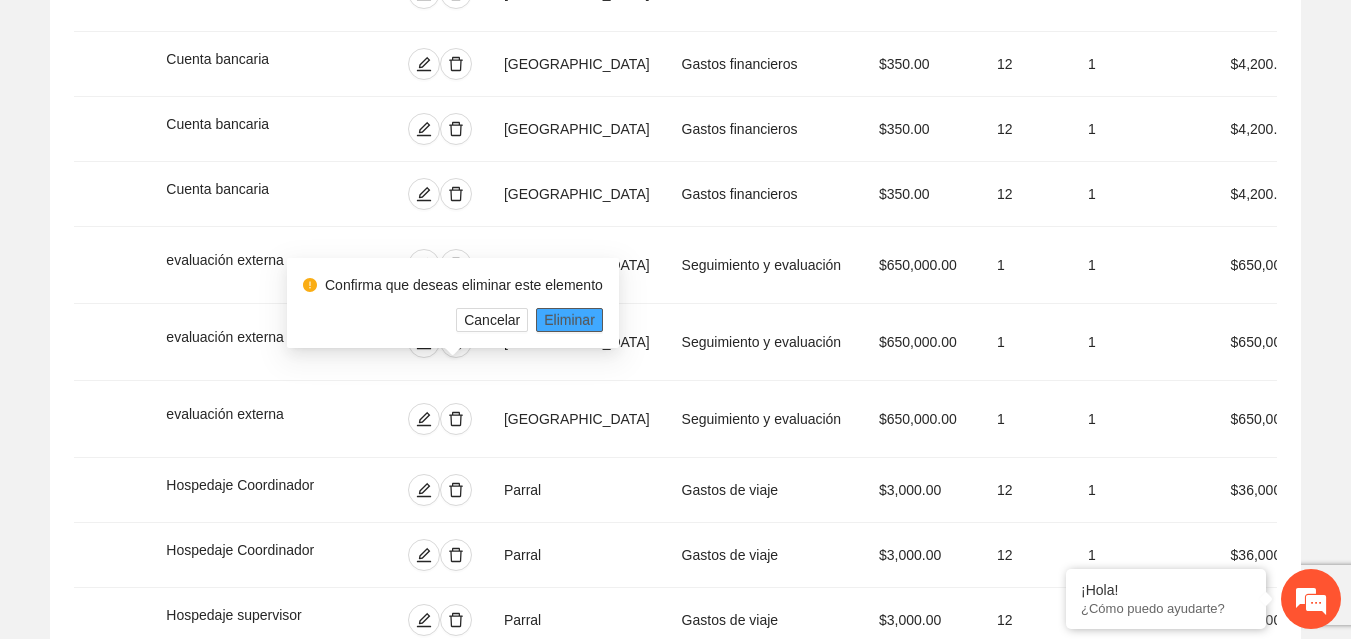 click on "Eliminar" at bounding box center [569, 320] 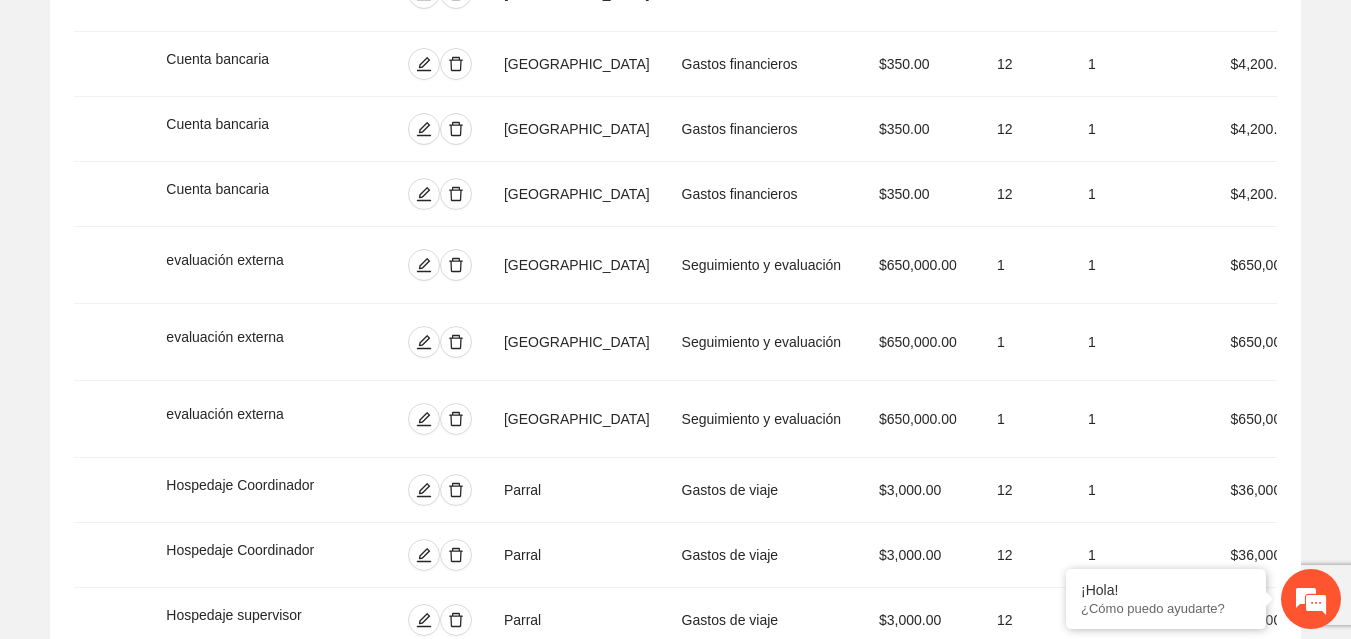 click 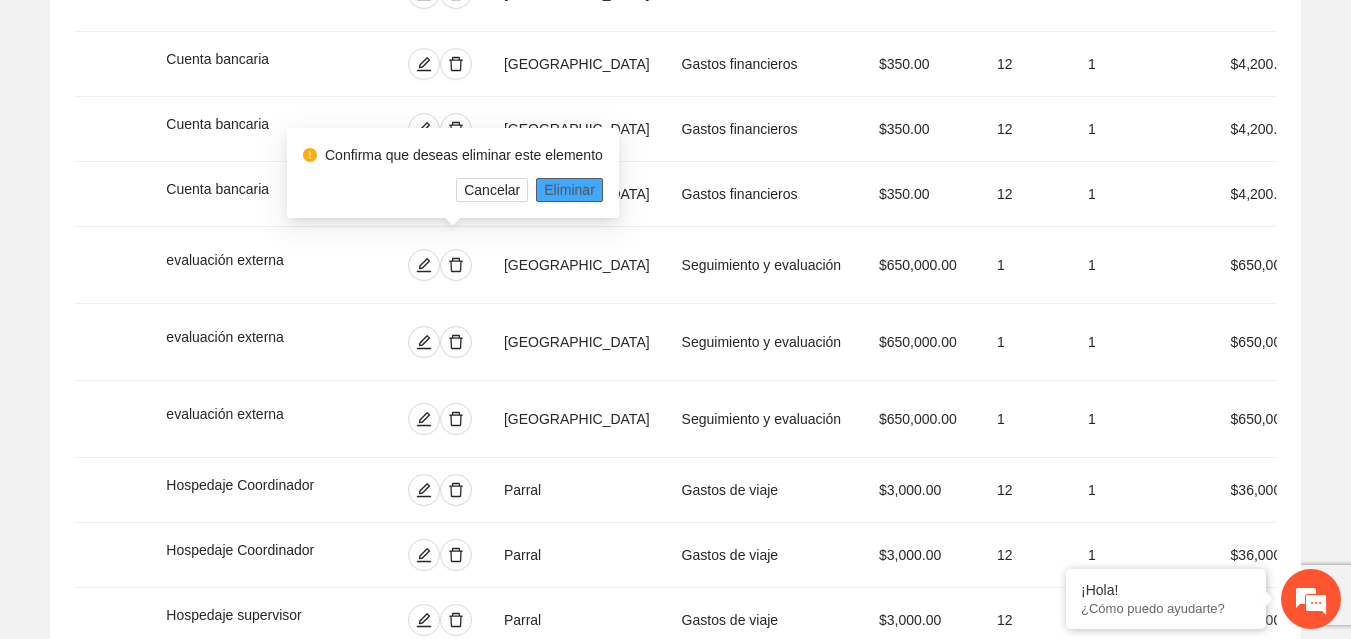 click on "Eliminar" at bounding box center [569, 190] 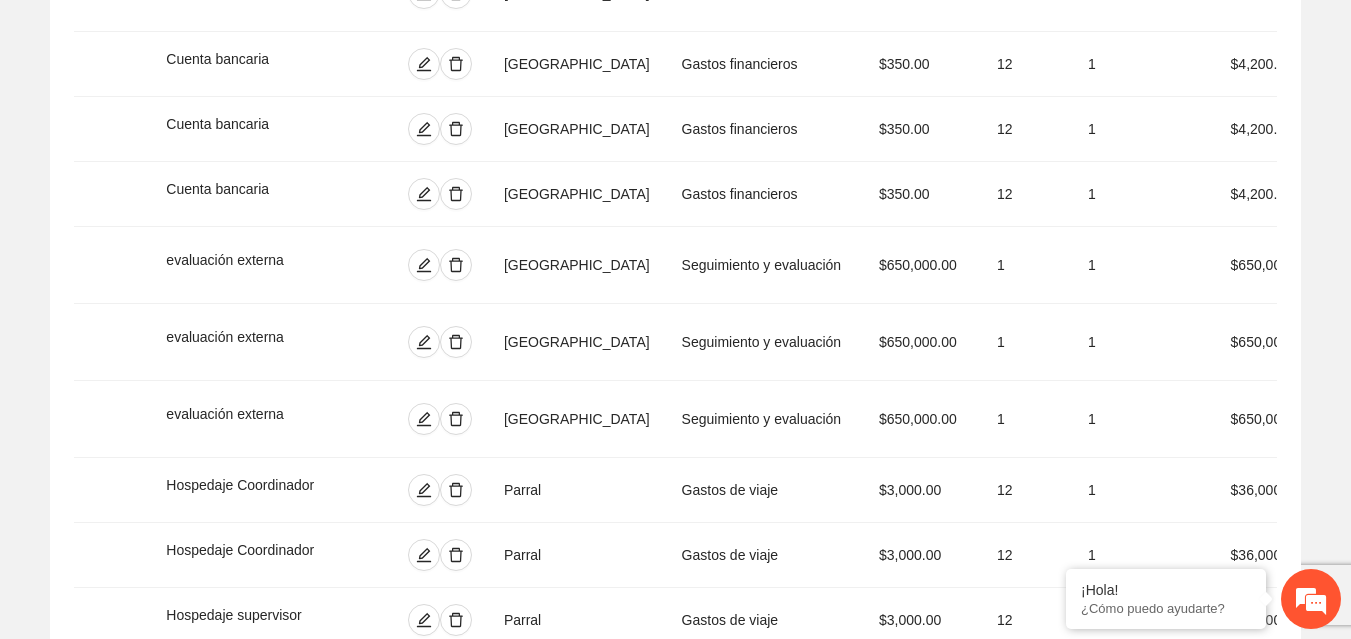 click at bounding box center (456, 685) 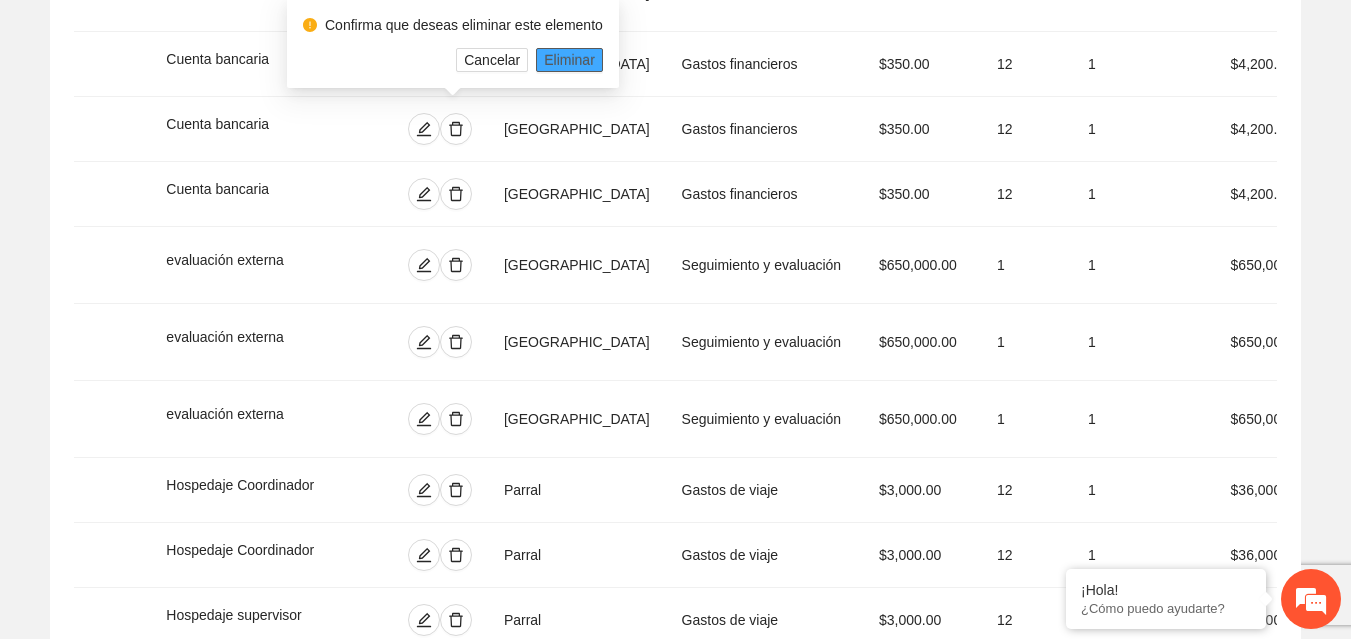 click on "Eliminar" at bounding box center (569, 60) 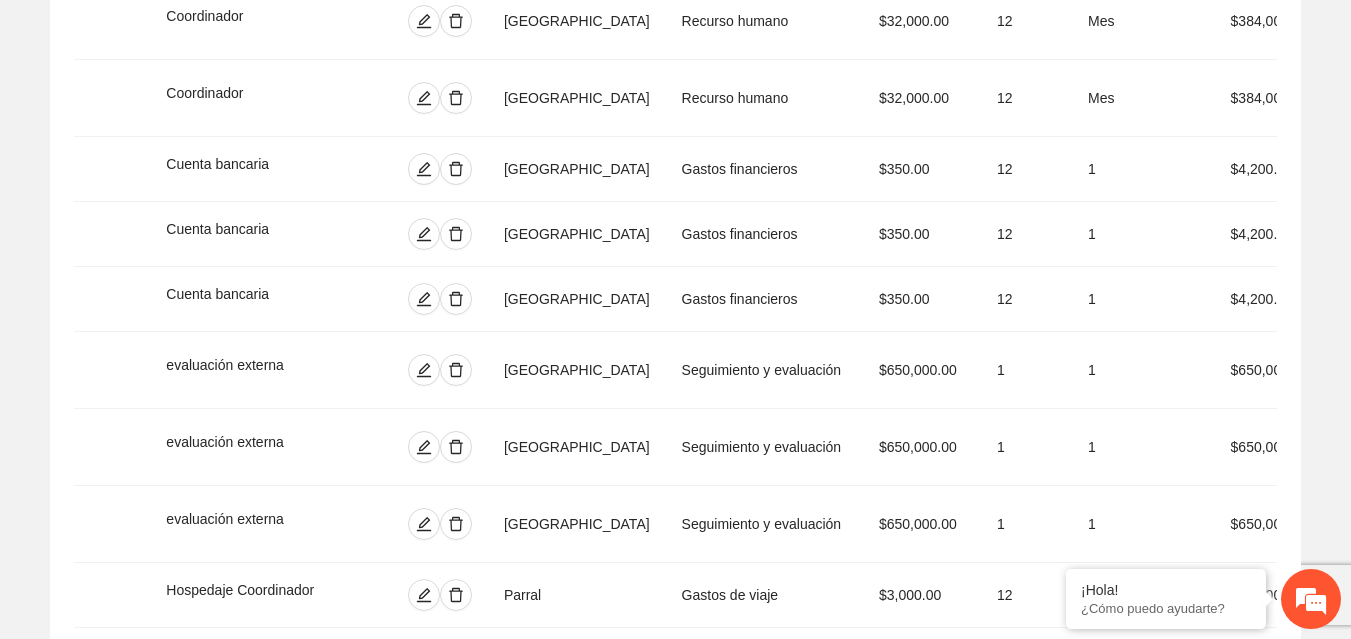 scroll, scrollTop: 5054, scrollLeft: 0, axis: vertical 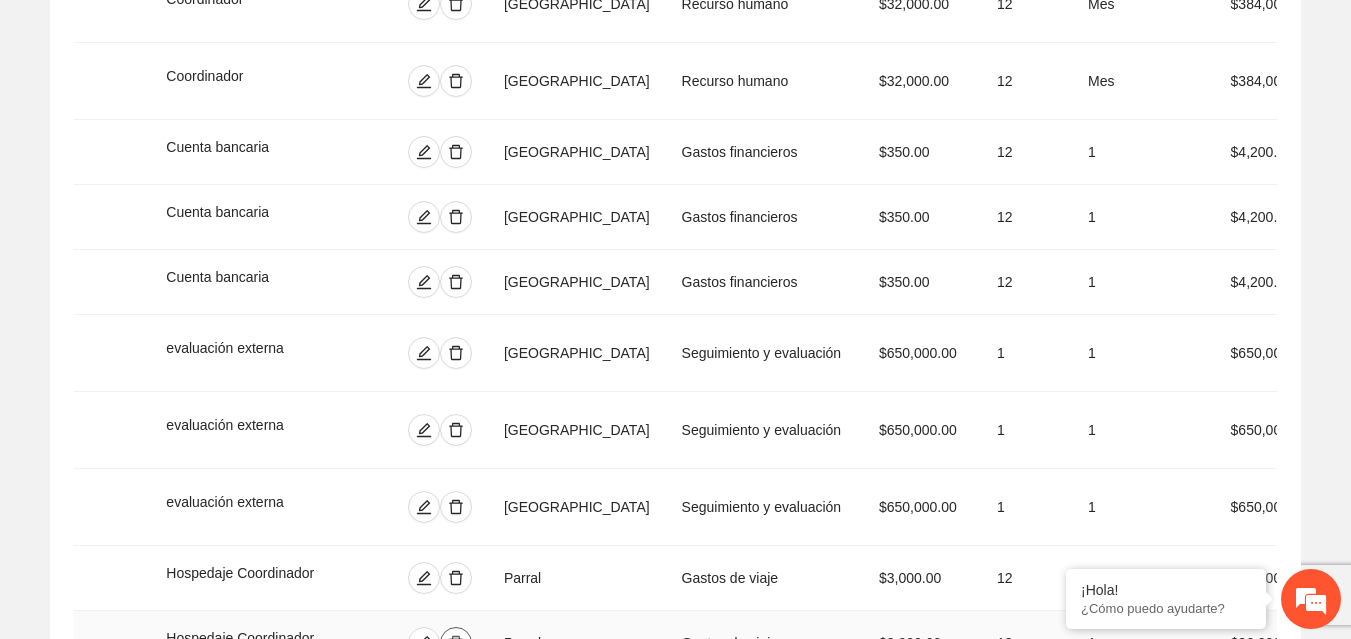 click 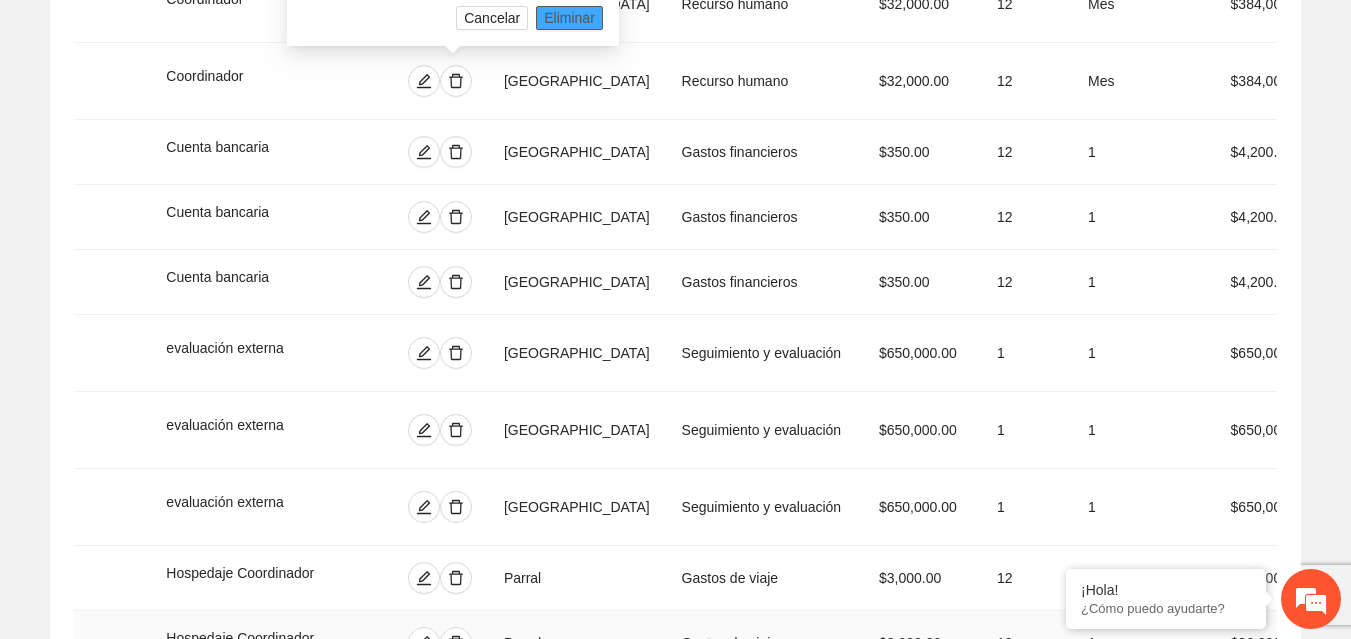 click on "Eliminar" at bounding box center (569, 18) 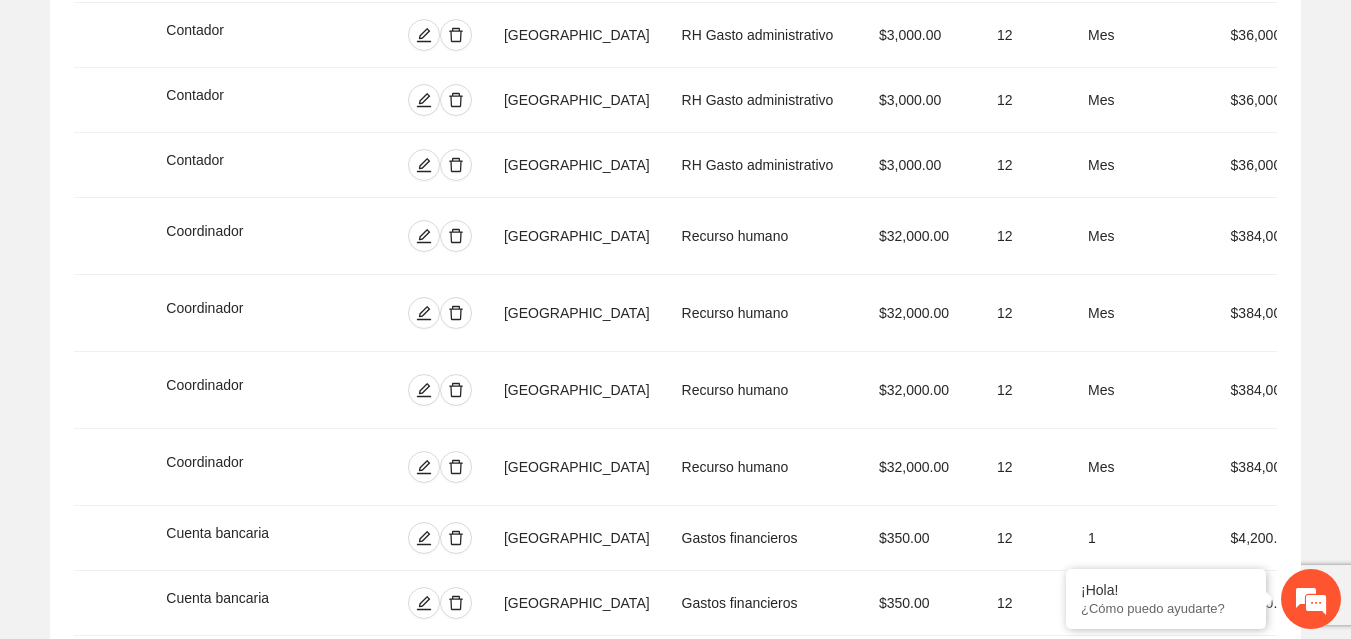 scroll, scrollTop: 4633, scrollLeft: 0, axis: vertical 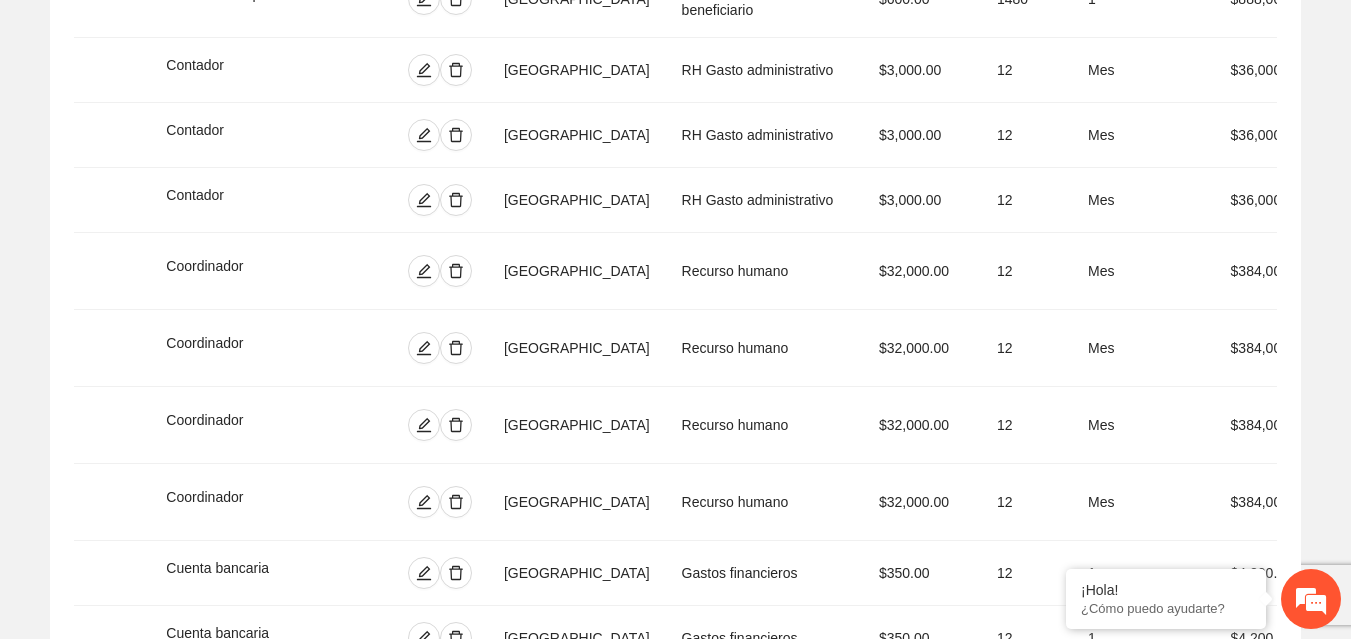 click at bounding box center [456, 928] 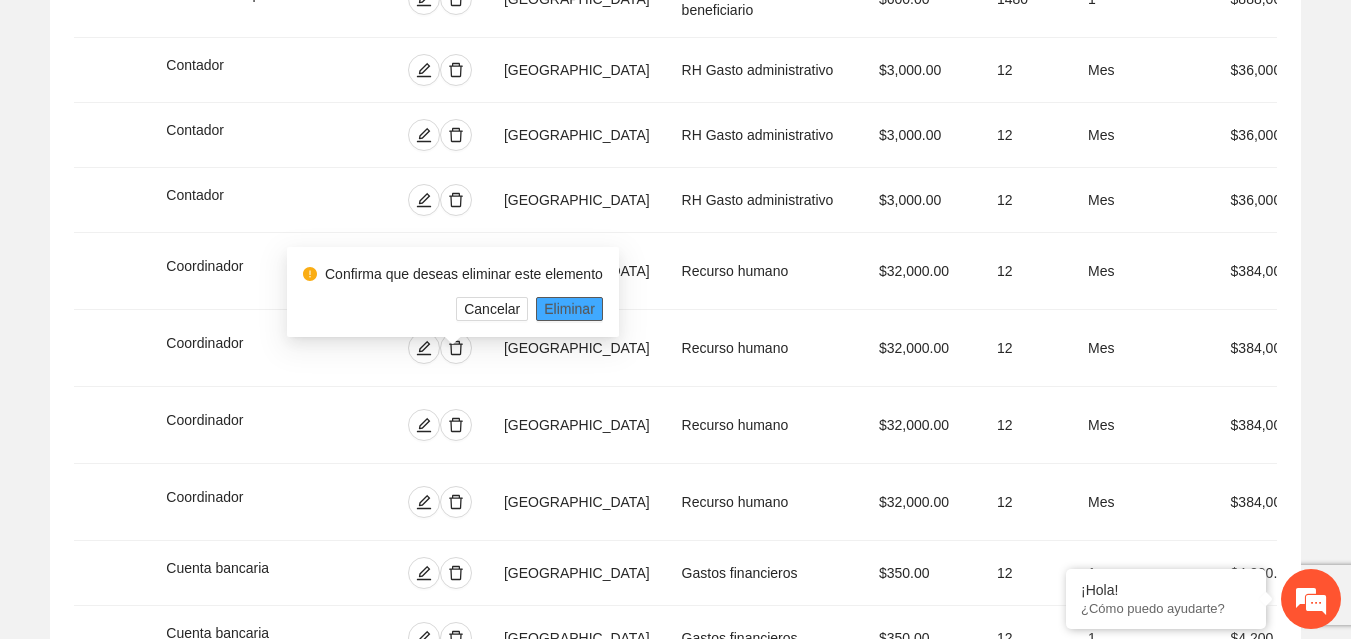 click on "Eliminar" at bounding box center [569, 309] 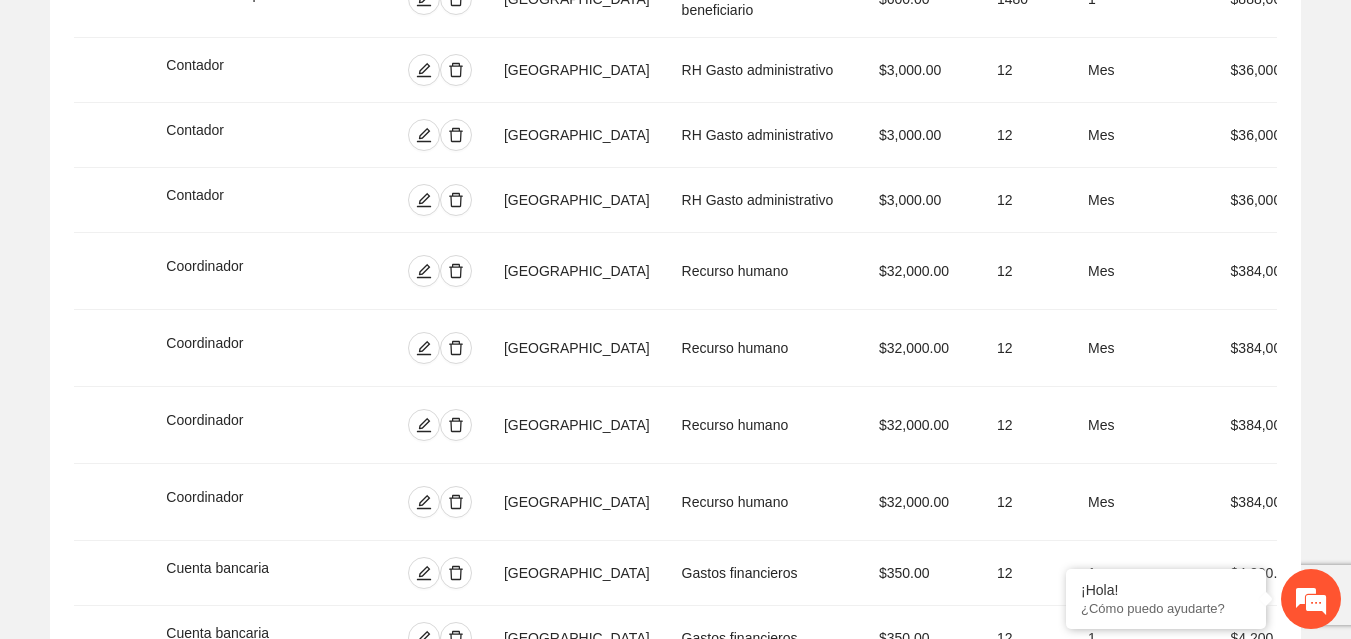 click 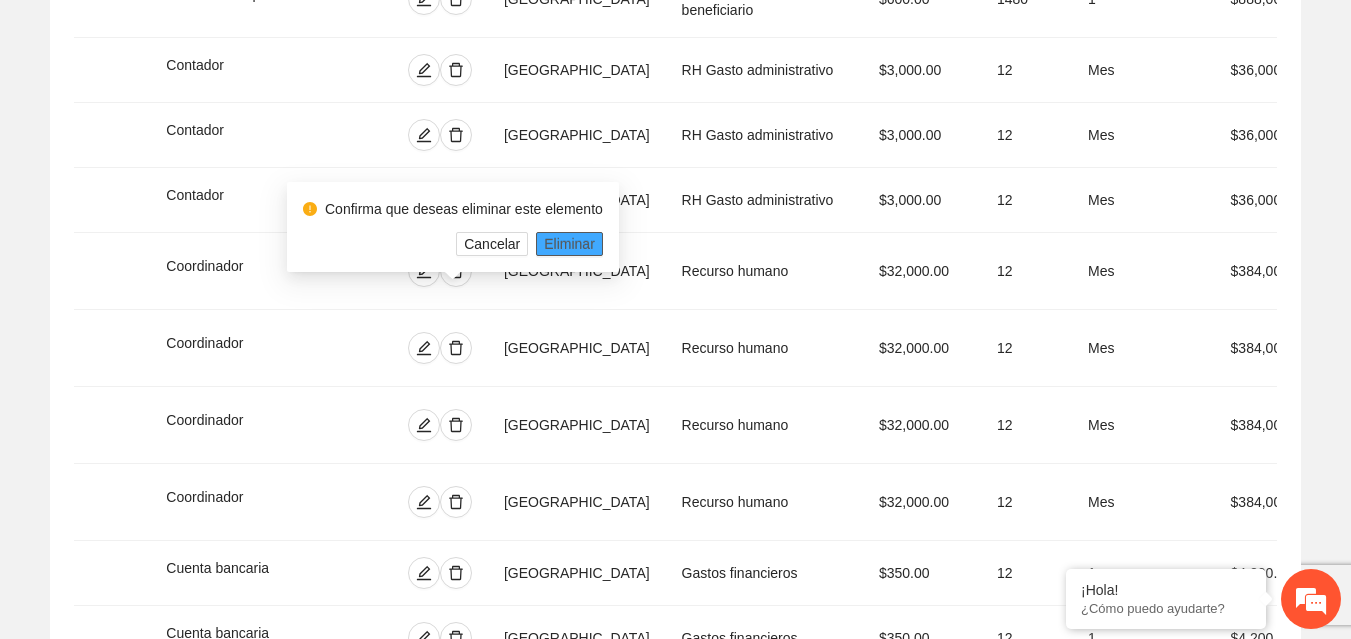 click on "Eliminar" at bounding box center [569, 244] 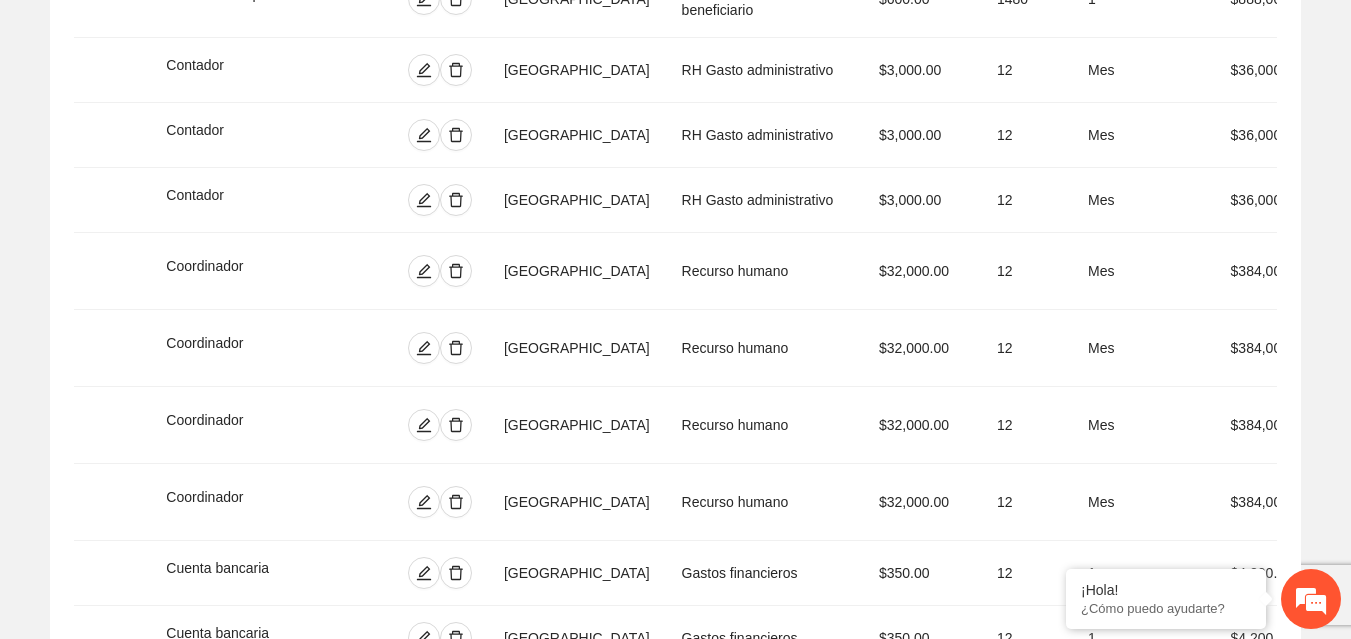 click 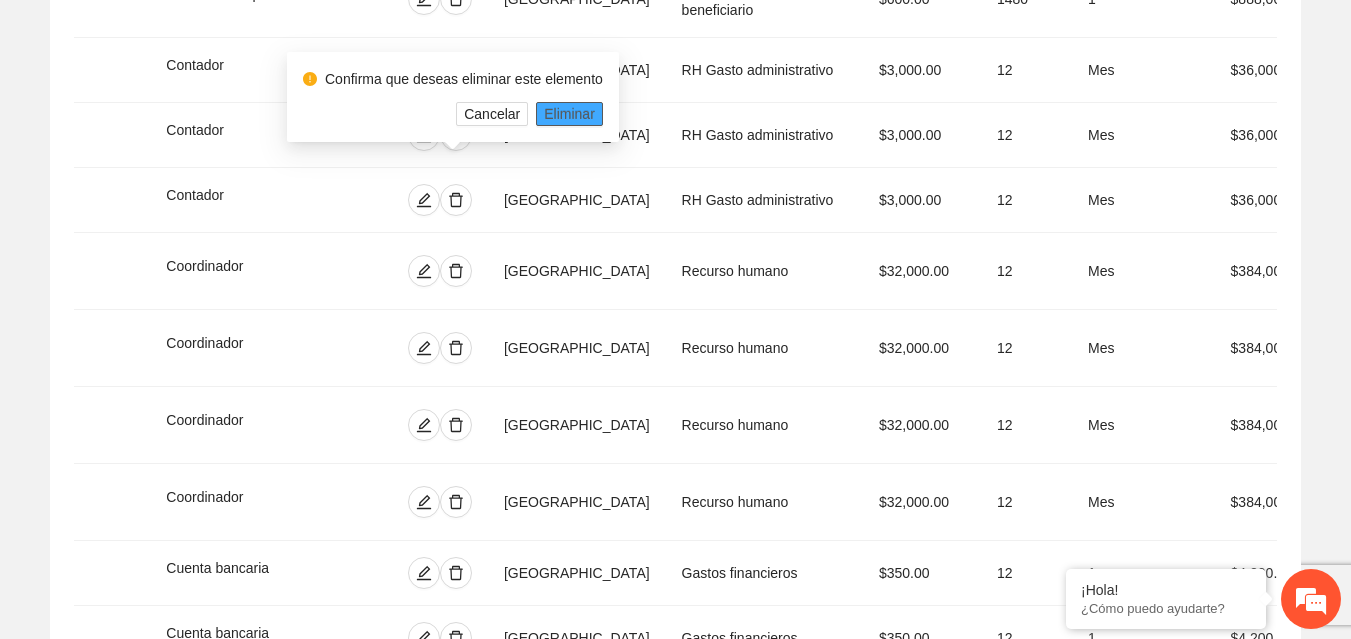 click on "Eliminar" at bounding box center [569, 114] 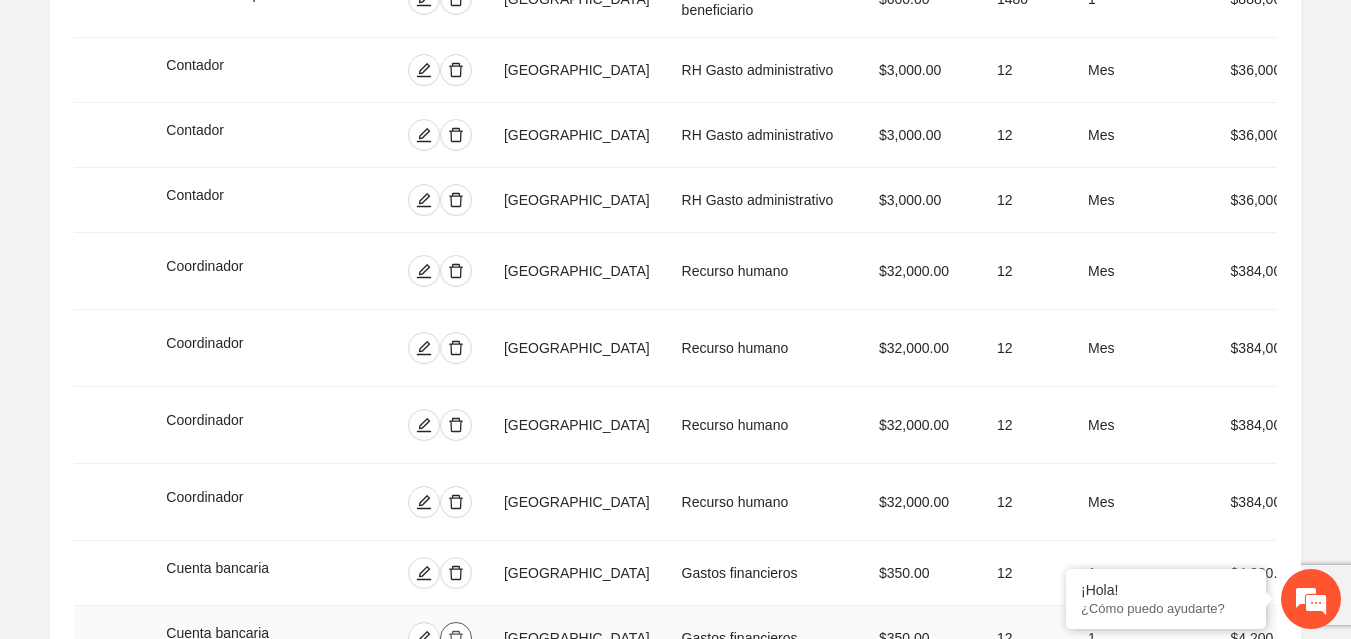 click 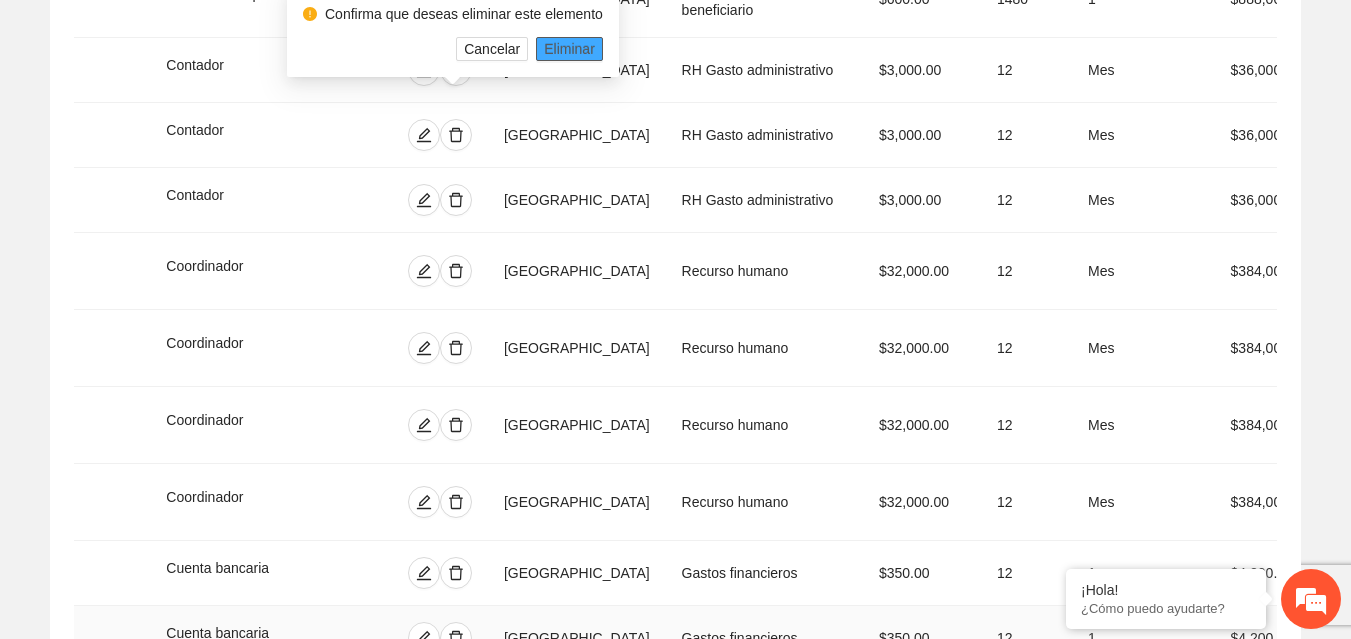 click on "Eliminar" at bounding box center [569, 49] 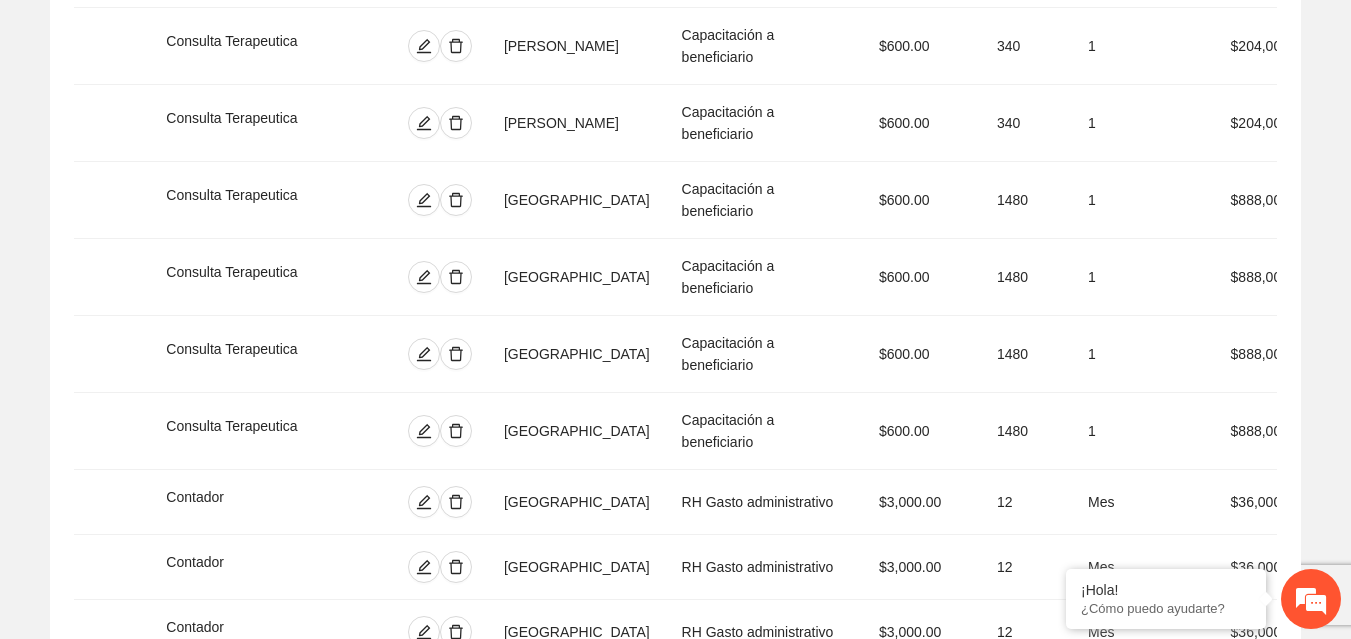 scroll, scrollTop: 4193, scrollLeft: 0, axis: vertical 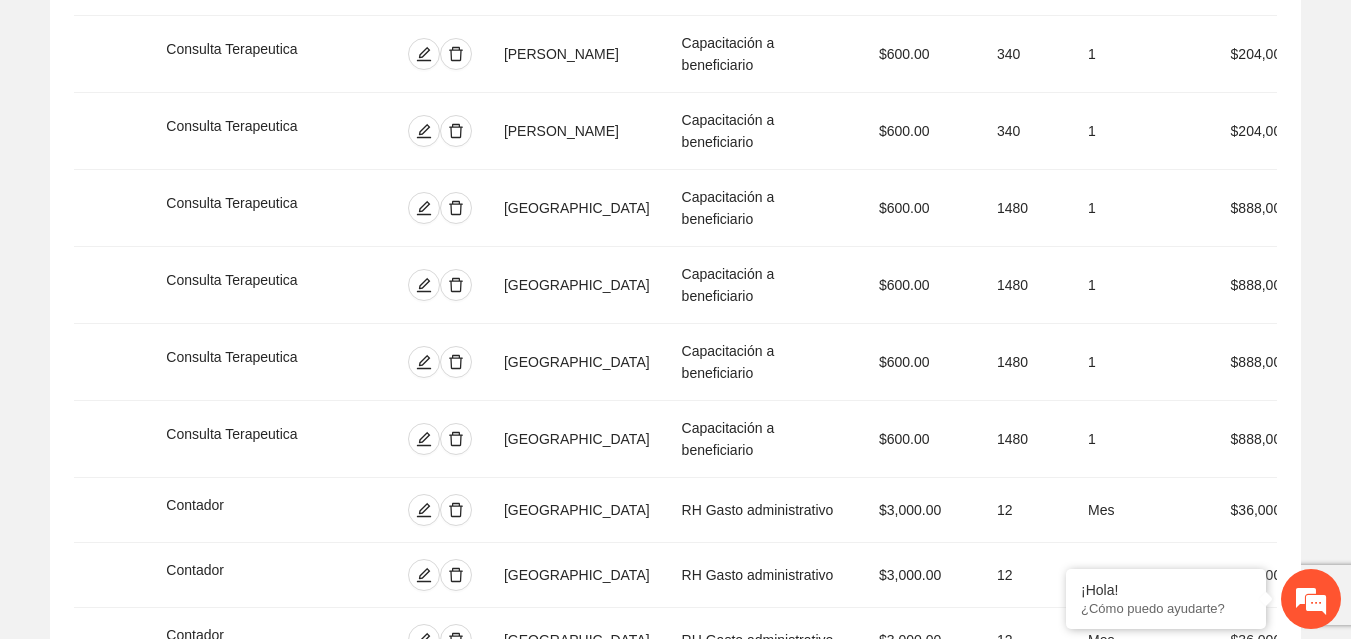 click 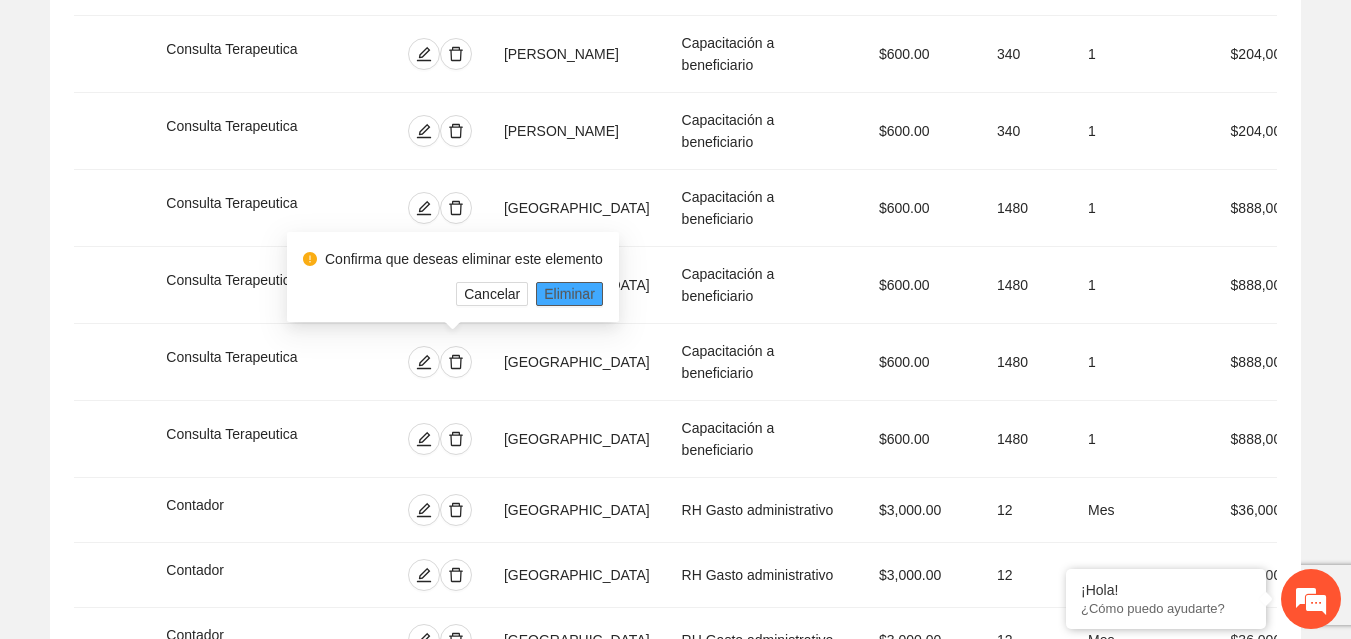 click on "Eliminar" at bounding box center [569, 294] 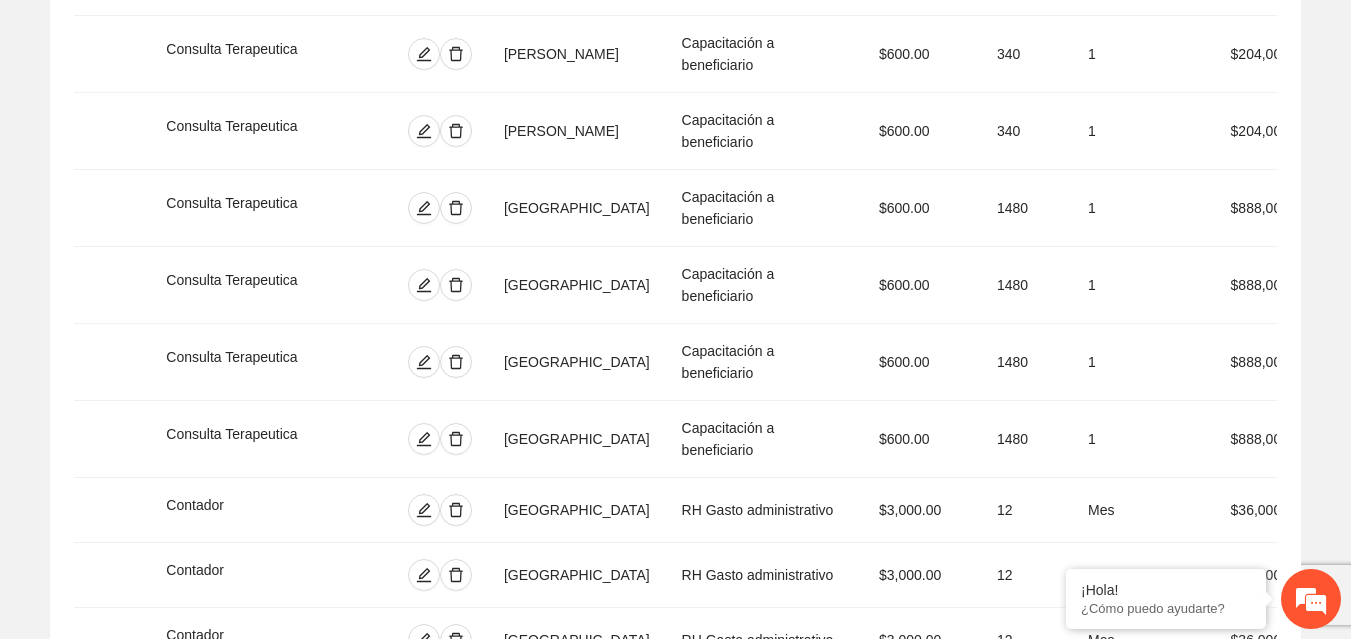 click 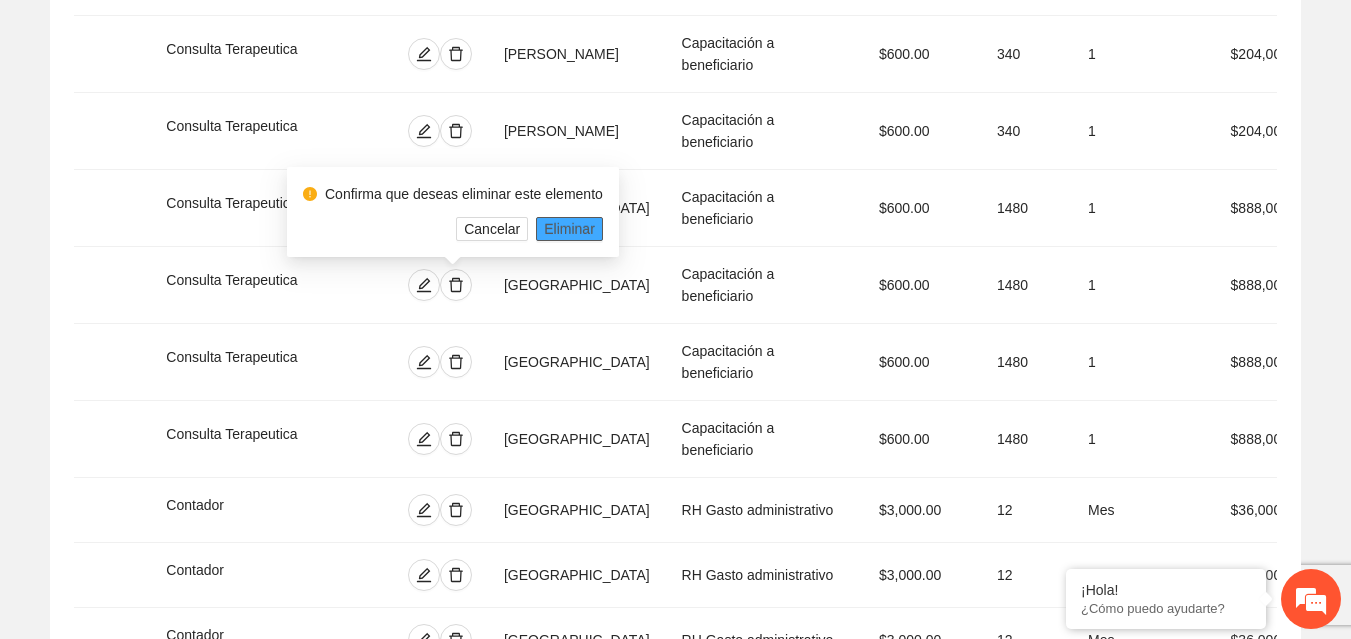 click on "Eliminar" at bounding box center [569, 229] 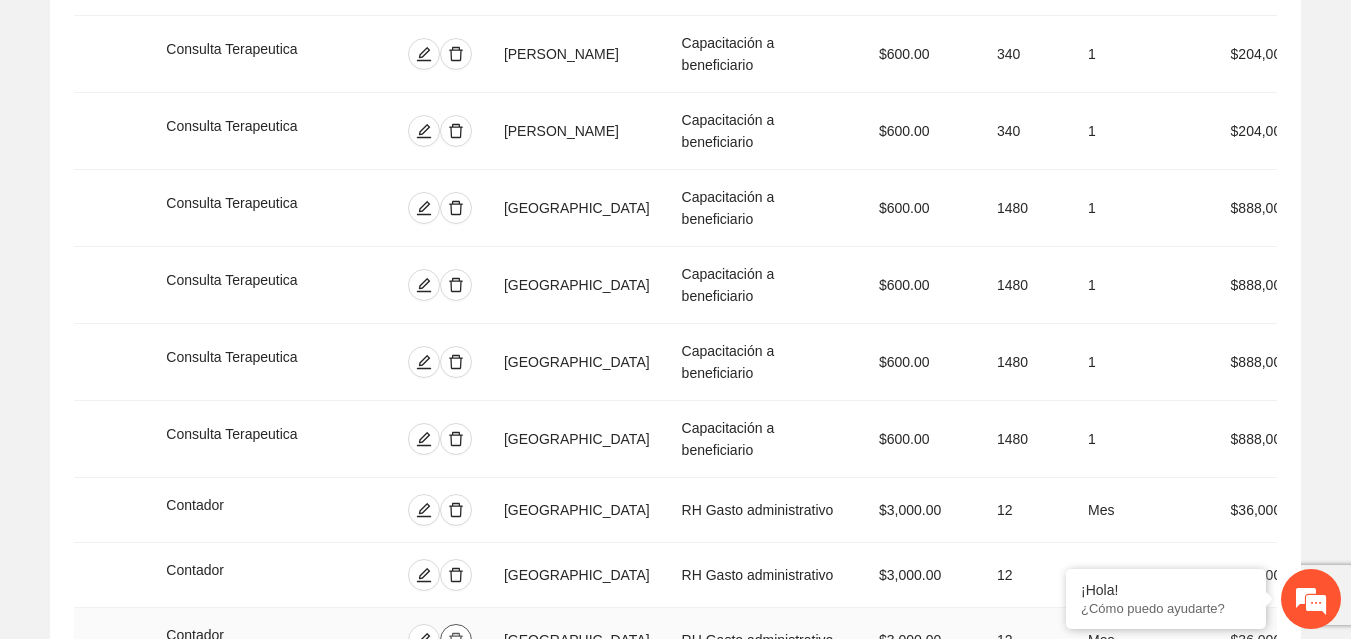 click 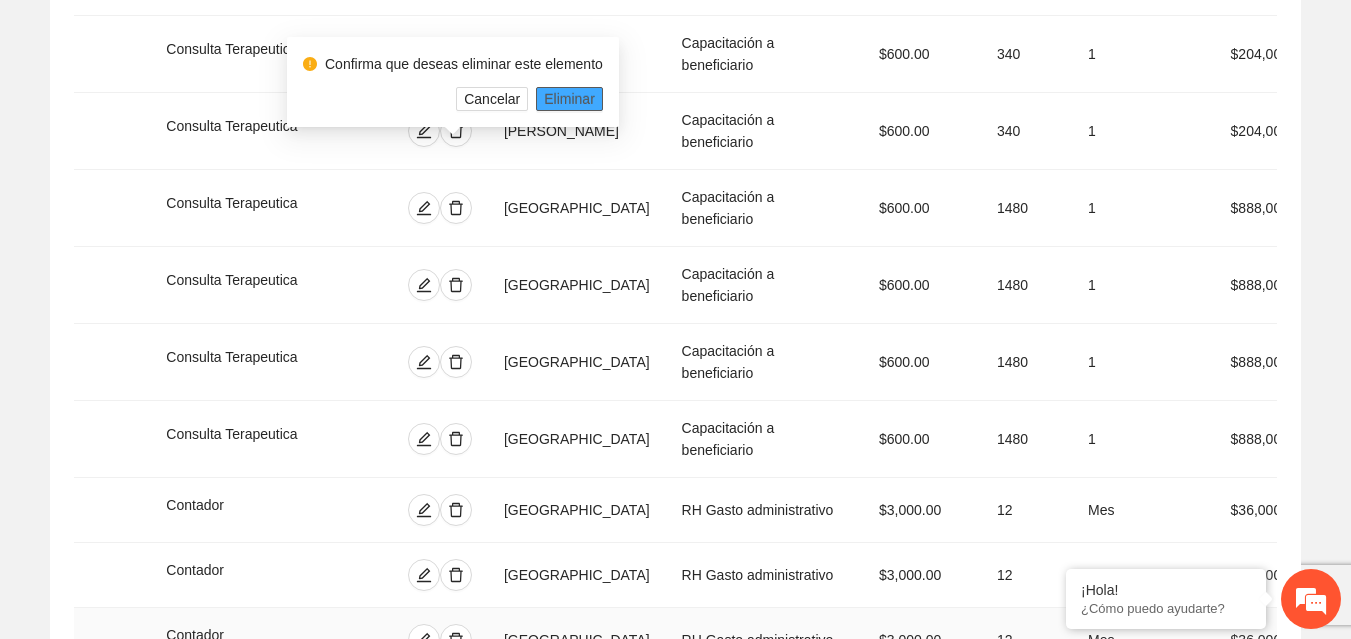 click on "Eliminar" at bounding box center [569, 99] 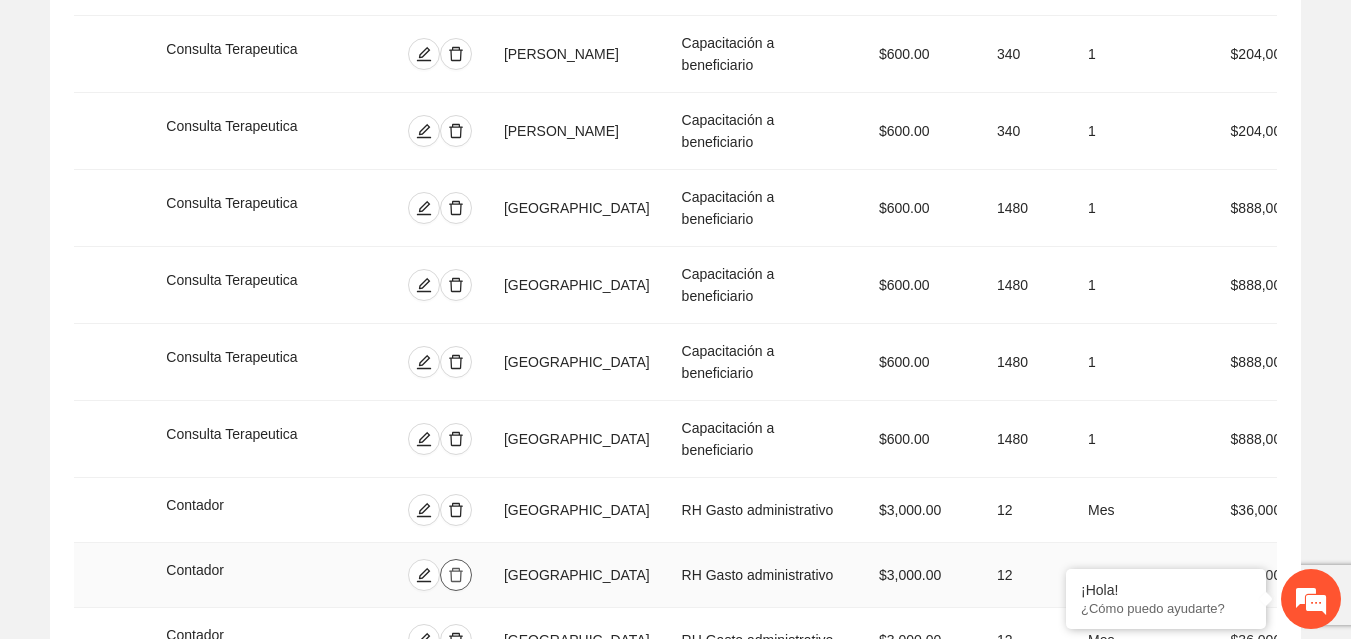 click 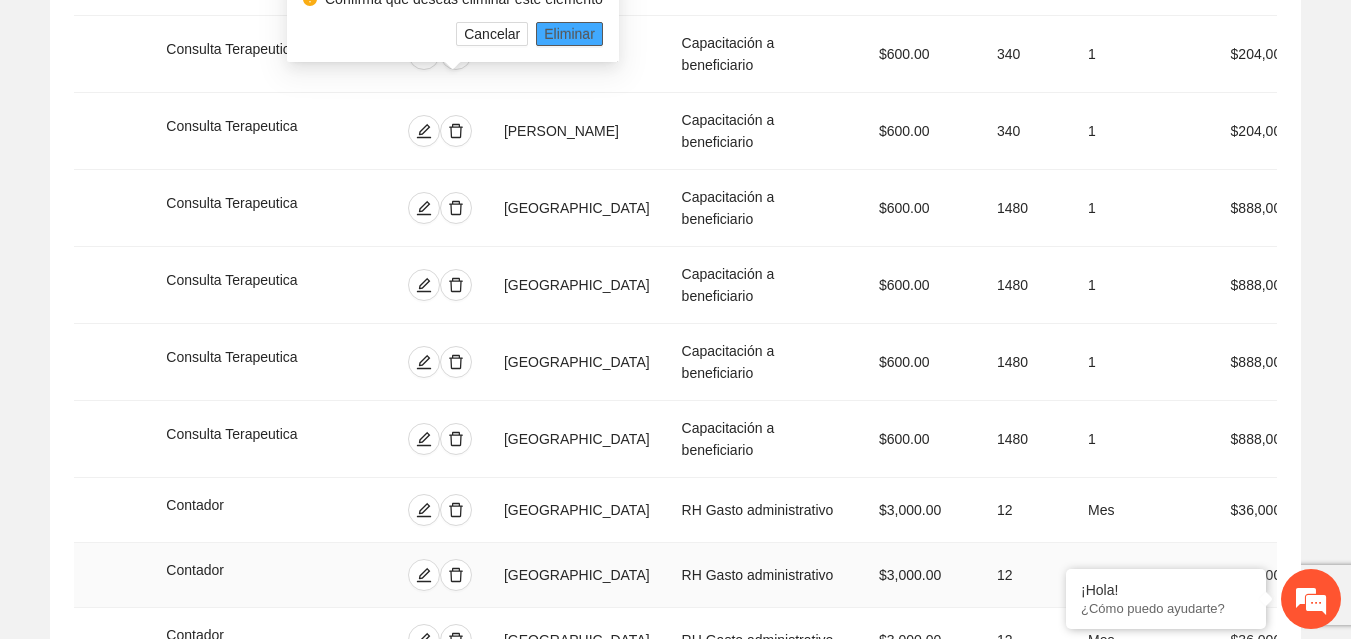 click on "Eliminar" at bounding box center (569, 34) 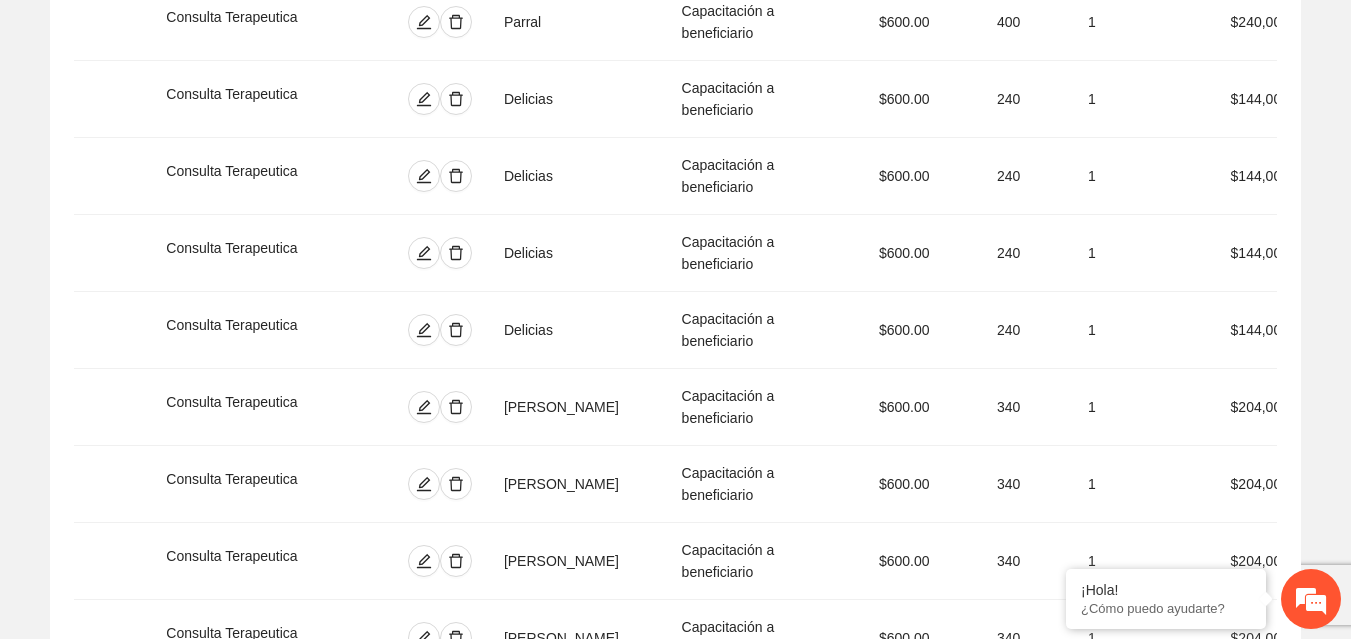 scroll, scrollTop: 3673, scrollLeft: 0, axis: vertical 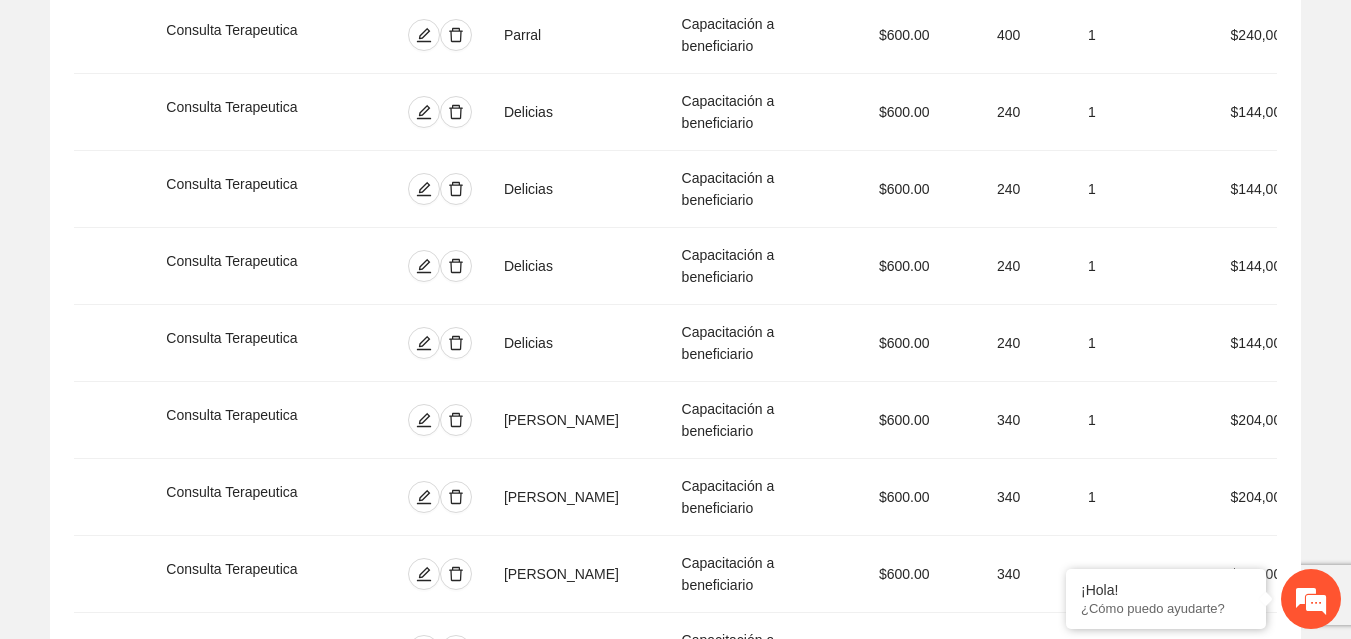 drag, startPoint x: 448, startPoint y: 483, endPoint x: 653, endPoint y: 517, distance: 207.80038 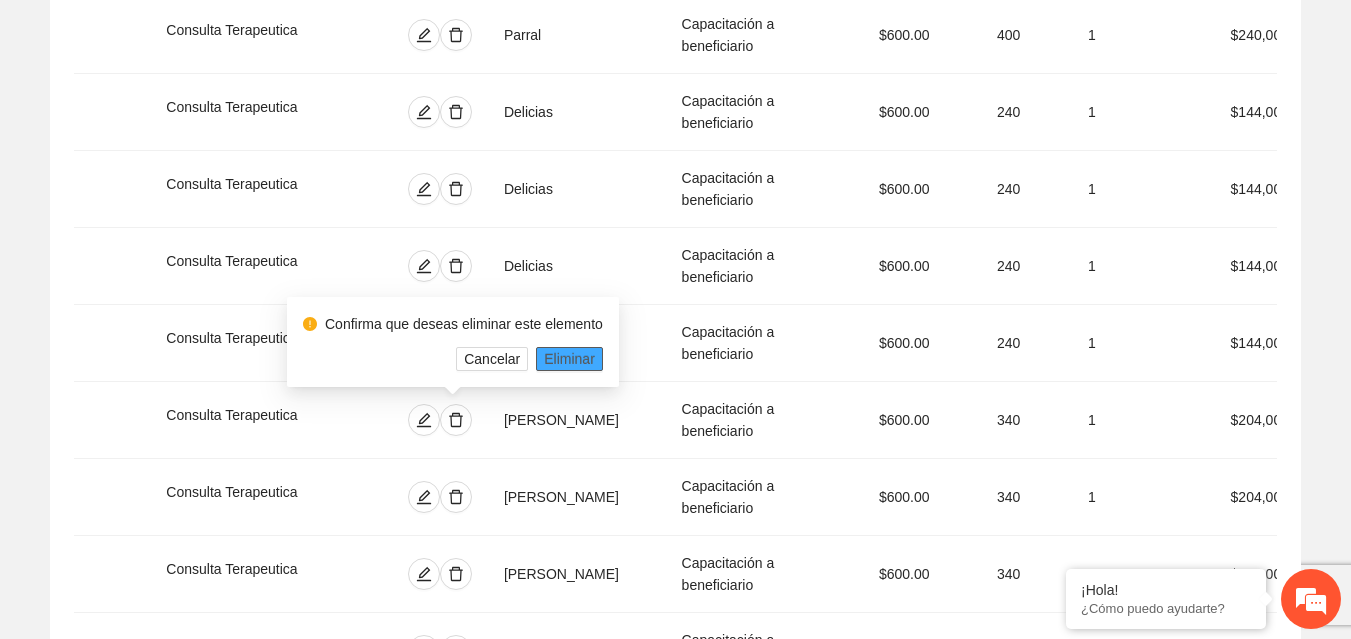 click on "Eliminar" at bounding box center (569, 359) 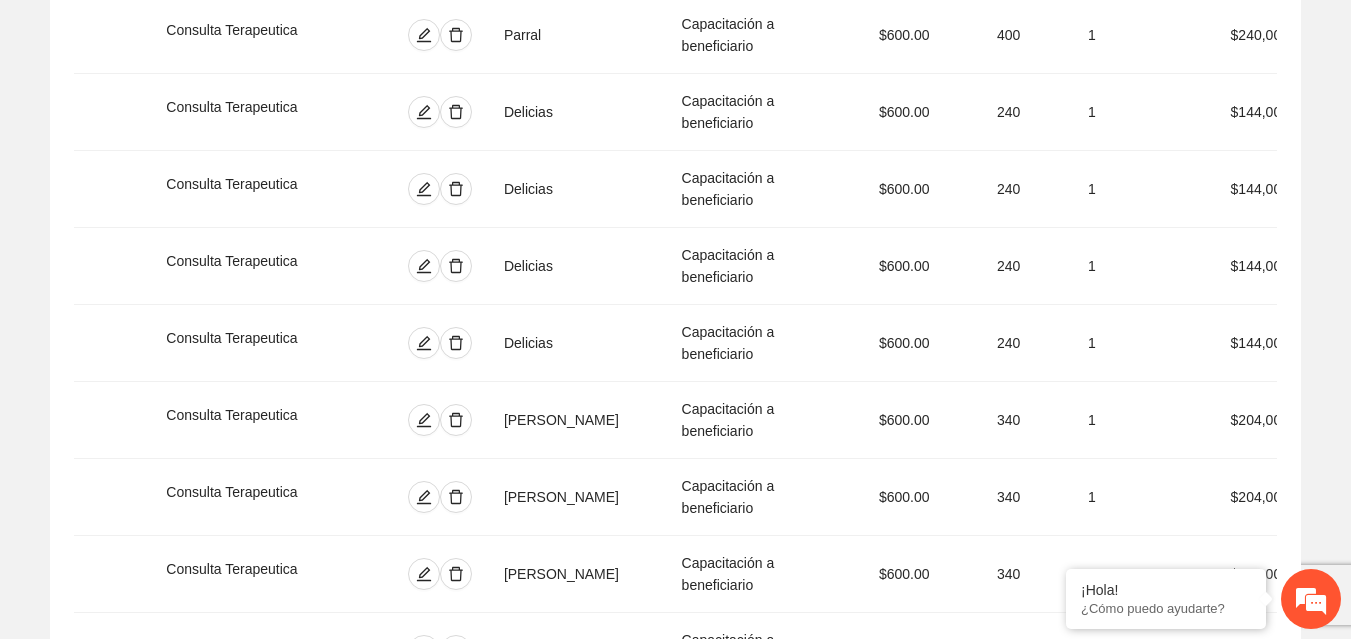 click 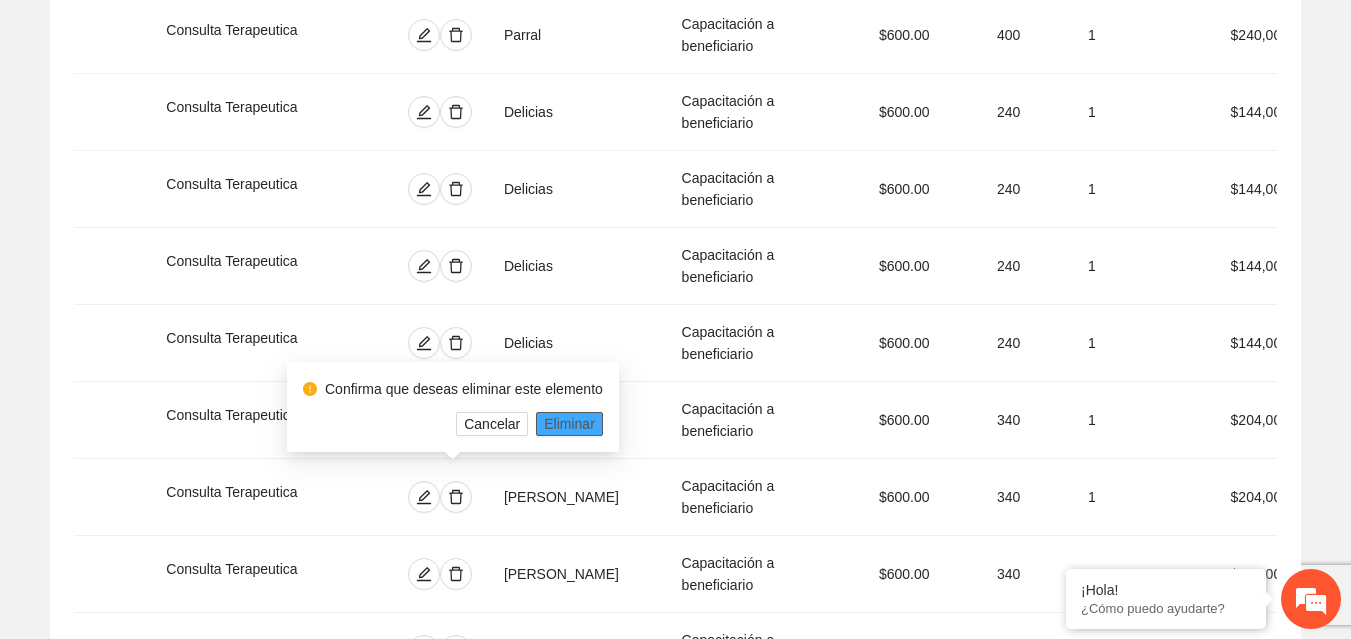 click on "Eliminar" at bounding box center (569, 424) 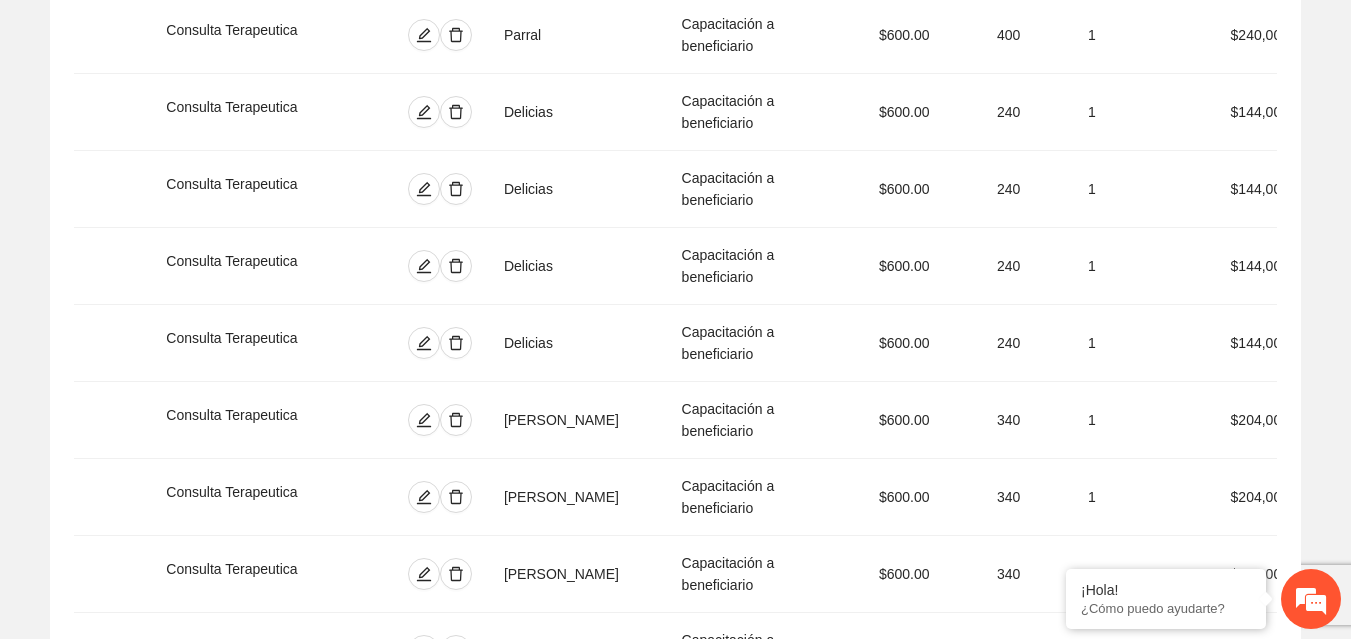 click 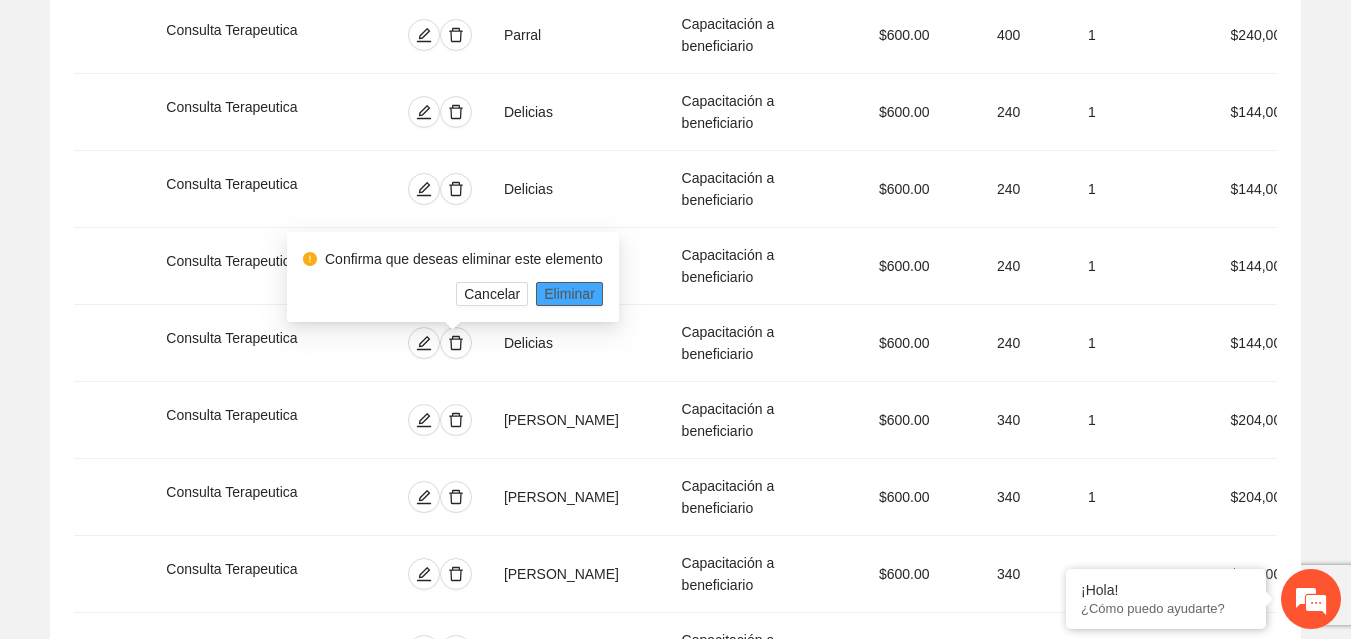 click on "Eliminar" at bounding box center (569, 294) 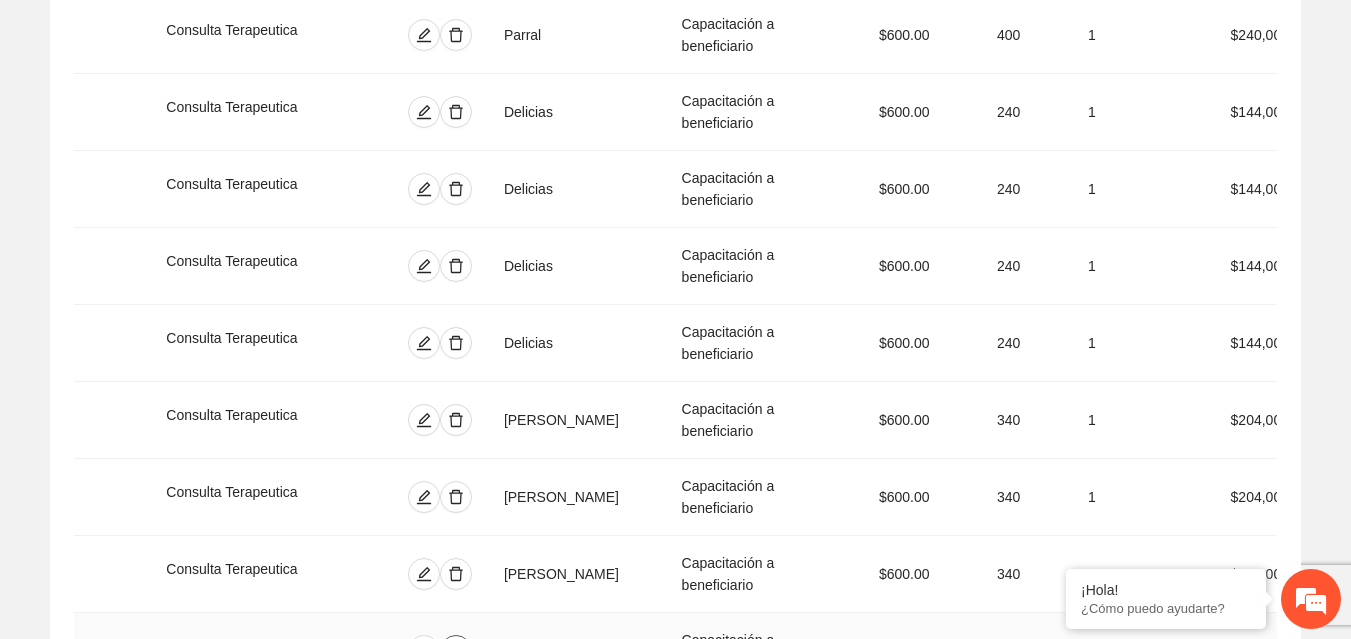click 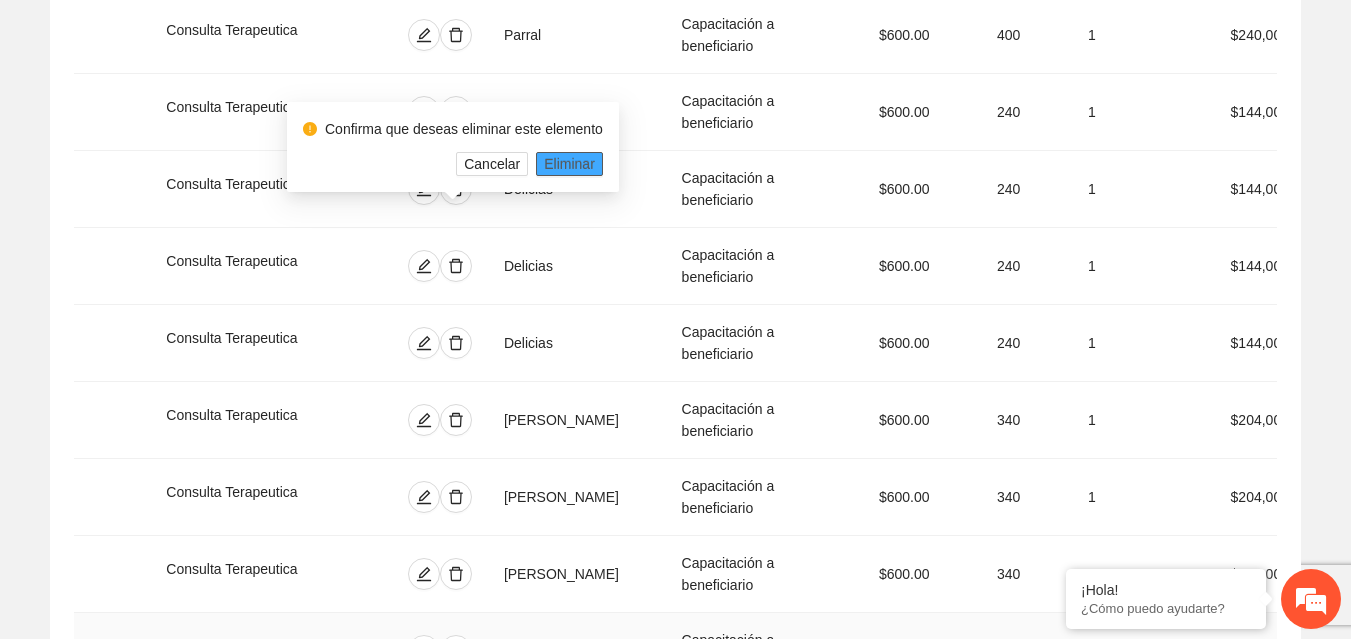 click on "Eliminar" at bounding box center (569, 164) 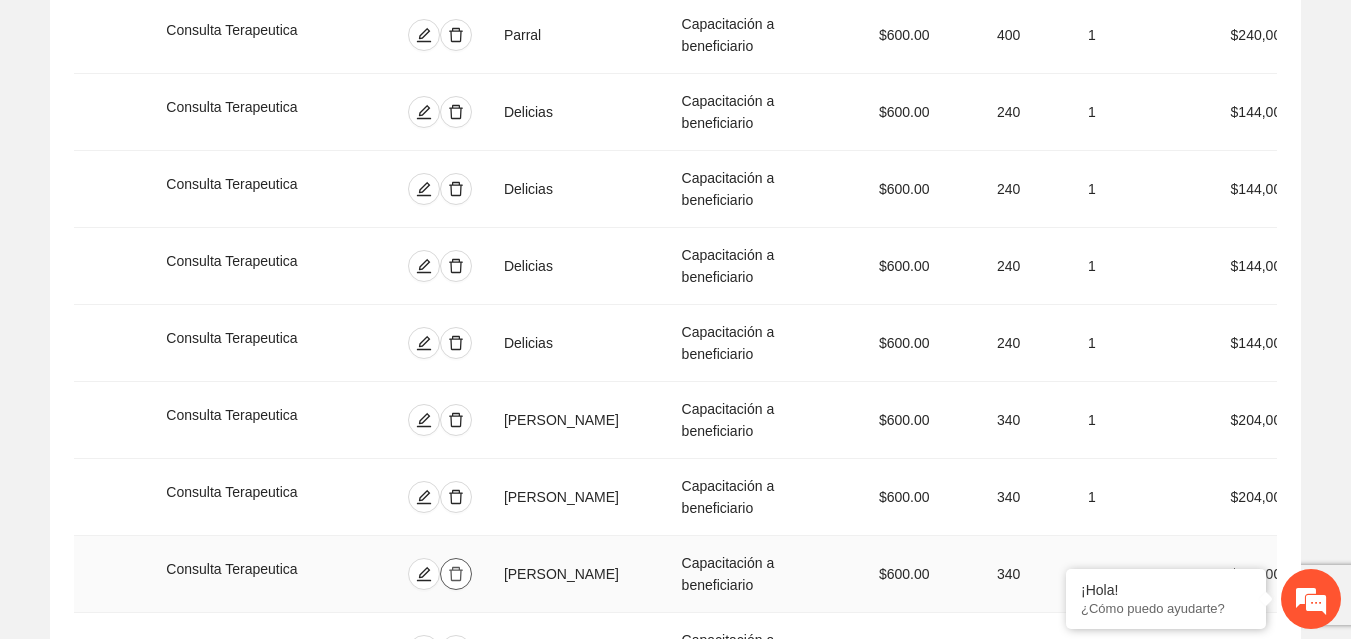 click 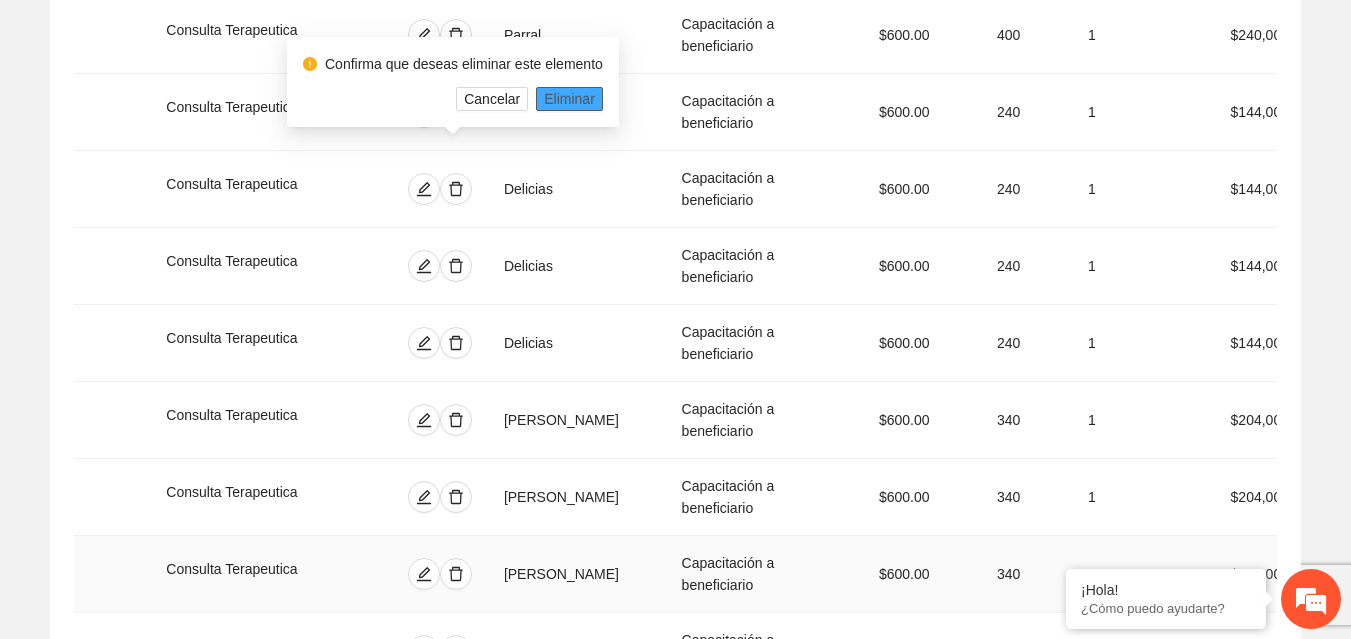 click on "Eliminar" at bounding box center [569, 99] 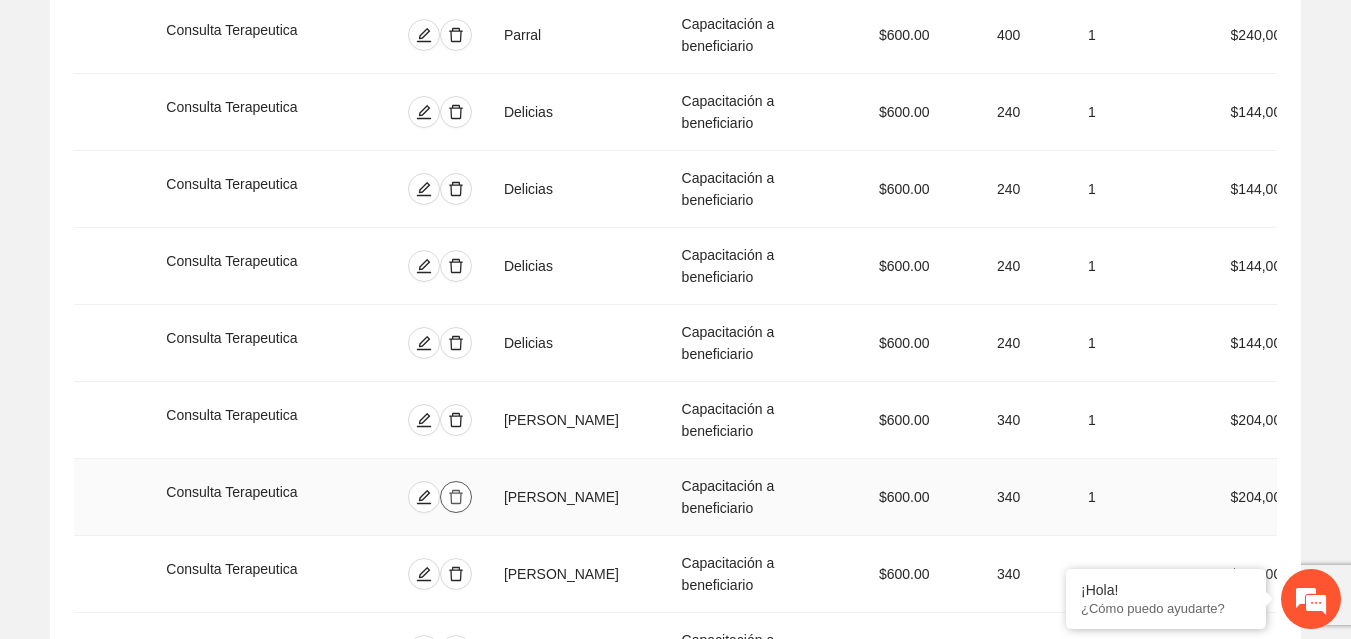 click 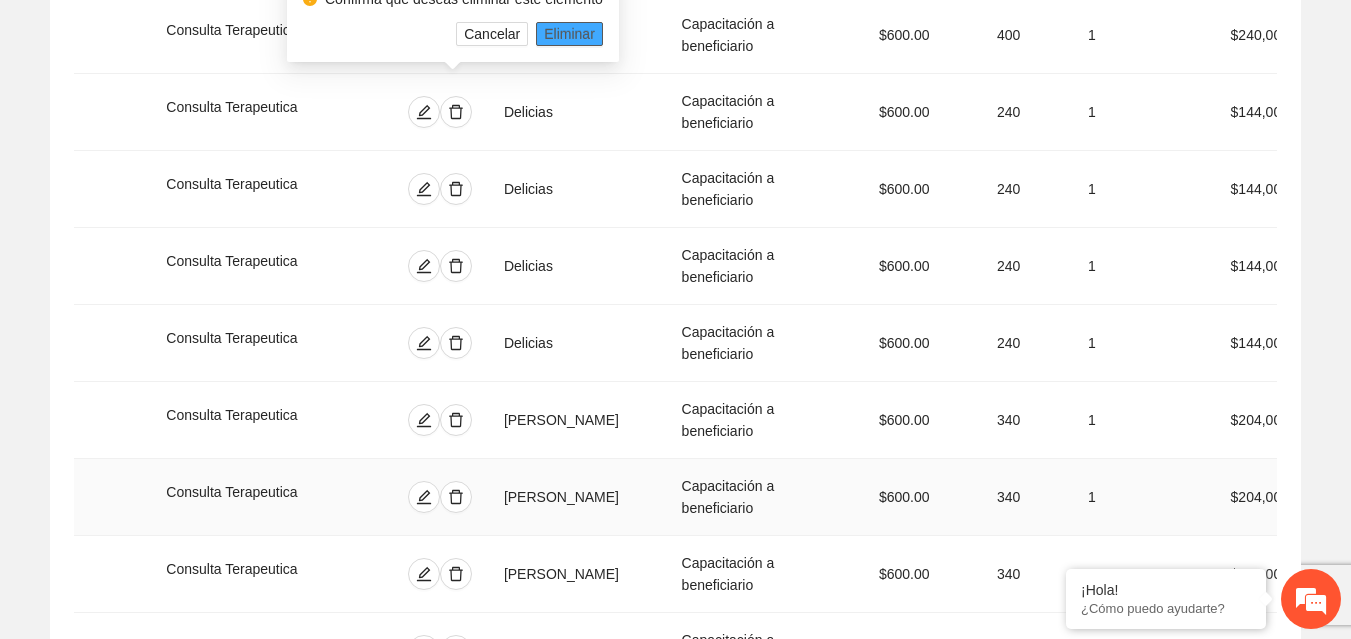 click on "Eliminar" at bounding box center (569, 34) 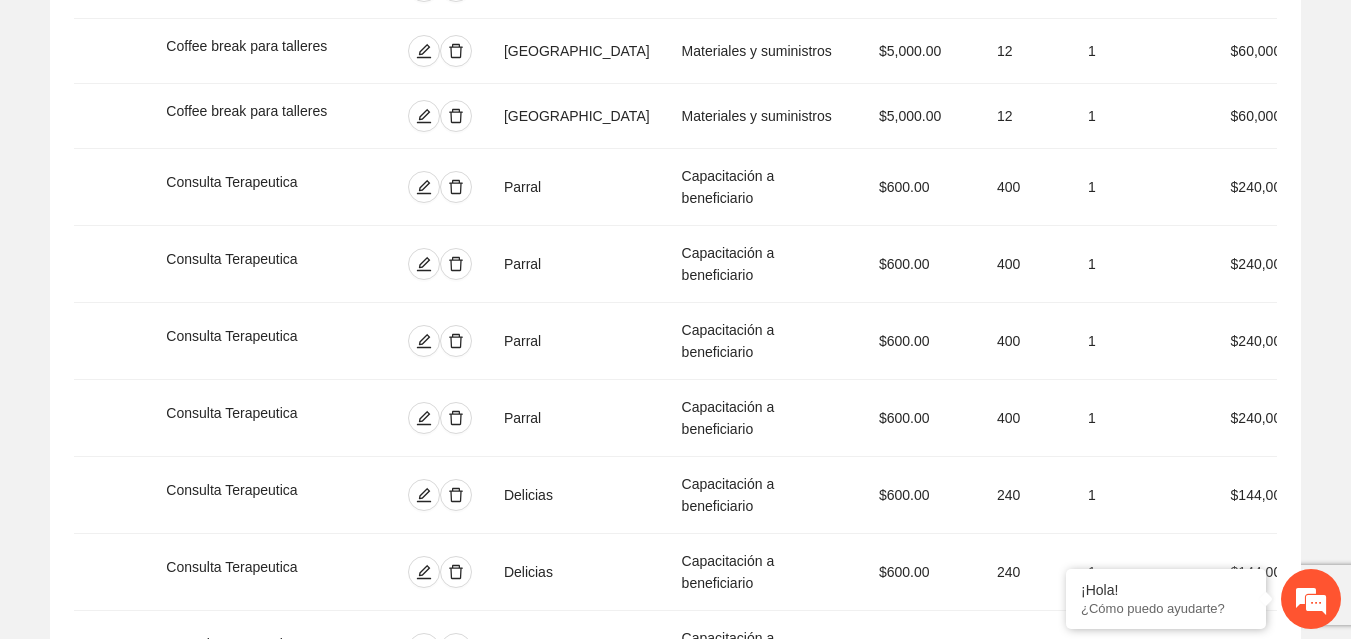 scroll, scrollTop: 3273, scrollLeft: 0, axis: vertical 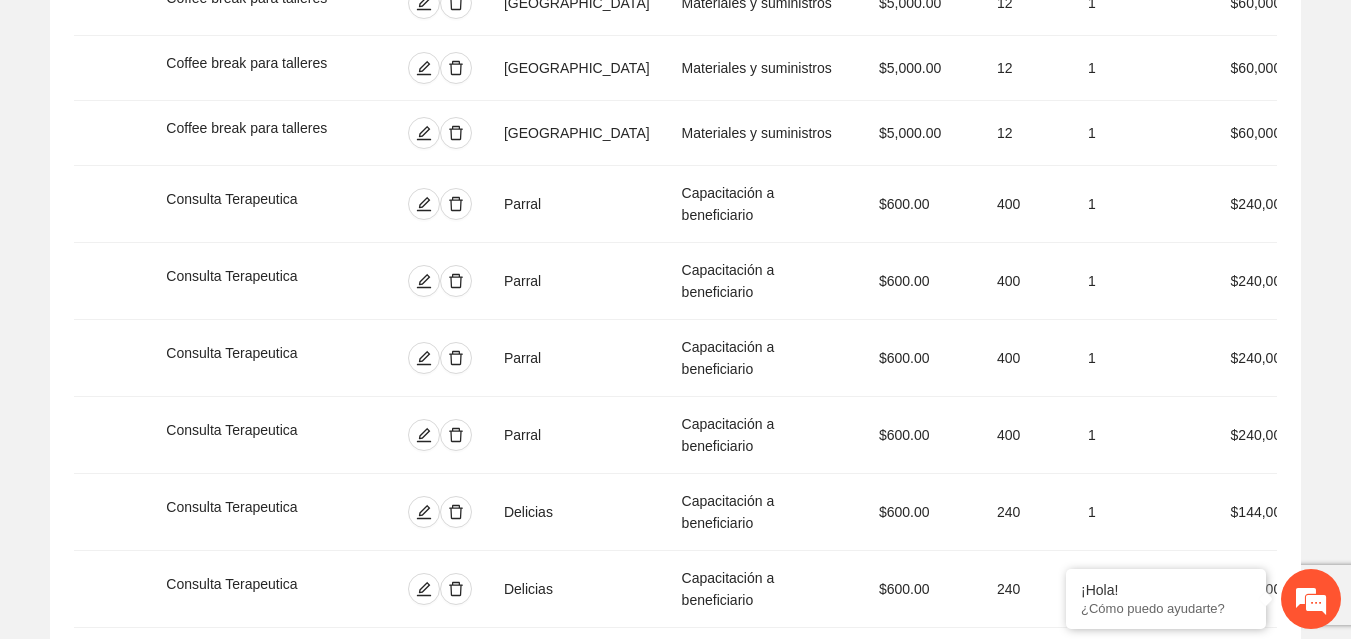 click 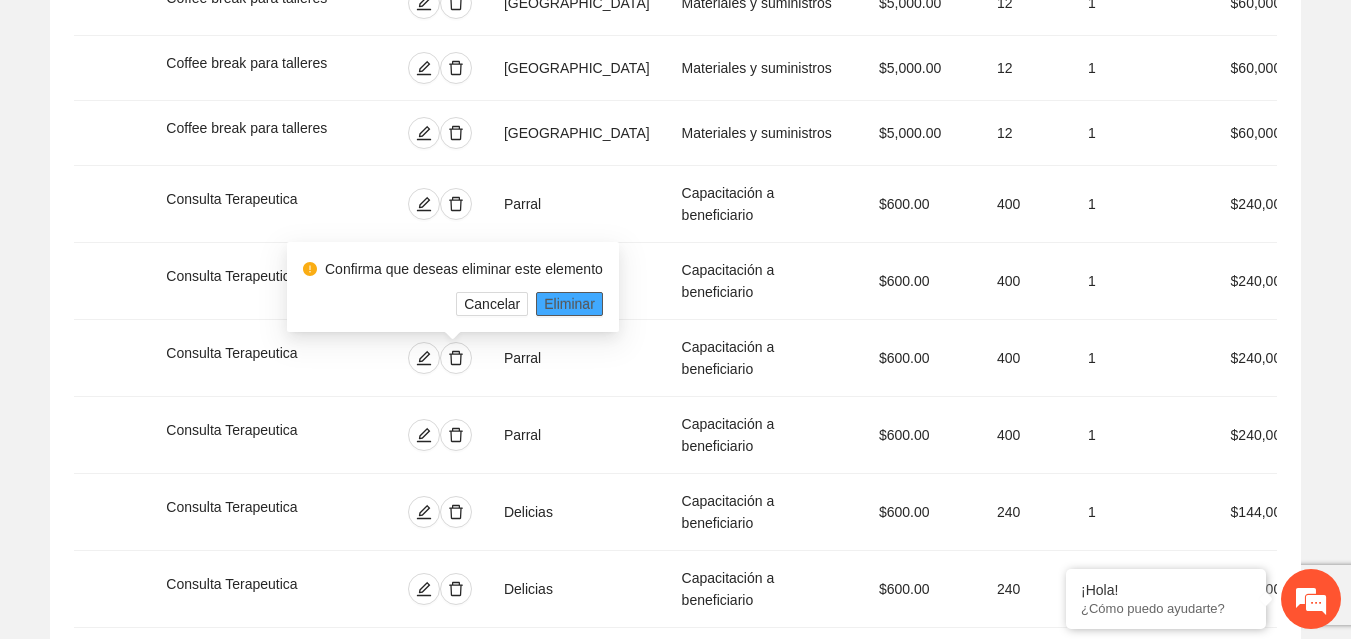 click on "Eliminar" at bounding box center [569, 304] 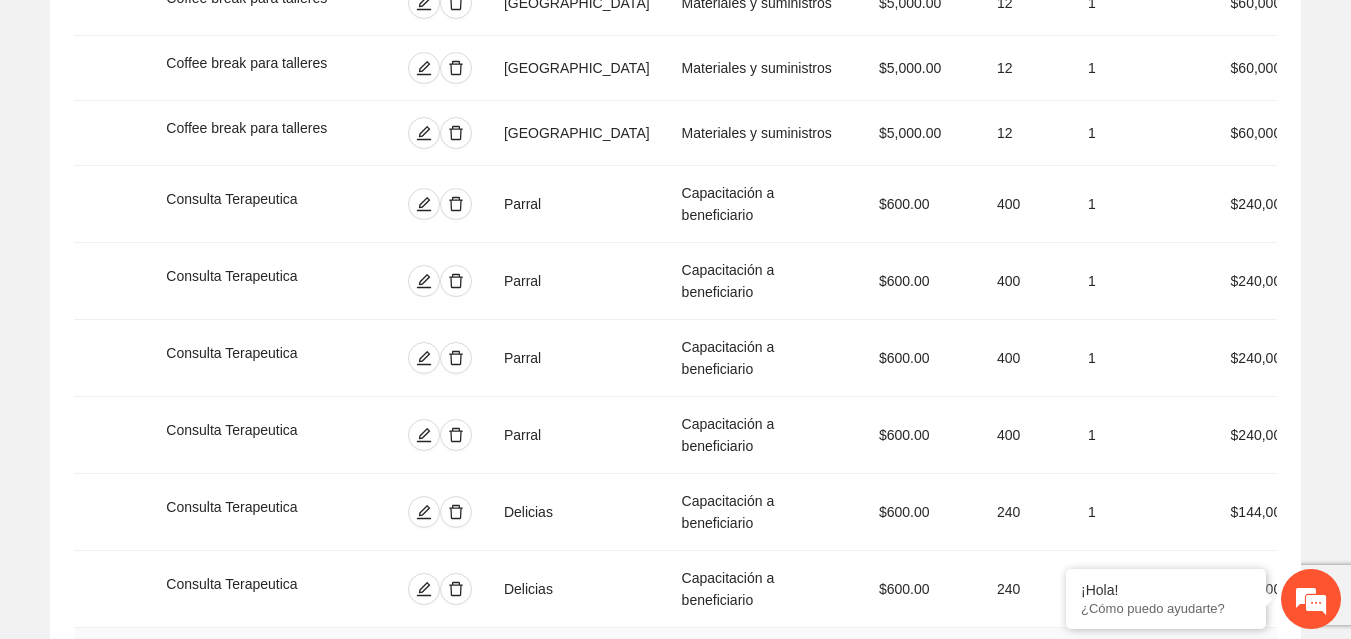 click at bounding box center (456, 666) 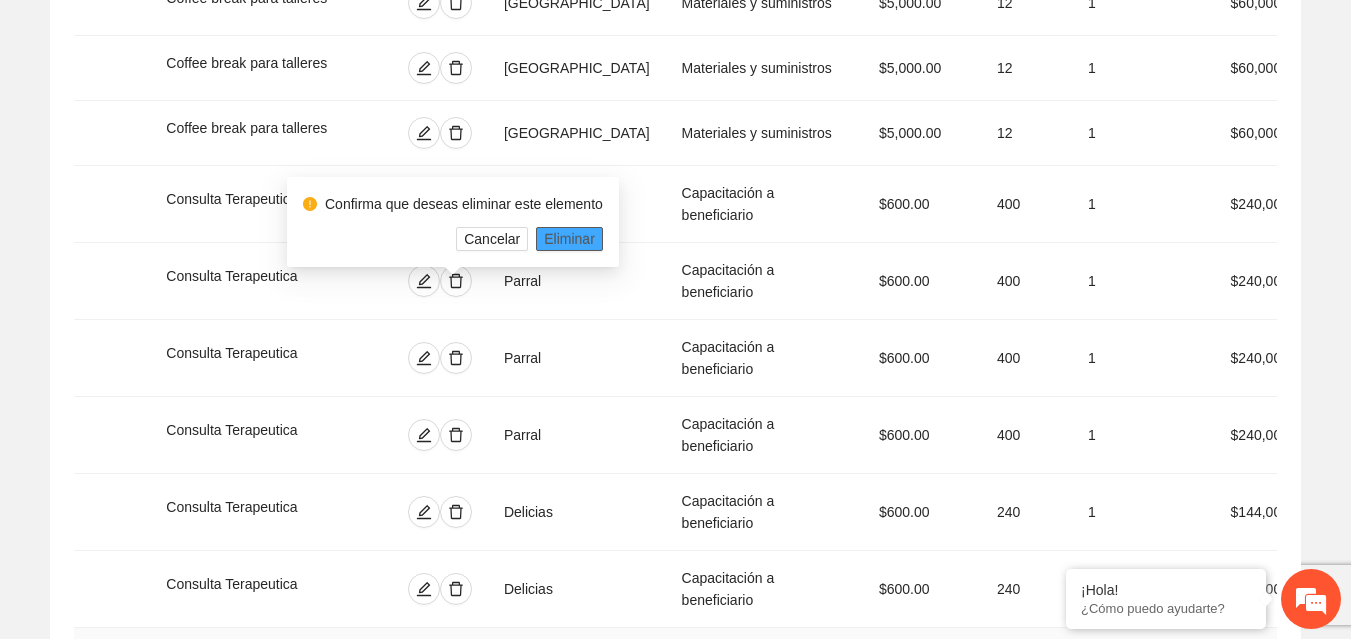 click on "Eliminar" at bounding box center (569, 239) 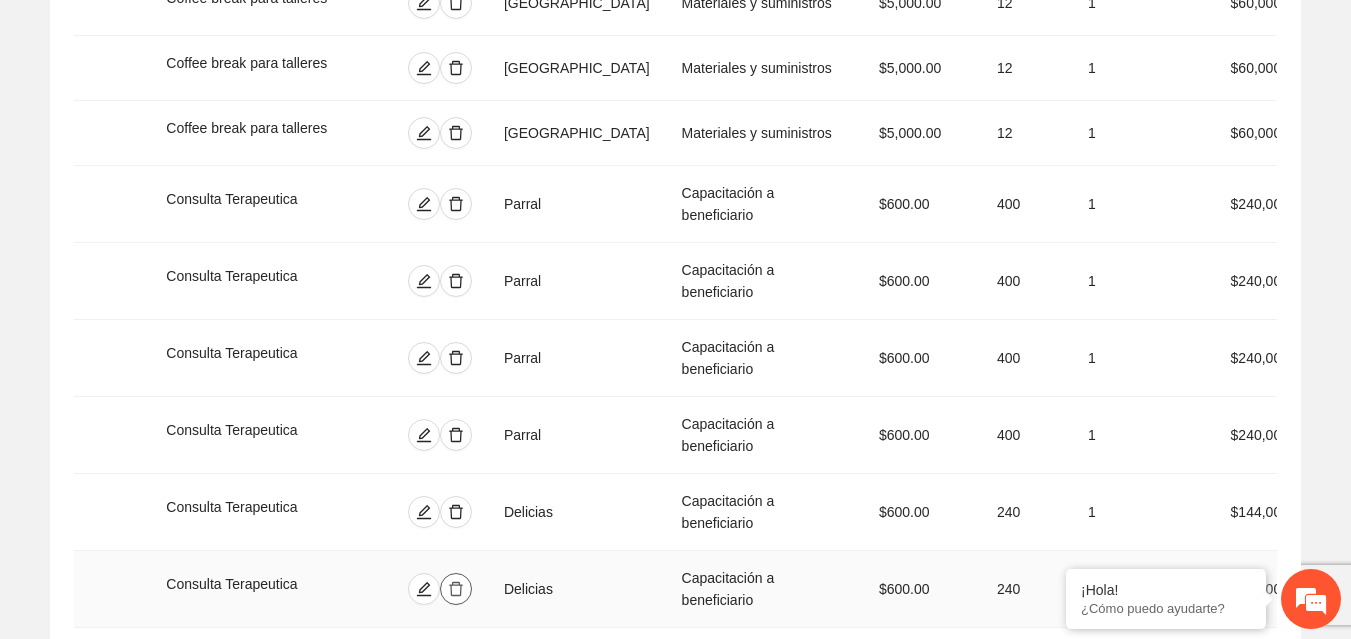 click 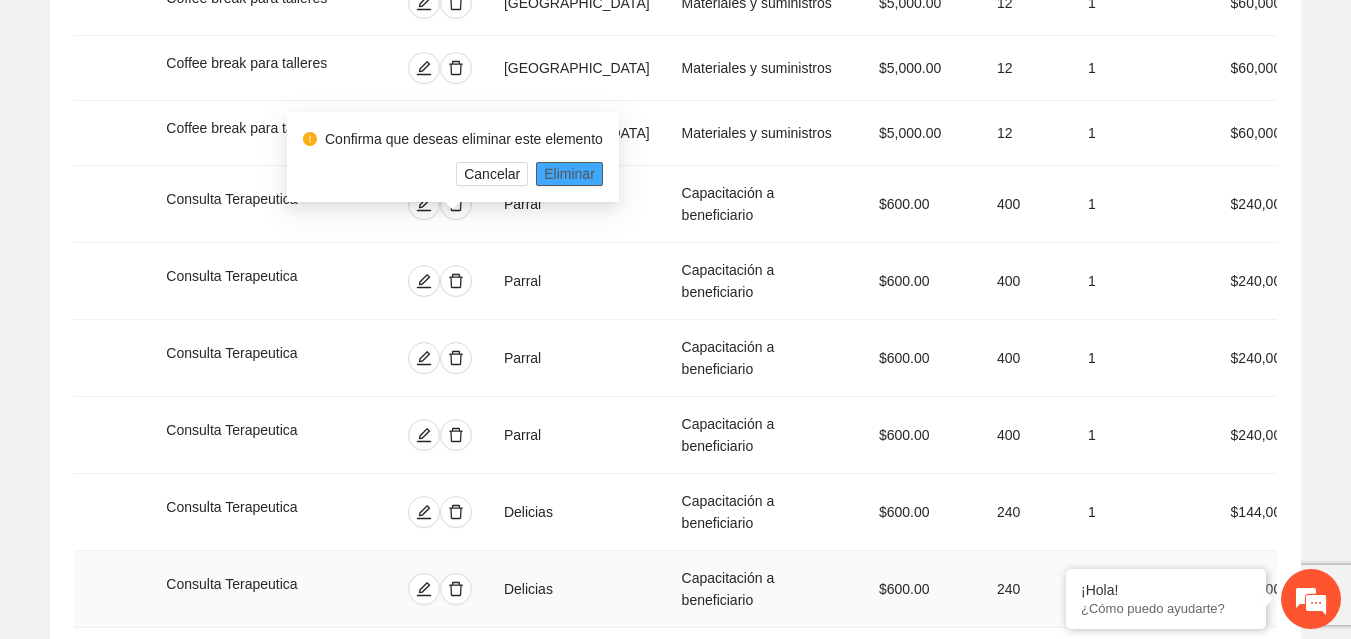 click on "Eliminar" at bounding box center (569, 174) 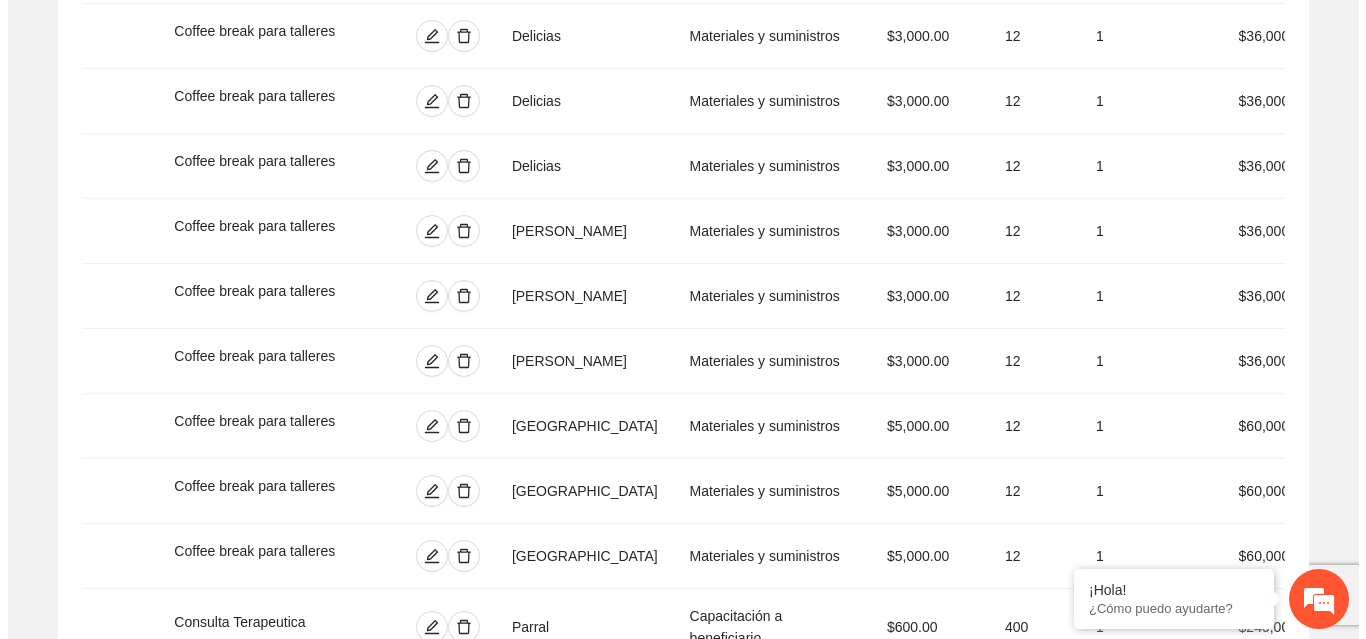 scroll, scrollTop: 2833, scrollLeft: 0, axis: vertical 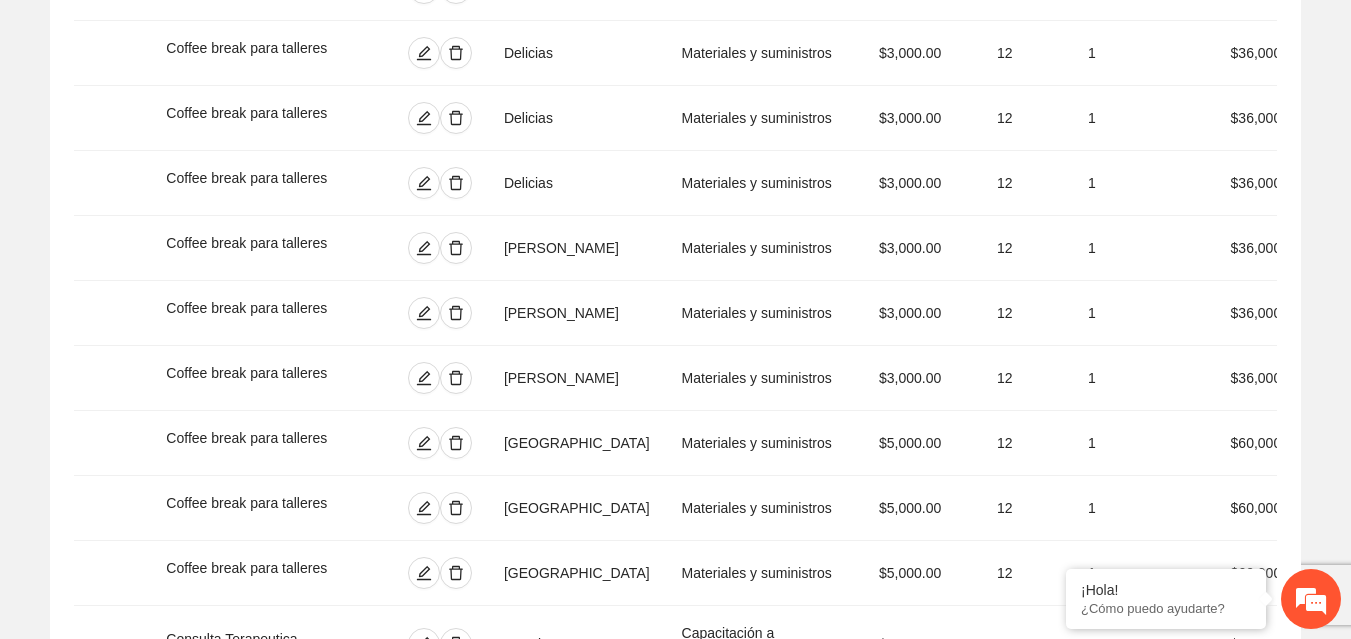 click 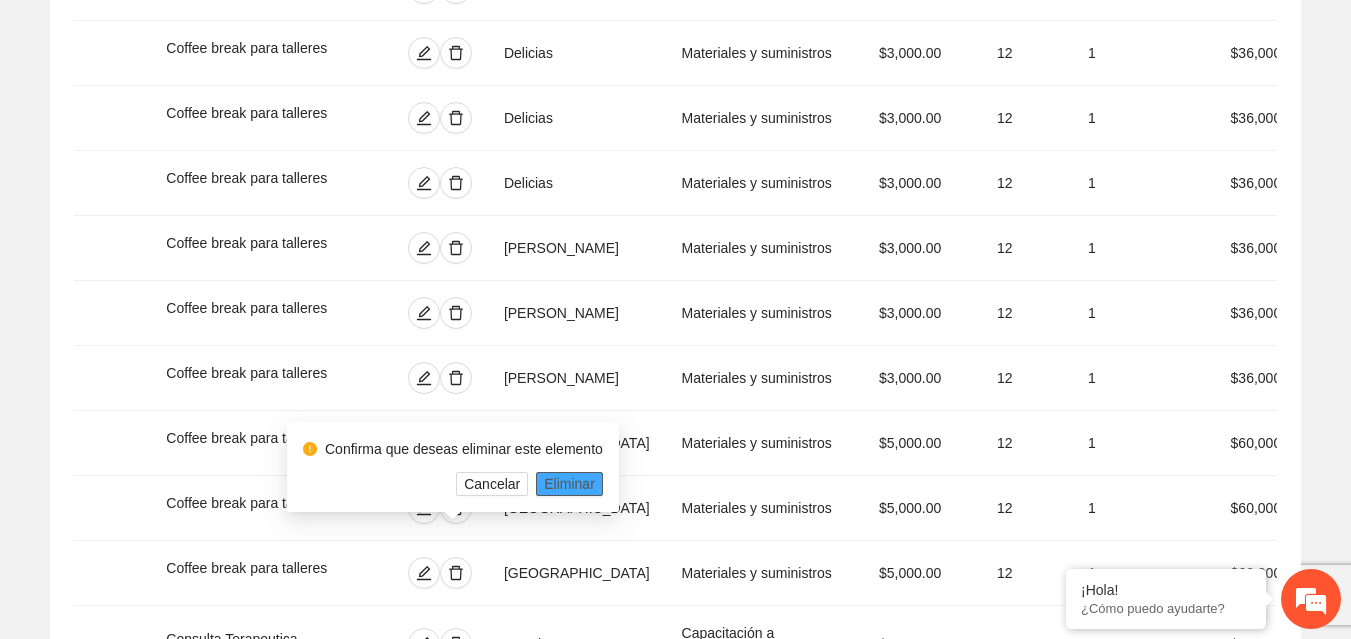 click on "Eliminar" at bounding box center (569, 484) 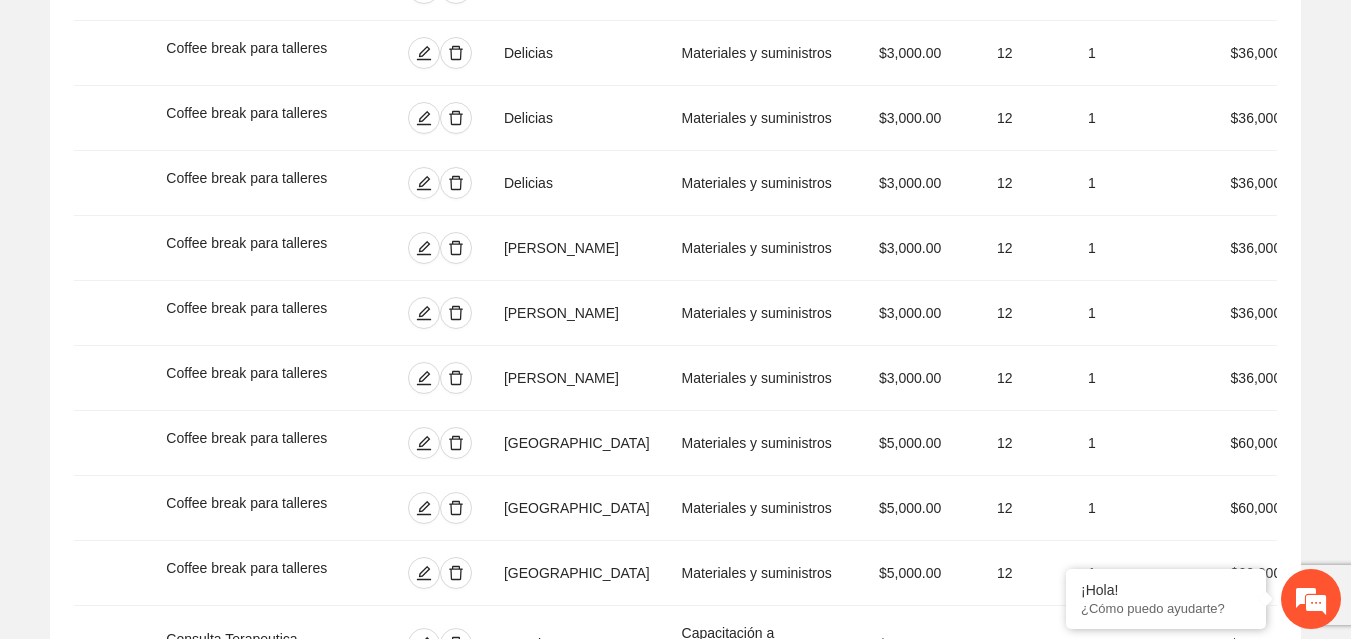 click 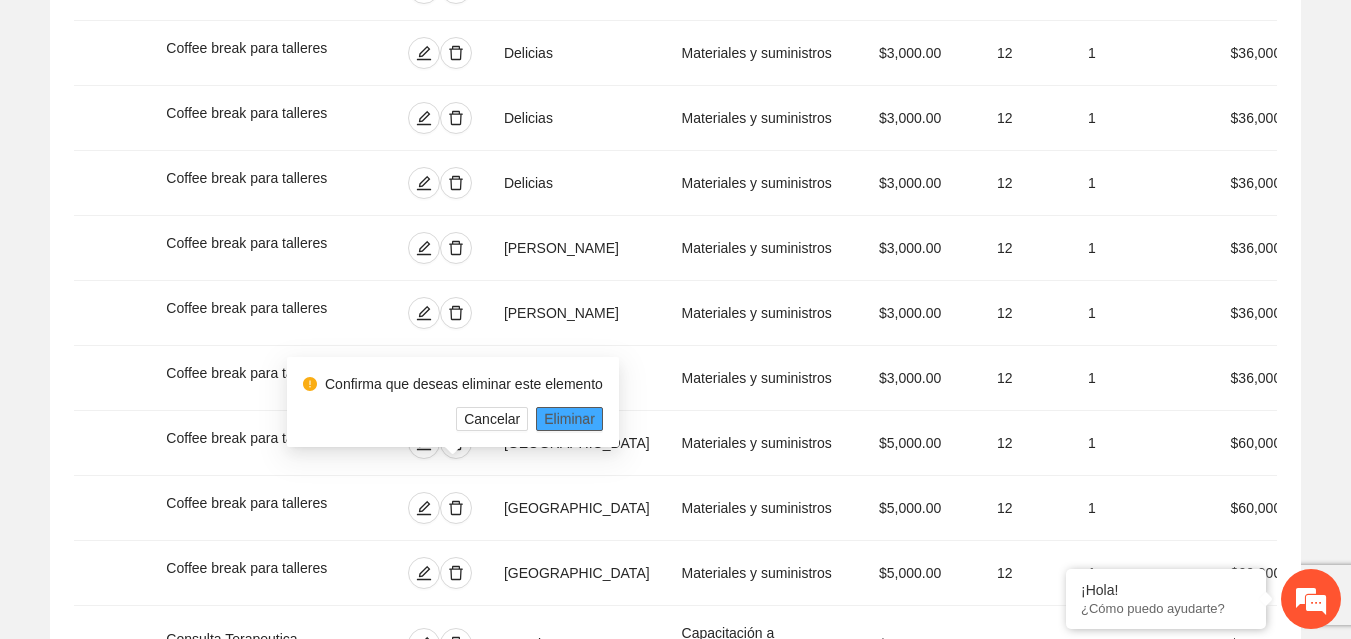 click on "Eliminar" at bounding box center [569, 419] 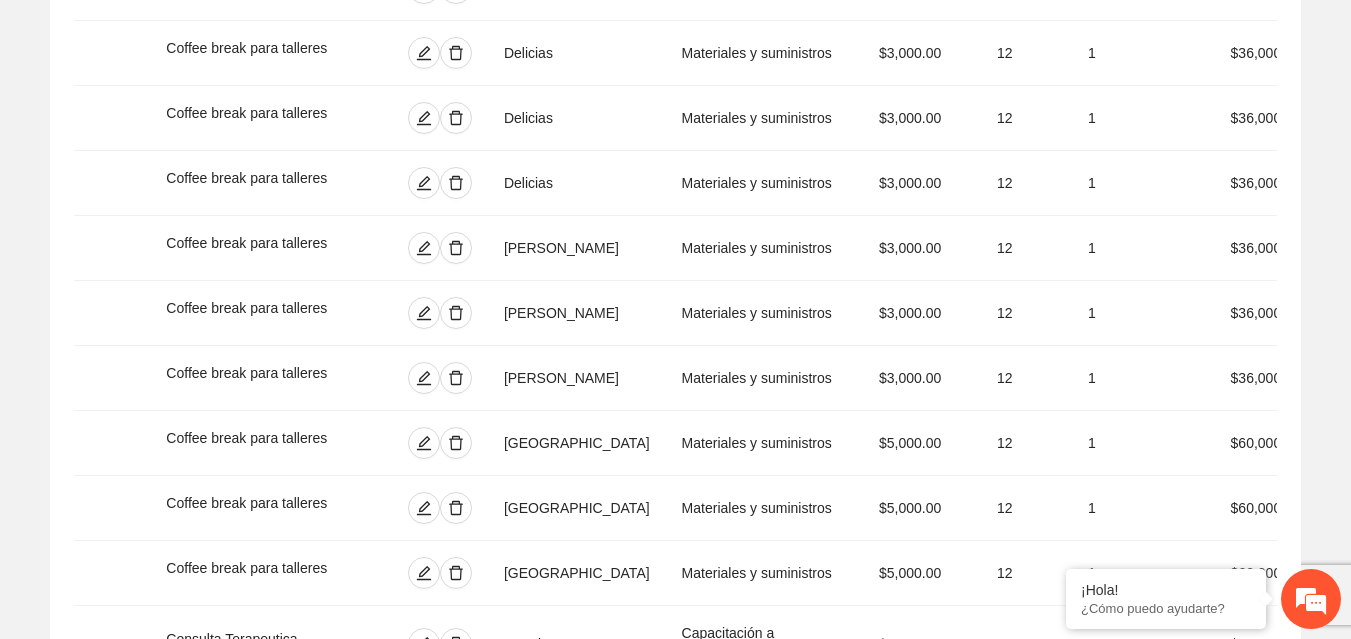 click 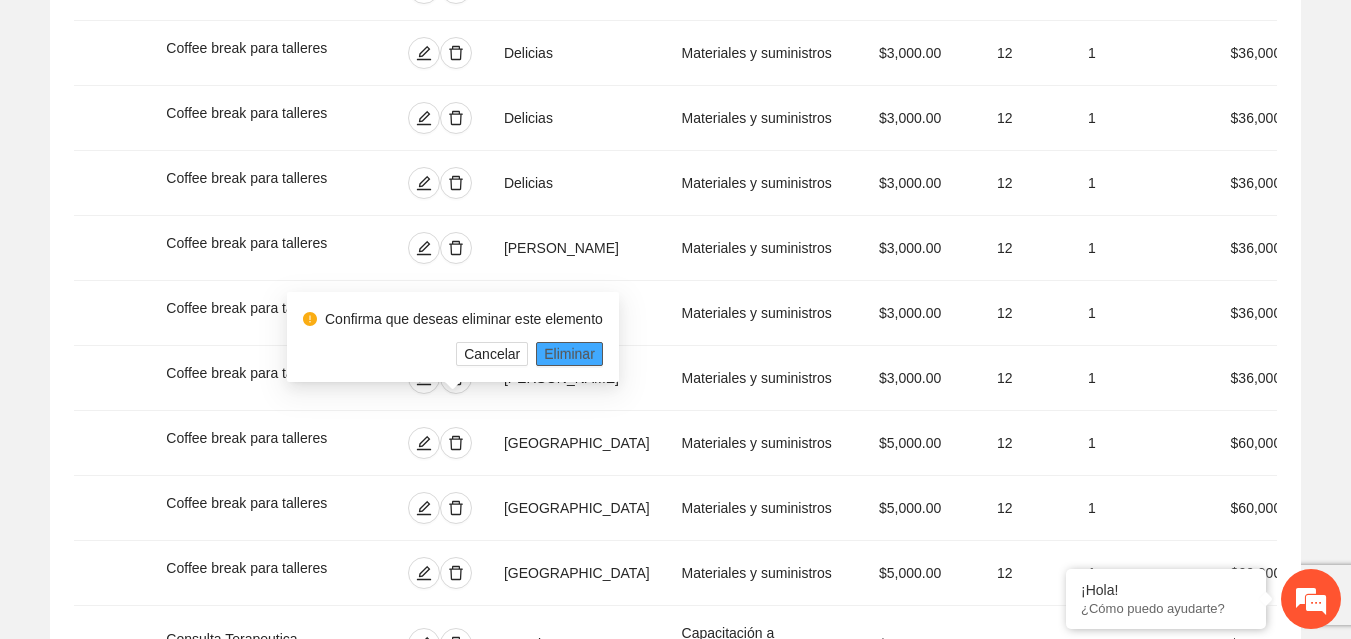 click on "Eliminar" at bounding box center [569, 354] 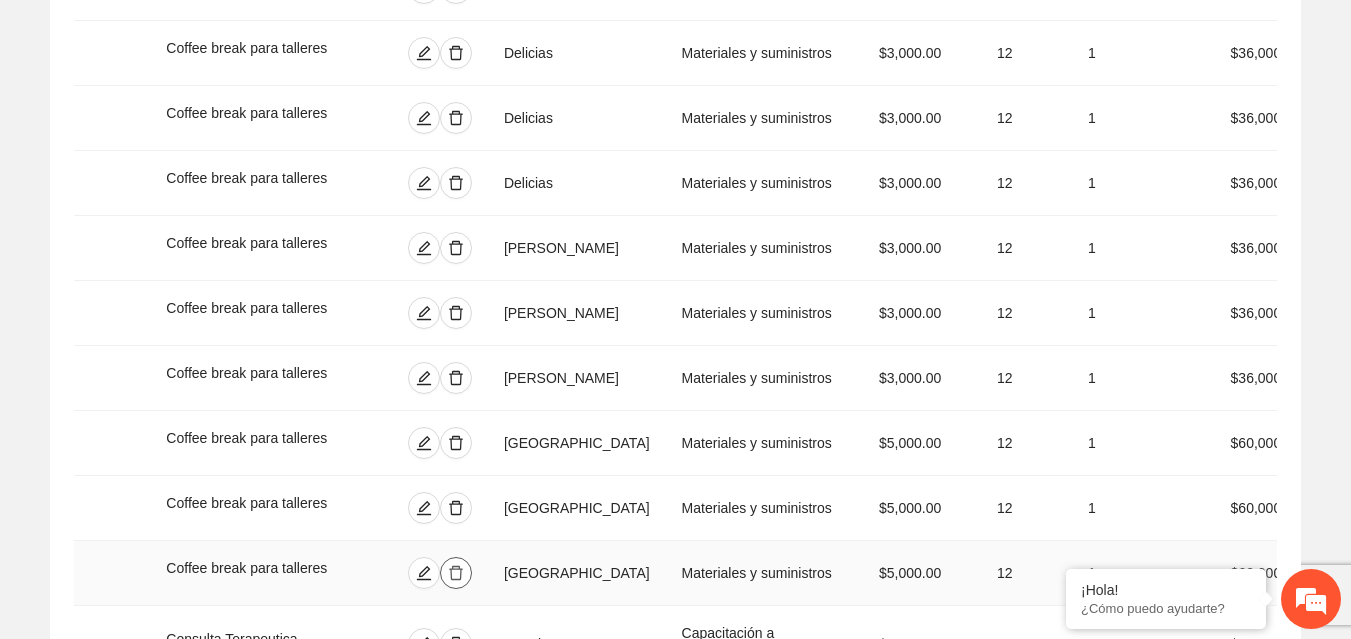 click 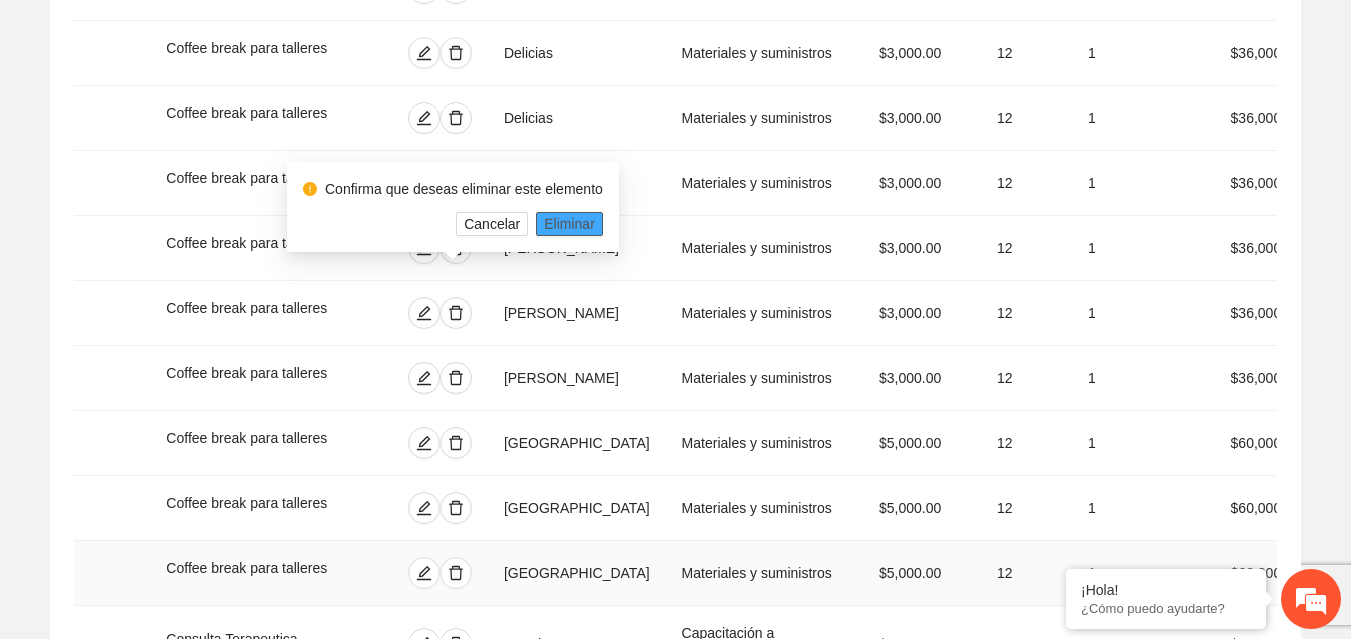 click on "Eliminar" at bounding box center [569, 224] 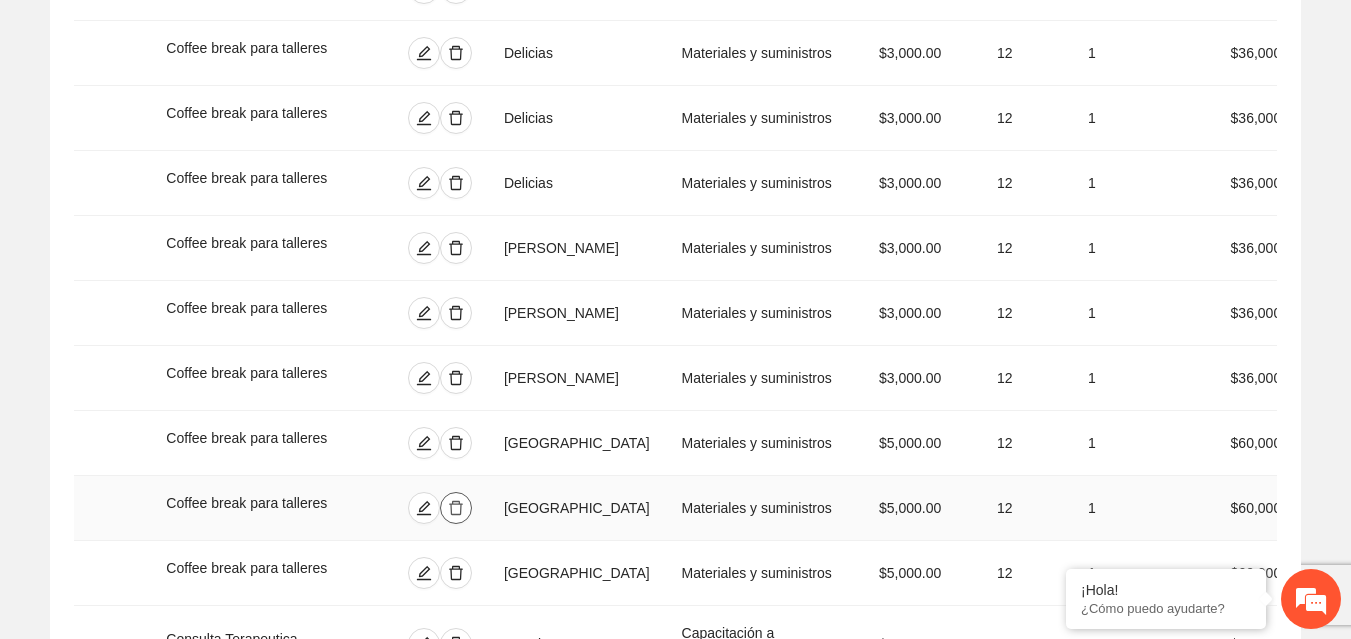 click at bounding box center (456, 508) 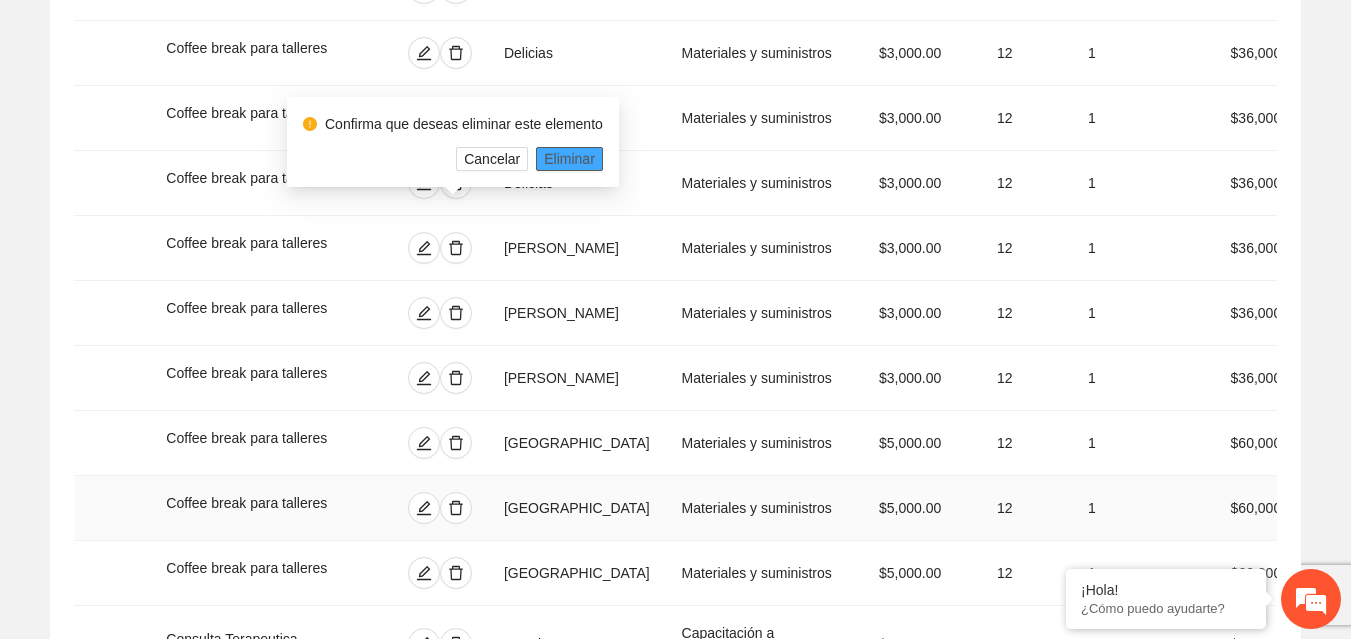 click on "Eliminar" at bounding box center [569, 159] 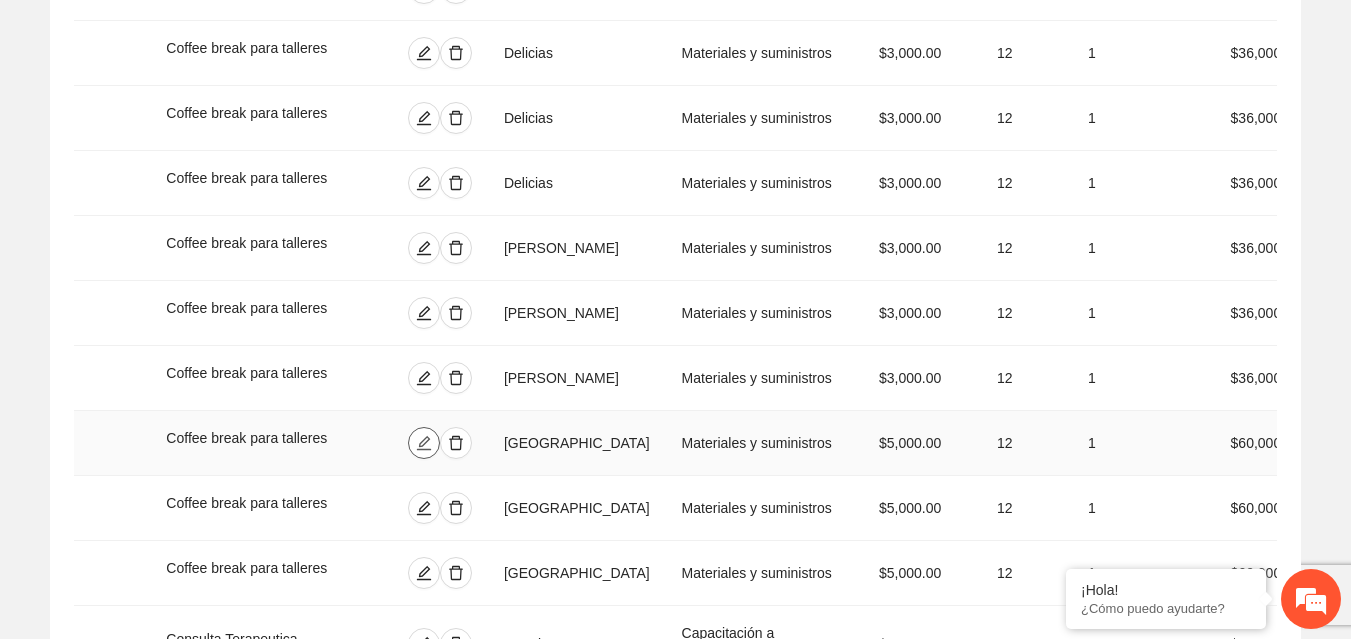click 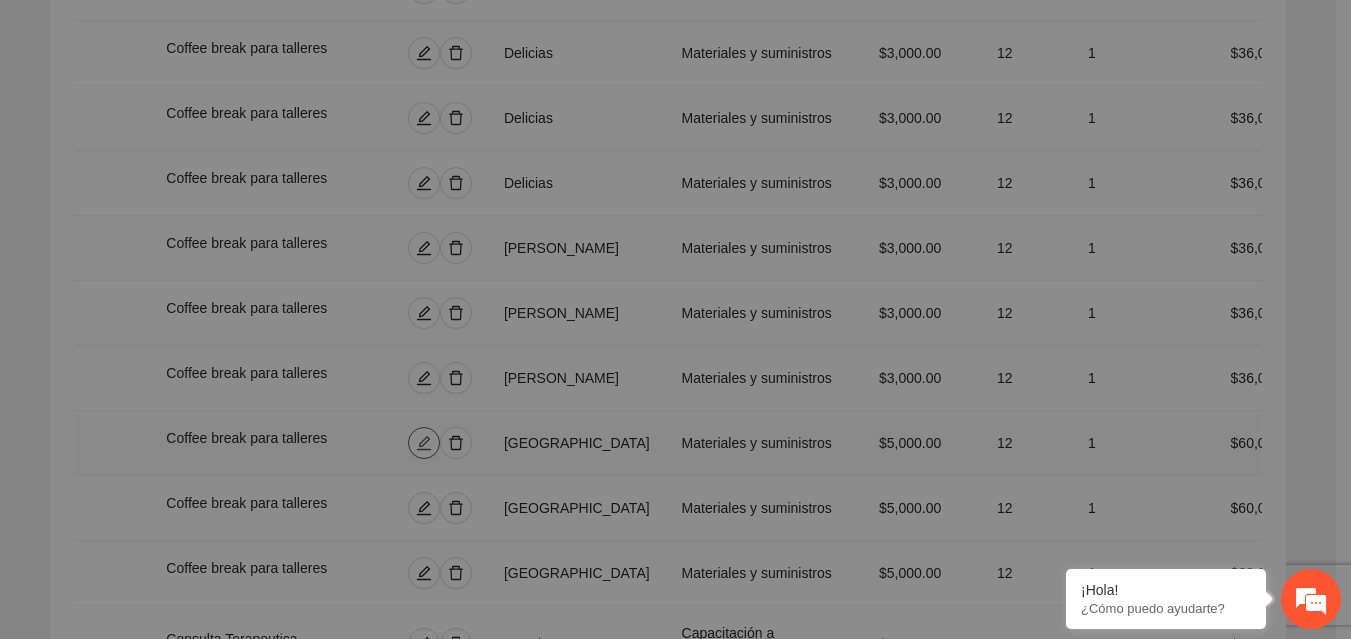 type on "**" 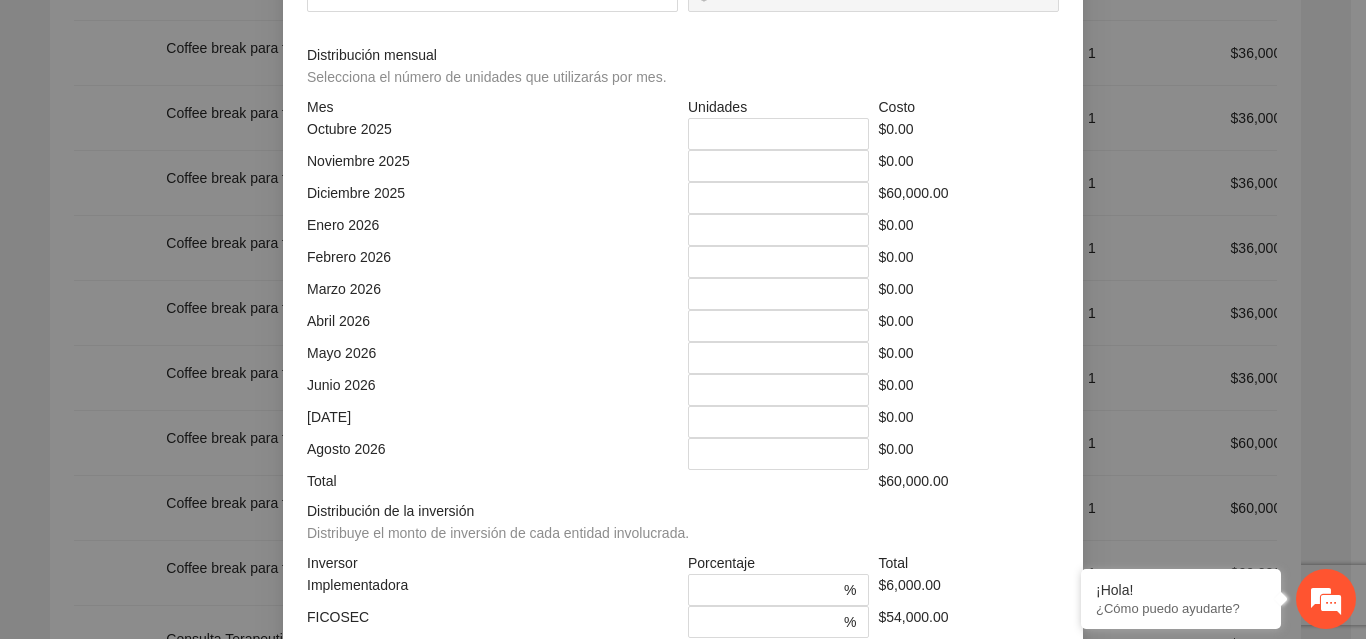 drag, startPoint x: 746, startPoint y: 370, endPoint x: 695, endPoint y: 369, distance: 51.009804 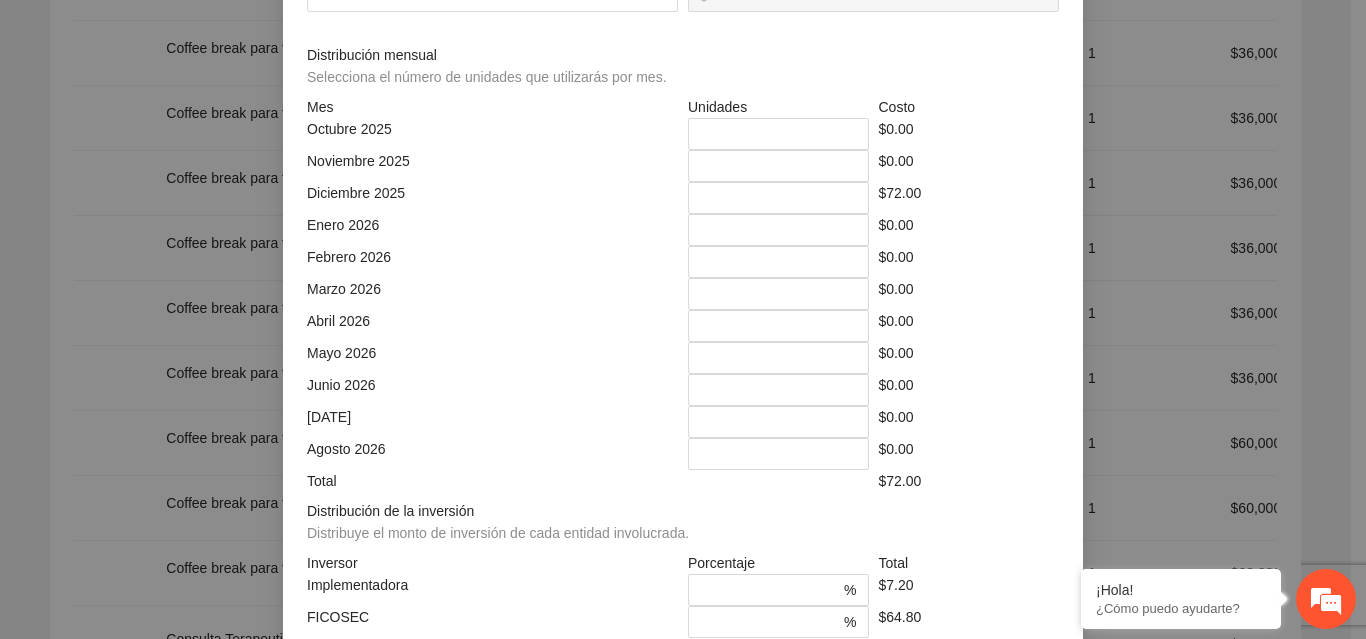 type on "******" 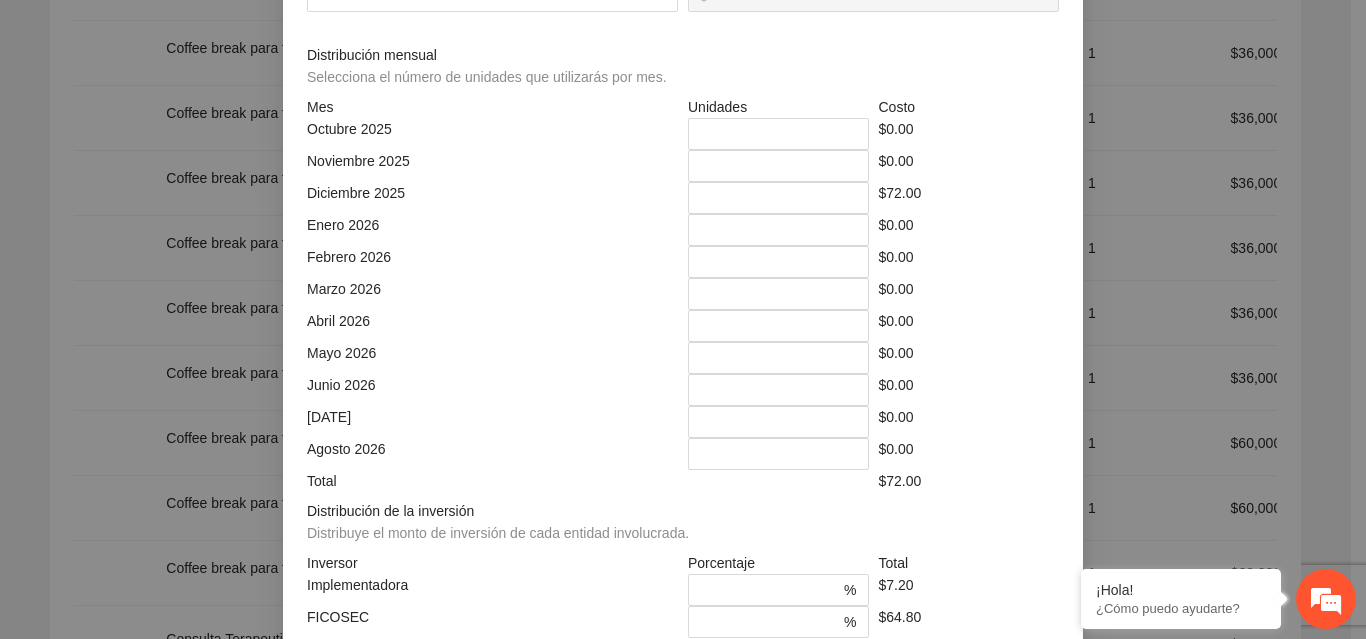 type on "********" 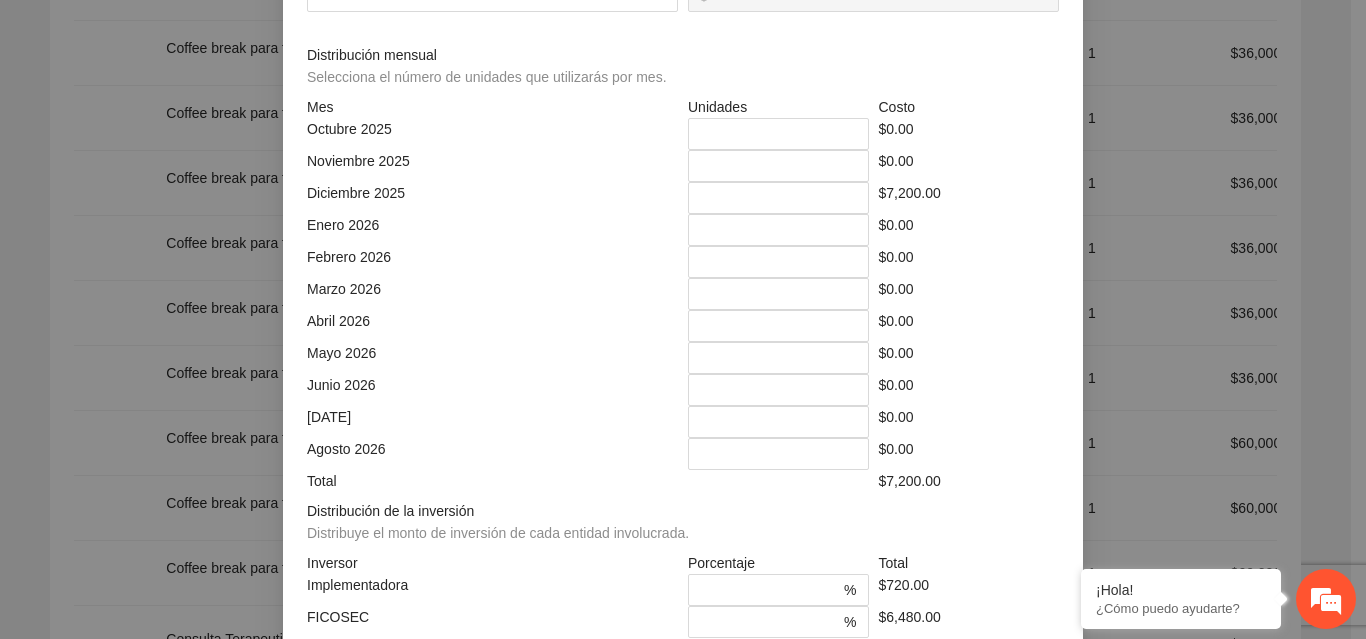 type on "*********" 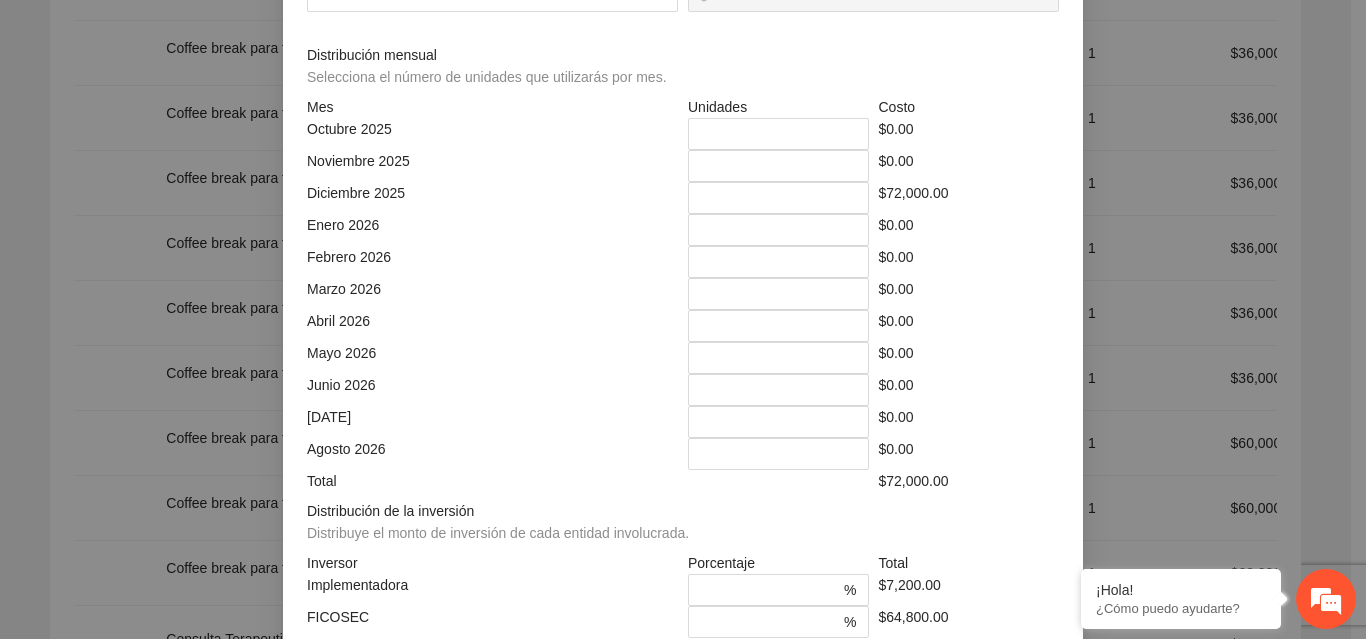 type on "****" 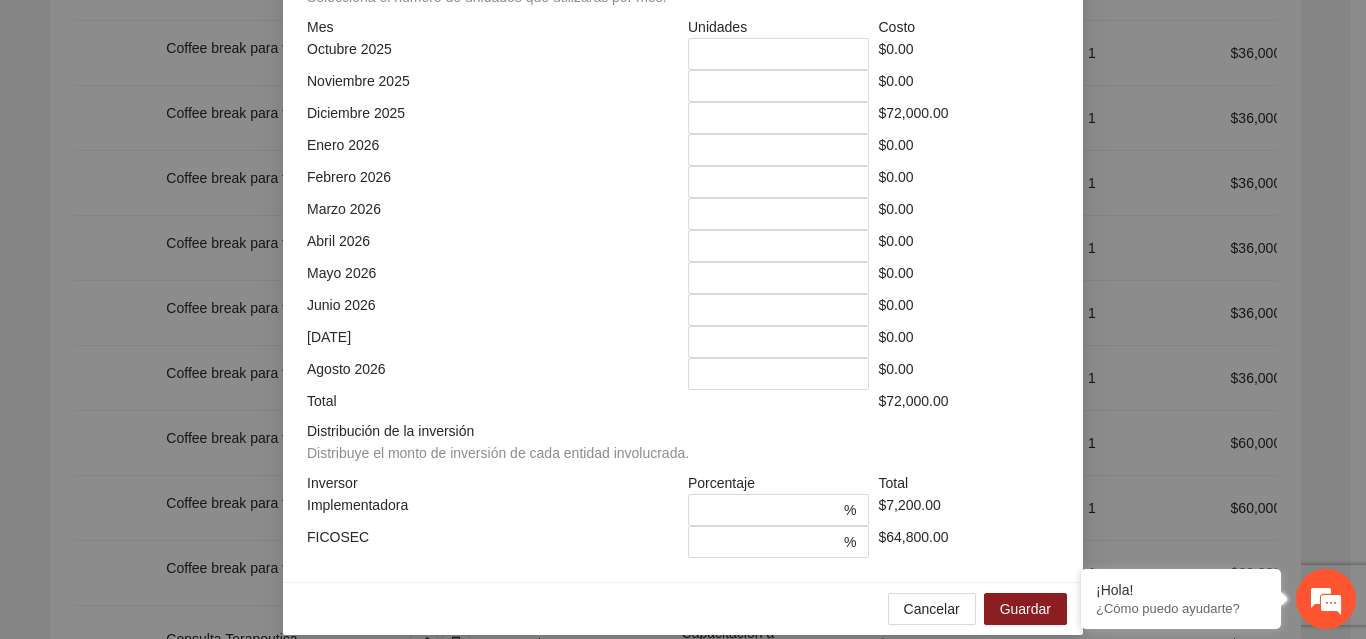 scroll, scrollTop: 539, scrollLeft: 0, axis: vertical 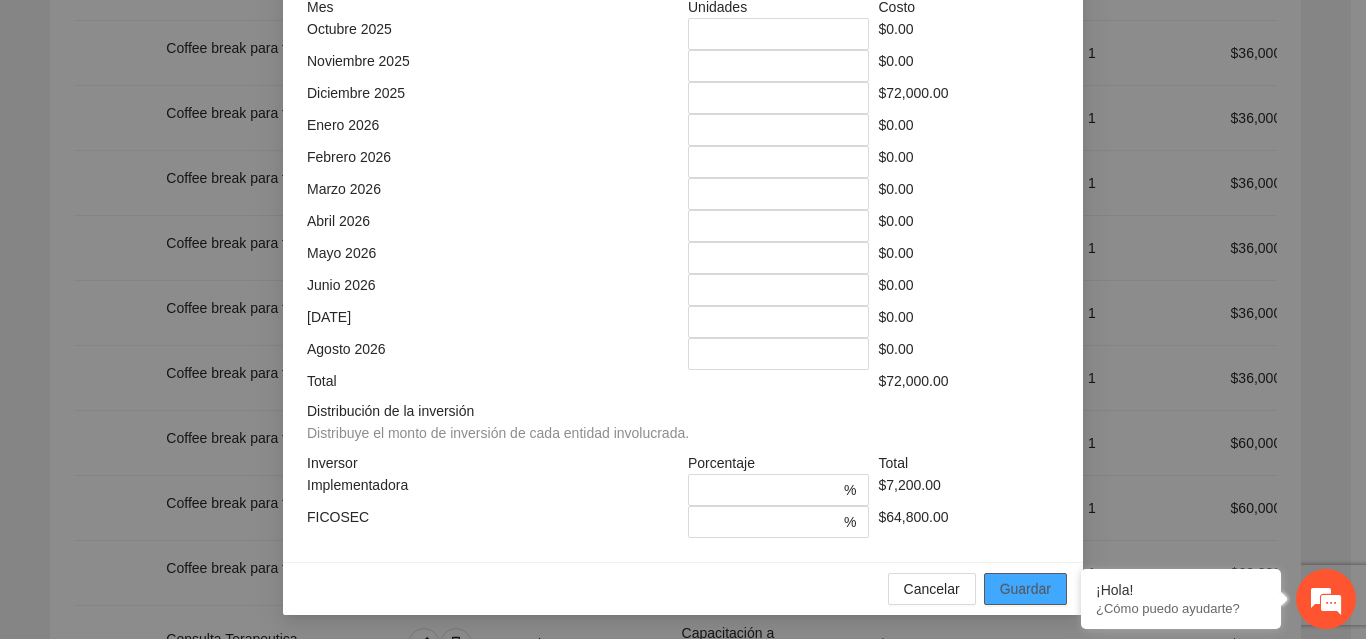 click on "Guardar" at bounding box center [1025, 589] 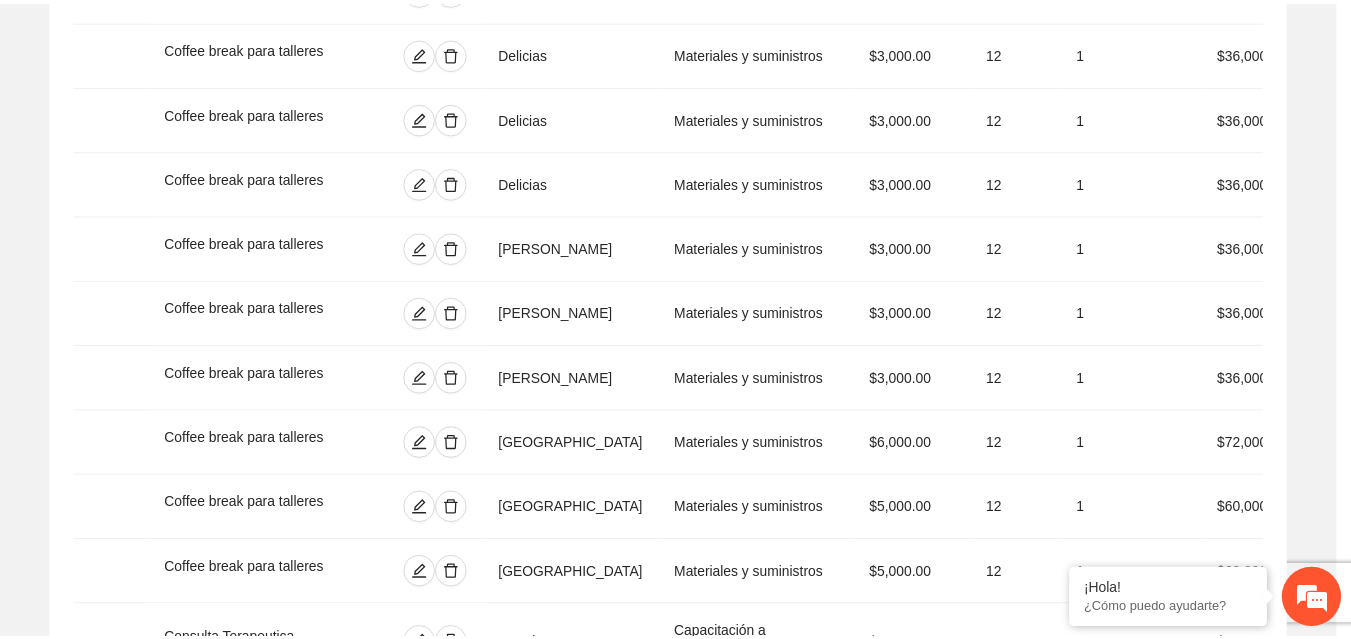 scroll, scrollTop: 439, scrollLeft: 0, axis: vertical 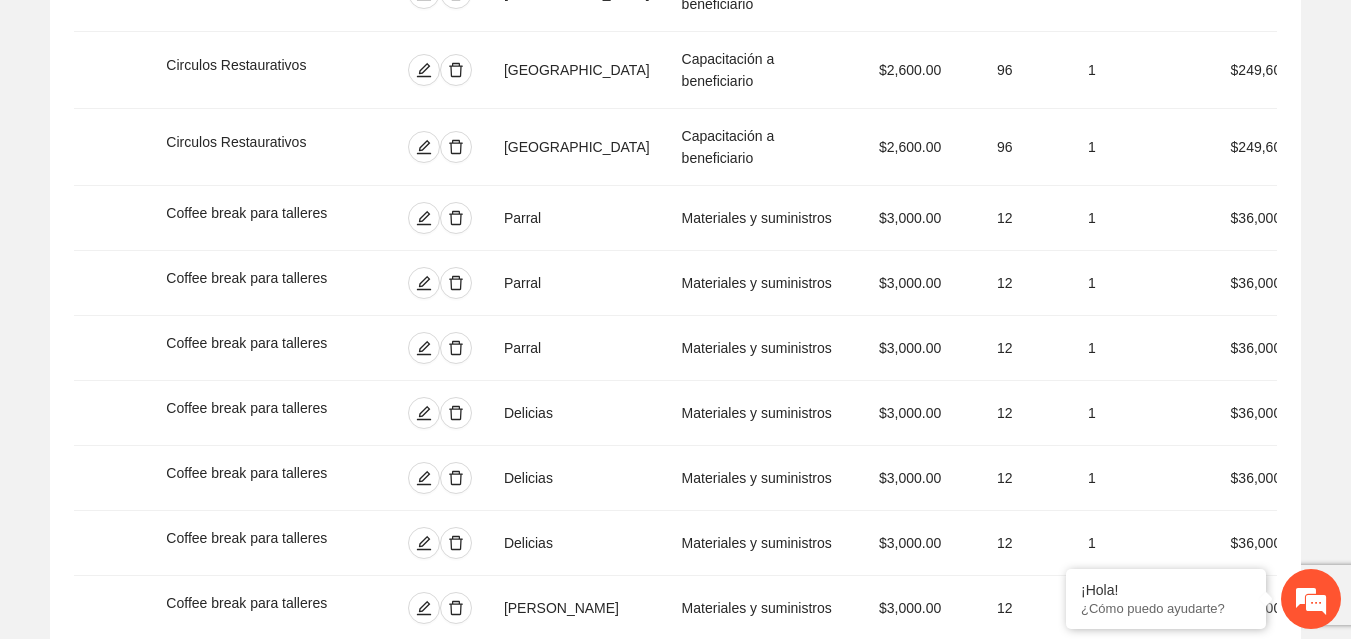 click 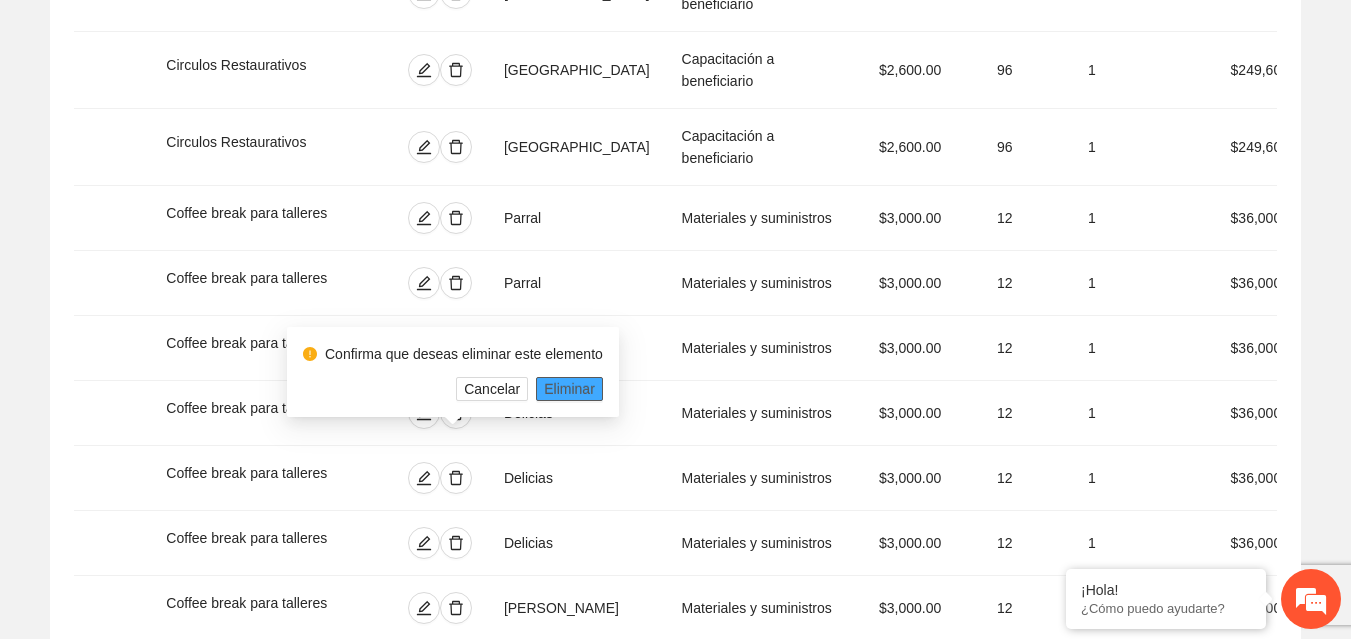 click on "Eliminar" at bounding box center [569, 389] 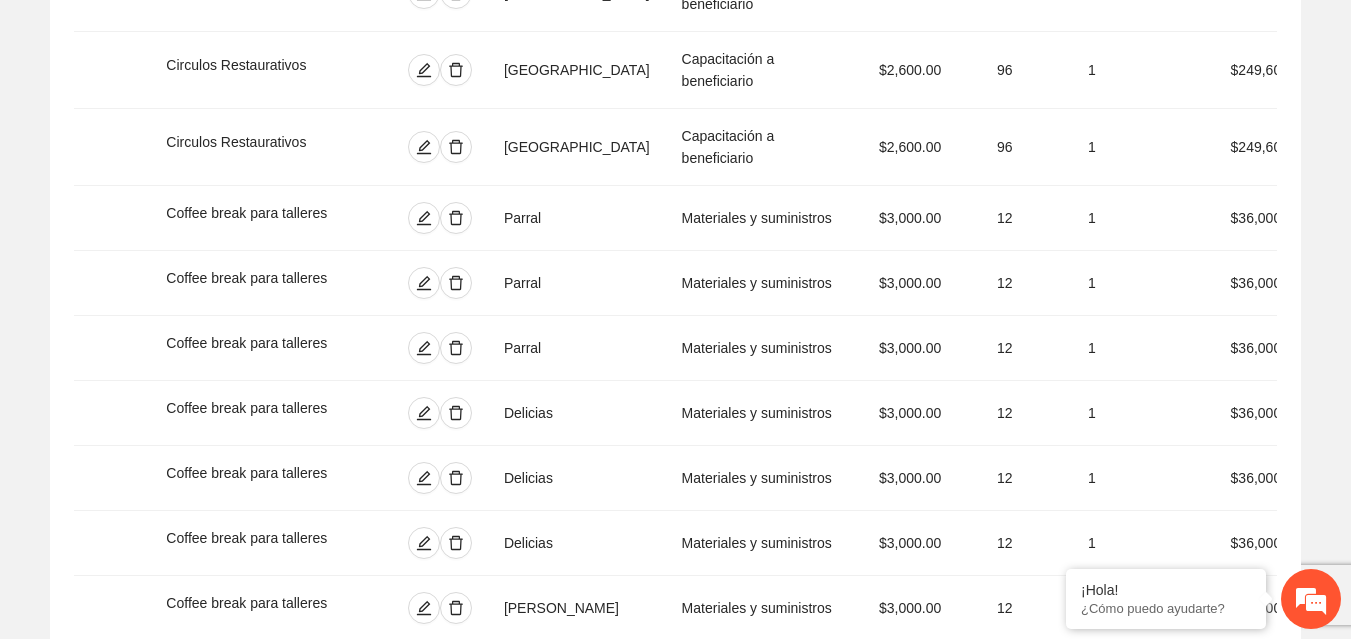 click 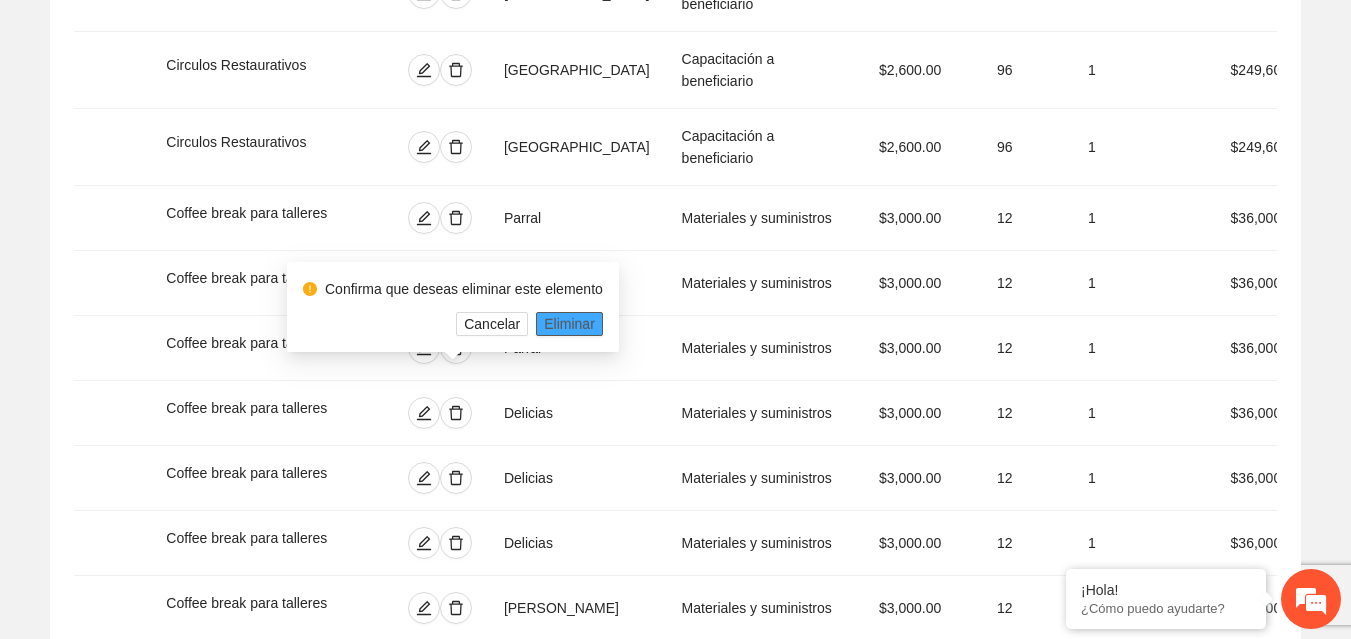 click on "Eliminar" at bounding box center (569, 324) 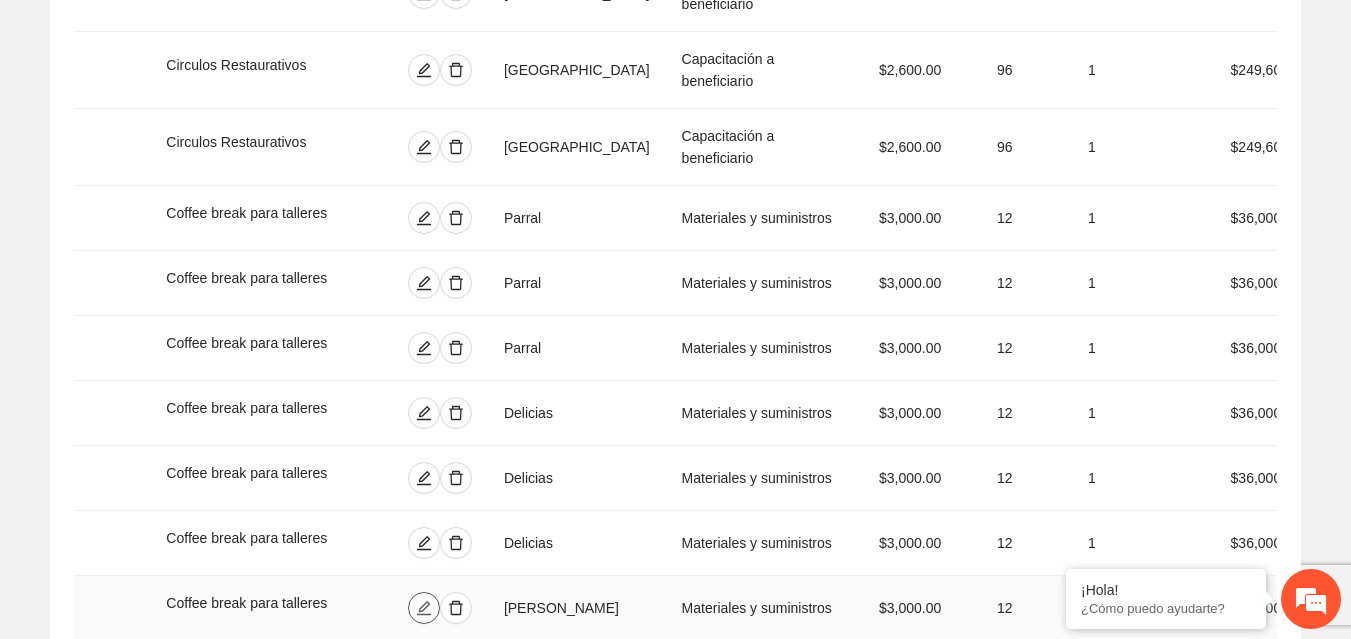 click 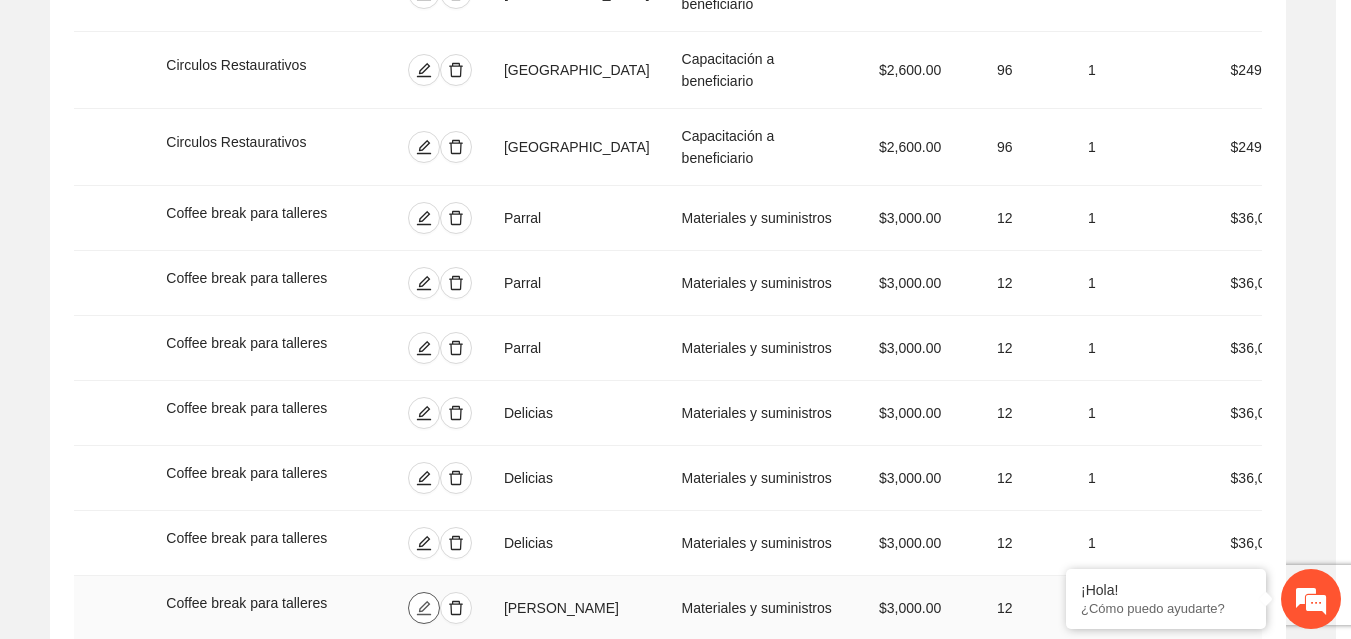 type on "*********" 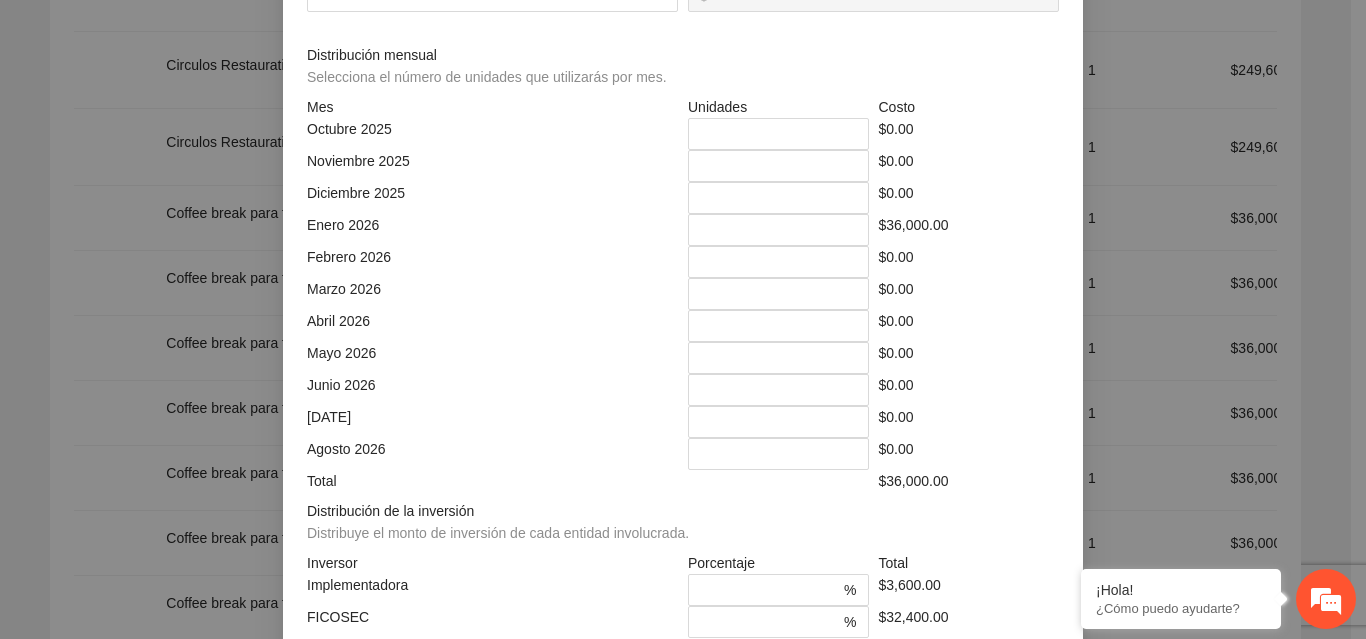 drag, startPoint x: 740, startPoint y: 359, endPoint x: 688, endPoint y: 349, distance: 52.95281 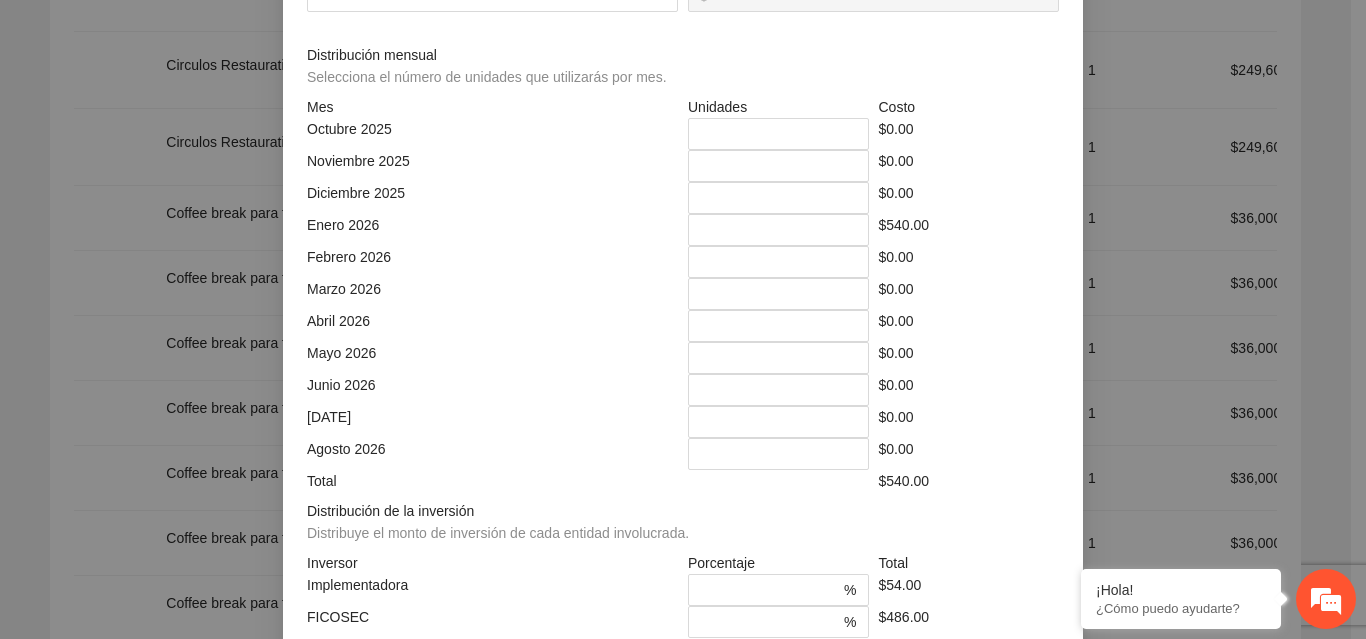 type on "********" 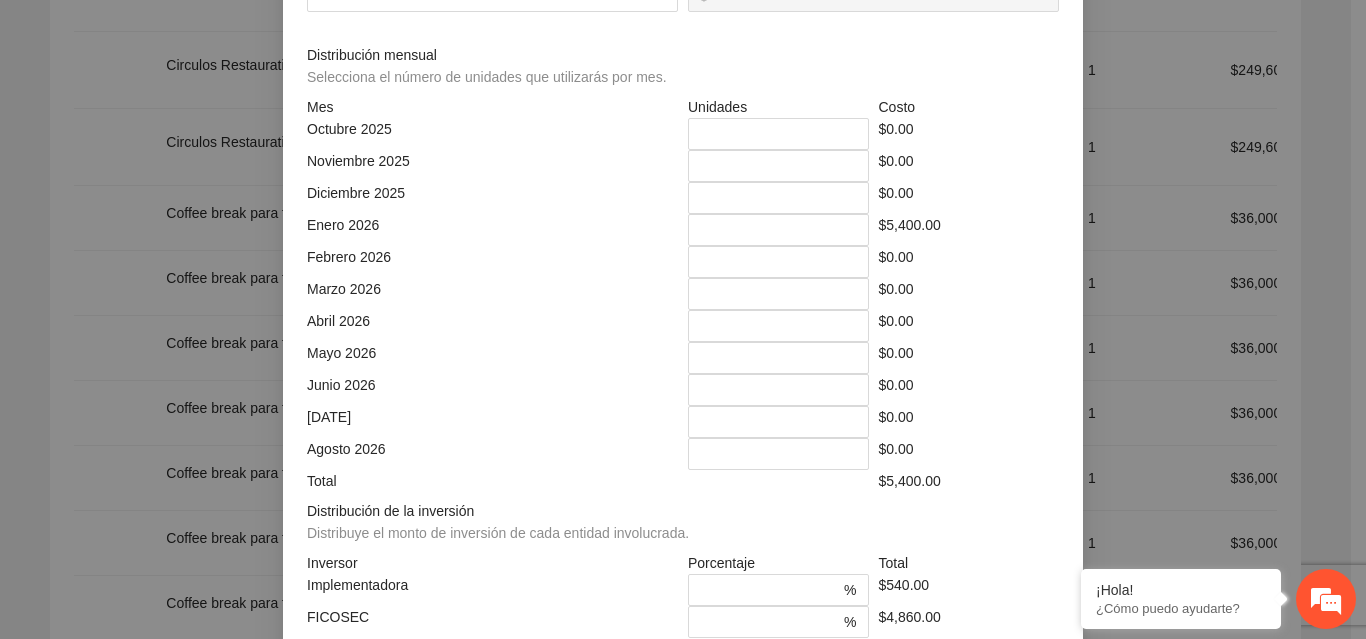 type on "*********" 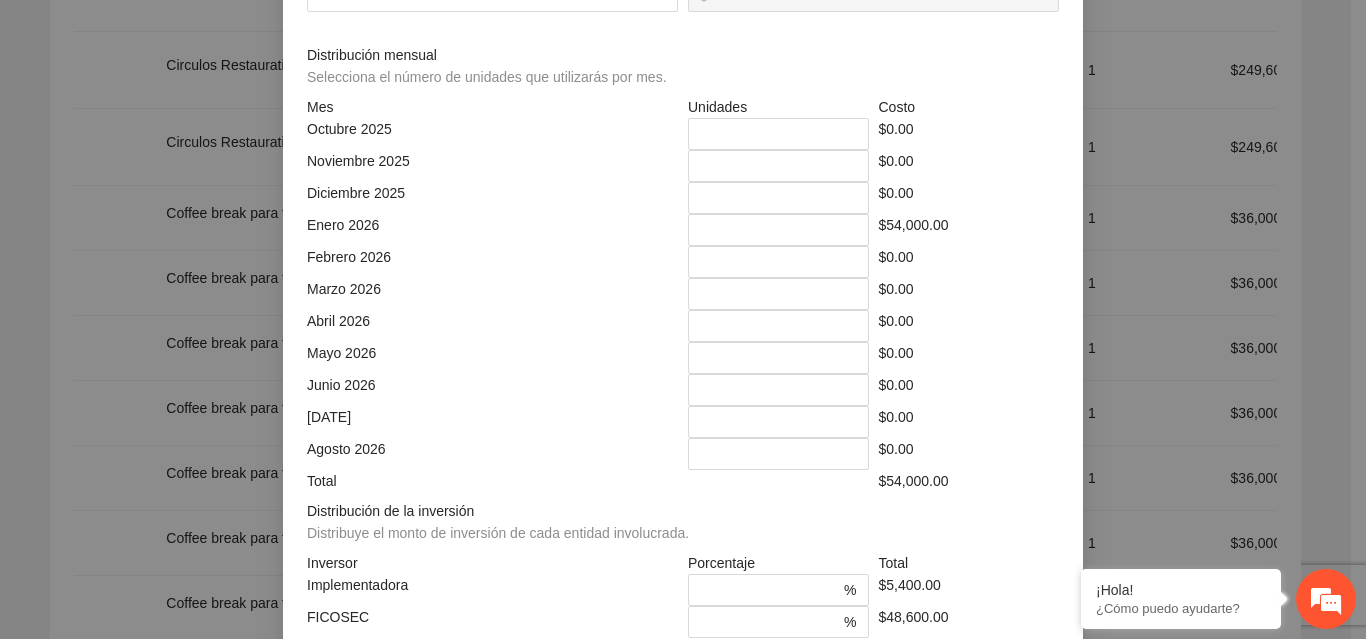 type on "****" 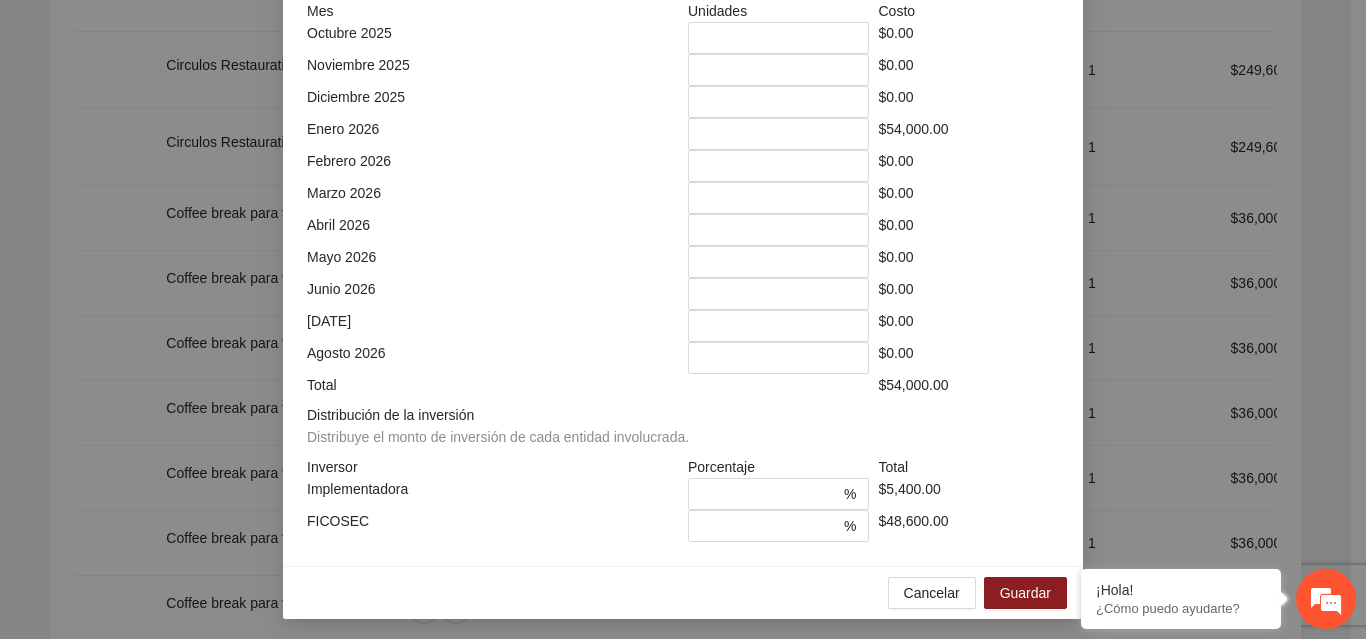 scroll, scrollTop: 539, scrollLeft: 0, axis: vertical 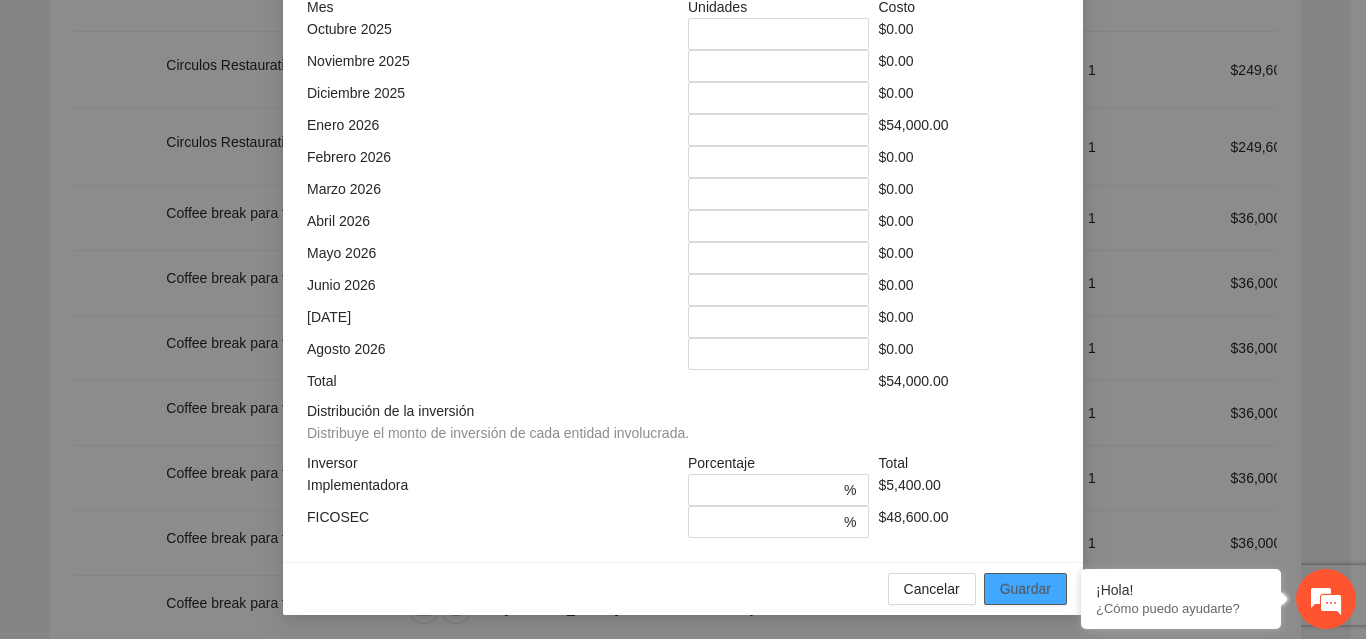 click on "Guardar" at bounding box center (1025, 589) 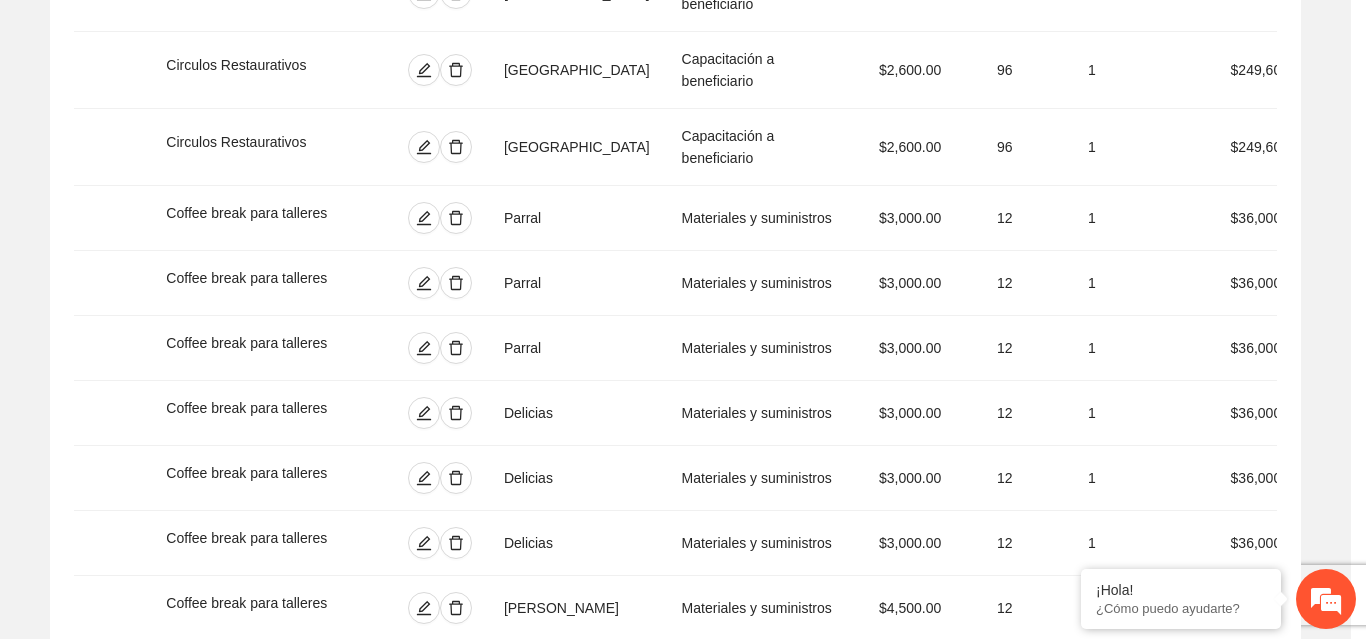 scroll, scrollTop: 439, scrollLeft: 0, axis: vertical 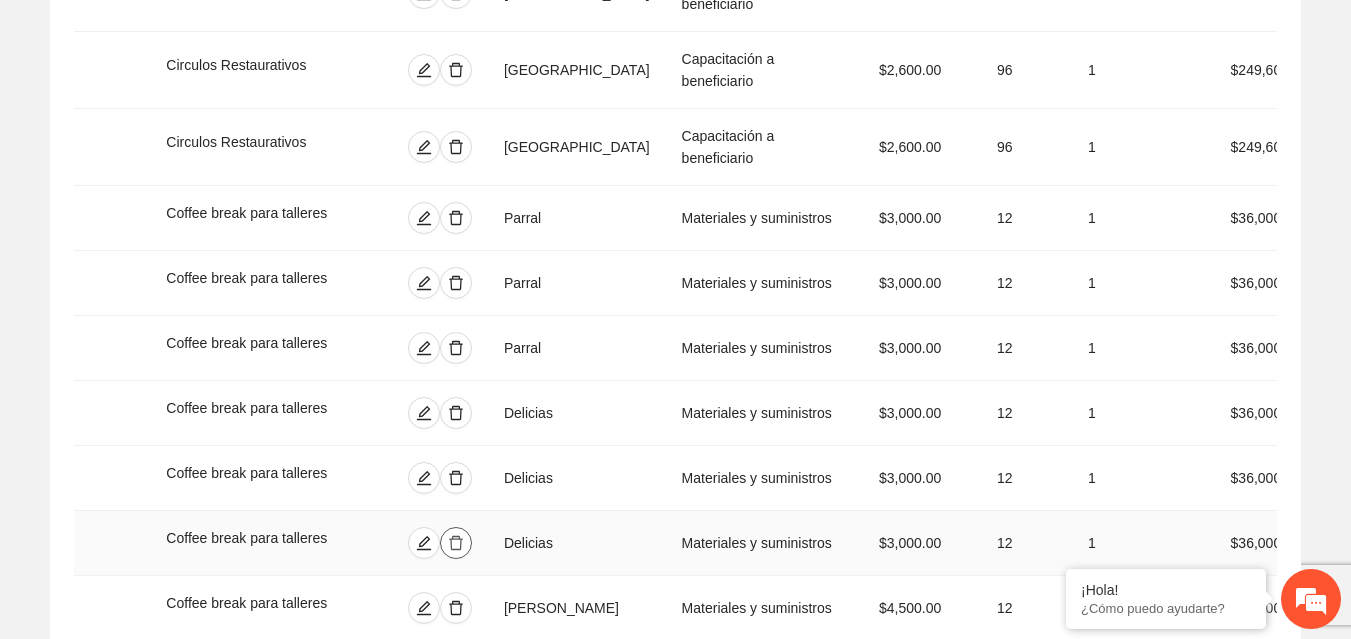 click 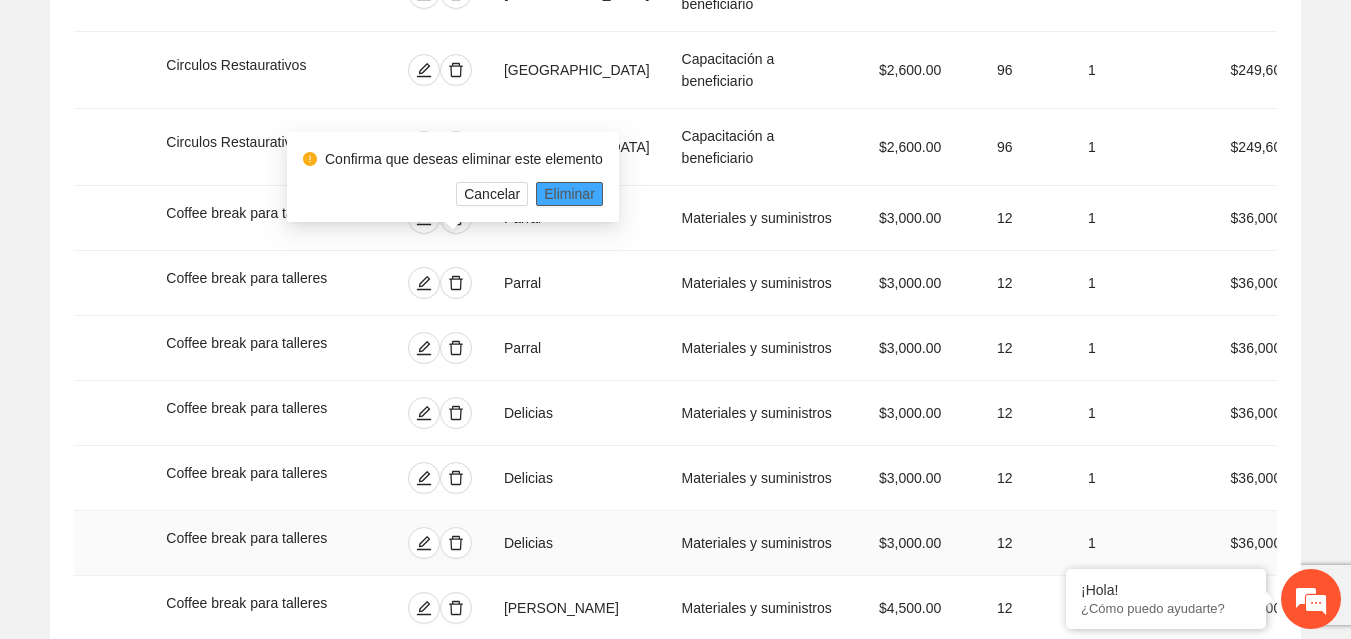 click on "Eliminar" at bounding box center (569, 194) 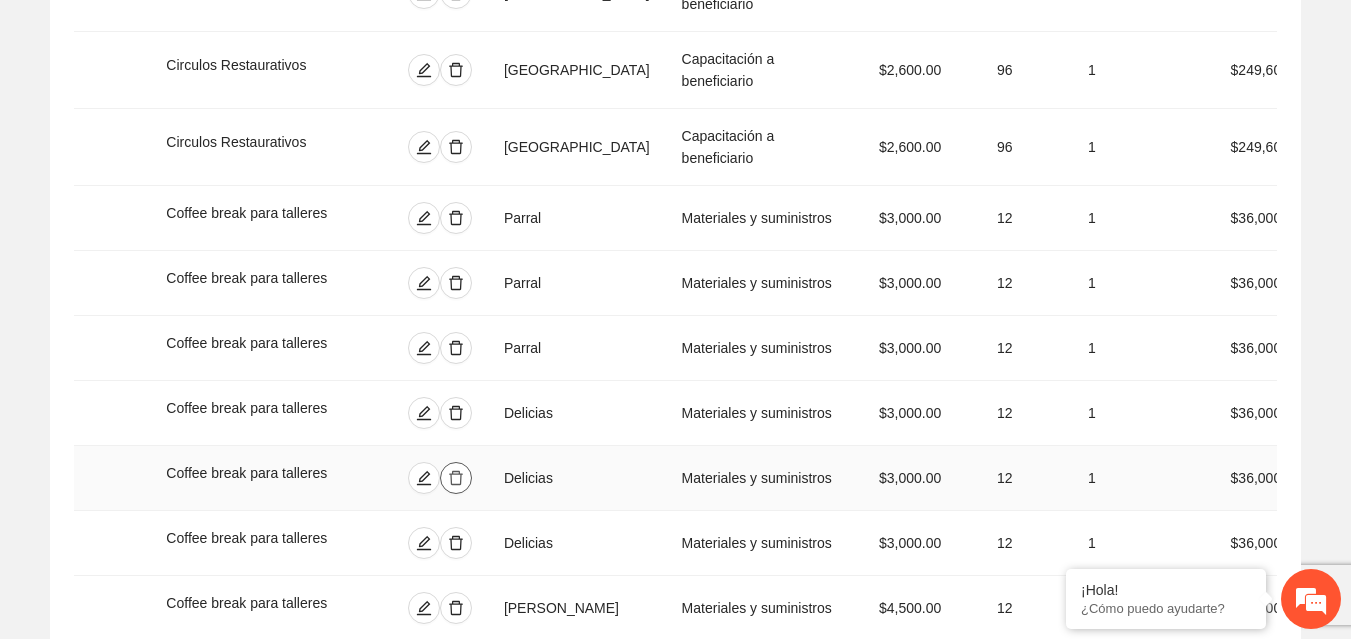 click 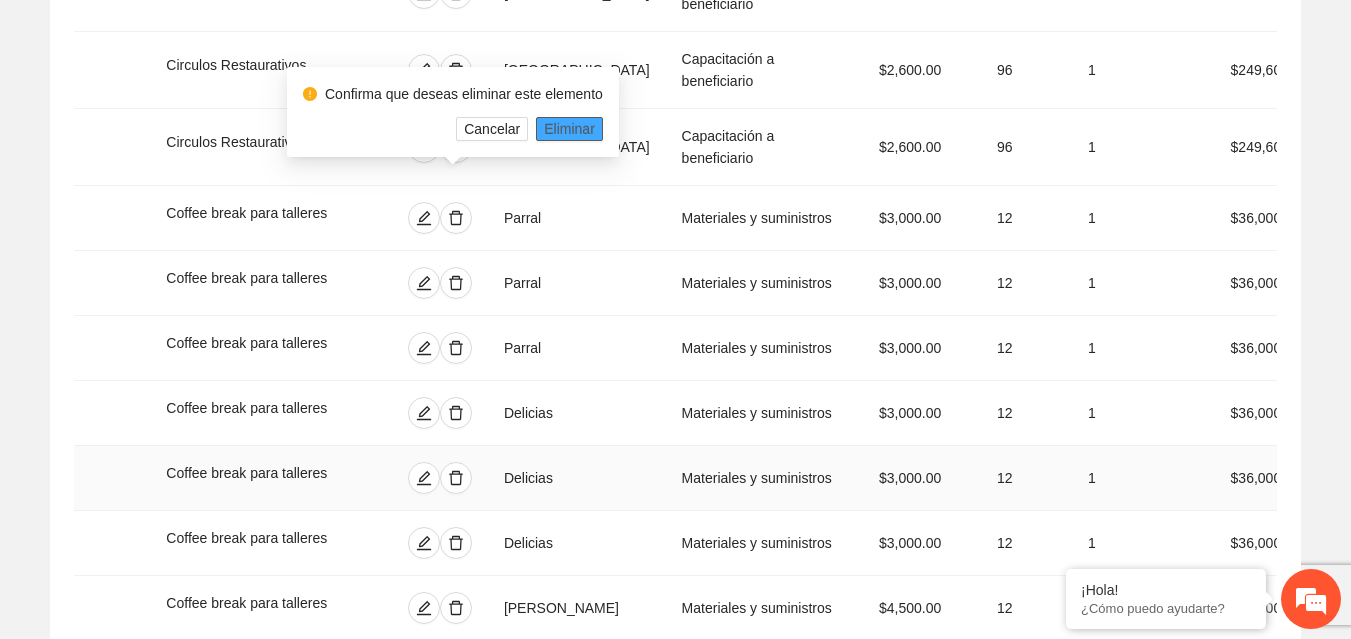 click on "Eliminar" at bounding box center (569, 129) 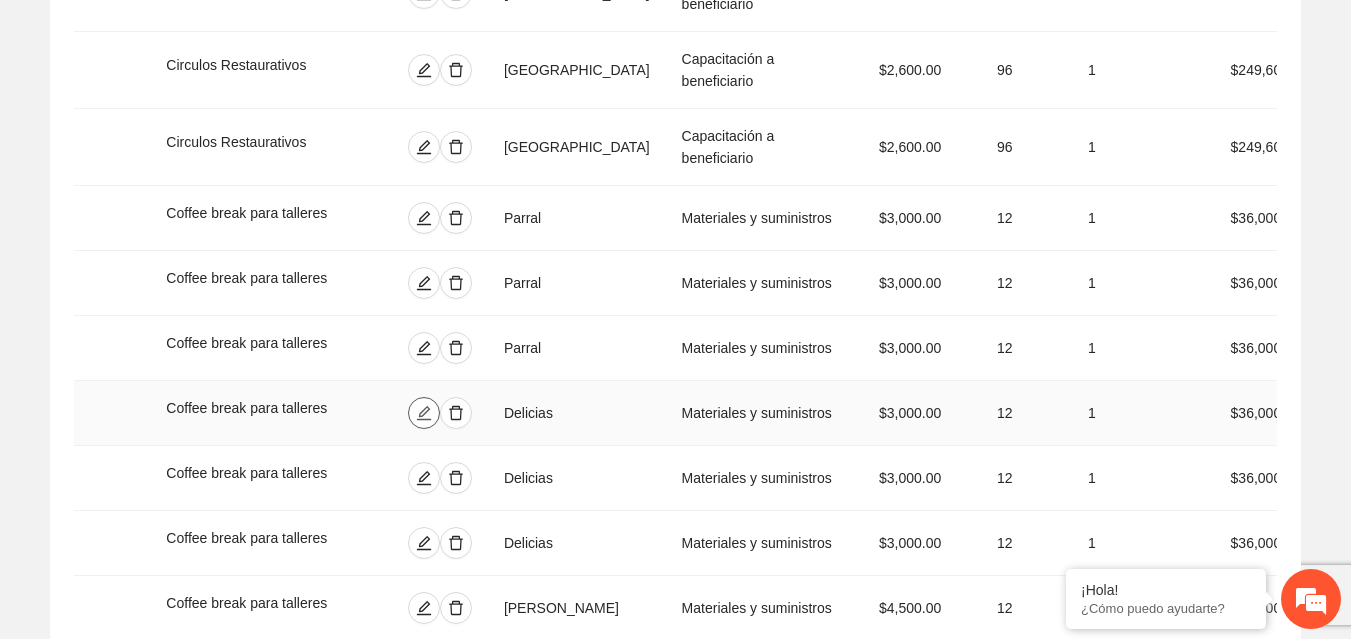 click at bounding box center [424, 413] 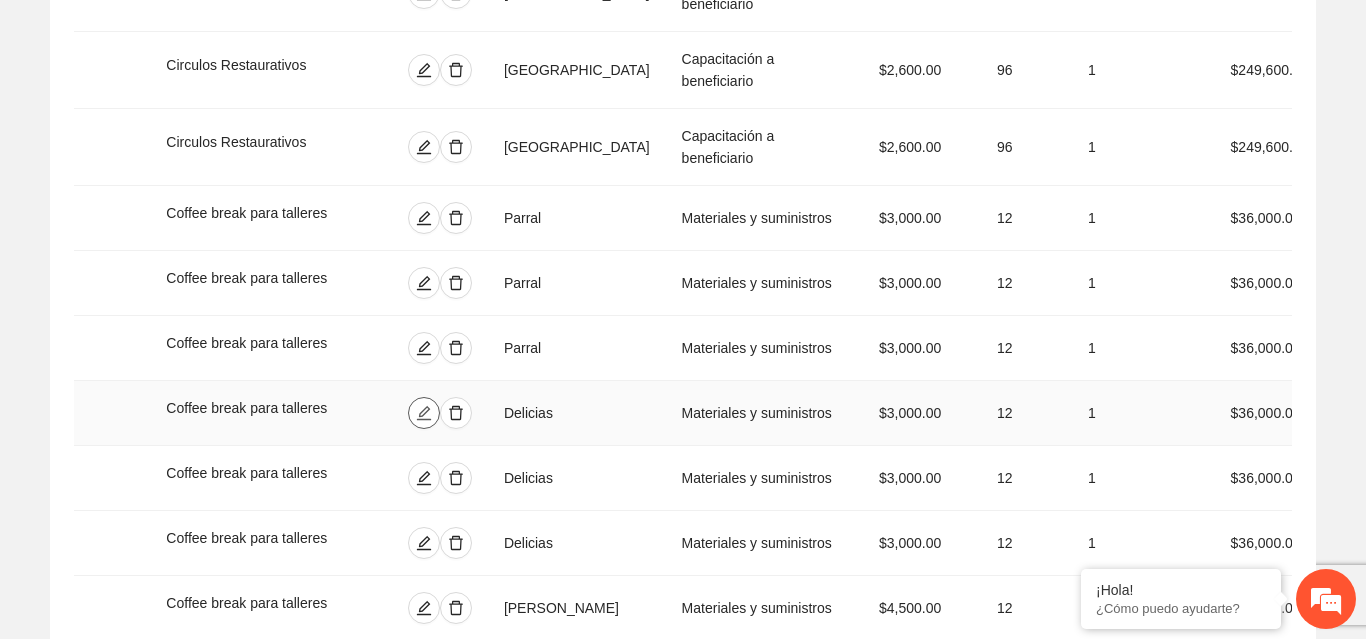 type on "*********" 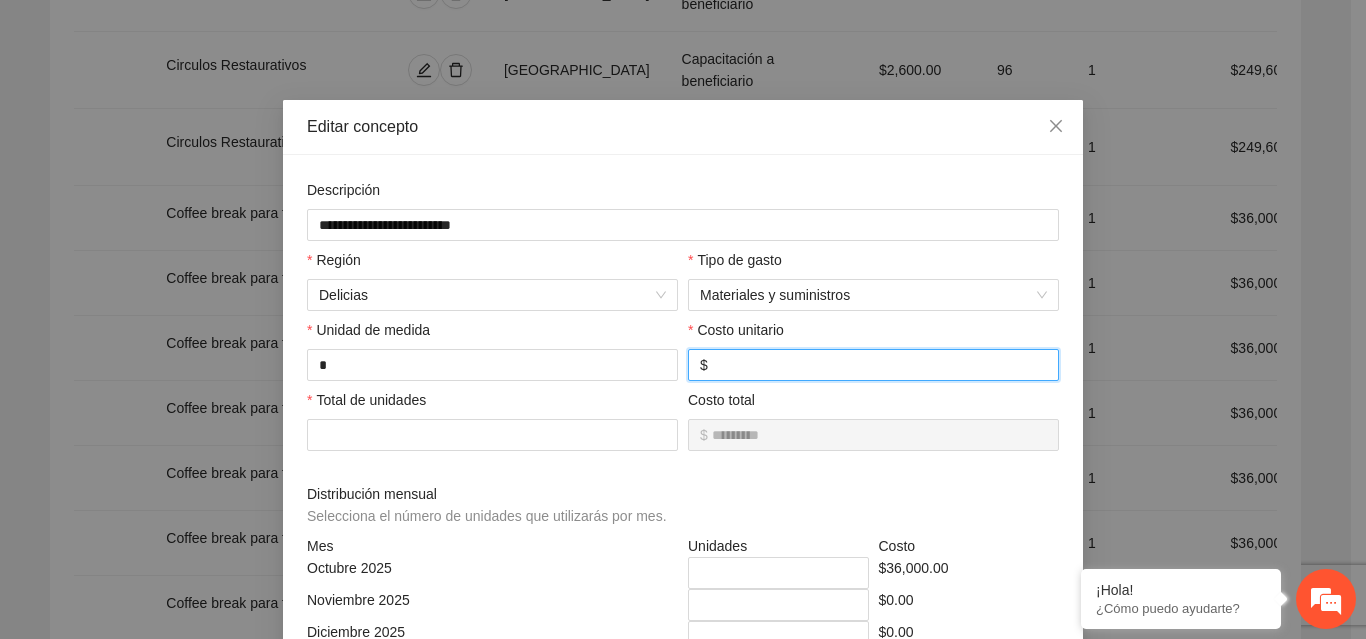drag, startPoint x: 741, startPoint y: 364, endPoint x: 682, endPoint y: 355, distance: 59.682495 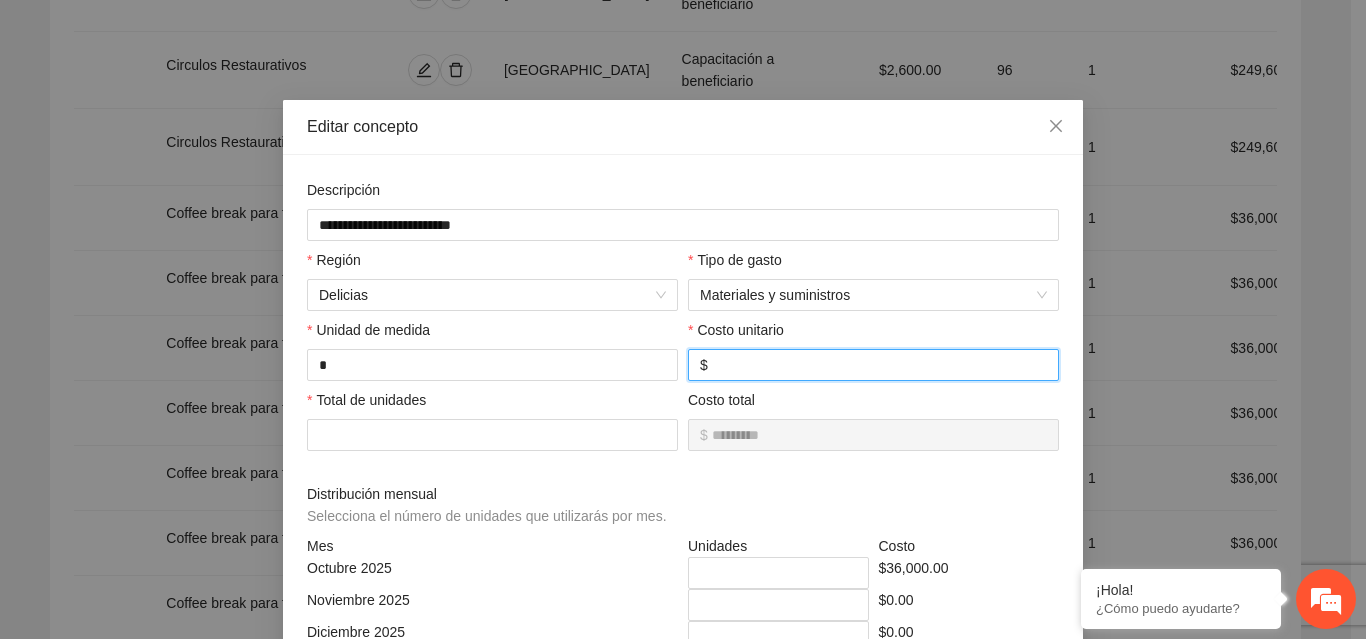 type on "*****" 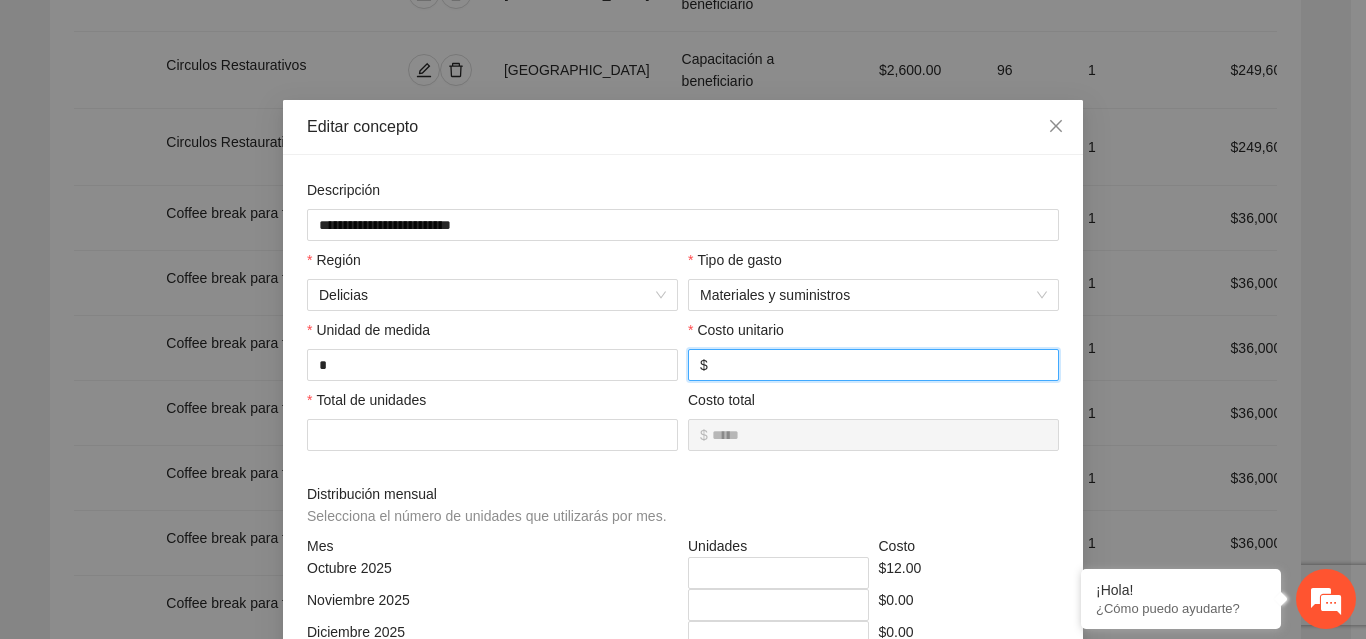 type on "******" 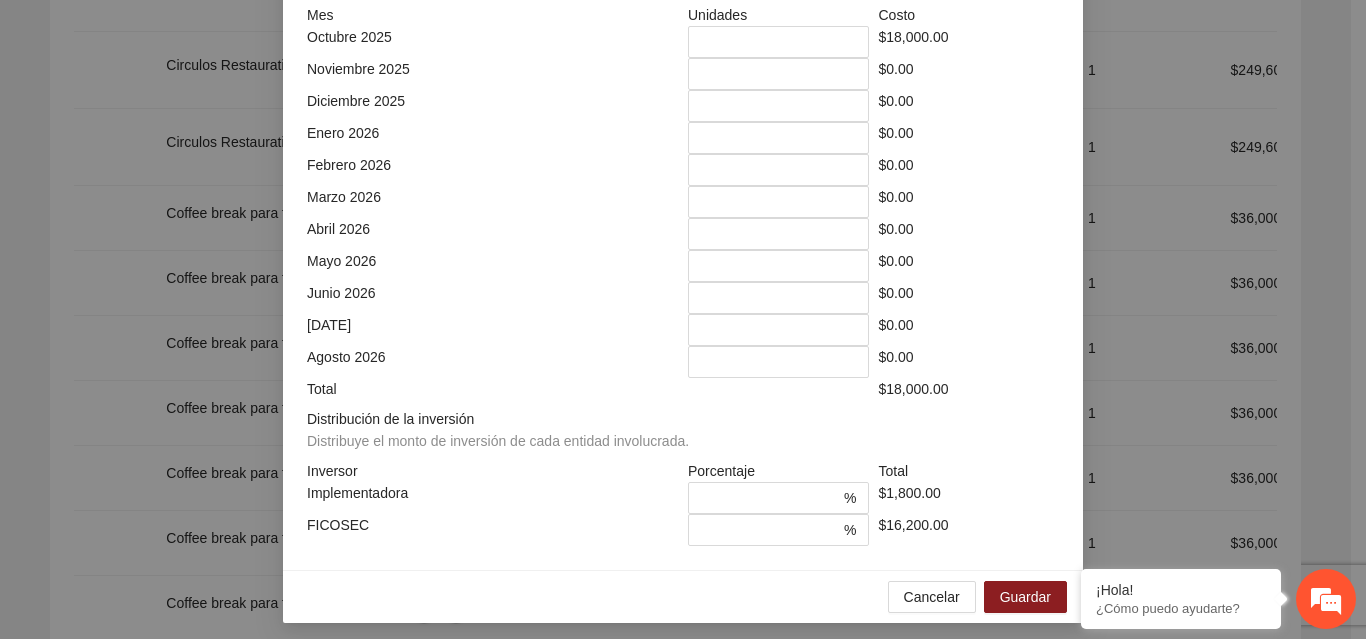 scroll, scrollTop: 539, scrollLeft: 0, axis: vertical 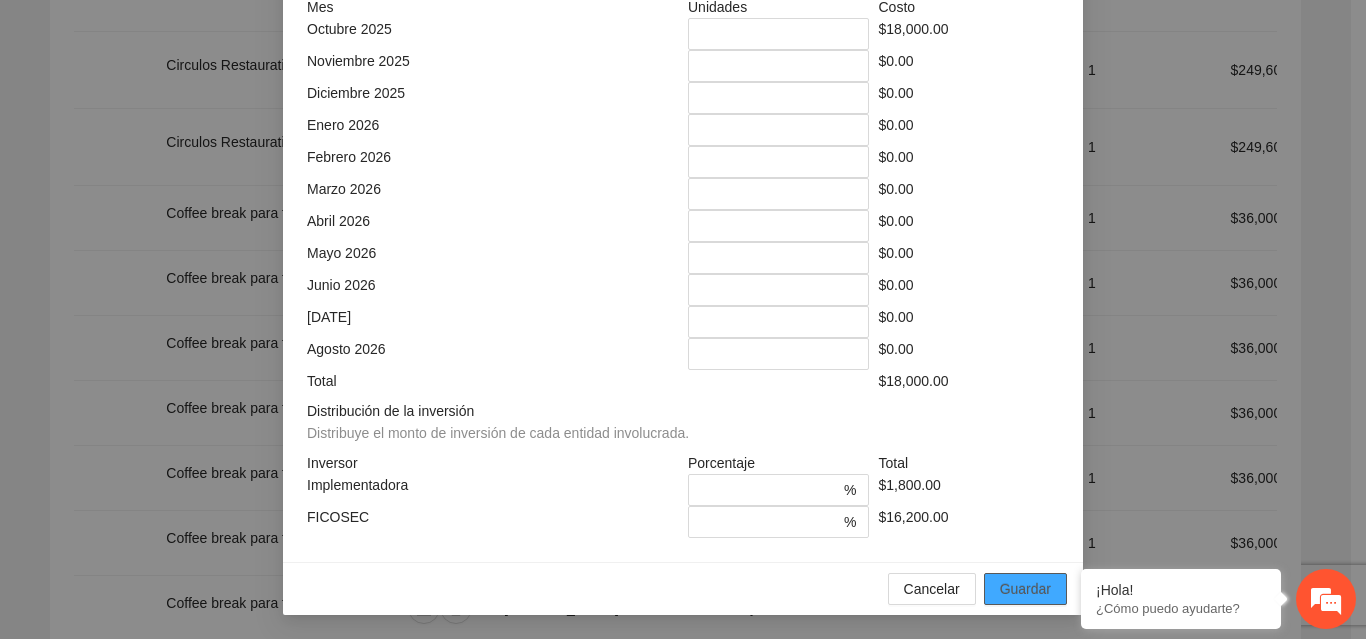 click on "Guardar" at bounding box center (1025, 589) 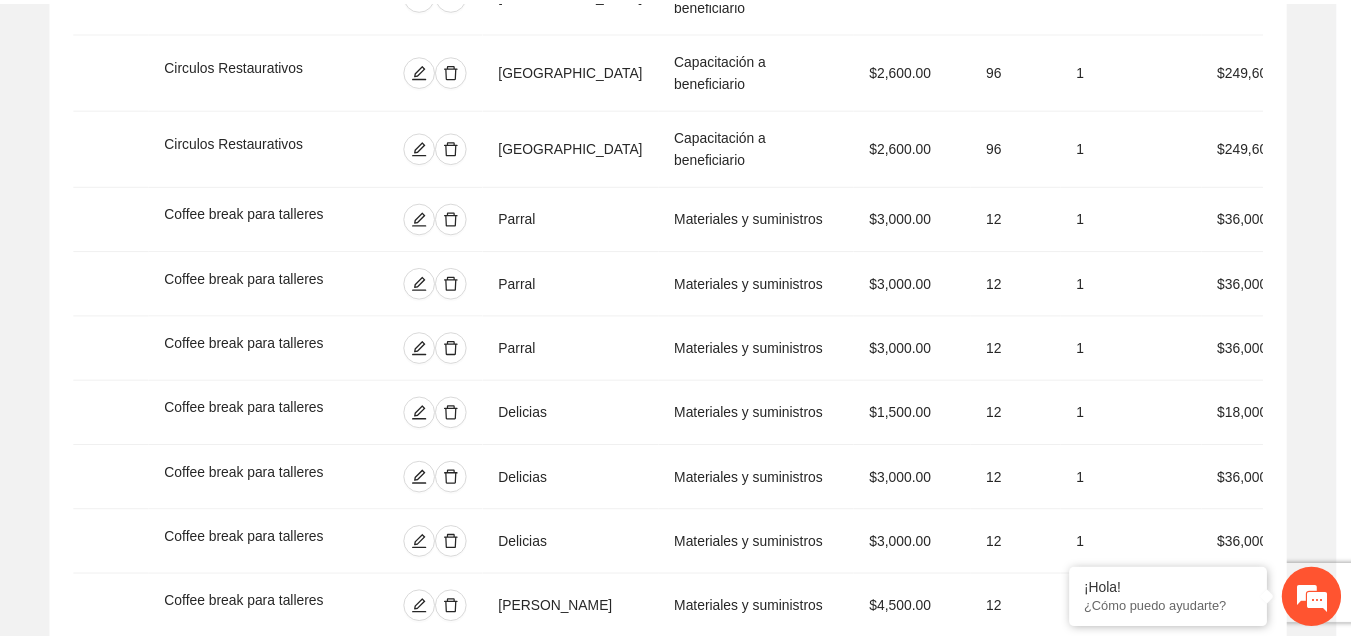 scroll, scrollTop: 439, scrollLeft: 0, axis: vertical 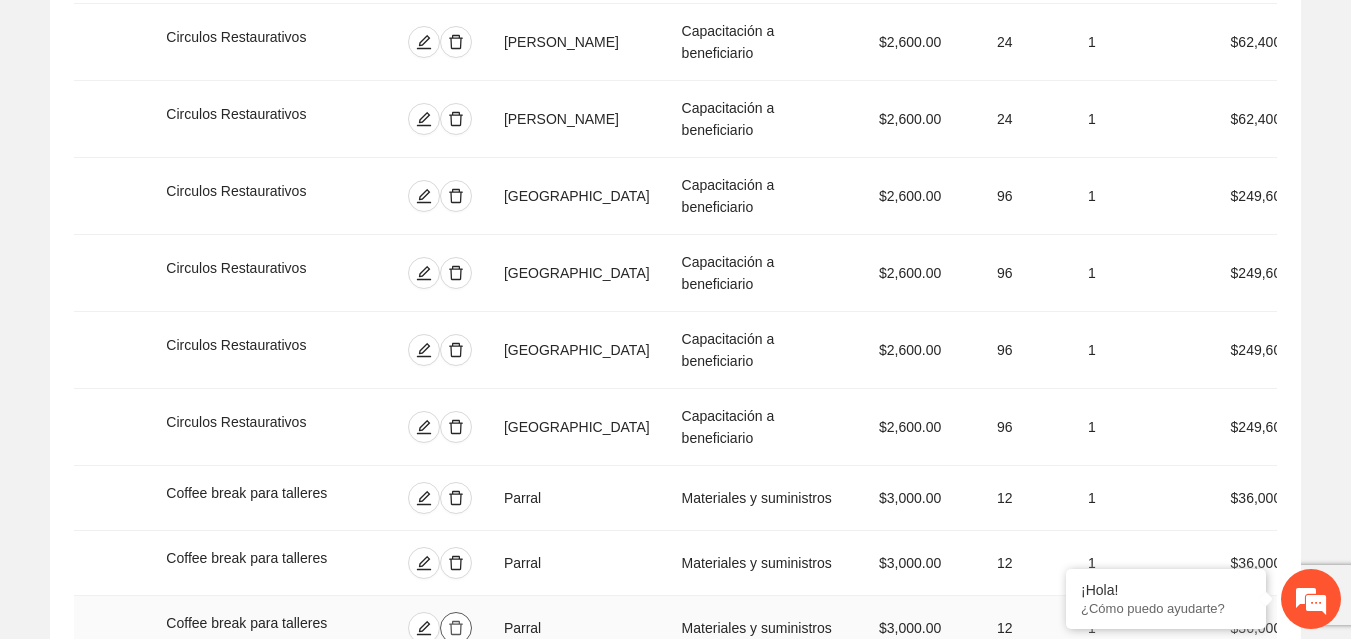 click 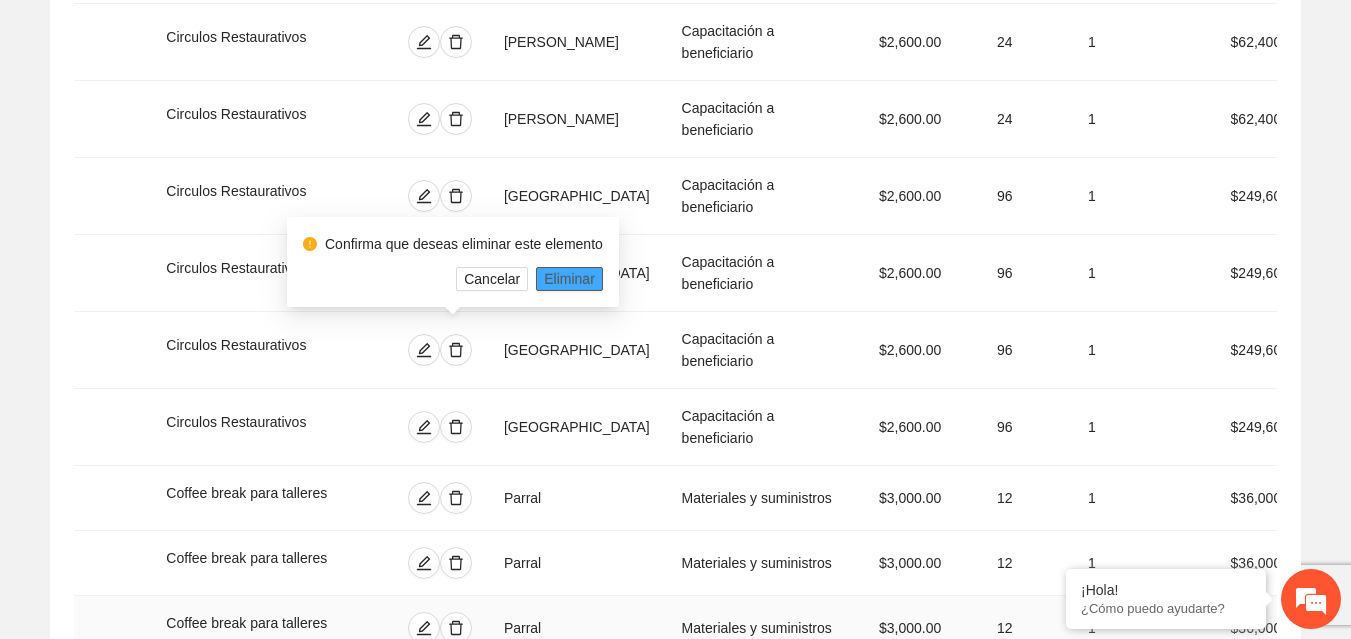 click on "Eliminar" at bounding box center (569, 279) 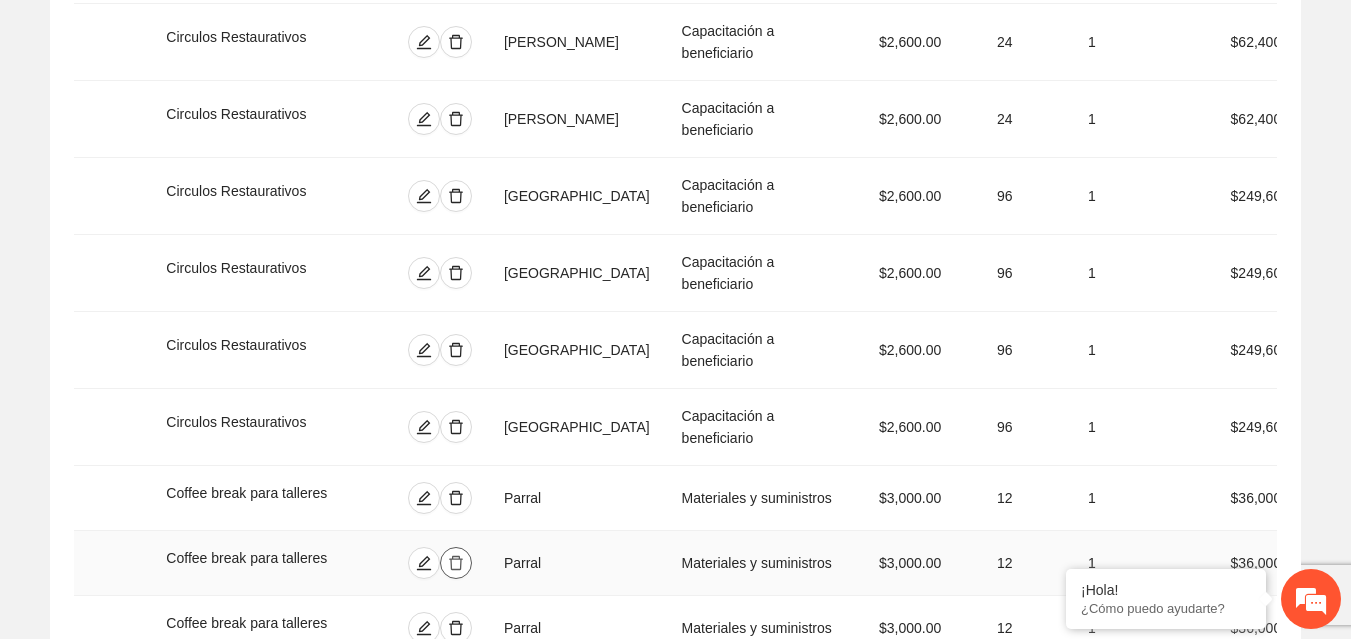 click 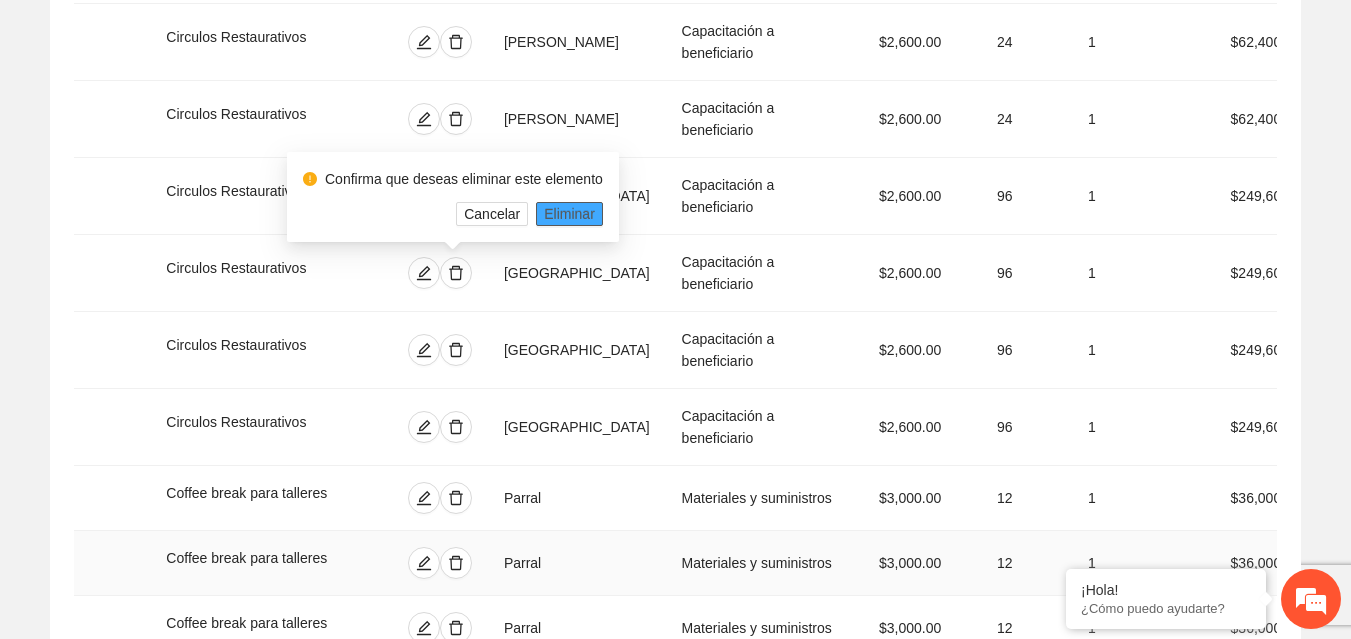 click on "Eliminar" at bounding box center [569, 214] 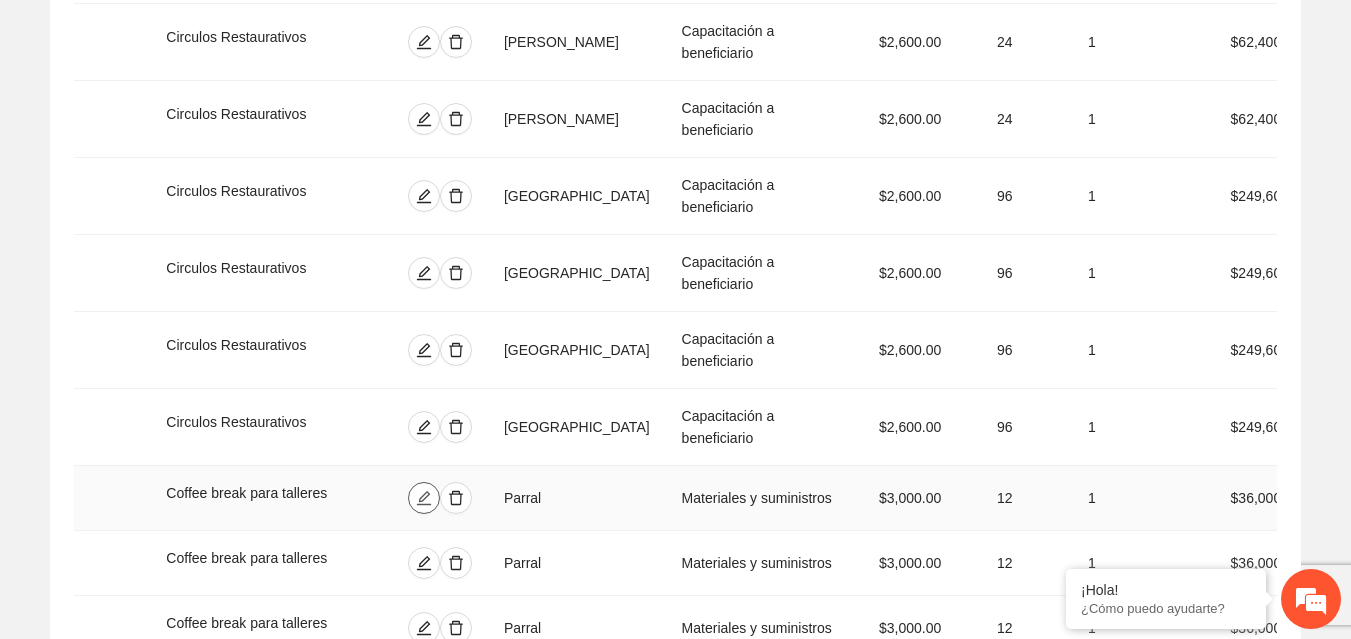 click 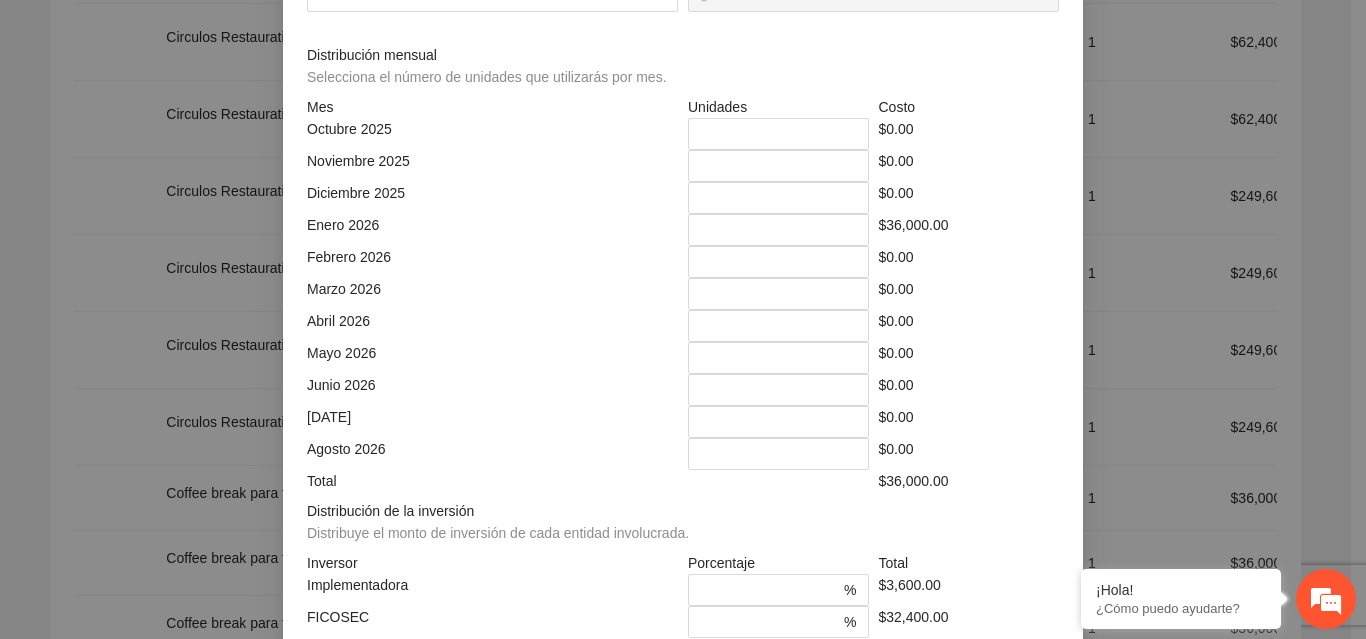 drag, startPoint x: 749, startPoint y: 371, endPoint x: 685, endPoint y: 361, distance: 64.77654 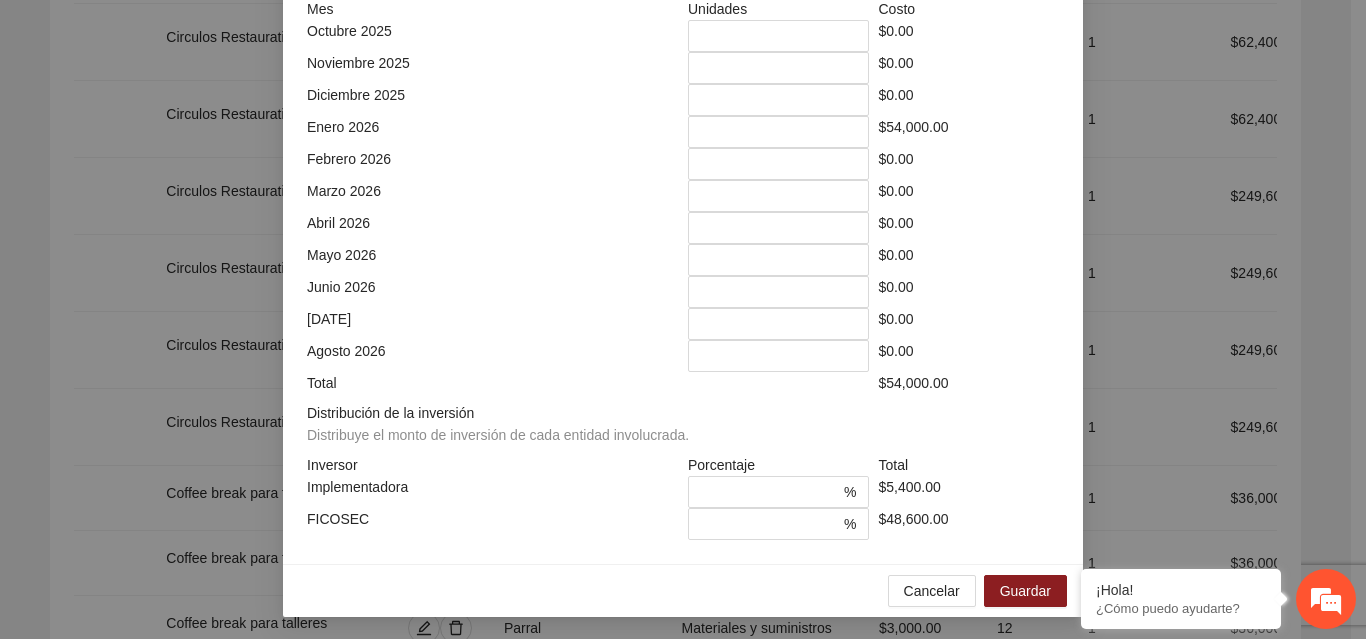 scroll, scrollTop: 539, scrollLeft: 0, axis: vertical 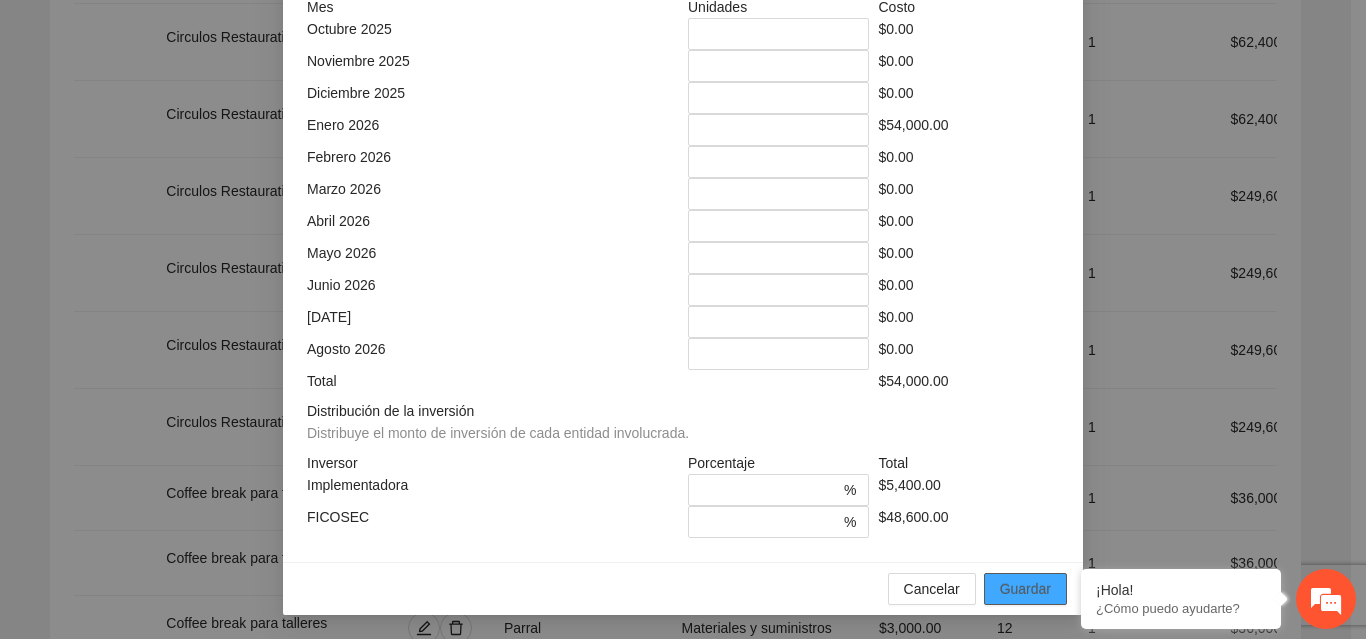 click on "Guardar" at bounding box center (1025, 589) 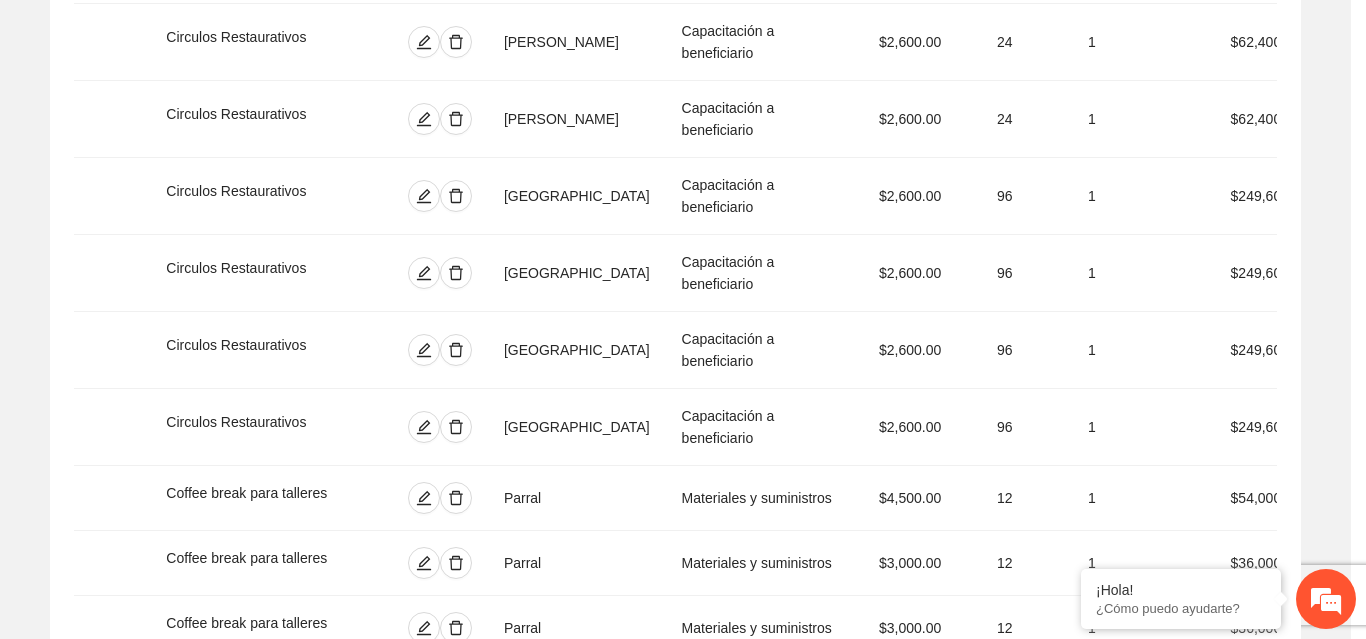scroll, scrollTop: 439, scrollLeft: 0, axis: vertical 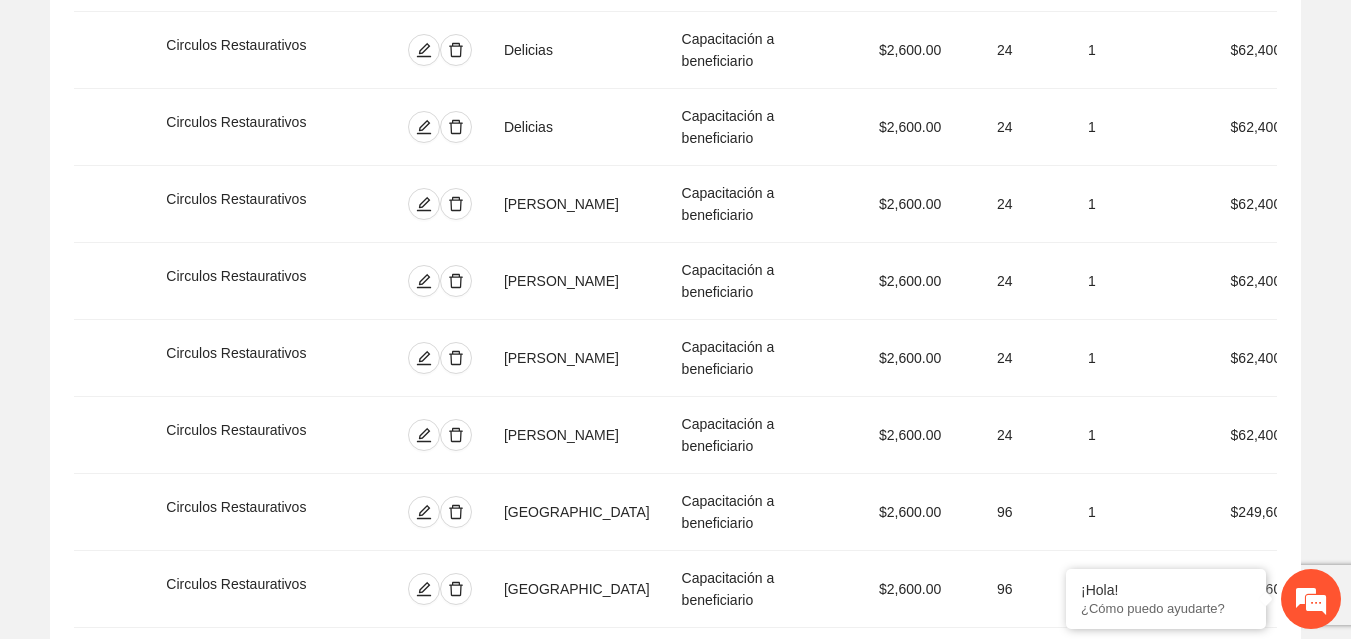 click 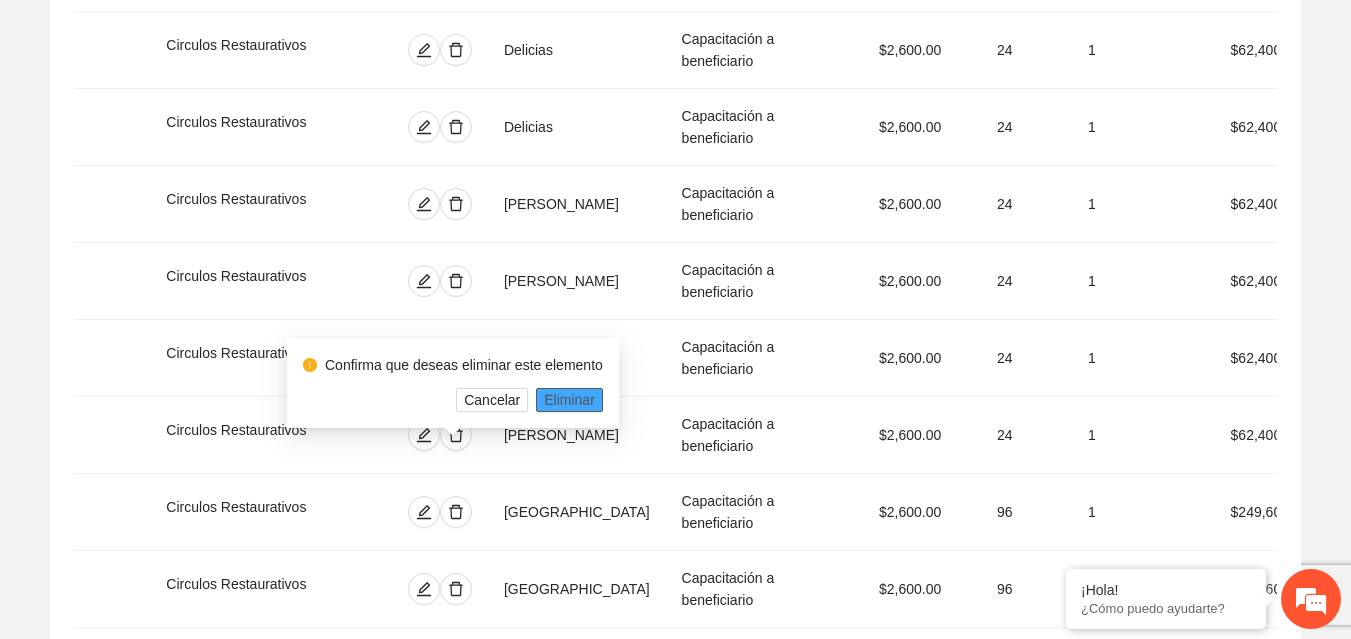 click on "Eliminar" at bounding box center [569, 400] 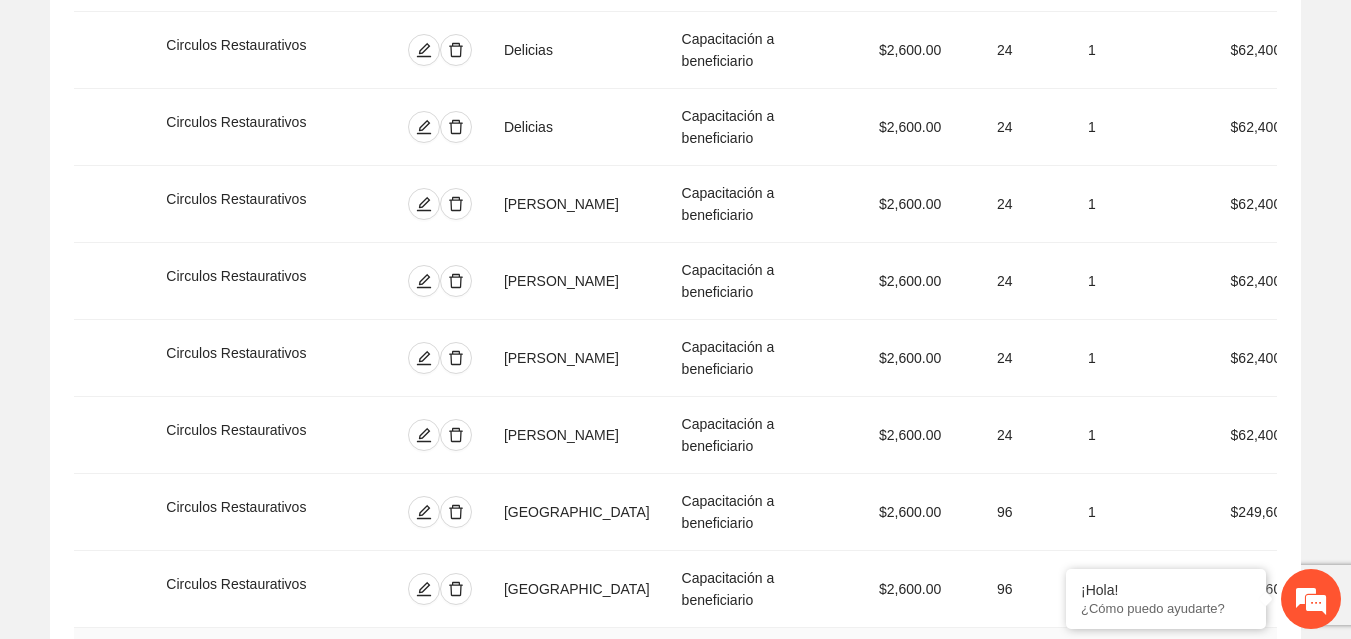 click 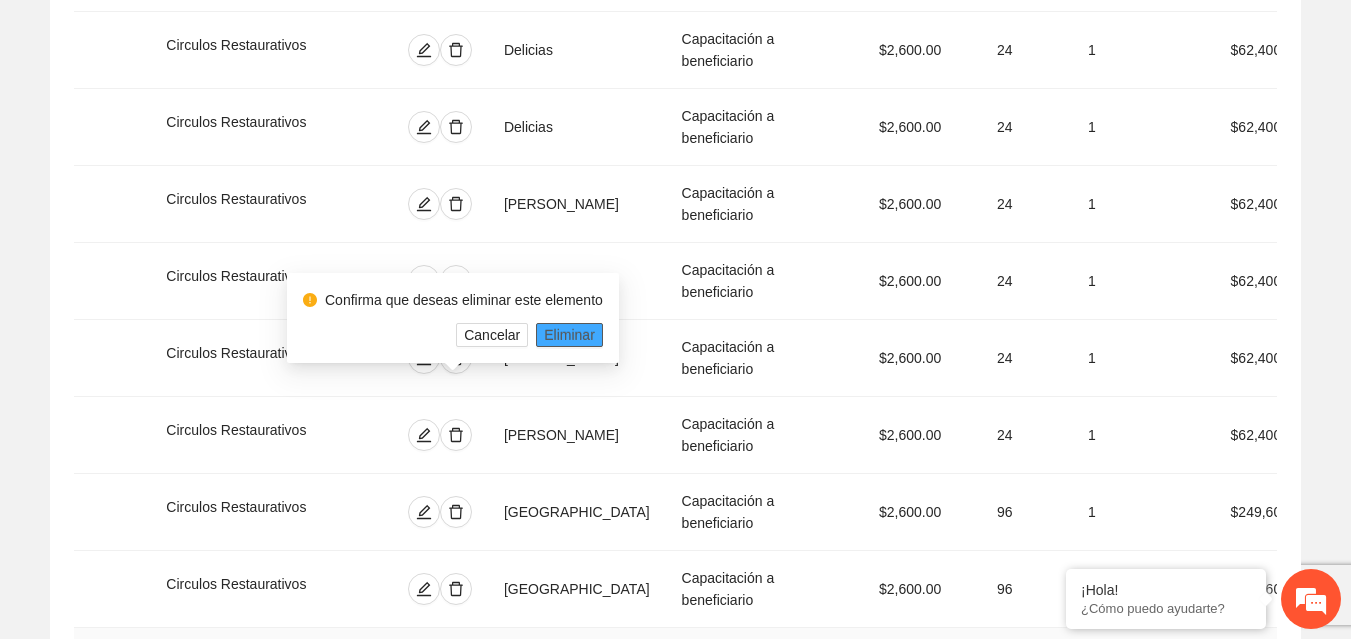 click on "Eliminar" at bounding box center (569, 335) 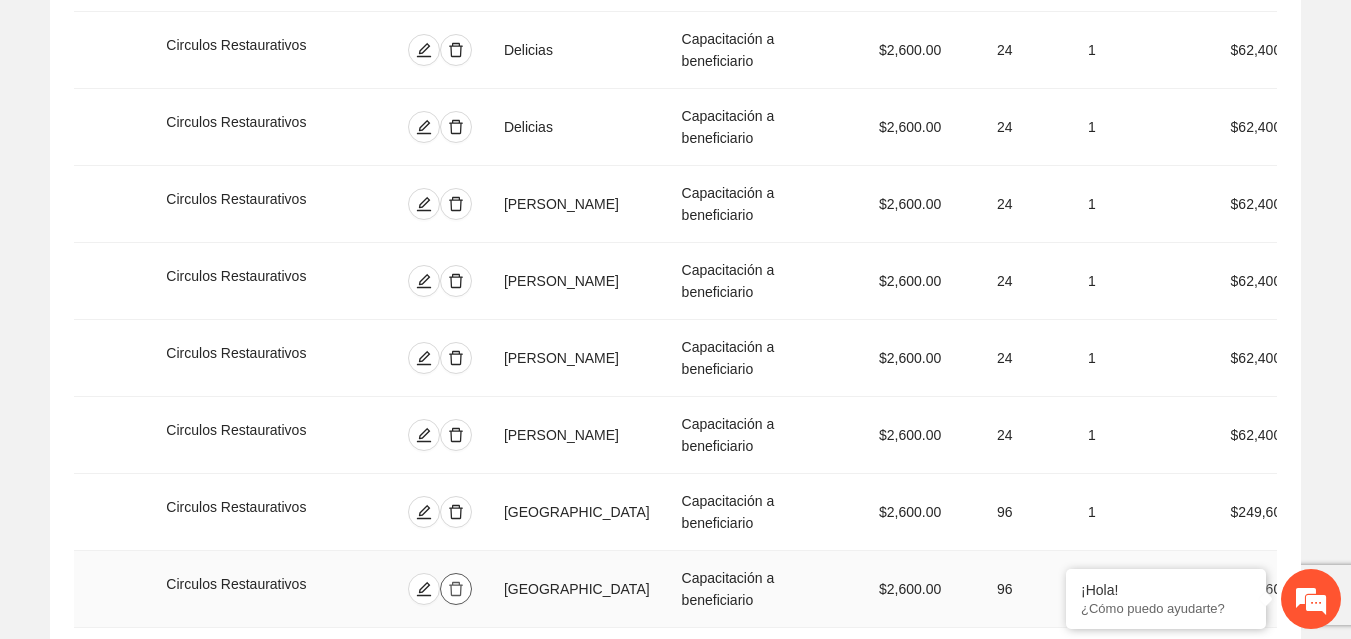 click 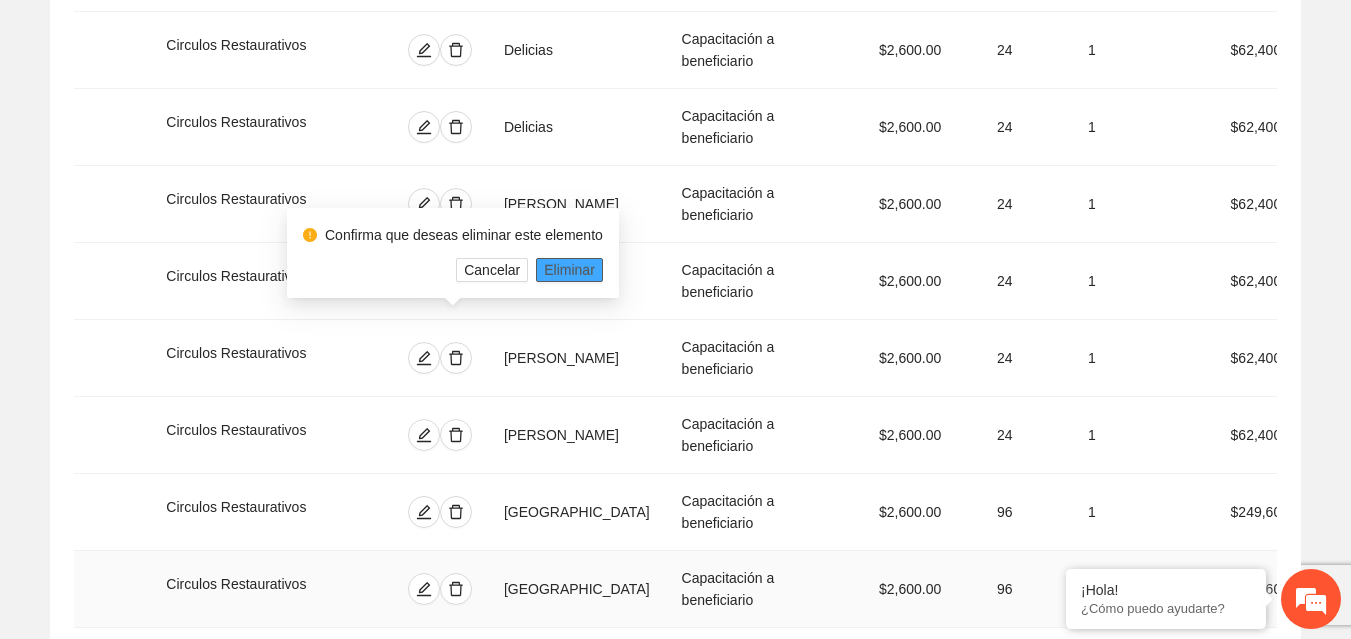 click on "Eliminar" at bounding box center (569, 270) 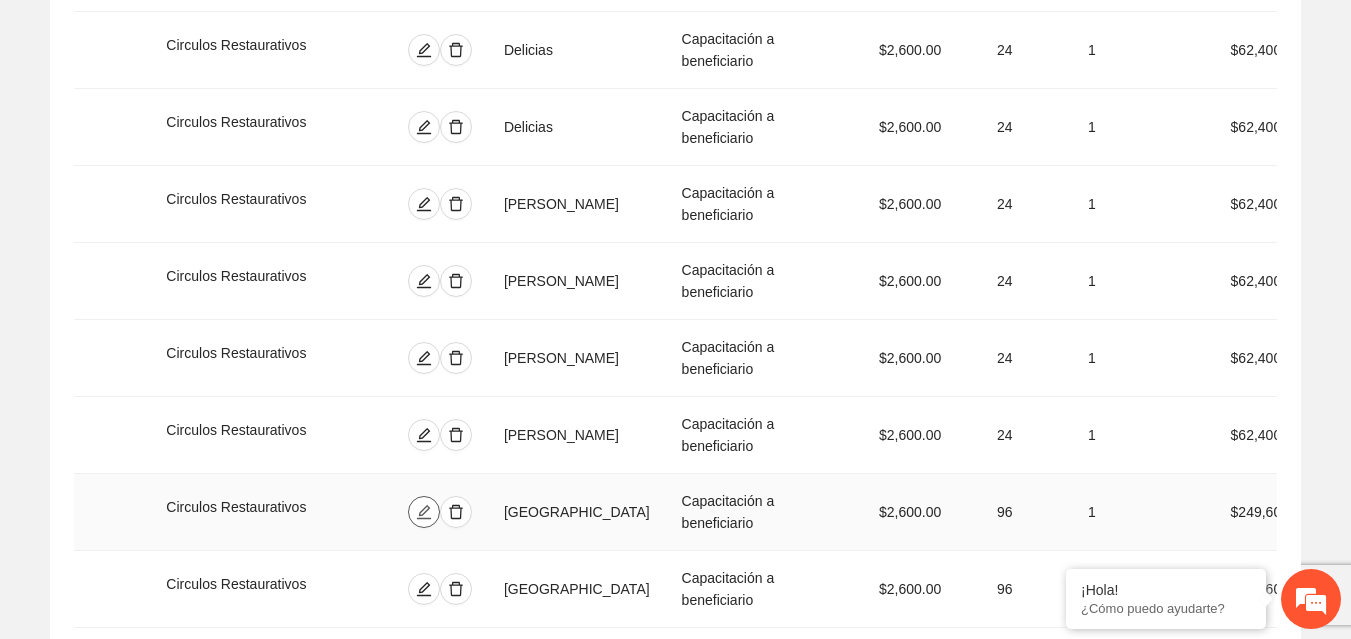 click 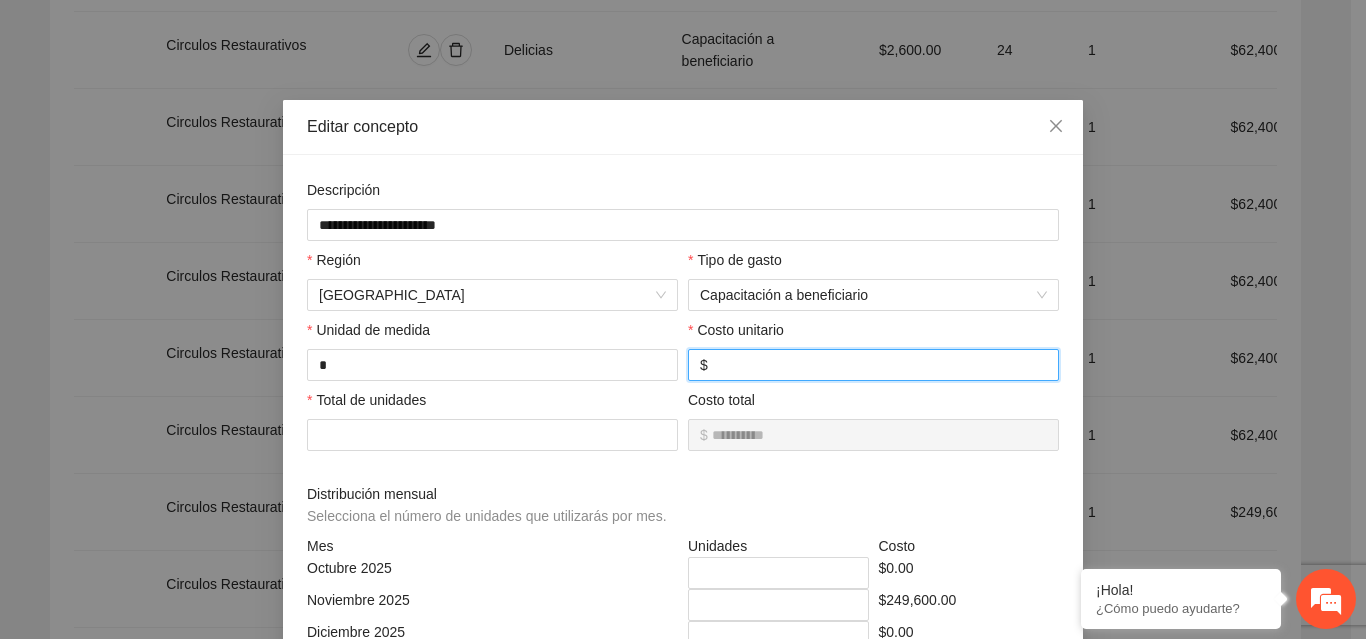drag, startPoint x: 752, startPoint y: 358, endPoint x: 695, endPoint y: 354, distance: 57.14018 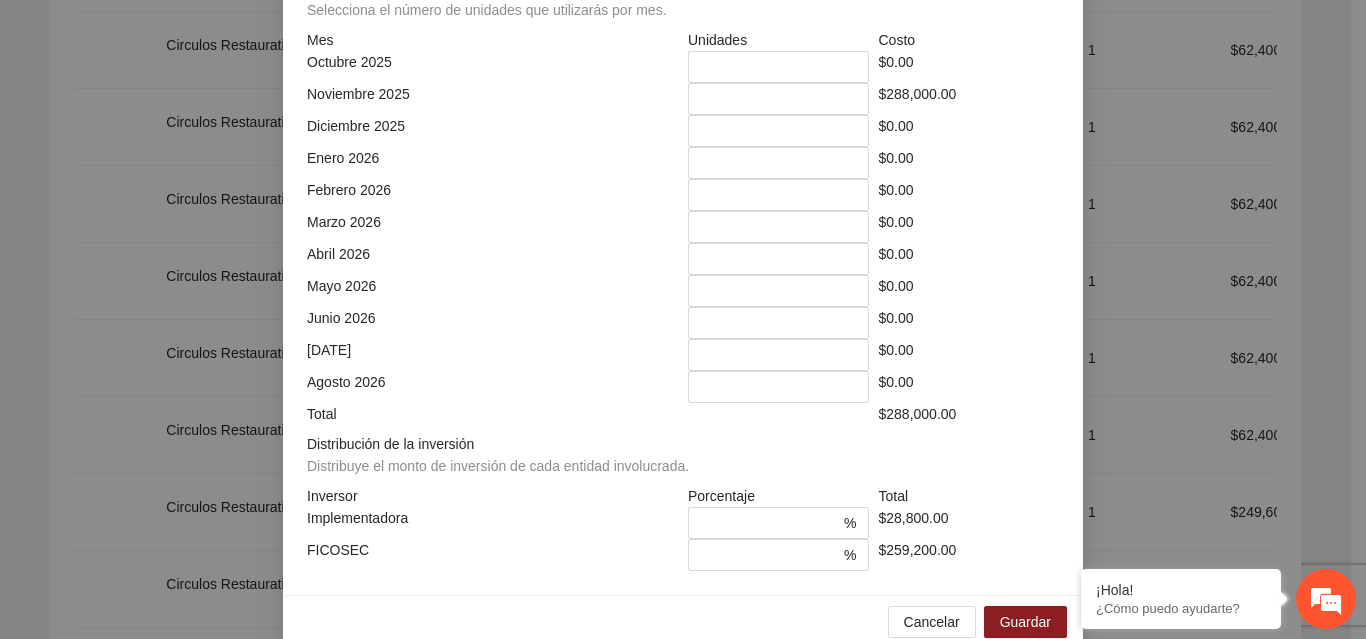 scroll, scrollTop: 539, scrollLeft: 0, axis: vertical 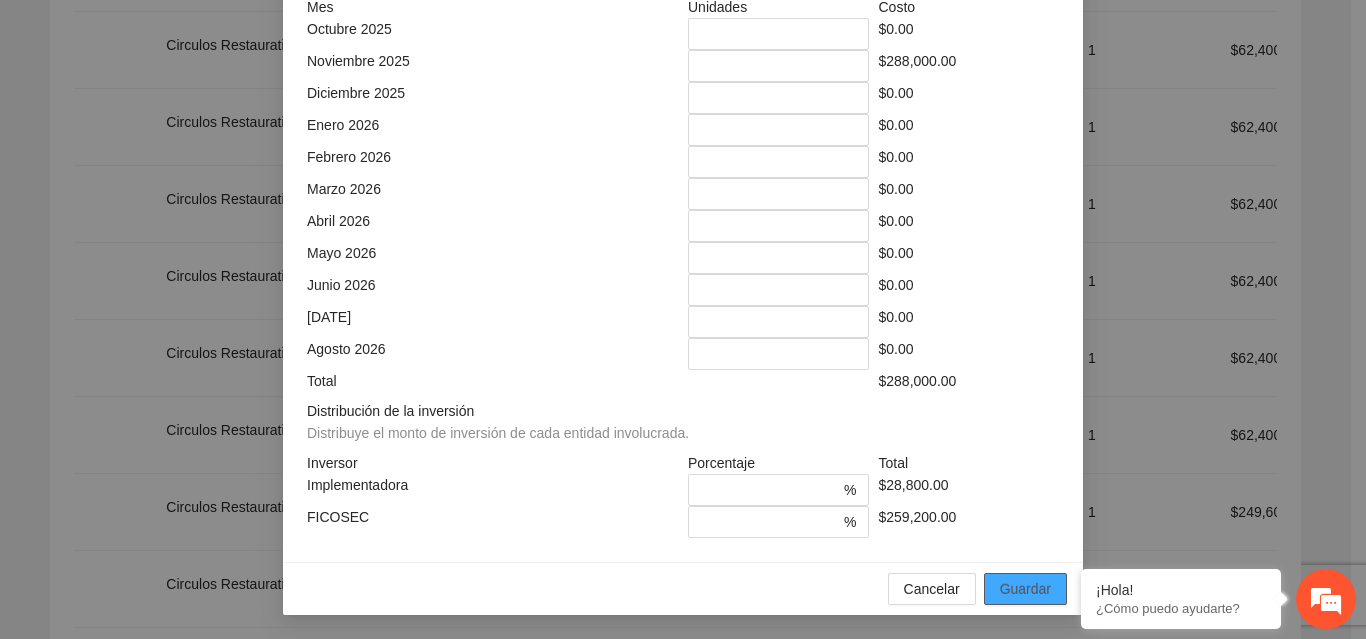 click on "Guardar" at bounding box center (1025, 589) 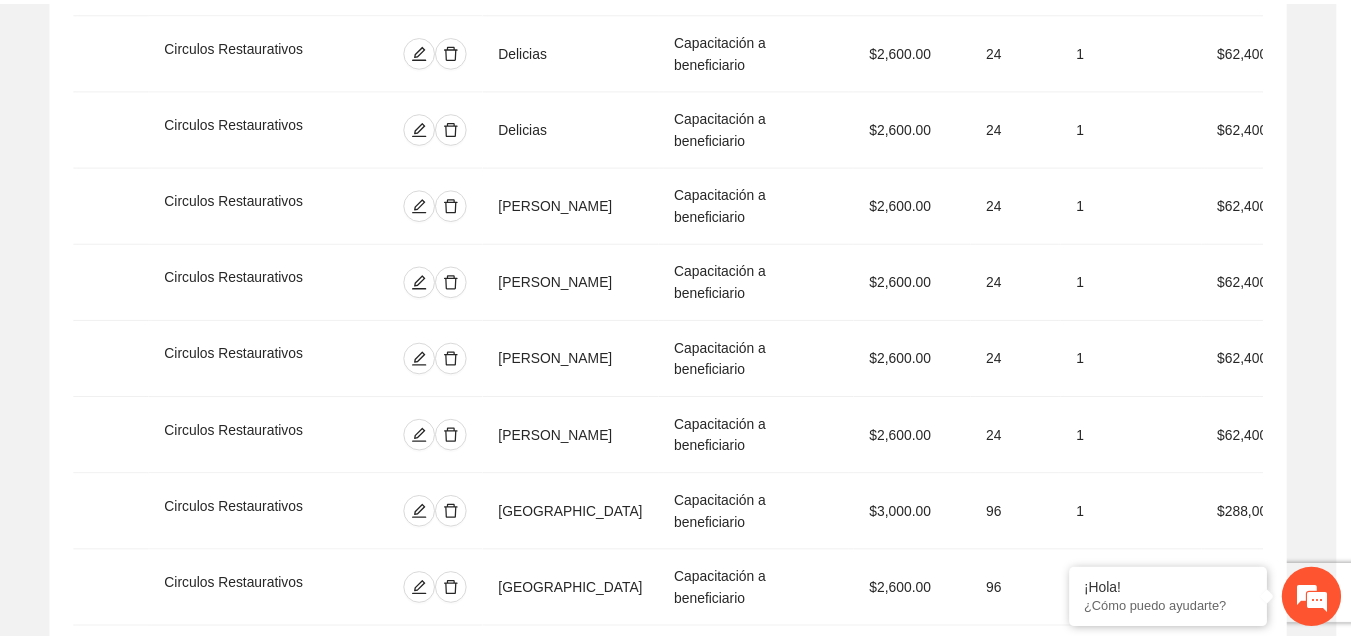 scroll, scrollTop: 439, scrollLeft: 0, axis: vertical 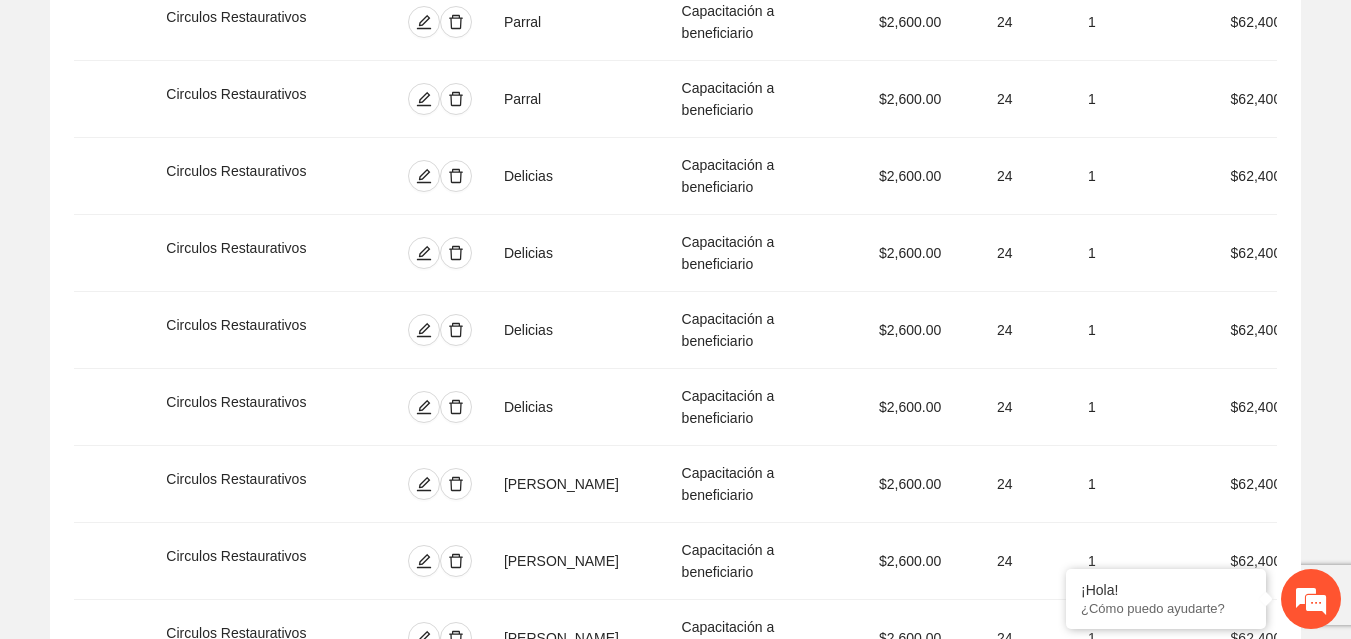 click 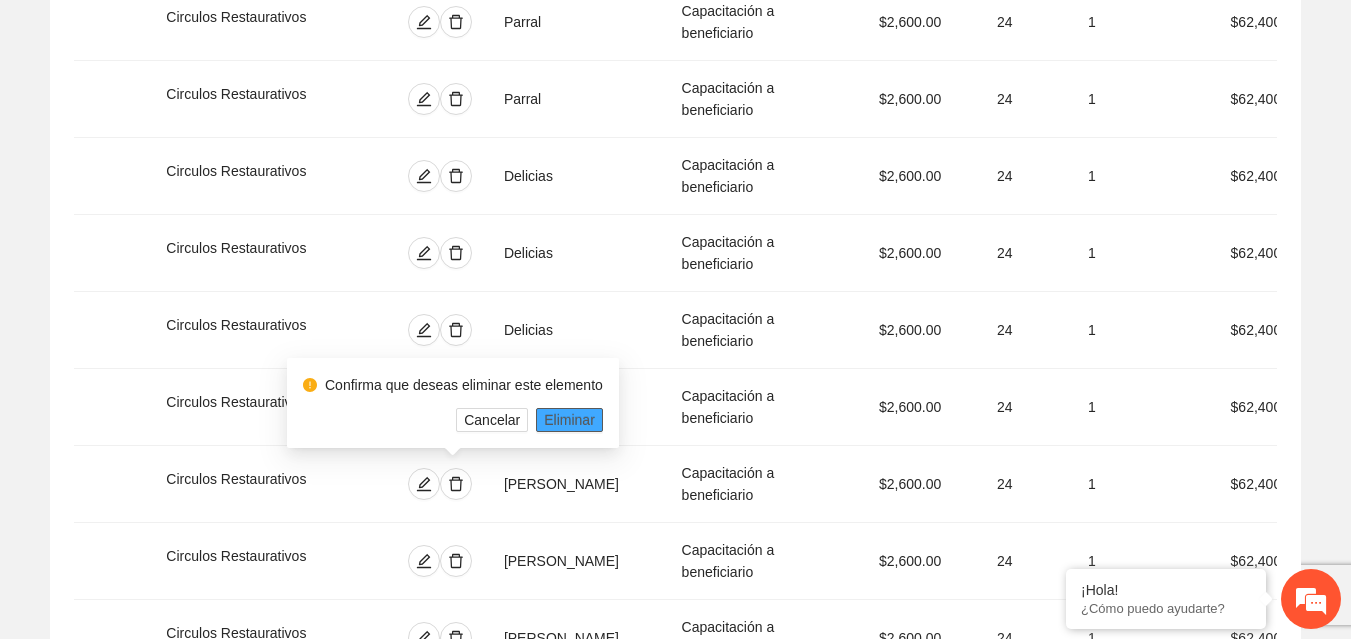 click on "Eliminar" at bounding box center [569, 420] 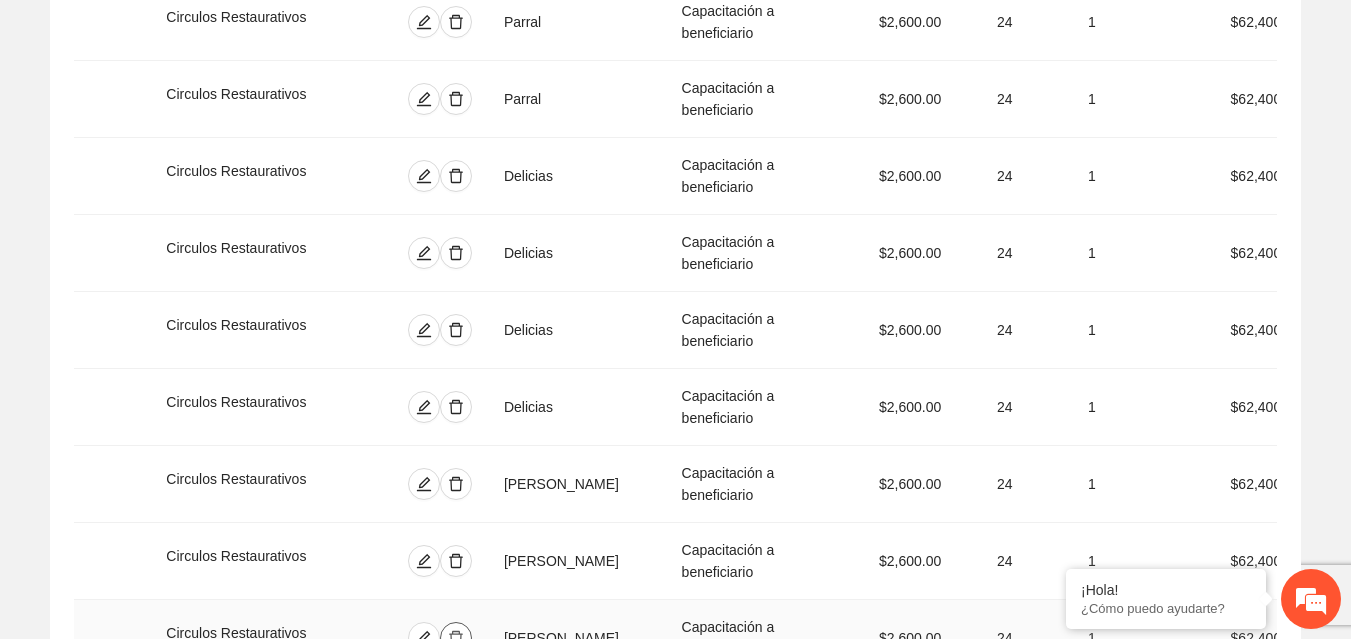 click 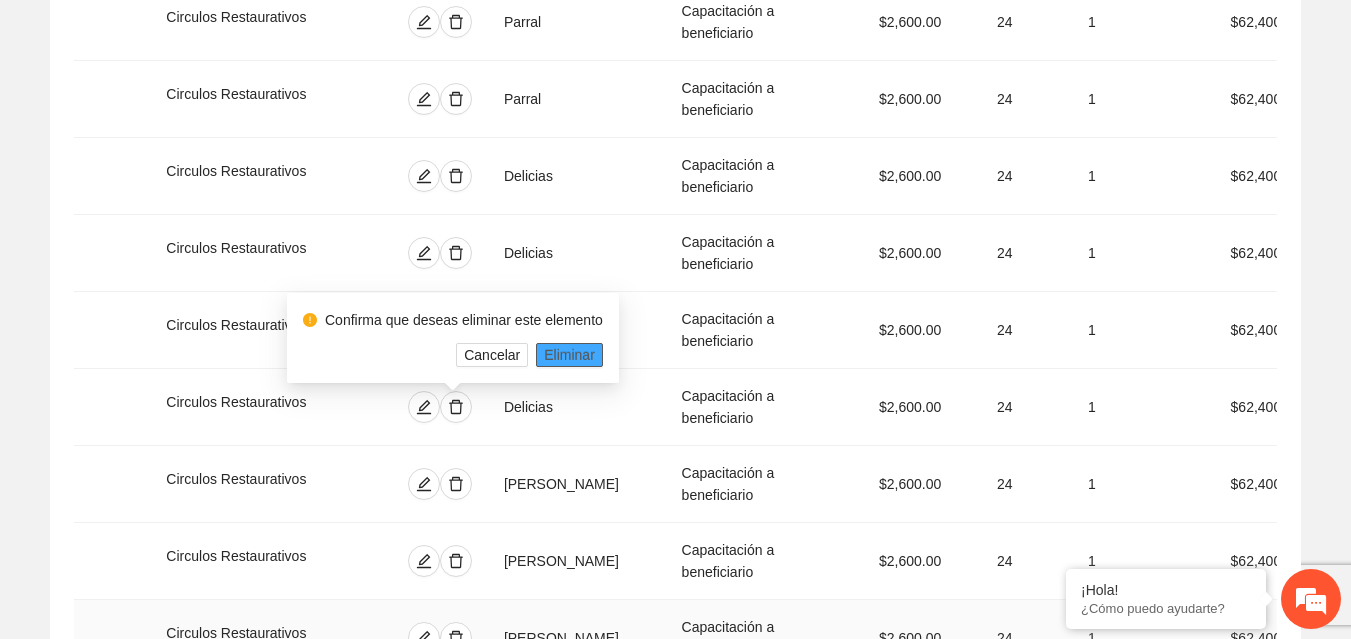 click on "Eliminar" at bounding box center (569, 355) 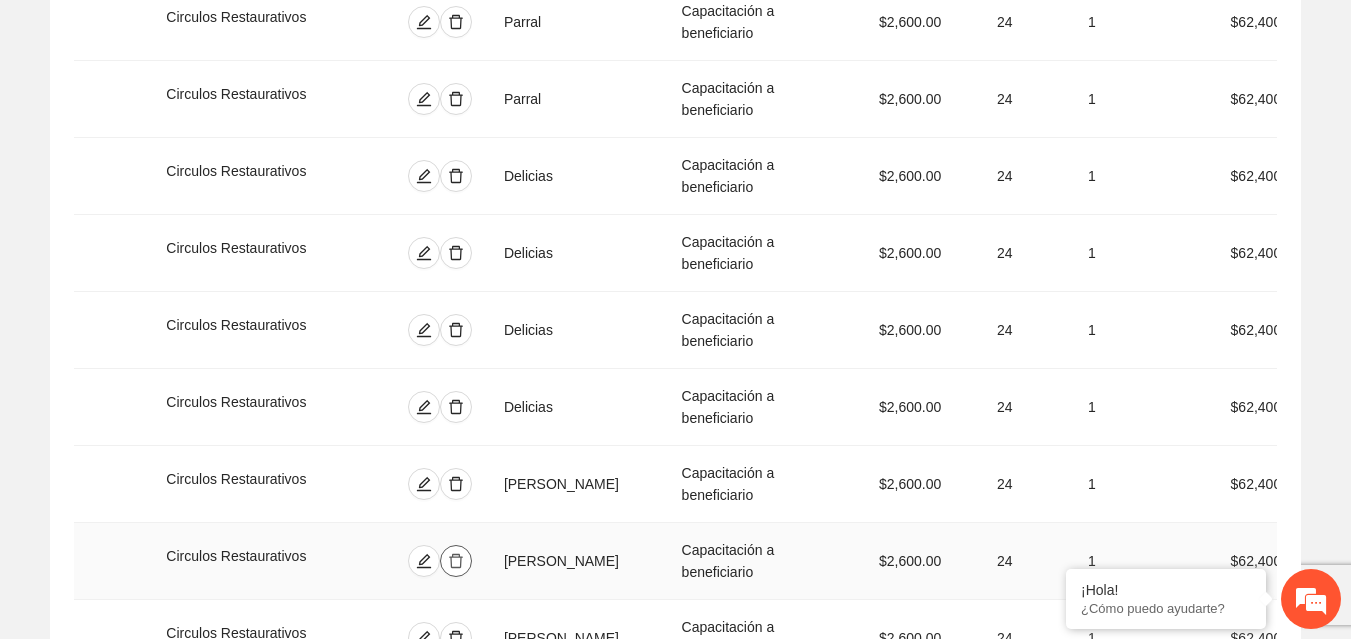 click 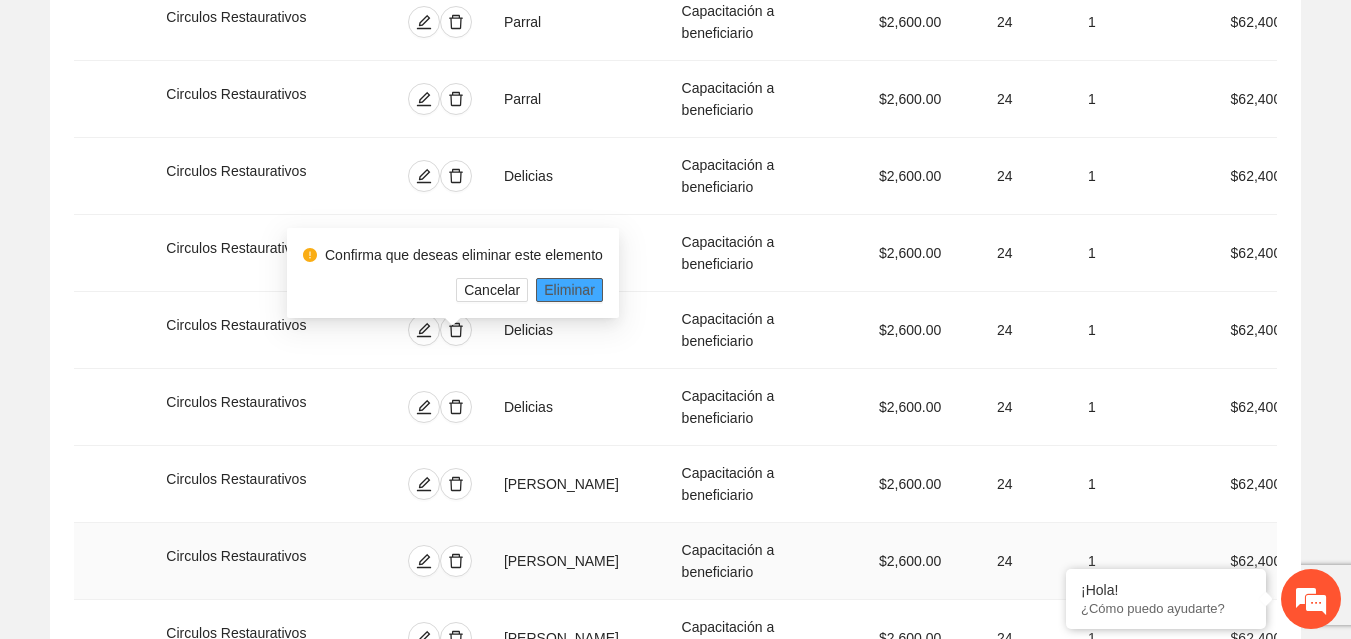click on "Eliminar" at bounding box center (569, 290) 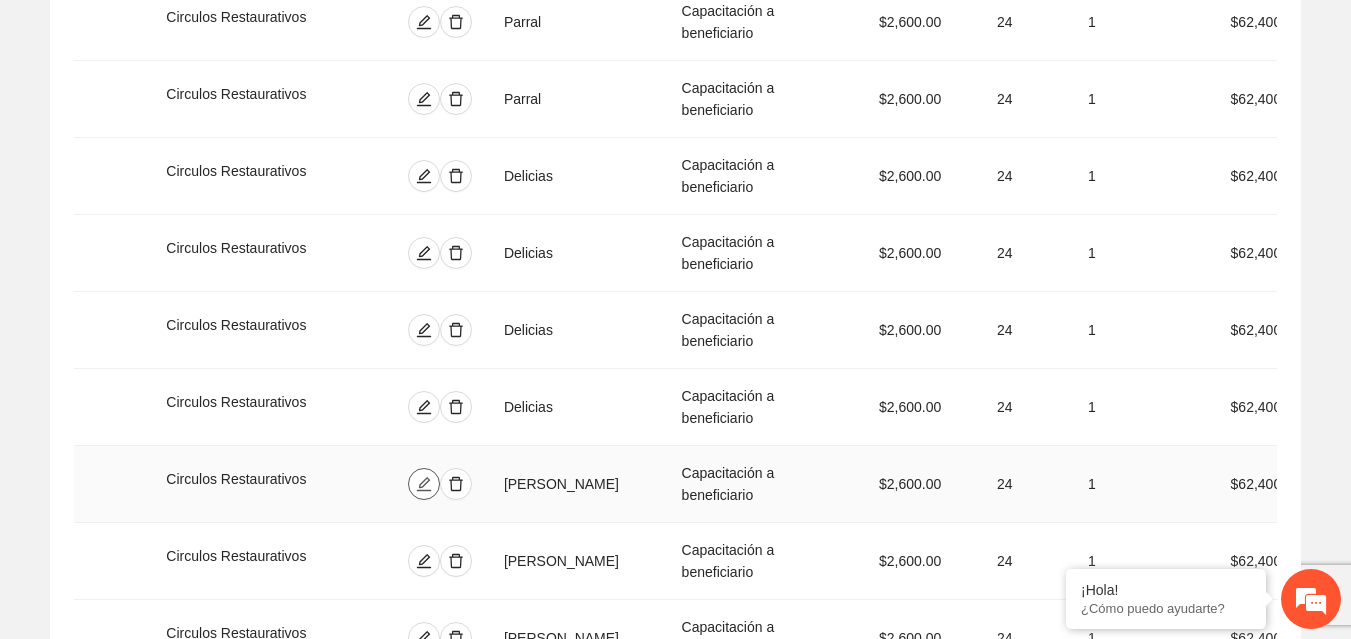 click 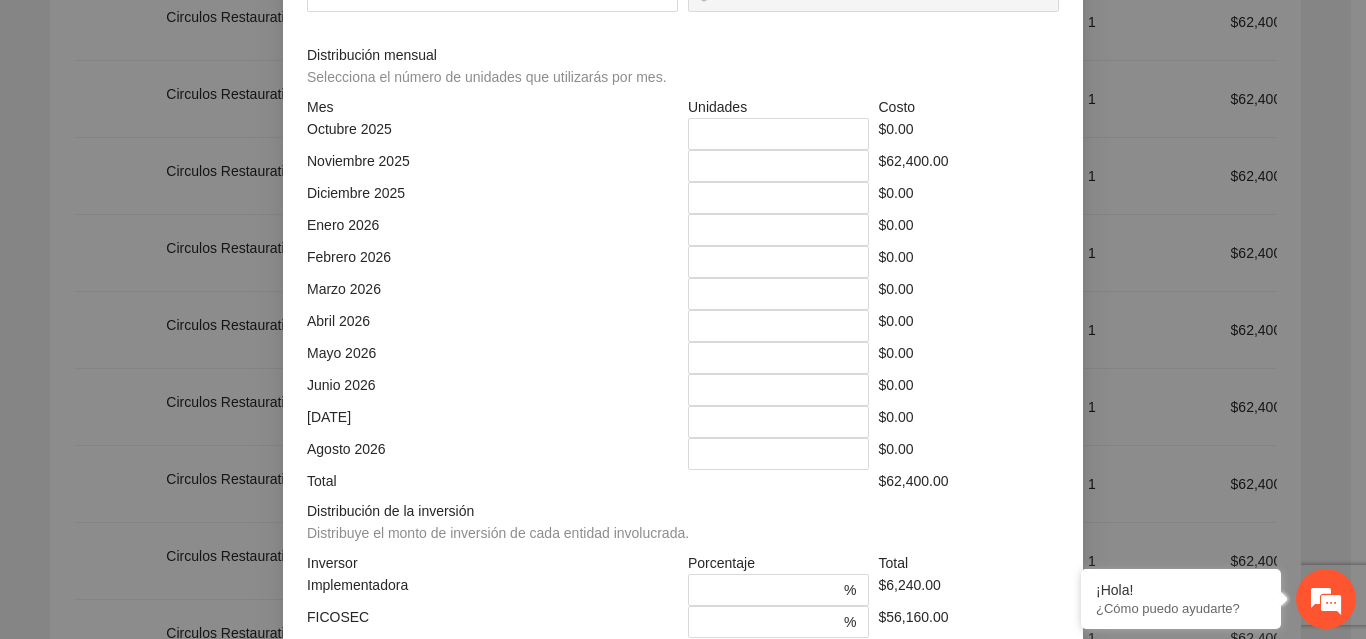 drag, startPoint x: 739, startPoint y: 367, endPoint x: 621, endPoint y: 360, distance: 118.20744 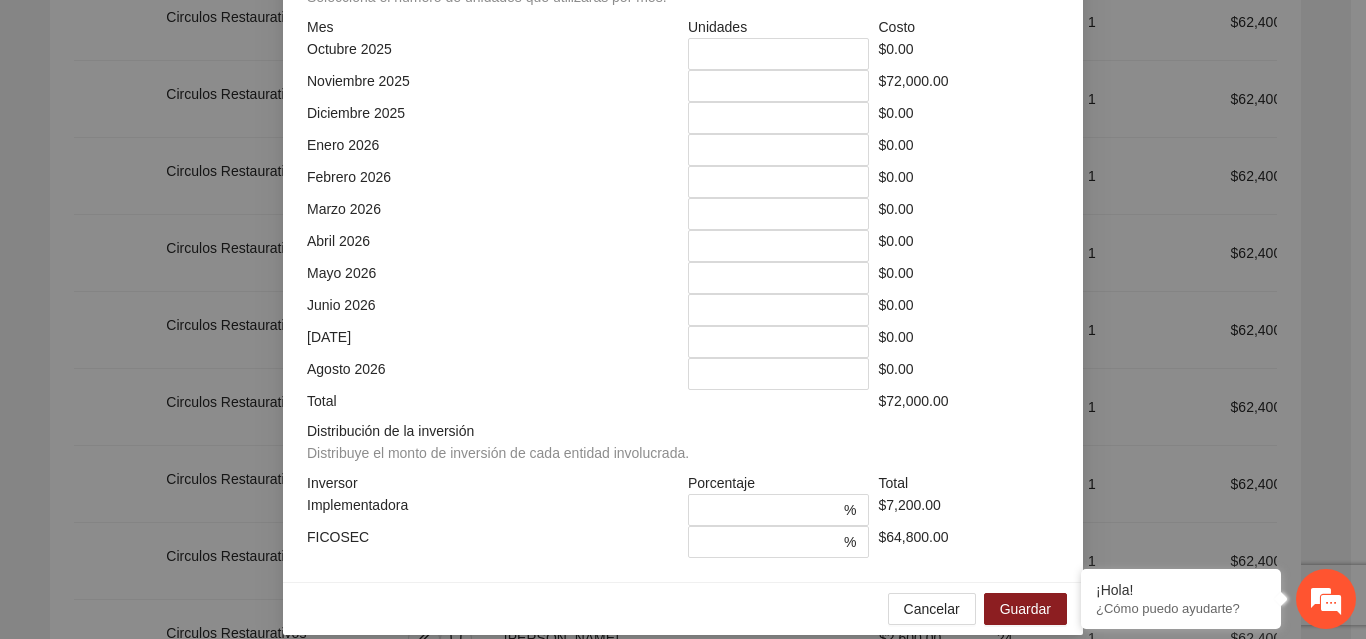 scroll, scrollTop: 539, scrollLeft: 0, axis: vertical 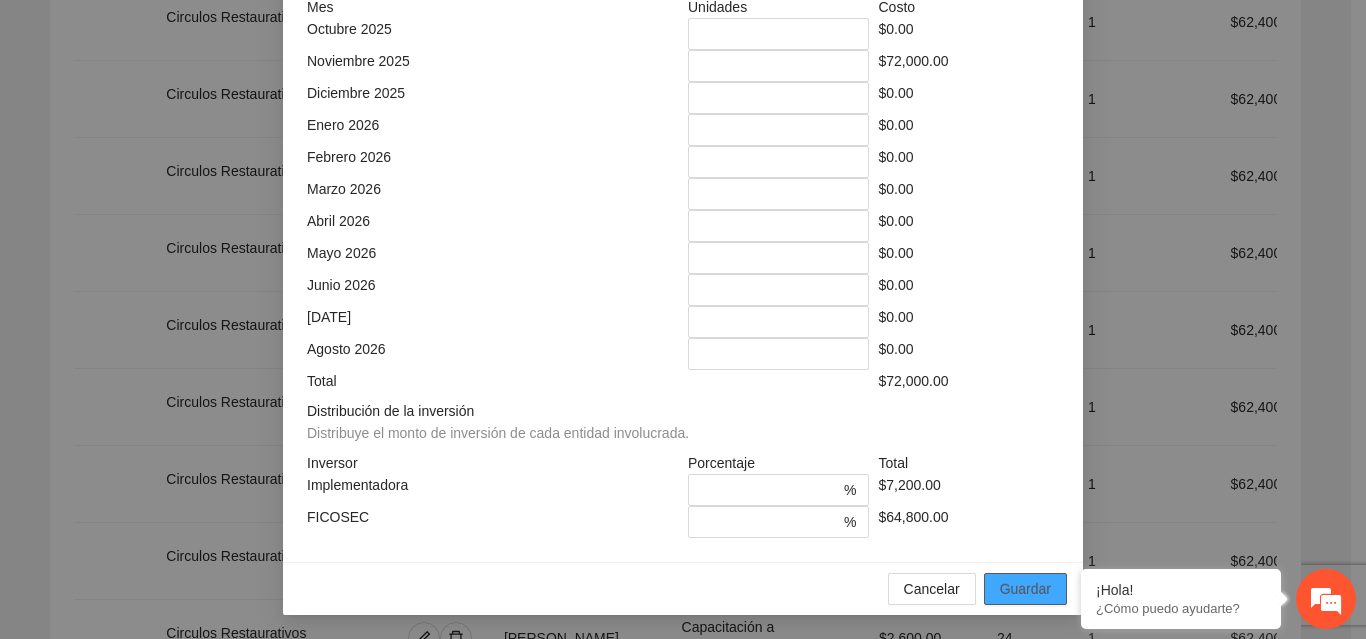 click on "Guardar" at bounding box center (1025, 589) 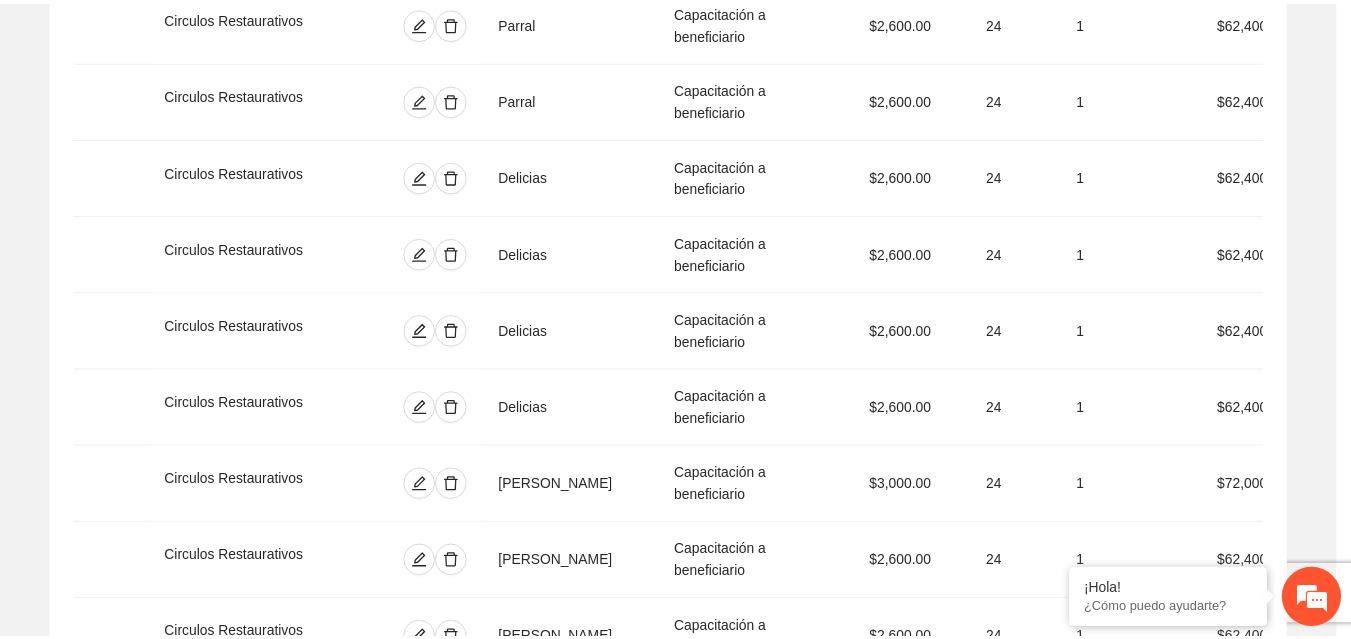 scroll, scrollTop: 439, scrollLeft: 0, axis: vertical 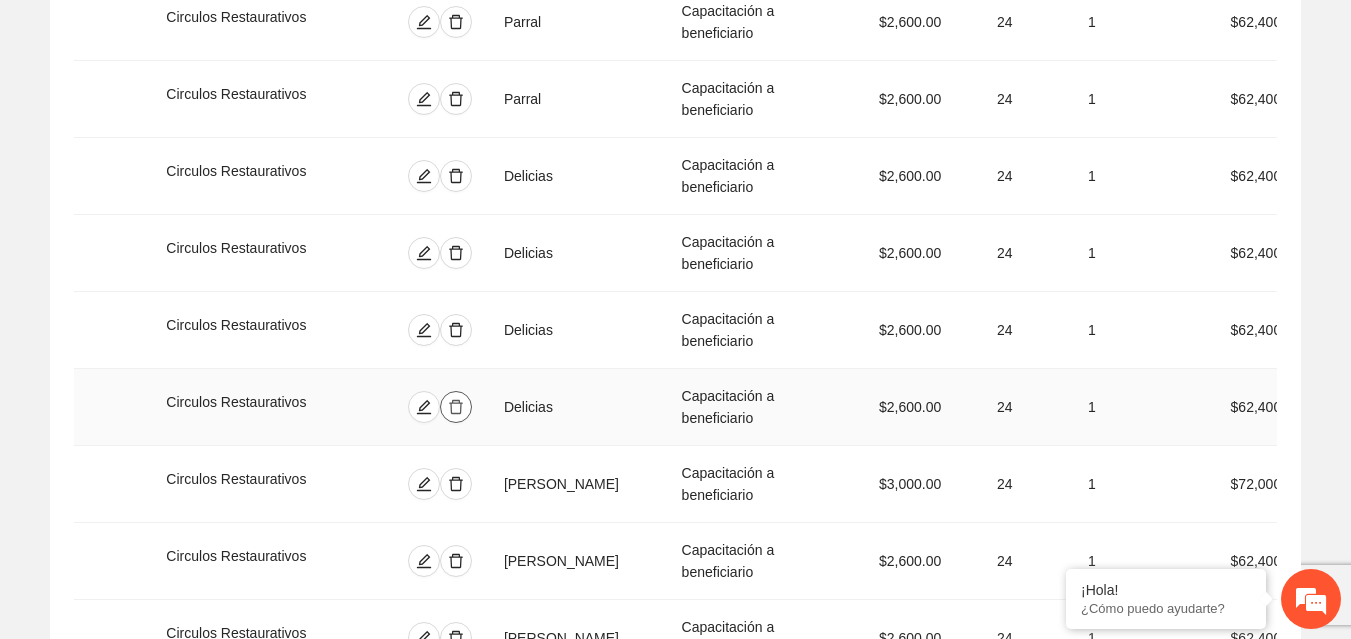 click 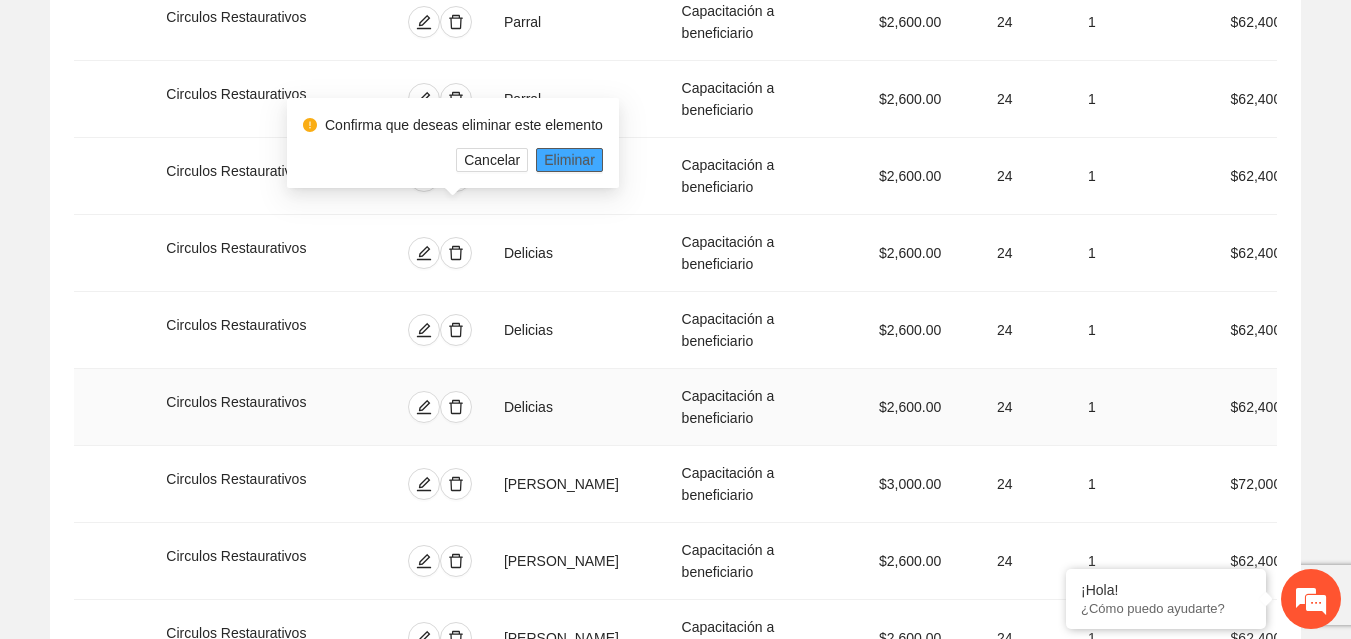 click on "Eliminar" at bounding box center (569, 160) 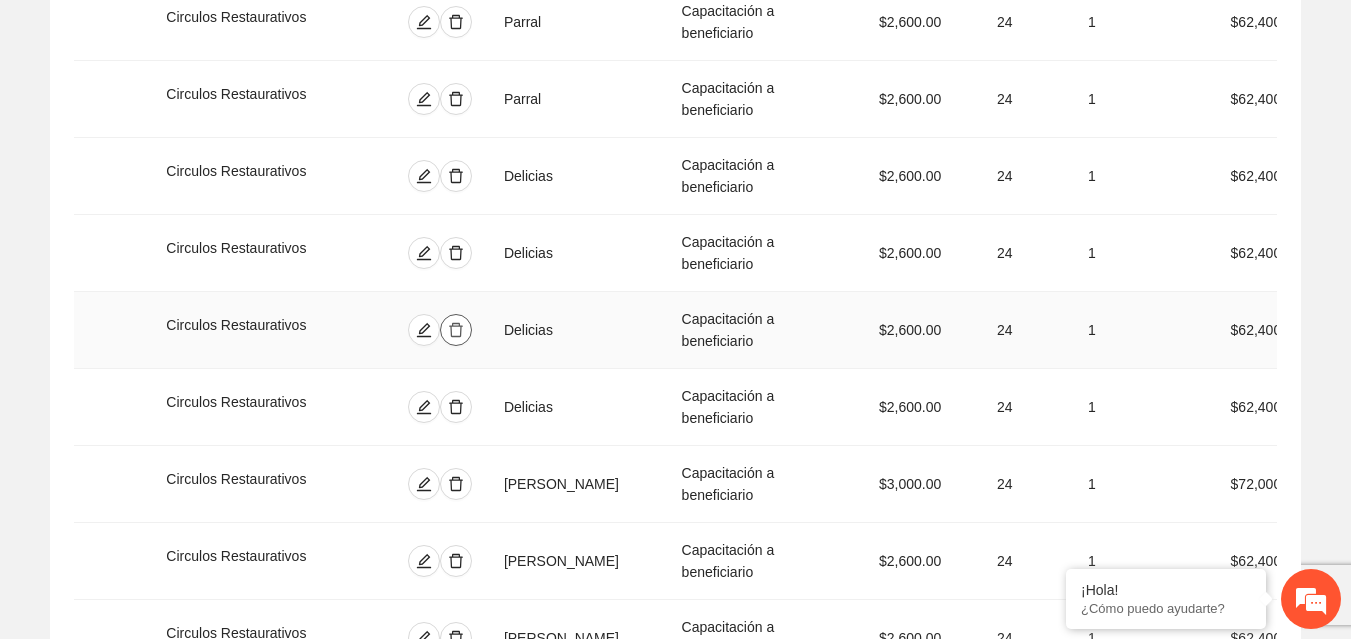click 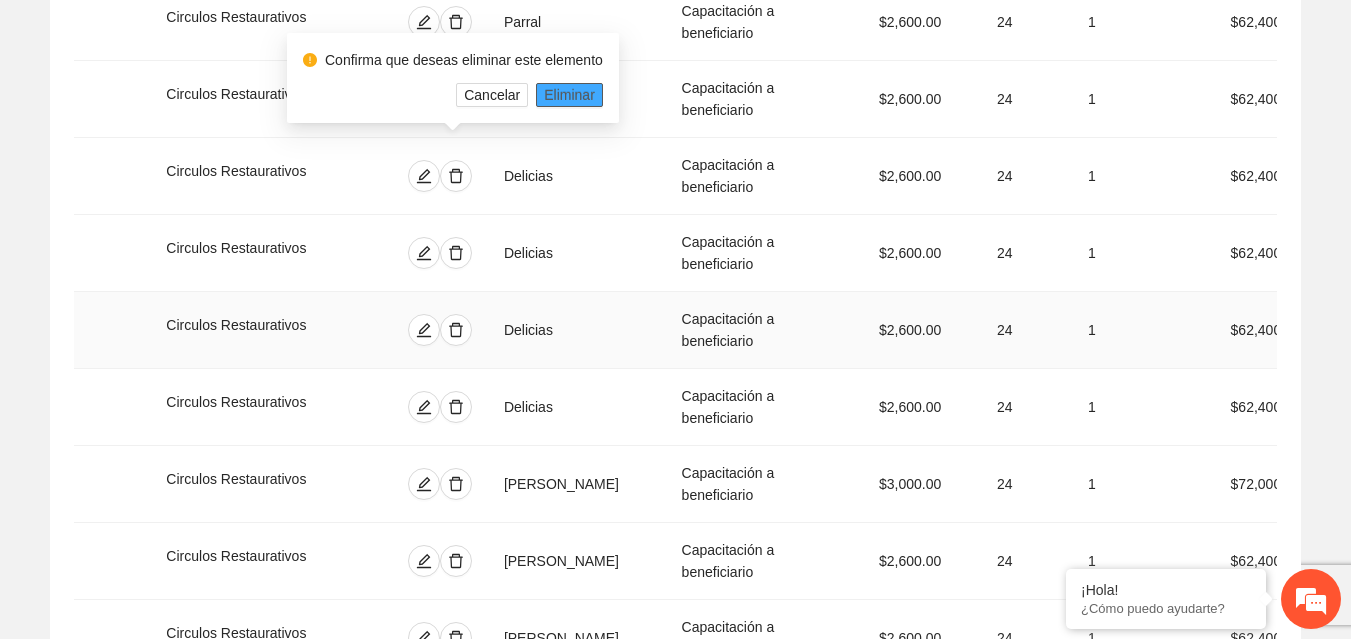 click on "Eliminar" at bounding box center (569, 95) 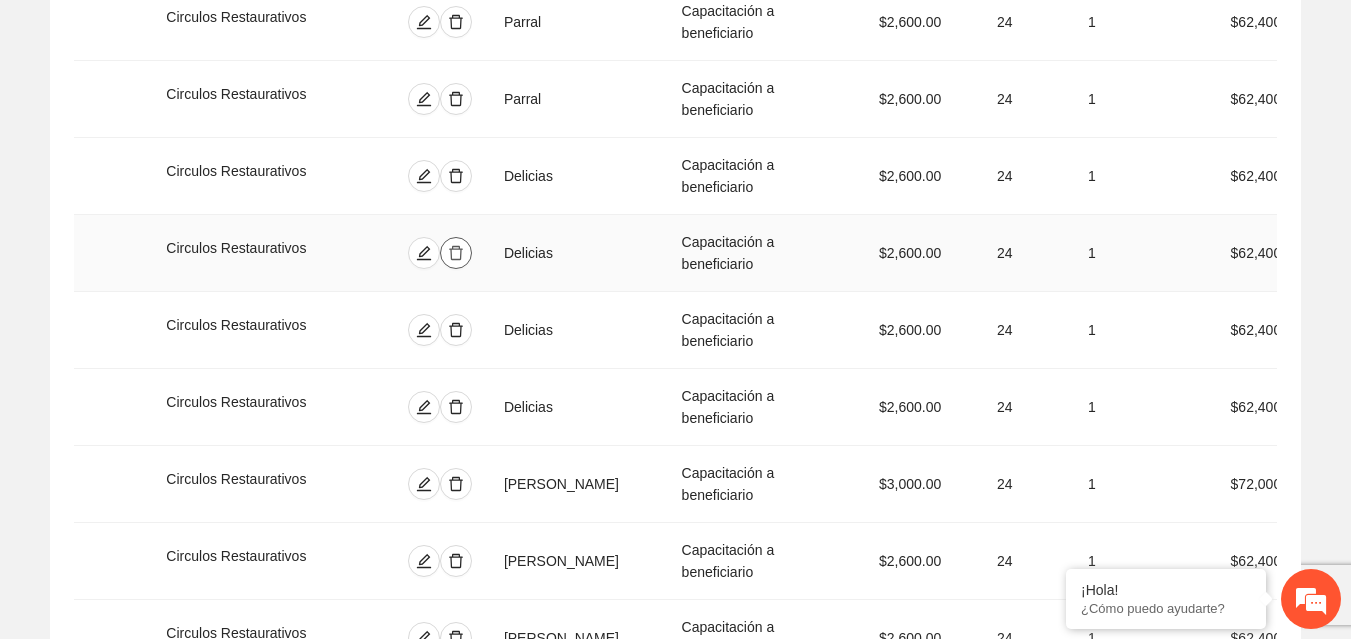 click 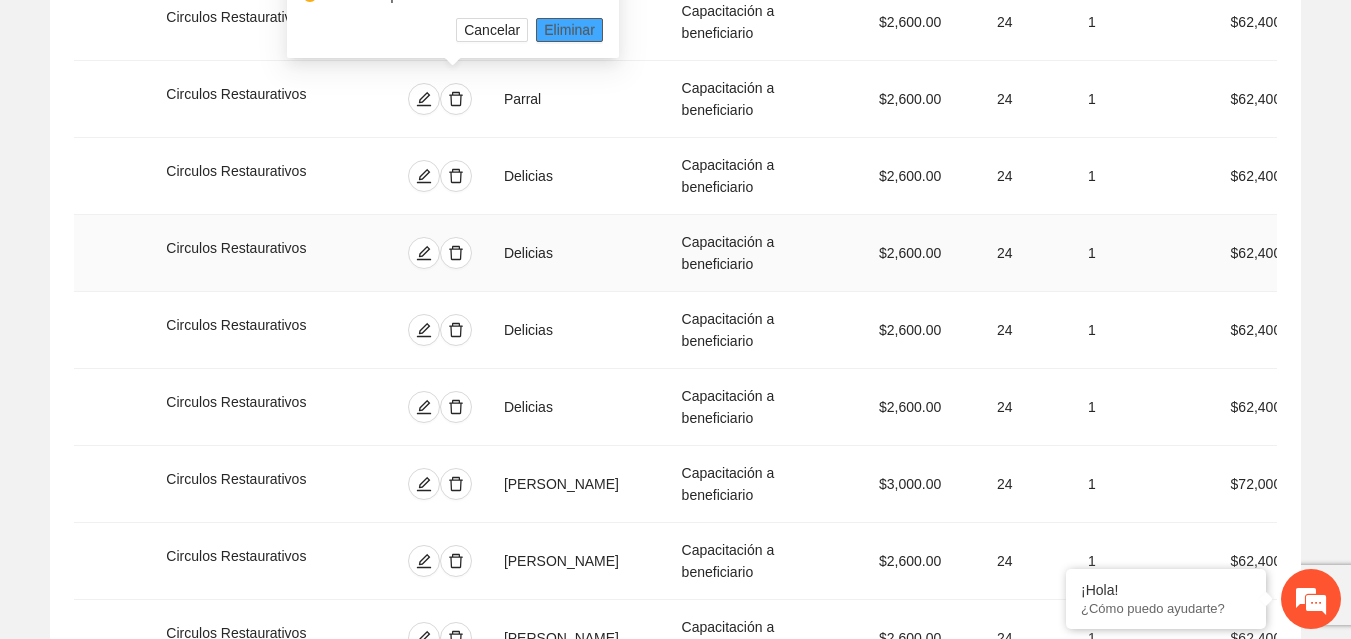 click on "Eliminar" at bounding box center [569, 30] 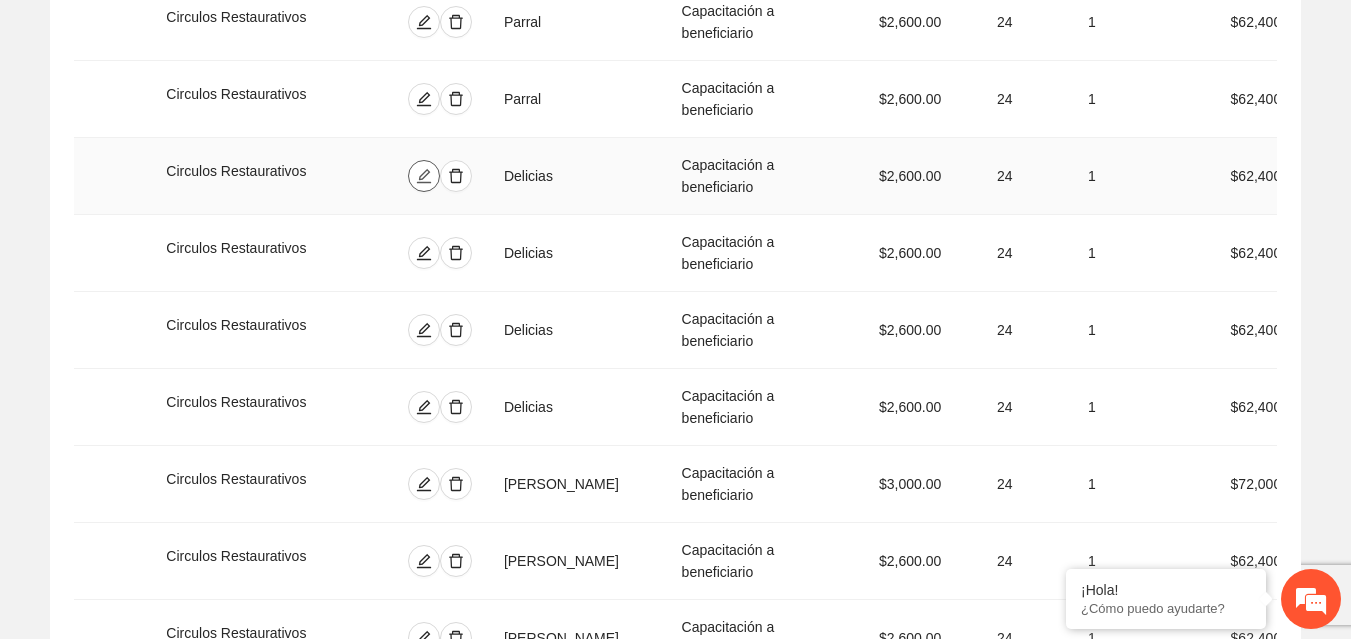 click 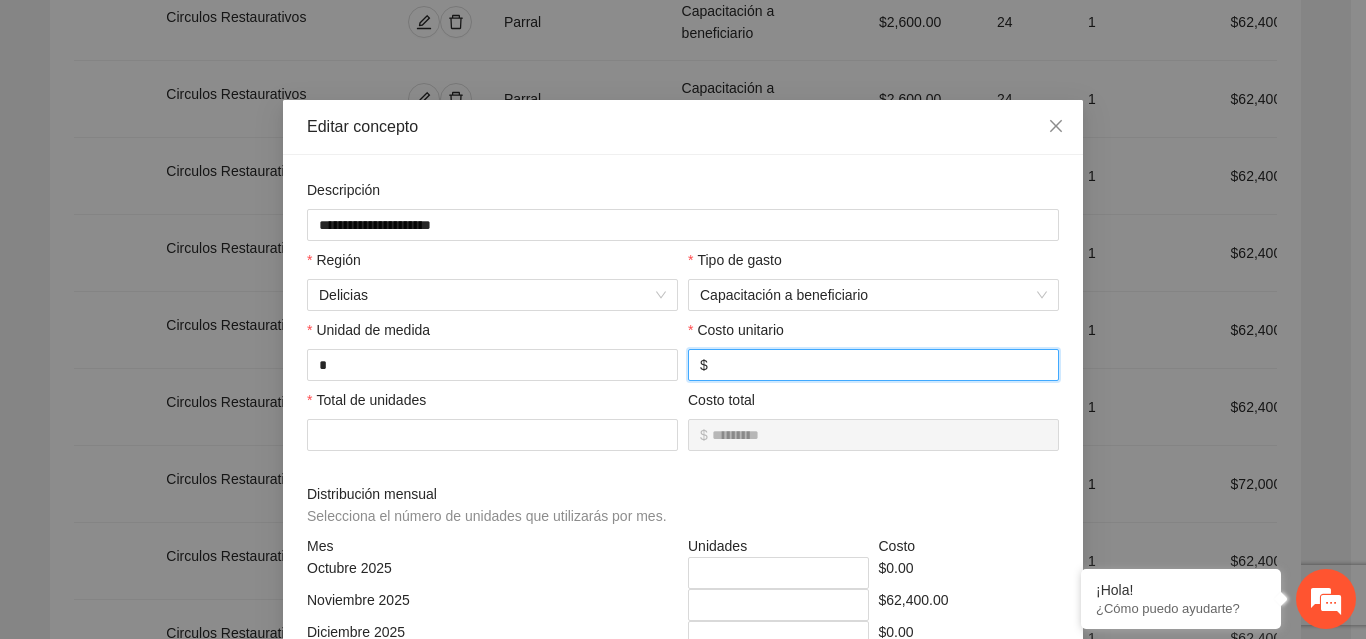 drag, startPoint x: 780, startPoint y: 373, endPoint x: 648, endPoint y: 347, distance: 134.53624 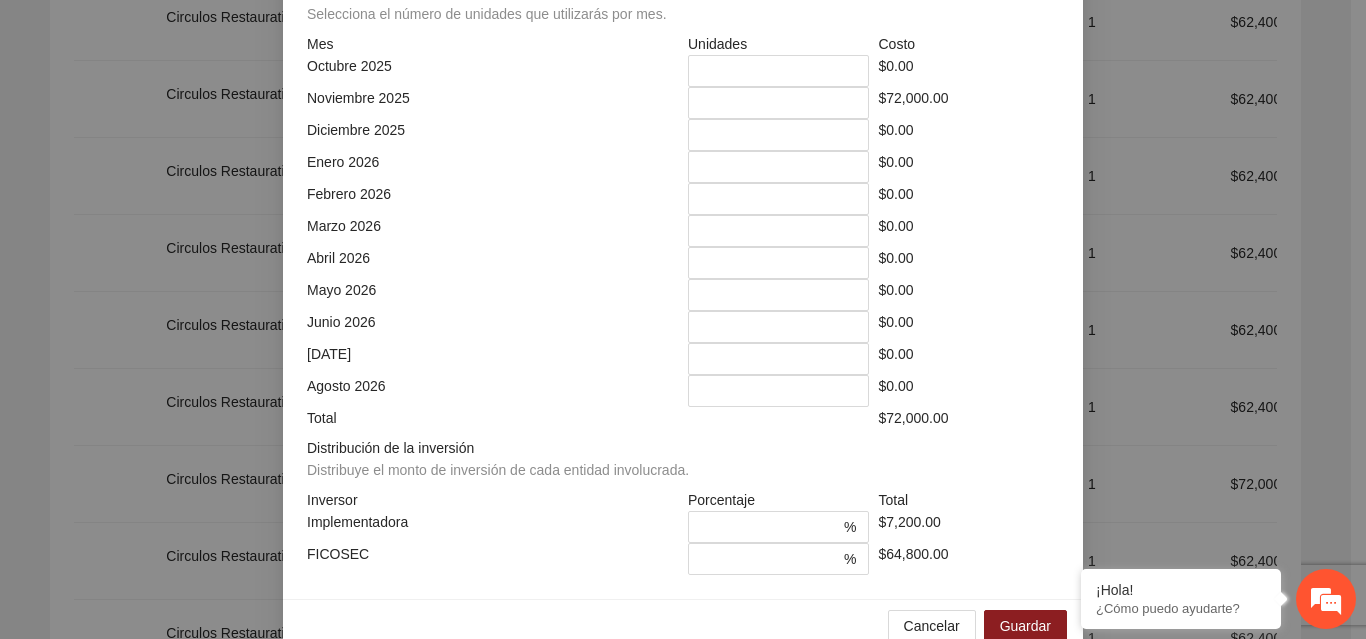 scroll, scrollTop: 539, scrollLeft: 0, axis: vertical 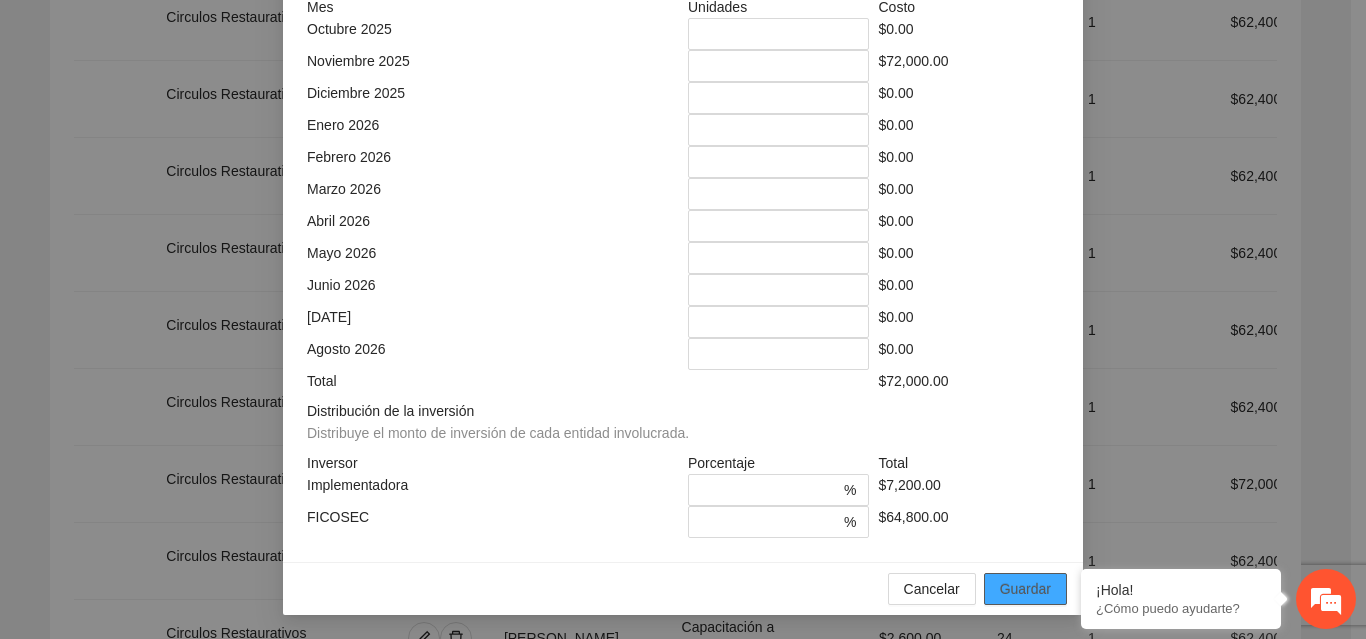 click on "Guardar" at bounding box center [1025, 589] 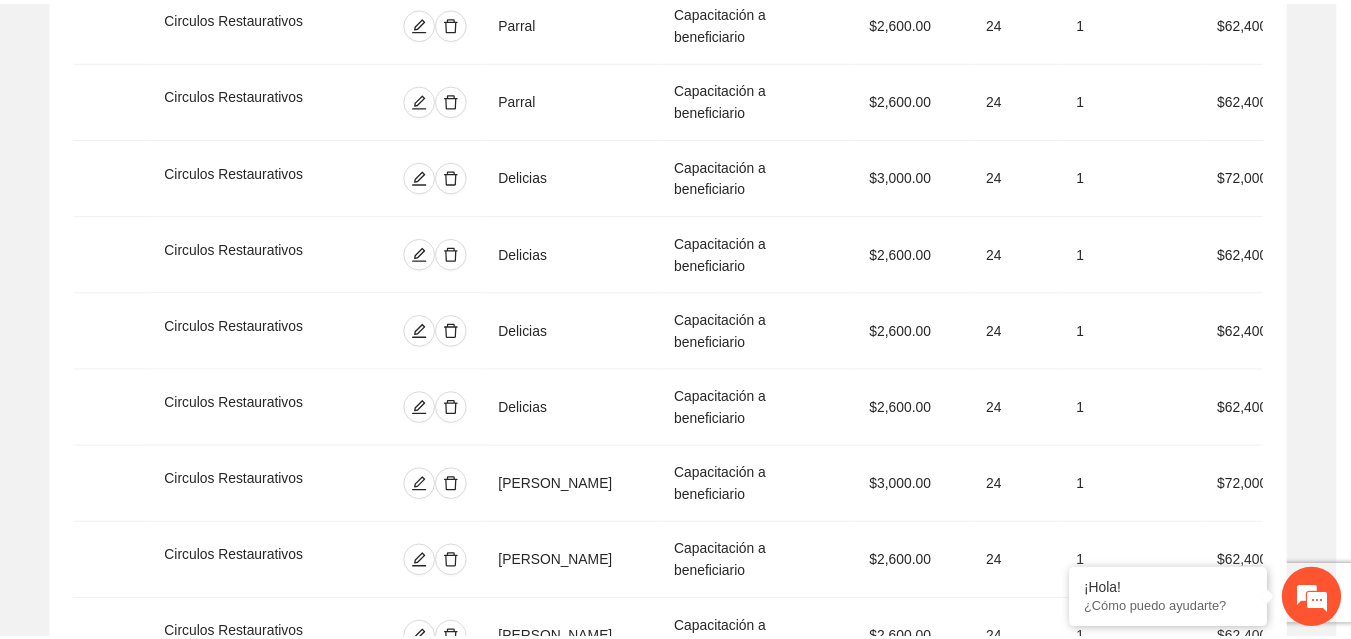 scroll, scrollTop: 439, scrollLeft: 0, axis: vertical 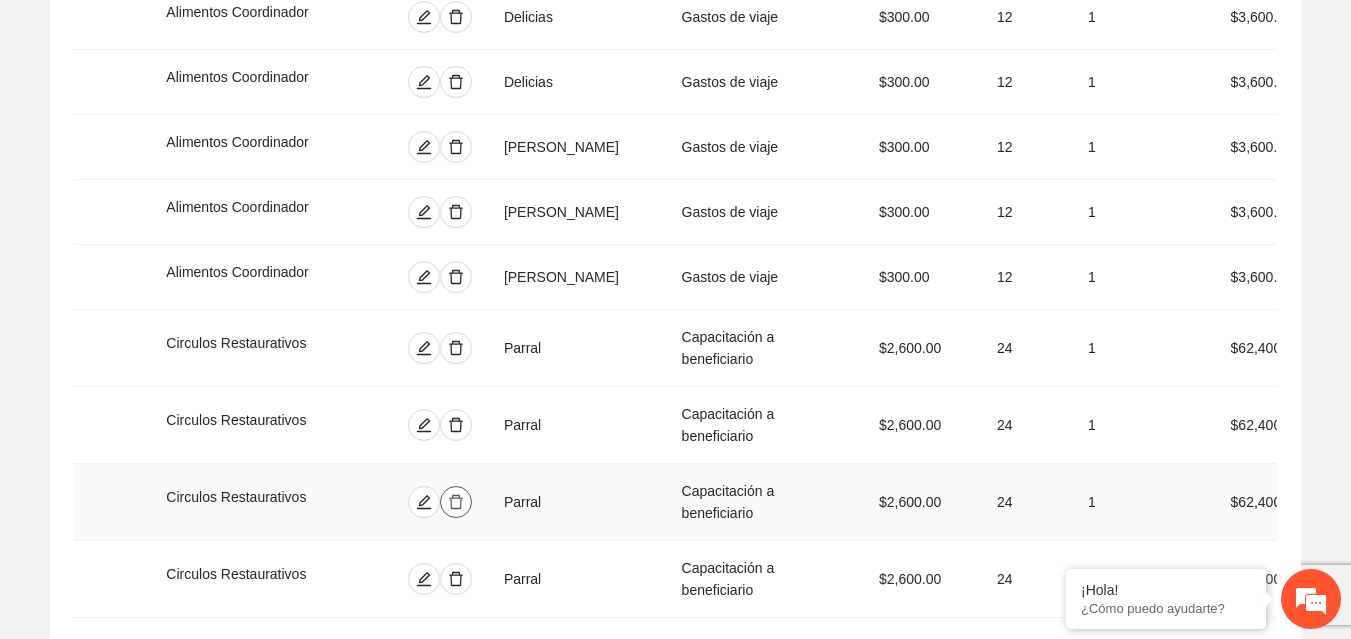 click 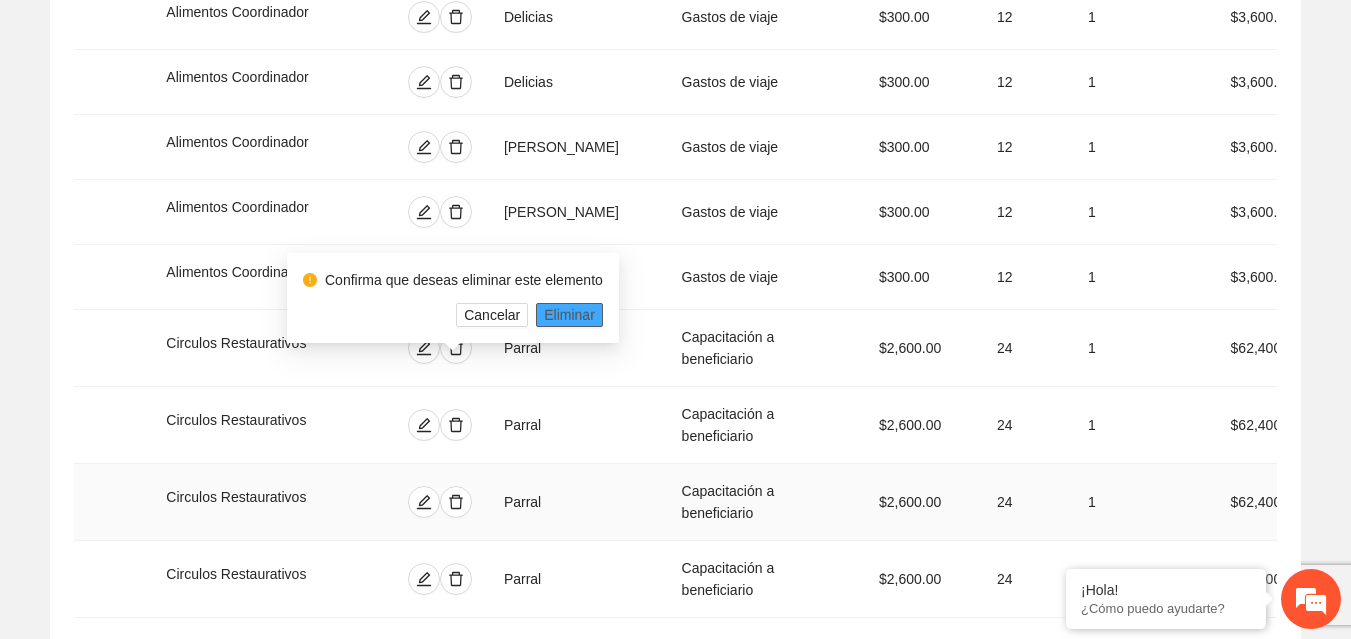 click on "Eliminar" at bounding box center (569, 315) 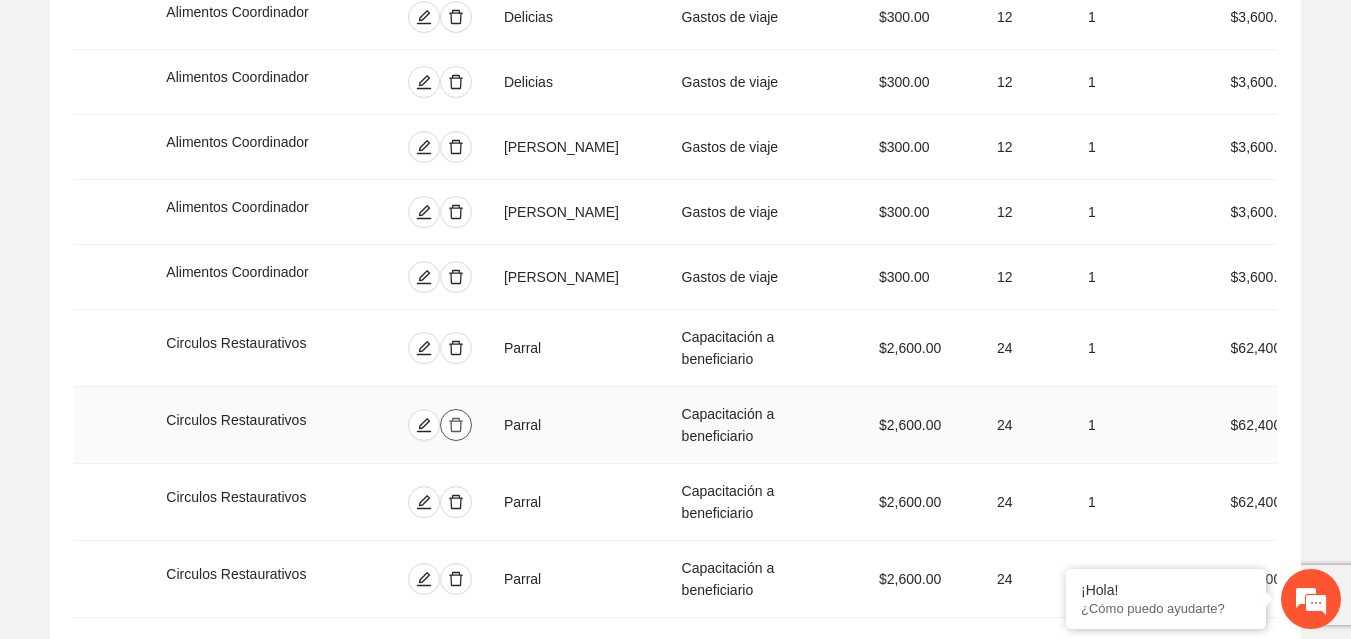 click 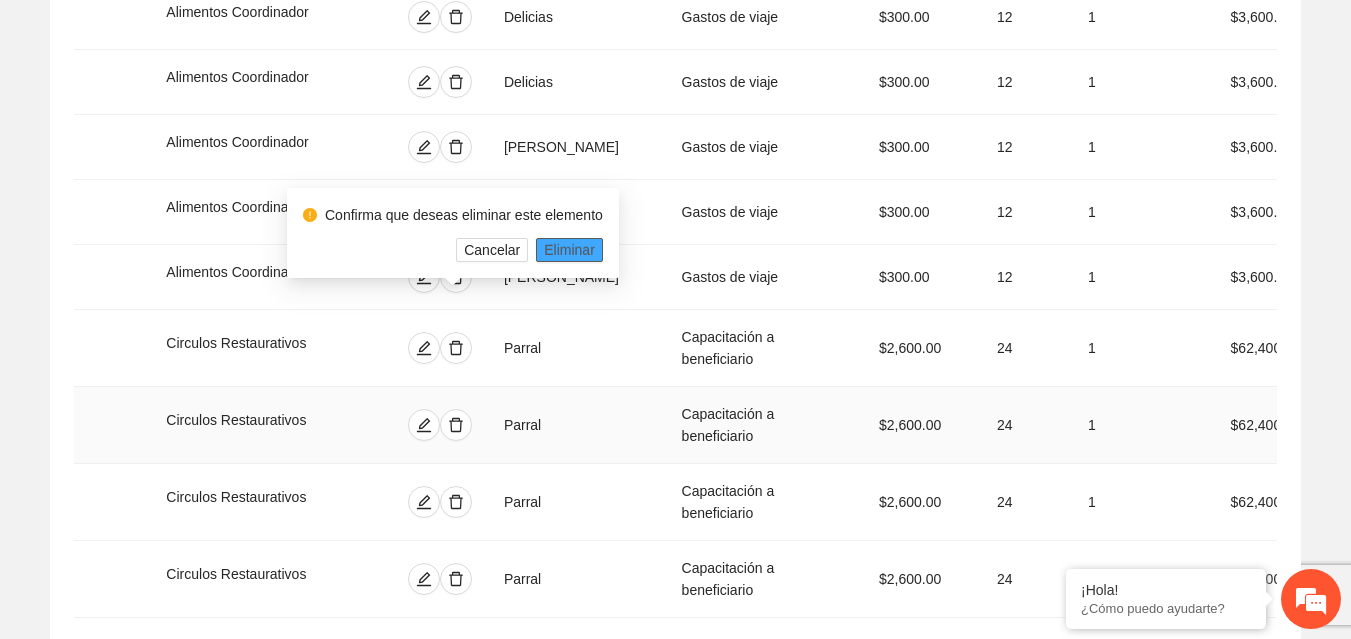 click on "Eliminar" at bounding box center [569, 250] 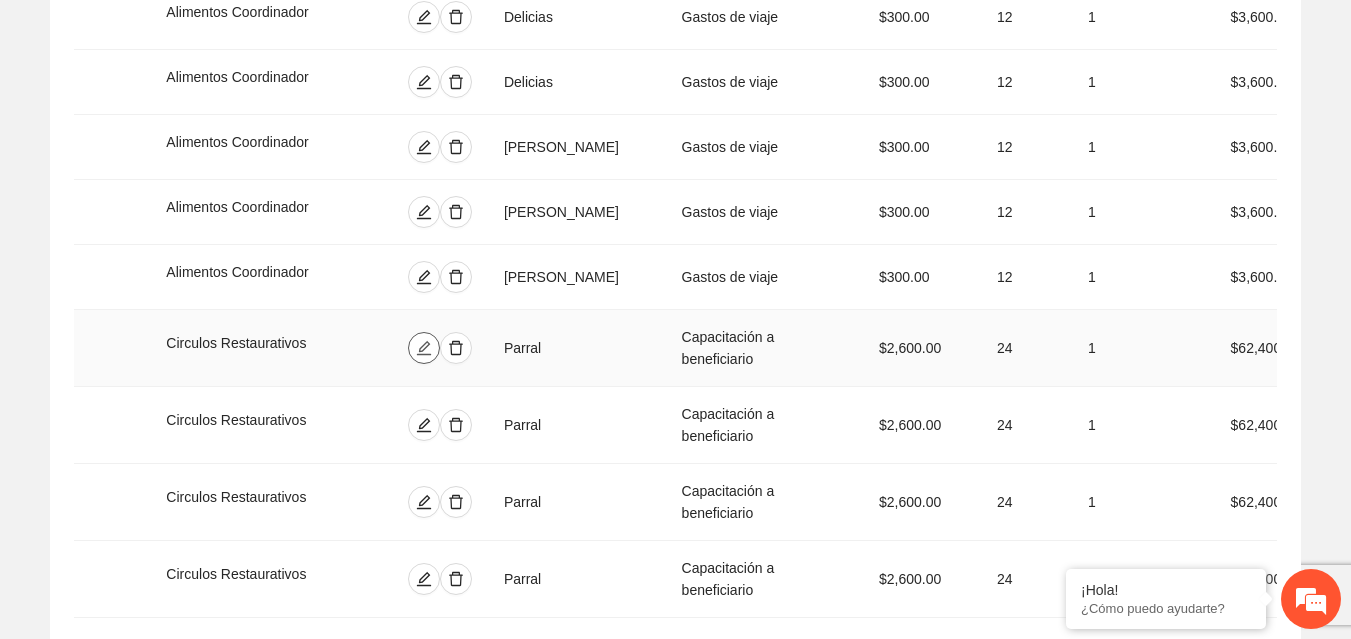click 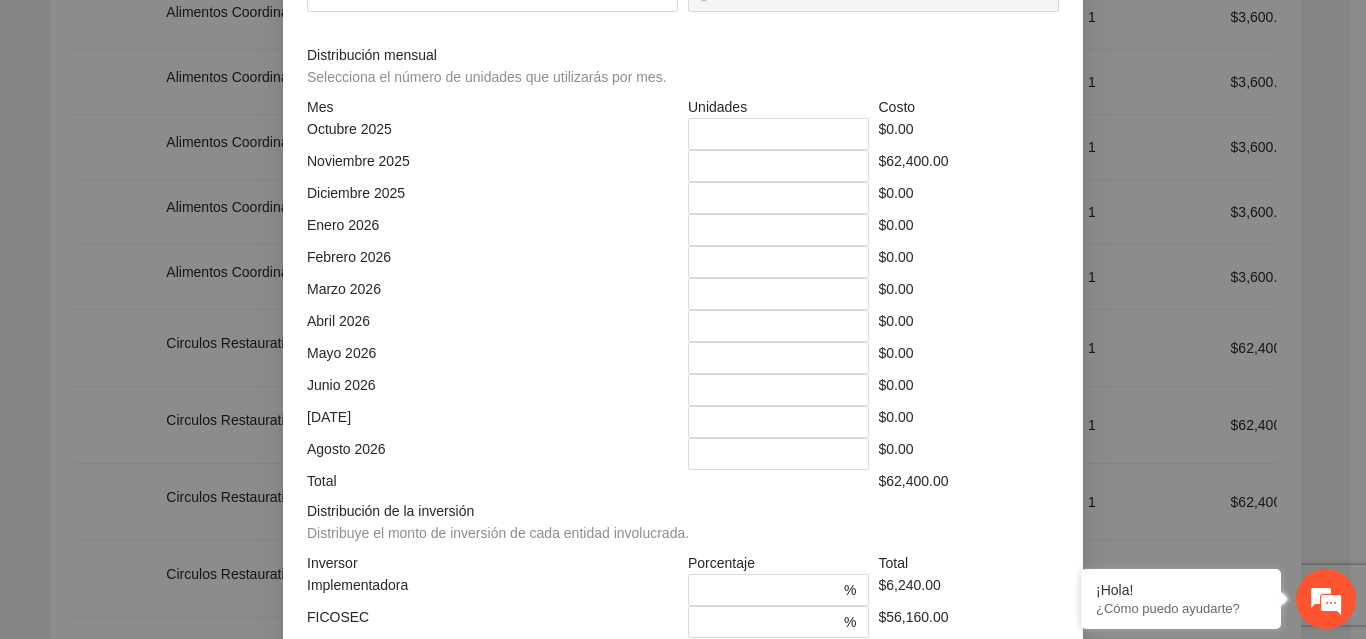 drag, startPoint x: 764, startPoint y: 364, endPoint x: 656, endPoint y: 356, distance: 108.29589 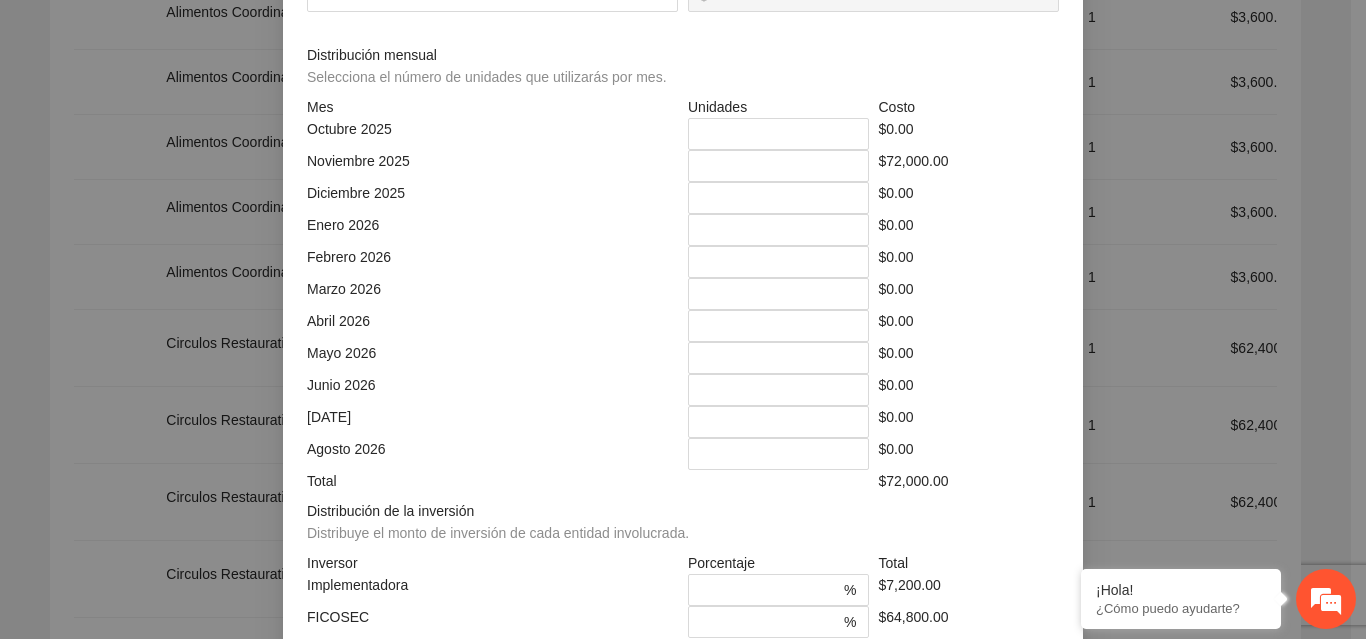 scroll, scrollTop: 539, scrollLeft: 0, axis: vertical 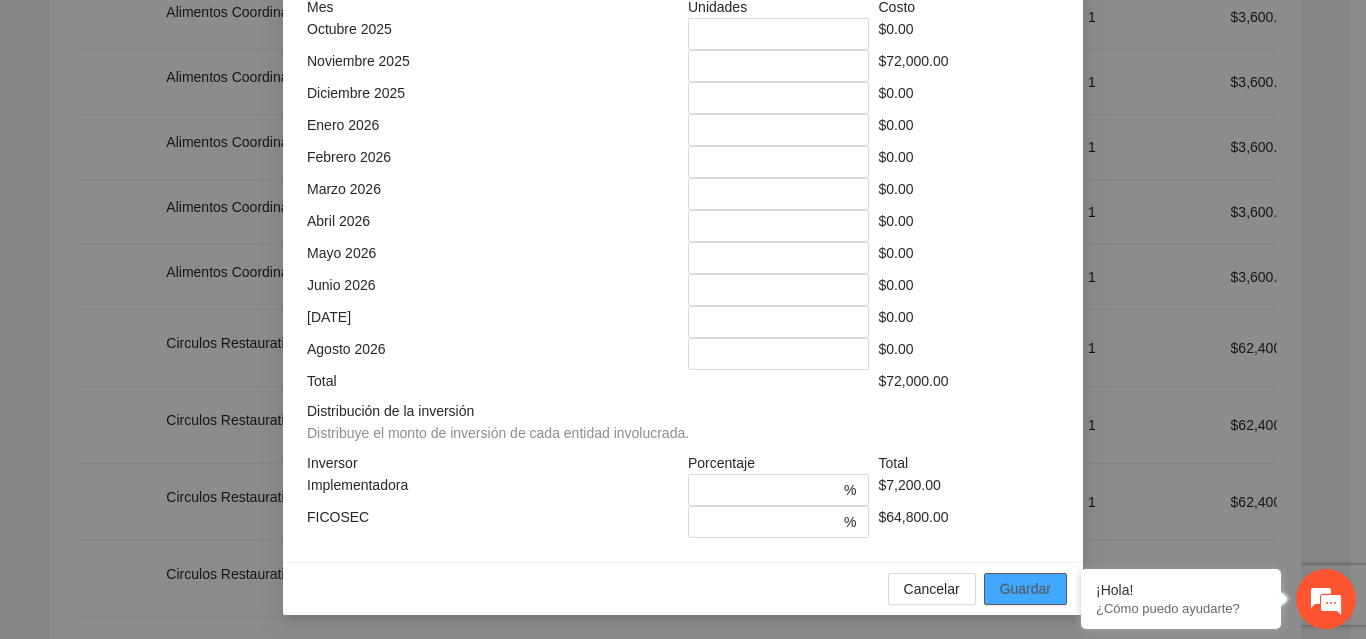 click on "Guardar" at bounding box center [1025, 589] 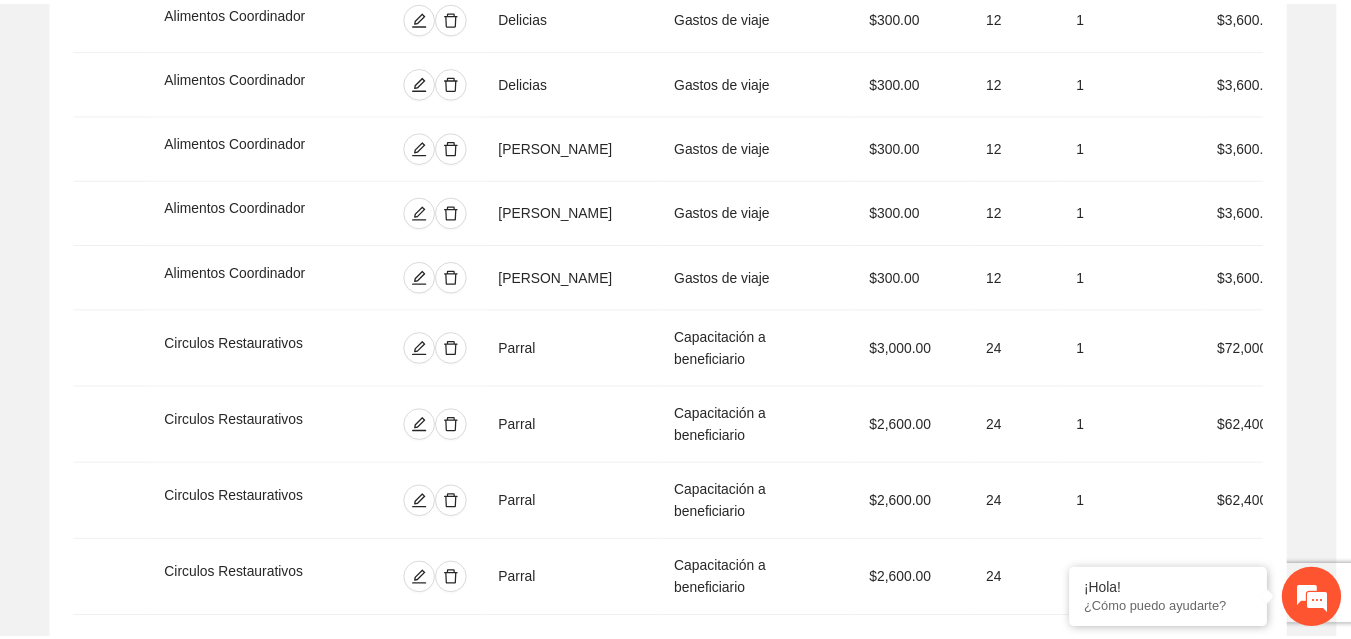 scroll, scrollTop: 439, scrollLeft: 0, axis: vertical 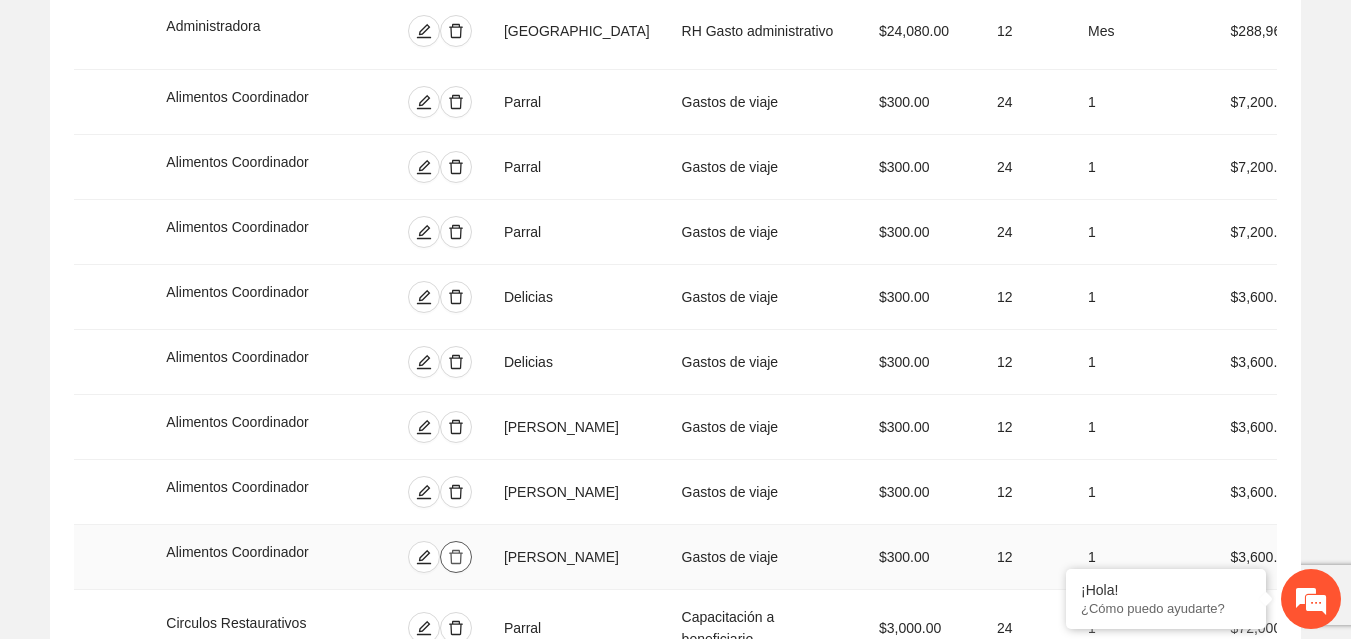 click 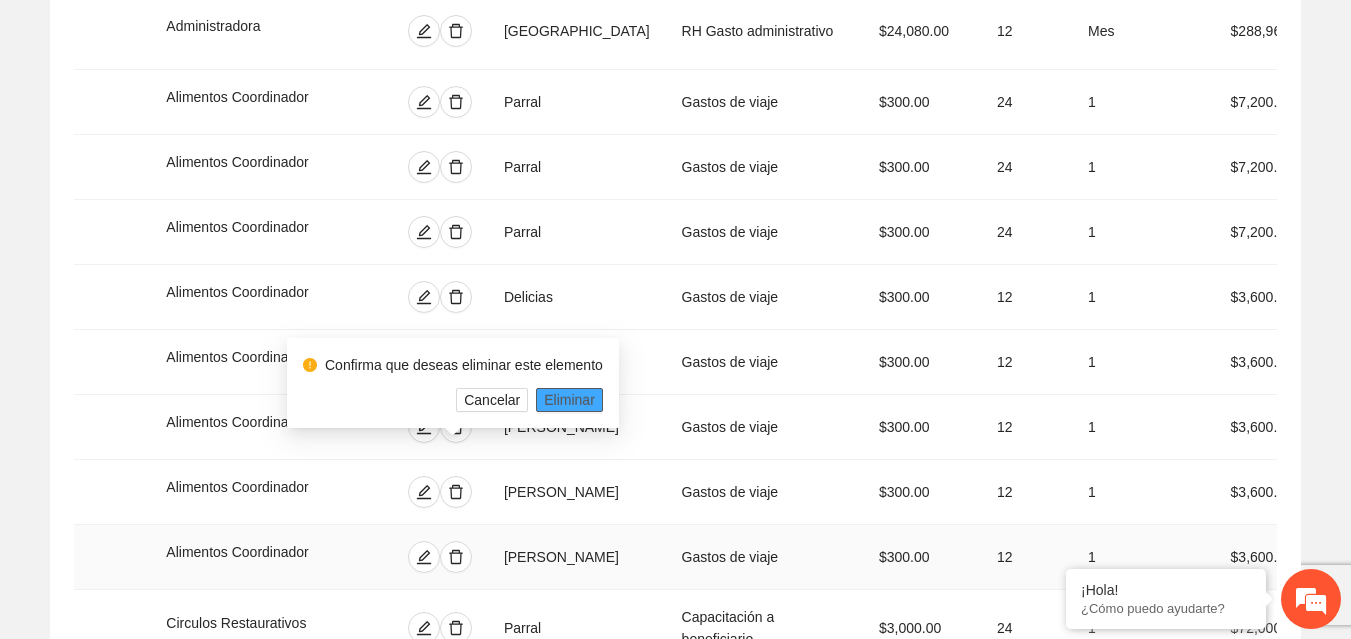 click on "Eliminar" at bounding box center [569, 400] 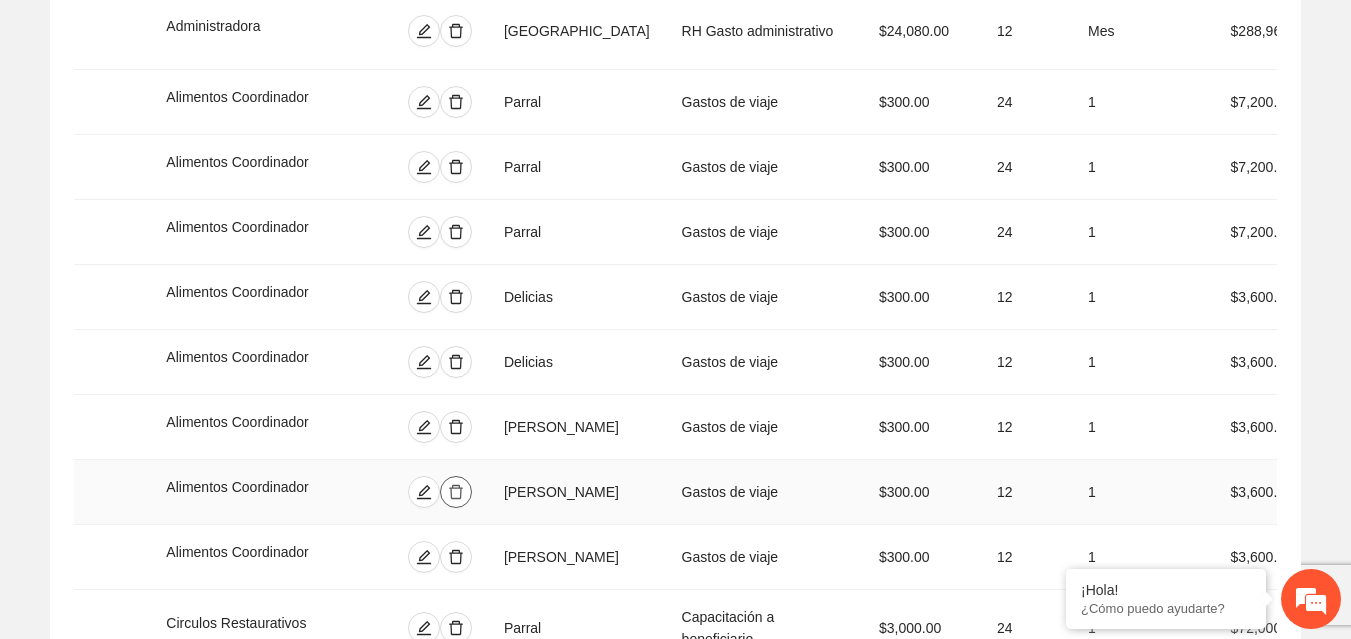 click 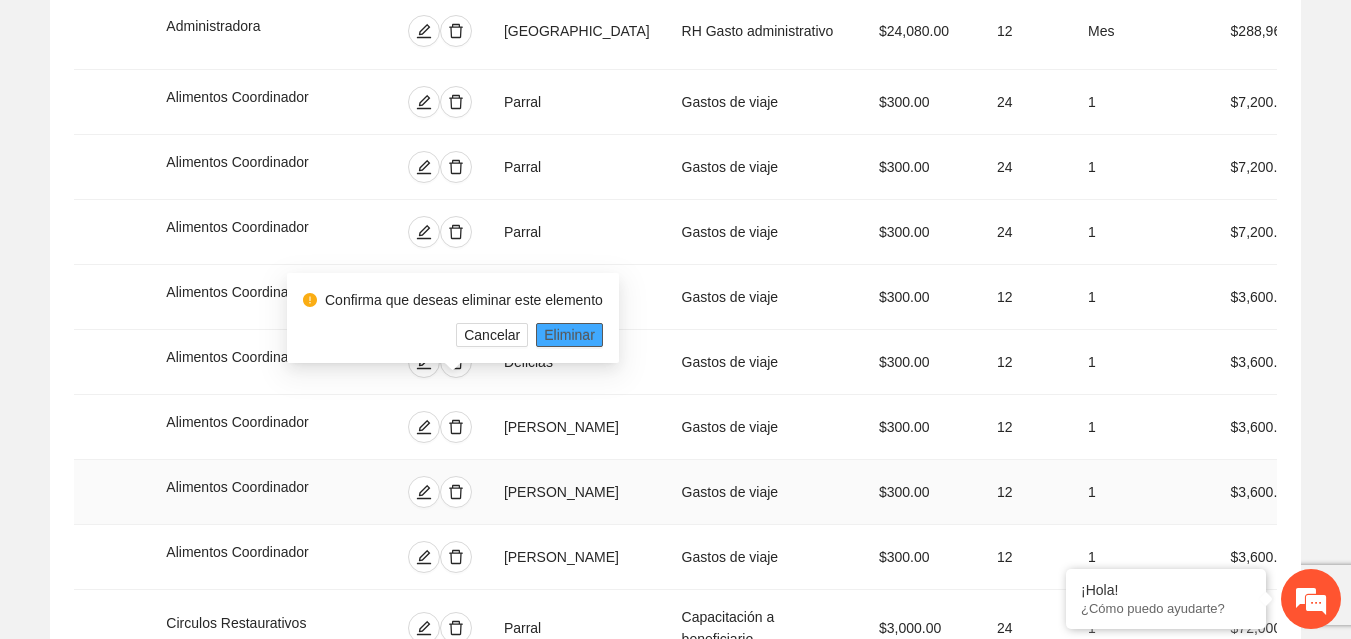 click on "Eliminar" at bounding box center (569, 335) 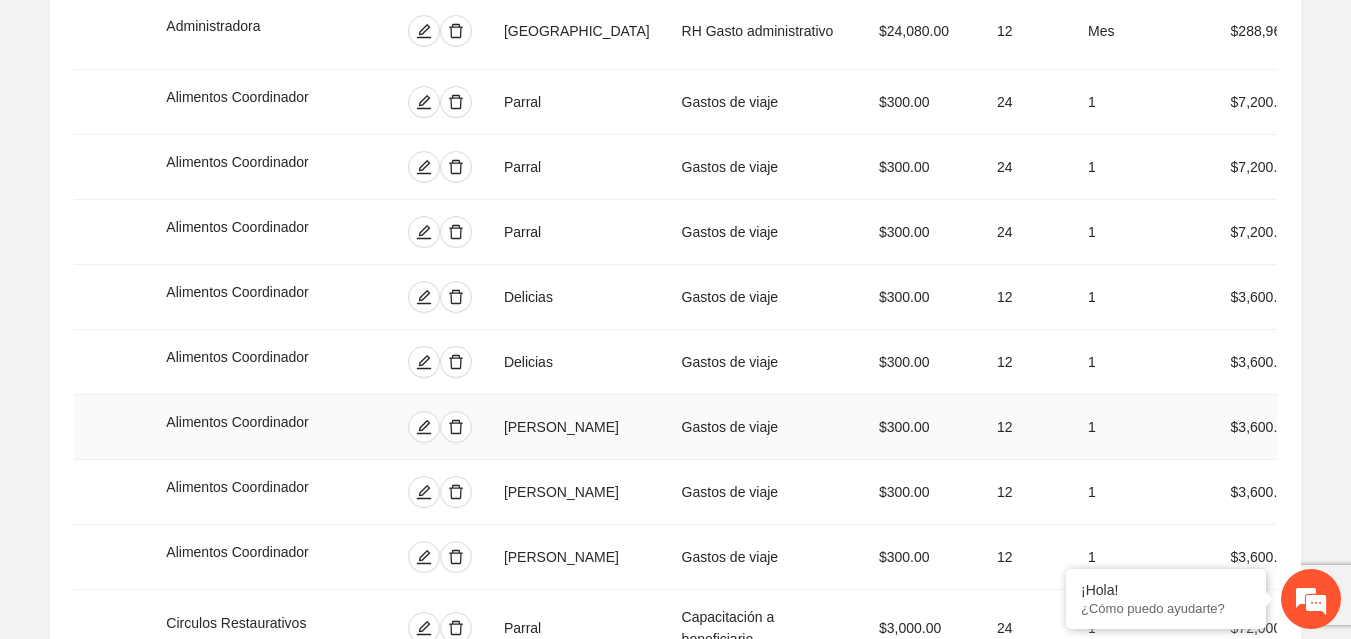 click on "[PERSON_NAME]" at bounding box center [577, 427] 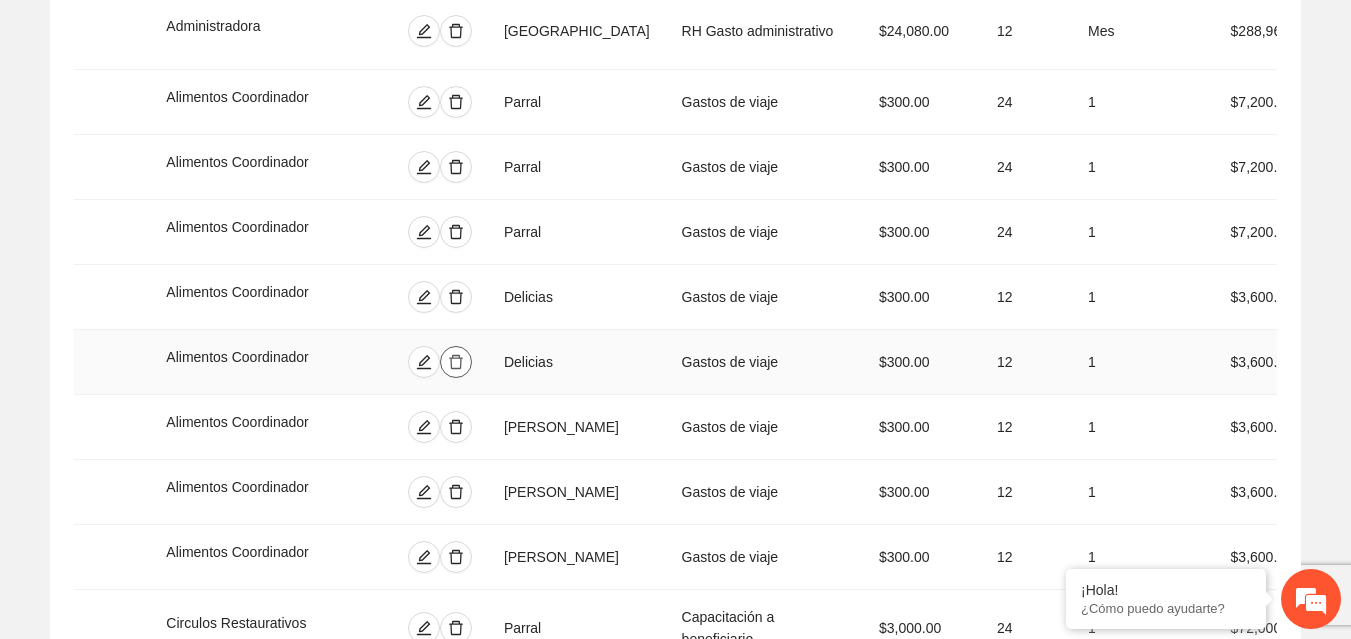 click at bounding box center [456, 362] 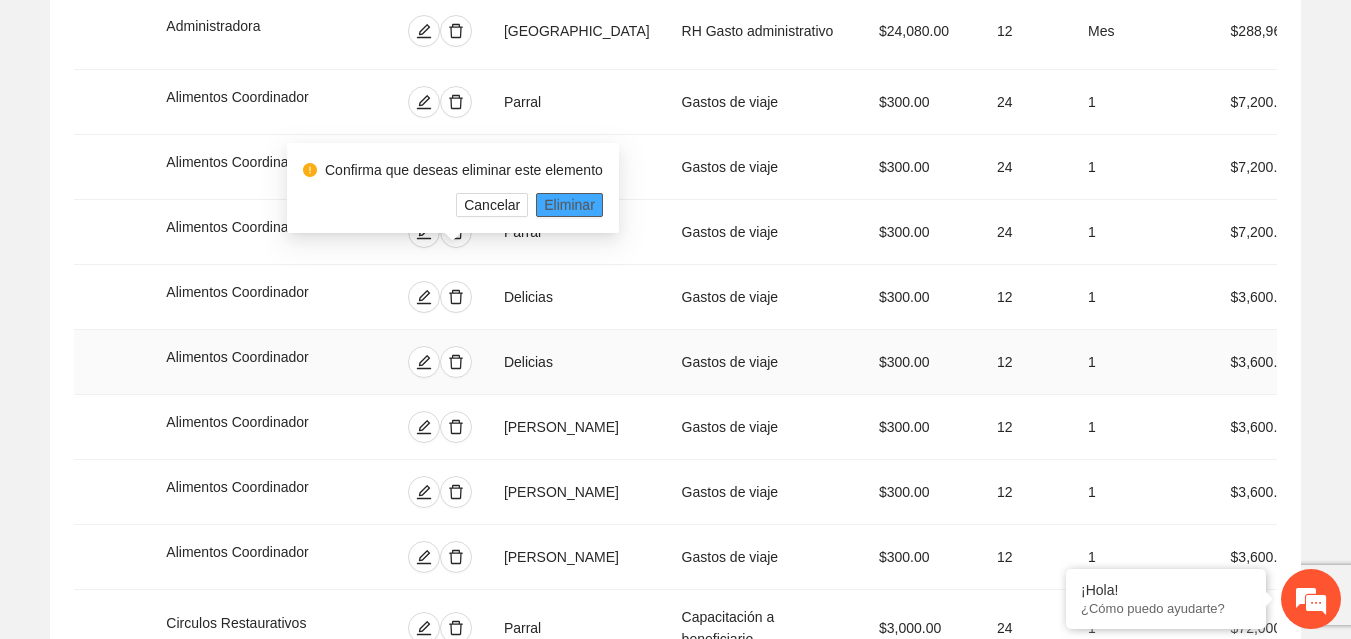click on "Eliminar" at bounding box center (569, 205) 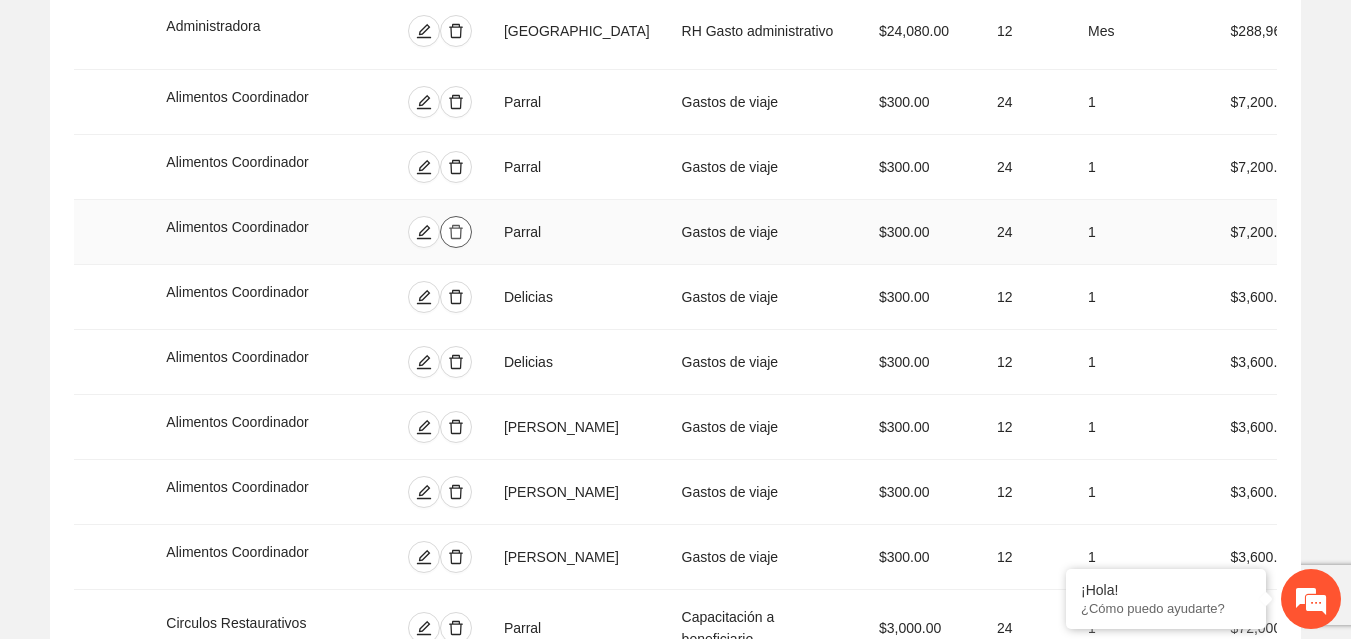 click 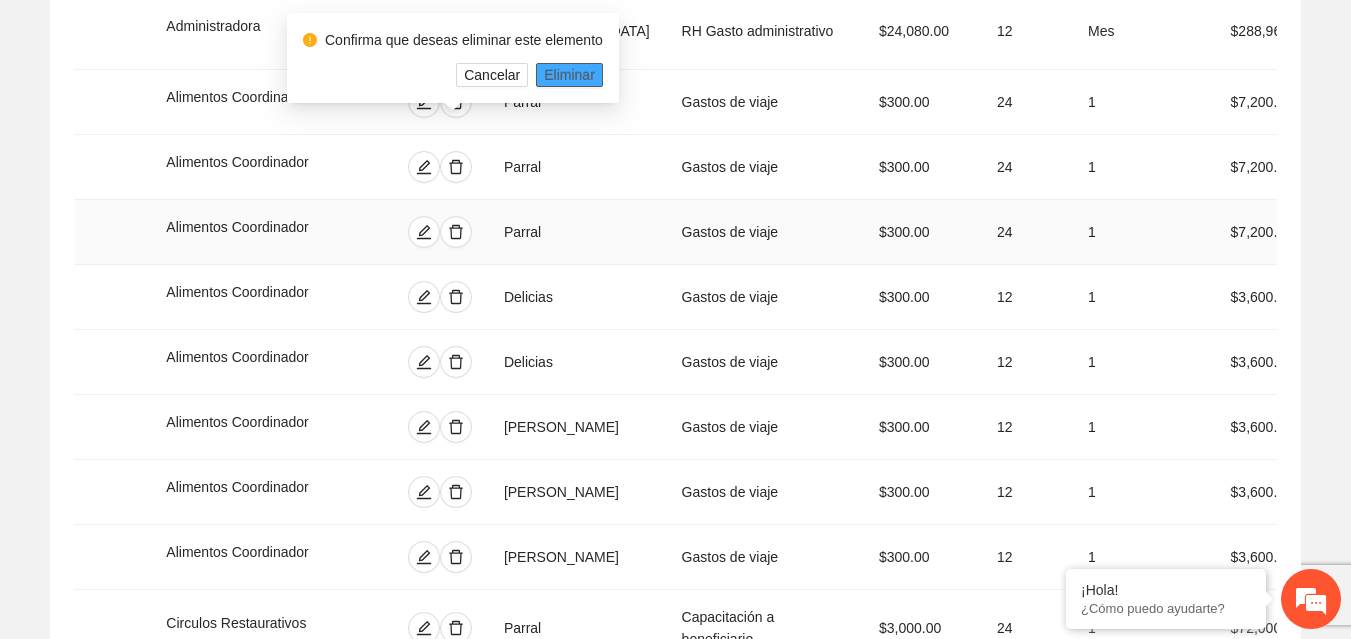 click on "Eliminar" at bounding box center (569, 75) 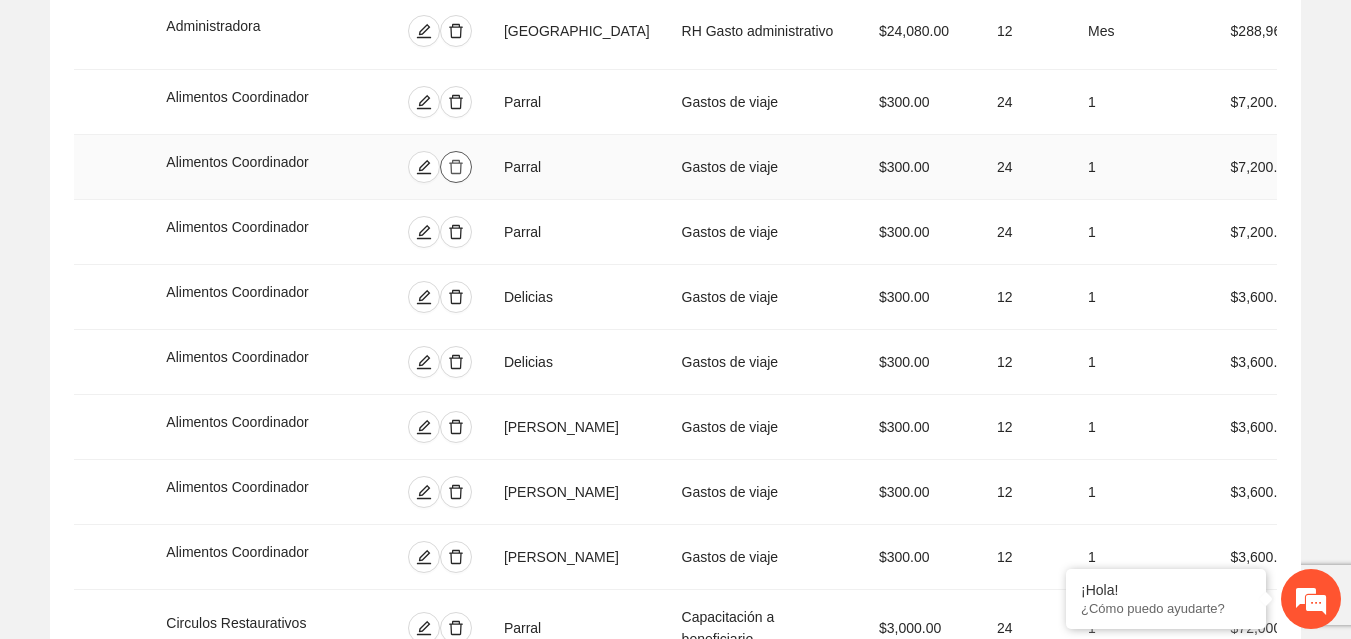 click 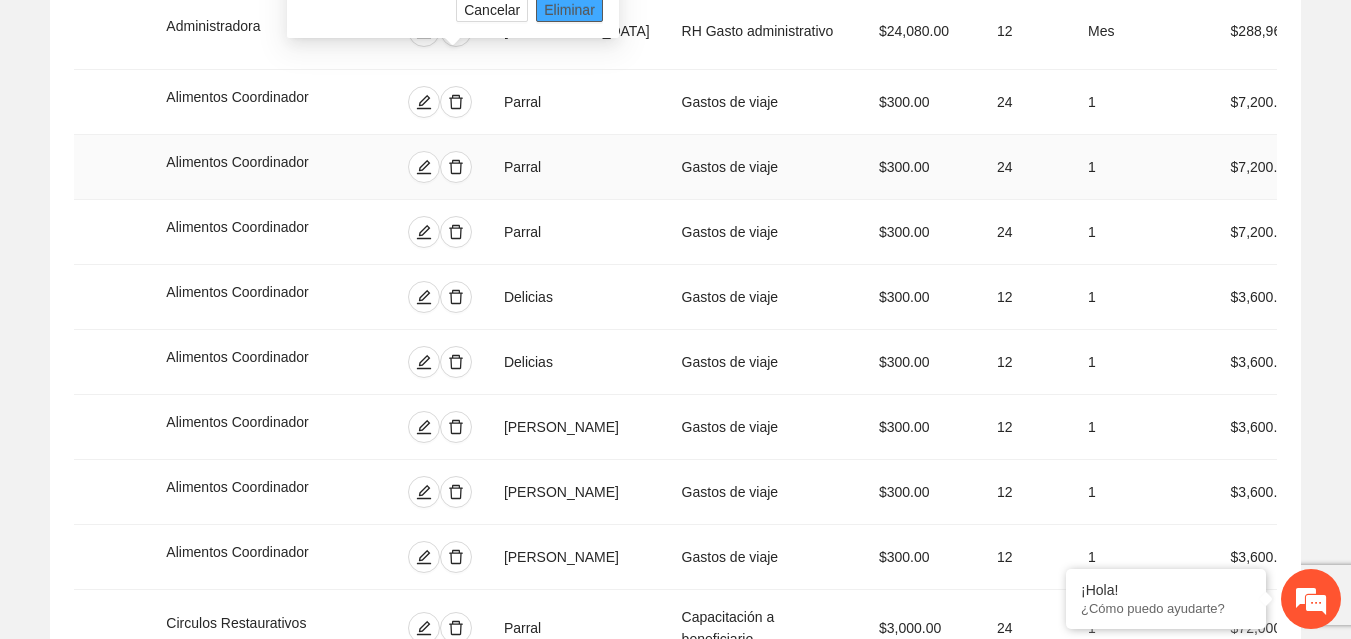 click on "Eliminar" at bounding box center (569, 10) 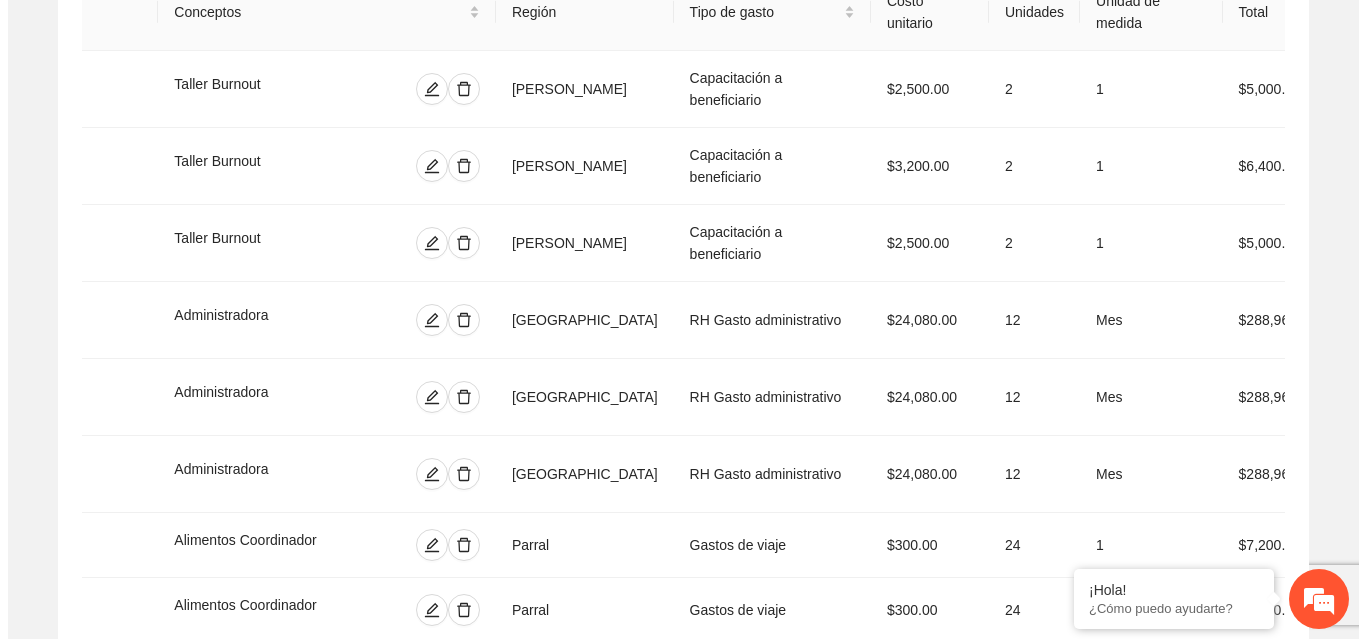 scroll, scrollTop: 357, scrollLeft: 0, axis: vertical 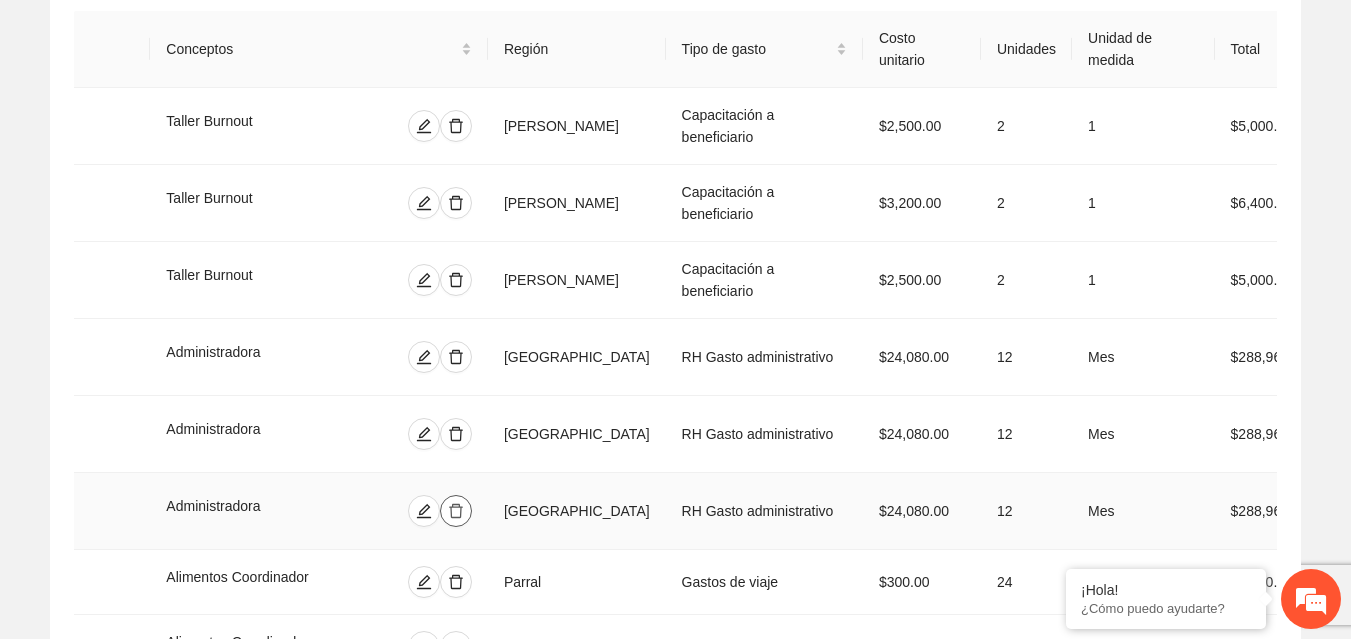 click 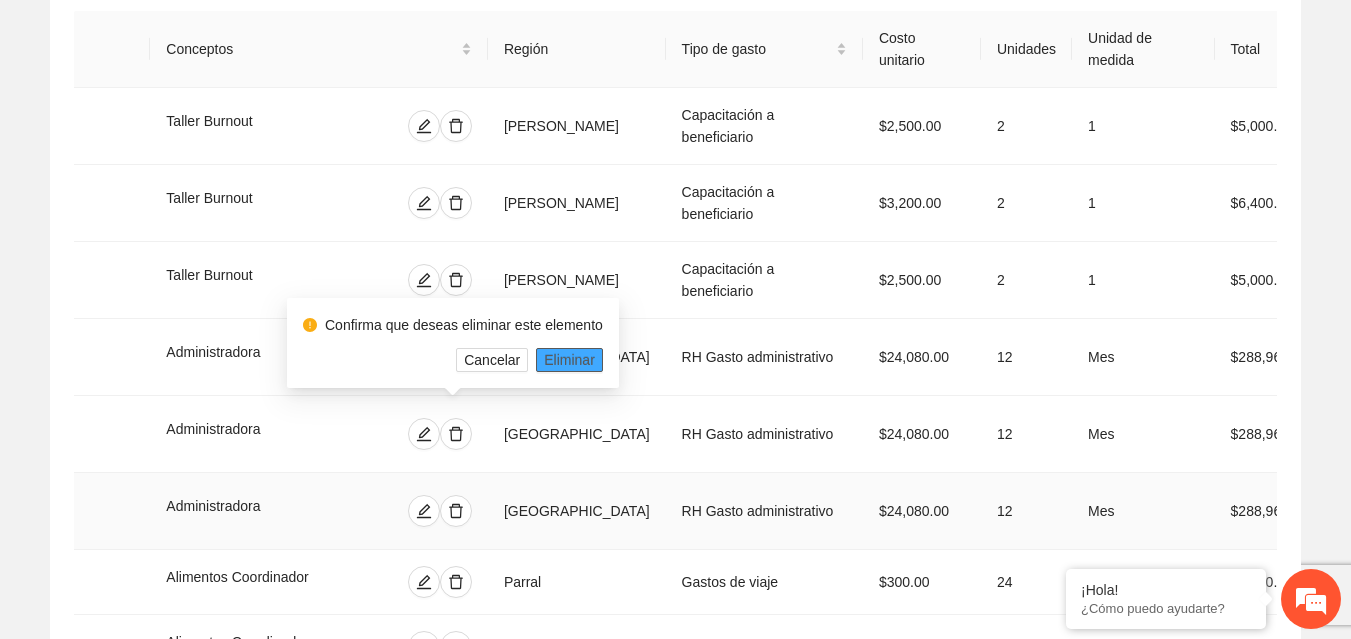 click on "Eliminar" at bounding box center [569, 360] 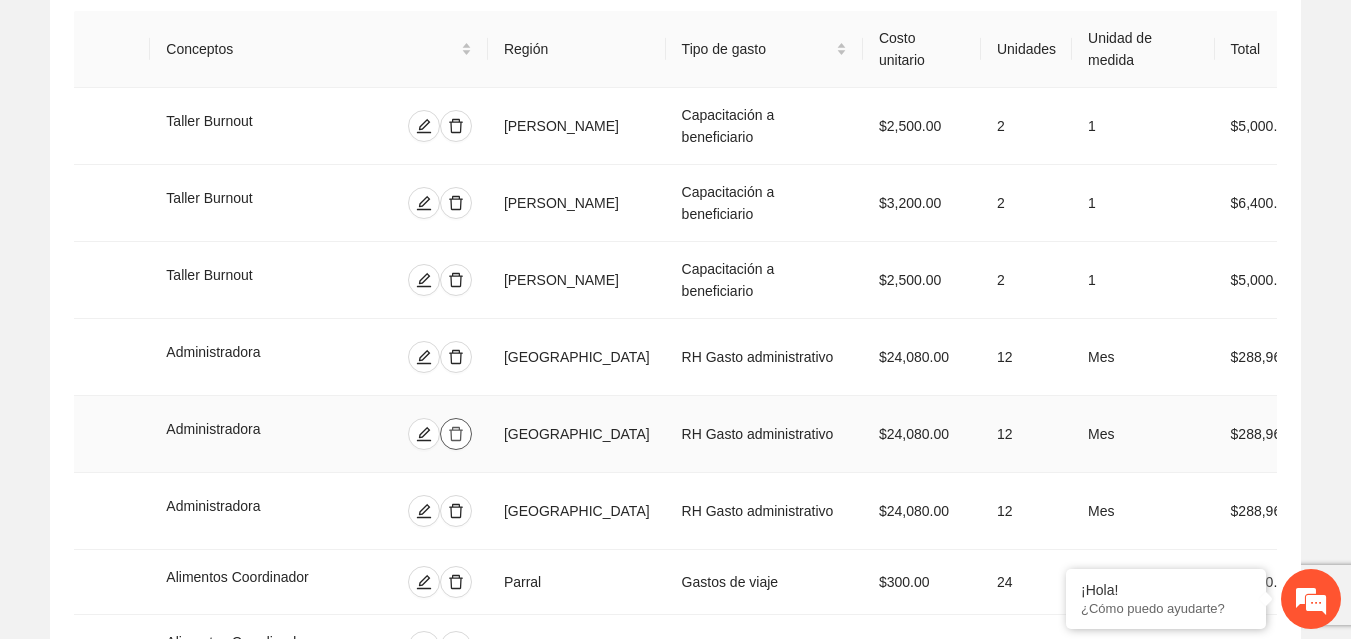 click 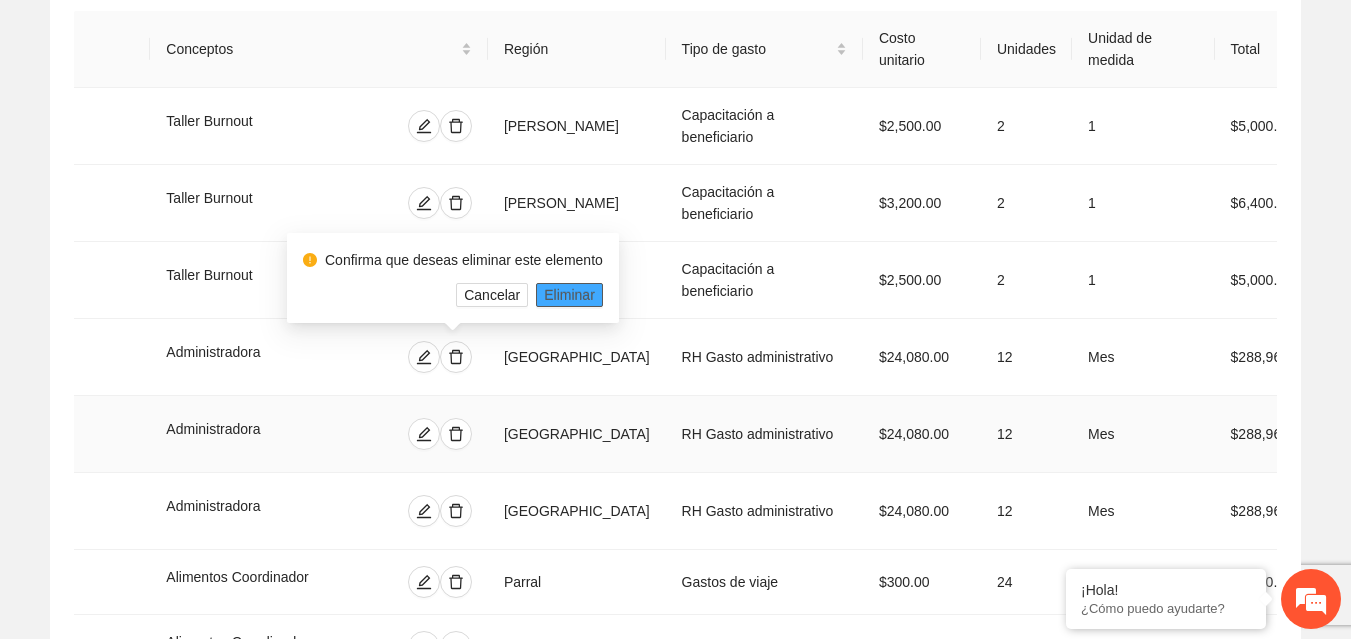 click on "Eliminar" at bounding box center (569, 295) 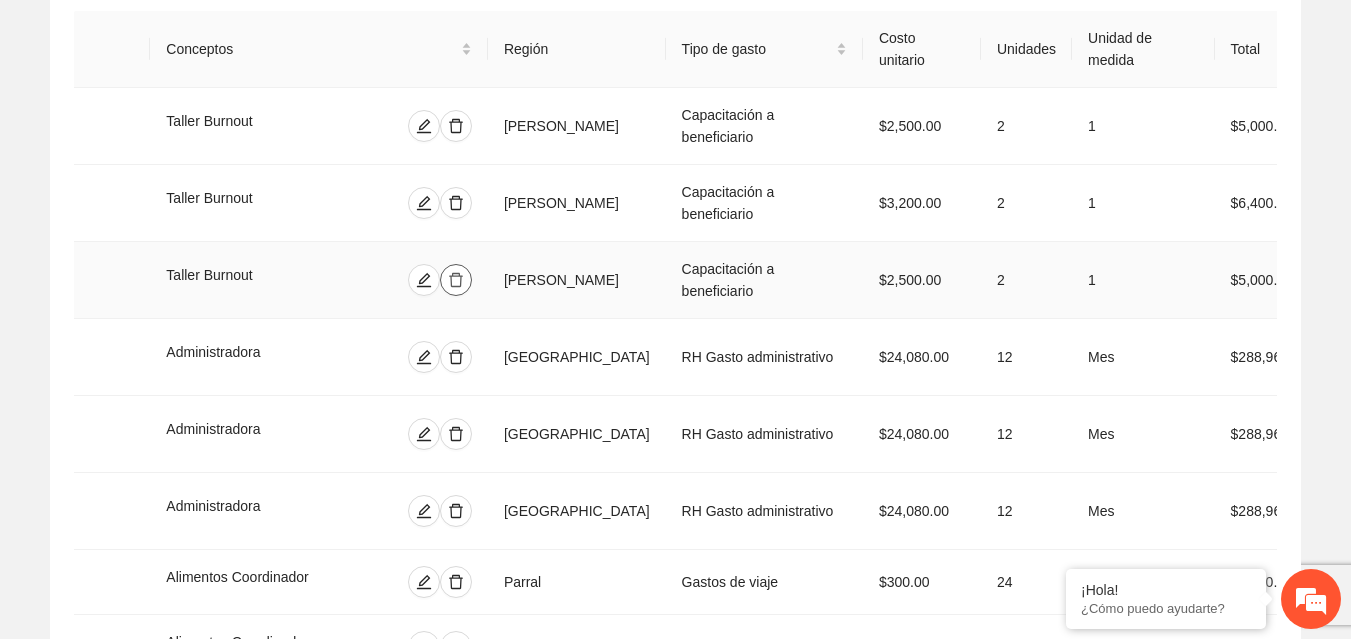 click 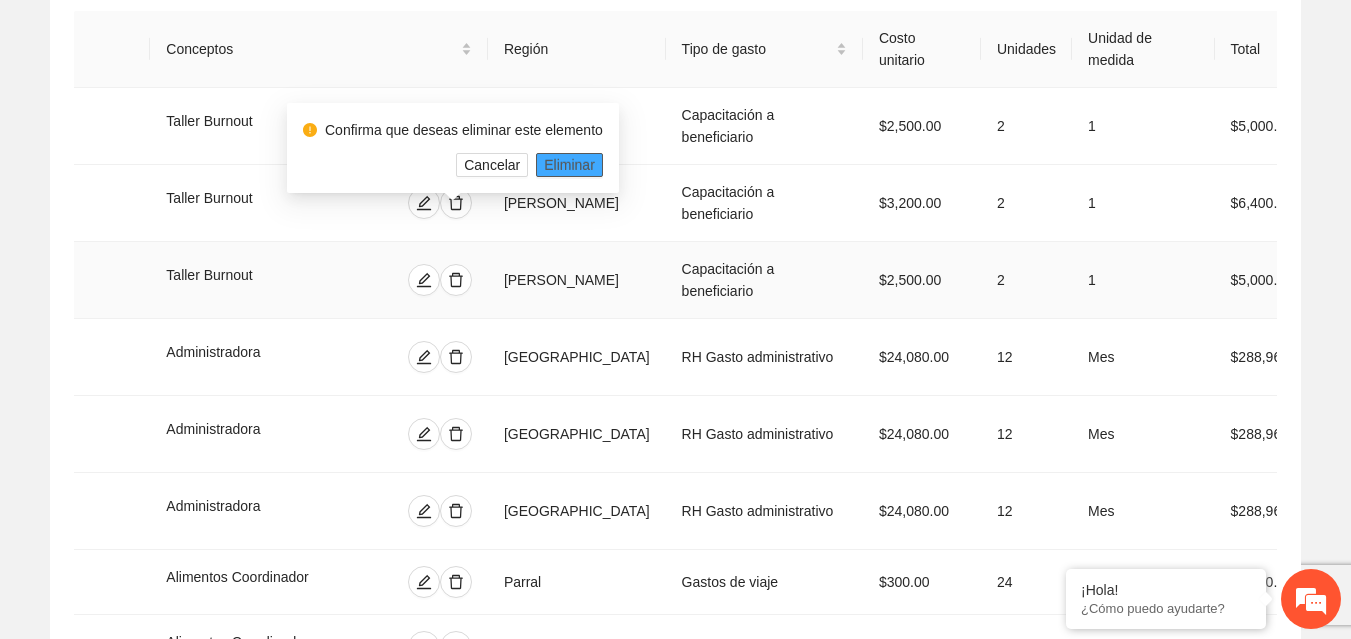 click on "Eliminar" at bounding box center [569, 165] 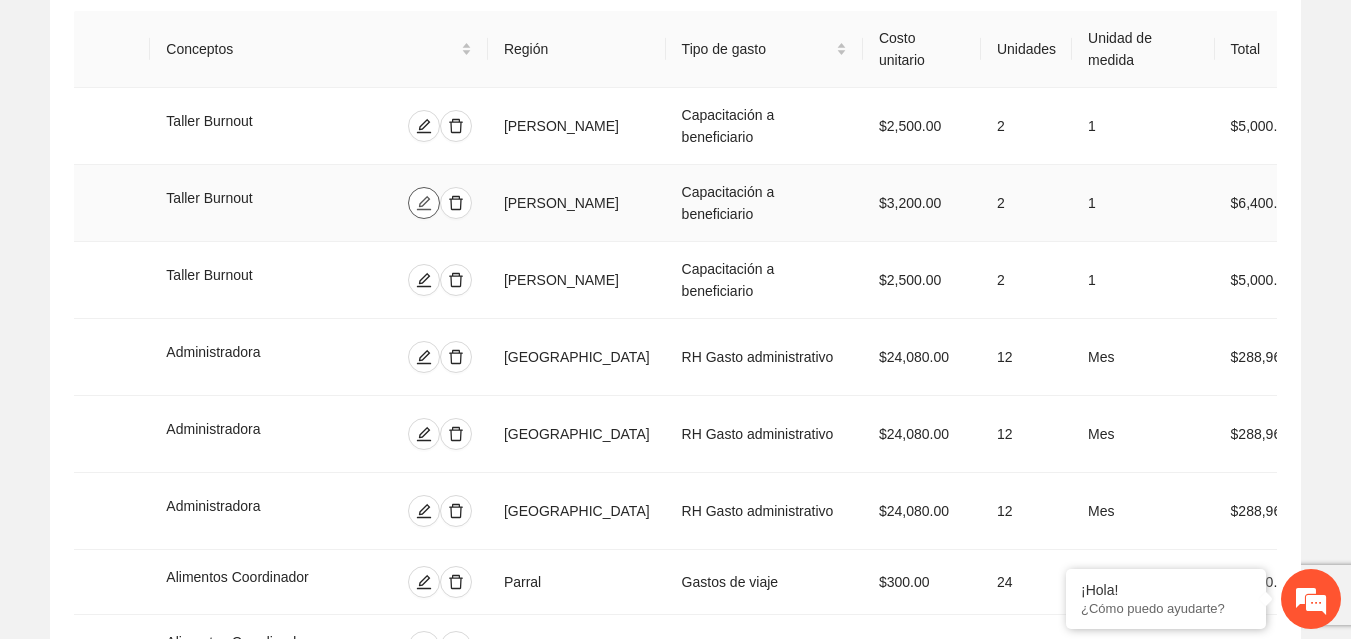 click 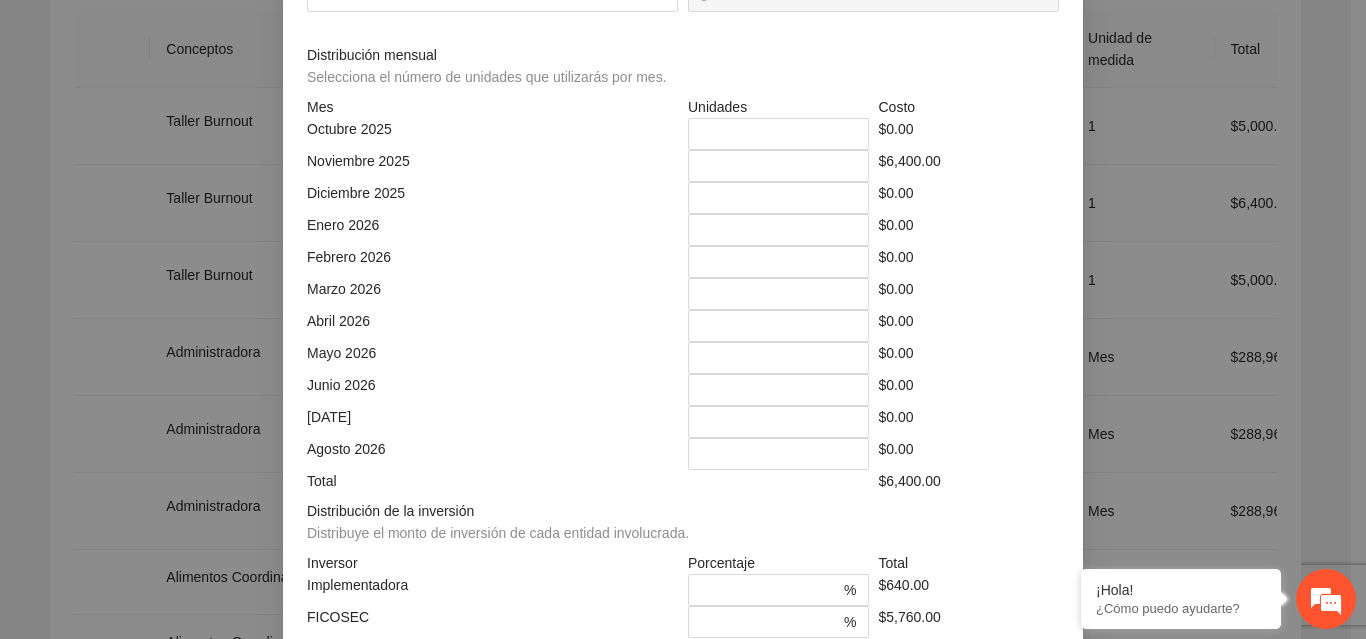 drag, startPoint x: 763, startPoint y: 365, endPoint x: 686, endPoint y: 362, distance: 77.05842 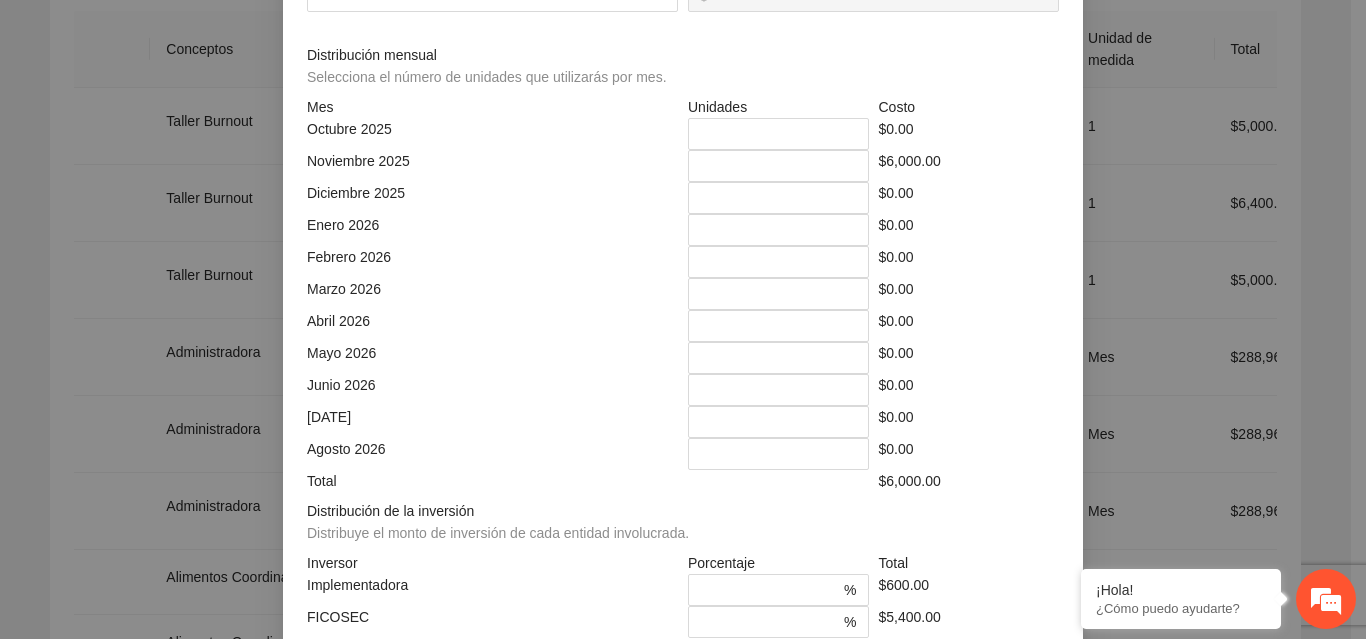 scroll, scrollTop: 539, scrollLeft: 0, axis: vertical 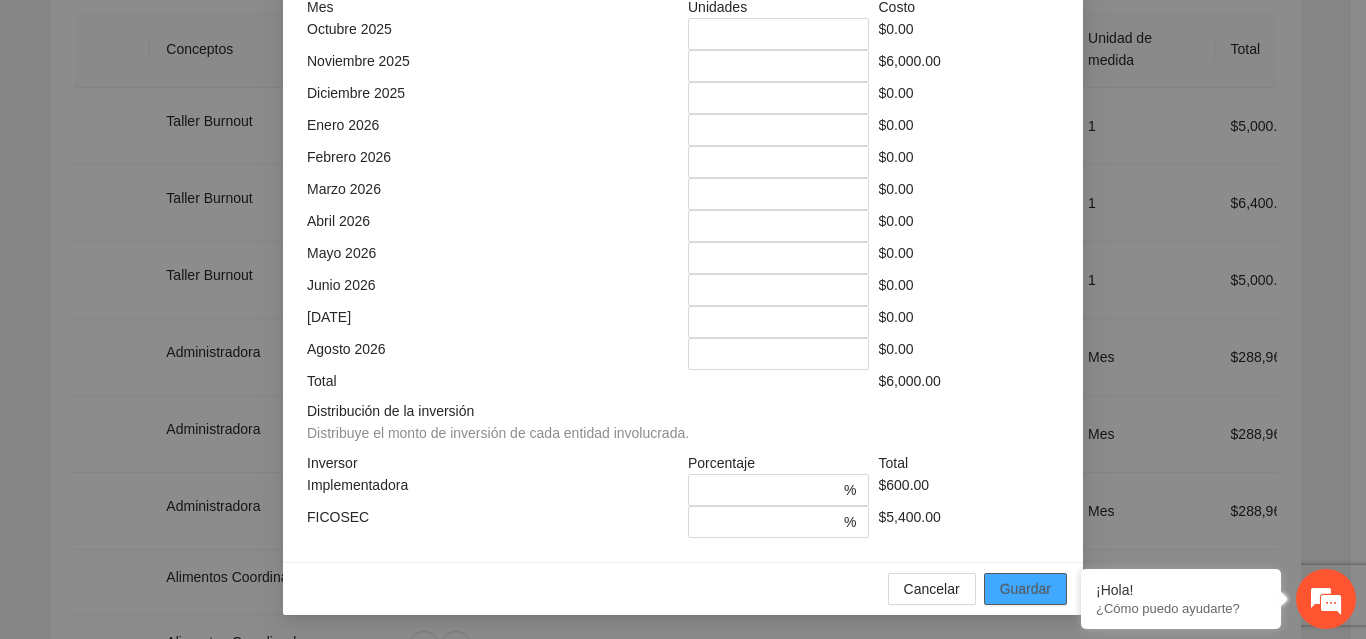 click on "Guardar" at bounding box center [1025, 589] 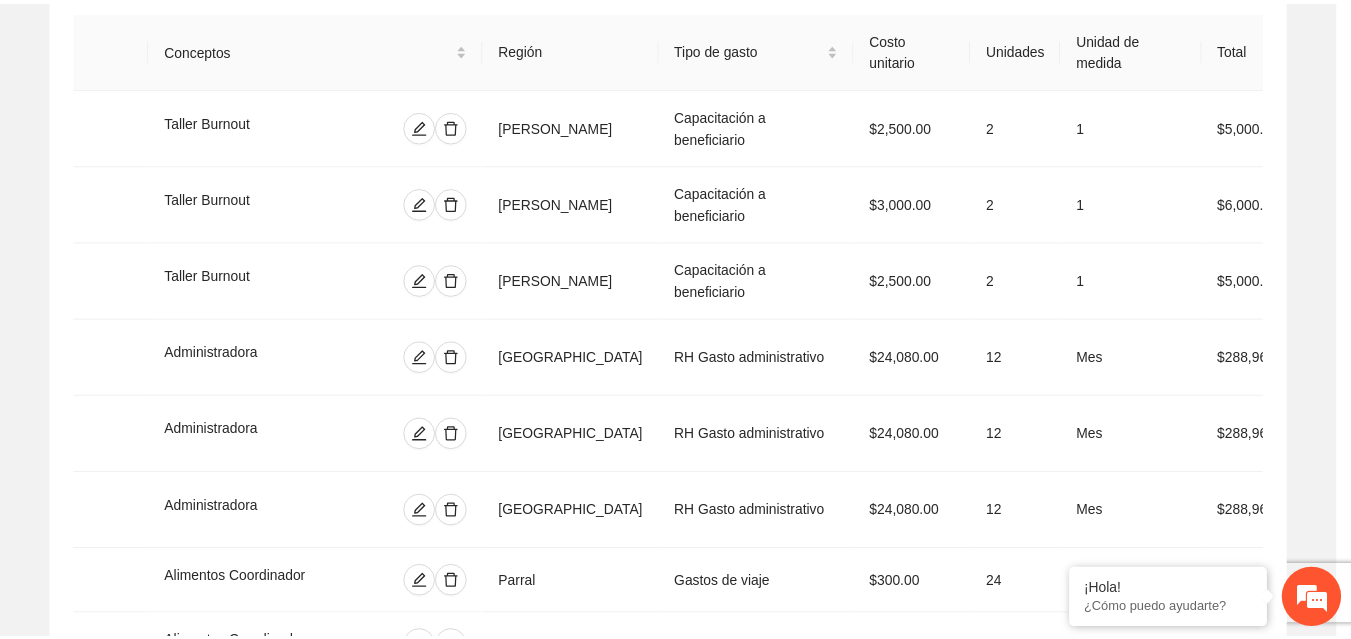scroll, scrollTop: 439, scrollLeft: 0, axis: vertical 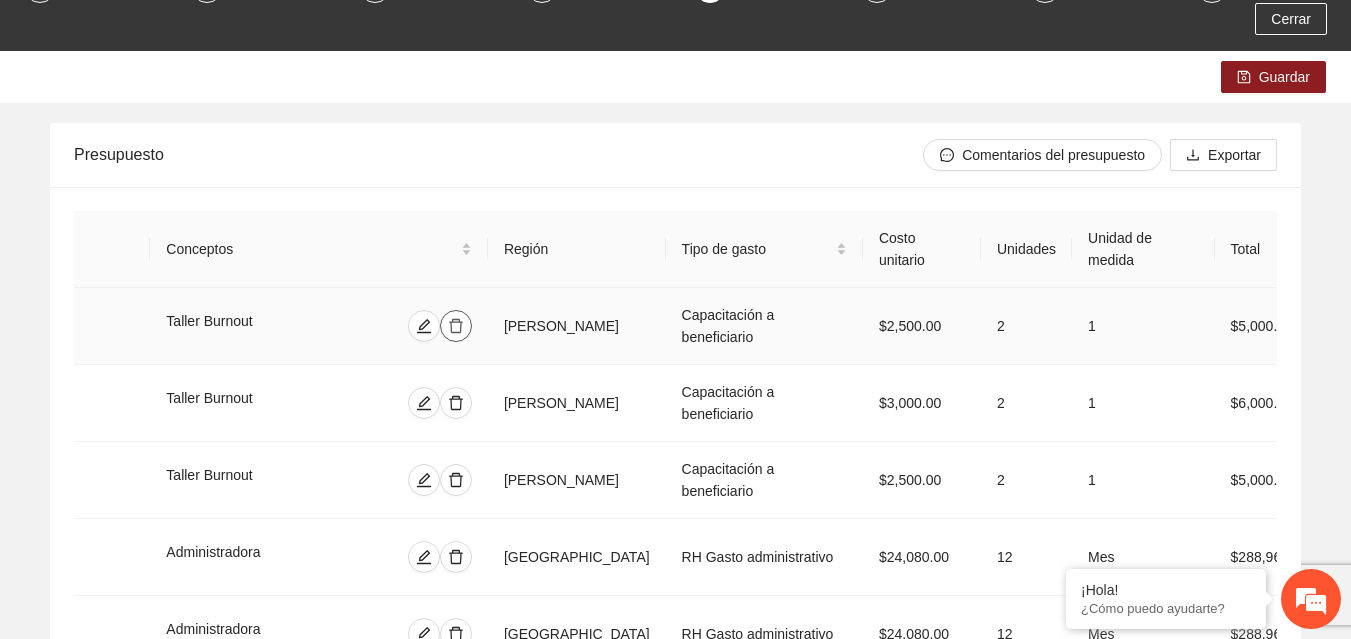 click 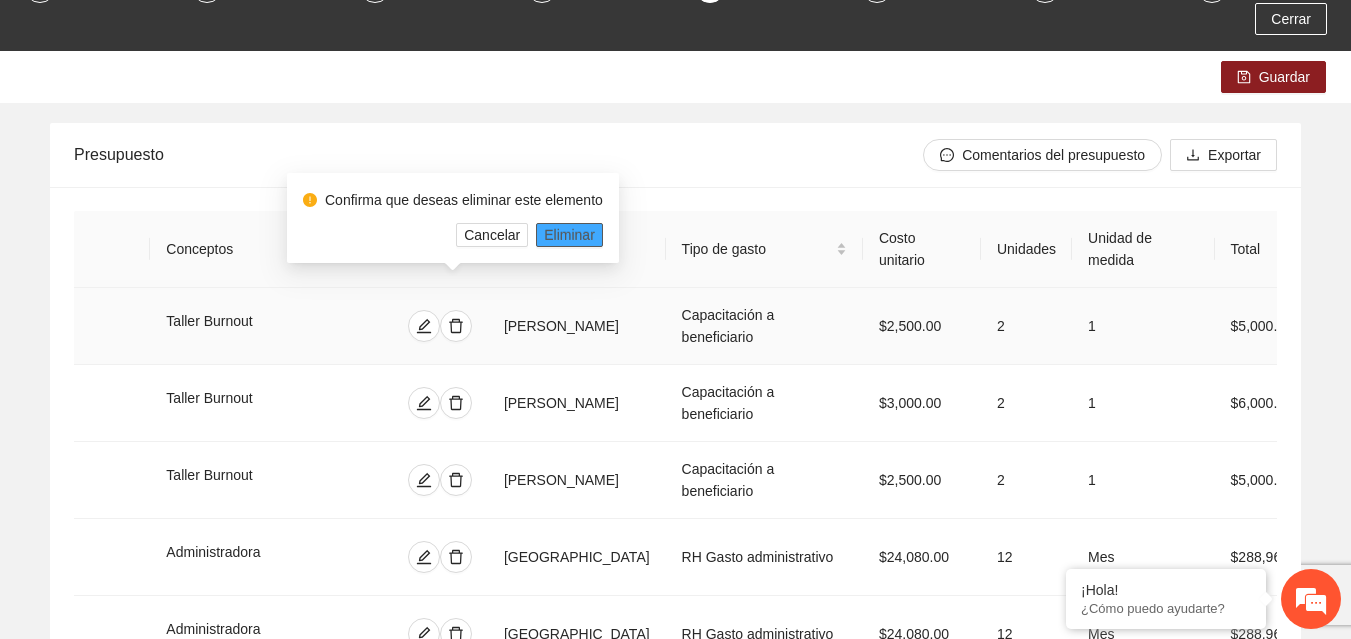 click on "Eliminar" at bounding box center (569, 235) 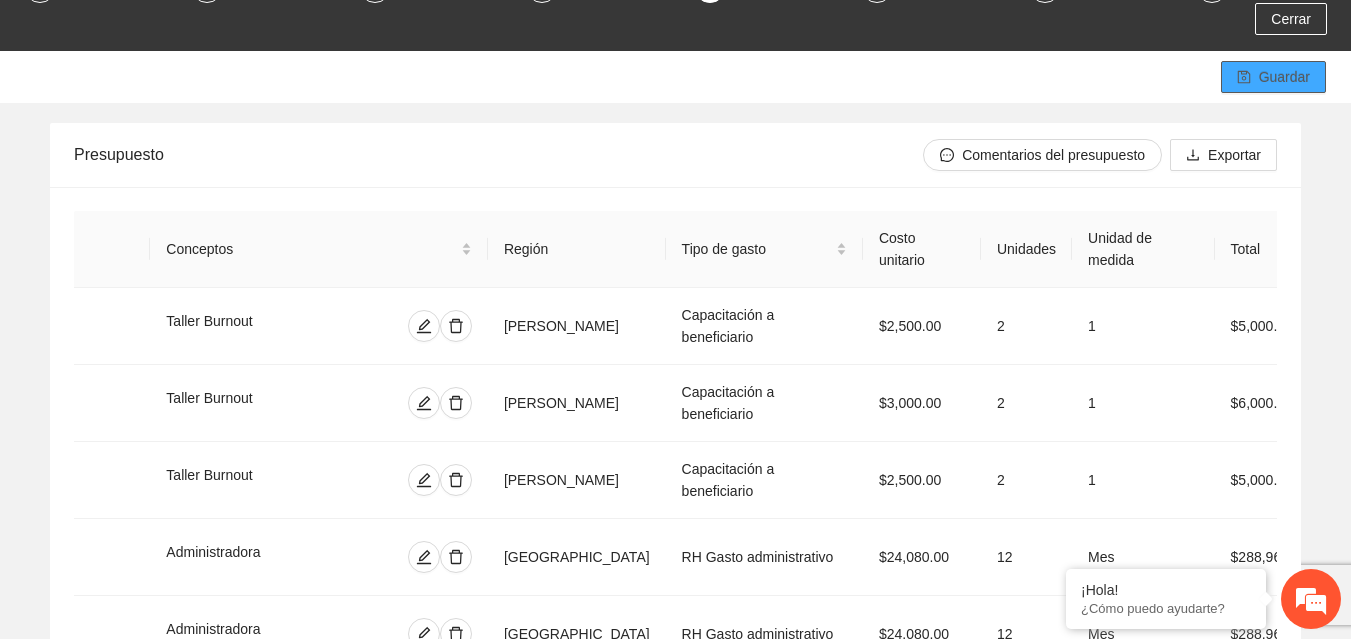click on "Guardar" at bounding box center (1284, 77) 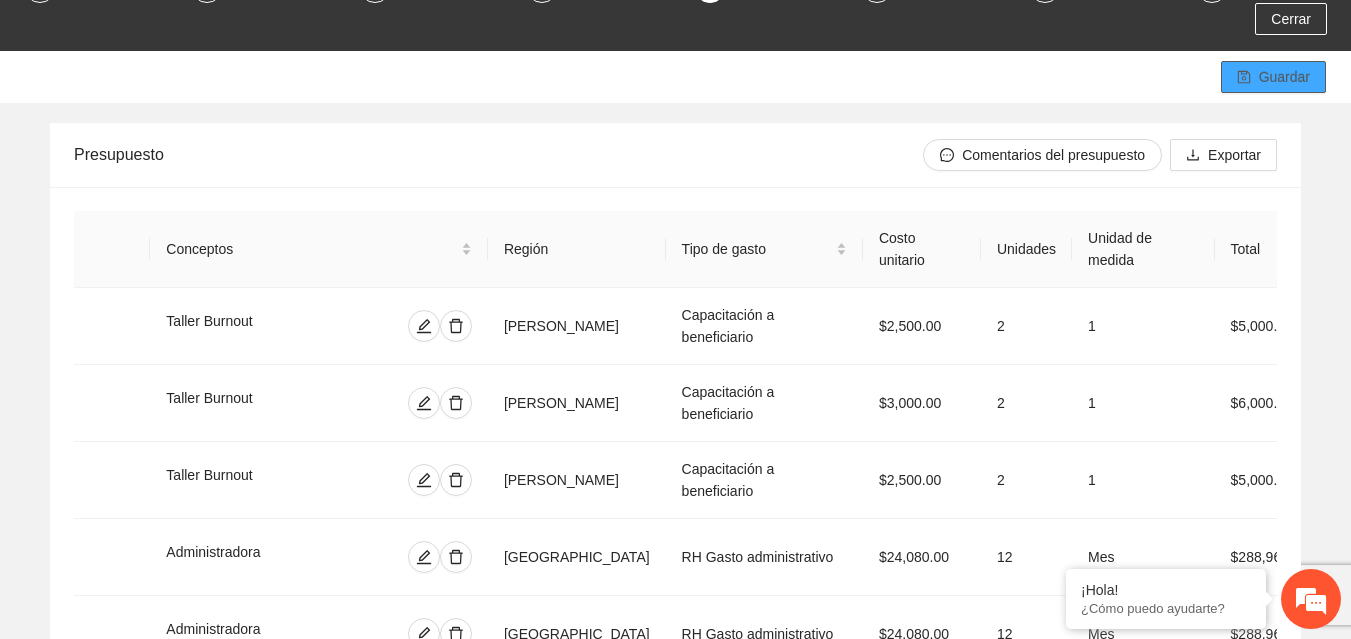 scroll, scrollTop: 0, scrollLeft: 0, axis: both 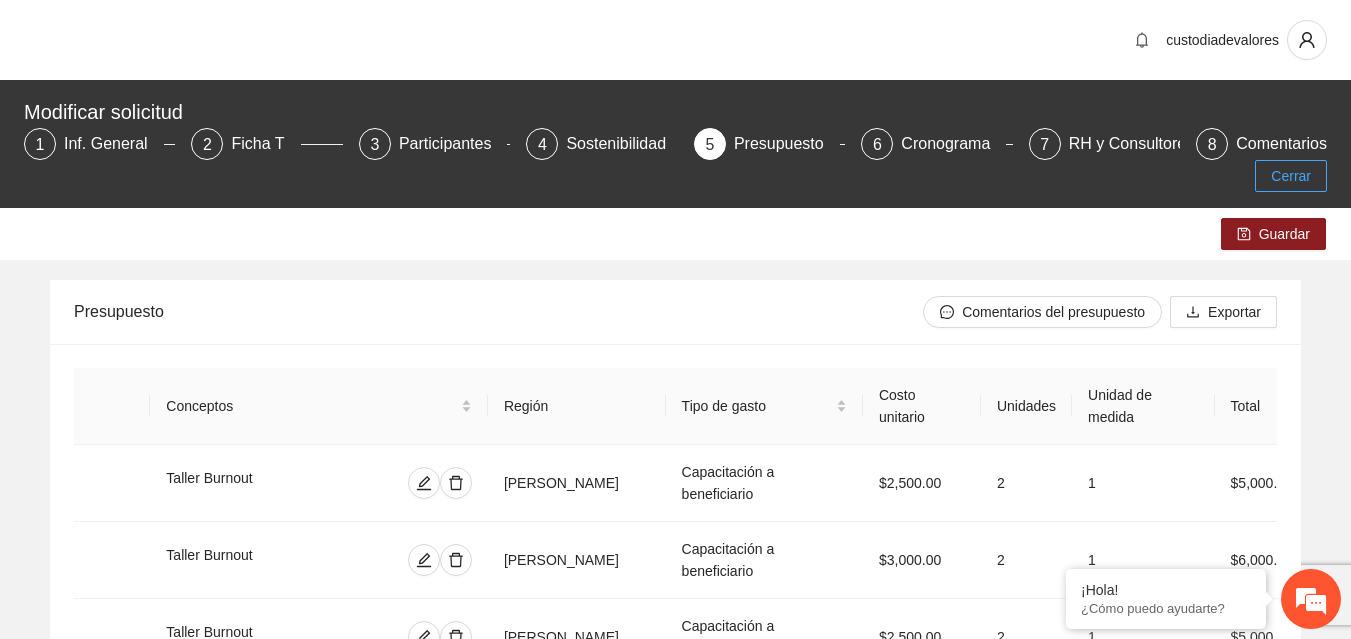 click on "Cerrar" at bounding box center [1291, 176] 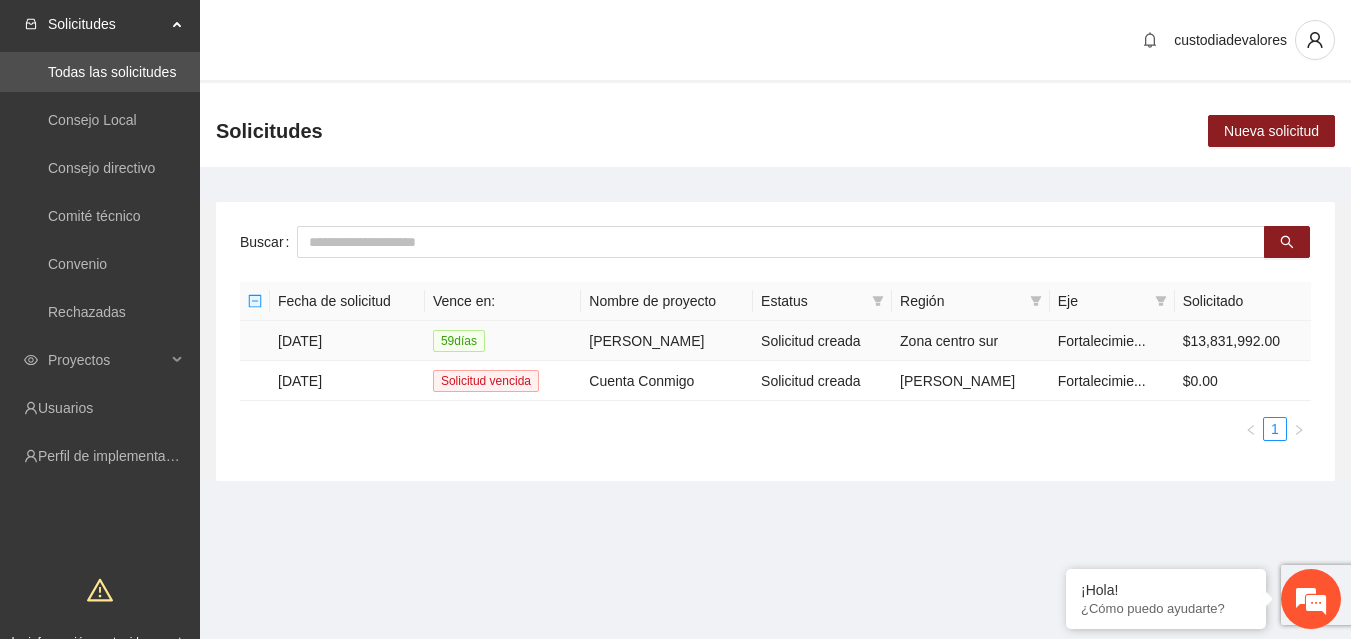 click on "[DATE]" at bounding box center (347, 341) 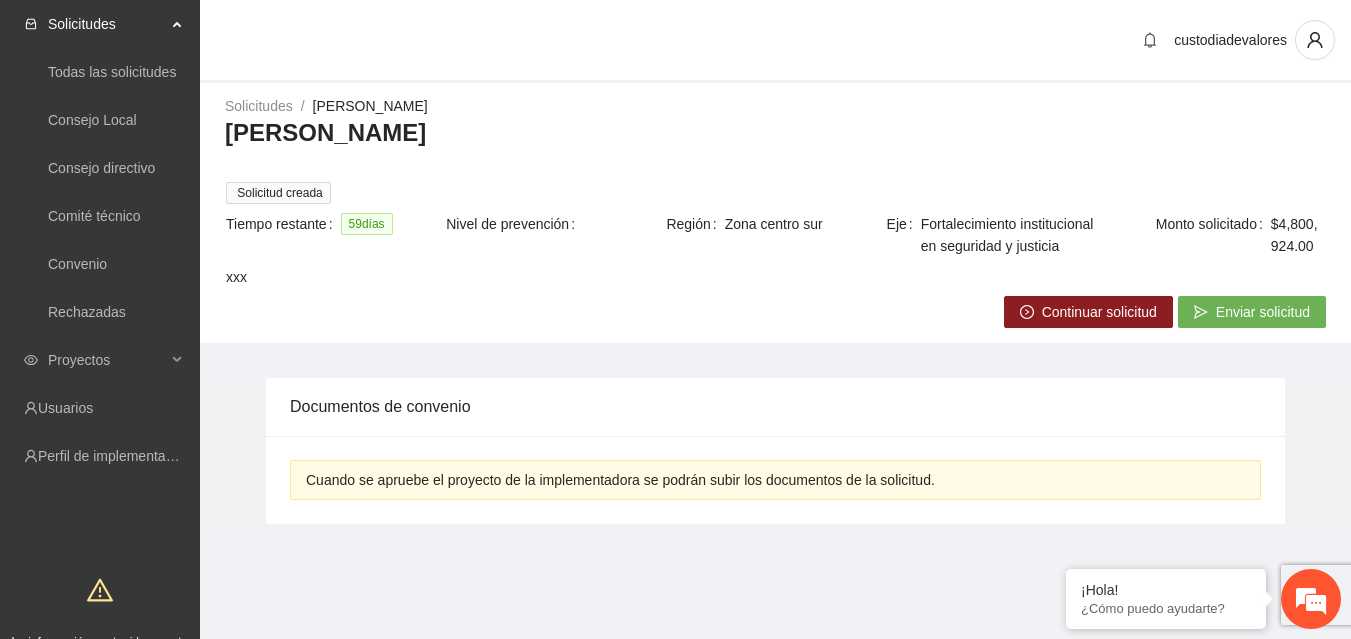 click on "Continuar solicitud" at bounding box center (1088, 312) 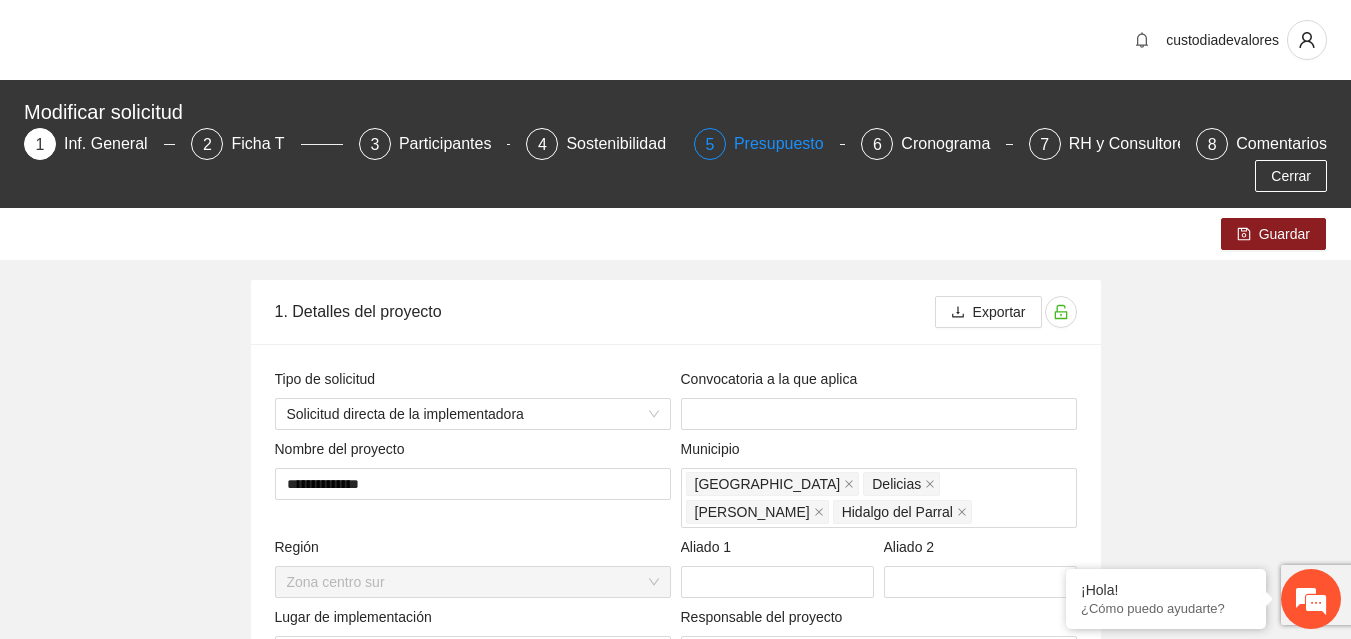 click on "Presupuesto" at bounding box center (787, 144) 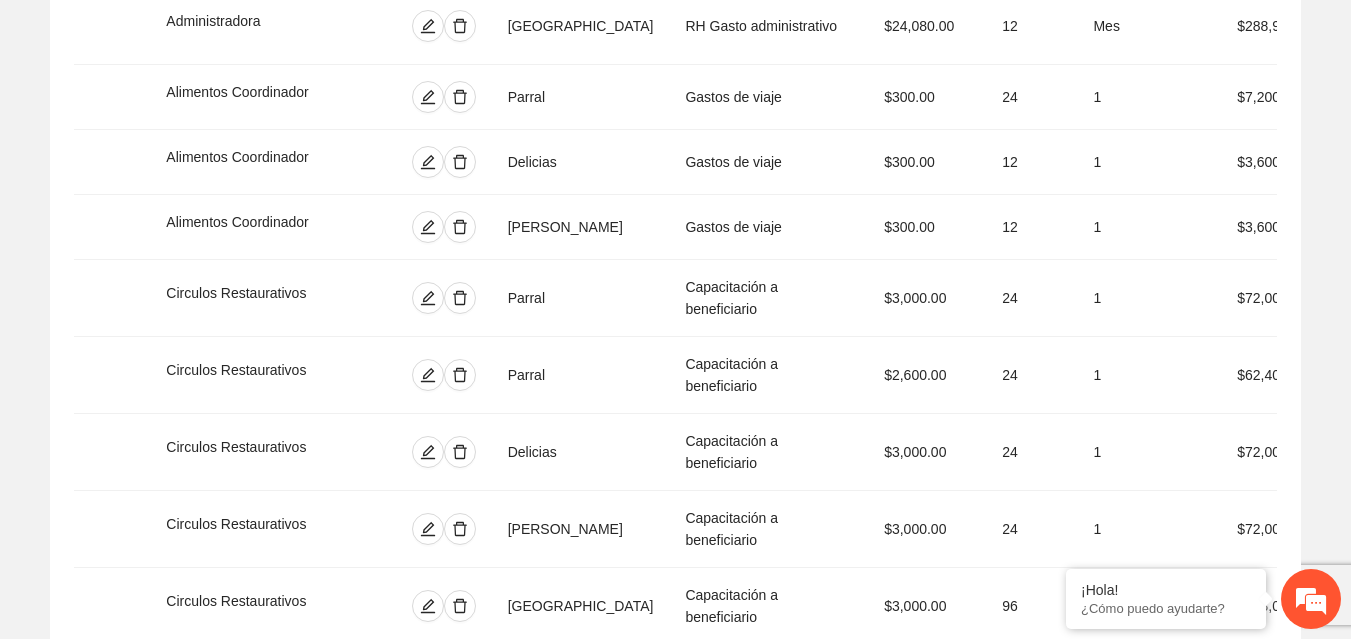 scroll, scrollTop: 504, scrollLeft: 0, axis: vertical 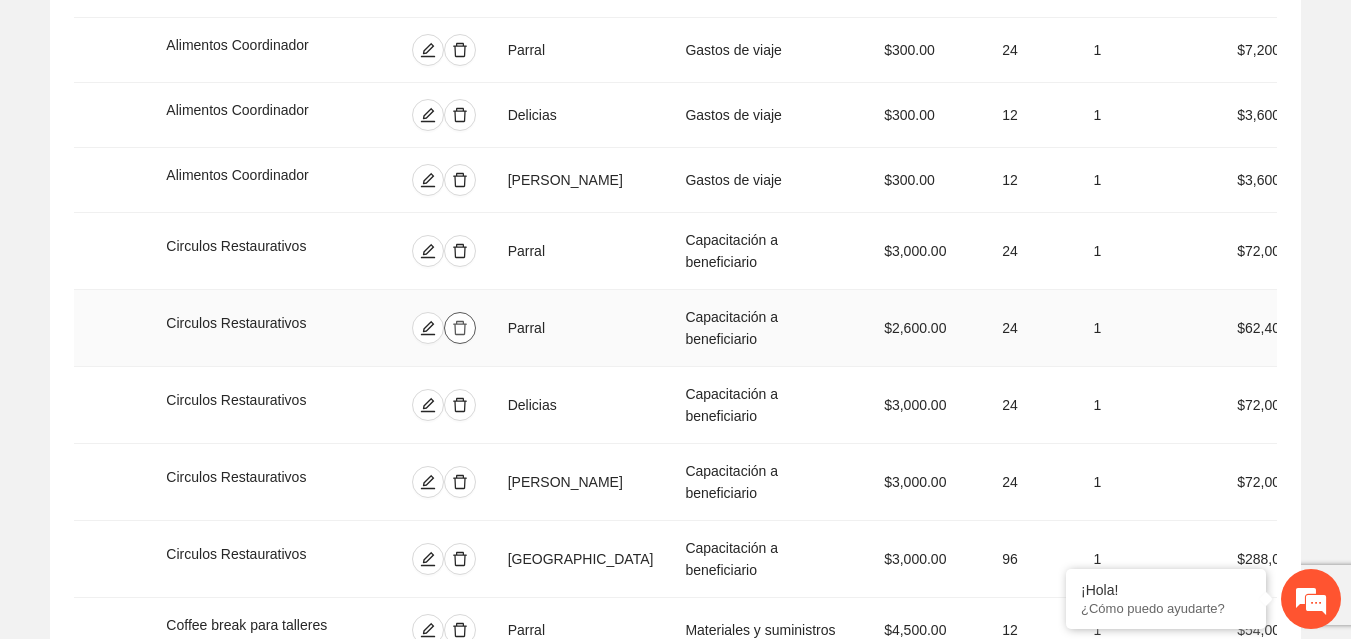 click 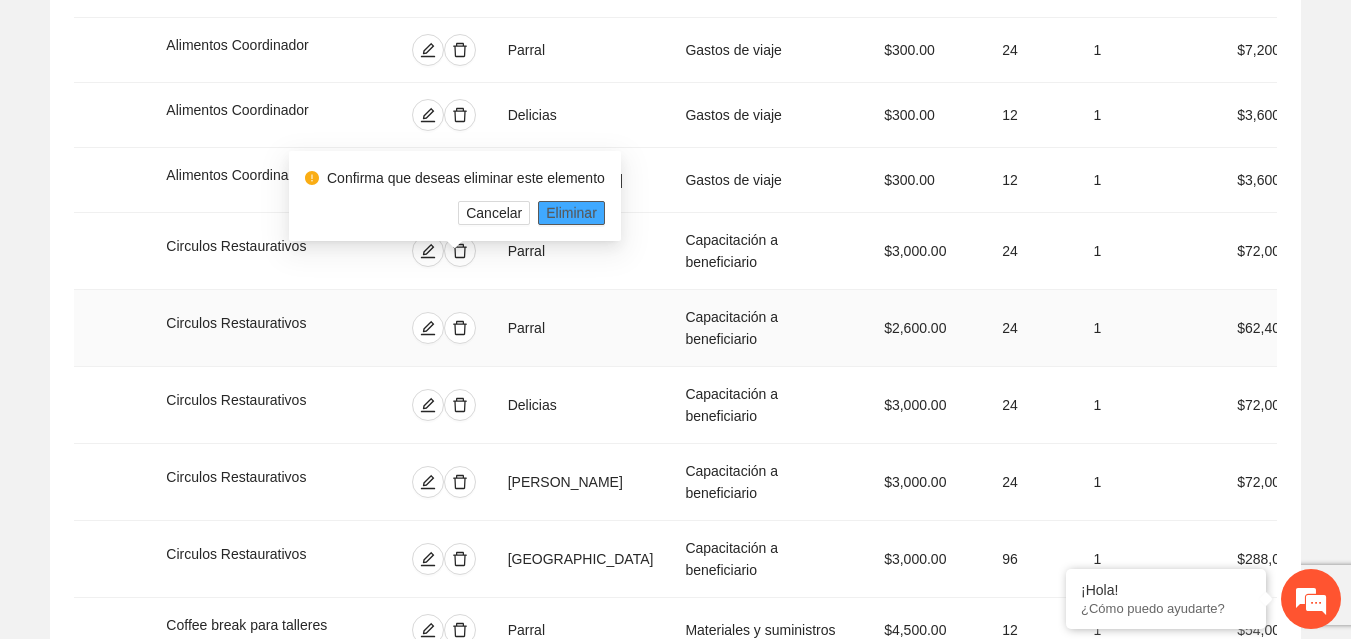 click on "Eliminar" at bounding box center [571, 213] 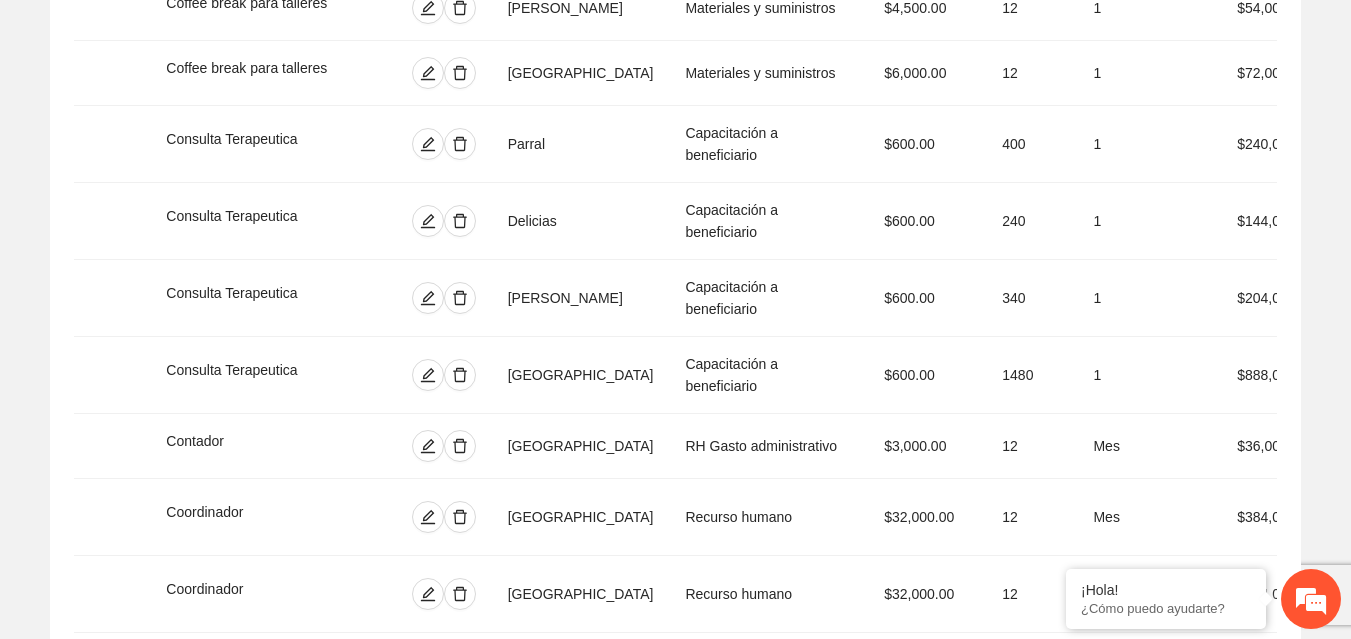 scroll, scrollTop: 1287, scrollLeft: 0, axis: vertical 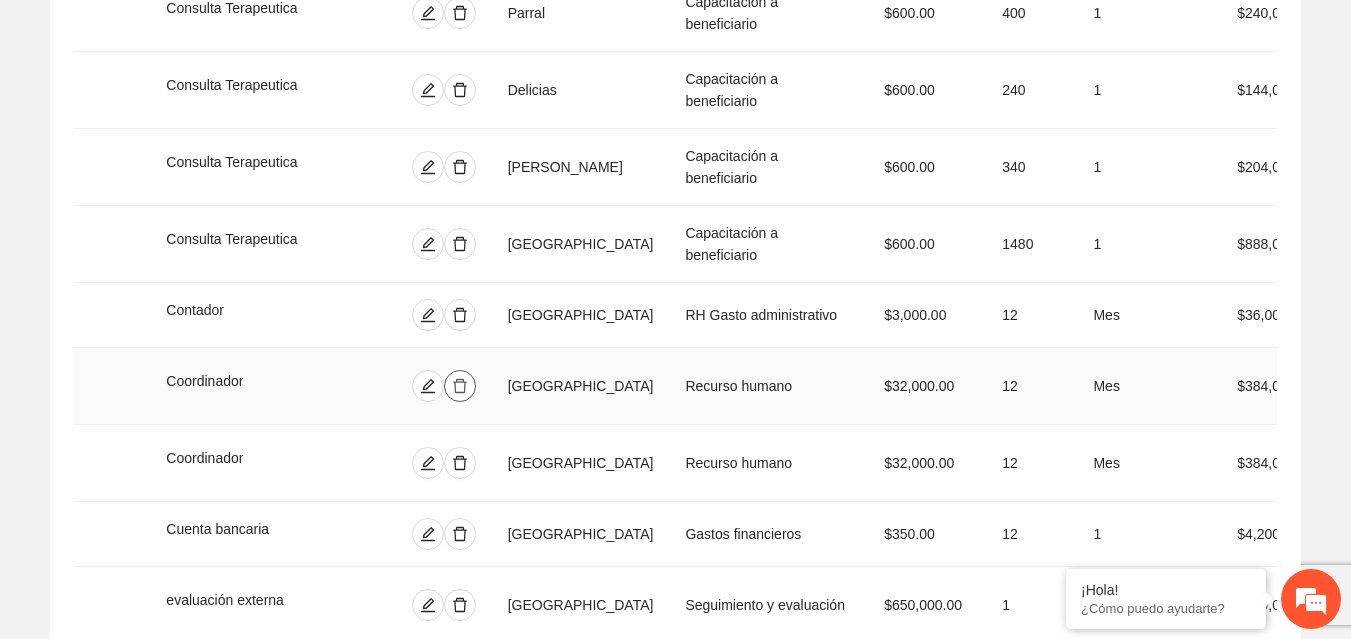 click 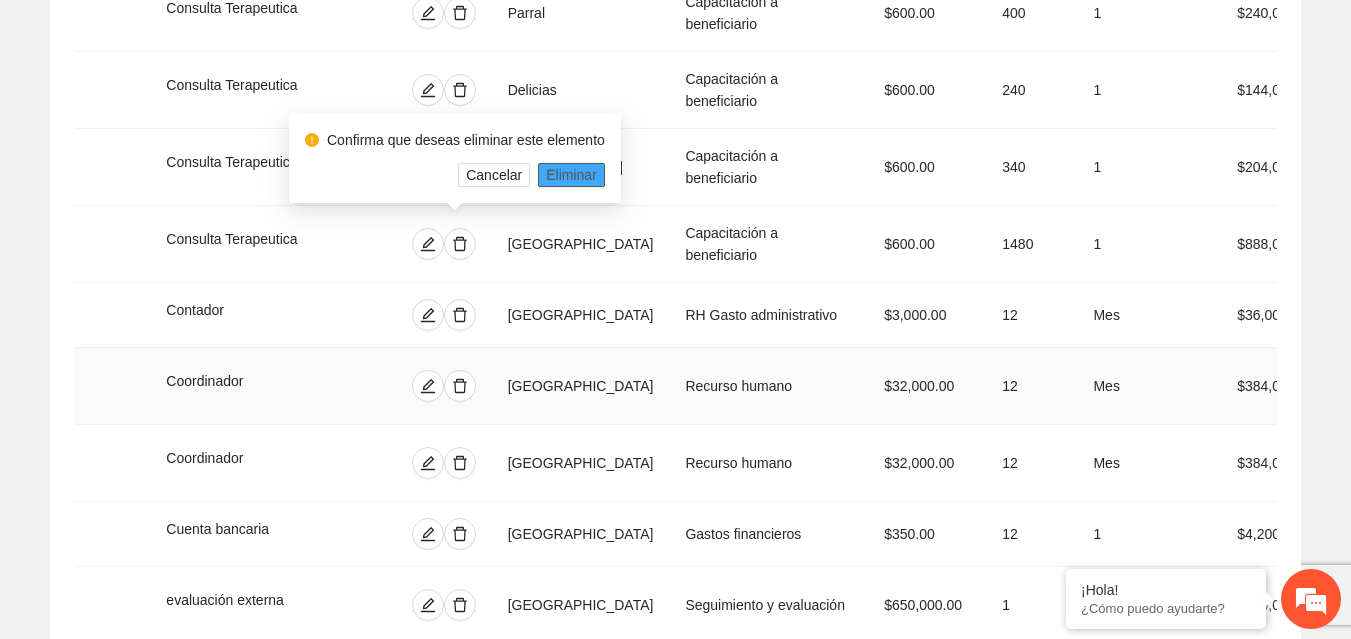 click on "Eliminar" at bounding box center [571, 175] 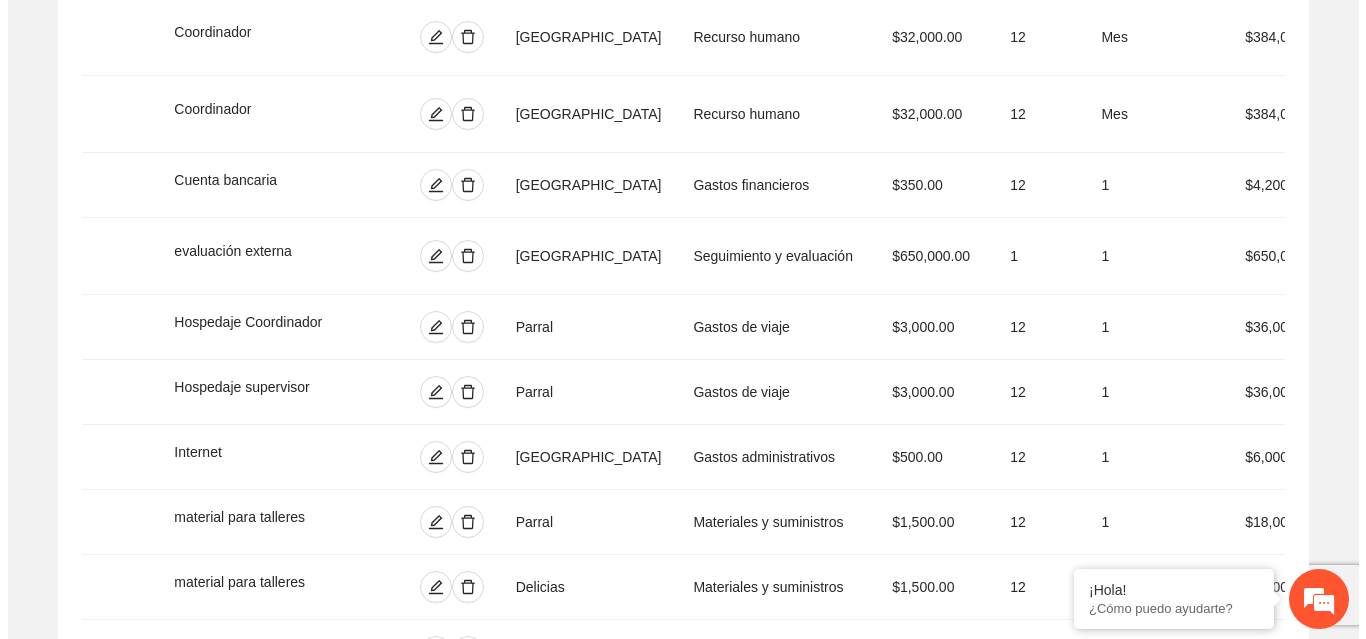 scroll, scrollTop: 1752, scrollLeft: 0, axis: vertical 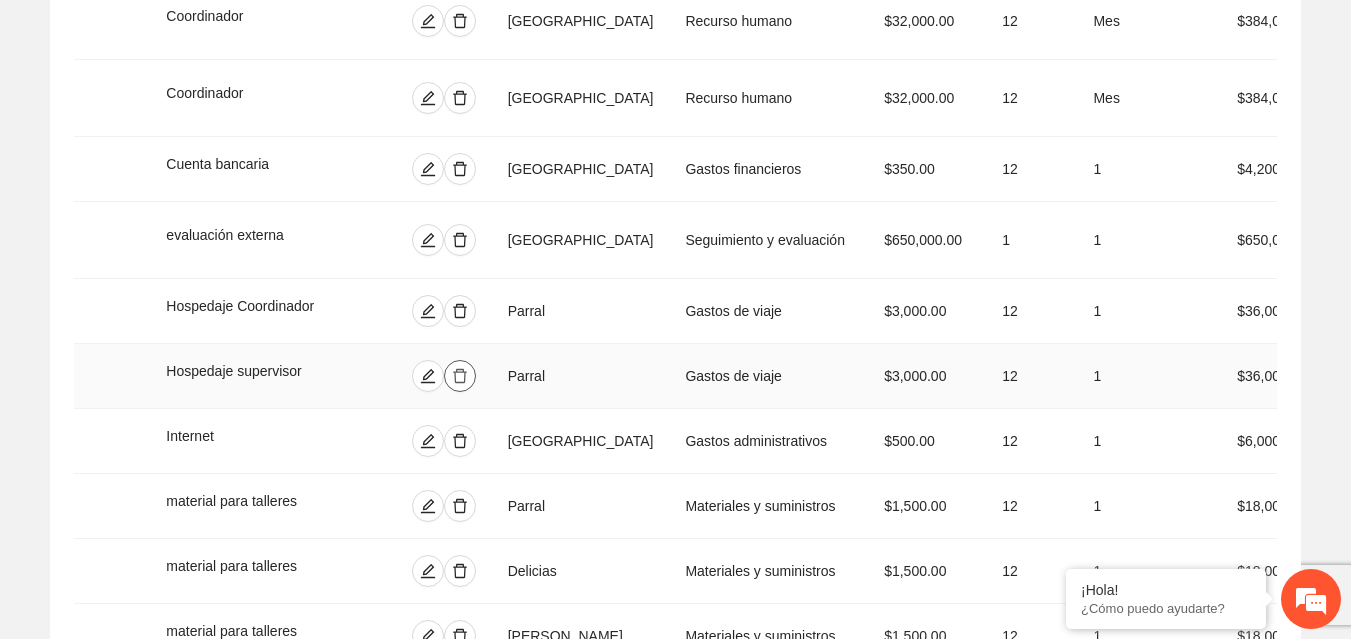 click 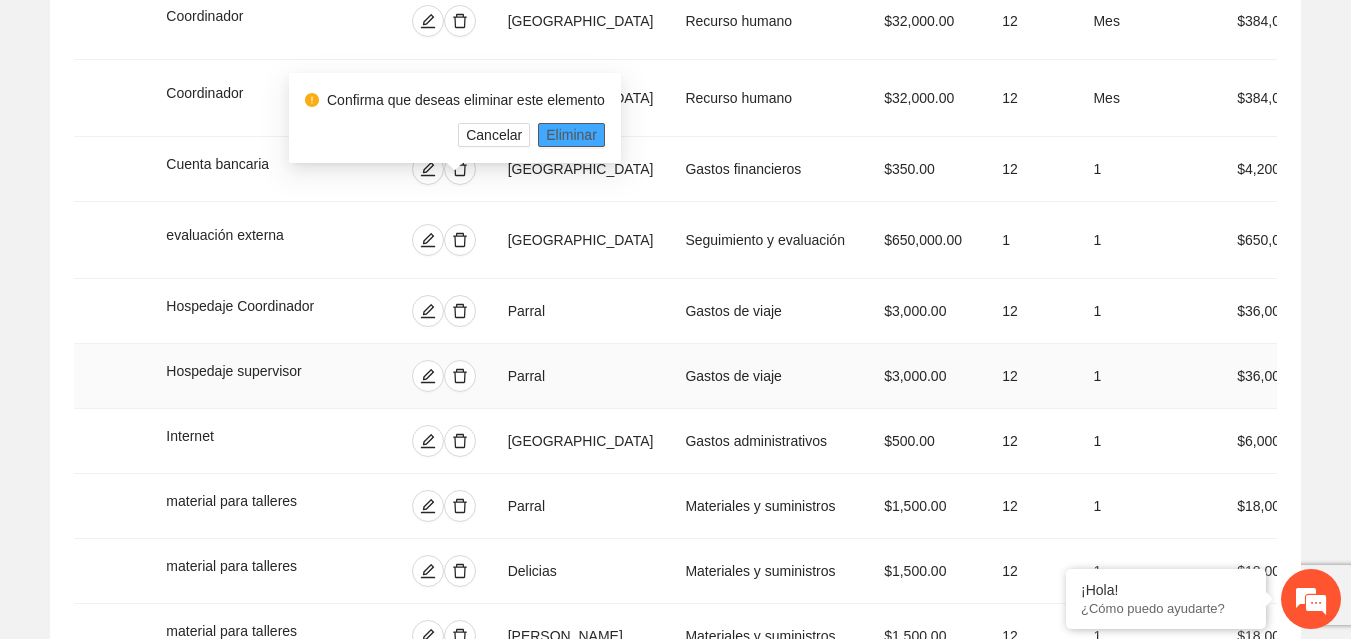 click on "Eliminar" at bounding box center [571, 135] 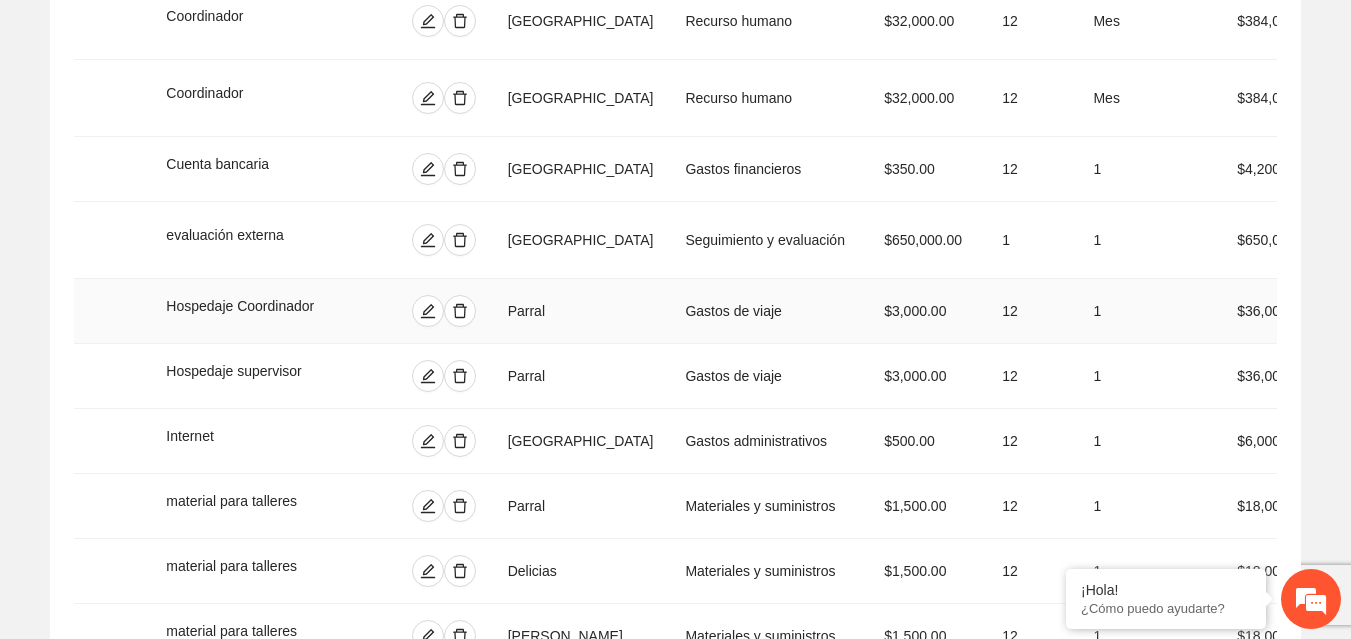 click on "Hospedaje Coordinador" at bounding box center (320, 311) 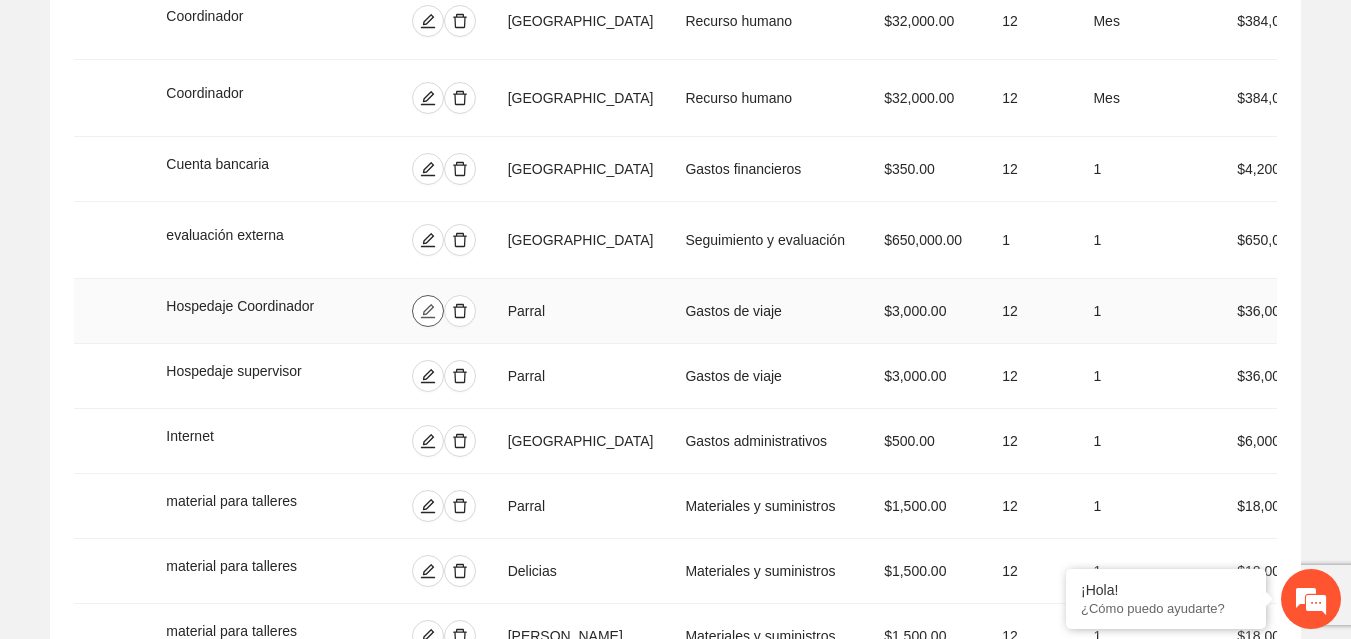 click at bounding box center [428, 311] 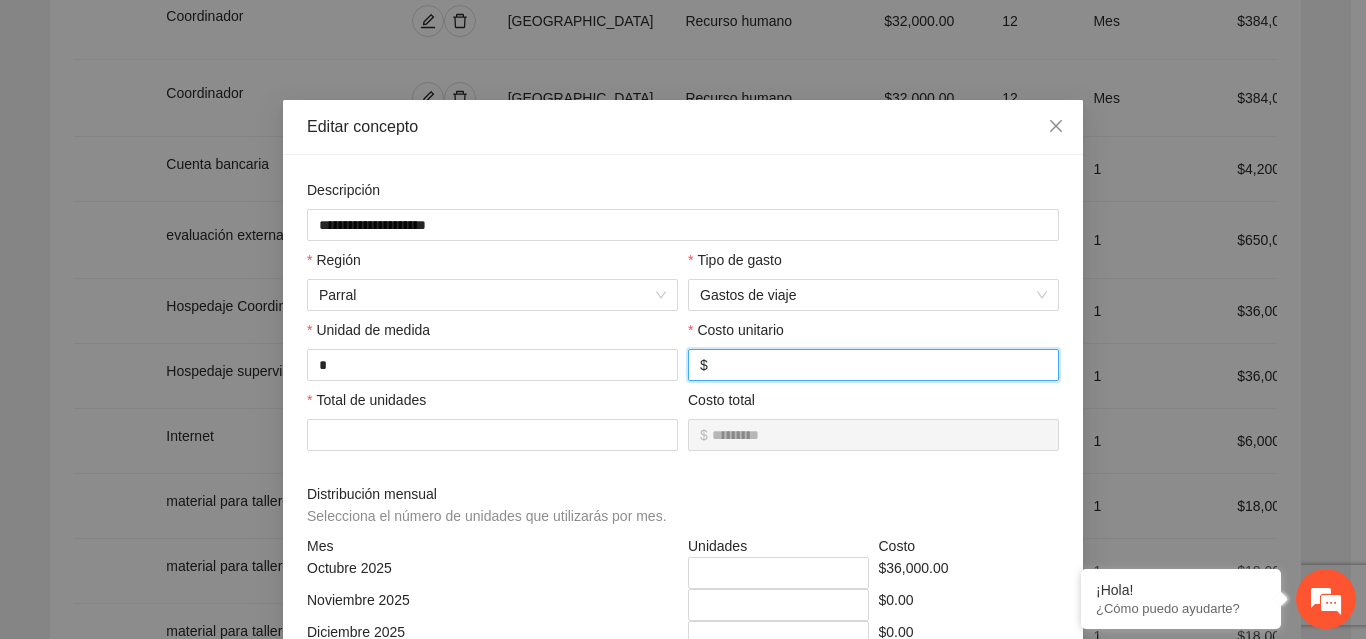 drag, startPoint x: 752, startPoint y: 367, endPoint x: 691, endPoint y: 365, distance: 61.03278 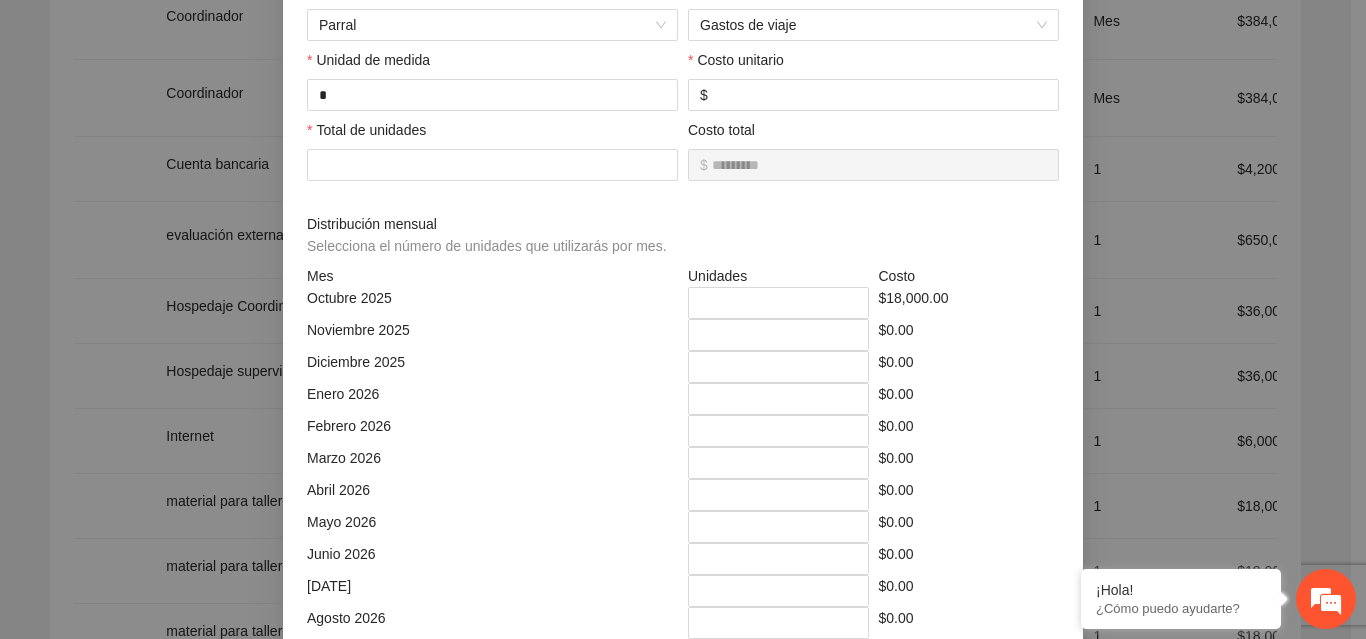 scroll, scrollTop: 539, scrollLeft: 0, axis: vertical 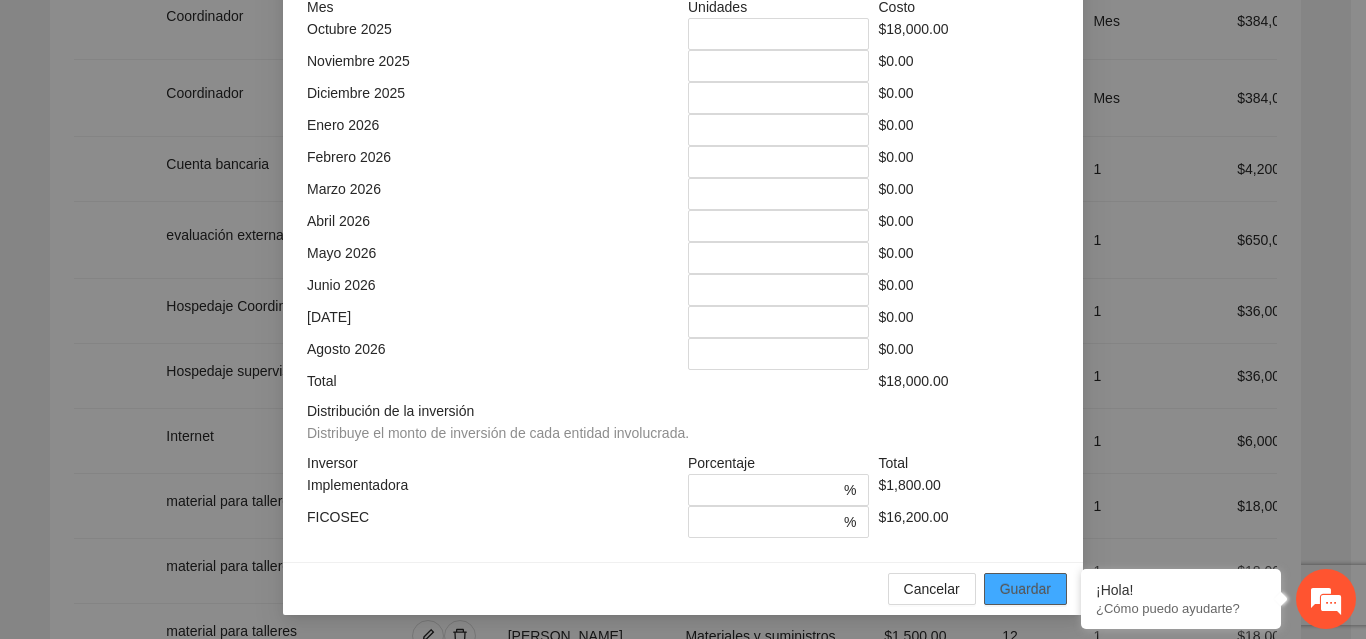 click on "Guardar" at bounding box center [1025, 589] 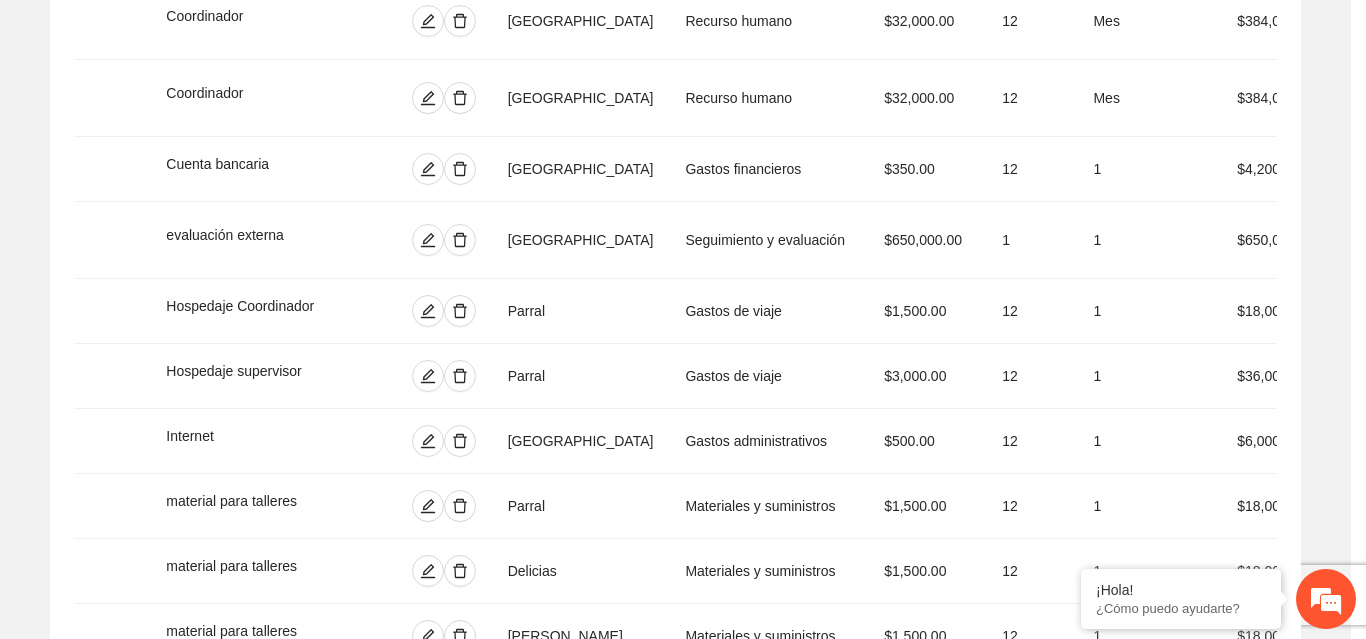 scroll, scrollTop: 439, scrollLeft: 0, axis: vertical 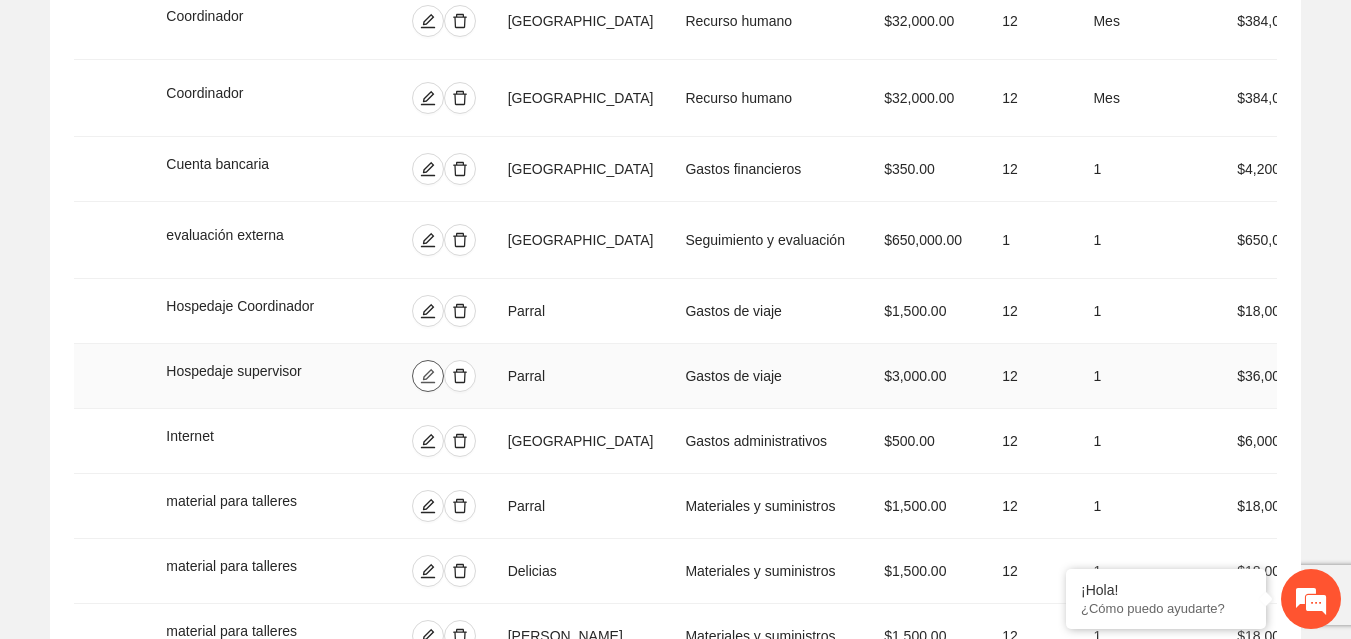 click 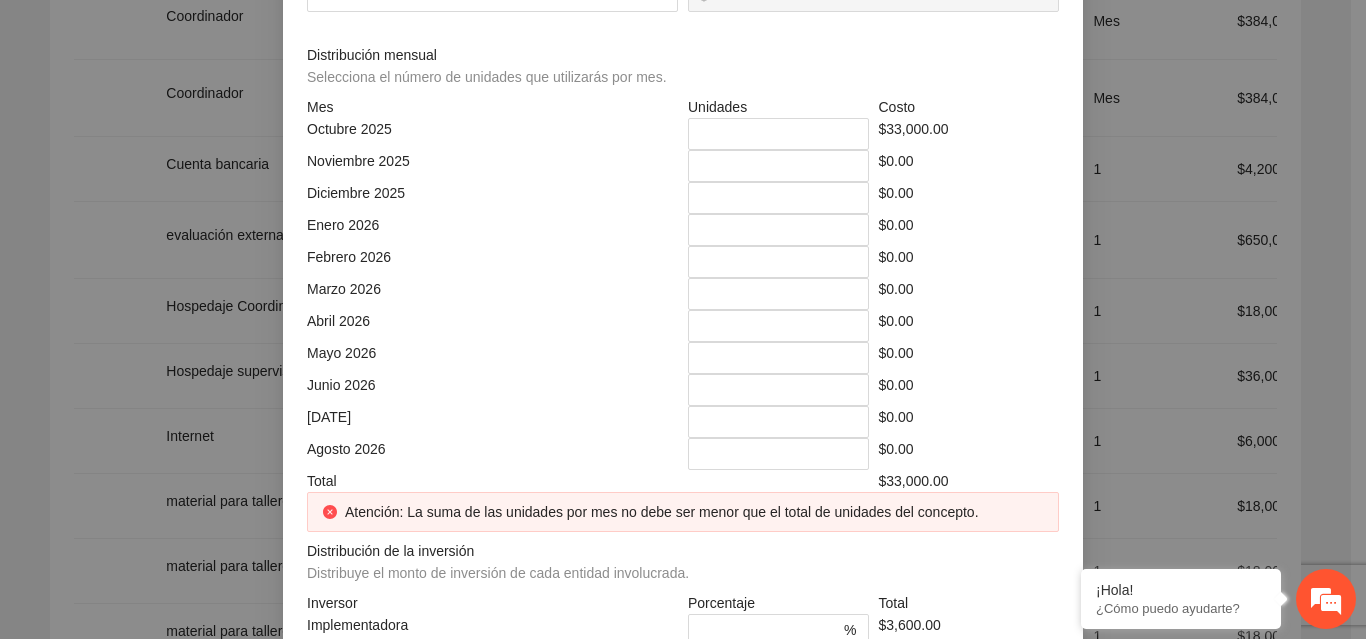 drag, startPoint x: 769, startPoint y: 368, endPoint x: 674, endPoint y: 357, distance: 95.63472 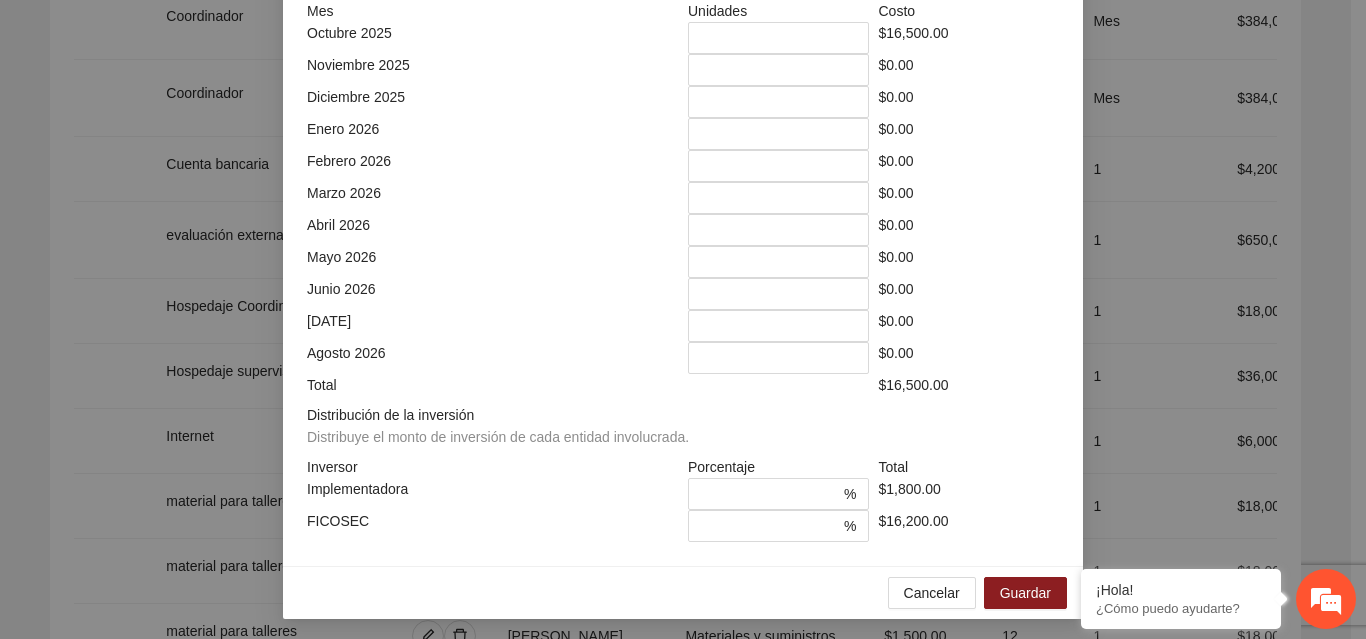 scroll, scrollTop: 539, scrollLeft: 0, axis: vertical 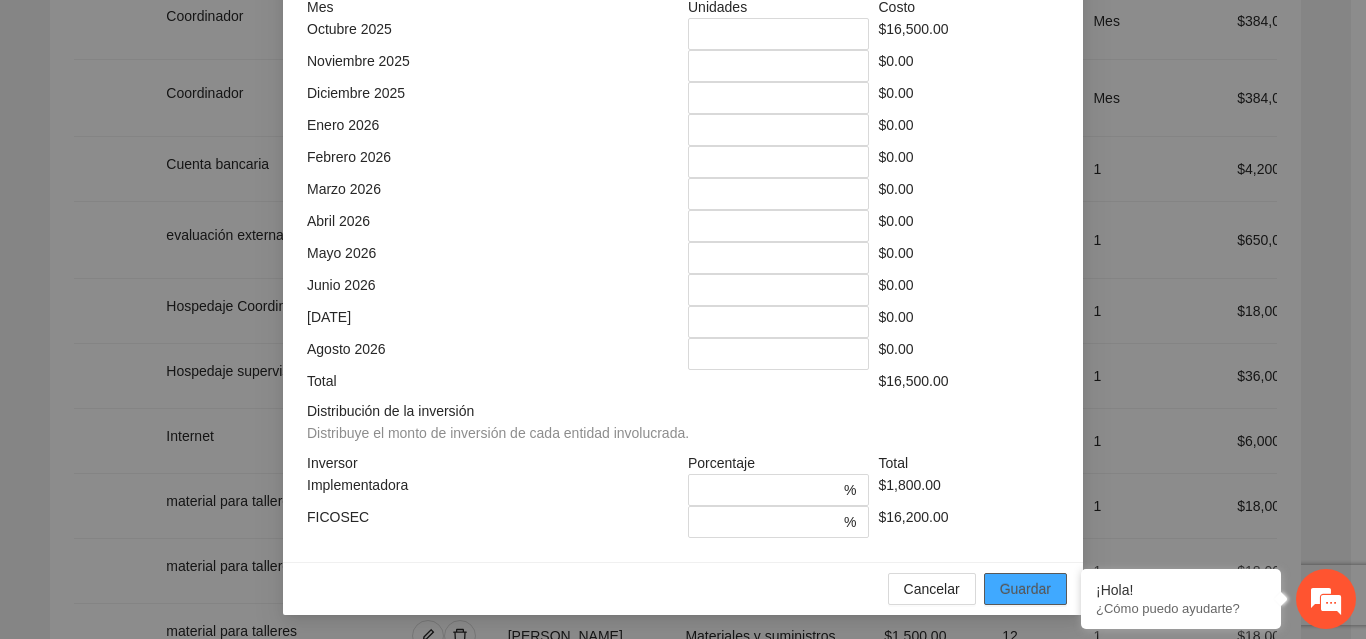 click on "Guardar" at bounding box center [1025, 589] 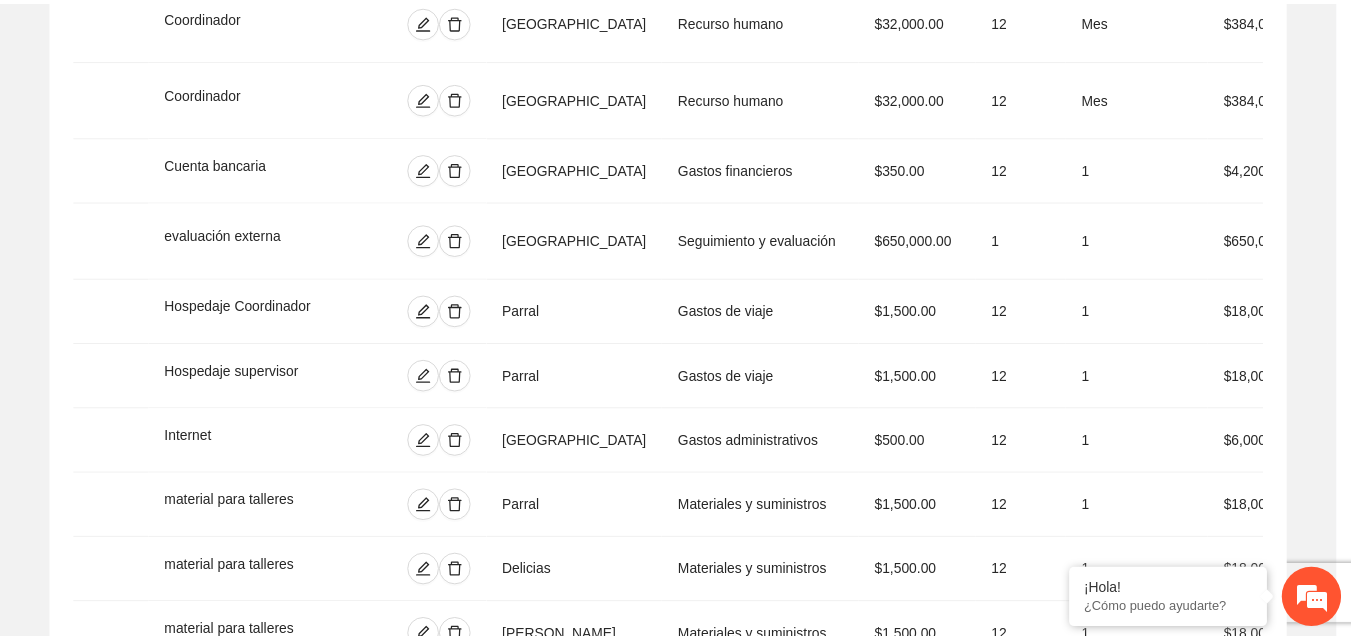 scroll, scrollTop: 439, scrollLeft: 0, axis: vertical 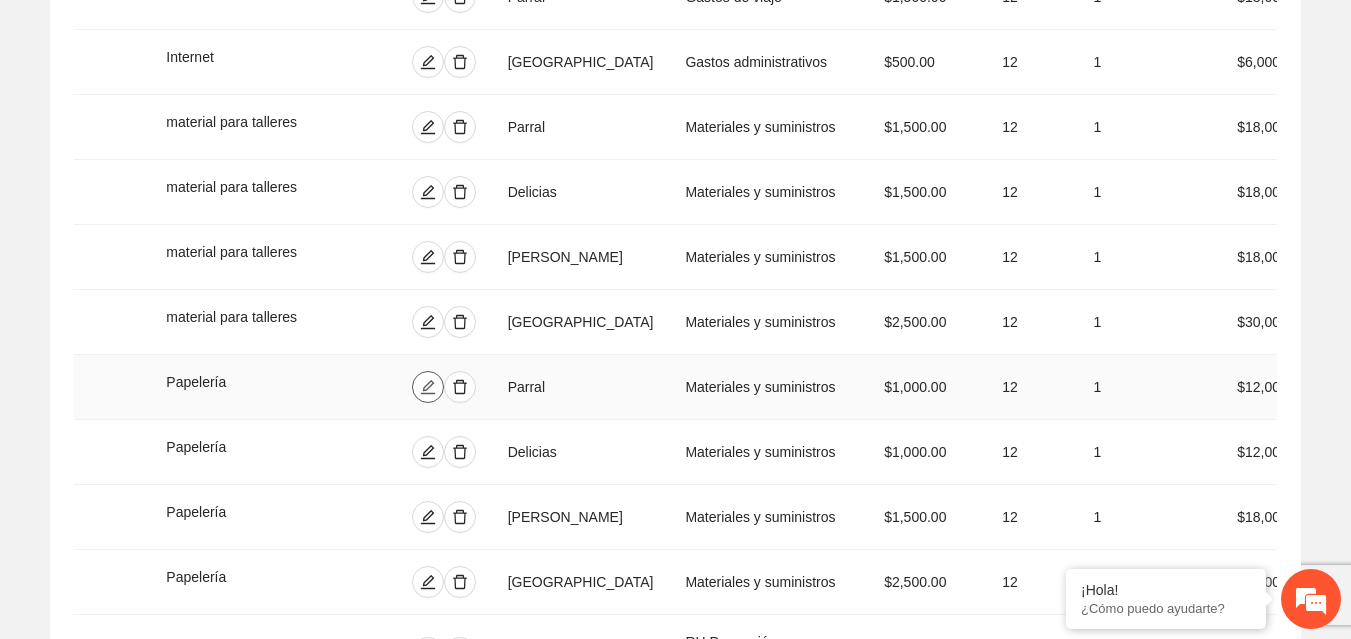 click 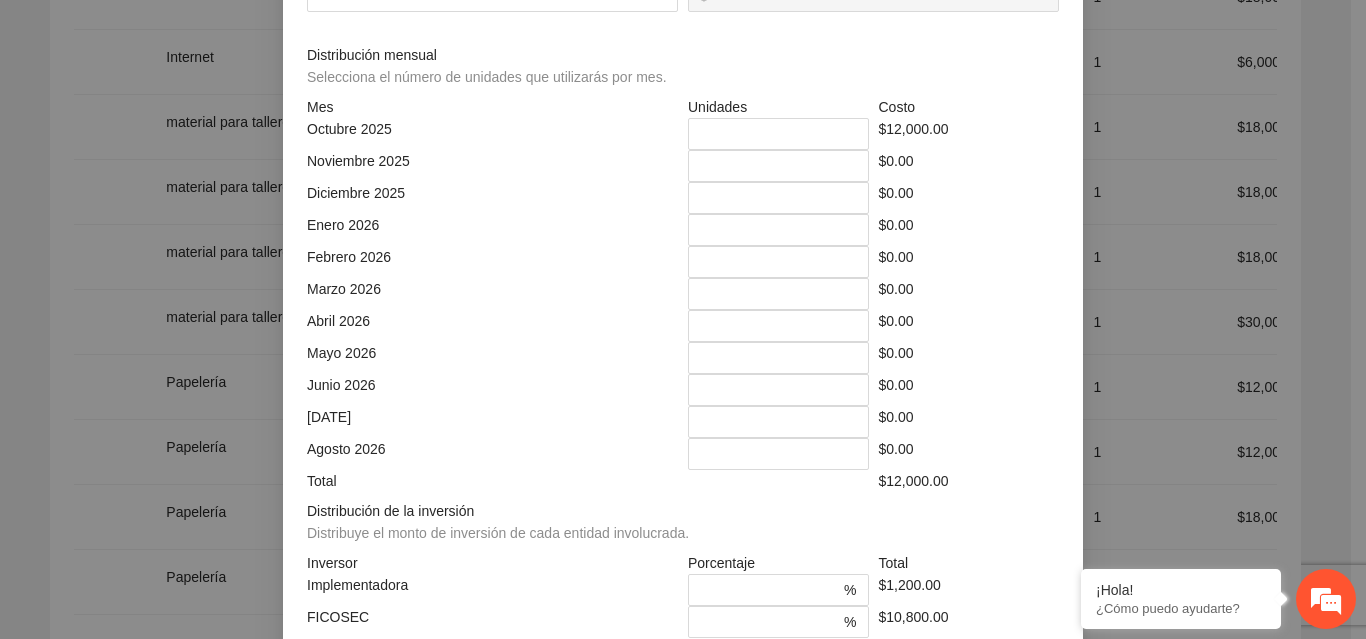drag, startPoint x: 763, startPoint y: 360, endPoint x: 680, endPoint y: 362, distance: 83.02409 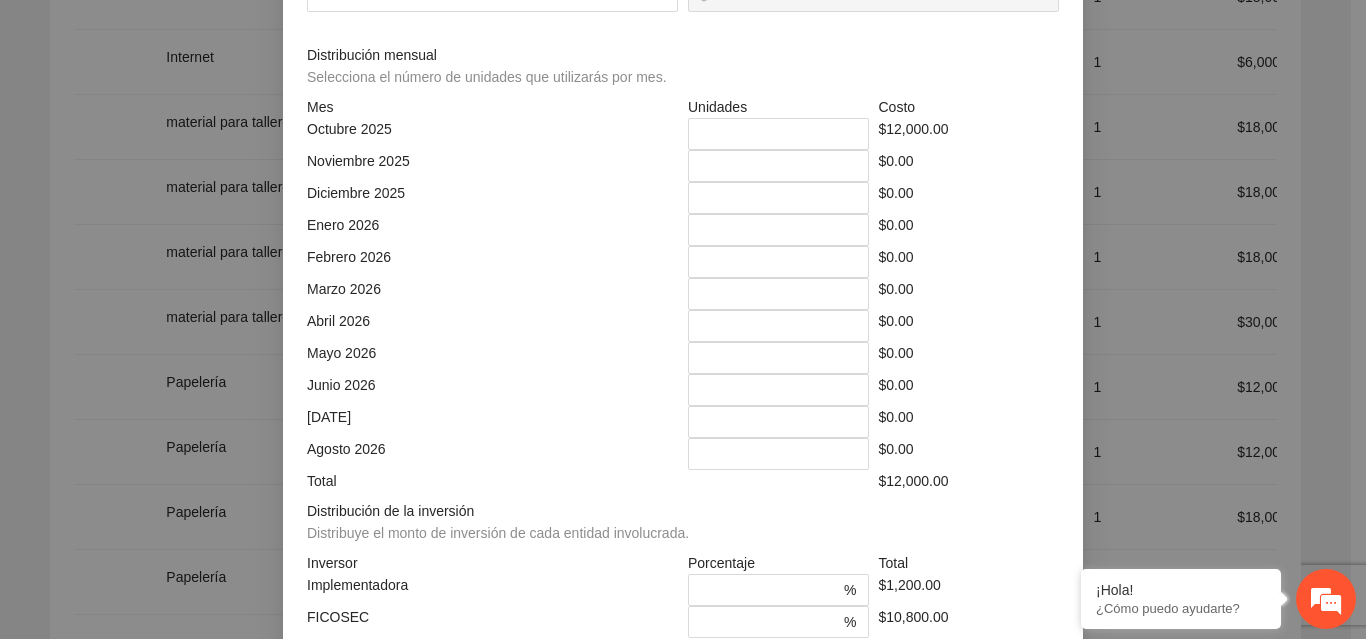click 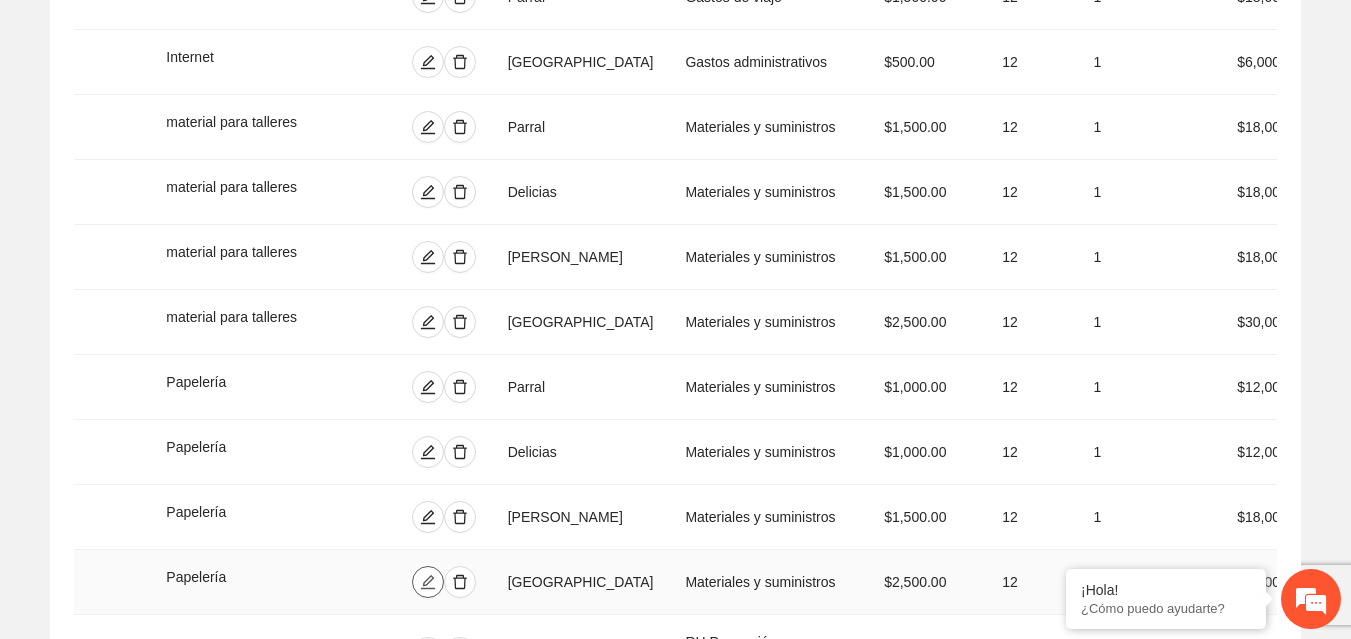 click 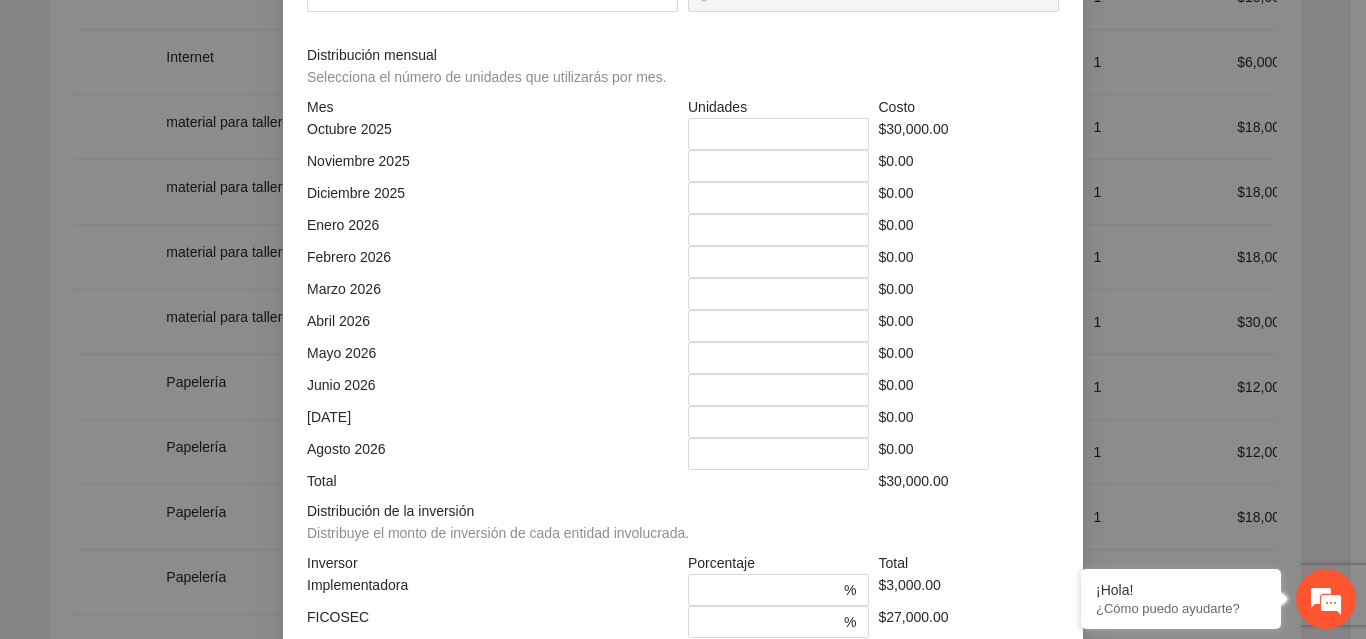 click on "****" at bounding box center [879, -74] 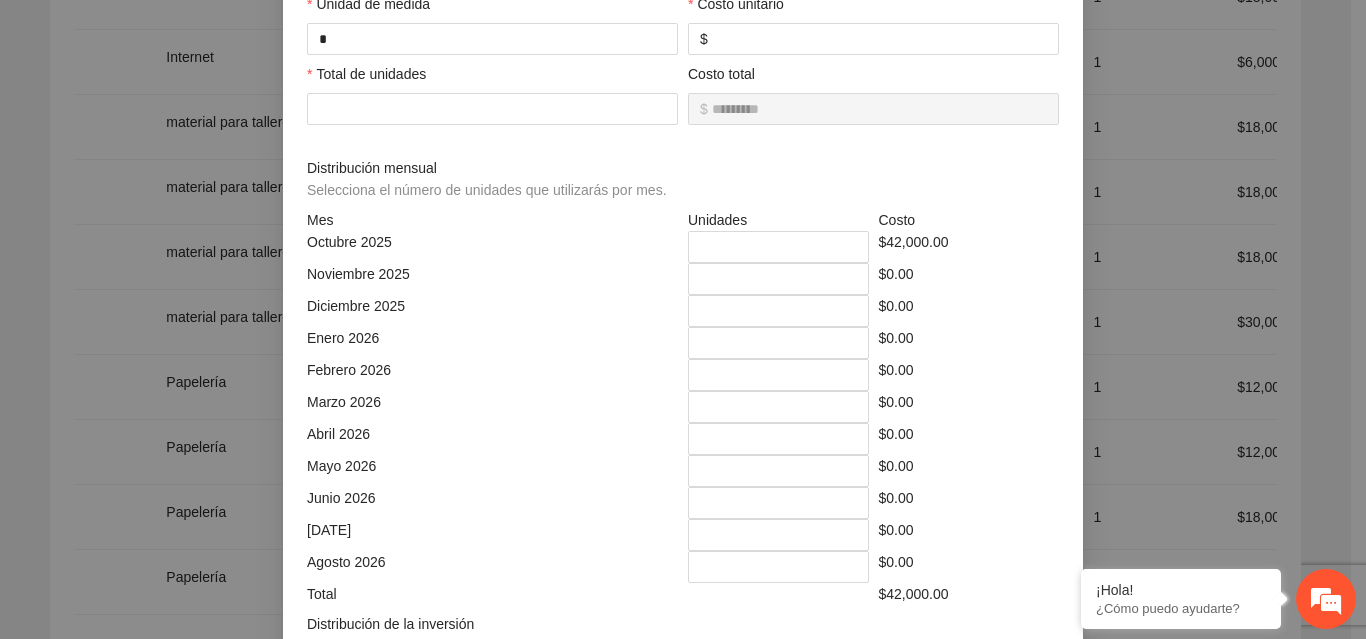 scroll, scrollTop: 283, scrollLeft: 0, axis: vertical 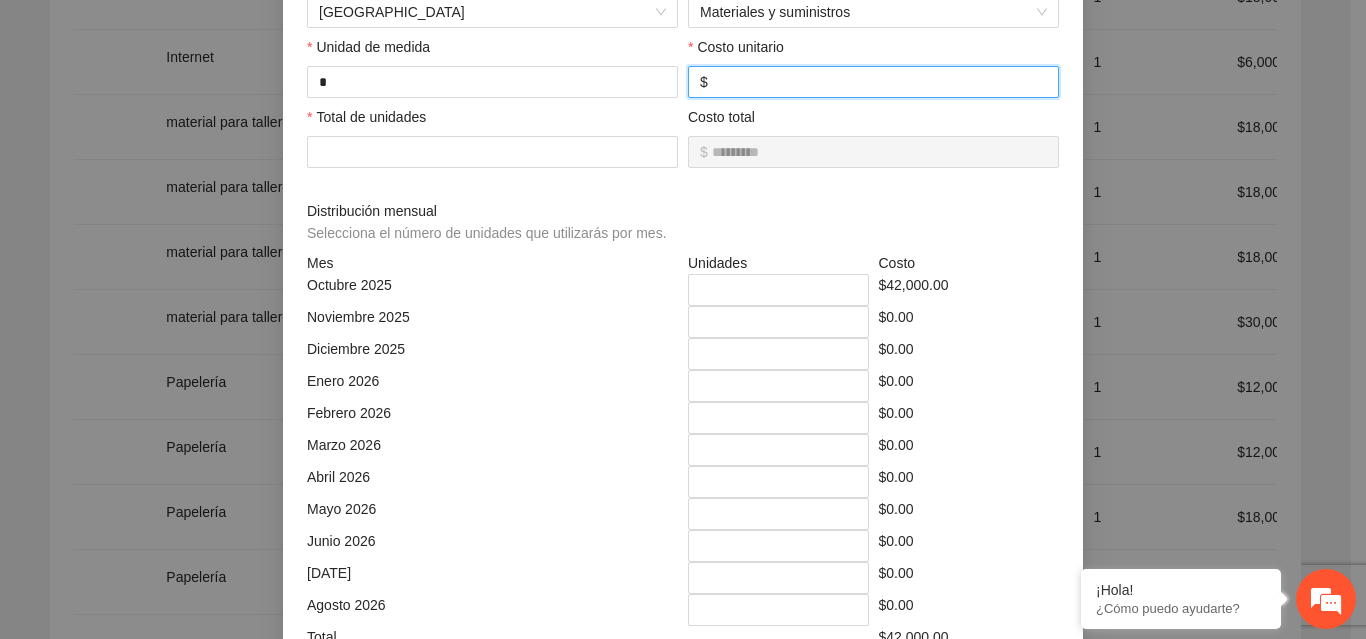 click on "****" at bounding box center [879, 82] 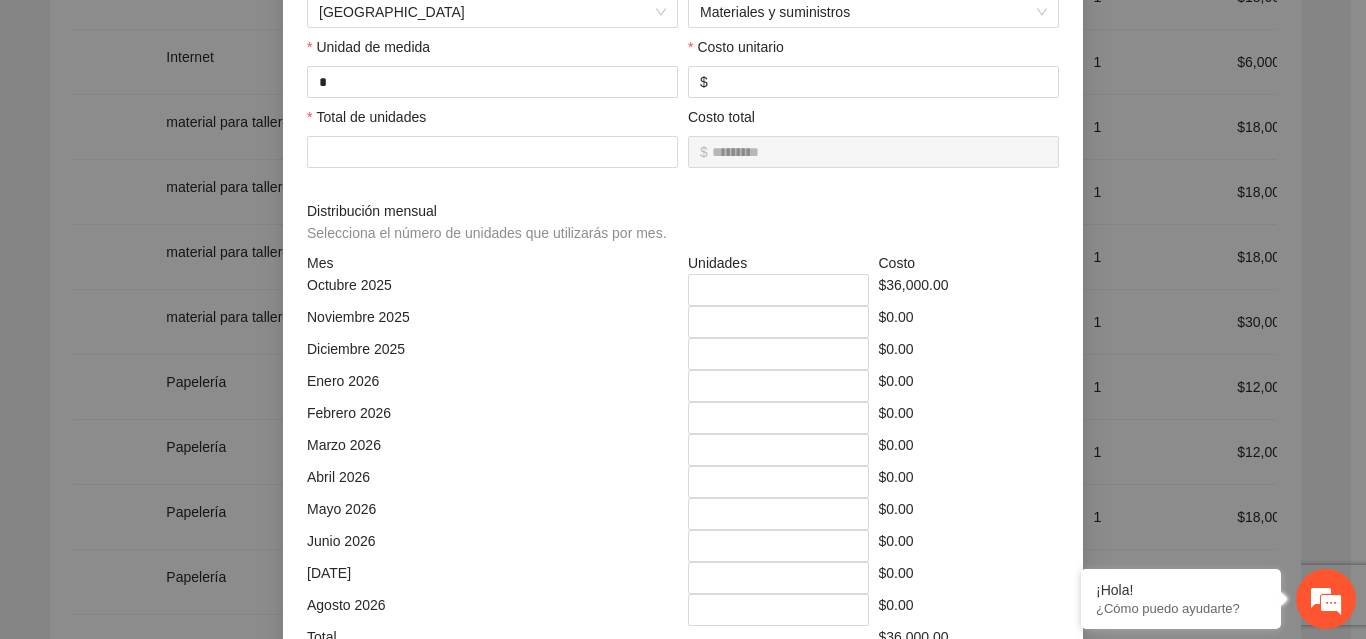scroll, scrollTop: 539, scrollLeft: 0, axis: vertical 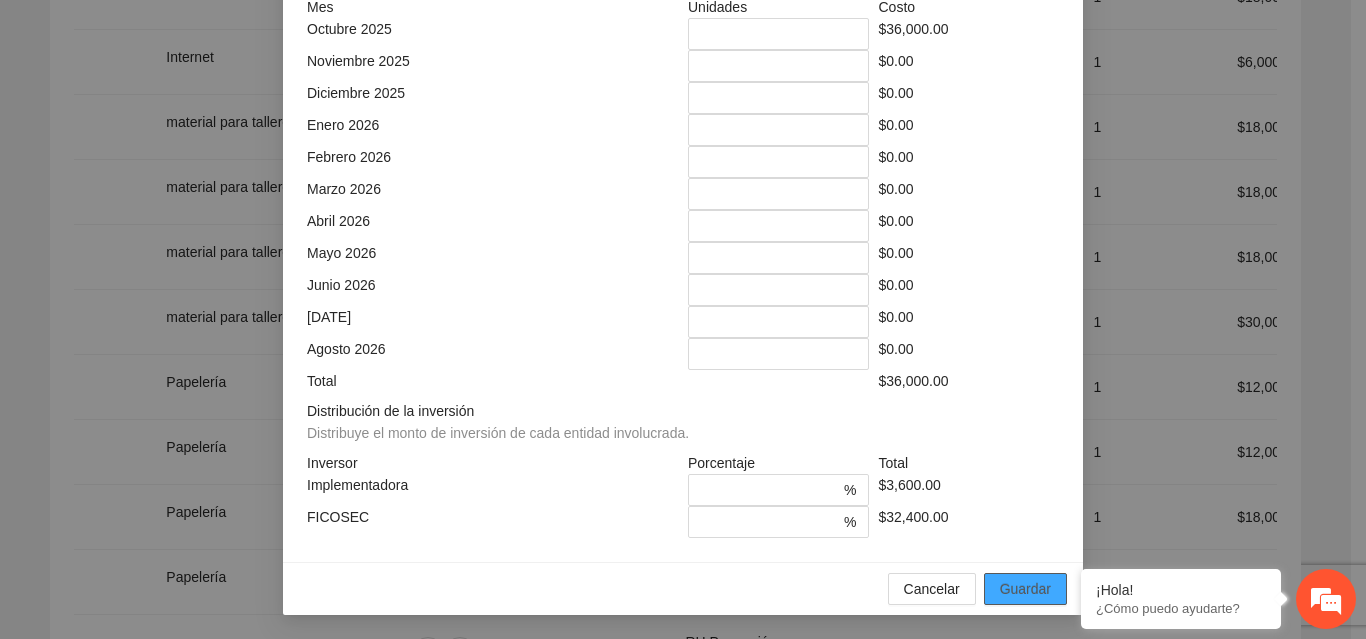 click on "Guardar" at bounding box center (1025, 589) 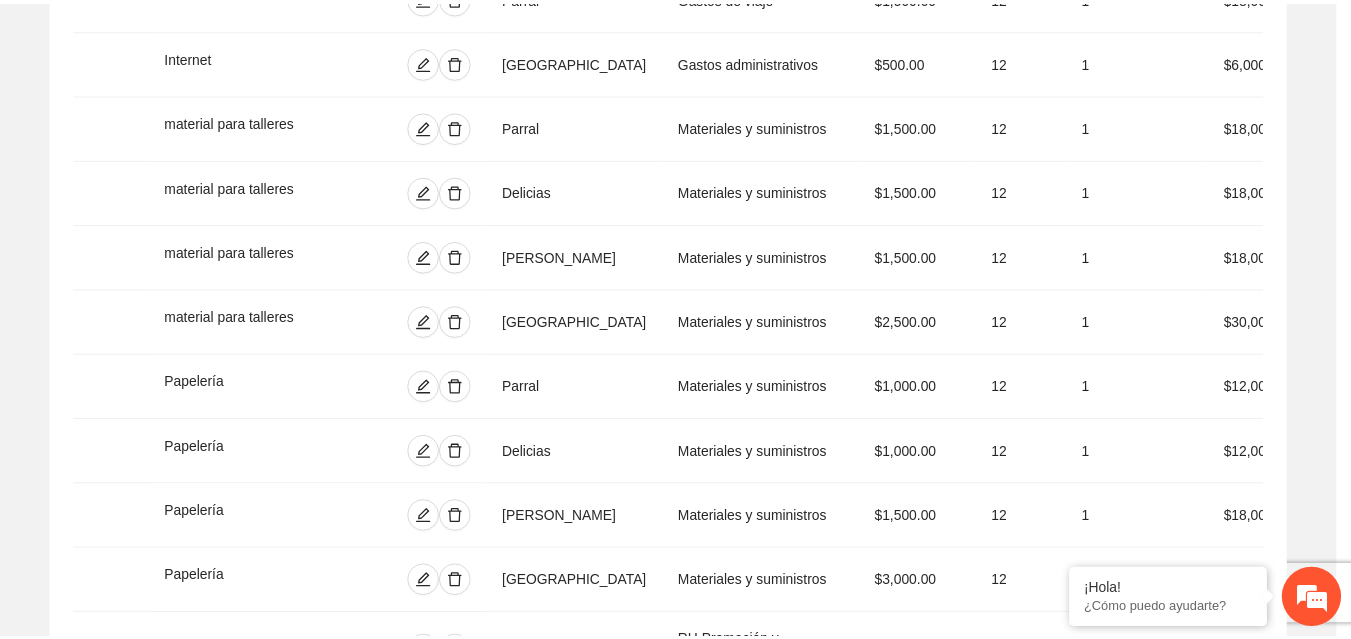scroll, scrollTop: 439, scrollLeft: 0, axis: vertical 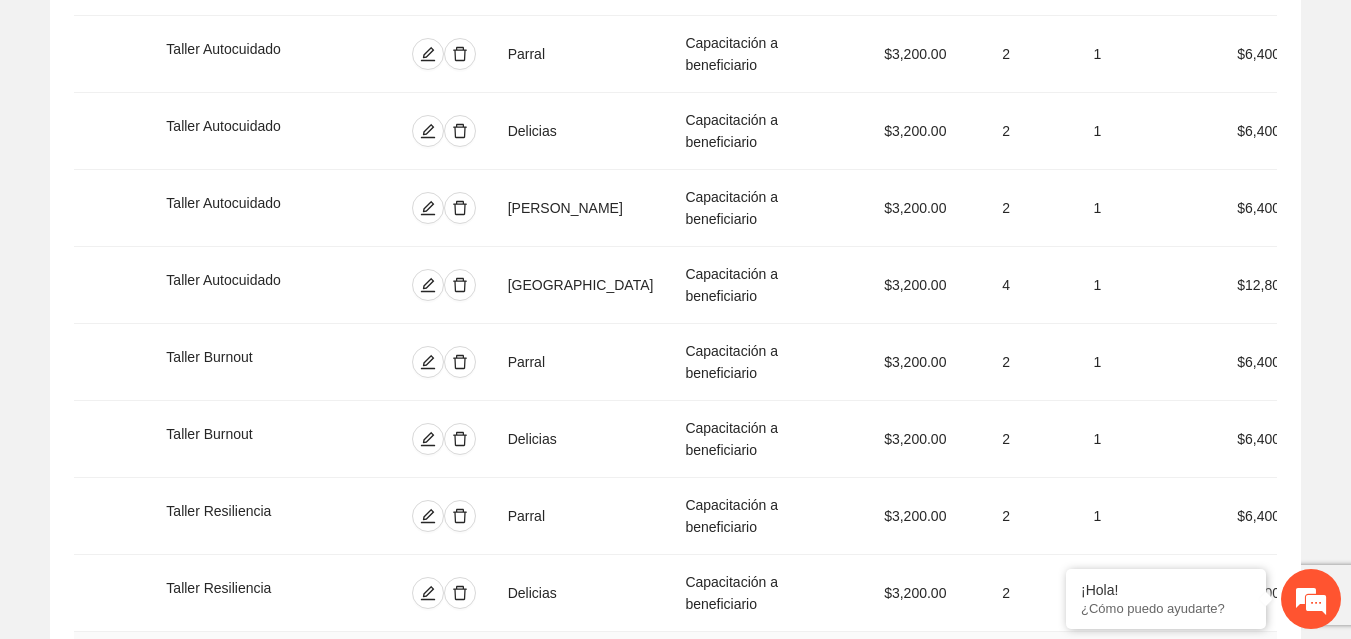 click at bounding box center (460, 670) 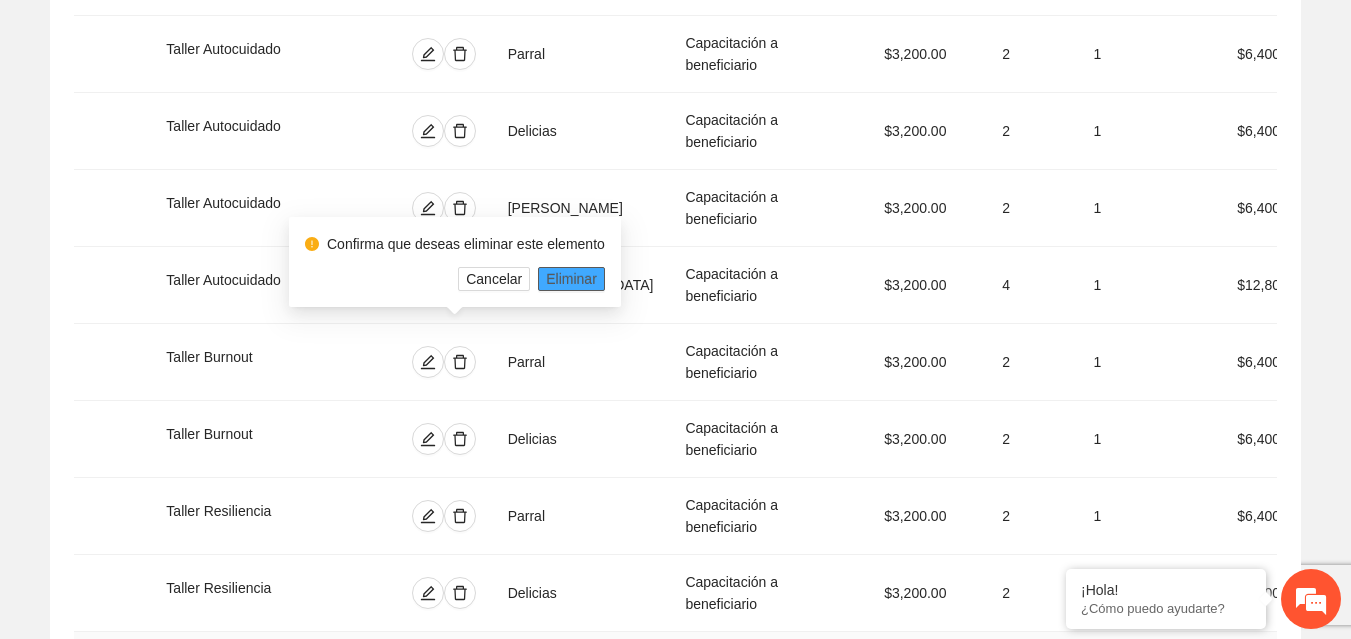 click on "Eliminar" at bounding box center (571, 279) 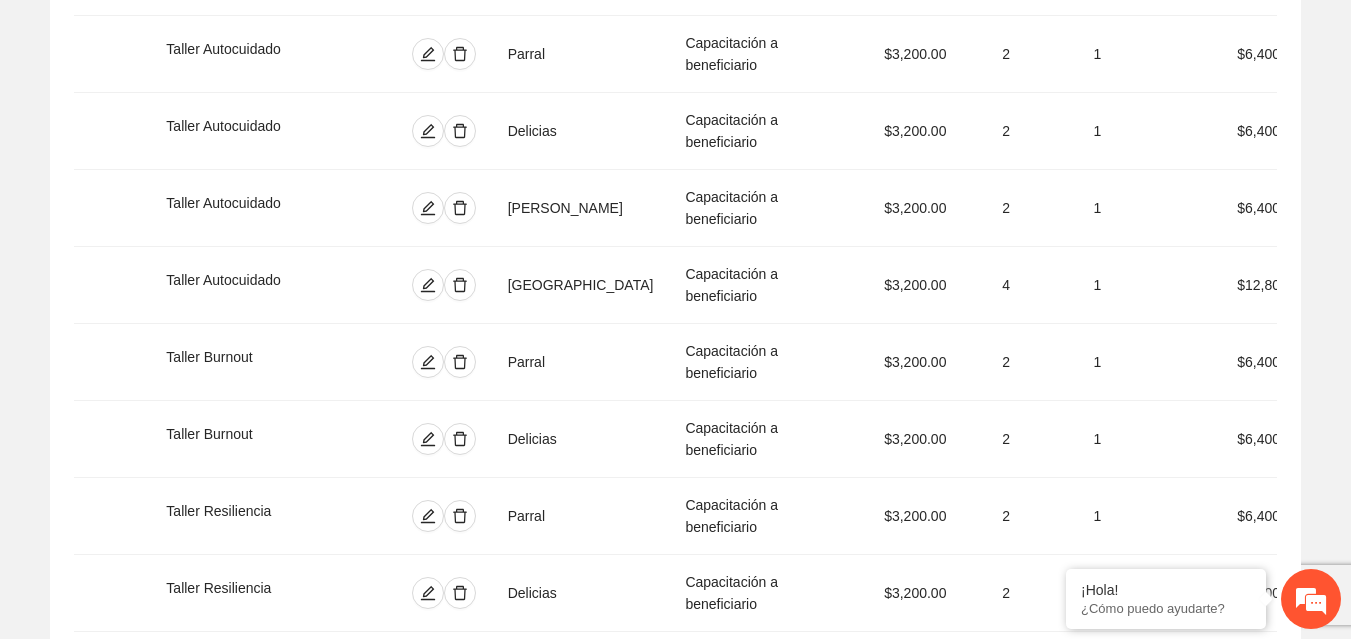 click 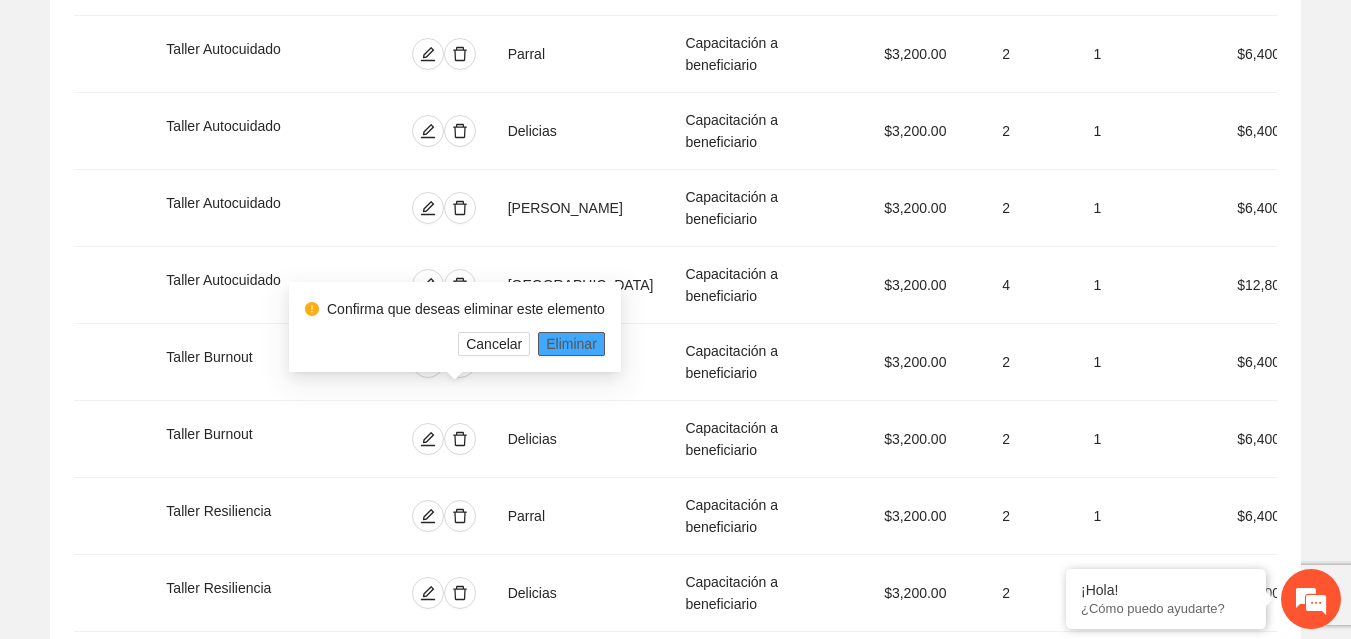 click on "Eliminar" at bounding box center (571, 344) 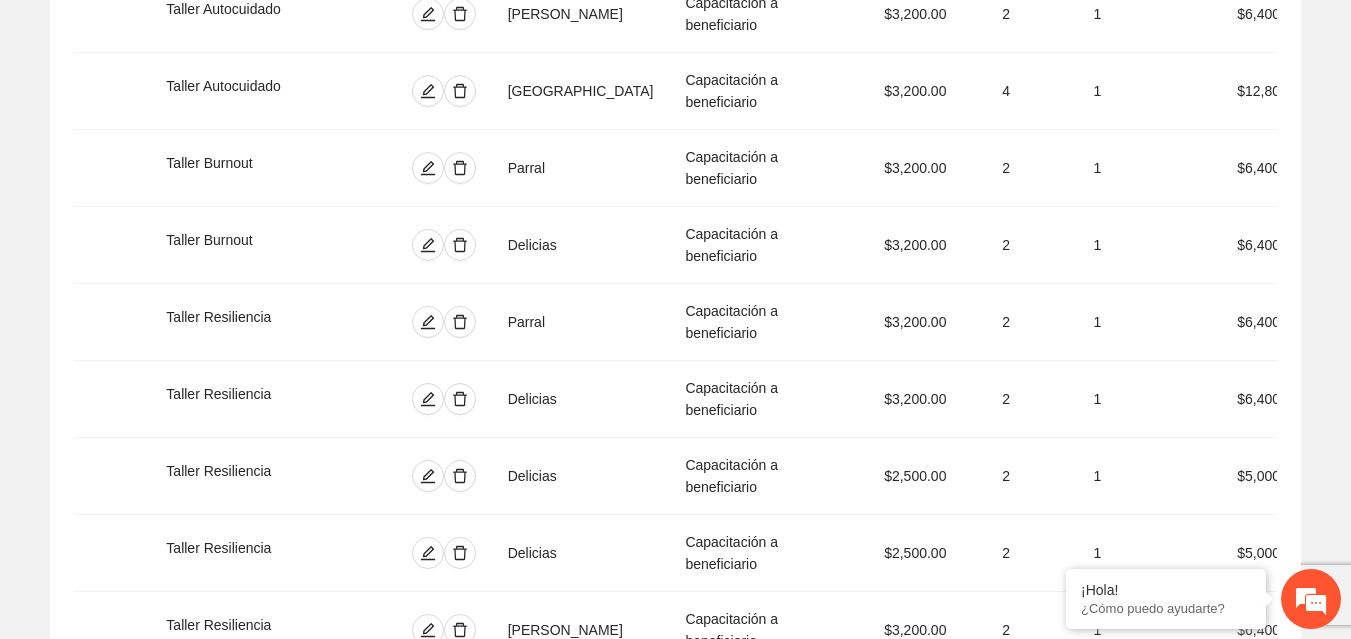 scroll, scrollTop: 3247, scrollLeft: 0, axis: vertical 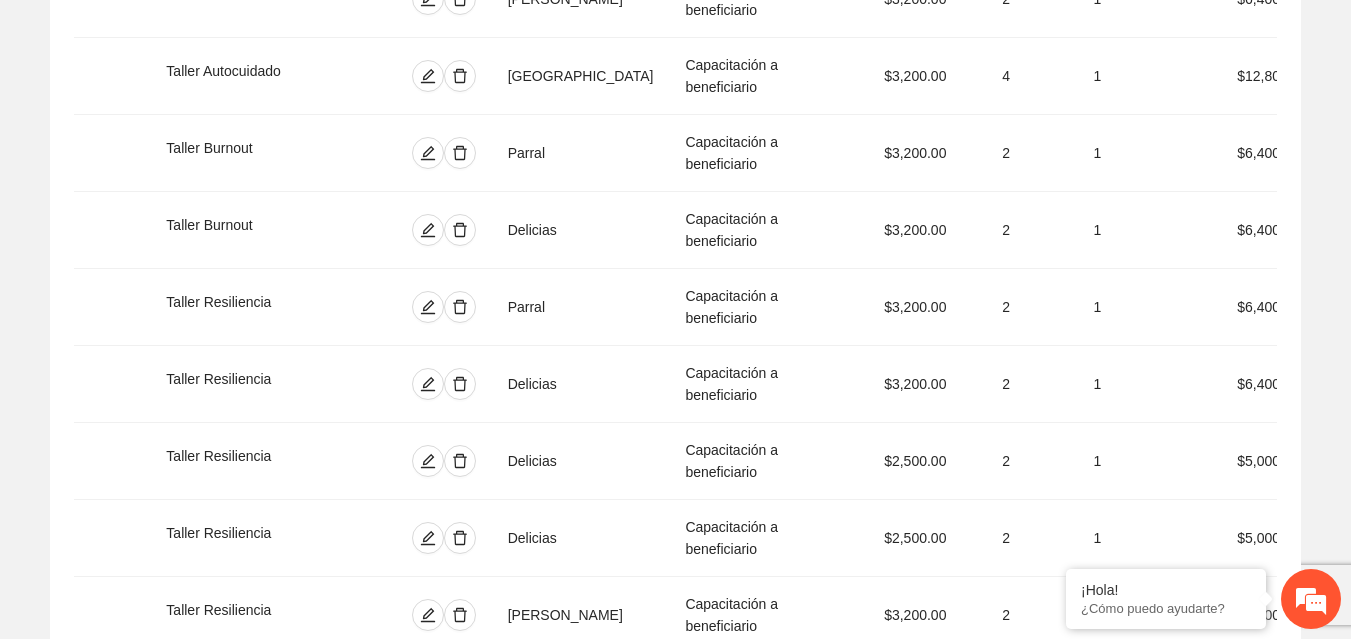 click 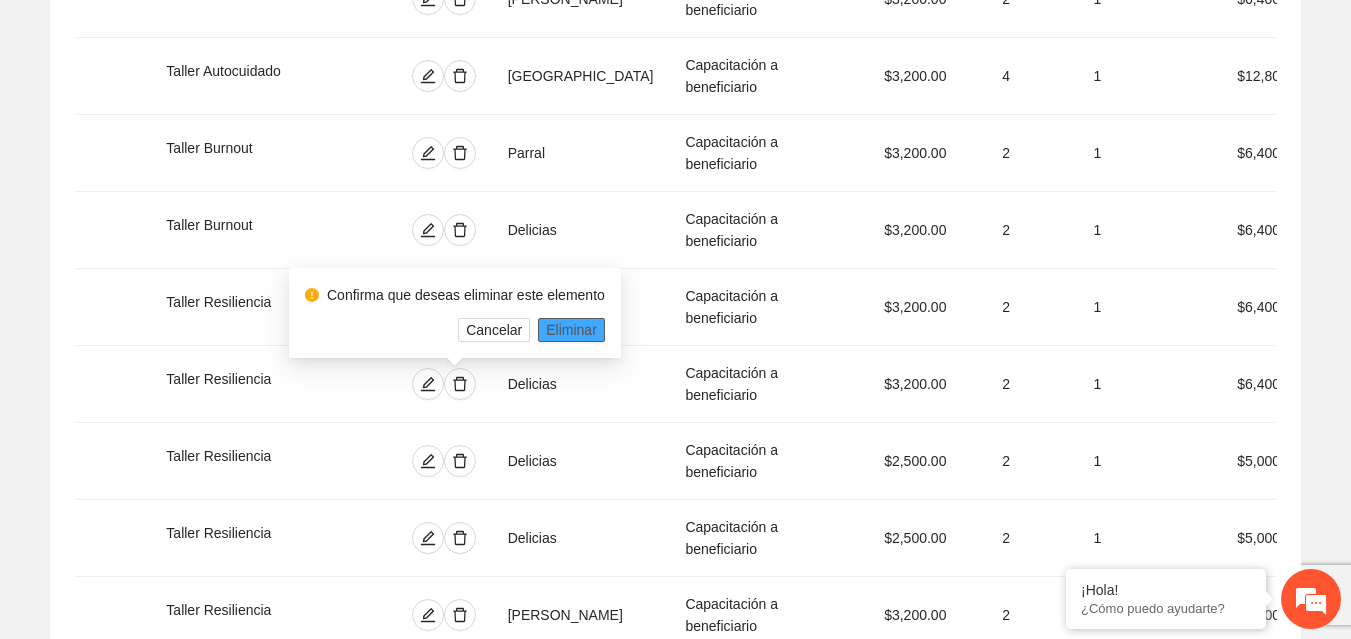 click on "Eliminar" at bounding box center (571, 330) 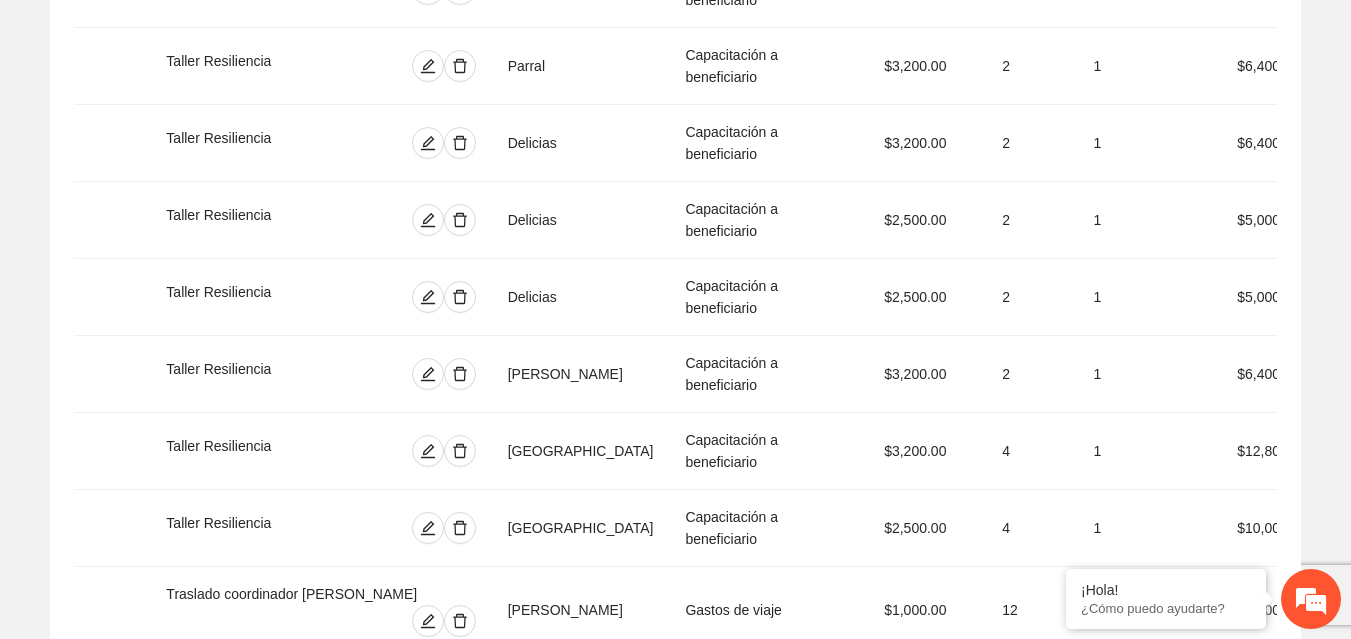 scroll, scrollTop: 3511, scrollLeft: 0, axis: vertical 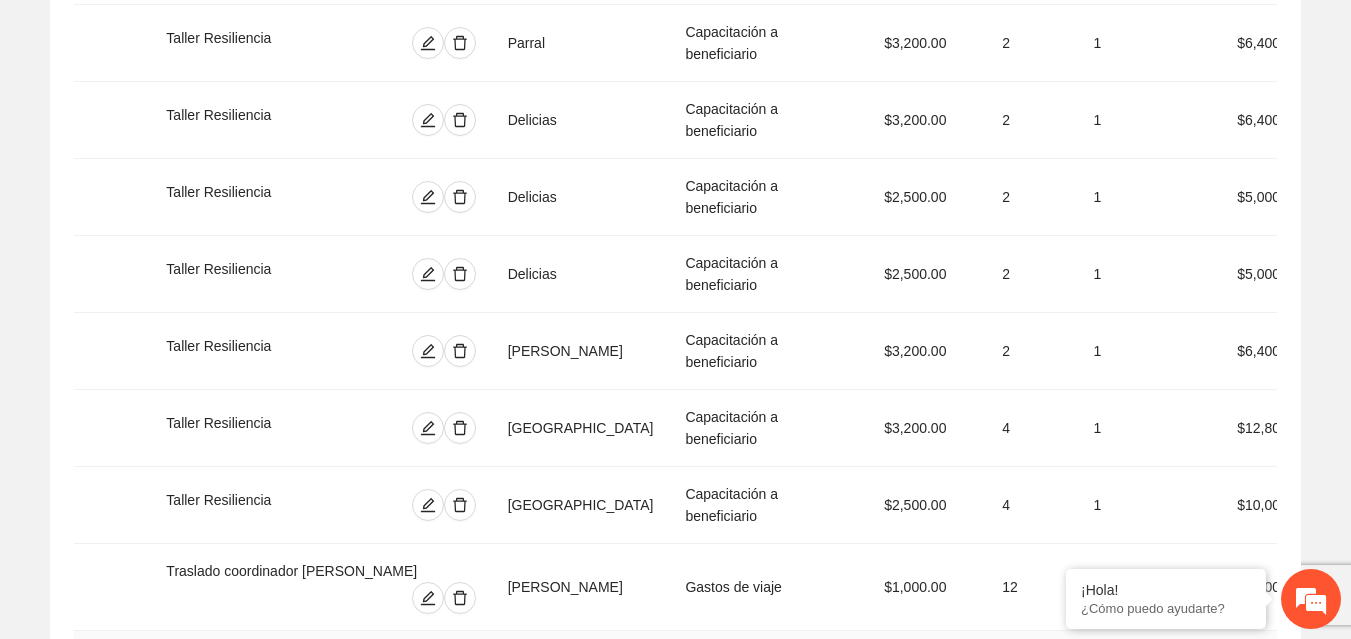 click 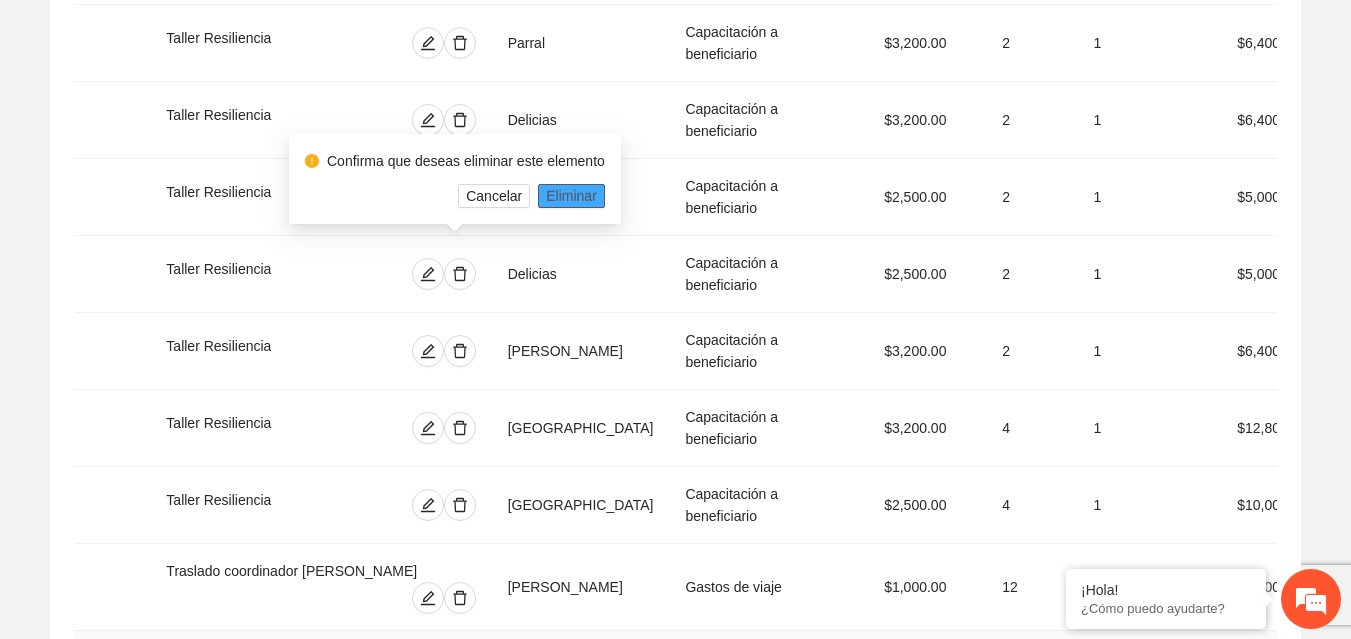 click on "Eliminar" at bounding box center (571, 196) 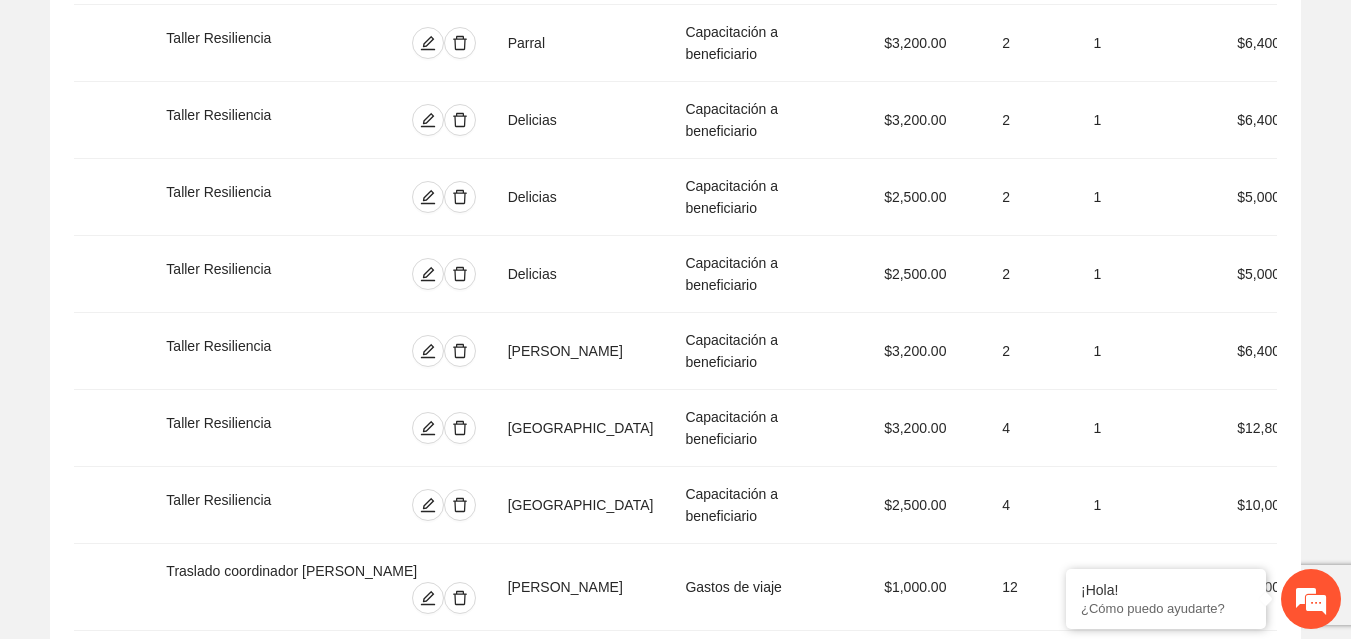 click 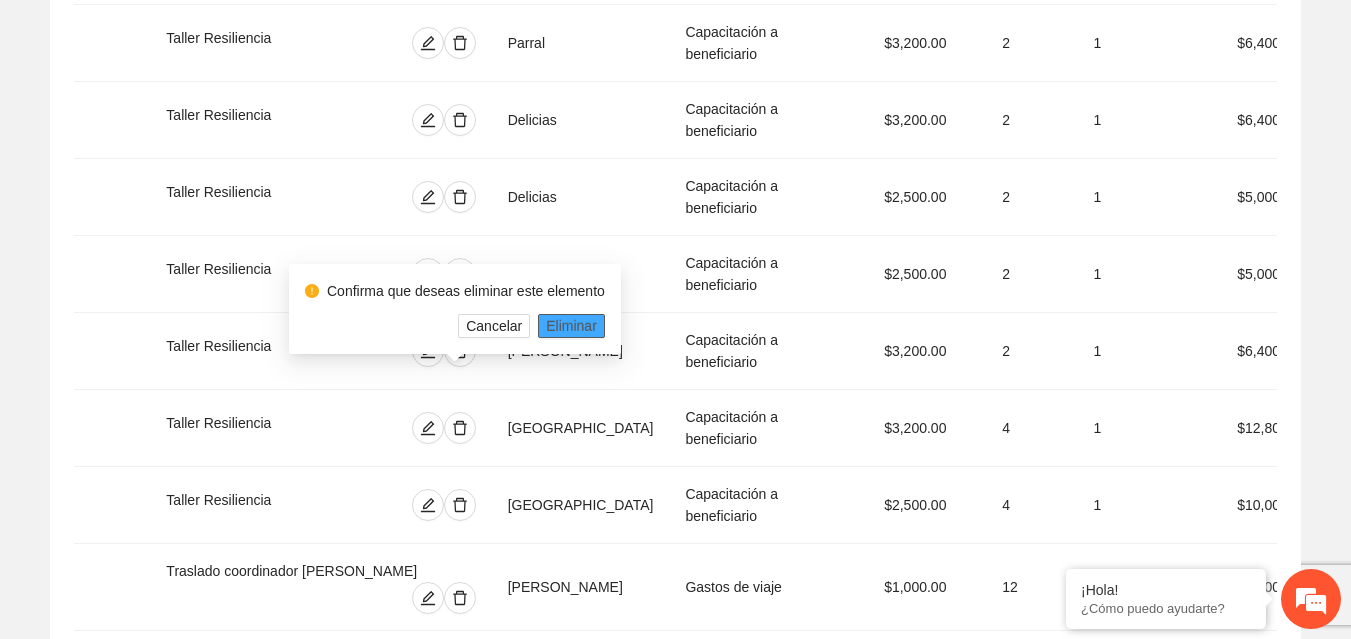 click on "Eliminar" at bounding box center (571, 326) 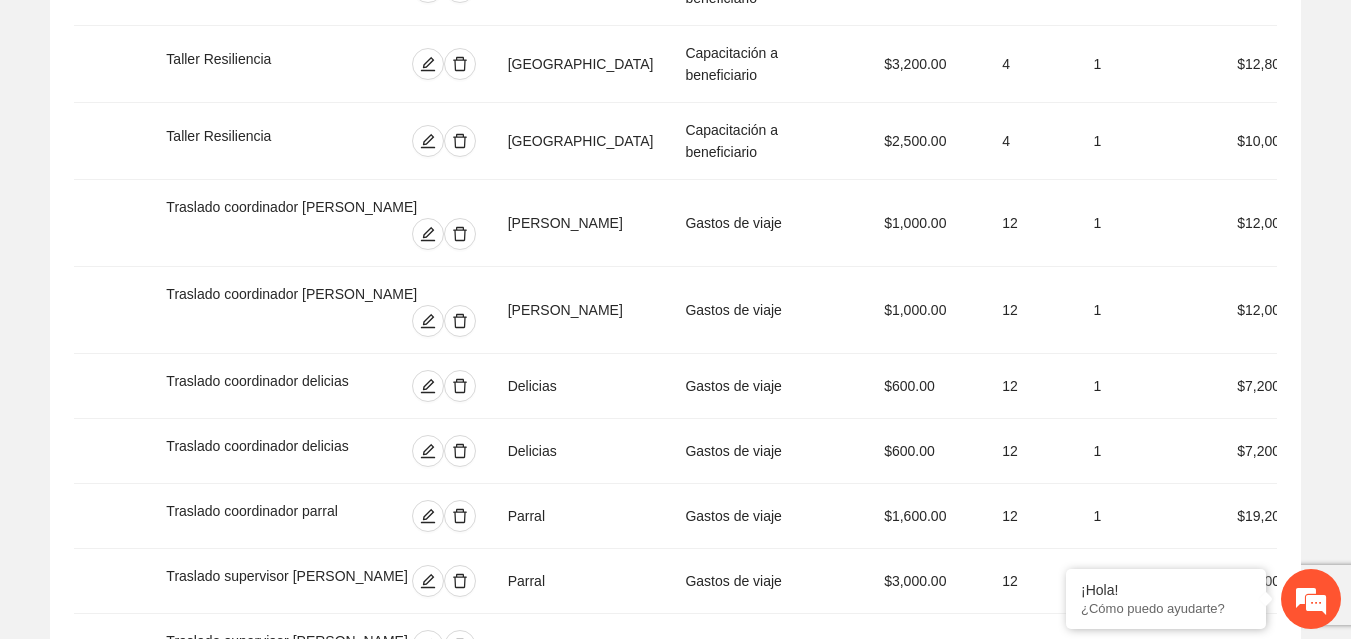 scroll, scrollTop: 3891, scrollLeft: 0, axis: vertical 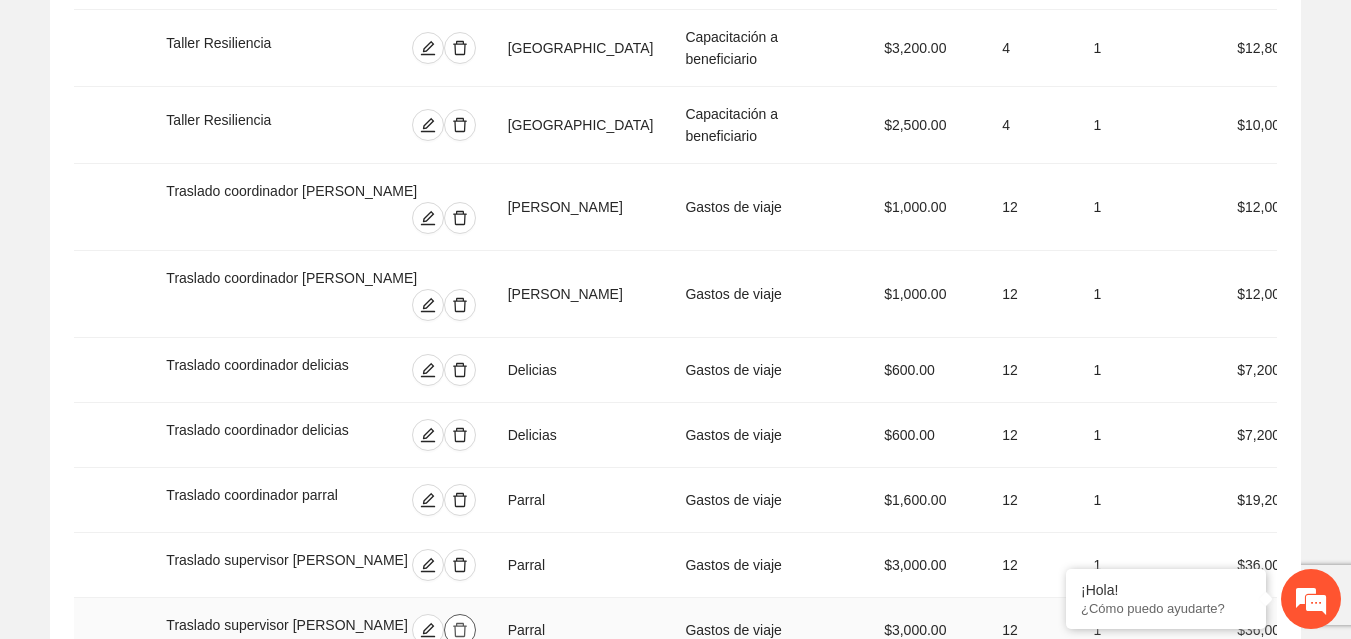 click 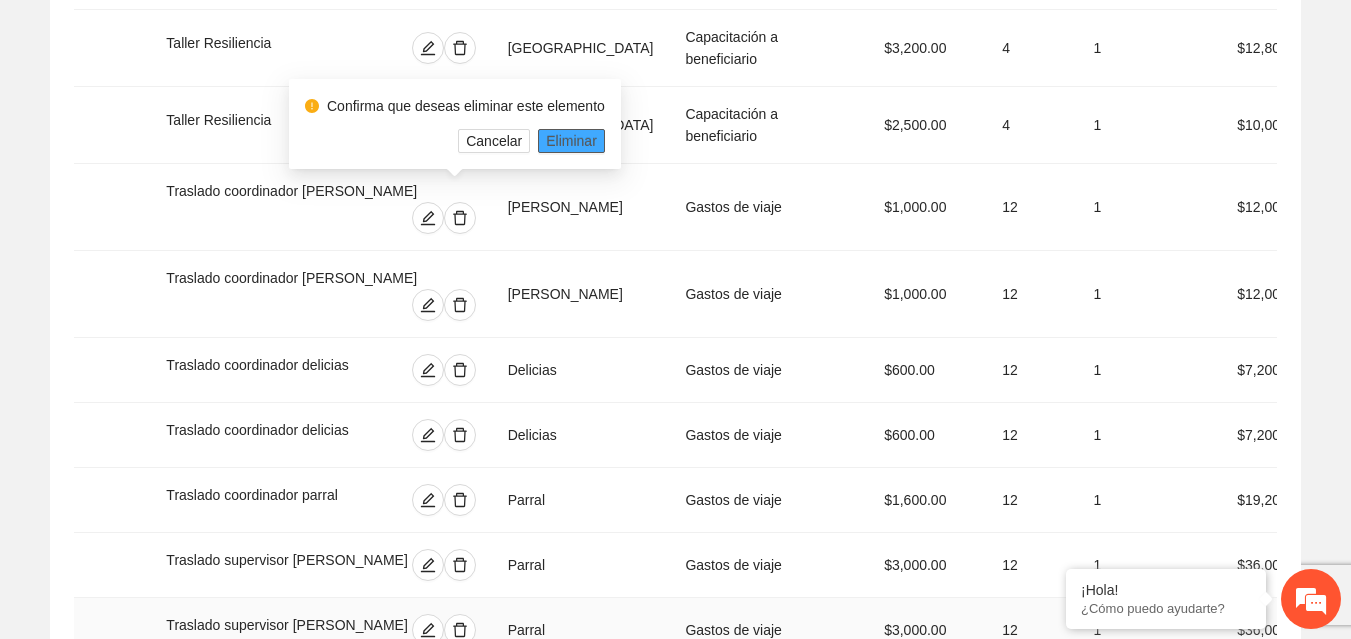click on "Eliminar" at bounding box center [571, 141] 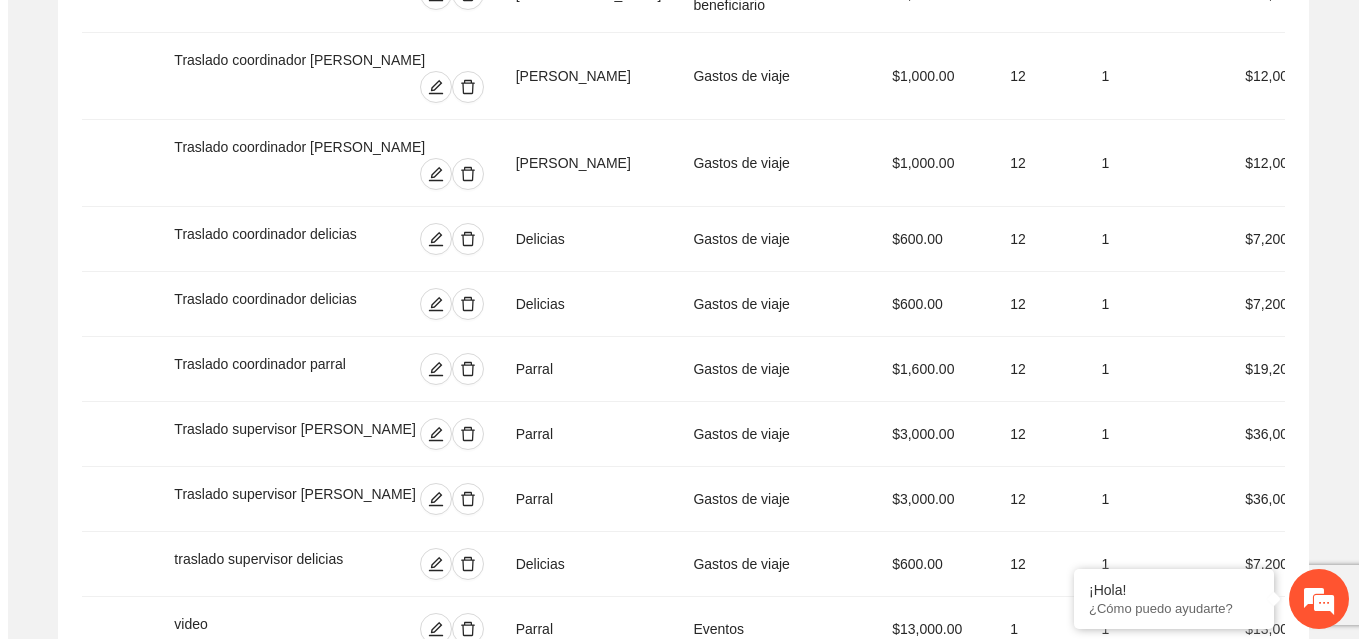scroll, scrollTop: 4038, scrollLeft: 0, axis: vertical 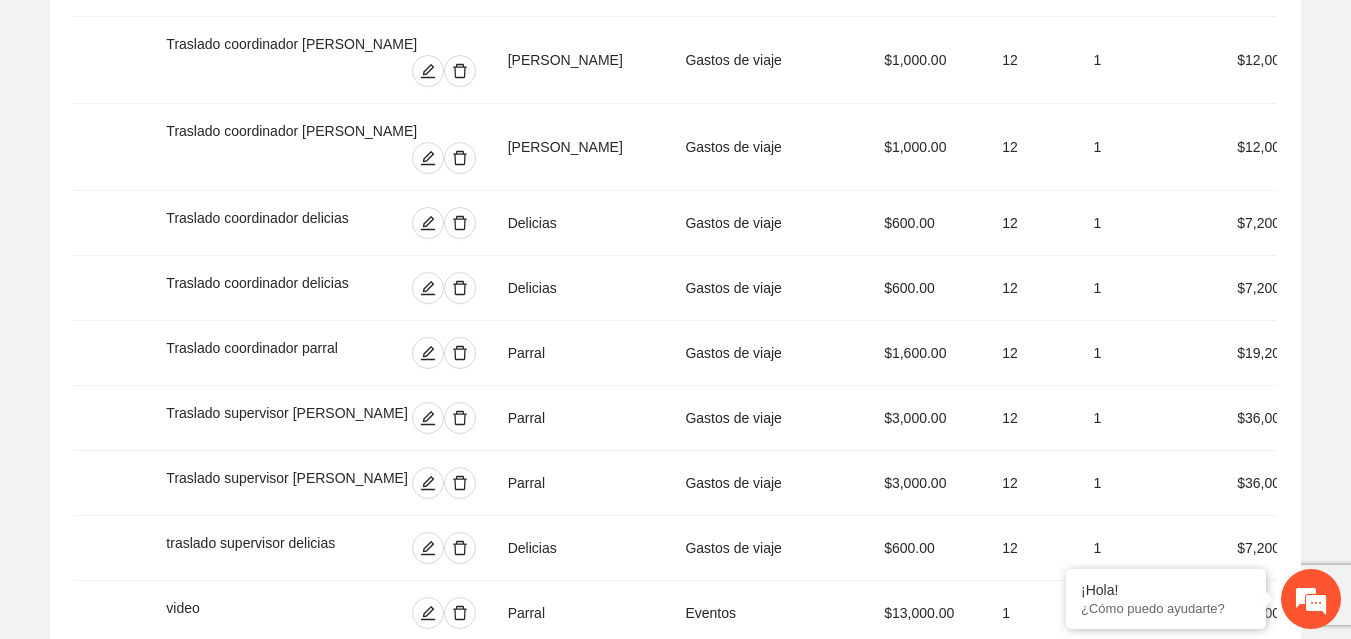 click on "Agregar concepto" at bounding box center (686, 934) 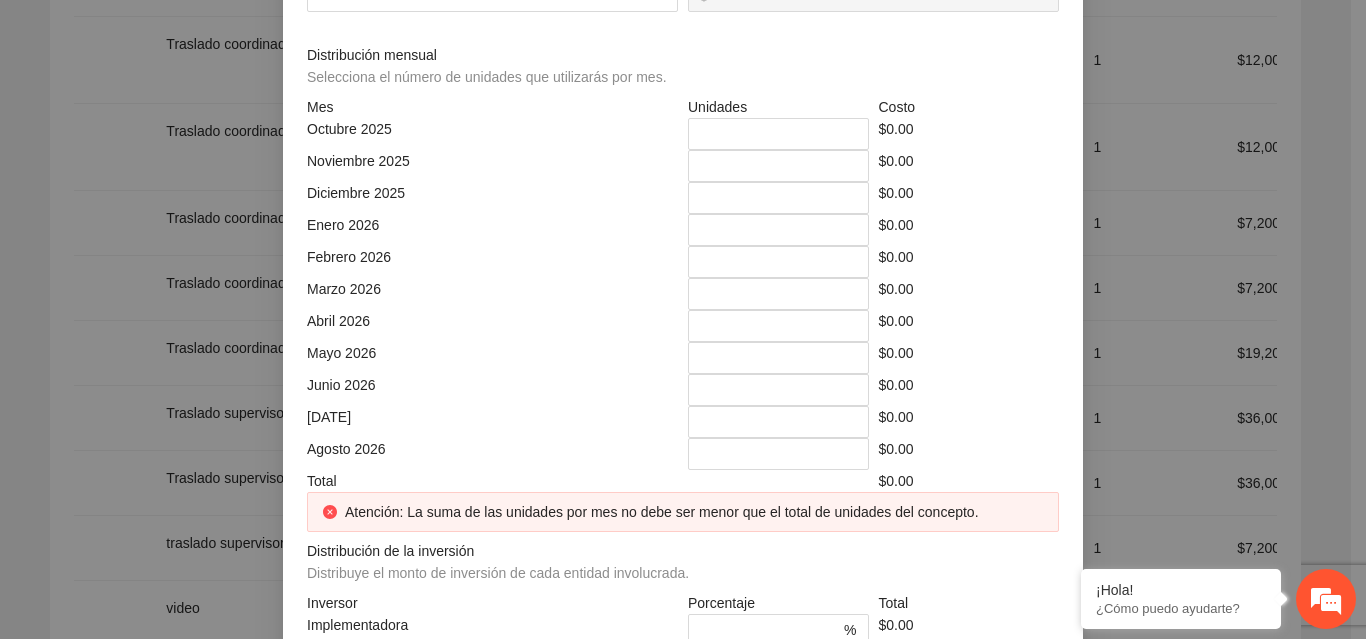 click at bounding box center [683, -214] 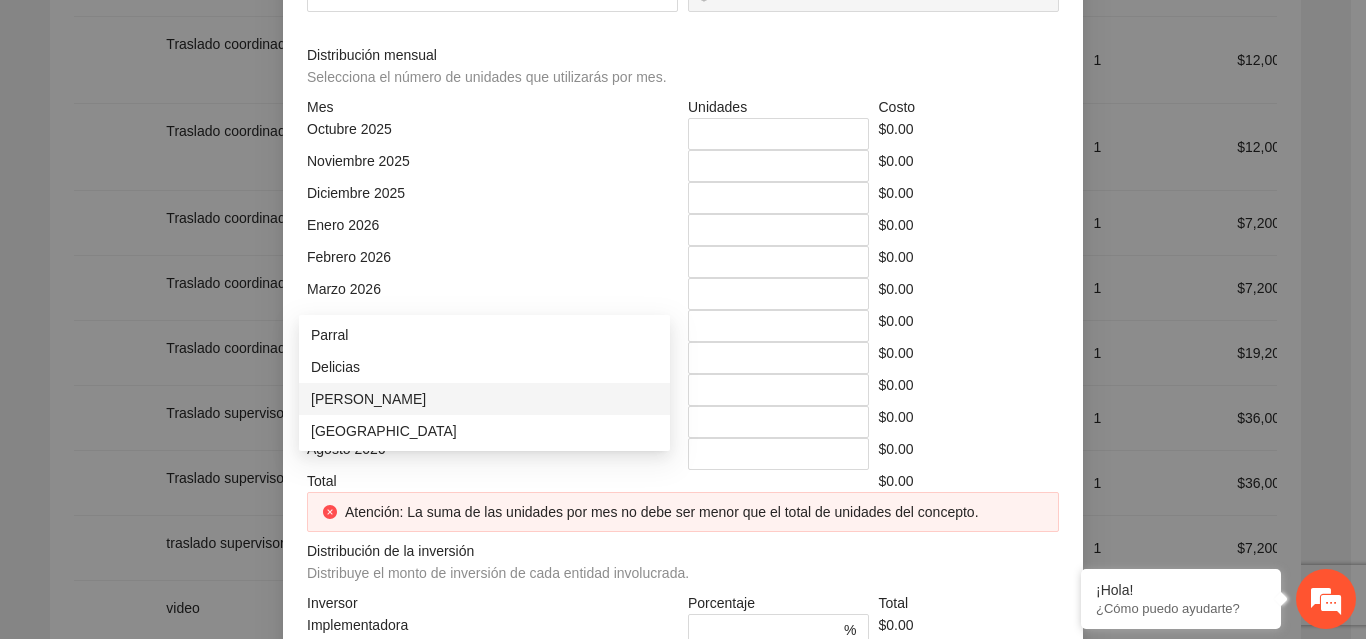 click on "[PERSON_NAME]" at bounding box center [484, 399] 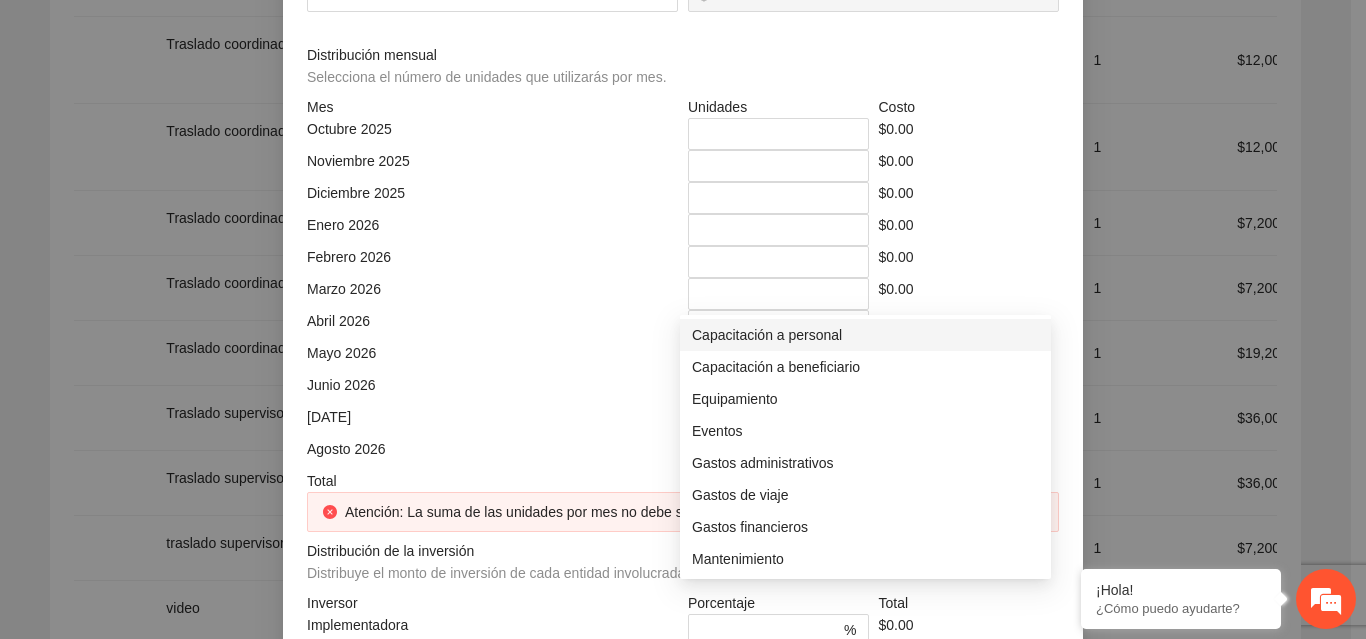 click at bounding box center [866, -144] 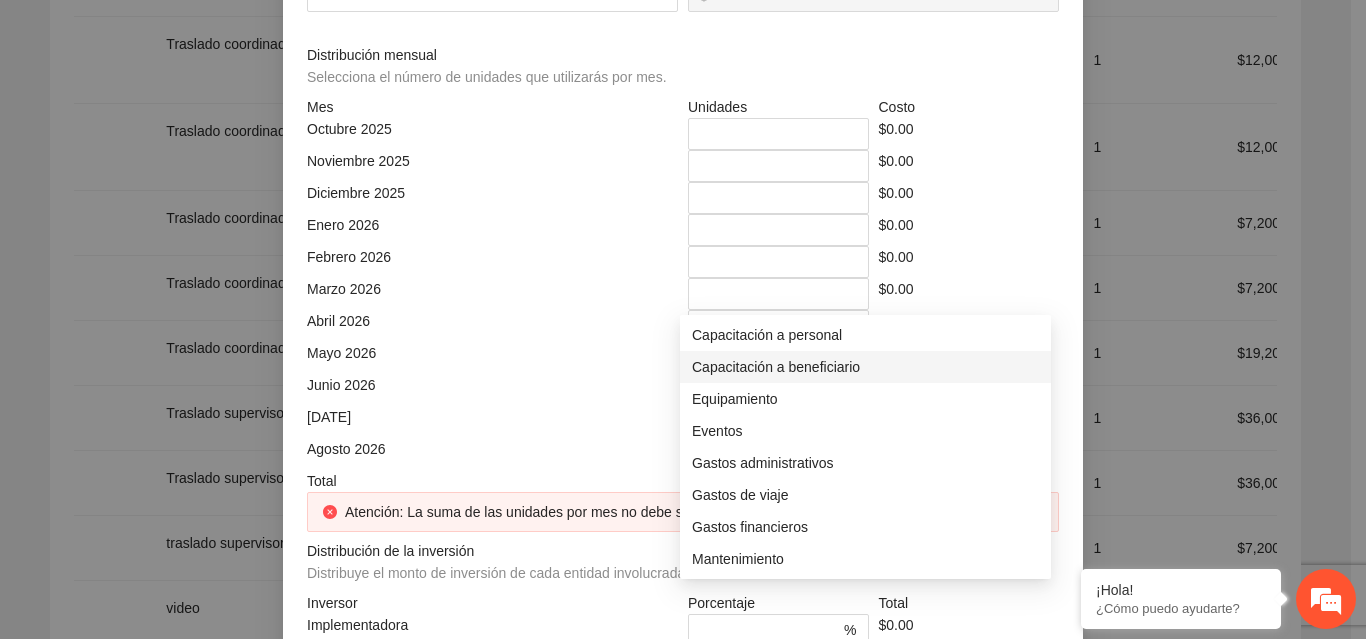 click on "Capacitación a beneficiario" at bounding box center (865, 367) 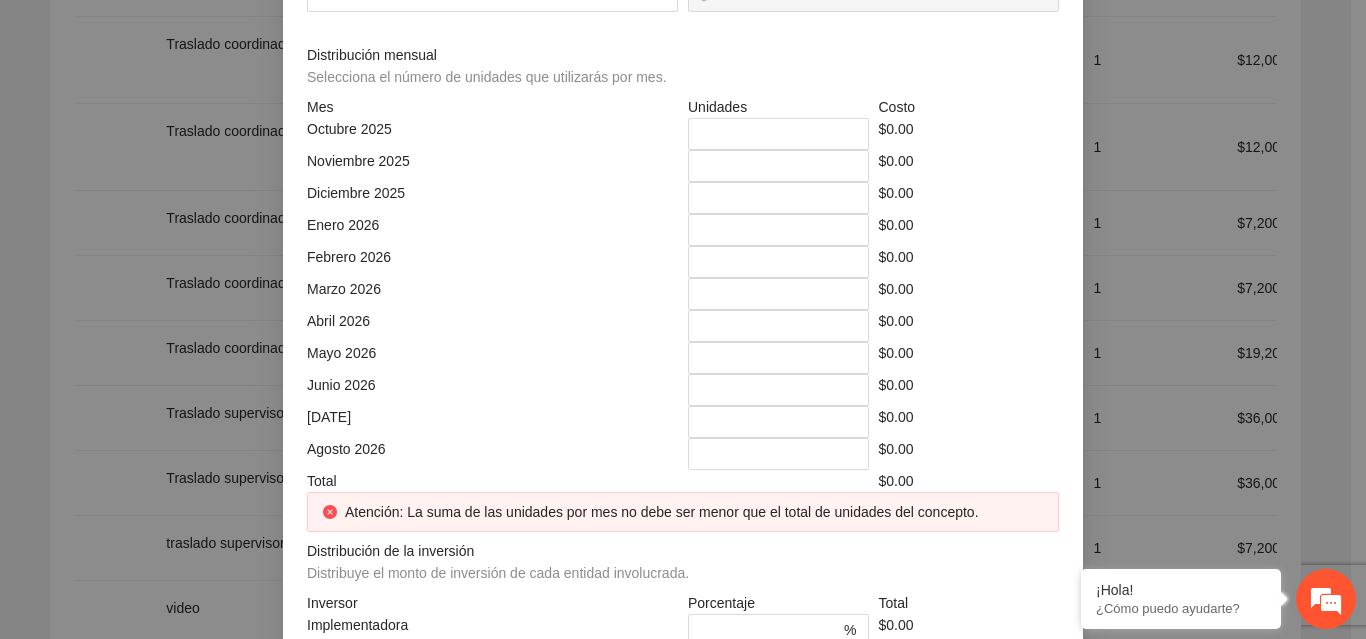 click at bounding box center [492, -74] 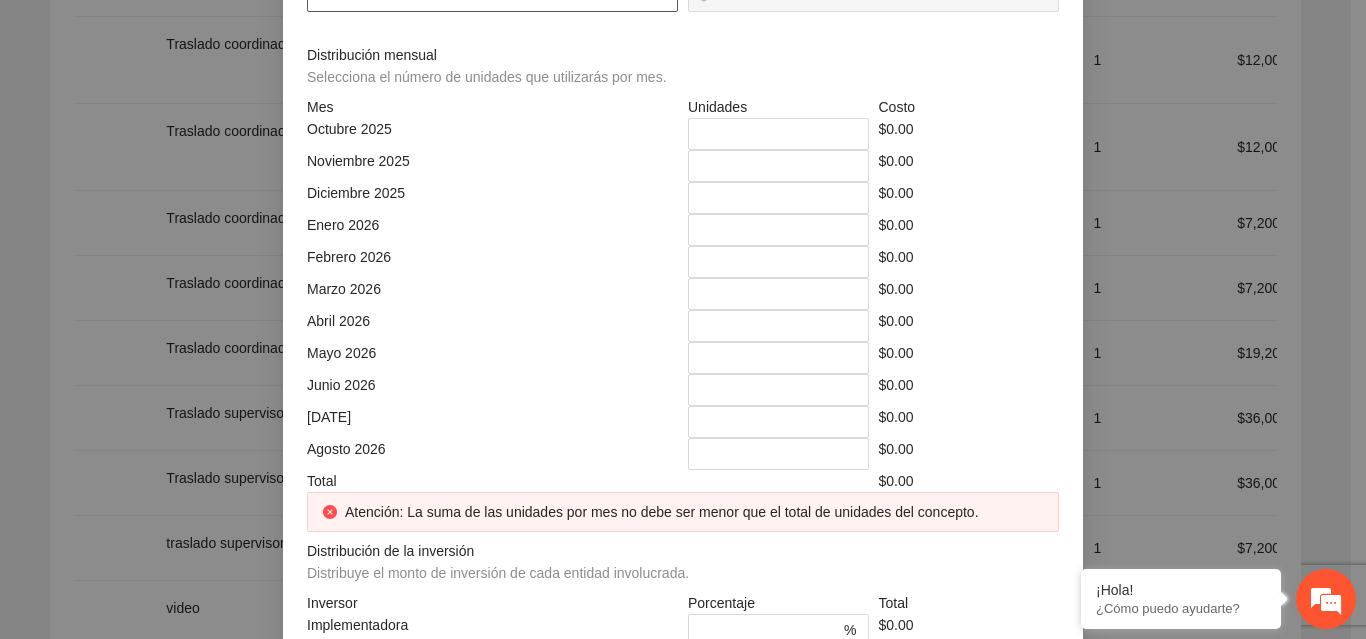 click at bounding box center [492, -4] 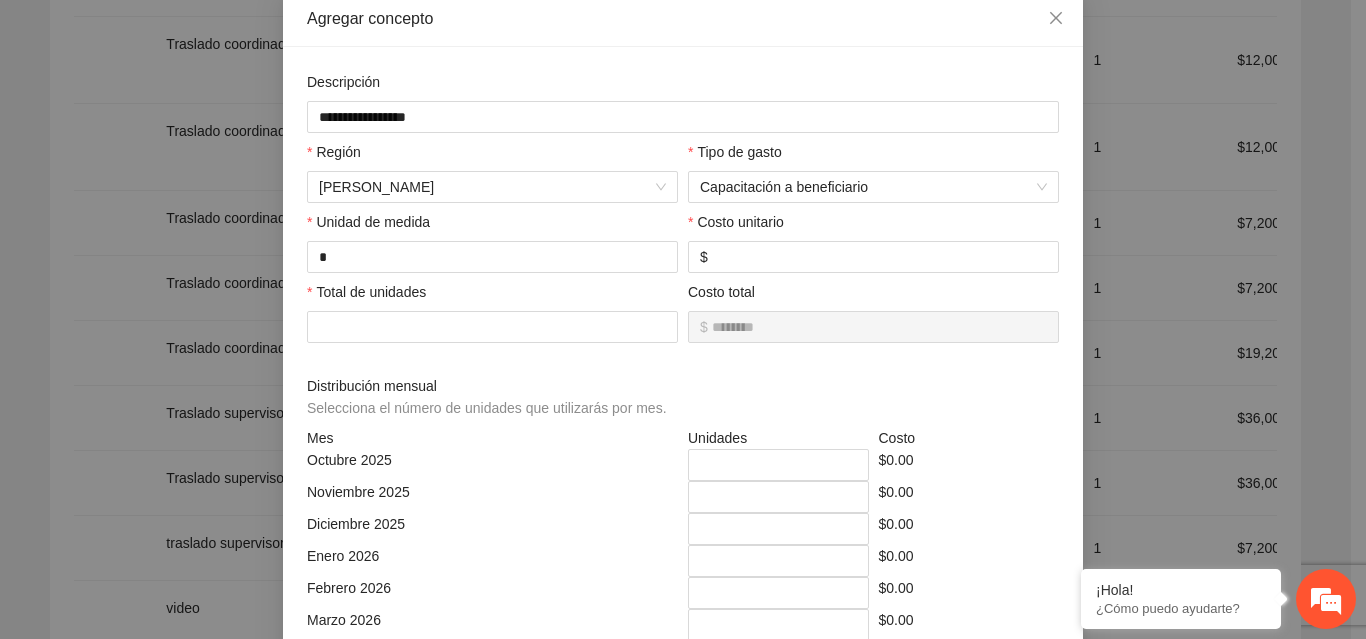 scroll, scrollTop: 171, scrollLeft: 0, axis: vertical 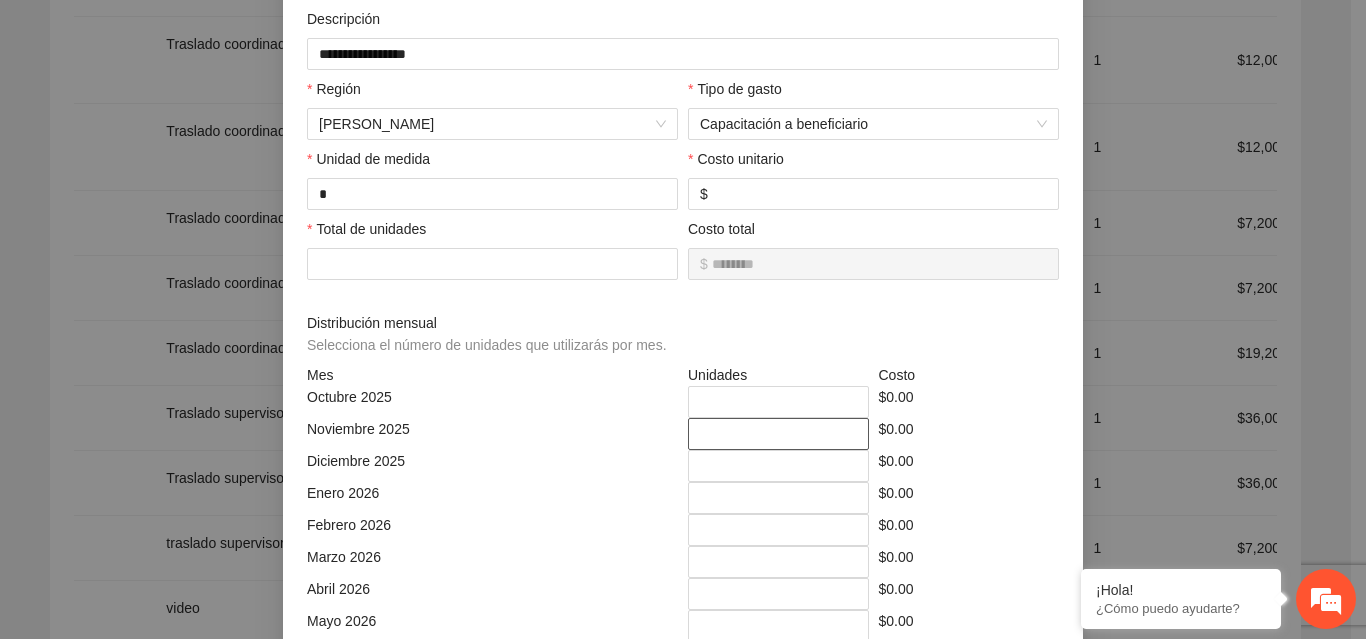 click on "*" at bounding box center [778, 434] 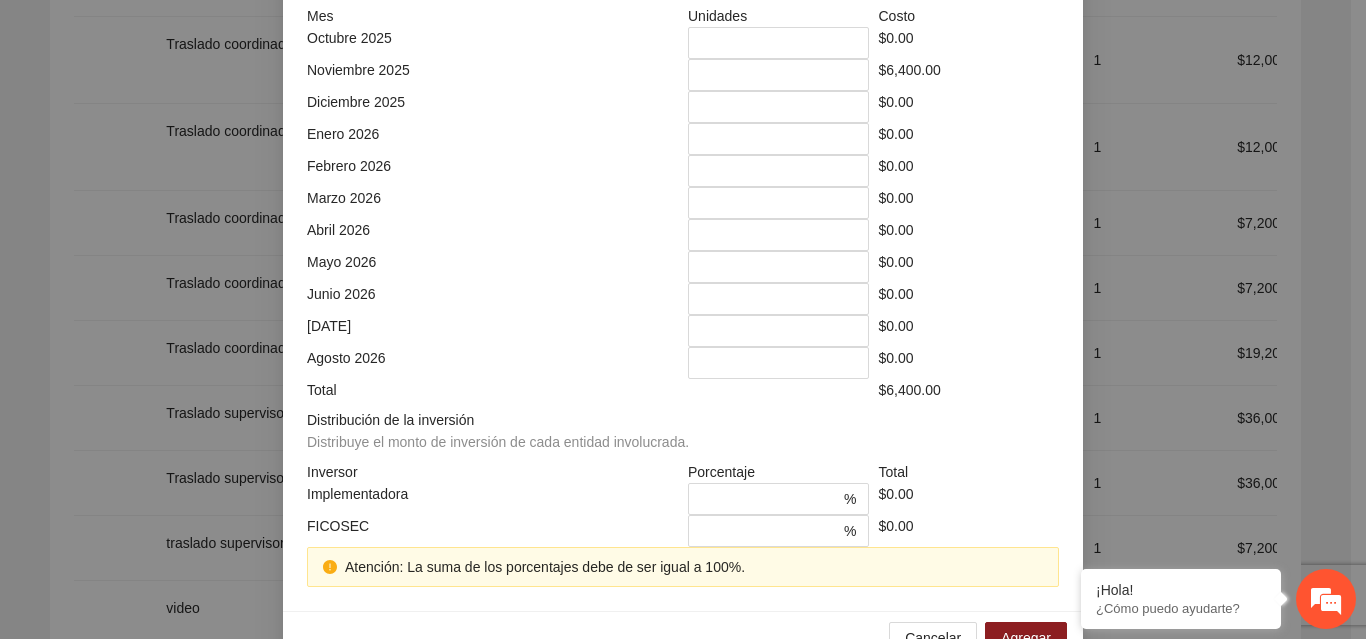 scroll, scrollTop: 579, scrollLeft: 0, axis: vertical 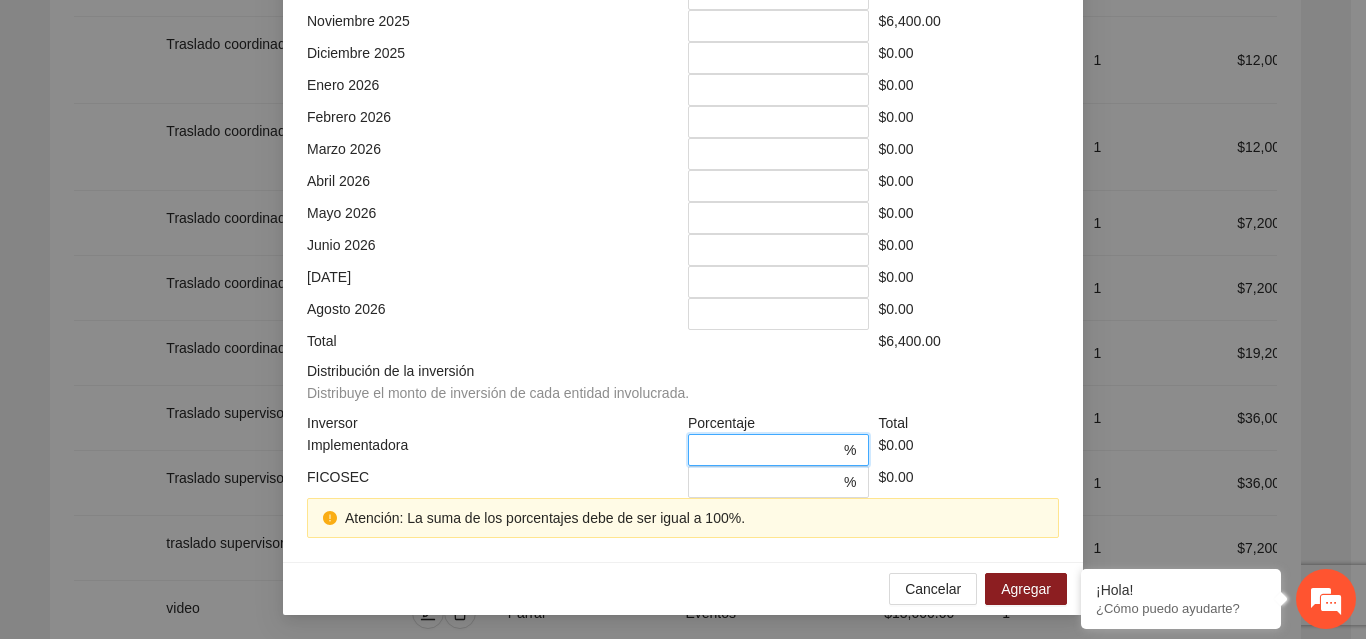 click at bounding box center (770, 450) 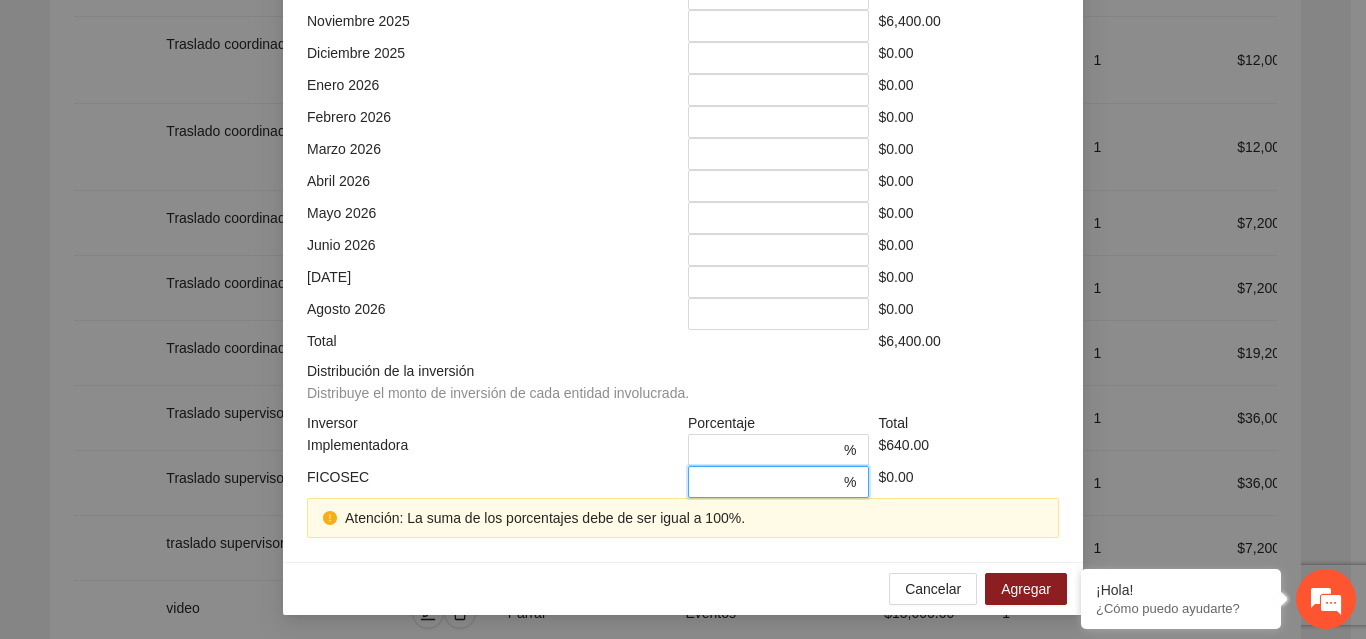 click on "*" at bounding box center [770, 482] 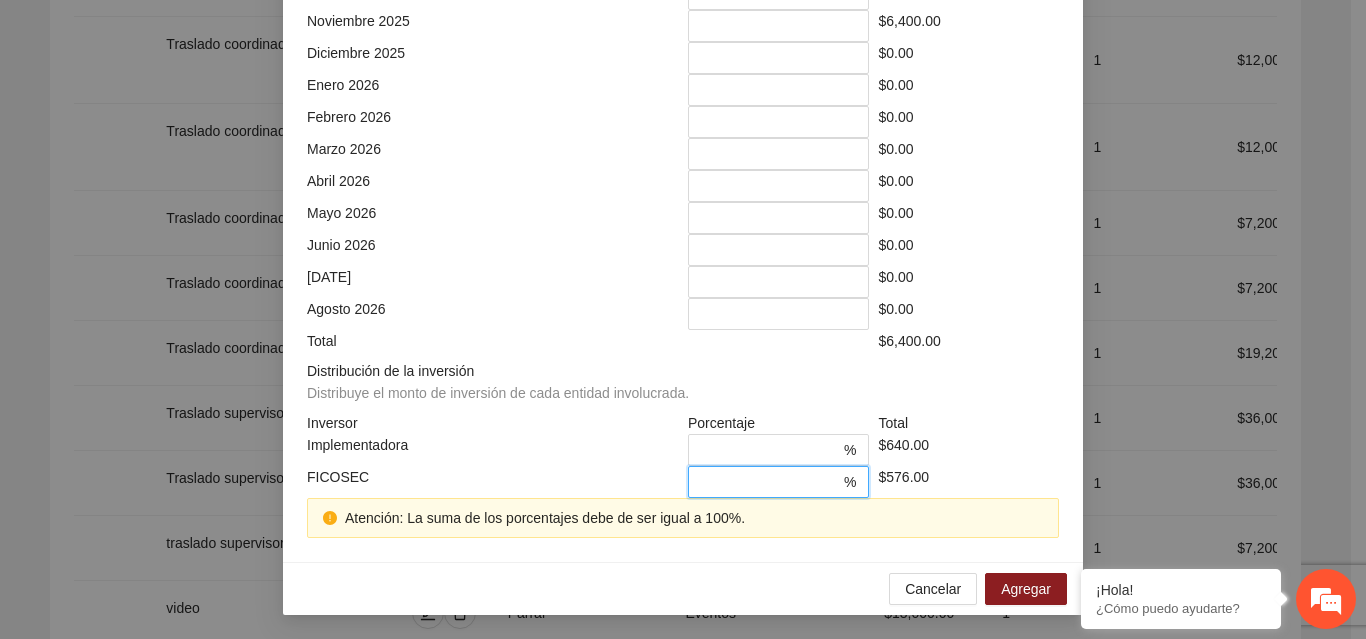 scroll, scrollTop: 539, scrollLeft: 0, axis: vertical 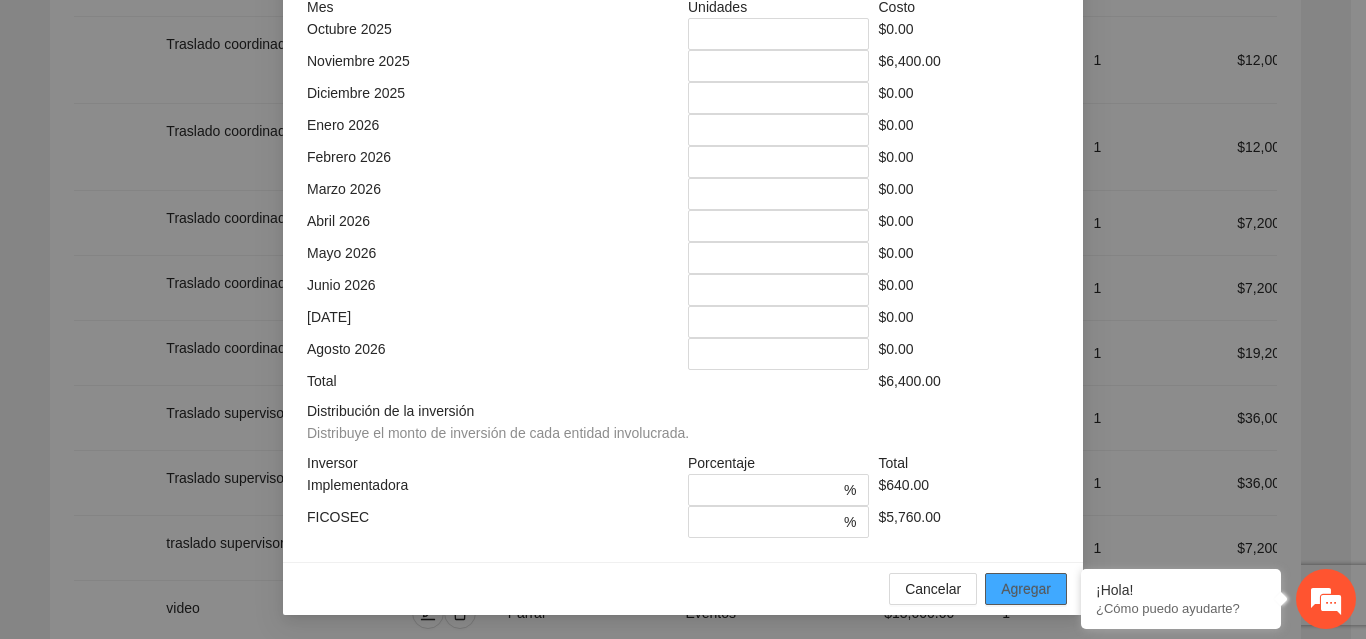 click on "Agregar" at bounding box center [1026, 589] 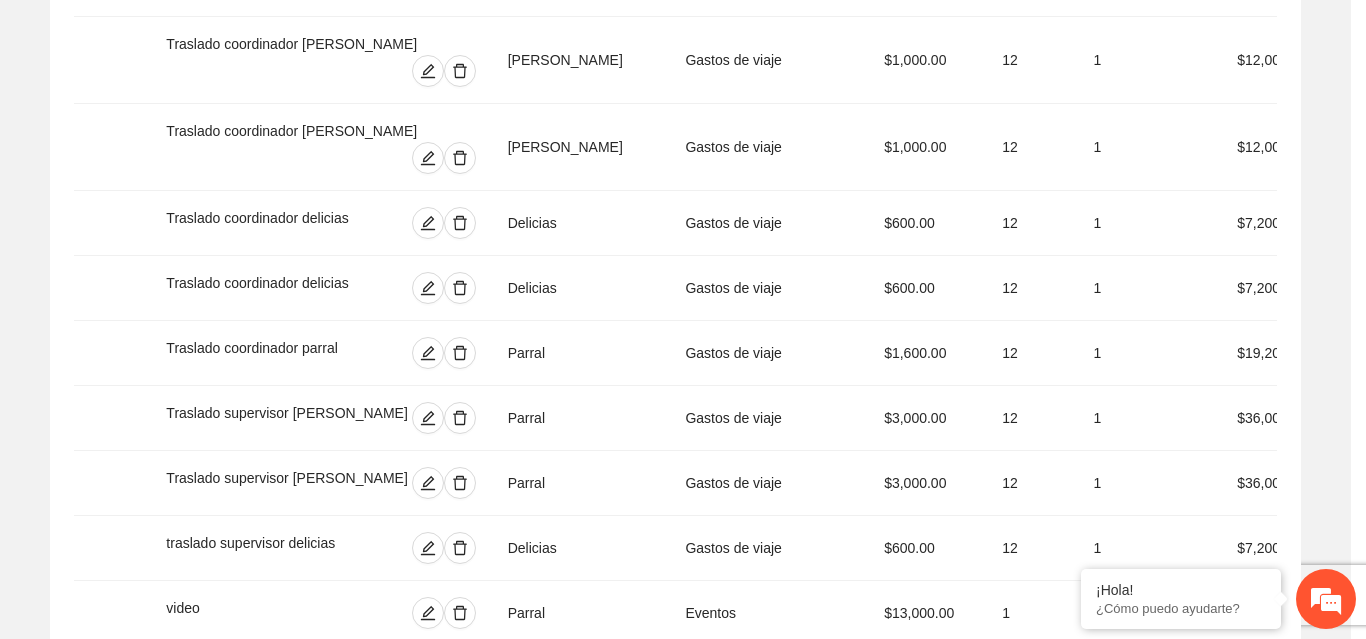 scroll, scrollTop: 439, scrollLeft: 0, axis: vertical 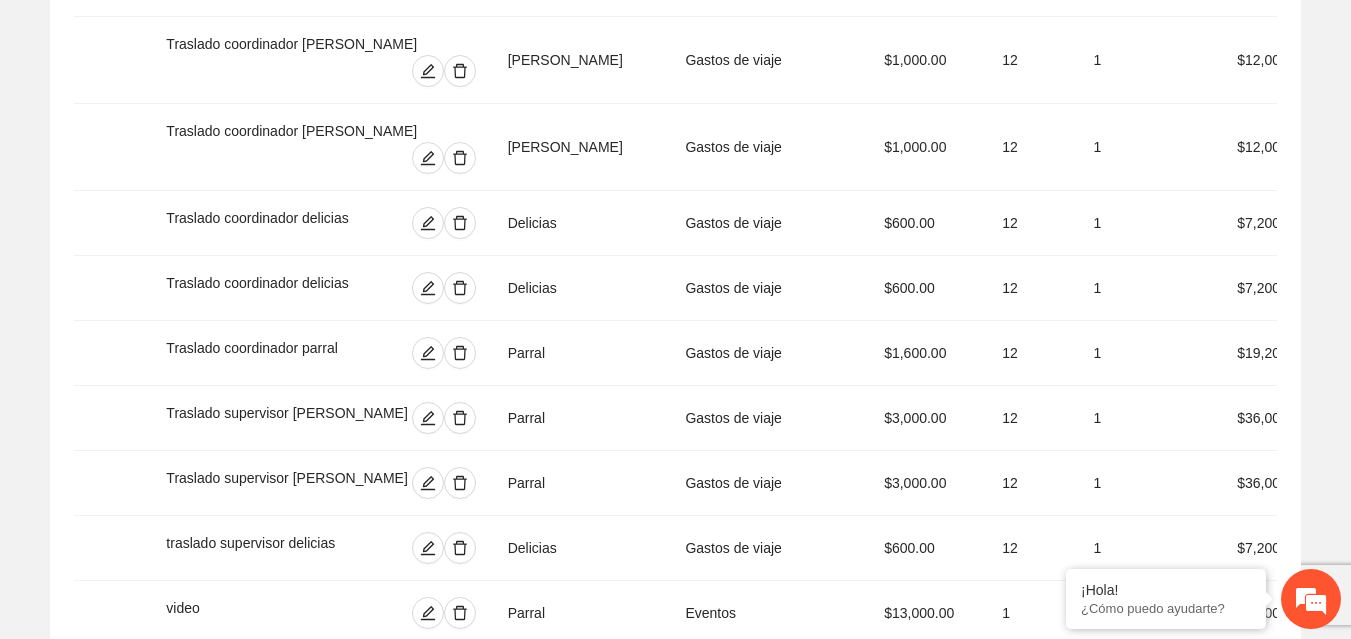 click on "Agregar concepto" at bounding box center [686, 1011] 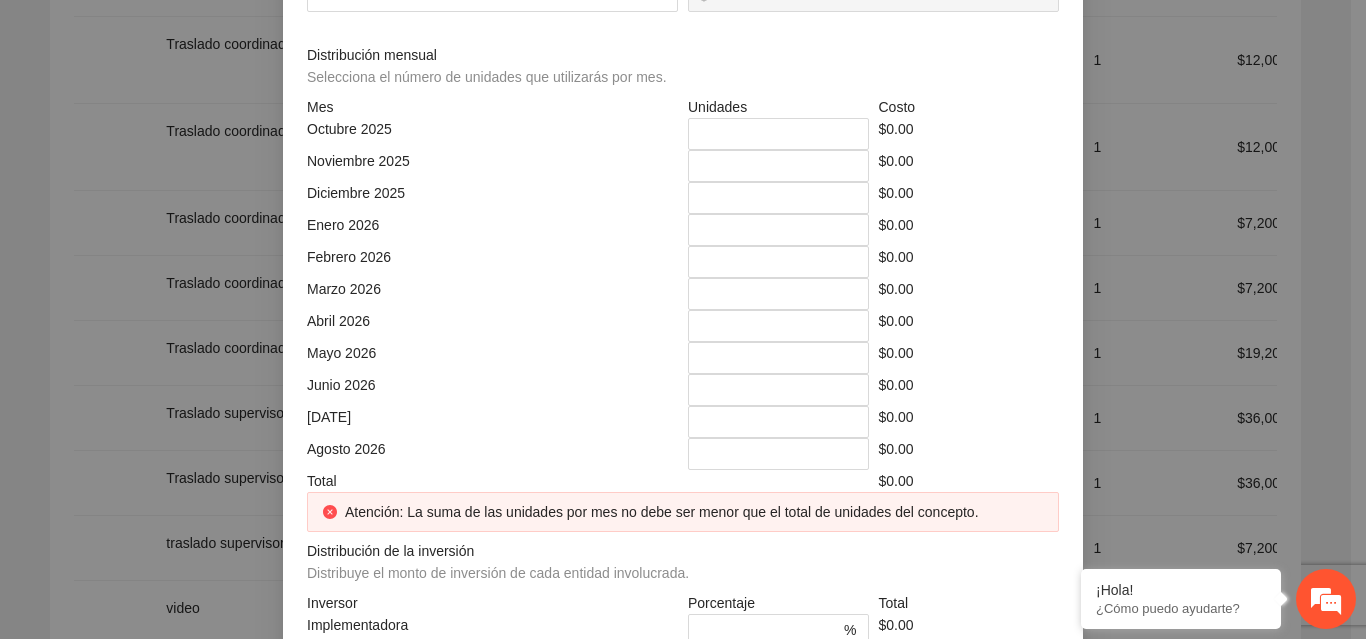 click at bounding box center [683, -214] 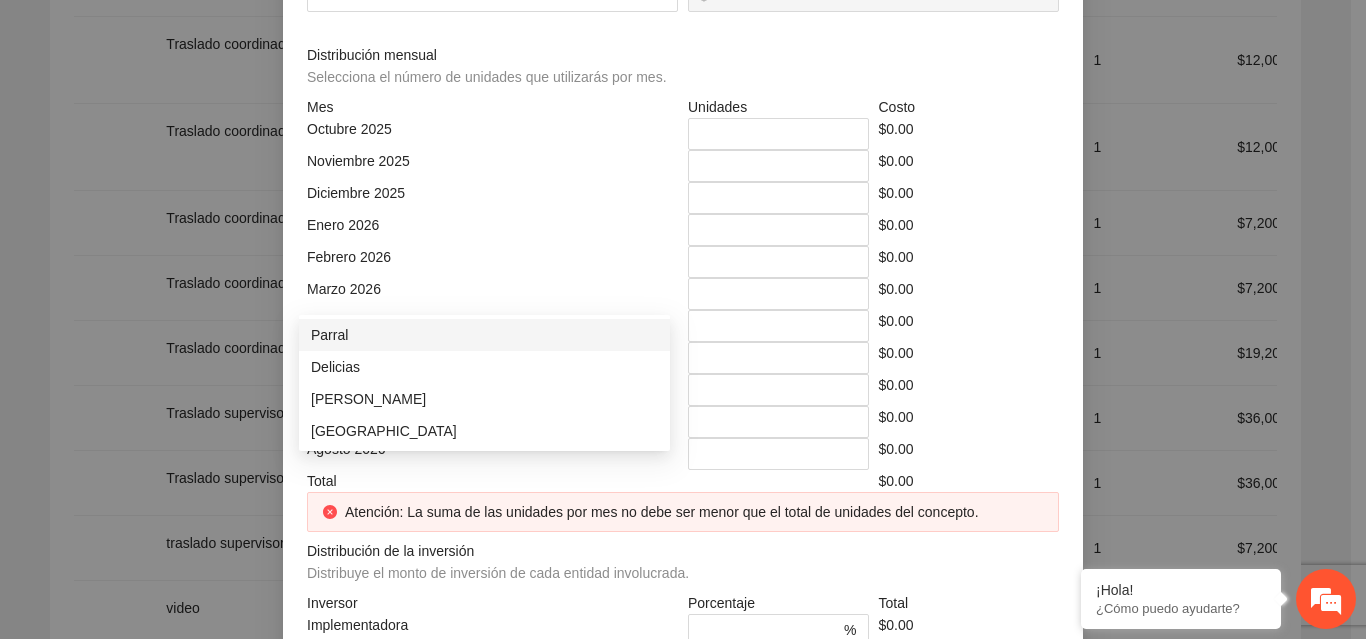 click at bounding box center (485, -144) 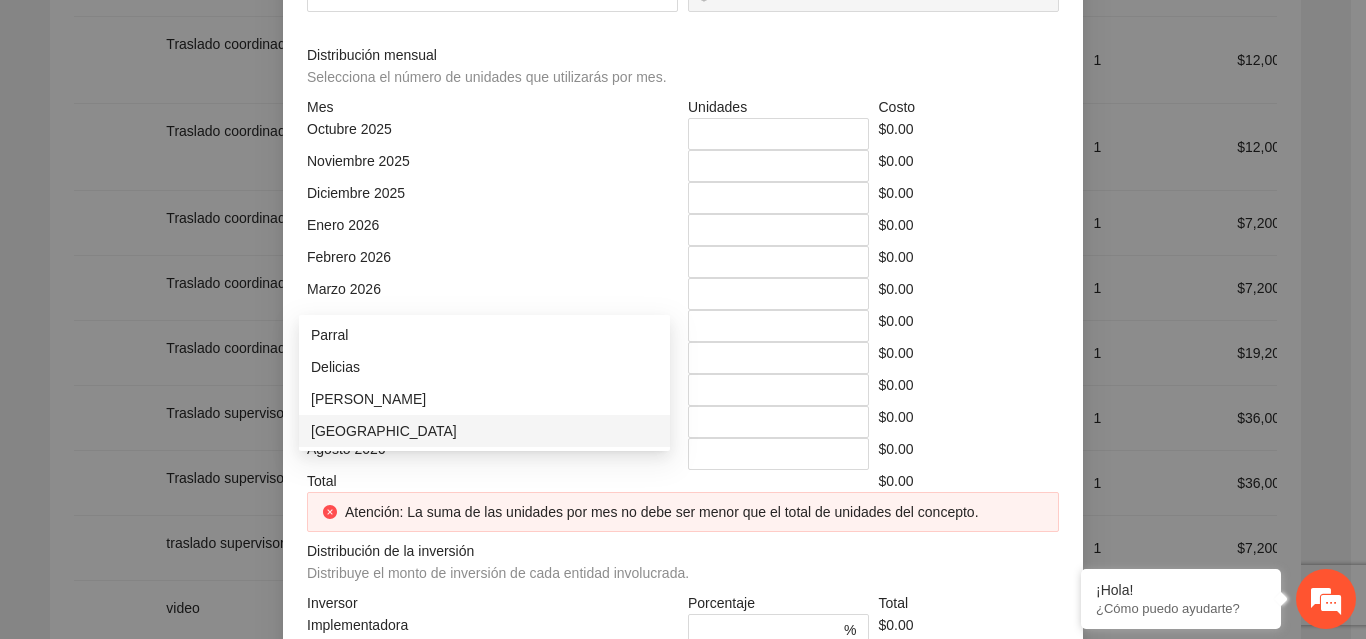 click on "[GEOGRAPHIC_DATA]" at bounding box center (484, 431) 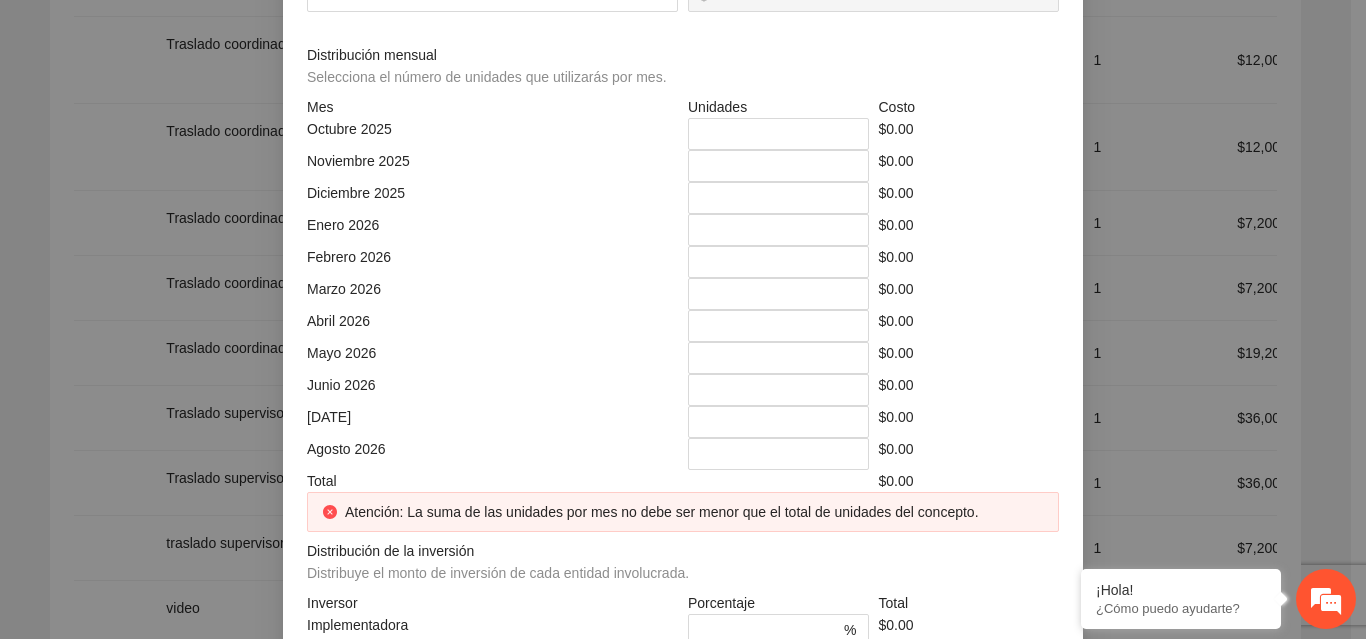 click at bounding box center [492, -74] 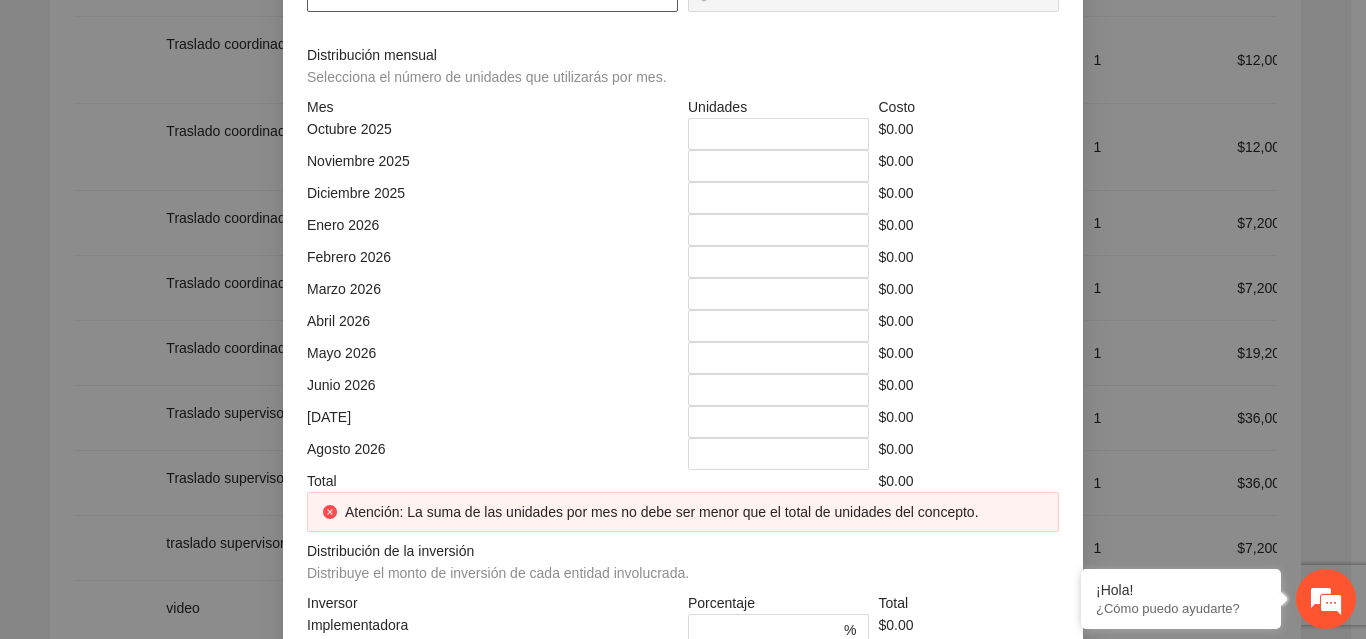 click at bounding box center [492, -4] 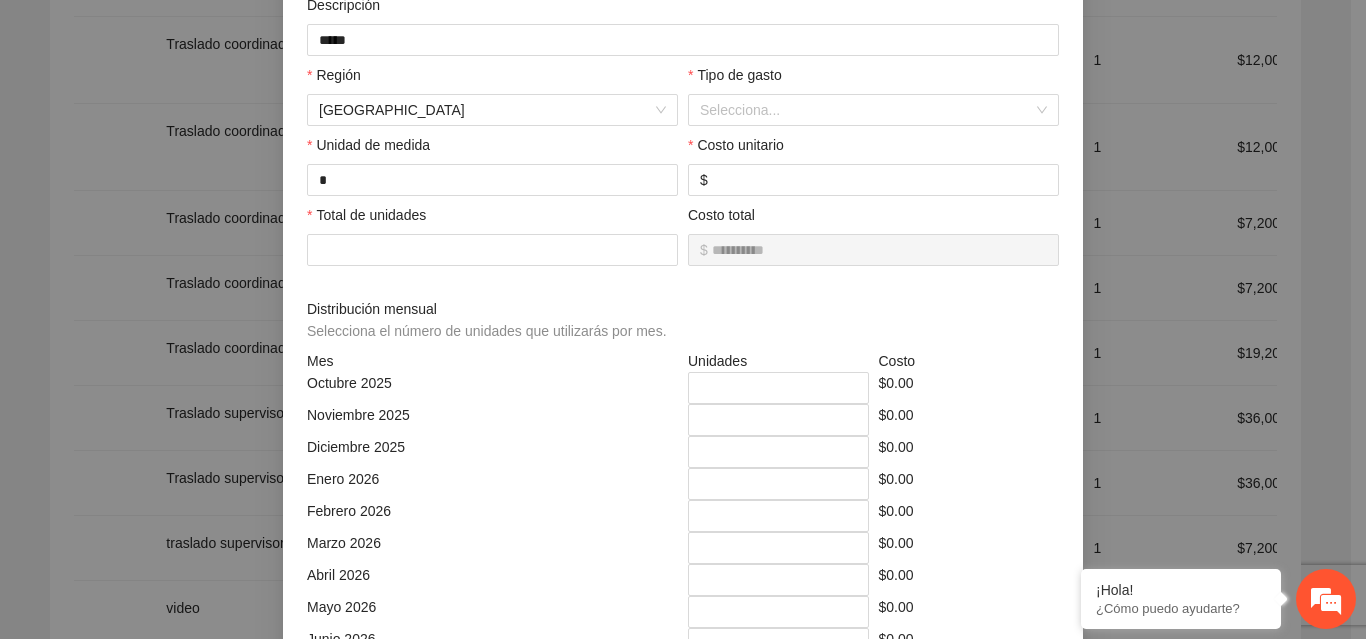 scroll, scrollTop: 206, scrollLeft: 0, axis: vertical 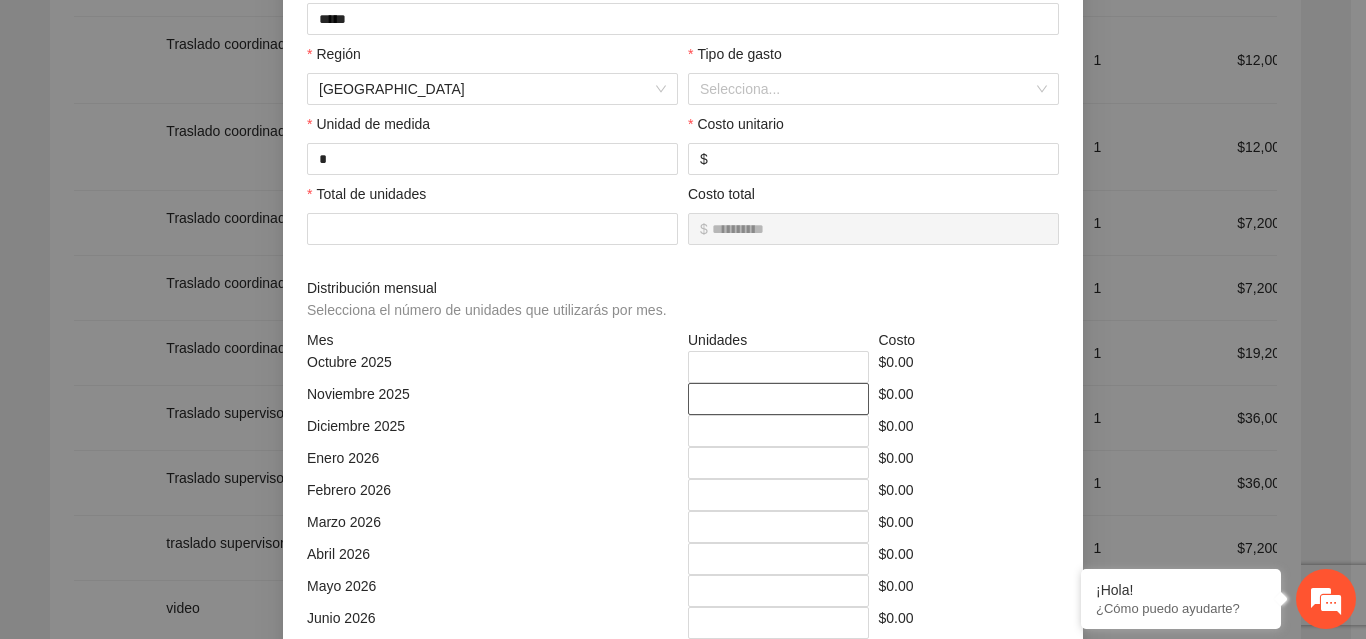 click on "*" at bounding box center (778, 399) 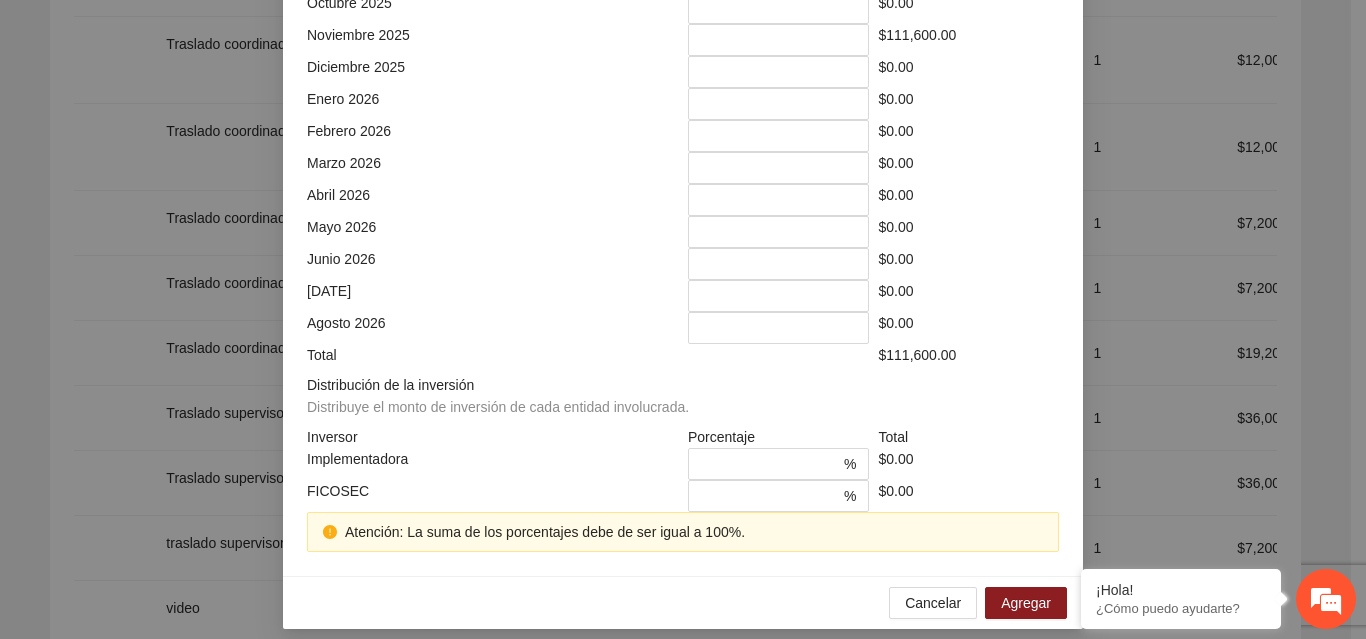 scroll, scrollTop: 579, scrollLeft: 0, axis: vertical 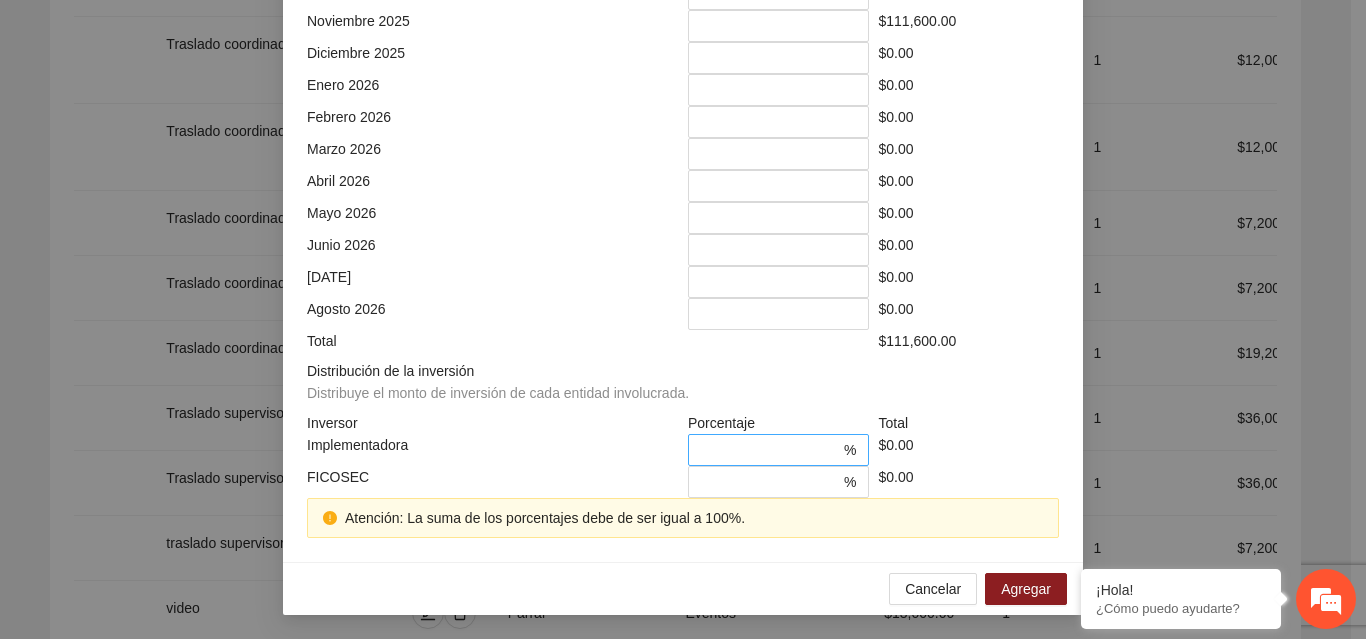 click on "*" at bounding box center (770, 450) 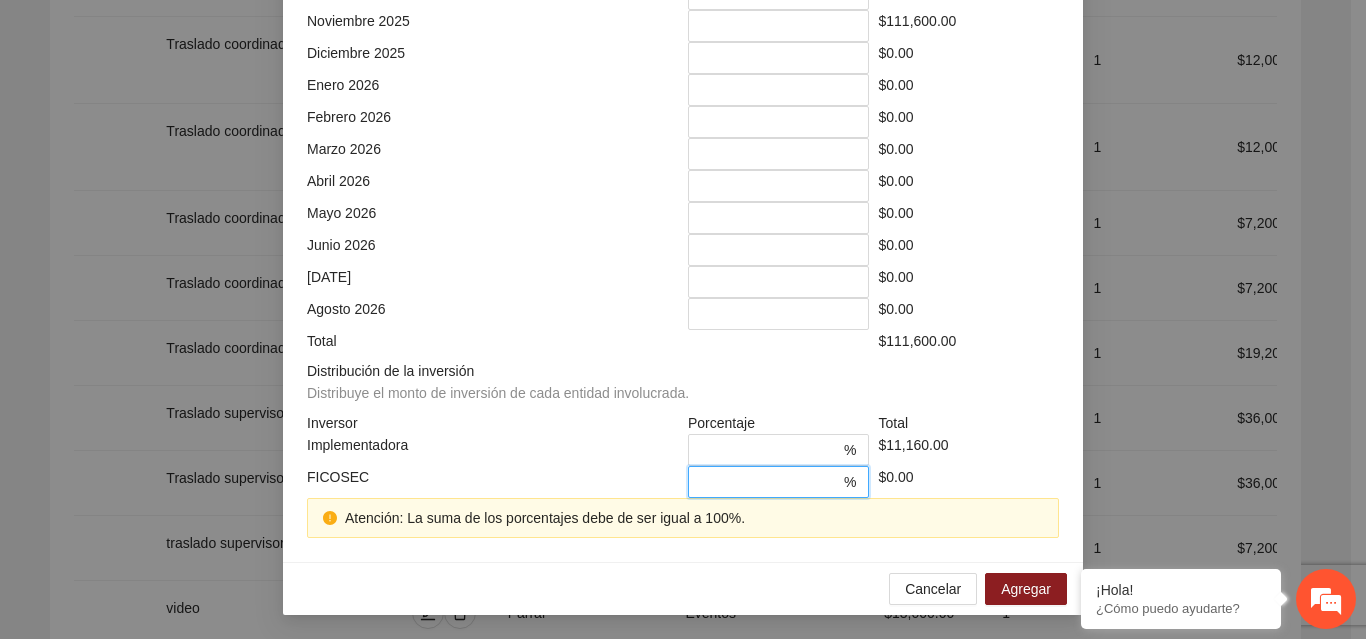 click on "*" at bounding box center [770, 482] 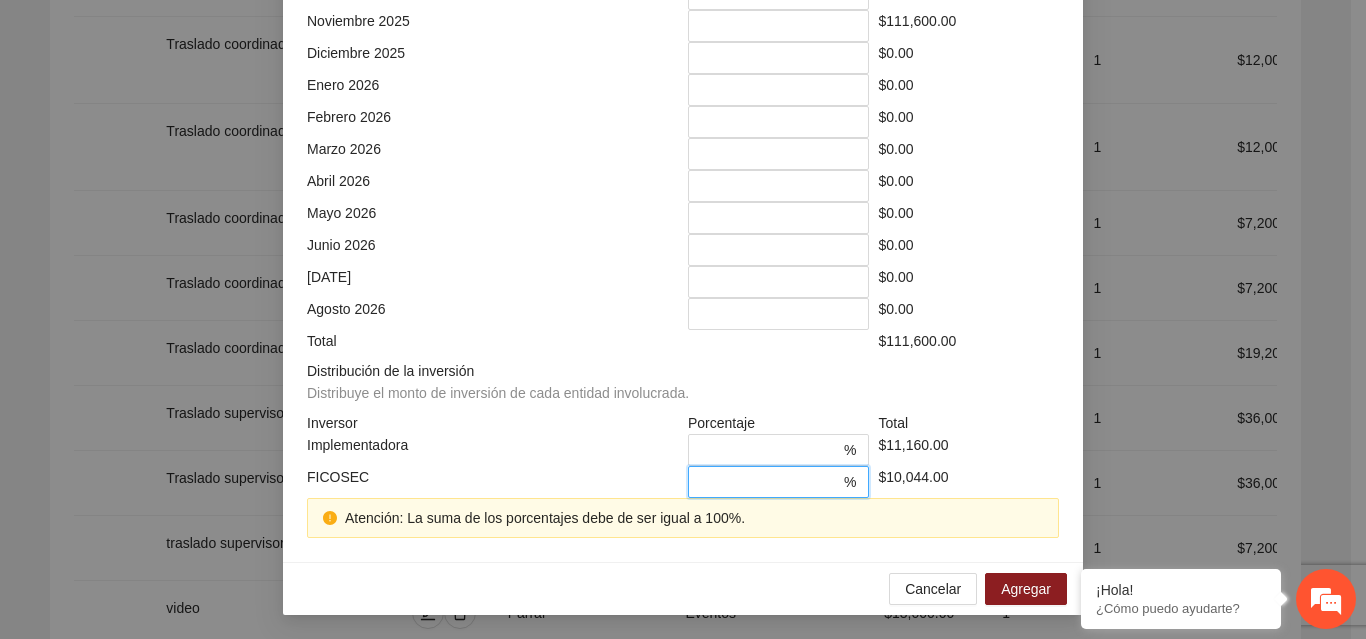 scroll, scrollTop: 539, scrollLeft: 0, axis: vertical 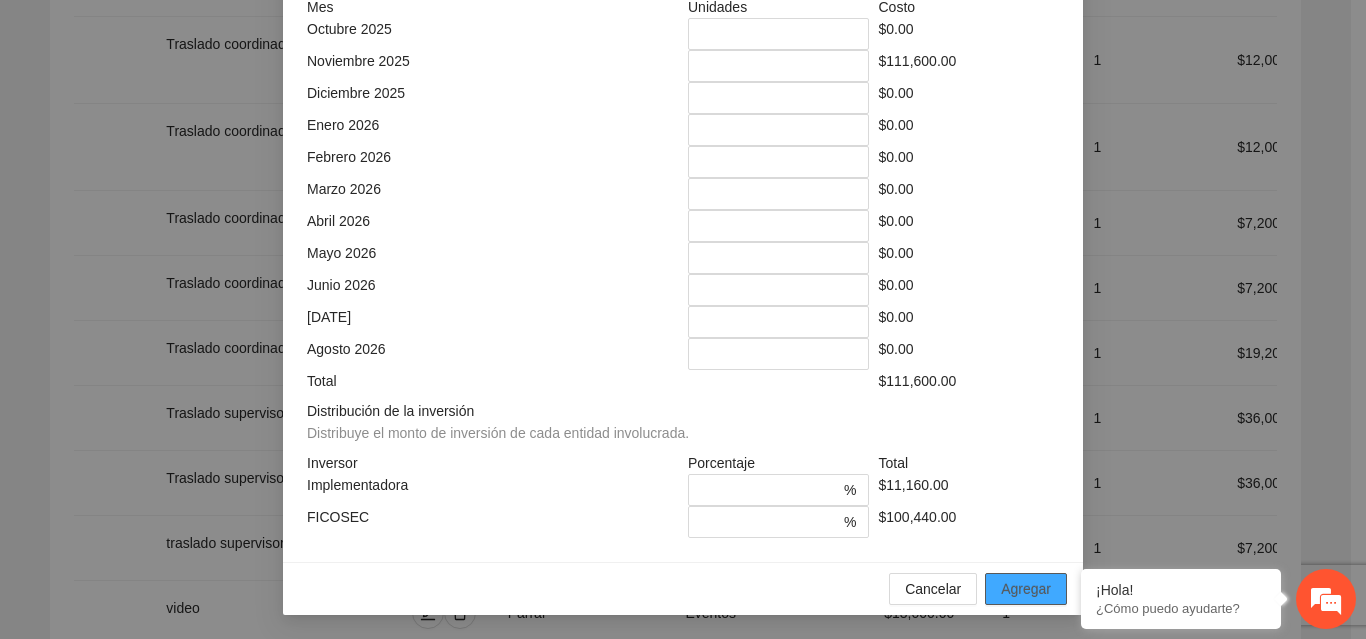 click on "Agregar" at bounding box center [1026, 589] 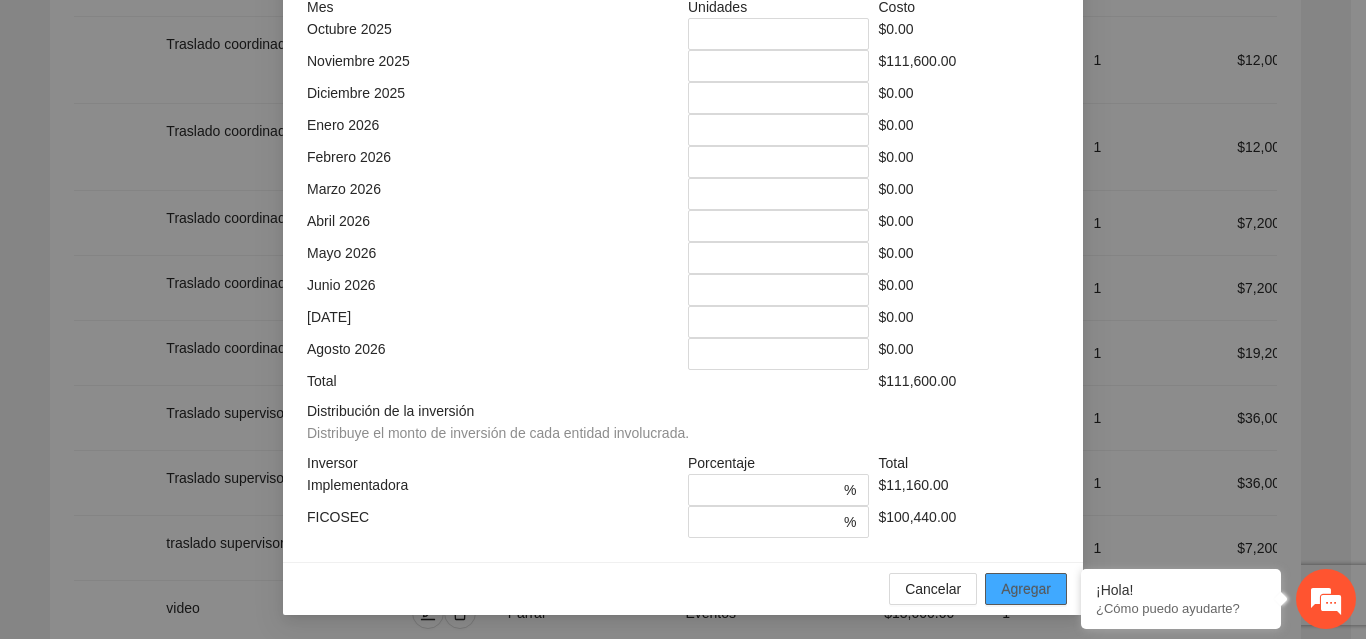 click on "Agregar" at bounding box center (1026, 589) 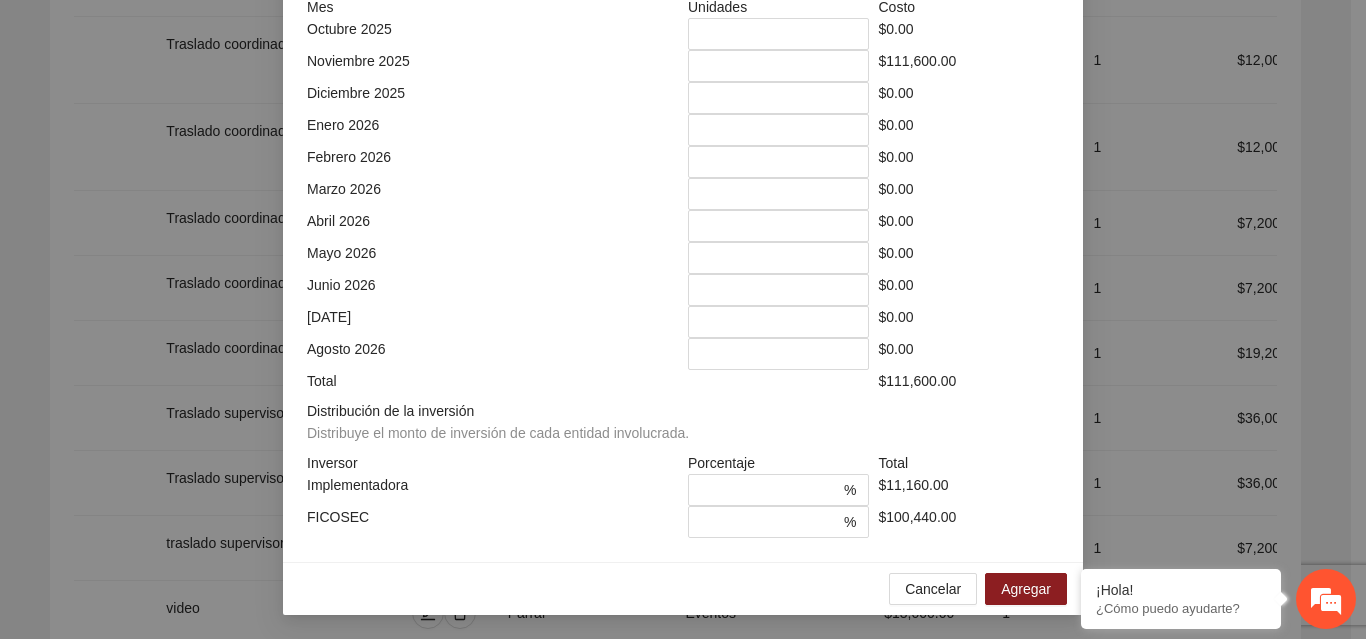 click on "**********" at bounding box center (683, 319) 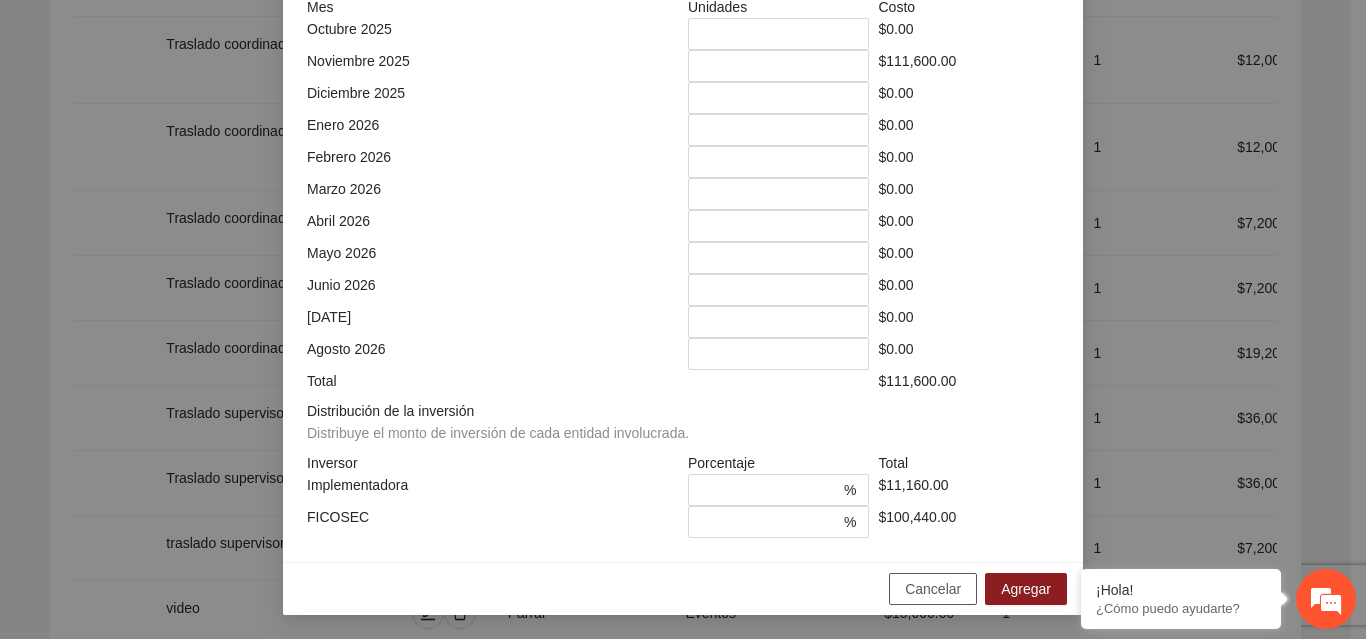 click on "Cancelar" at bounding box center (933, 589) 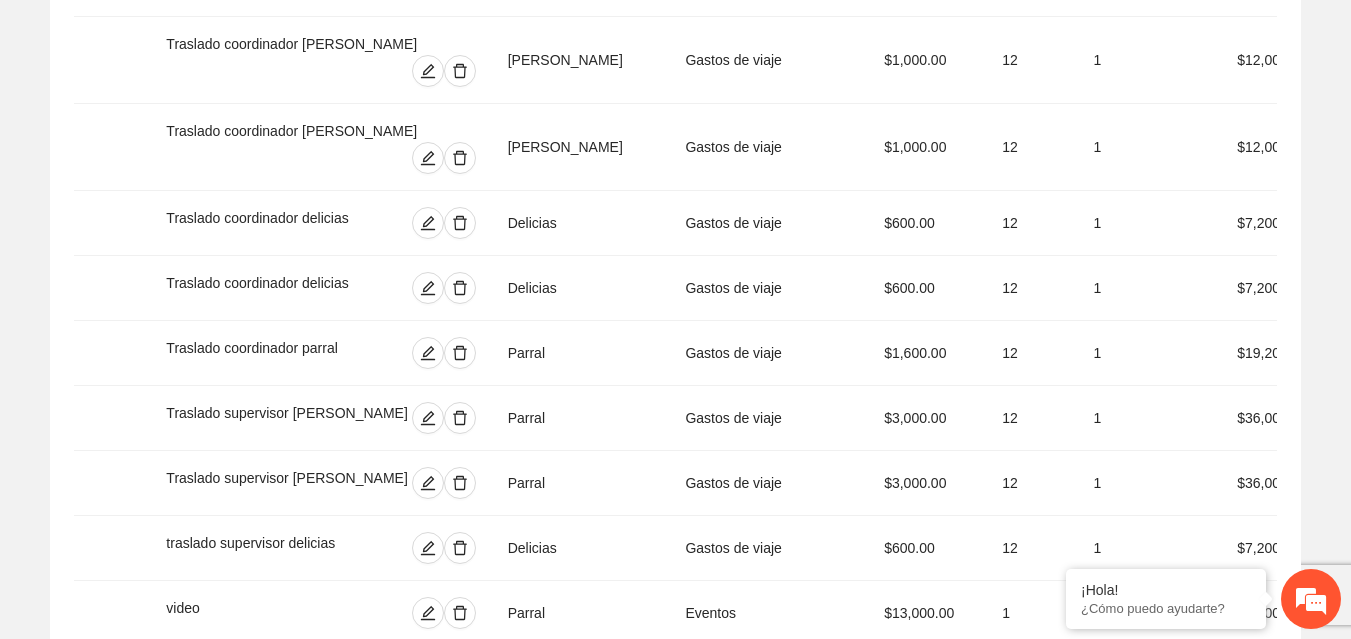 click on "Agregar concepto" at bounding box center (675, 1011) 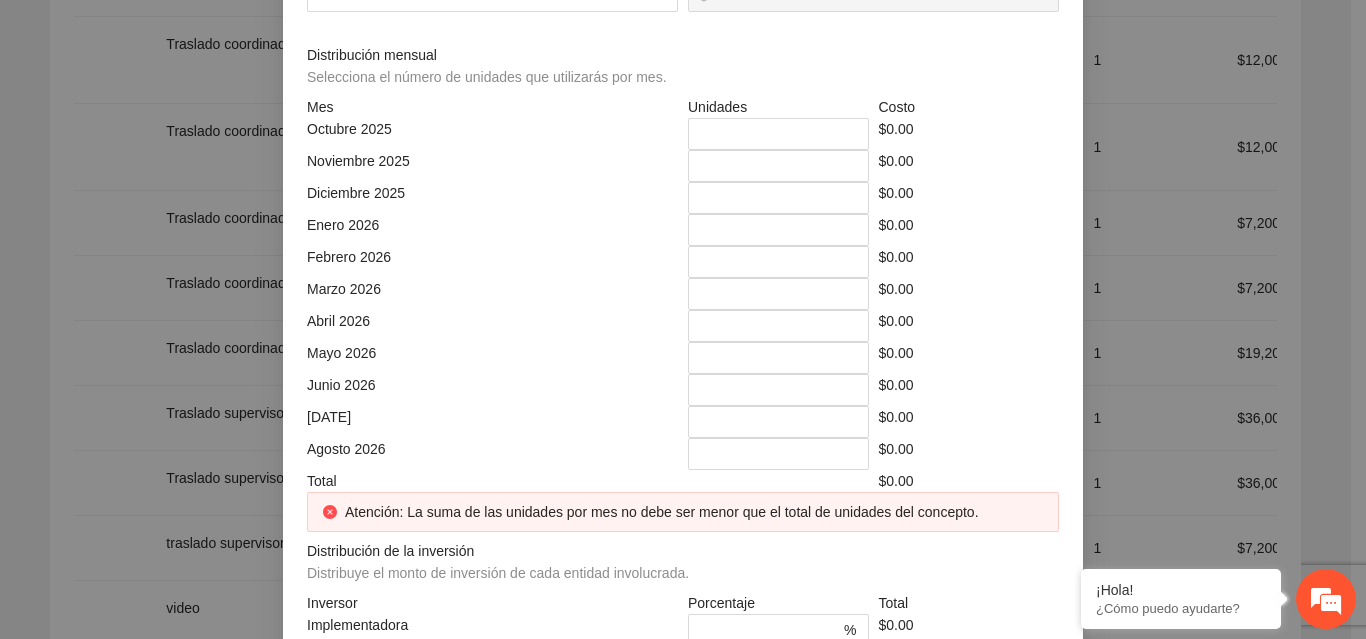 click at bounding box center (683, -214) 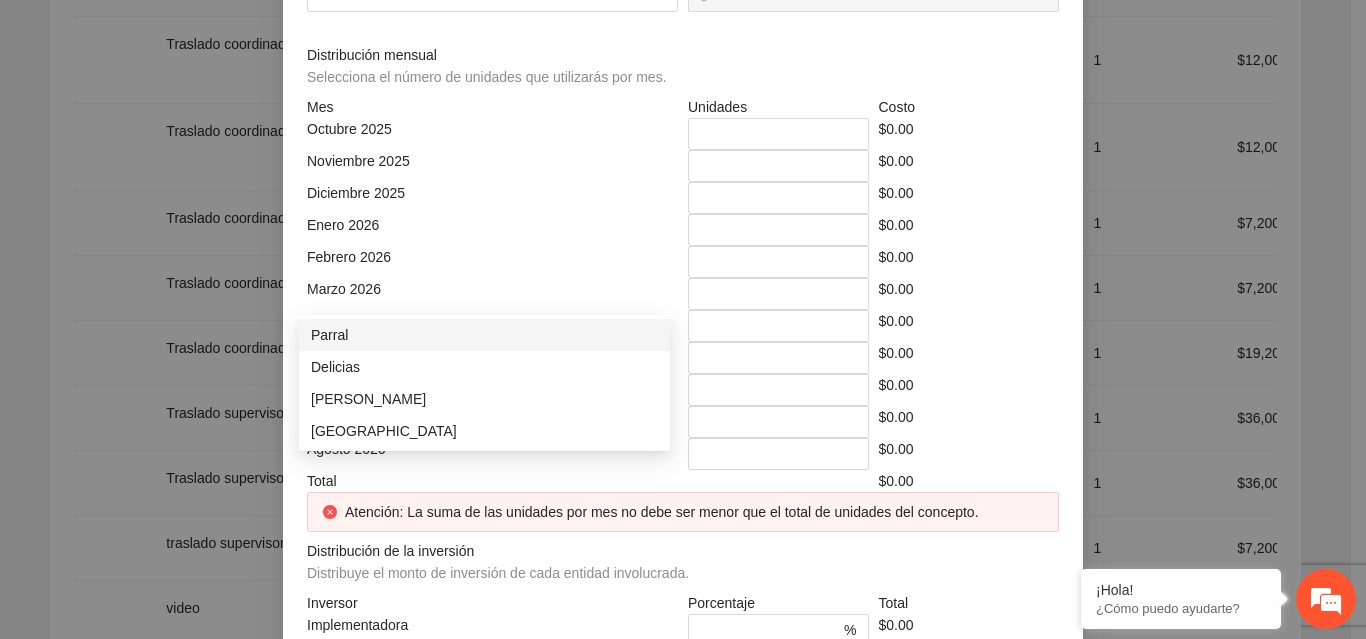 click at bounding box center (485, -144) 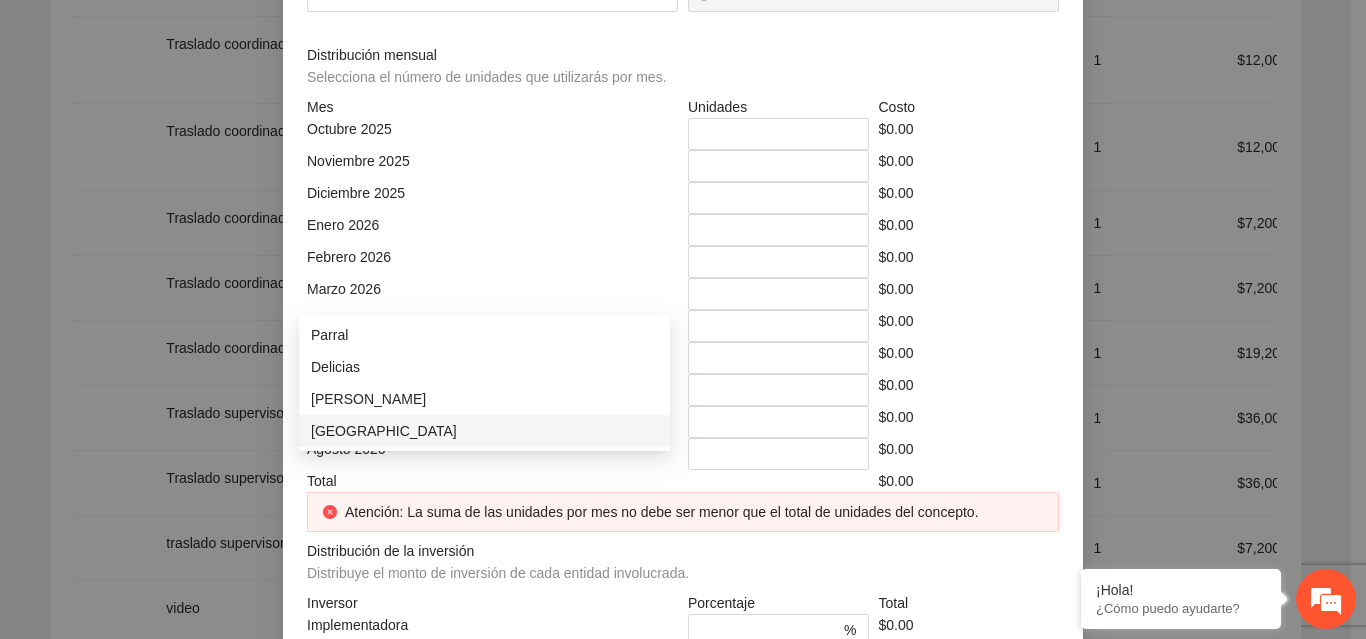 click on "[GEOGRAPHIC_DATA]" at bounding box center (484, 431) 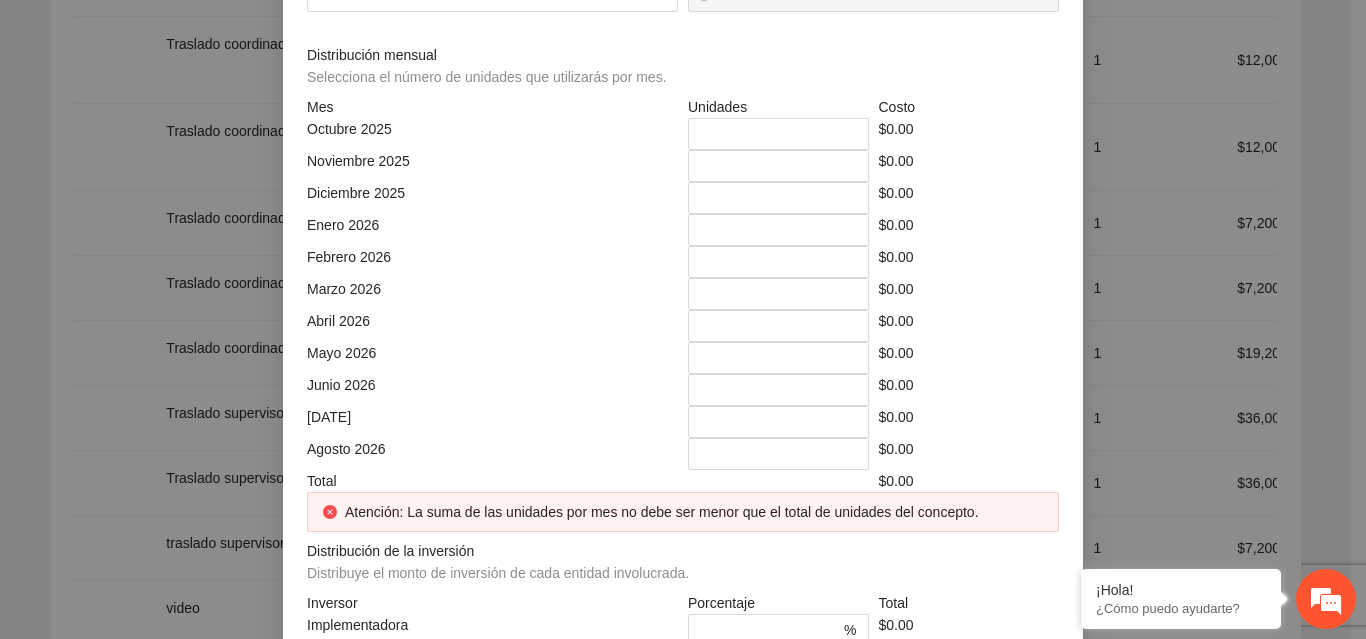 click at bounding box center (866, -144) 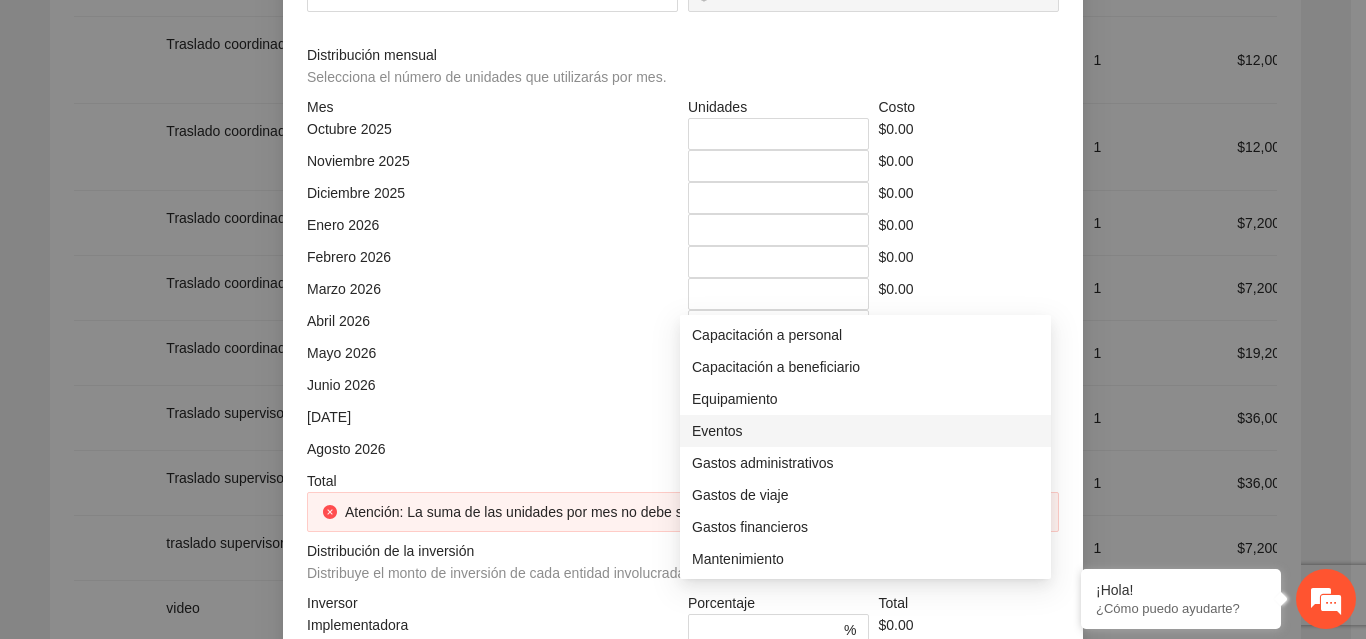 click on "Eventos" at bounding box center [865, 431] 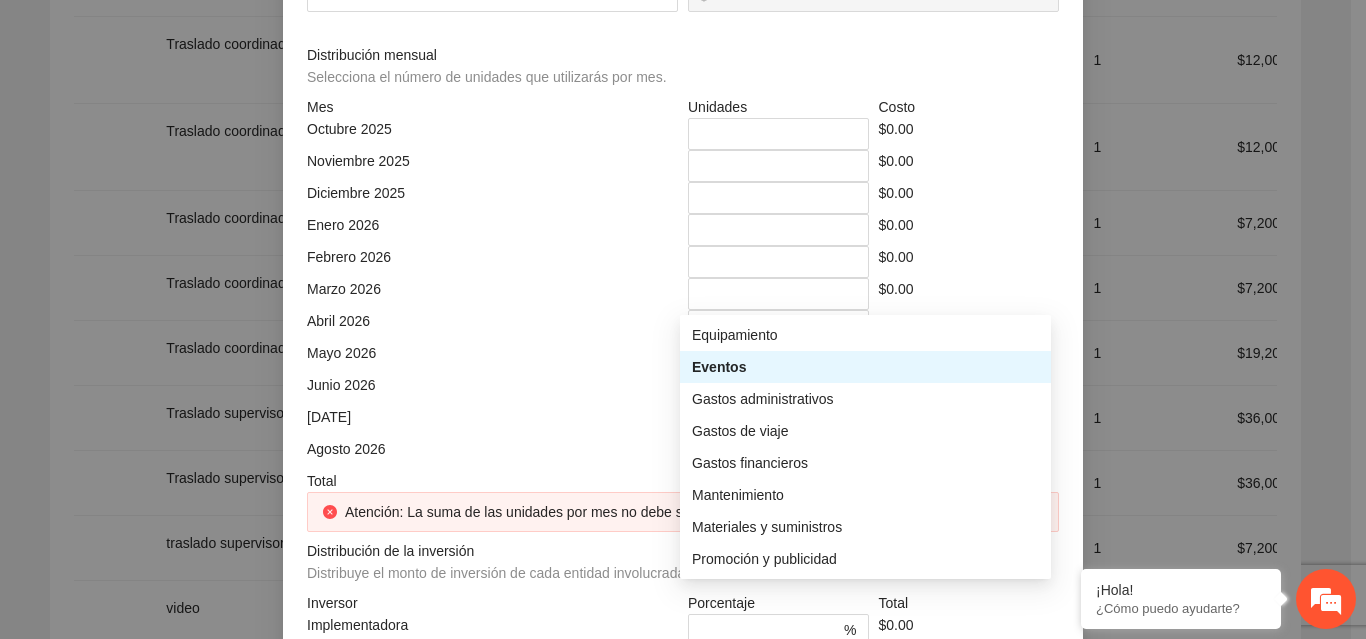 scroll, scrollTop: 96, scrollLeft: 0, axis: vertical 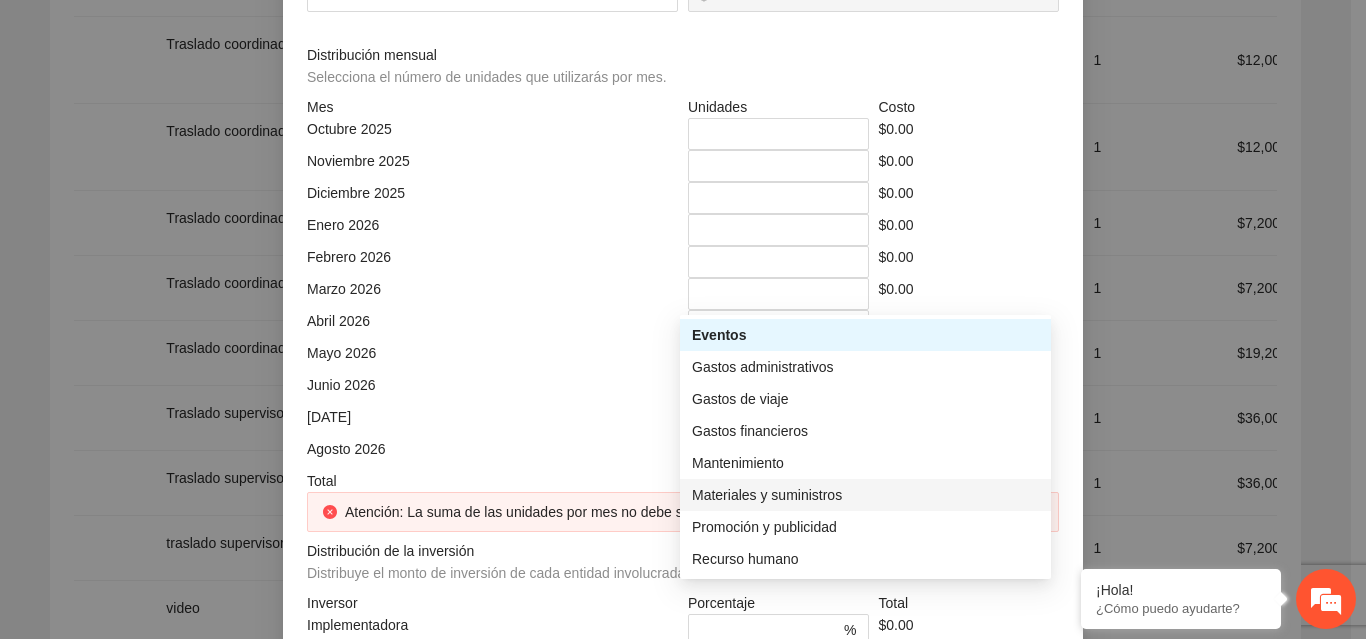 click on "Materiales y suministros" at bounding box center [865, 495] 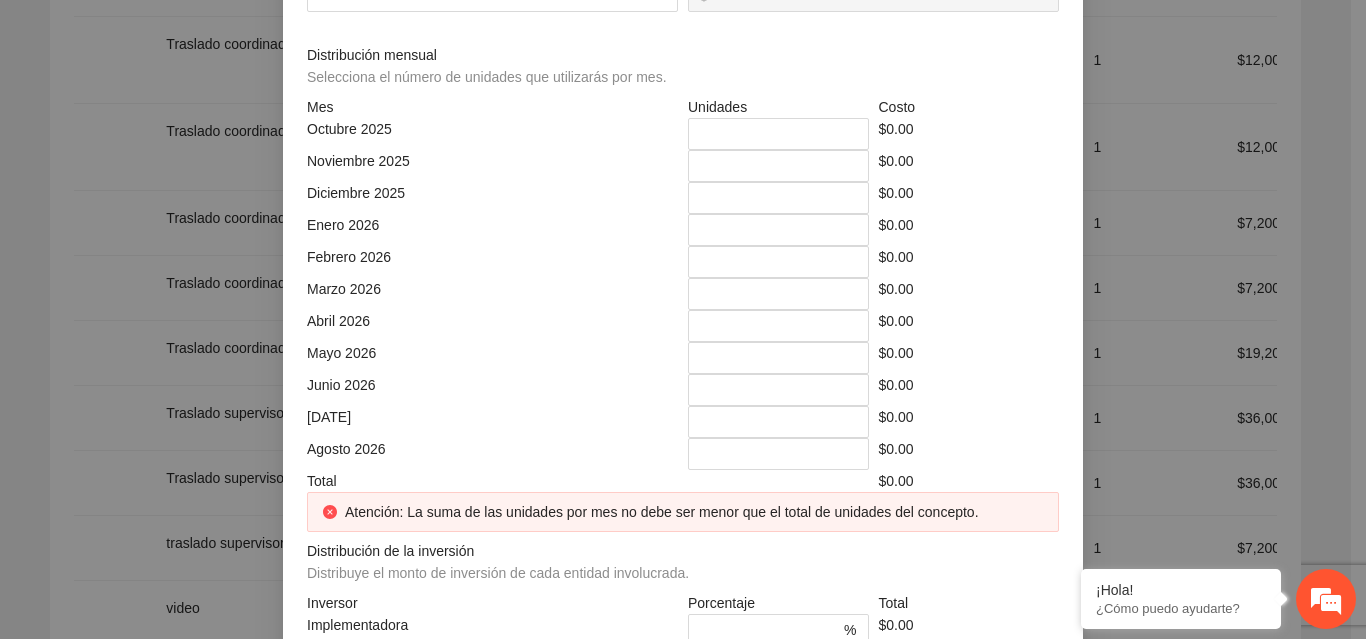 click at bounding box center [492, -74] 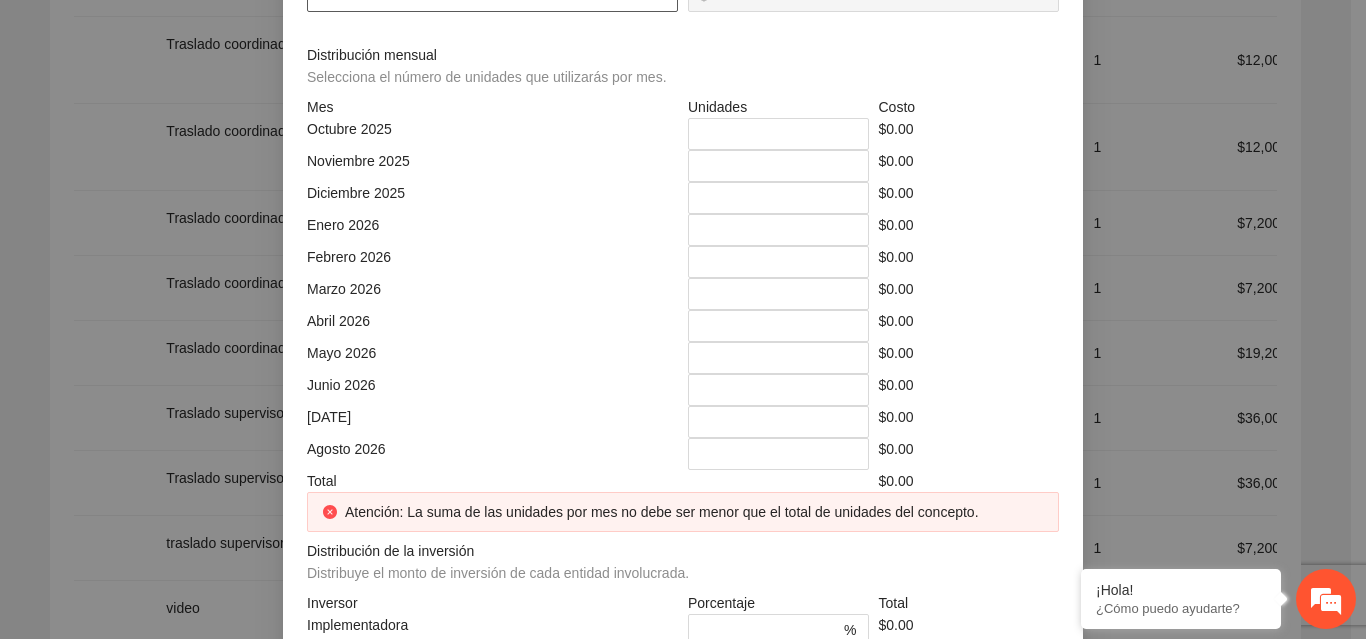click at bounding box center (492, -4) 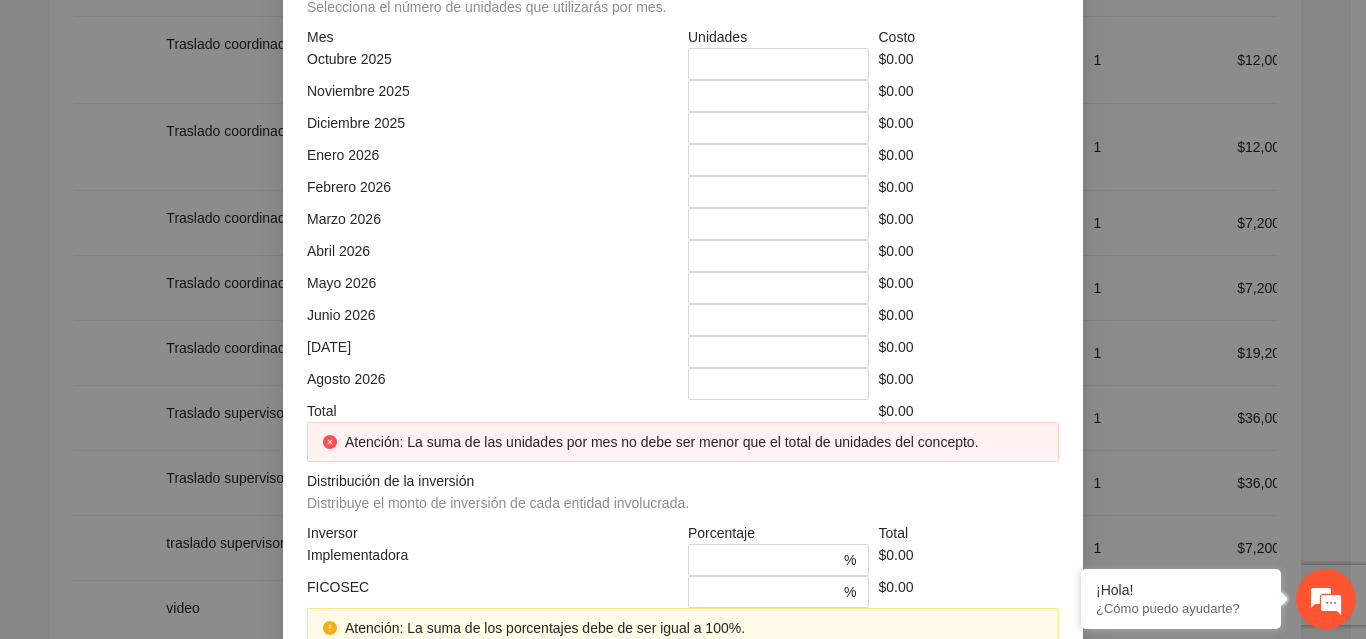 scroll, scrollTop: 619, scrollLeft: 0, axis: vertical 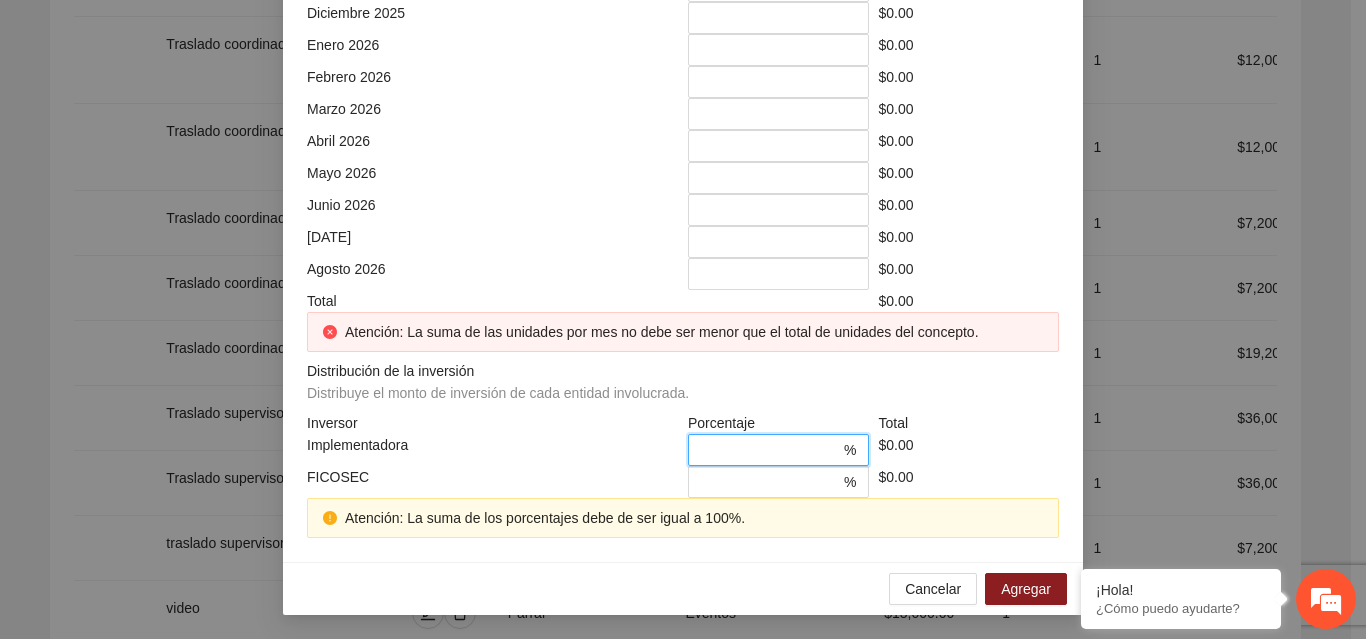 click on "*" at bounding box center [770, 450] 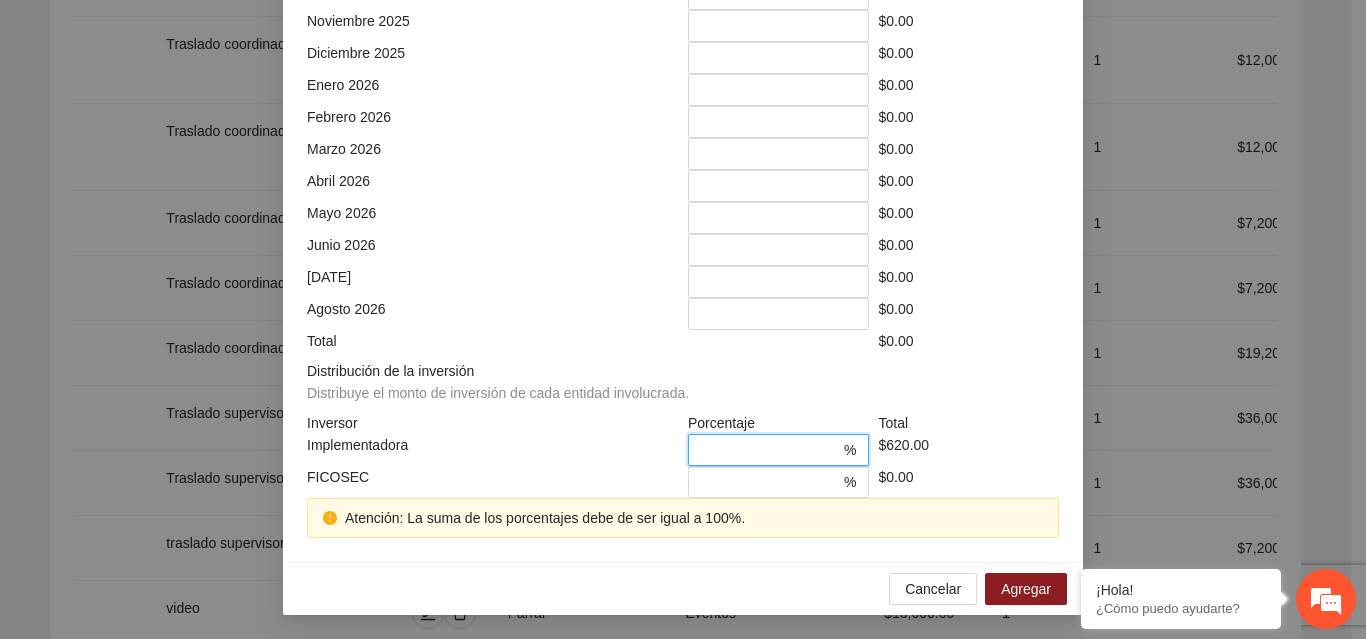 scroll, scrollTop: 579, scrollLeft: 0, axis: vertical 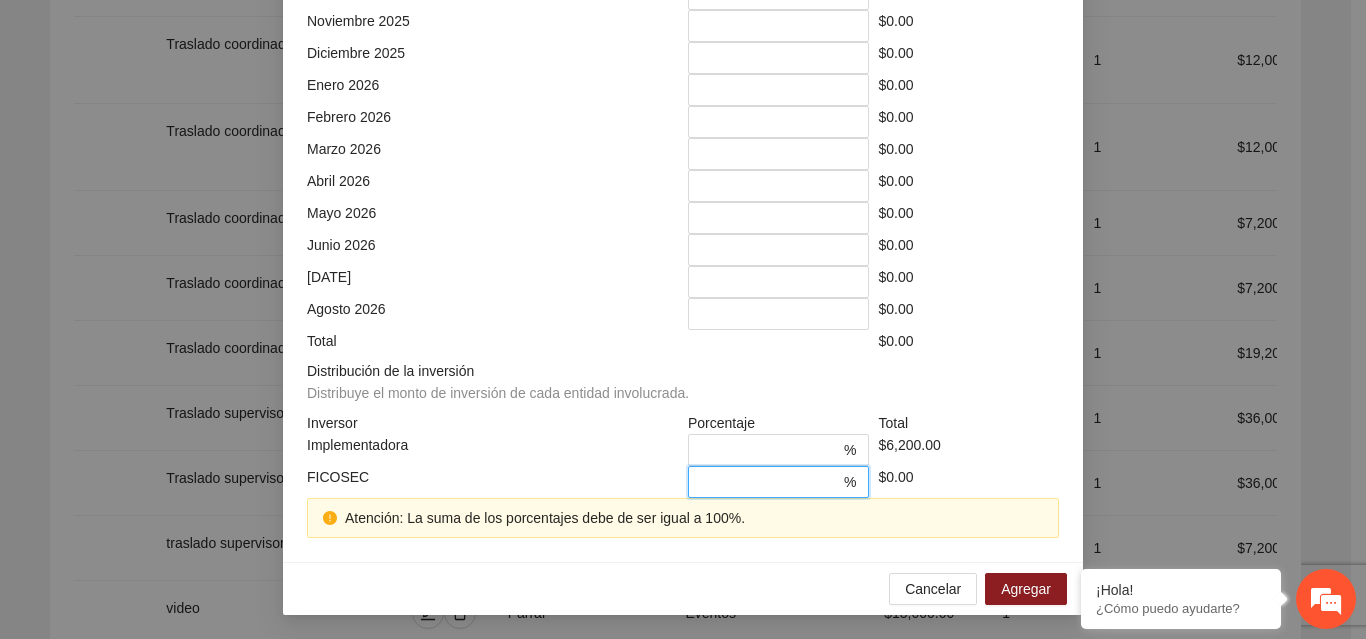 click on "*" at bounding box center [770, 482] 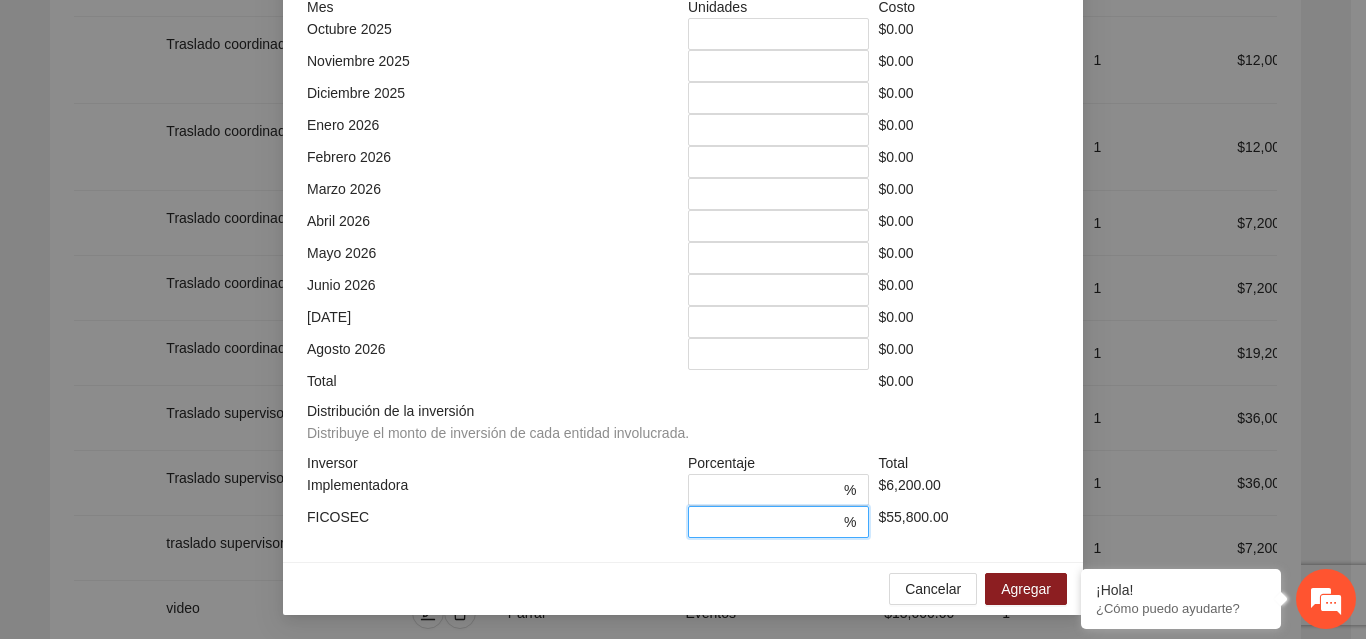 scroll, scrollTop: 539, scrollLeft: 0, axis: vertical 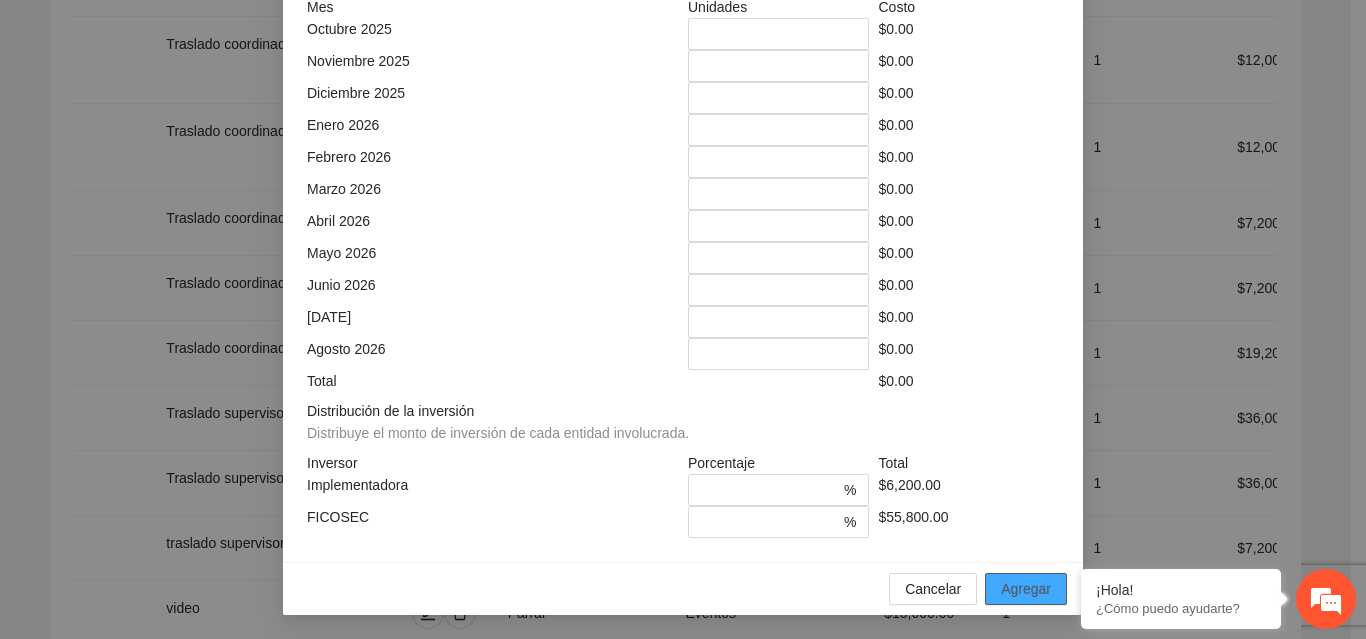 click on "Agregar" at bounding box center (1026, 589) 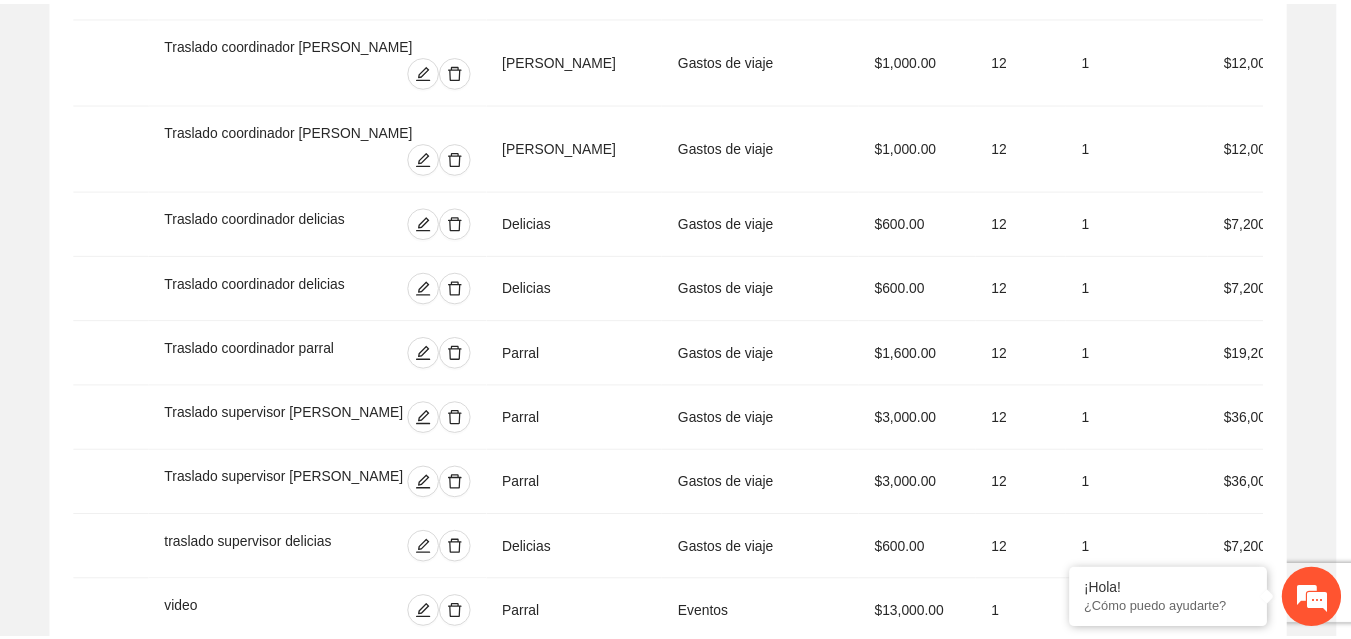scroll, scrollTop: 439, scrollLeft: 0, axis: vertical 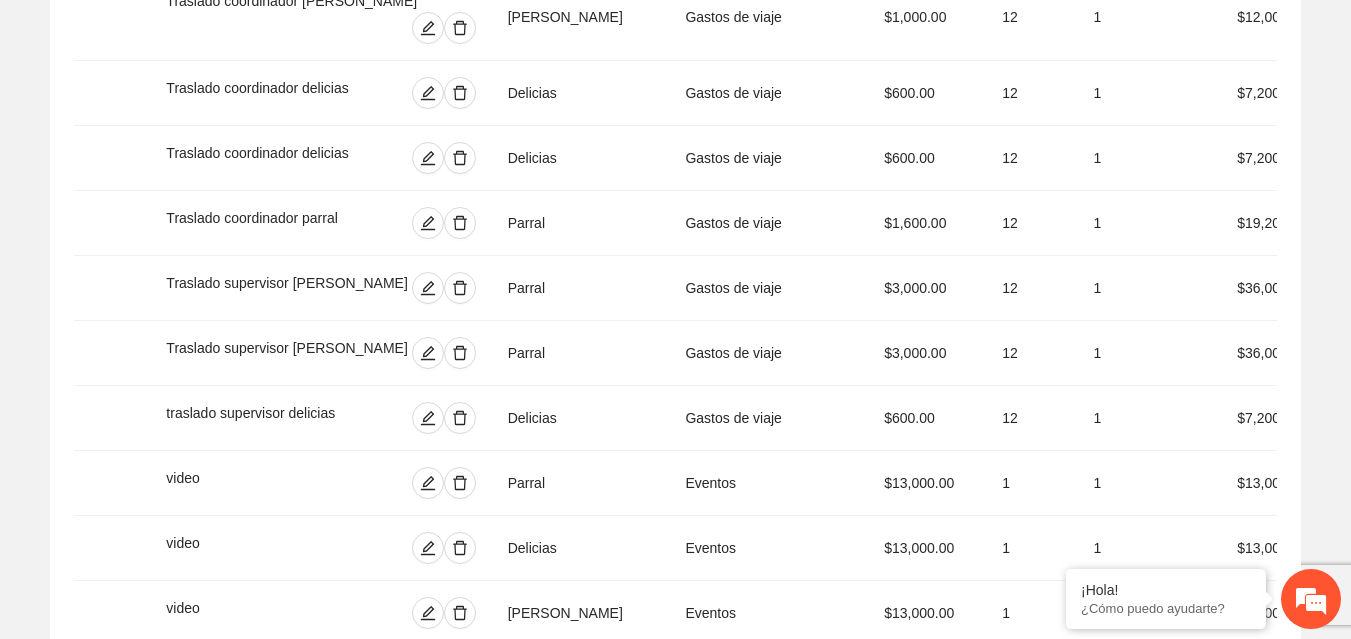 click on "Agregar concepto" at bounding box center [686, 946] 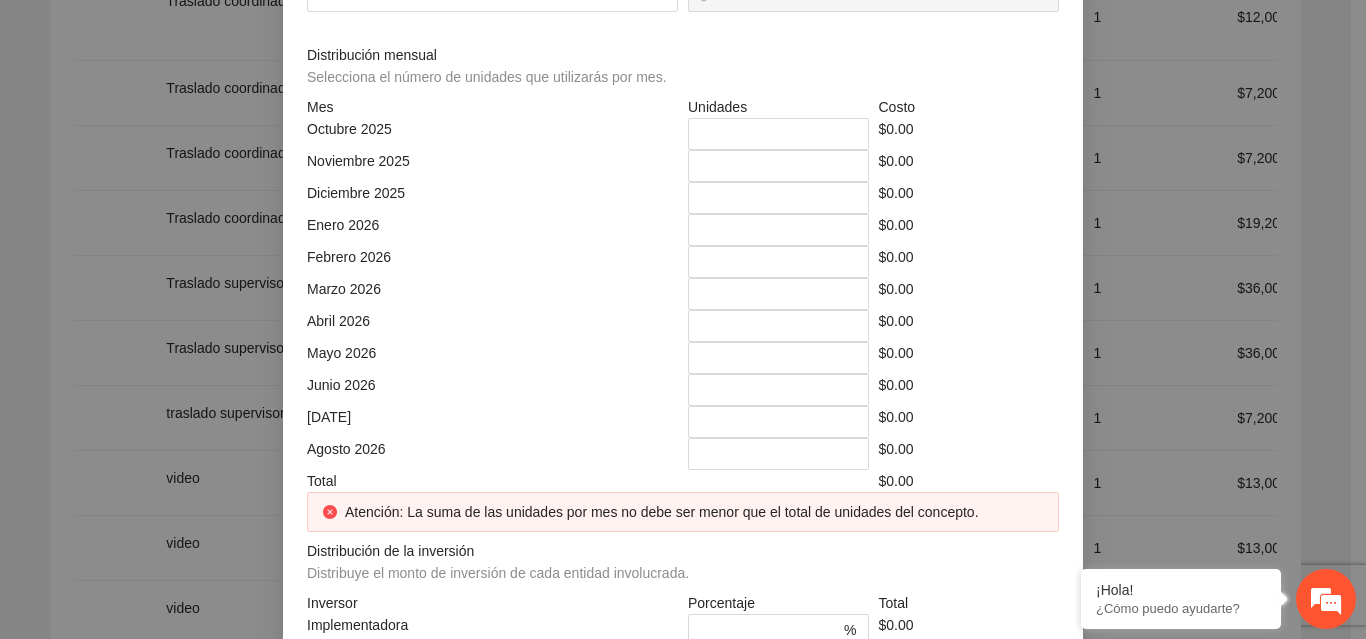 click at bounding box center (683, -214) 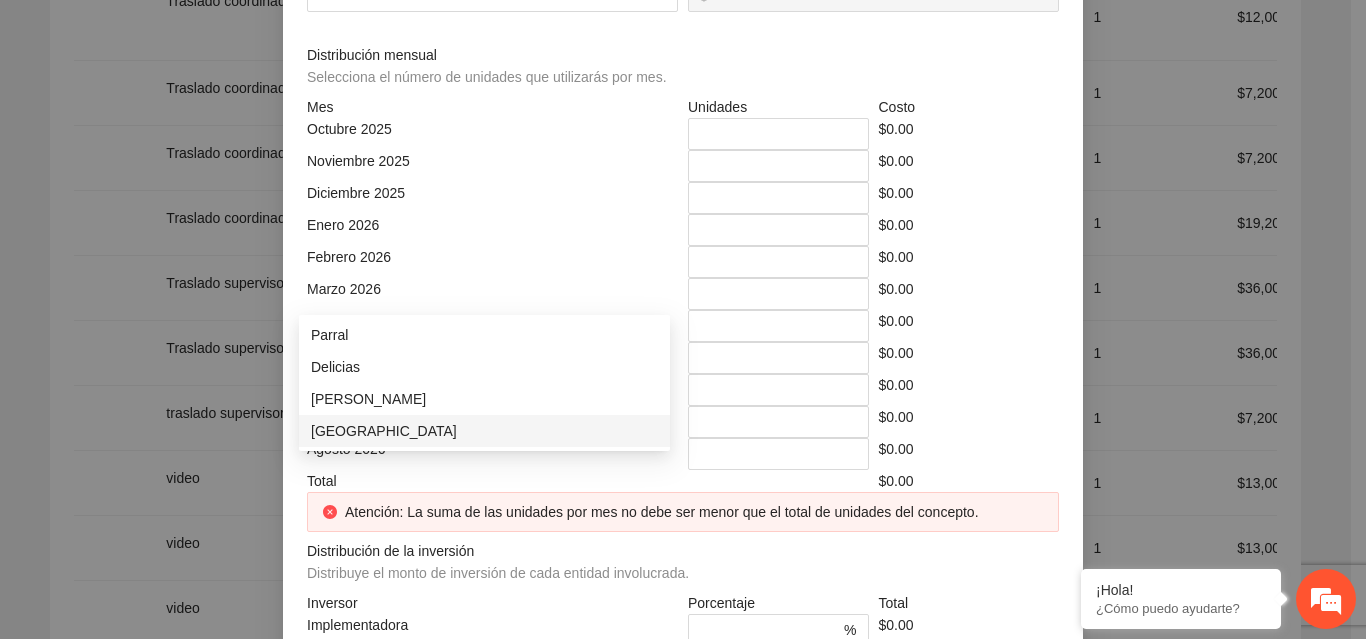 click on "[GEOGRAPHIC_DATA]" at bounding box center [484, 431] 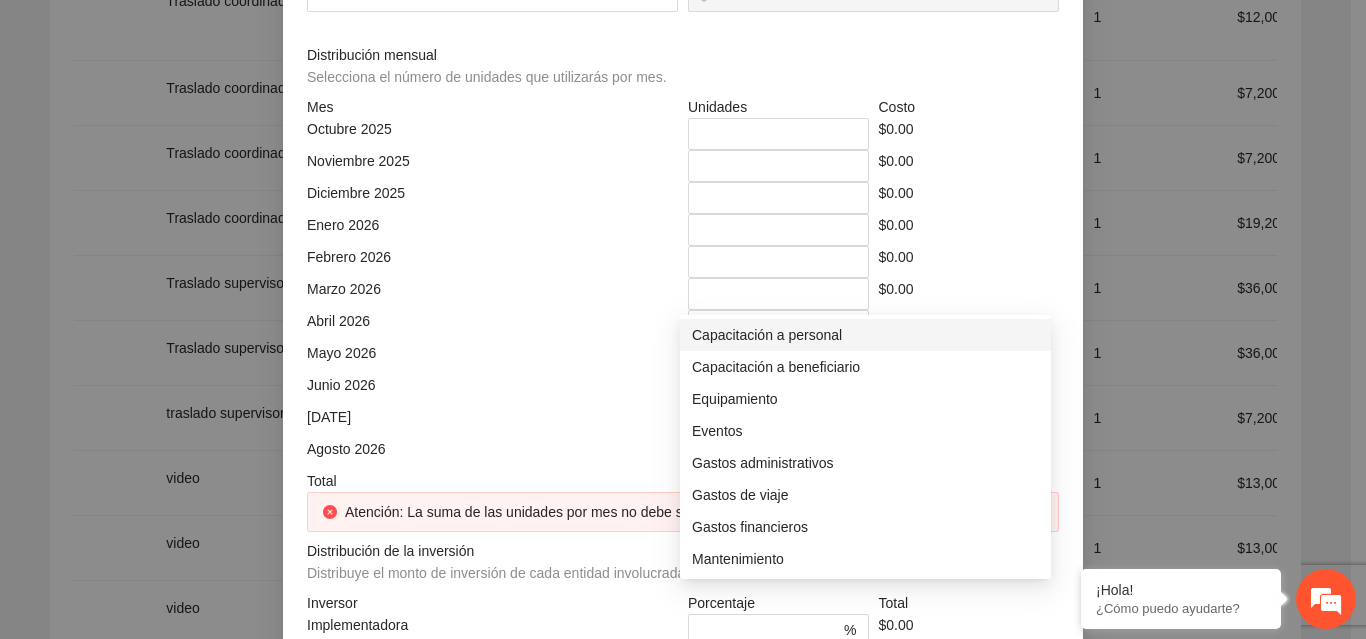 click at bounding box center (866, -144) 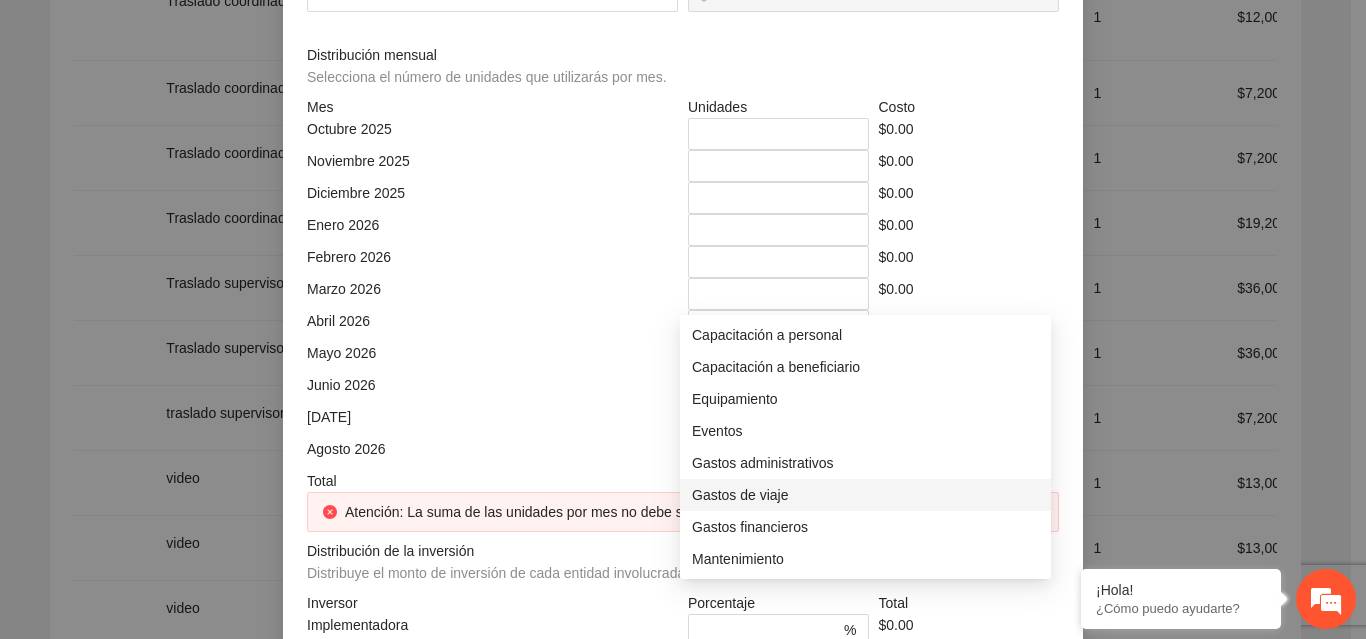 click on "Gastos de viaje" at bounding box center [865, 495] 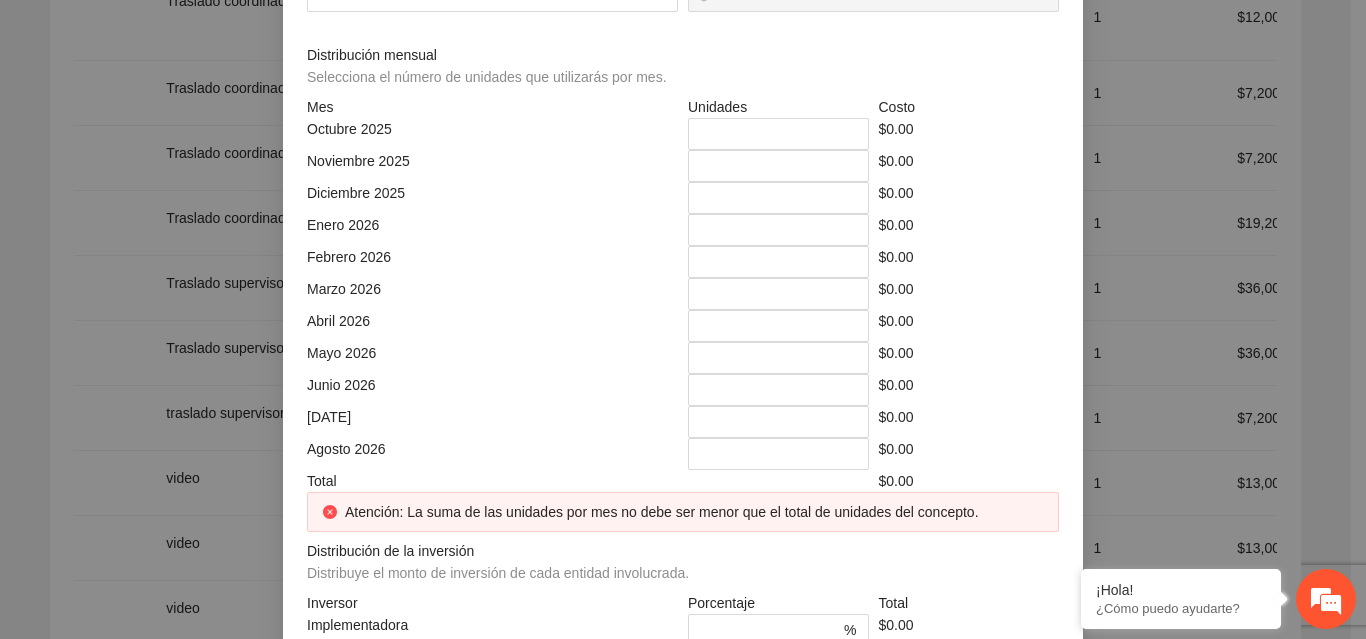 click on "Gastos de viaje" at bounding box center [873, -144] 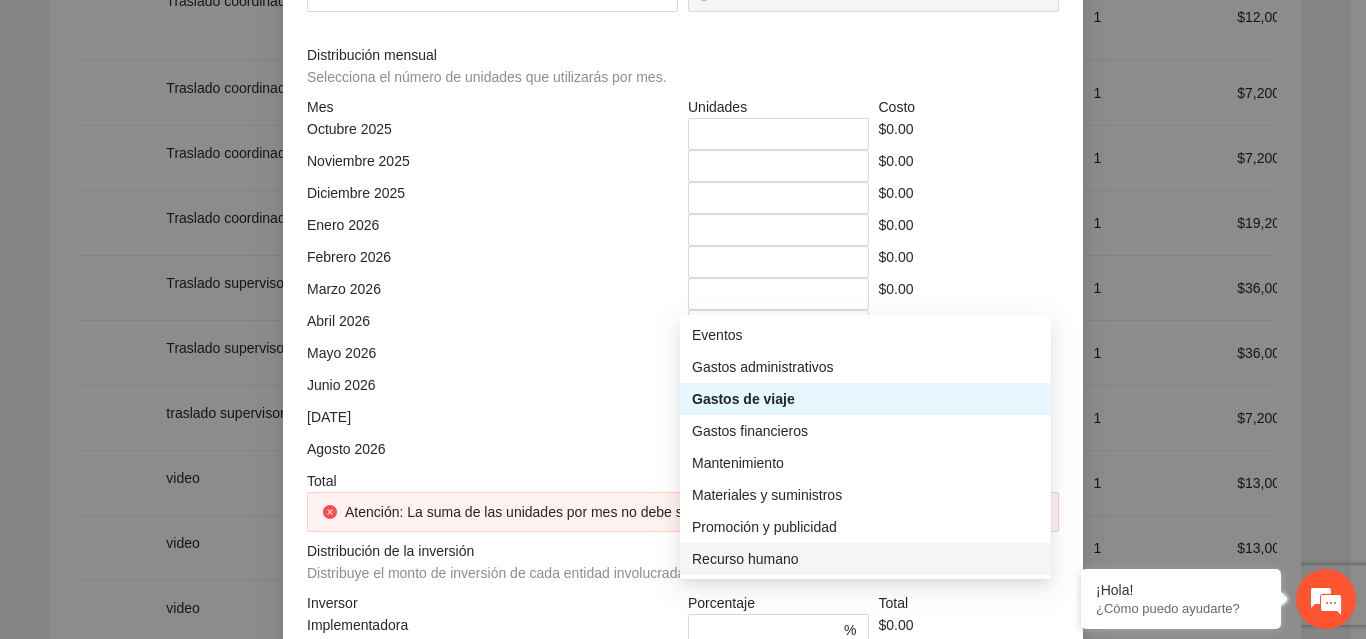 scroll, scrollTop: 128, scrollLeft: 0, axis: vertical 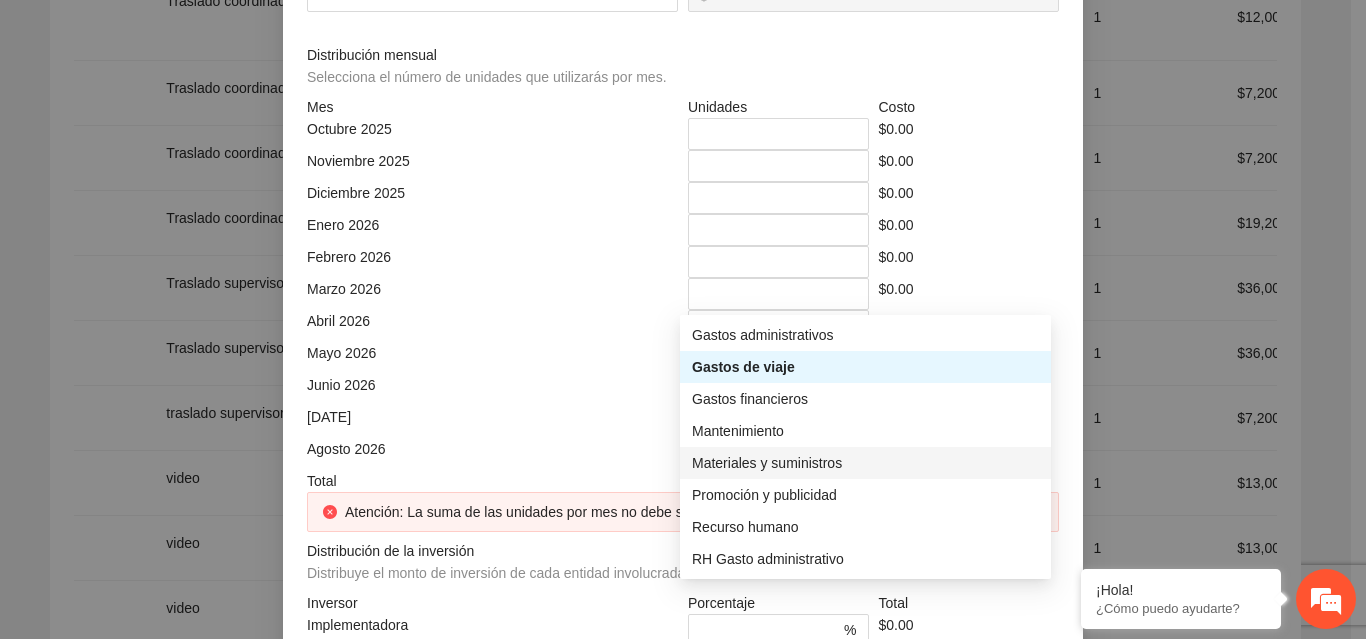 click on "Materiales y suministros" at bounding box center [865, 463] 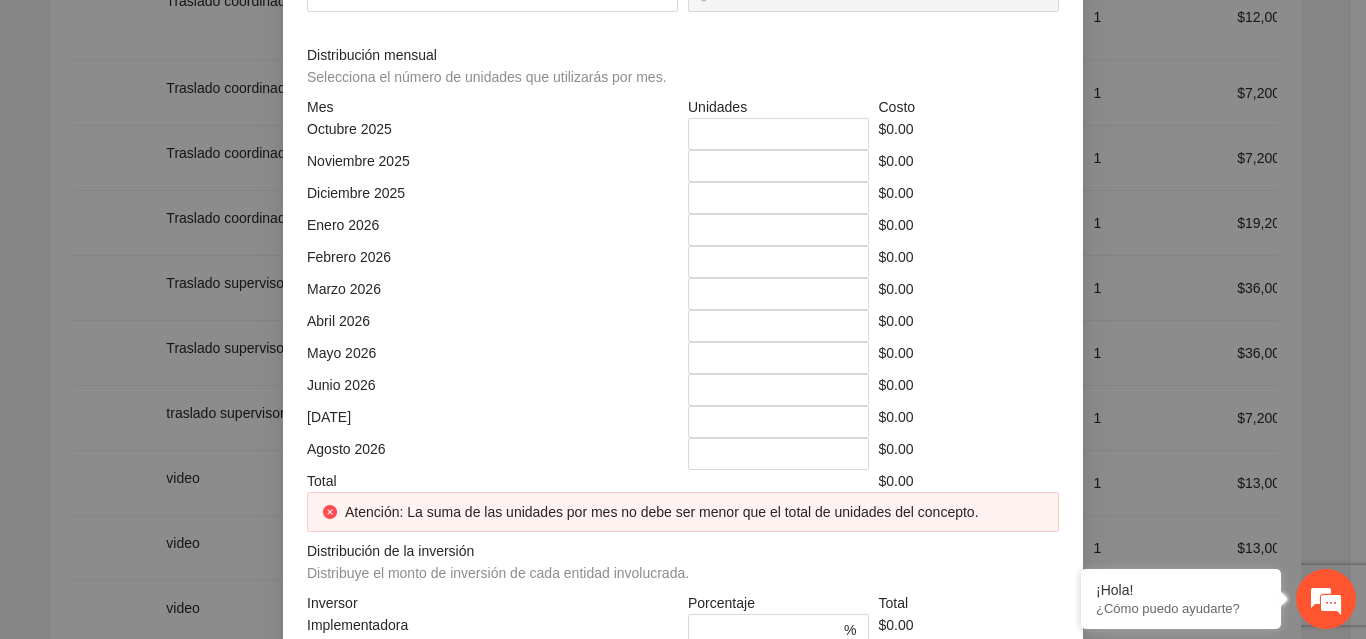 click at bounding box center (492, -74) 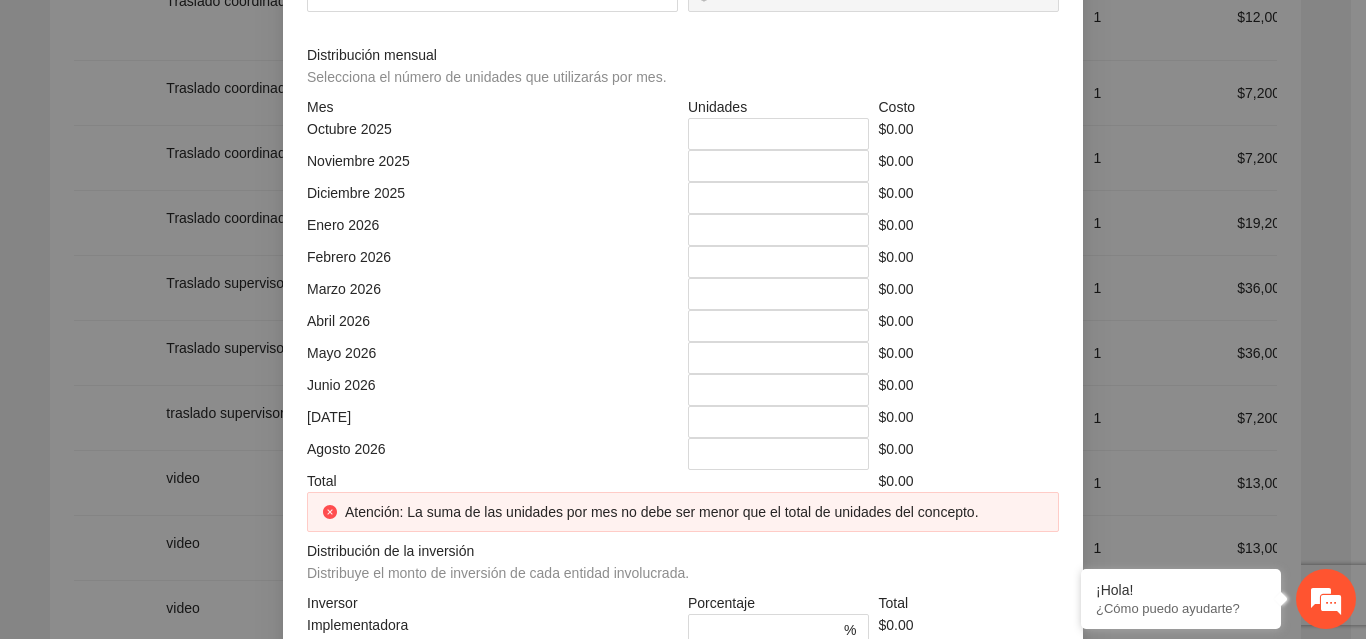 click at bounding box center [879, -74] 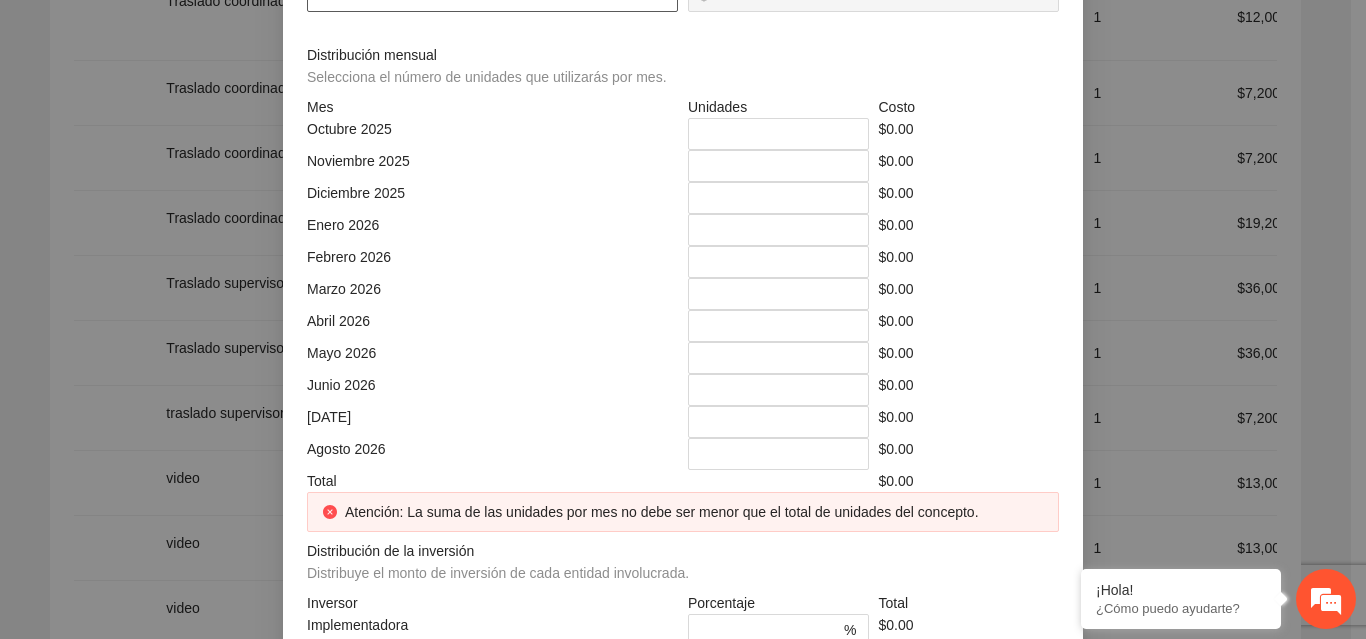 click at bounding box center (492, -4) 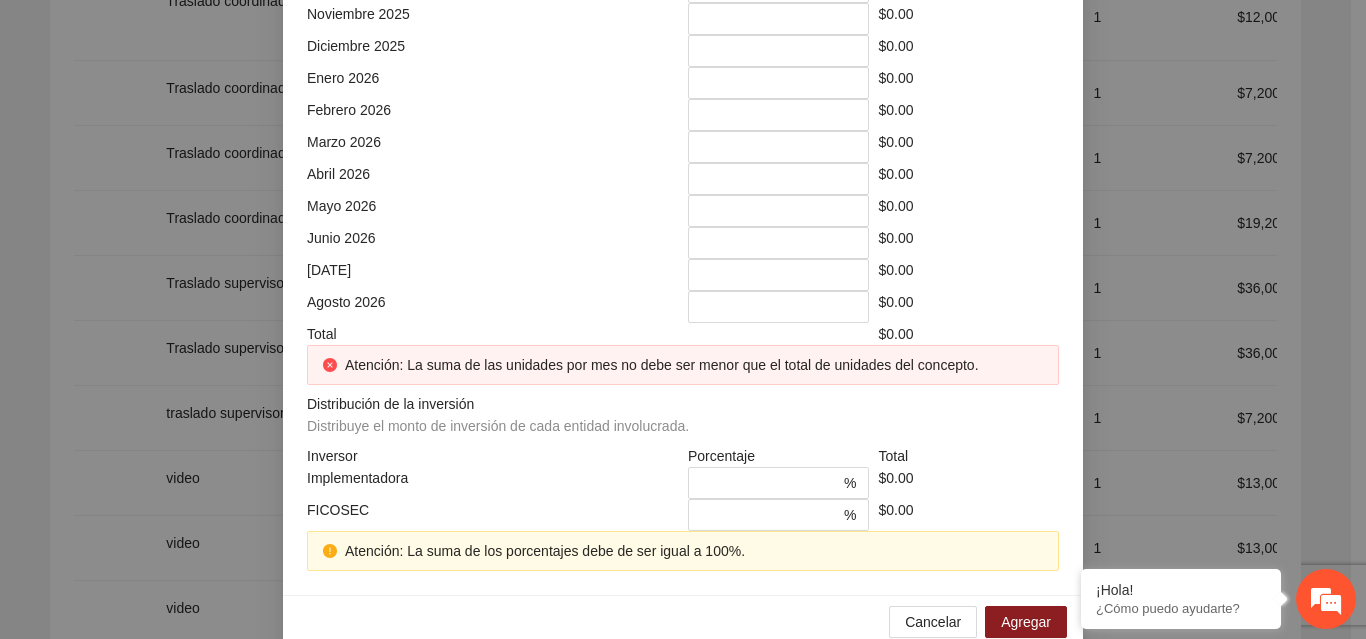 scroll, scrollTop: 592, scrollLeft: 0, axis: vertical 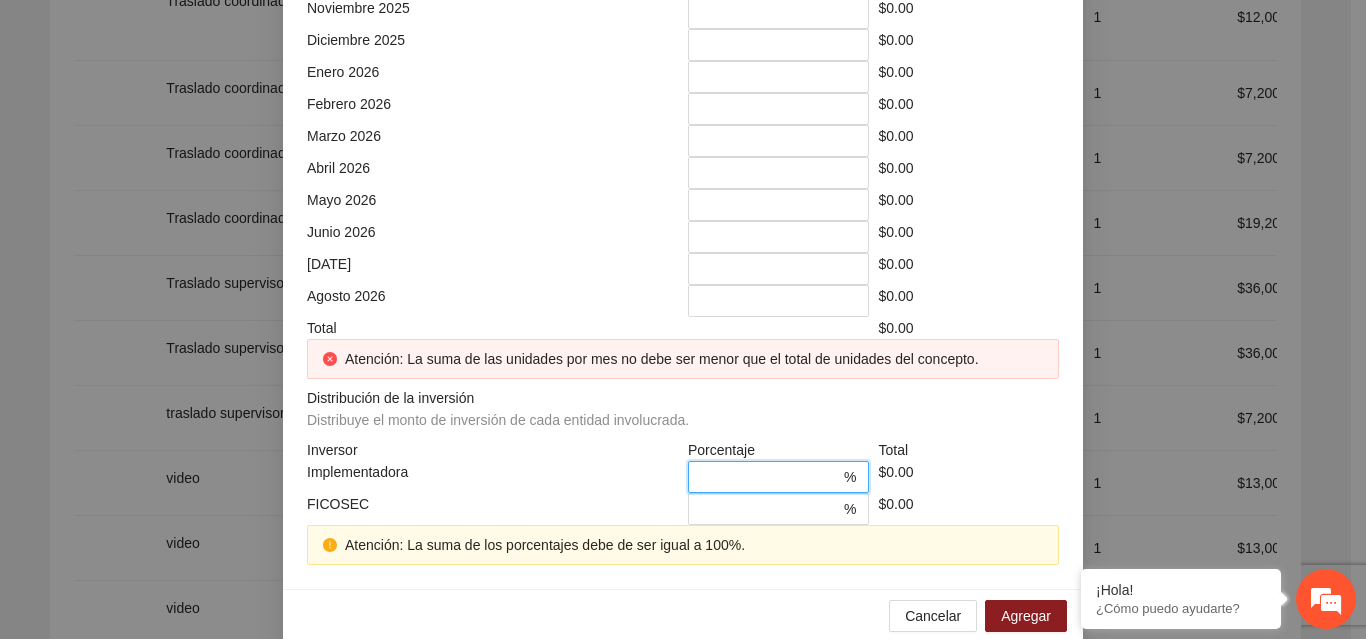 click on "*" at bounding box center (770, 477) 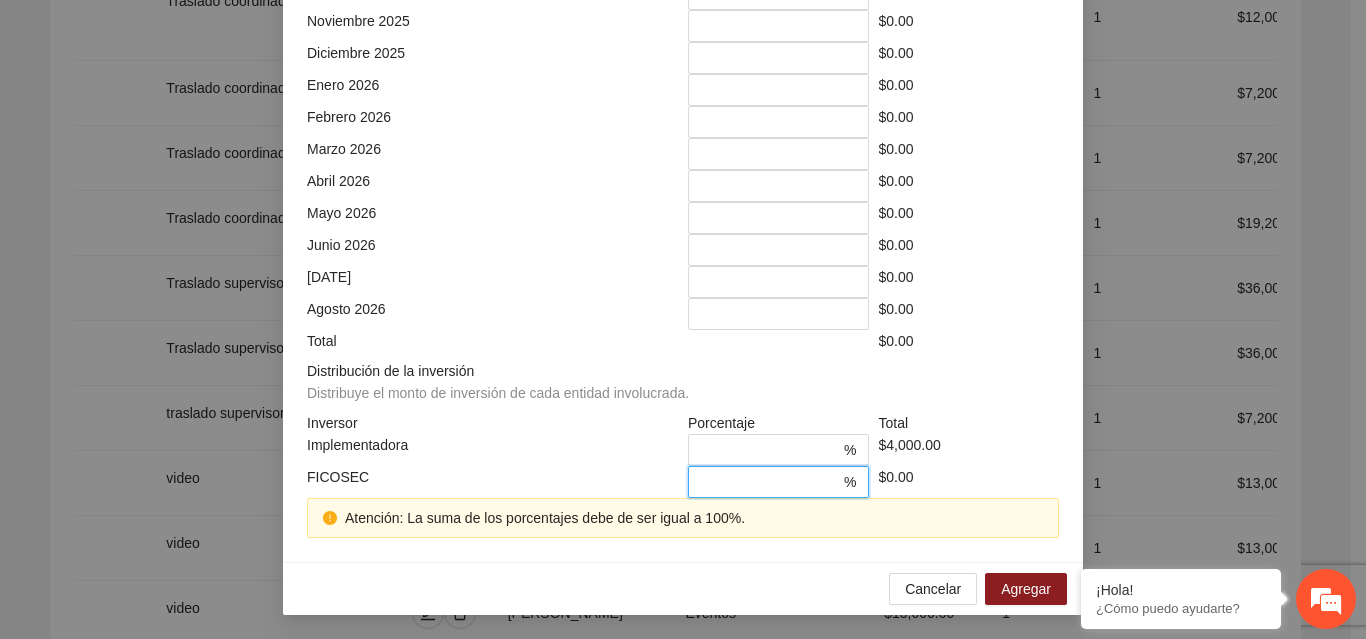 click on "*" at bounding box center (770, 482) 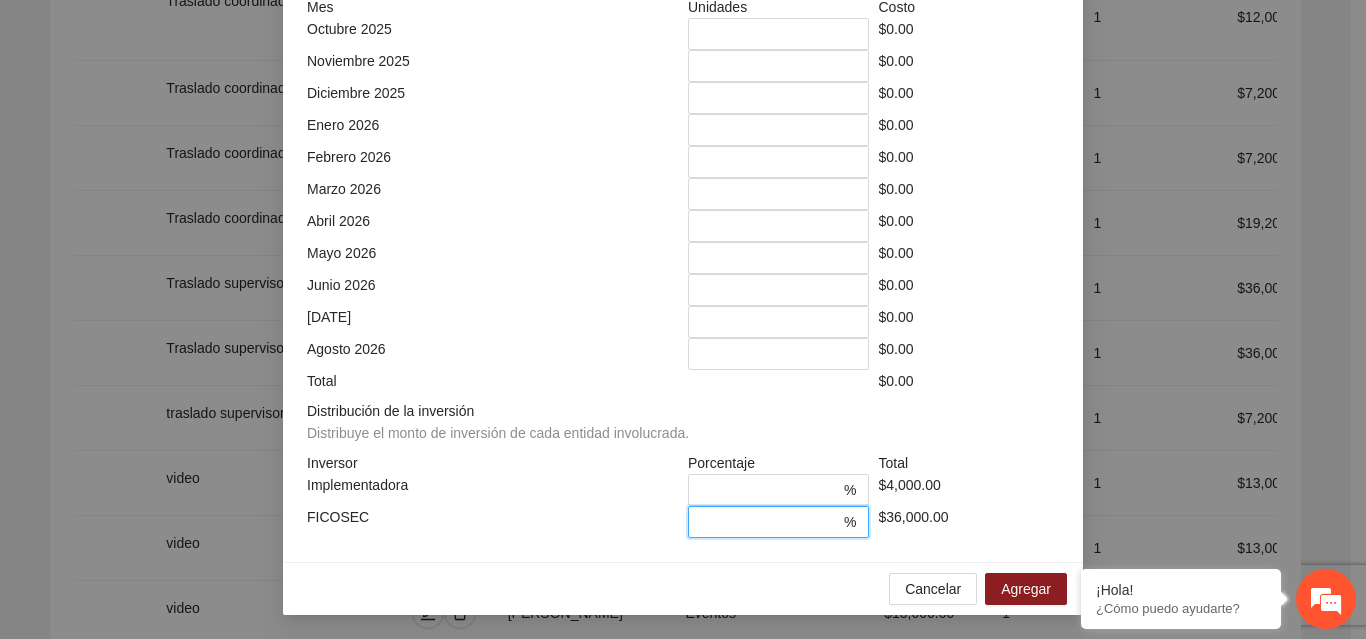 scroll, scrollTop: 539, scrollLeft: 0, axis: vertical 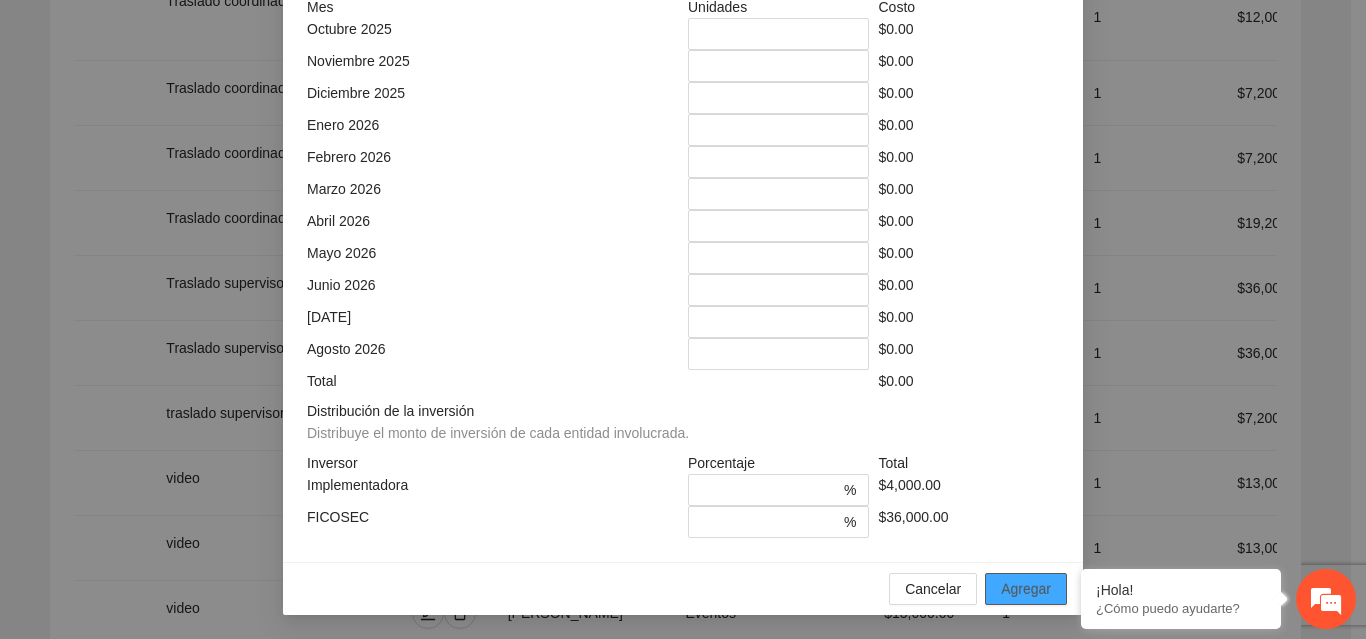 click on "Agregar" at bounding box center (1026, 589) 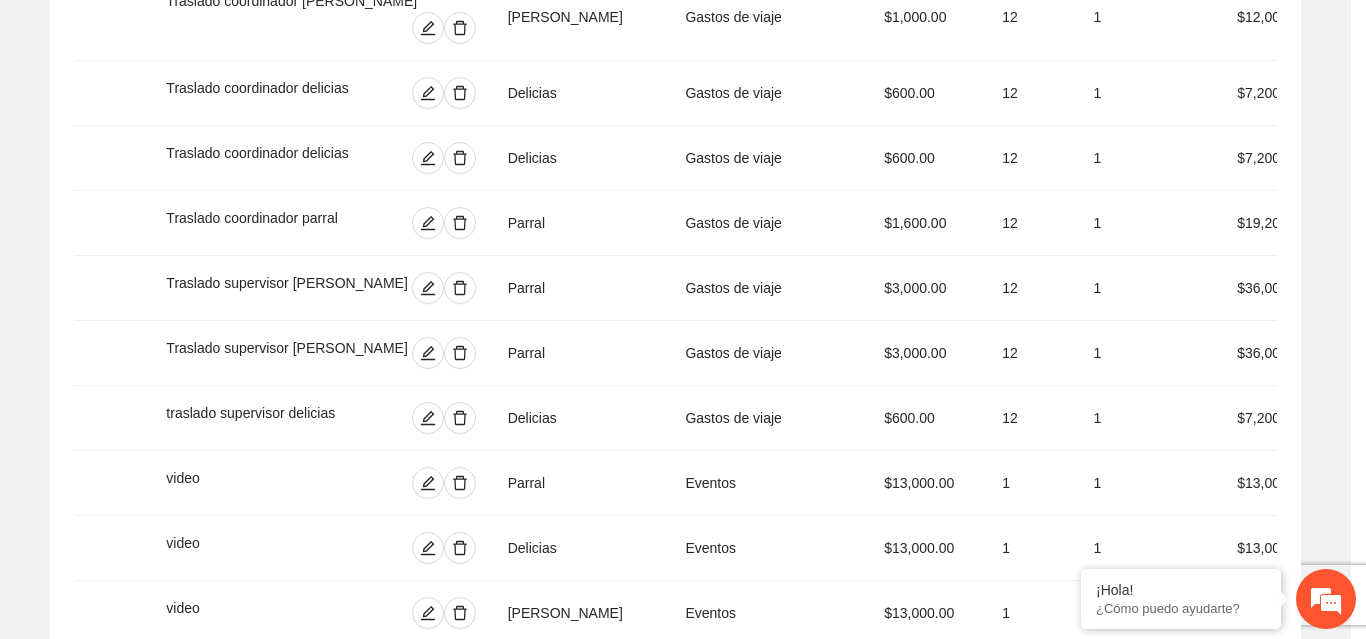scroll, scrollTop: 439, scrollLeft: 0, axis: vertical 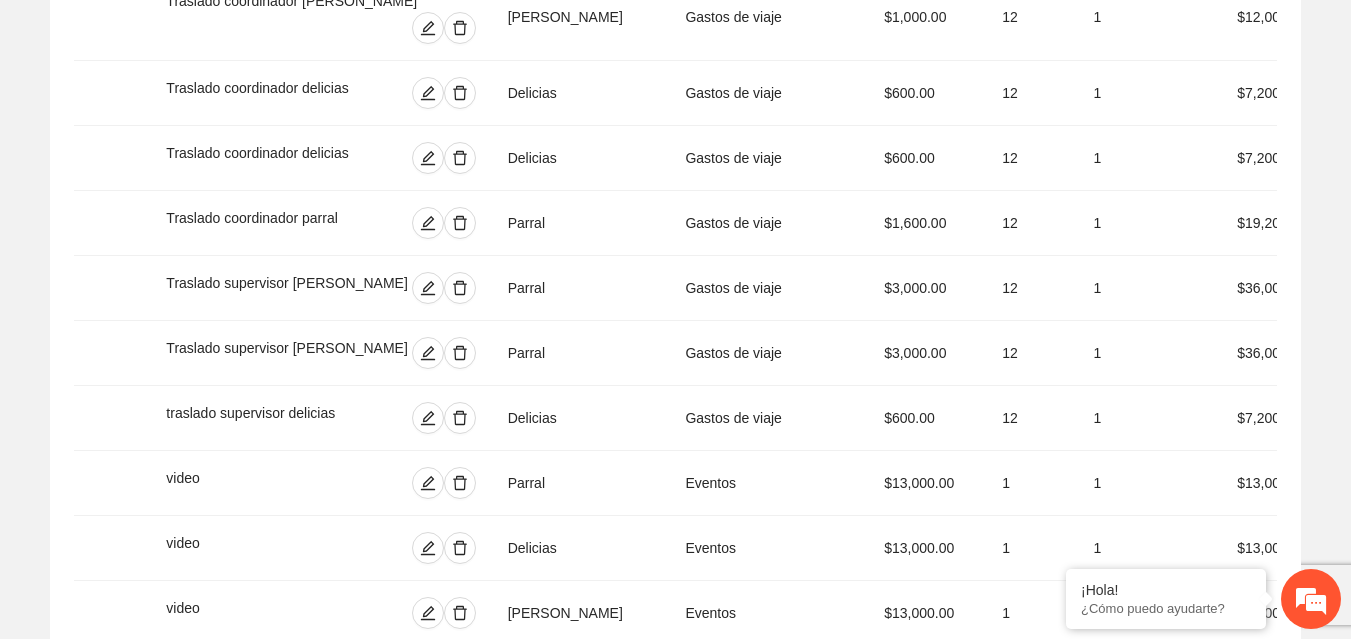 click on "Agregar concepto" at bounding box center (686, 1011) 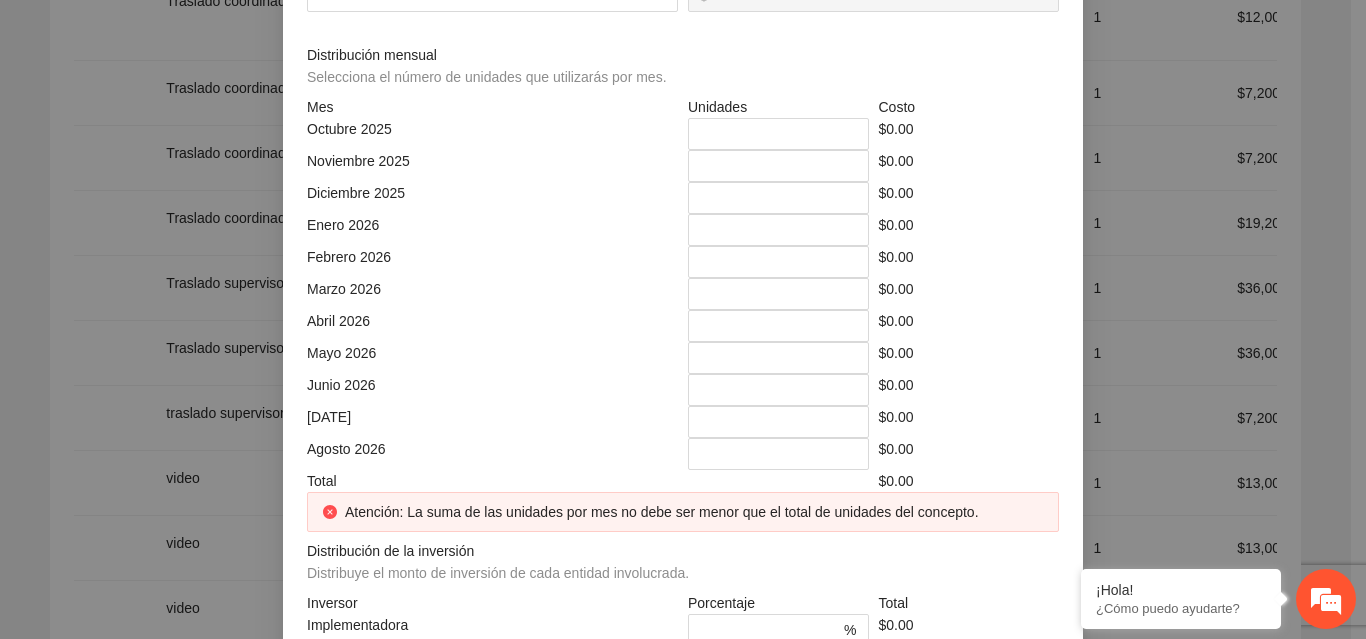 click at bounding box center [683, -214] 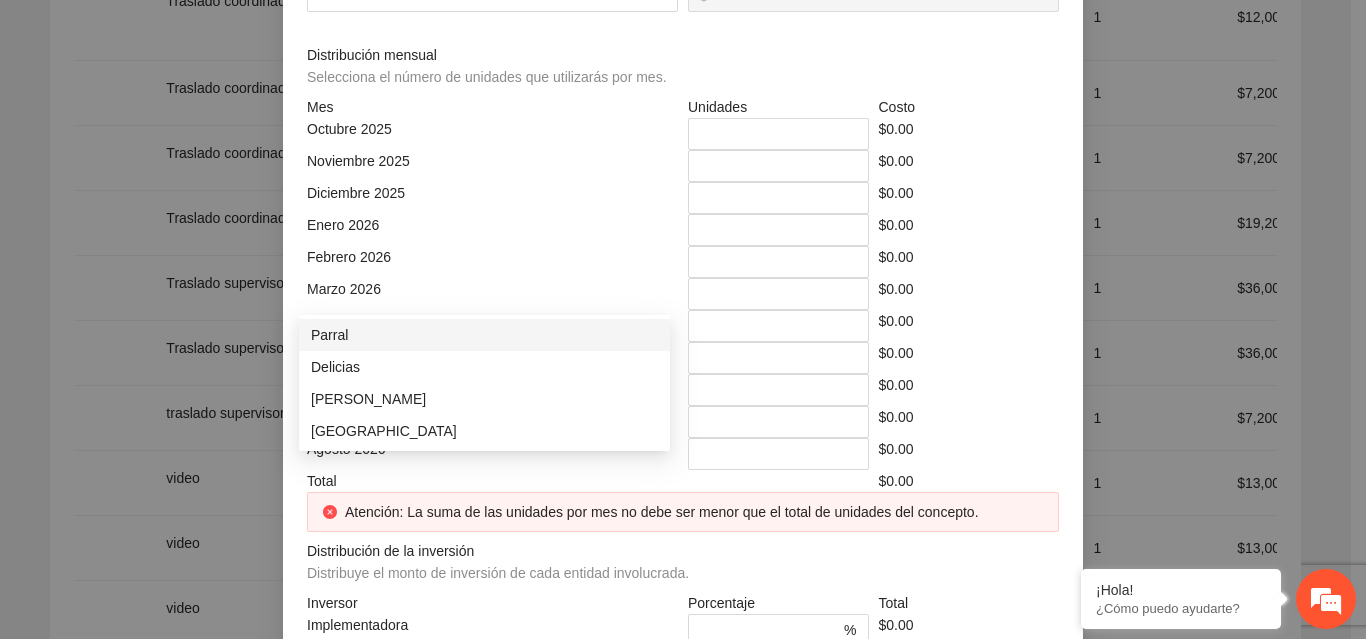 click at bounding box center [485, -144] 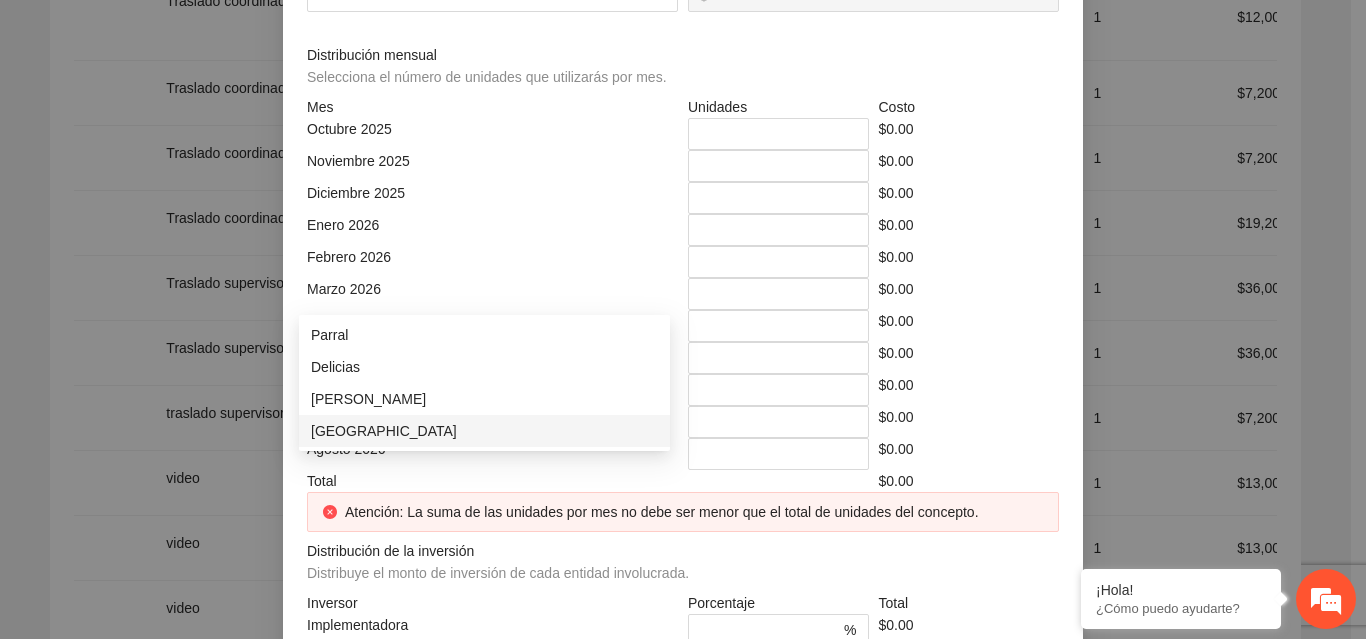 click on "[GEOGRAPHIC_DATA]" at bounding box center (484, 431) 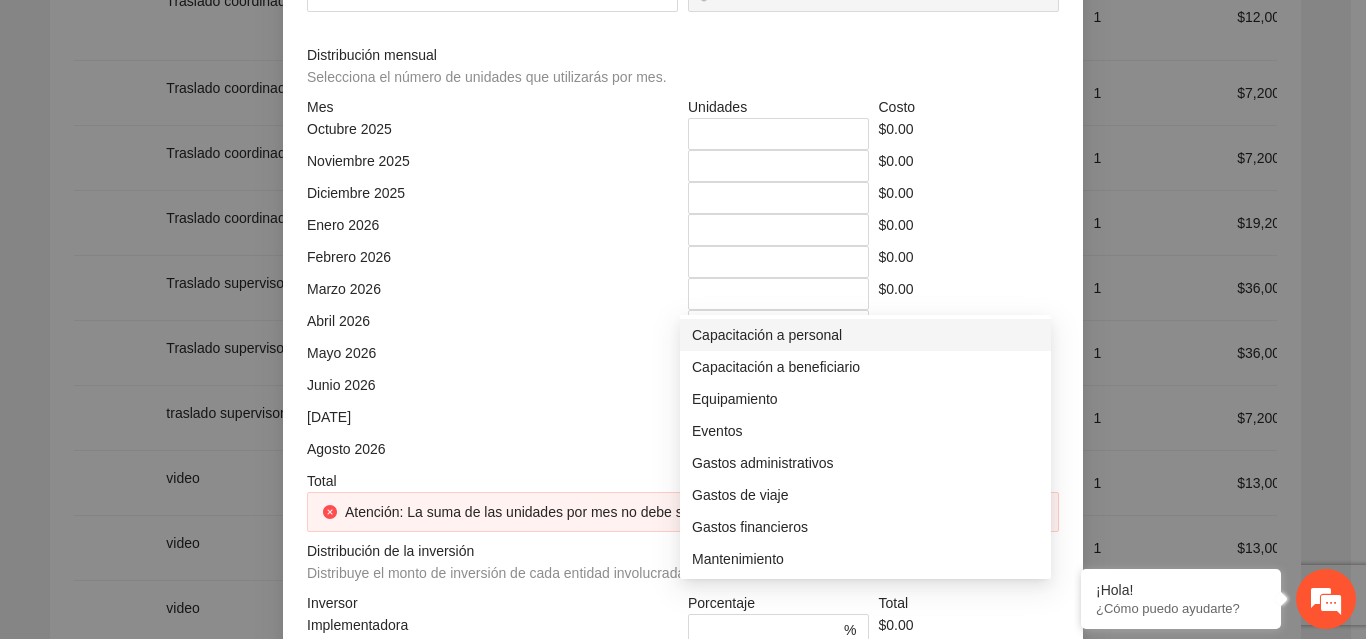 click at bounding box center (866, -144) 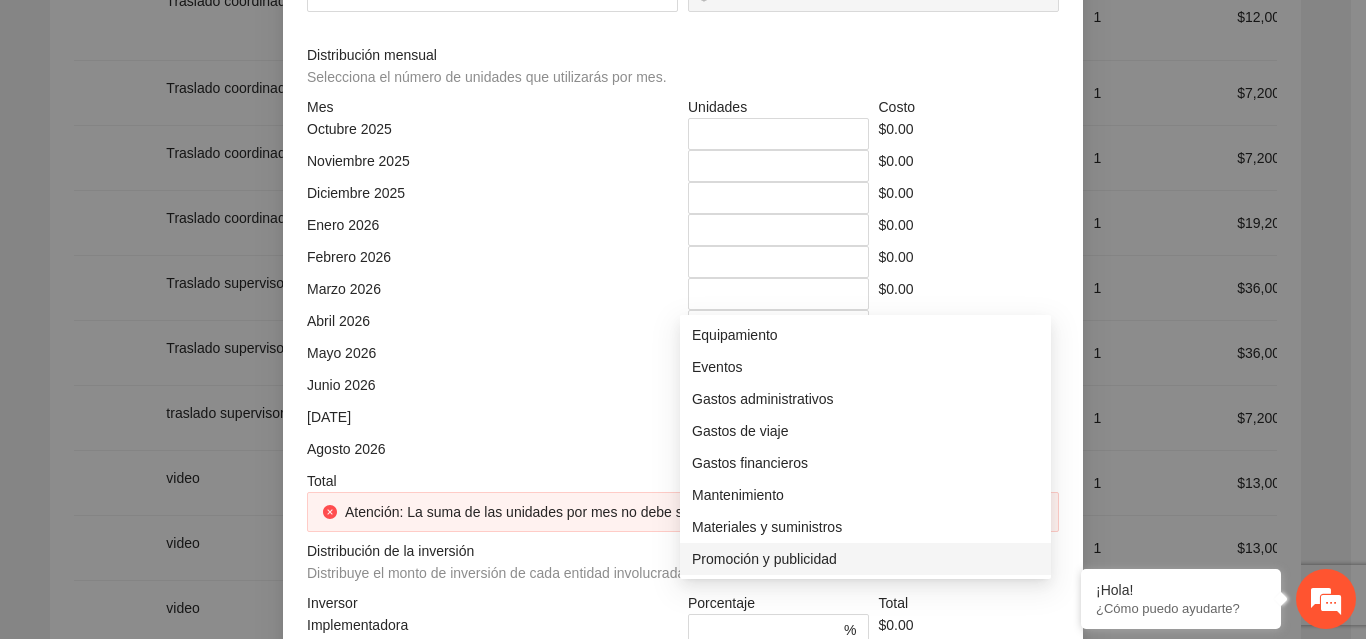 scroll, scrollTop: 96, scrollLeft: 0, axis: vertical 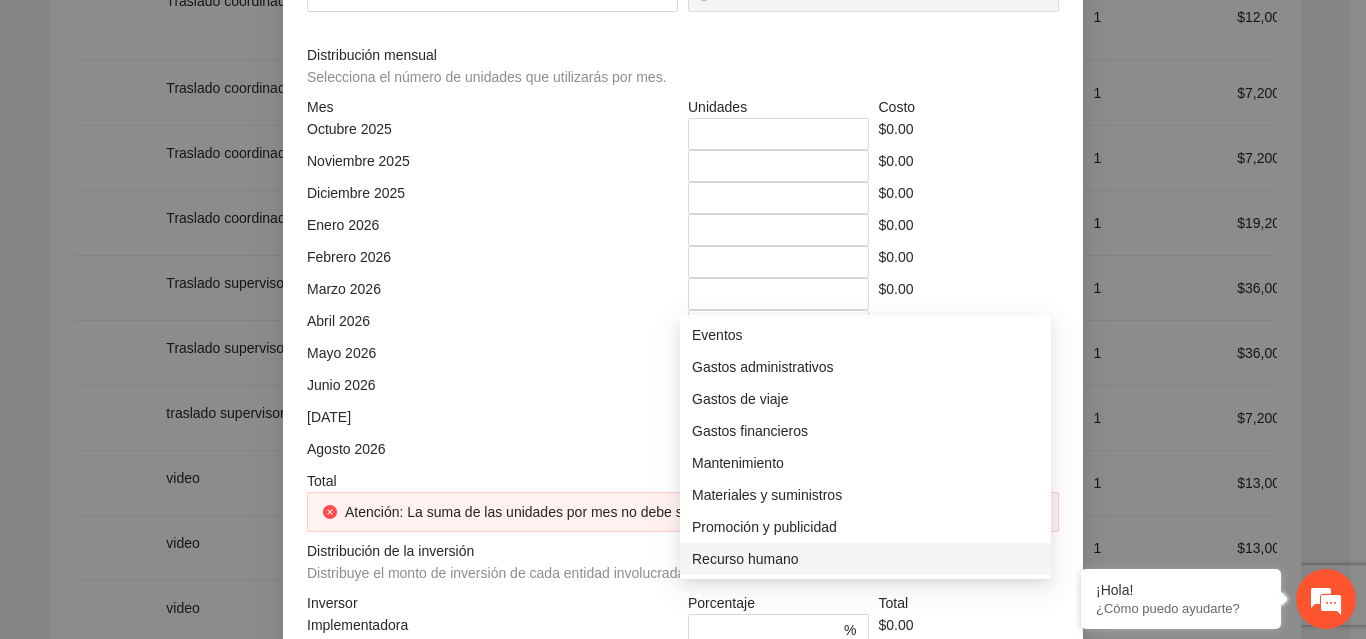 click on "Materiales y suministros" at bounding box center [865, 495] 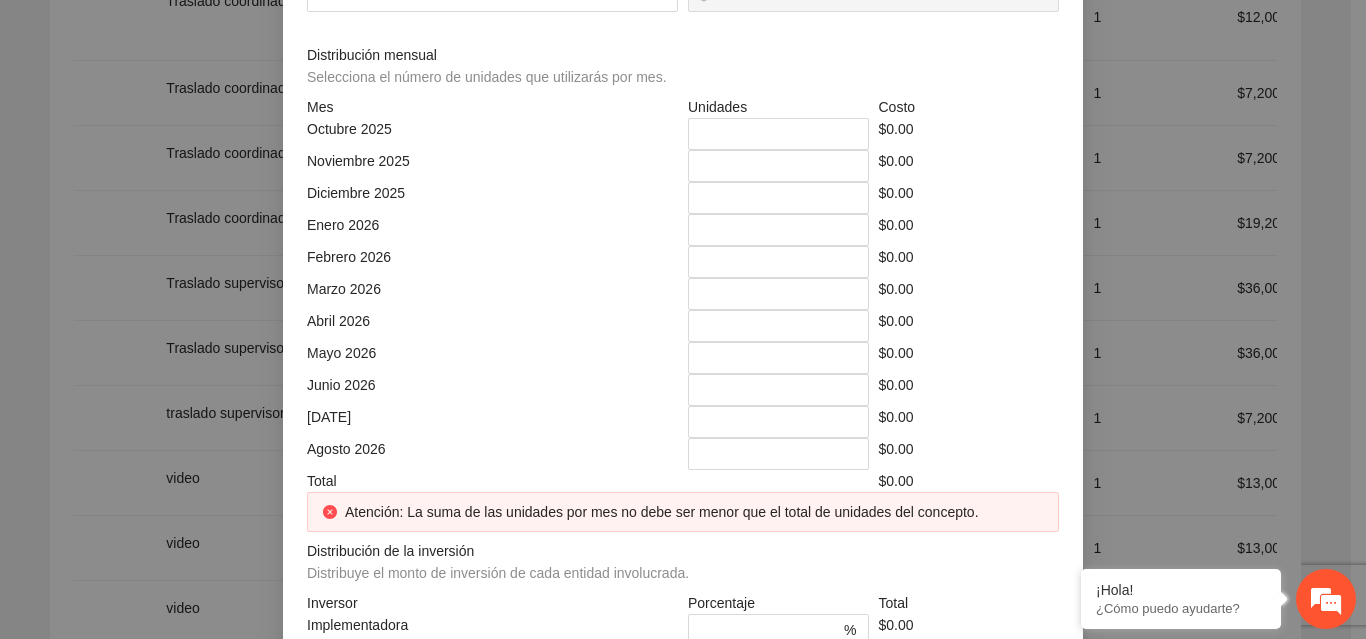 click at bounding box center [492, -74] 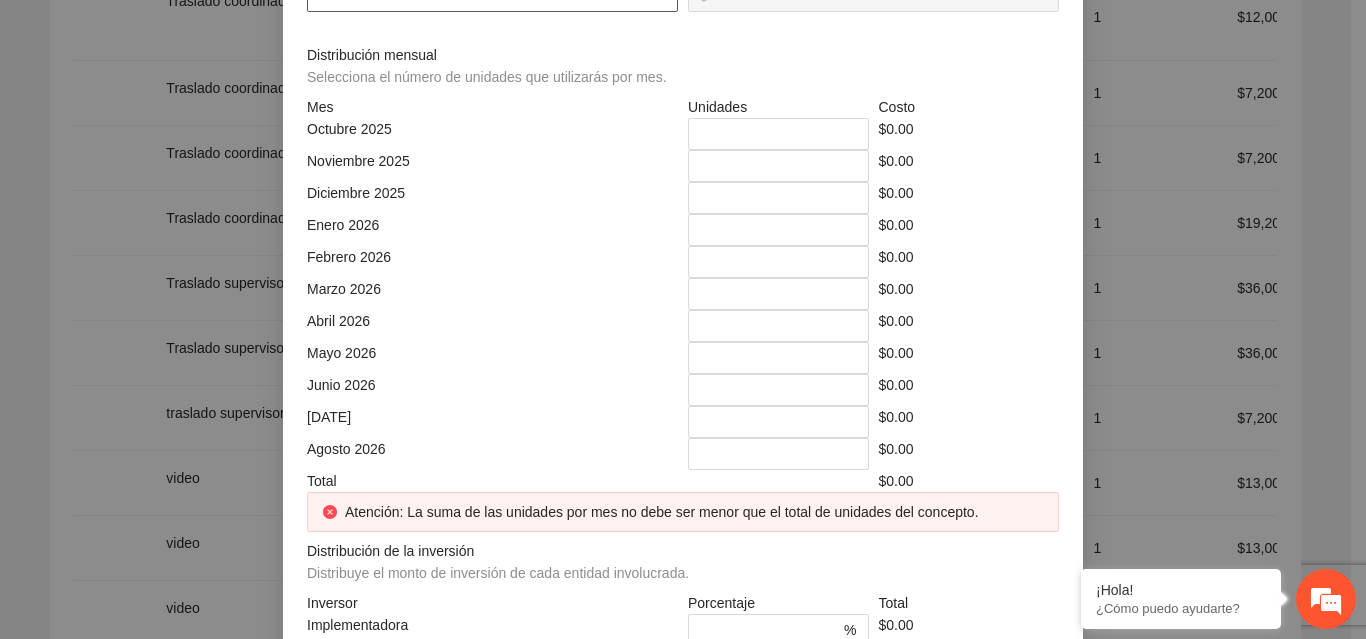 click at bounding box center [492, -4] 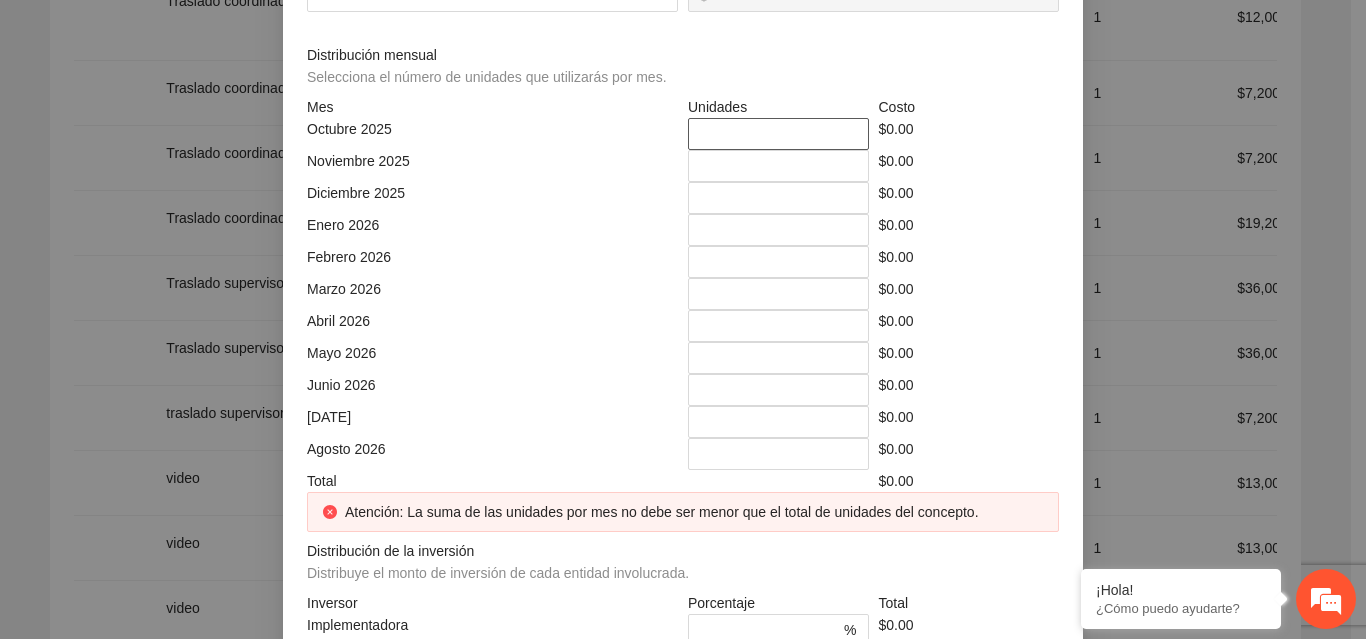 click on "*" at bounding box center [778, 134] 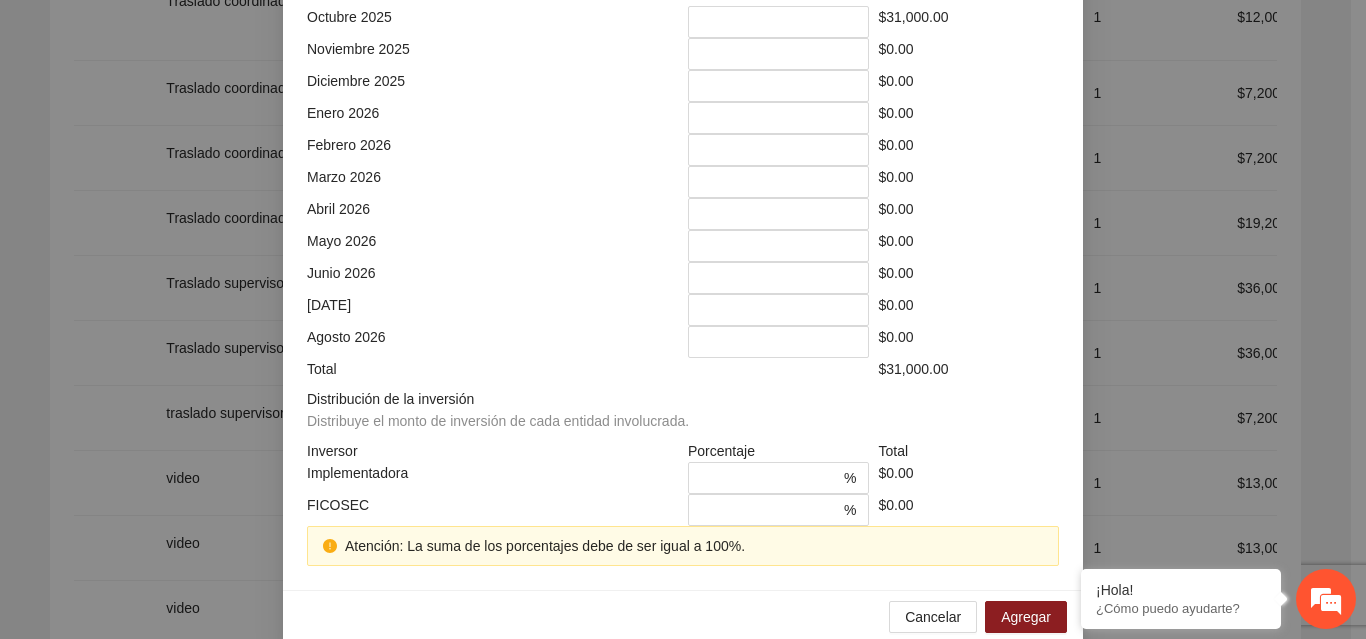 scroll, scrollTop: 579, scrollLeft: 0, axis: vertical 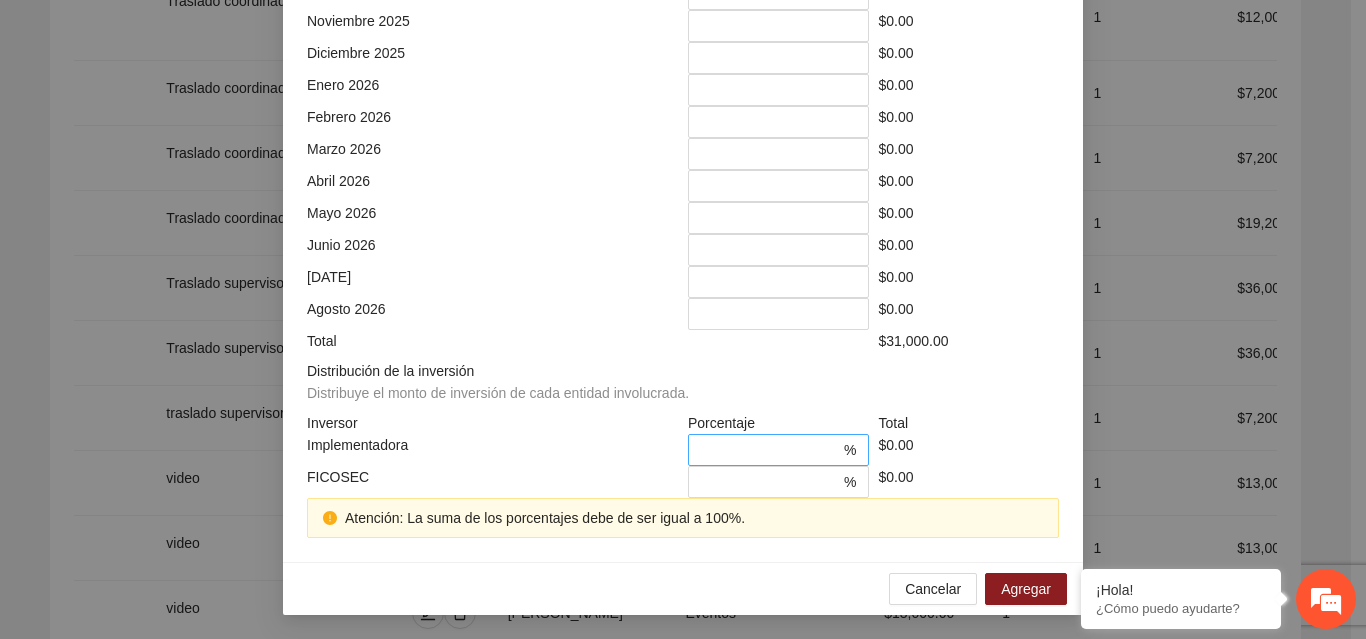 click on "*" at bounding box center [770, 450] 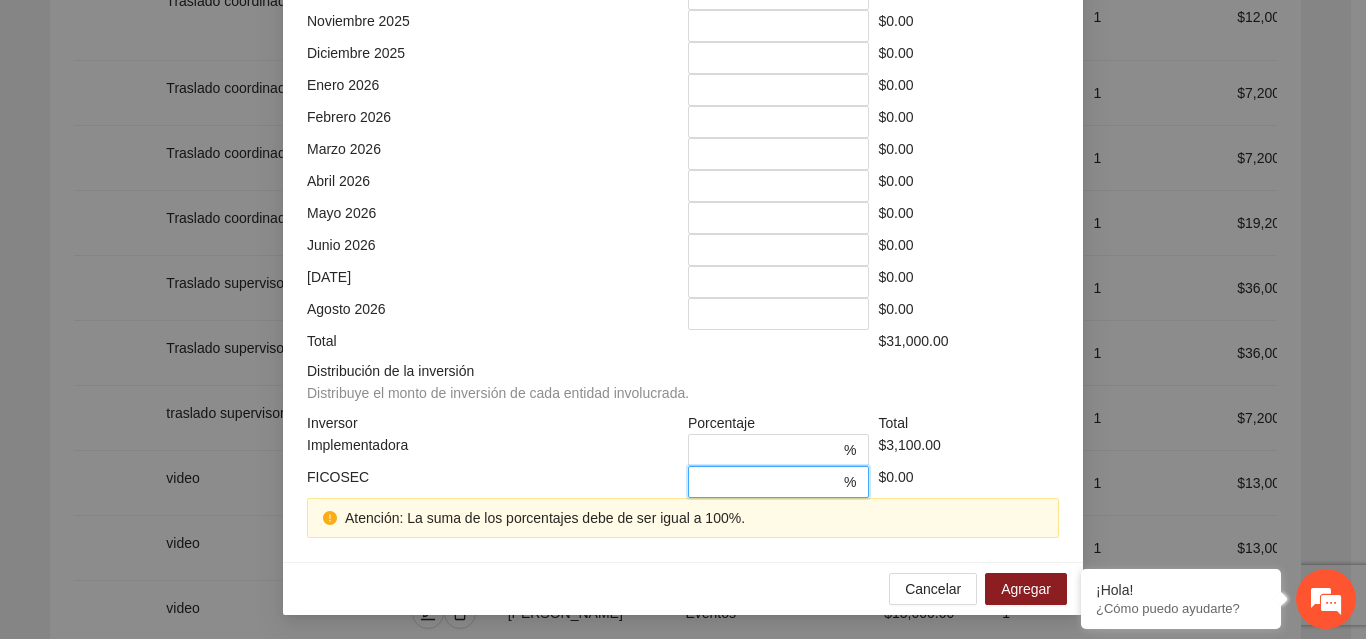 click on "*" at bounding box center [770, 482] 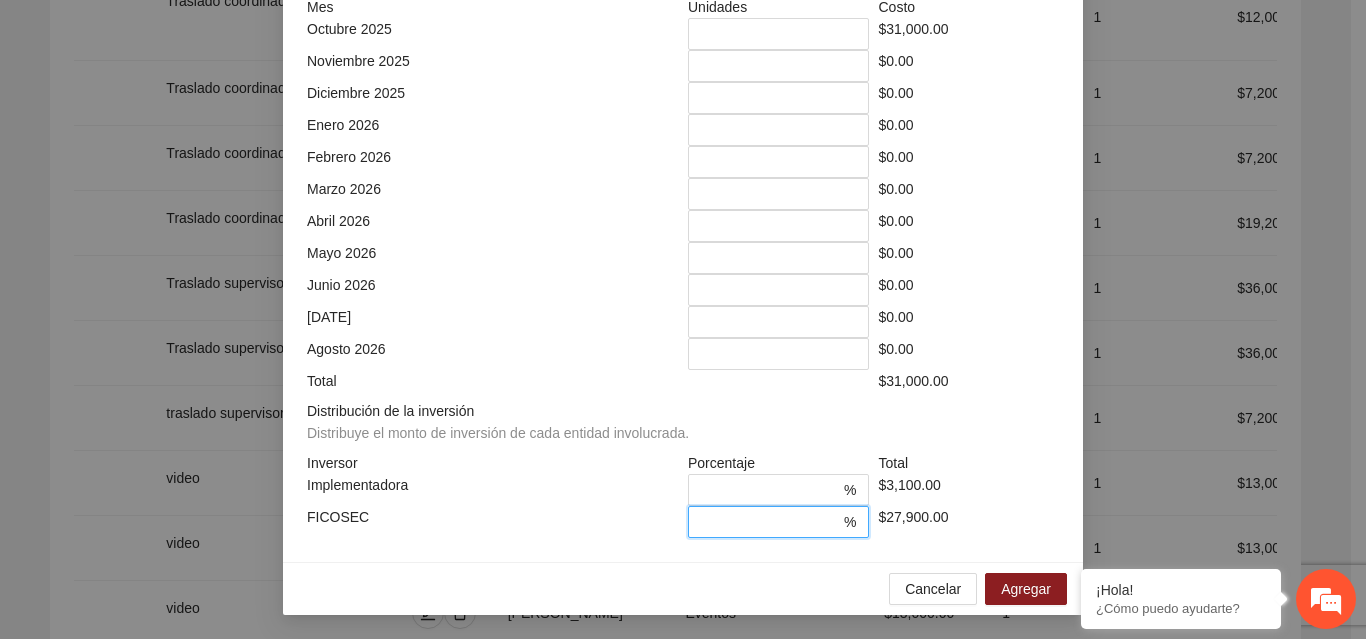 scroll, scrollTop: 539, scrollLeft: 0, axis: vertical 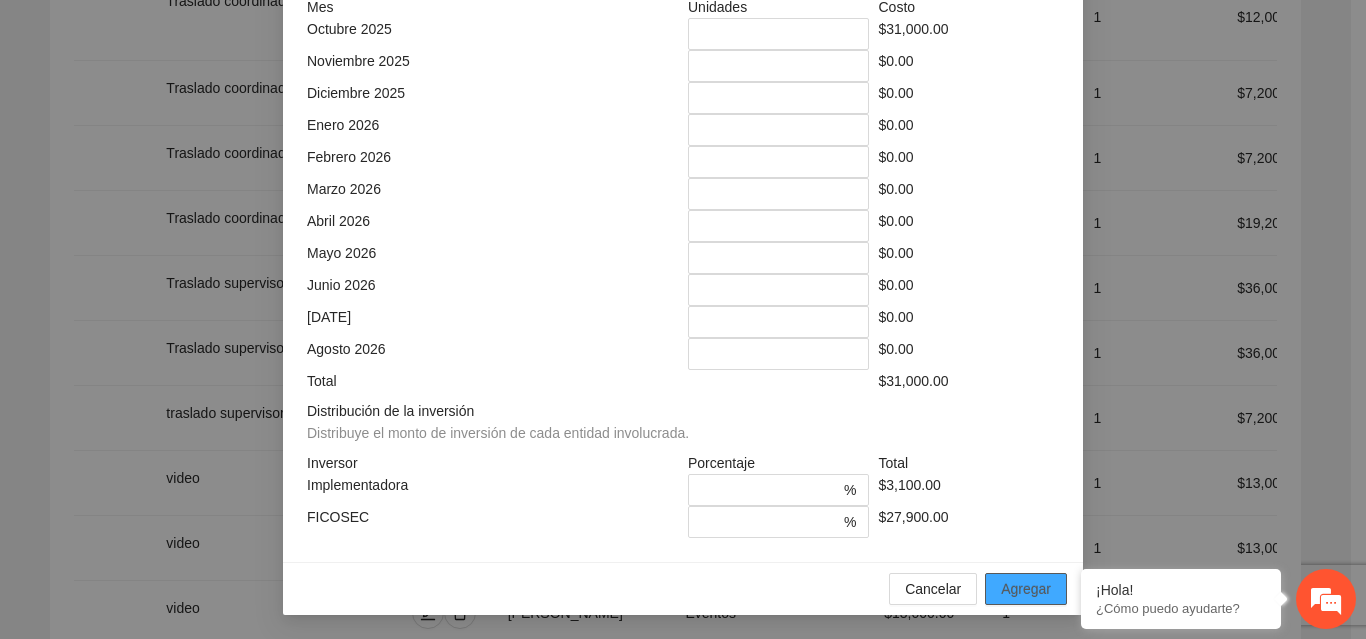click on "Agregar" at bounding box center (1026, 589) 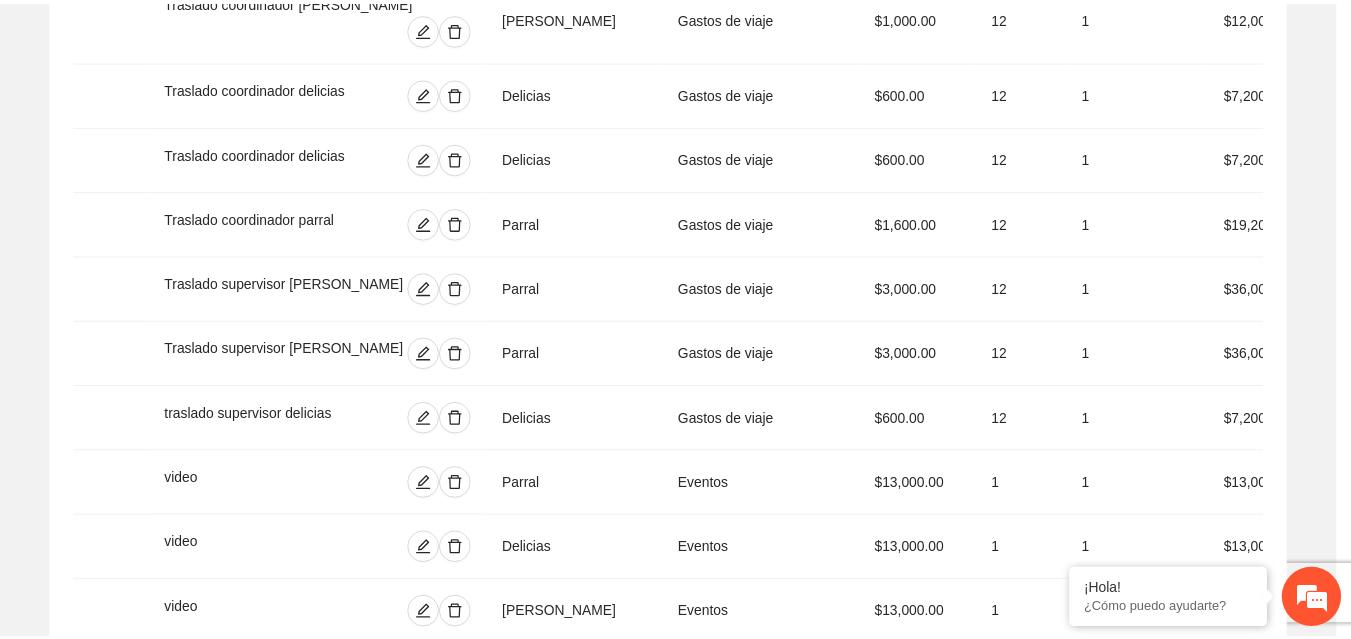 scroll, scrollTop: 439, scrollLeft: 0, axis: vertical 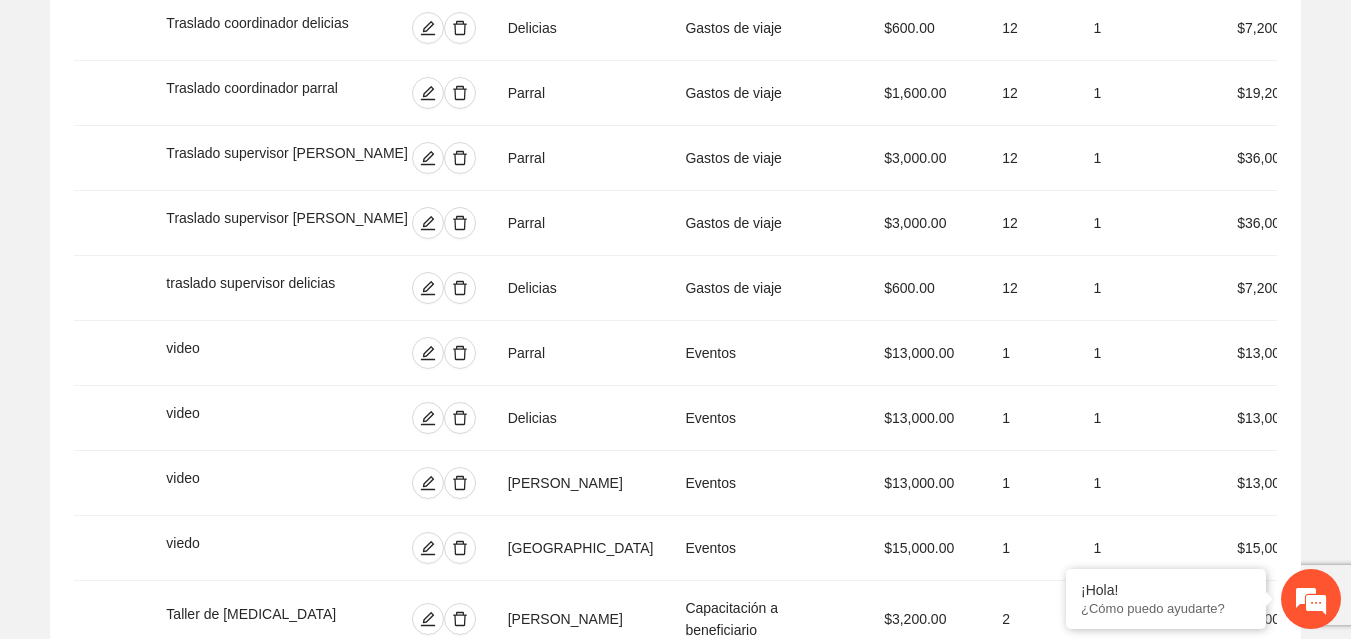 click on "Agregar concepto" at bounding box center [675, 946] 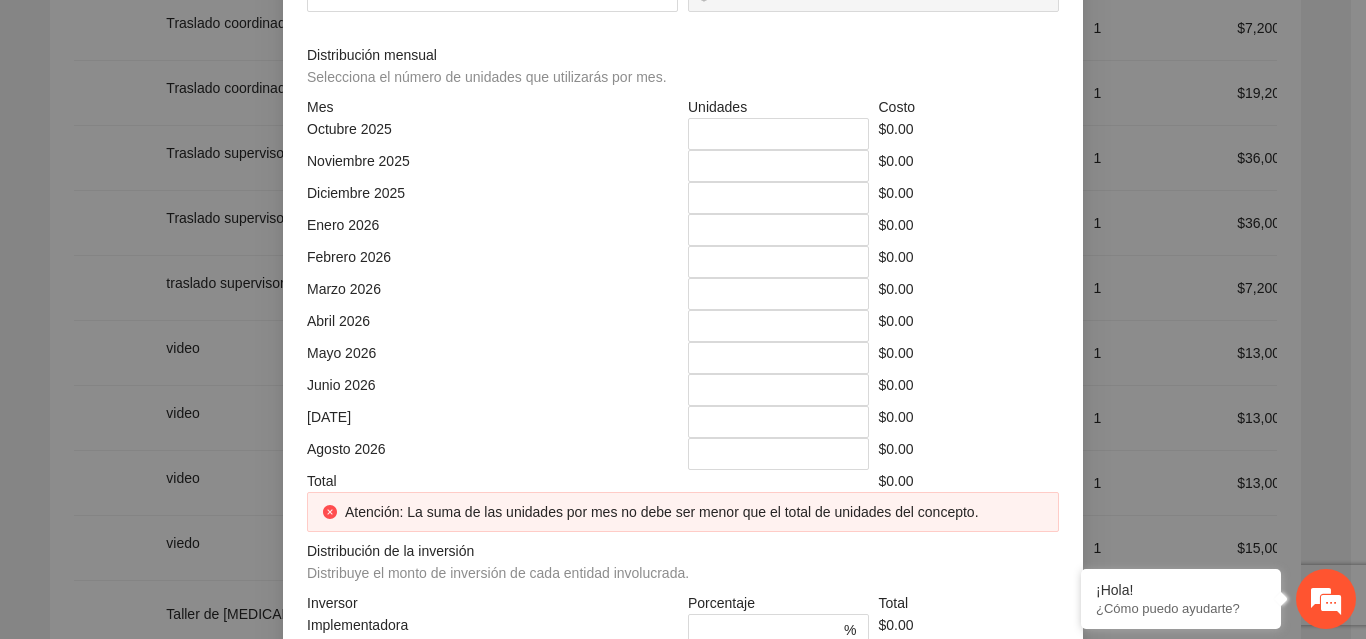 click at bounding box center [683, -214] 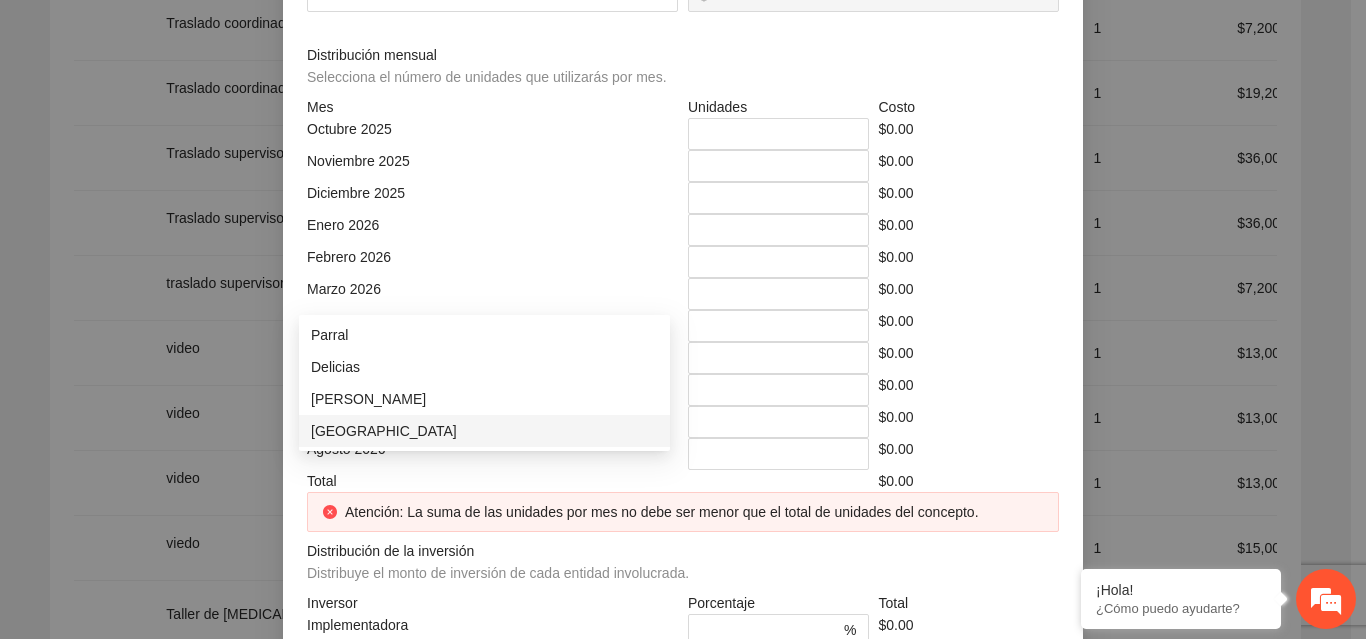 click on "[GEOGRAPHIC_DATA]" at bounding box center [484, 431] 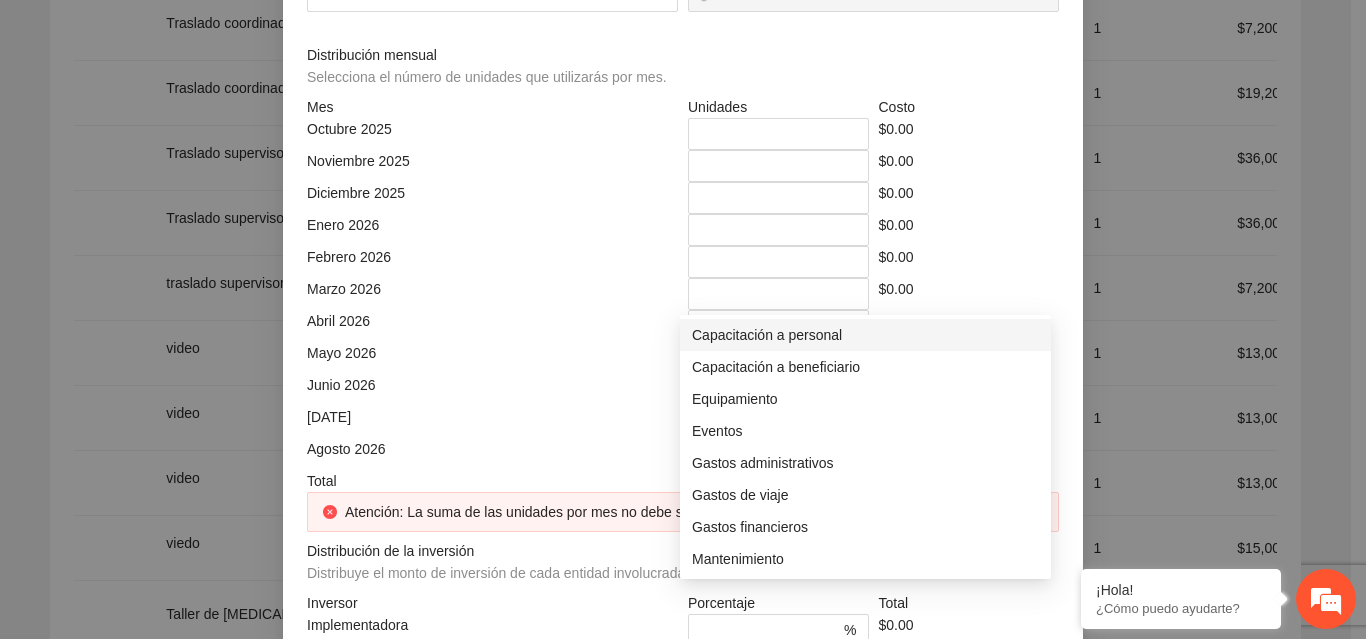 click at bounding box center [866, -144] 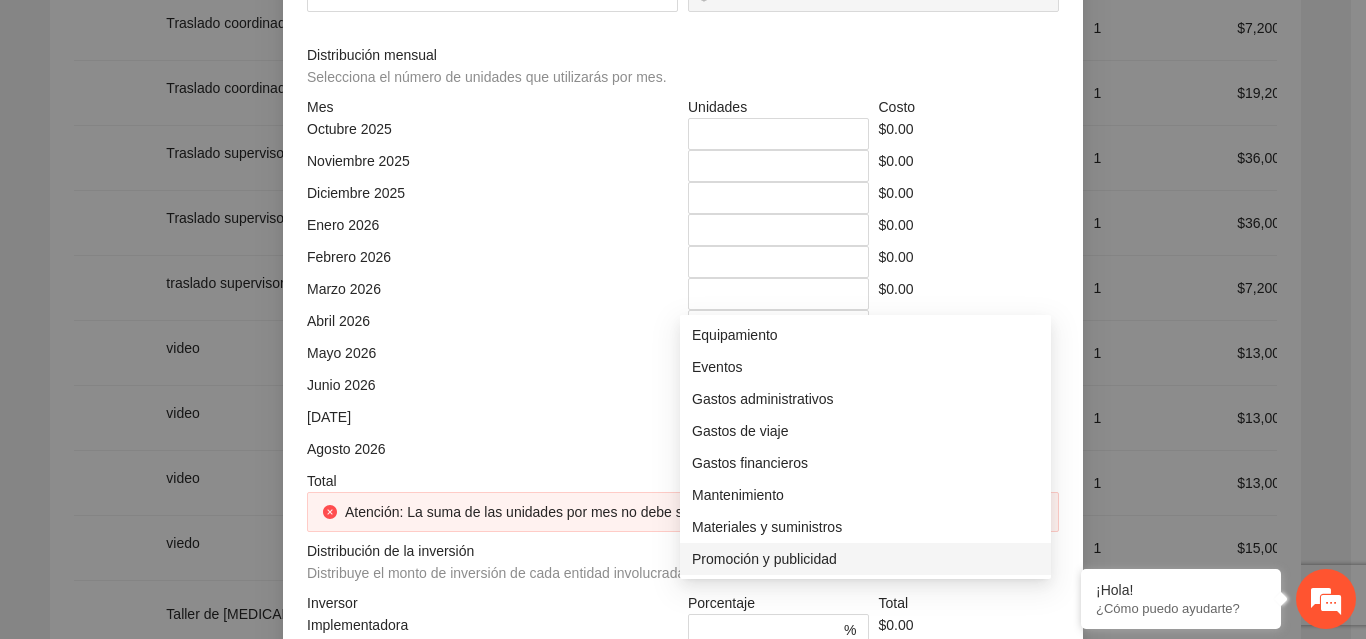 scroll, scrollTop: 96, scrollLeft: 0, axis: vertical 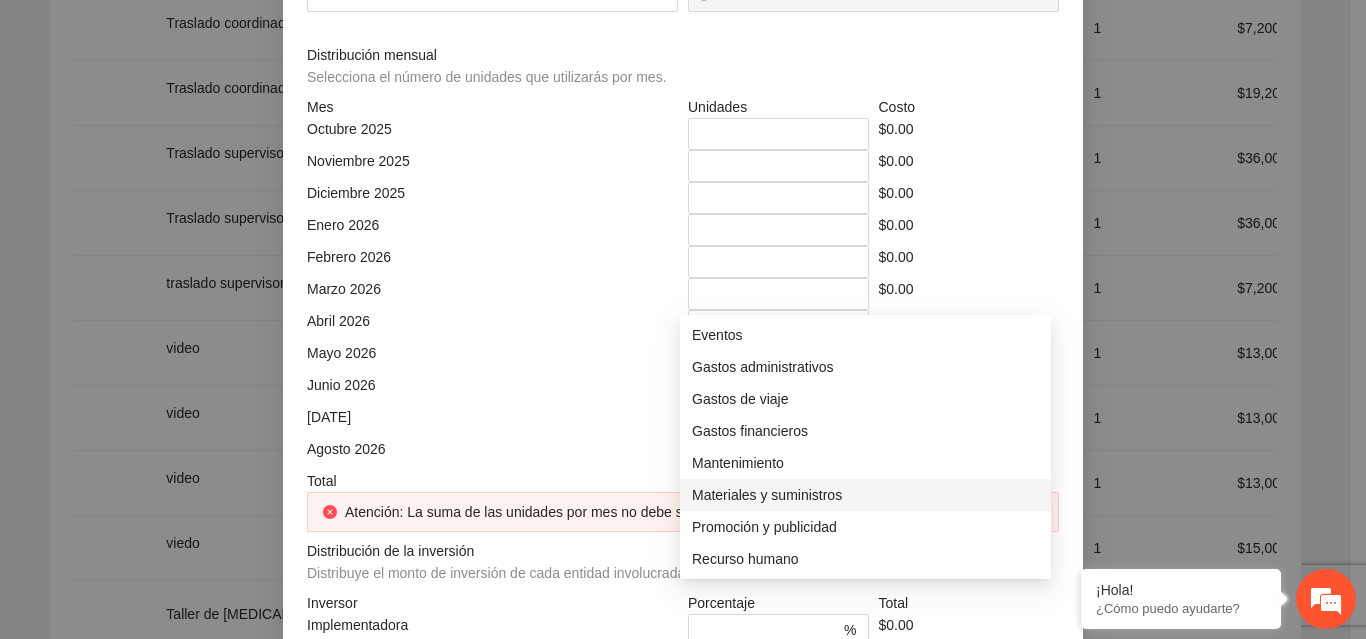 click on "Materiales y suministros" at bounding box center (865, 495) 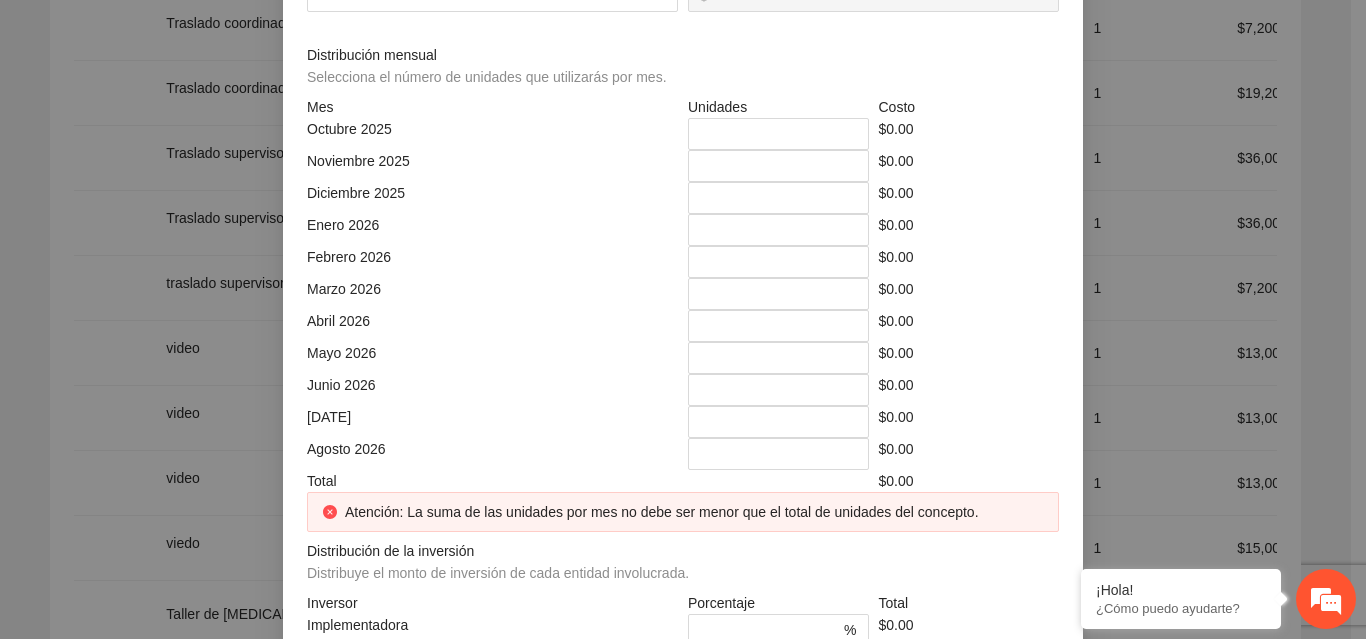 click at bounding box center [492, -74] 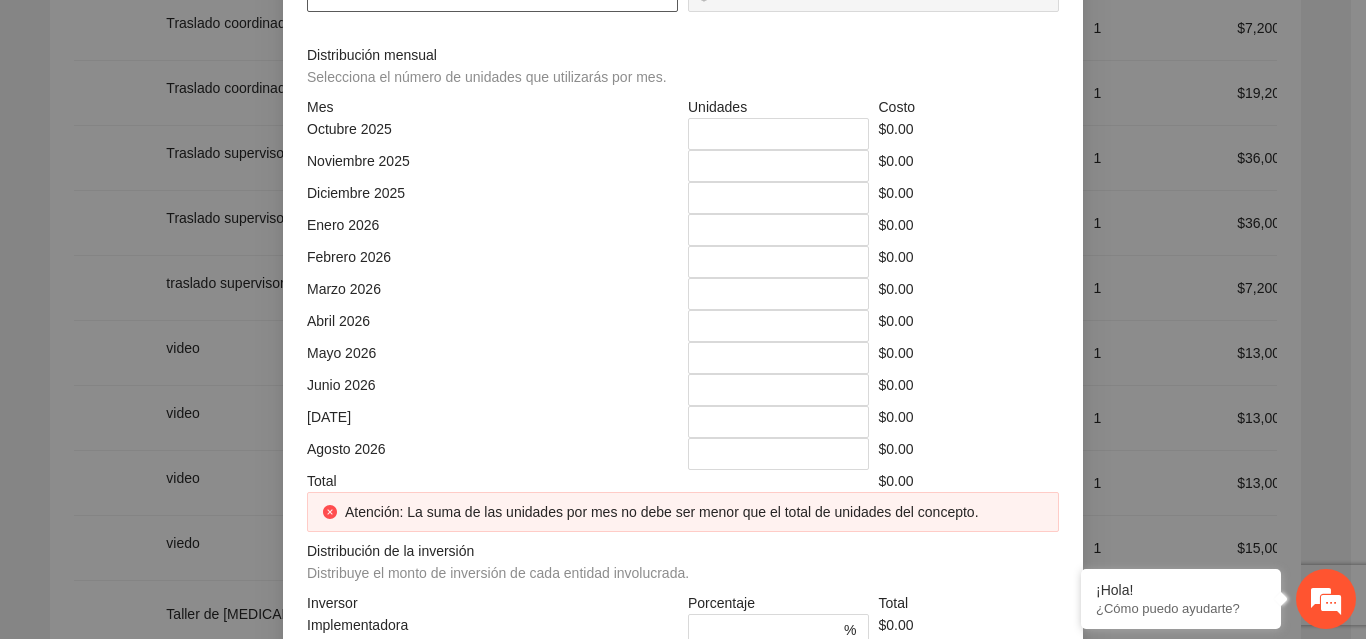 click at bounding box center (492, -4) 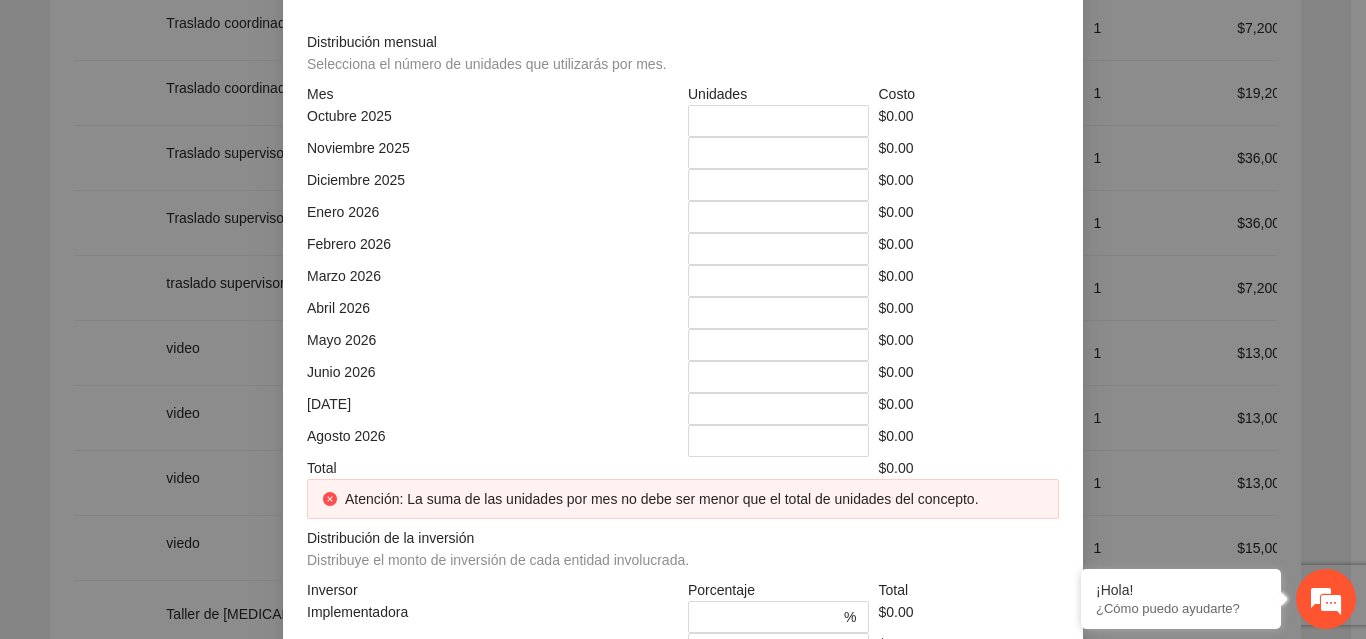 scroll, scrollTop: 525, scrollLeft: 0, axis: vertical 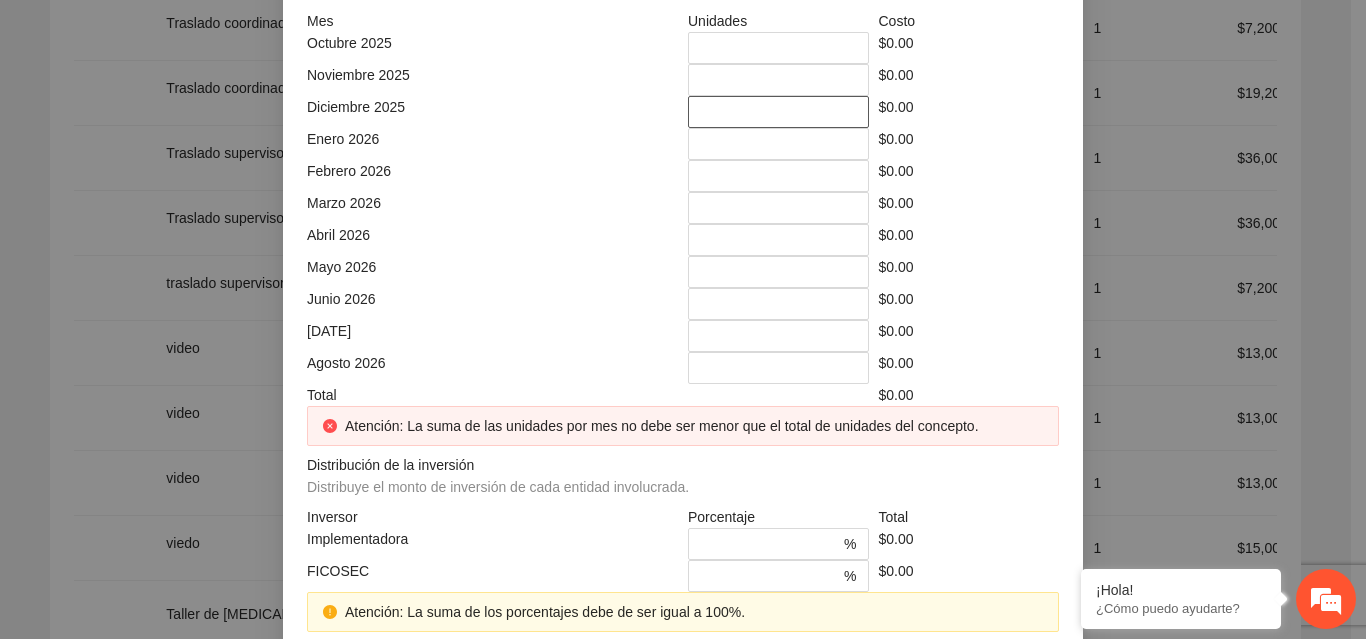 click on "*" at bounding box center (778, 112) 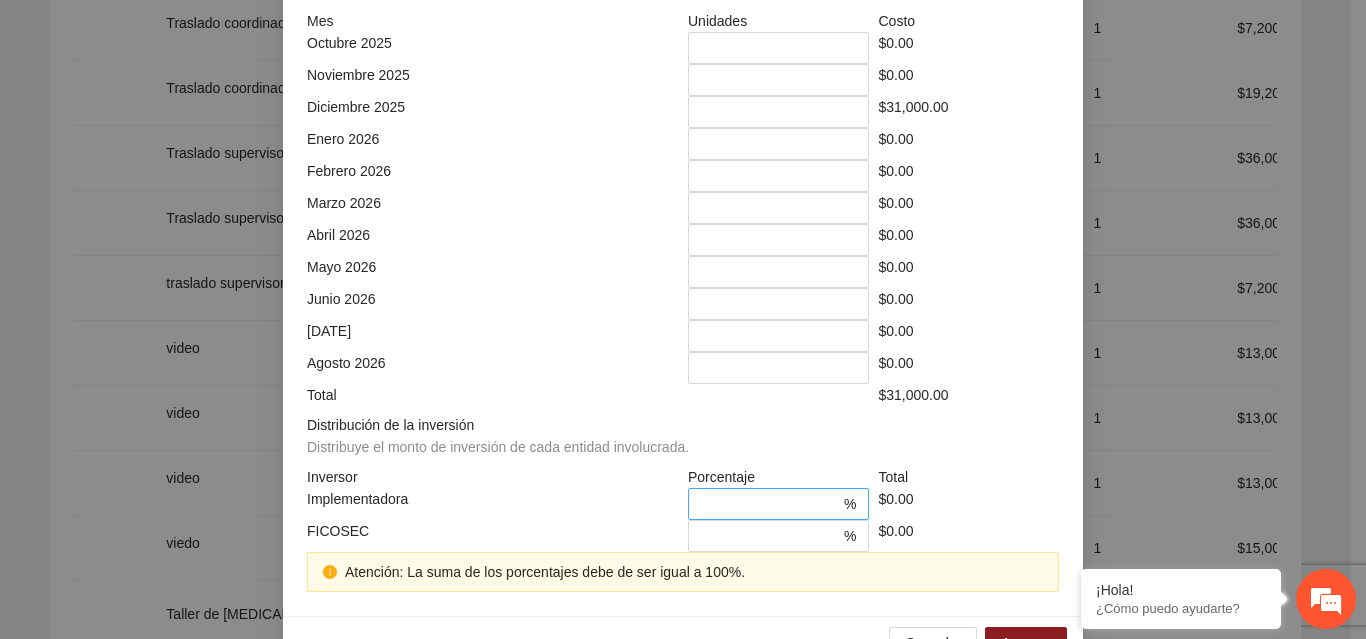click on "*" at bounding box center (770, 504) 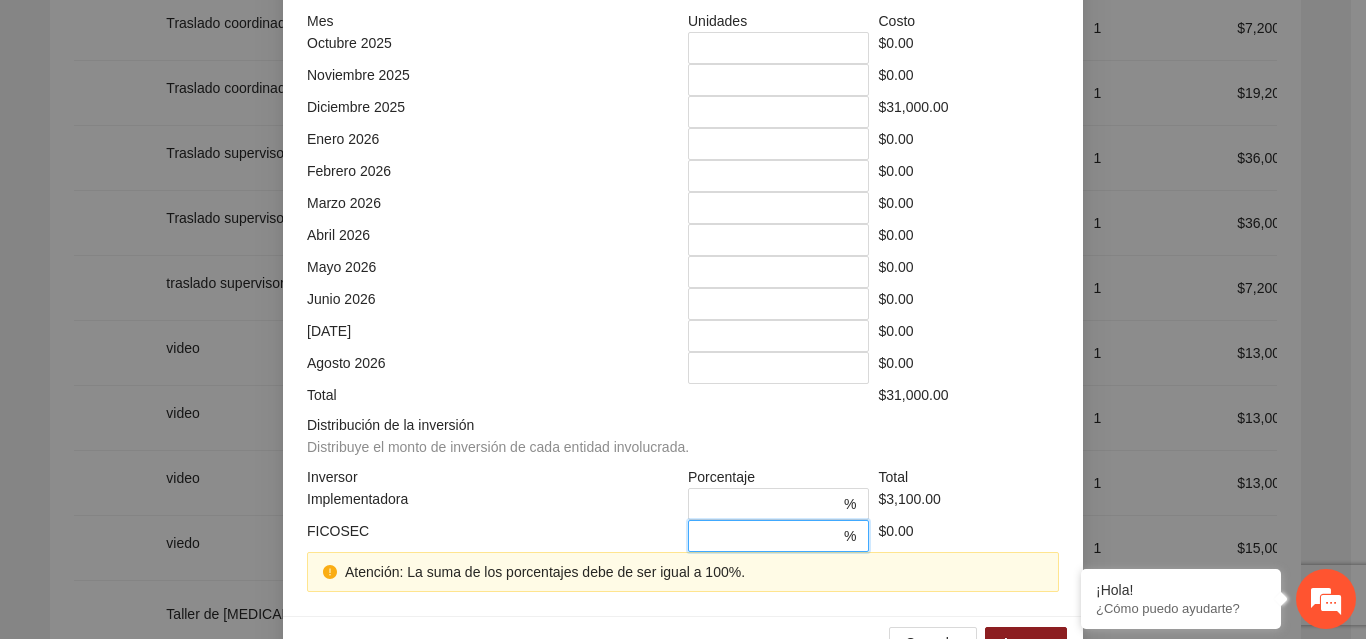 click on "*" at bounding box center [770, 536] 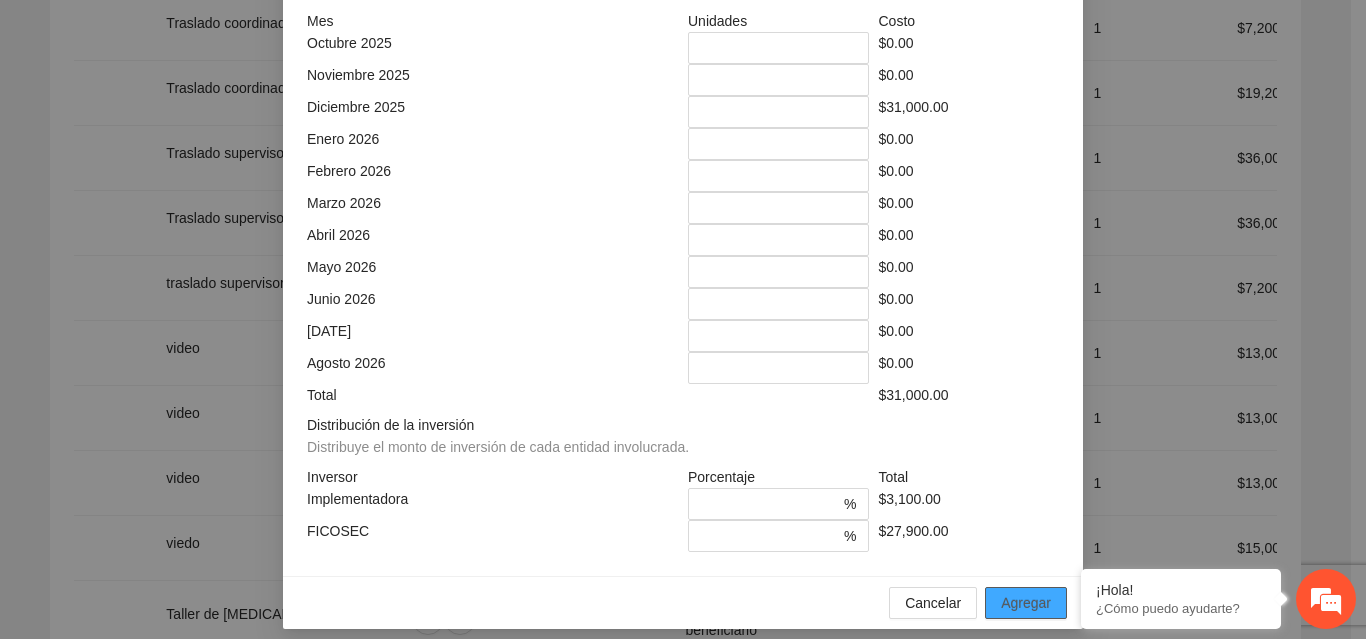 click on "Agregar" at bounding box center (1026, 603) 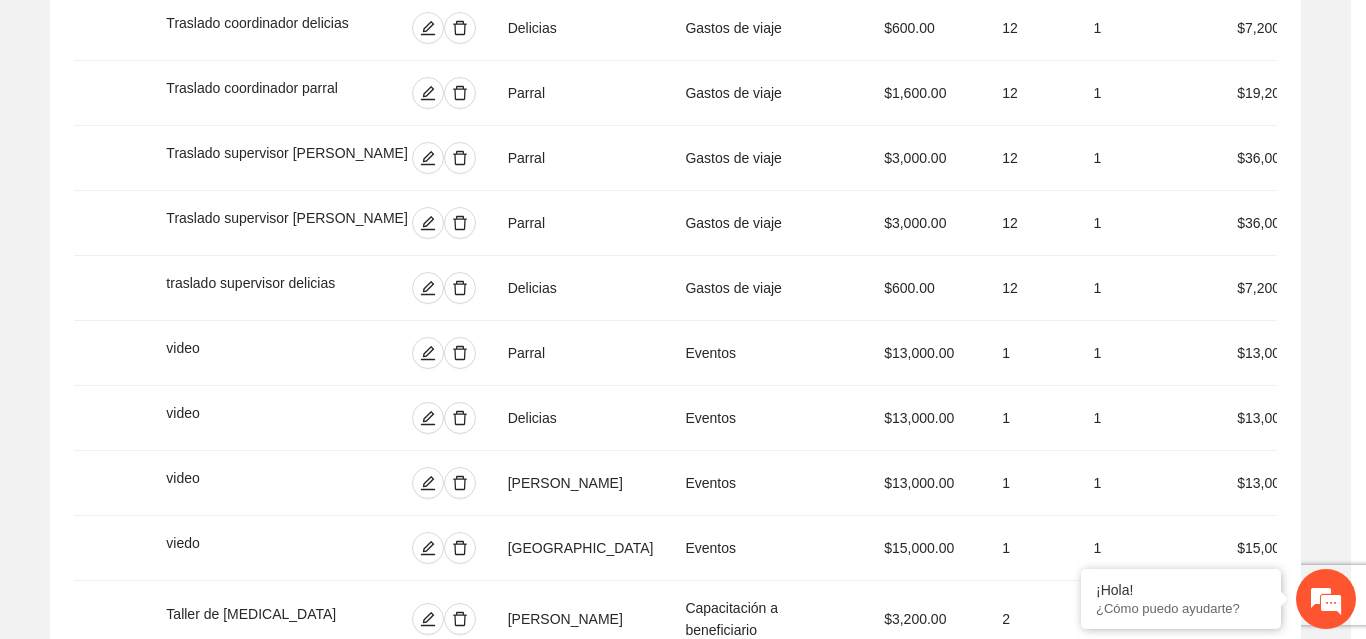 scroll, scrollTop: 439, scrollLeft: 0, axis: vertical 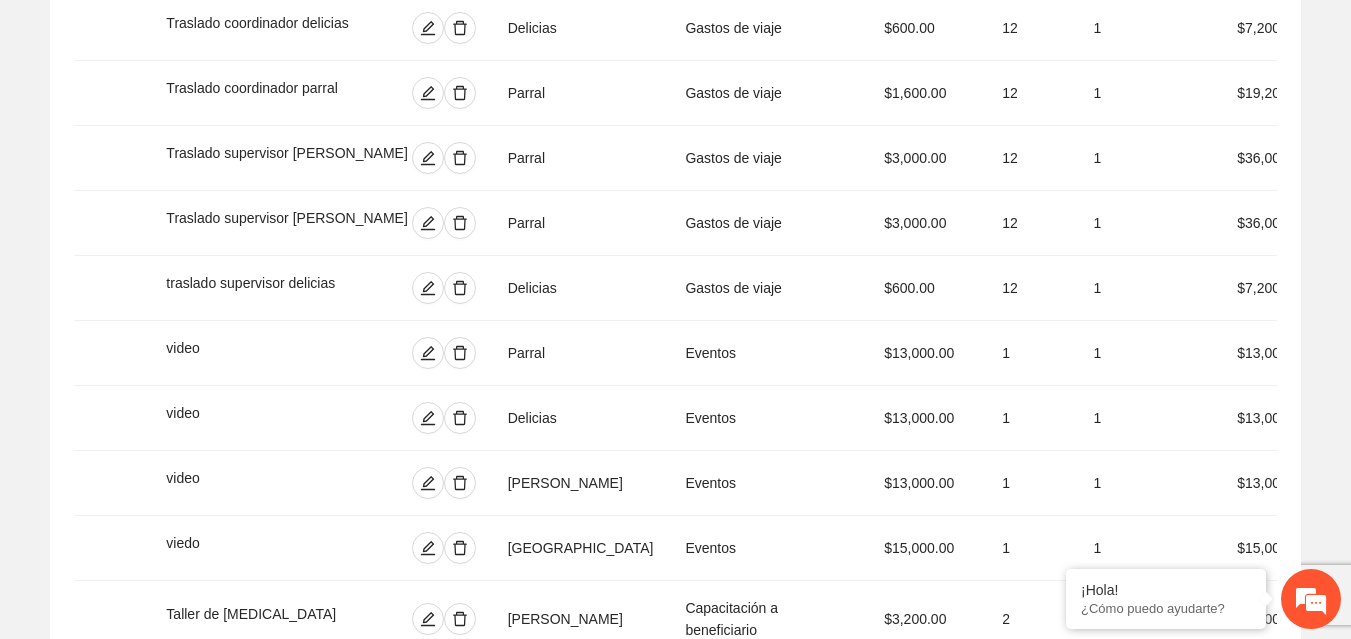 click on "Agregar concepto" at bounding box center [686, 1011] 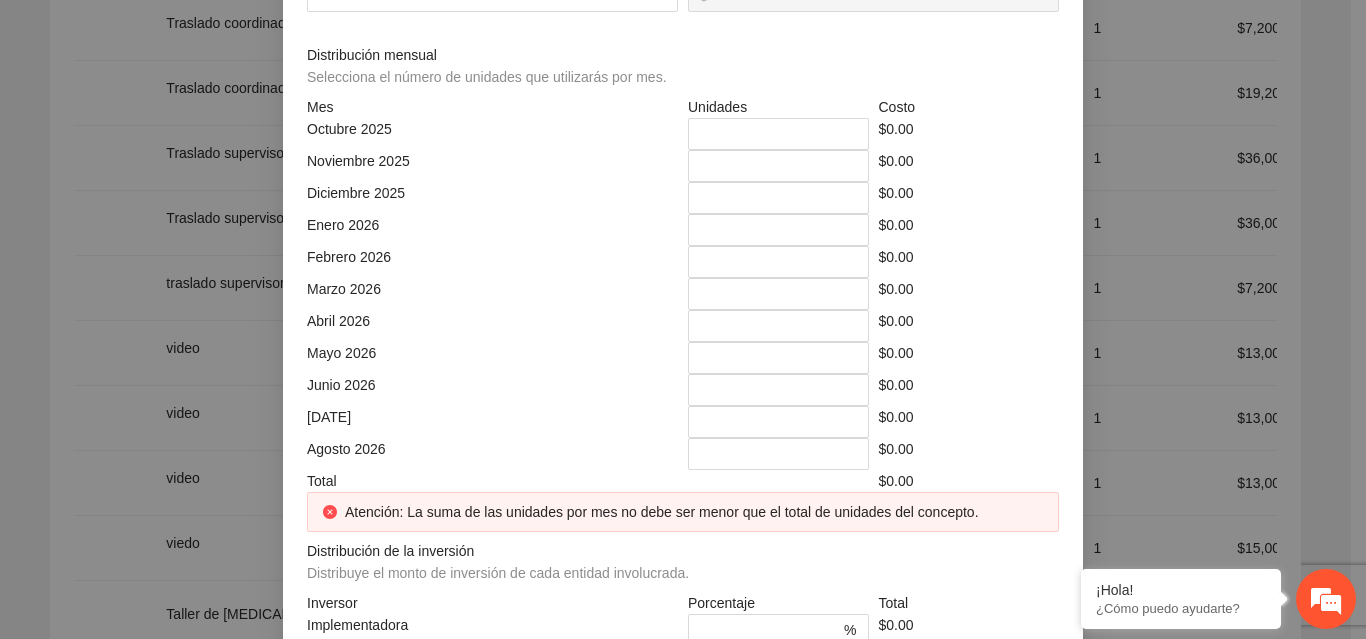 click at bounding box center (683, -214) 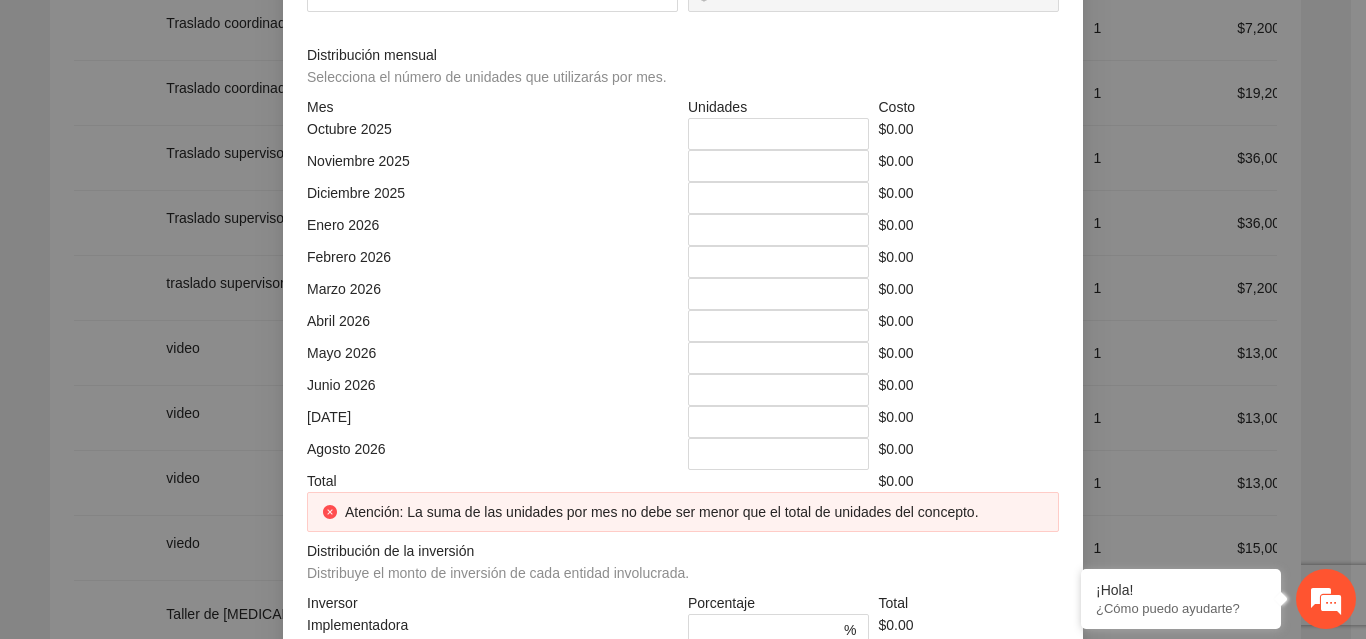 click at bounding box center (485, -144) 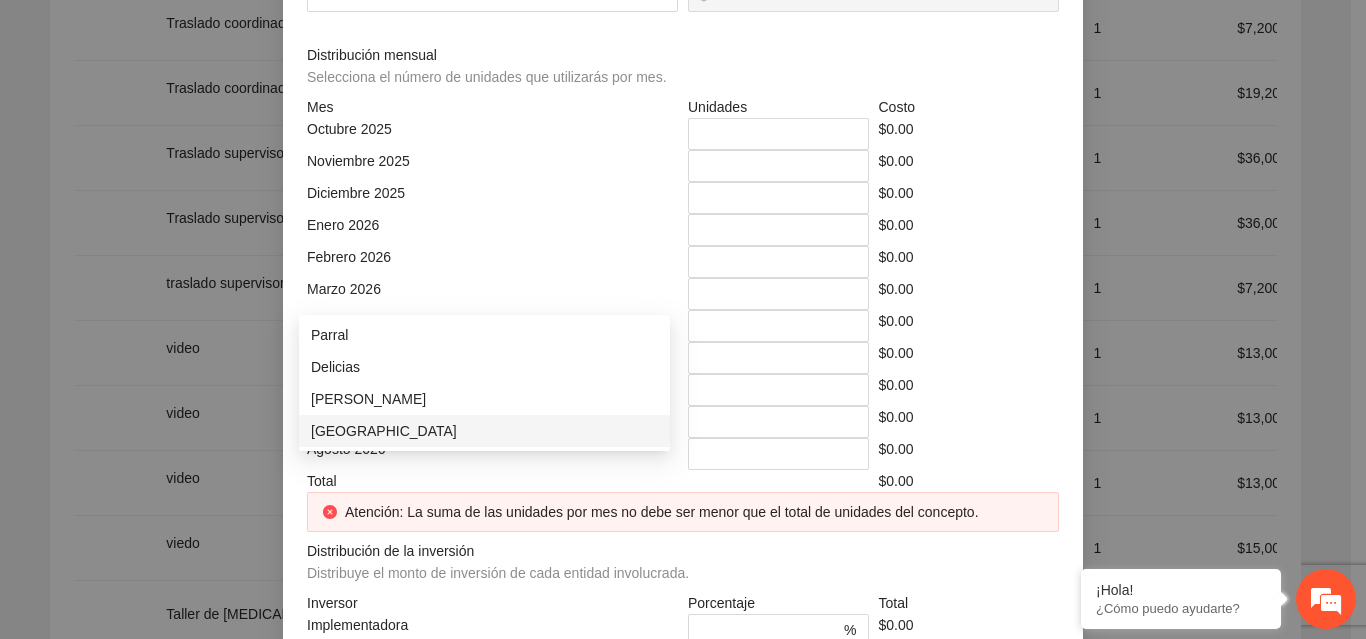click on "[GEOGRAPHIC_DATA]" at bounding box center [484, 431] 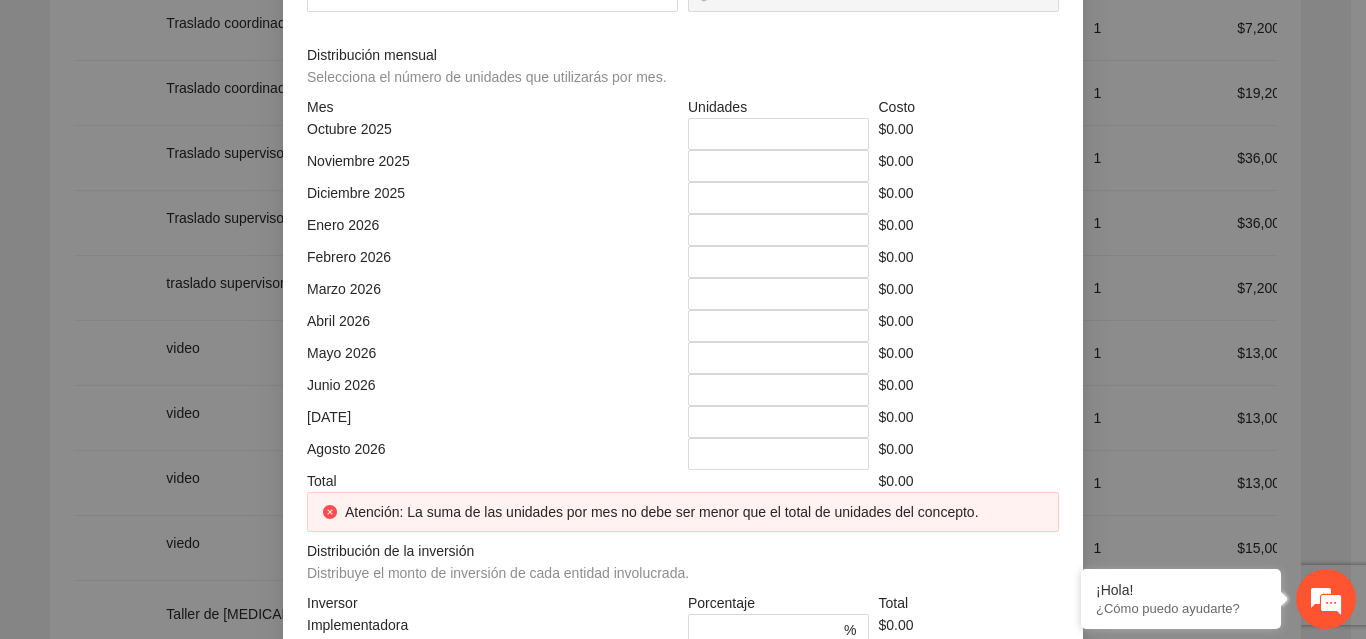 click at bounding box center (866, -144) 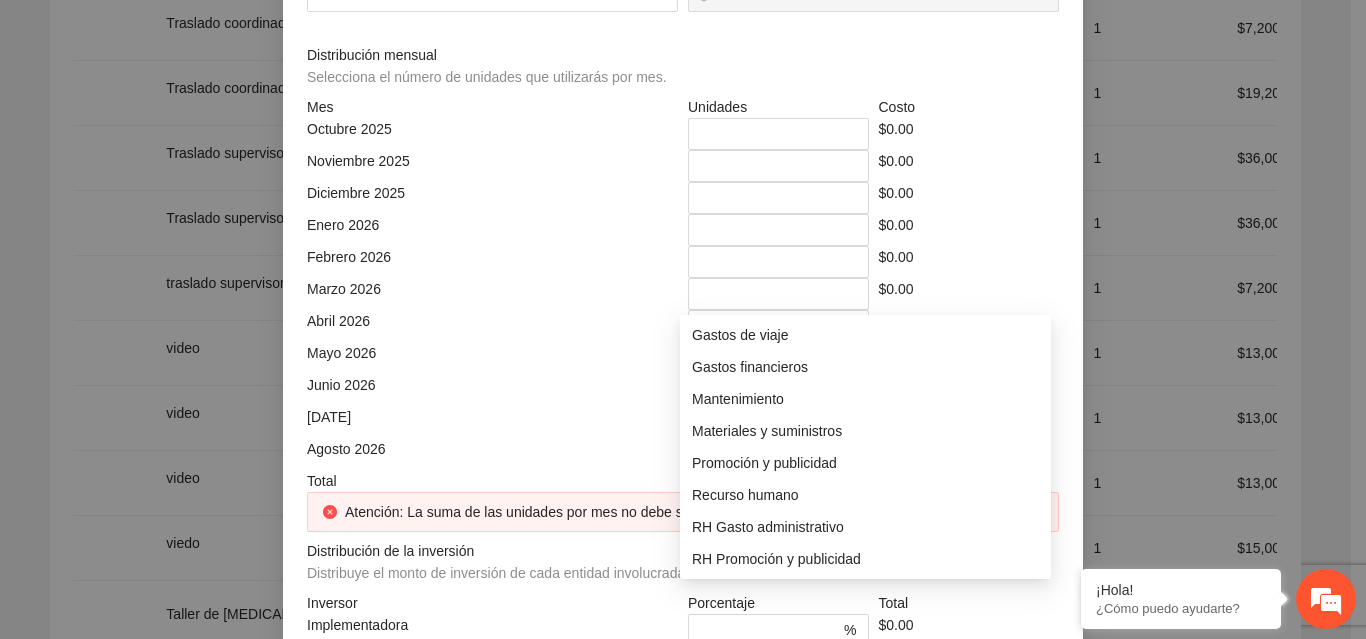 scroll, scrollTop: 192, scrollLeft: 0, axis: vertical 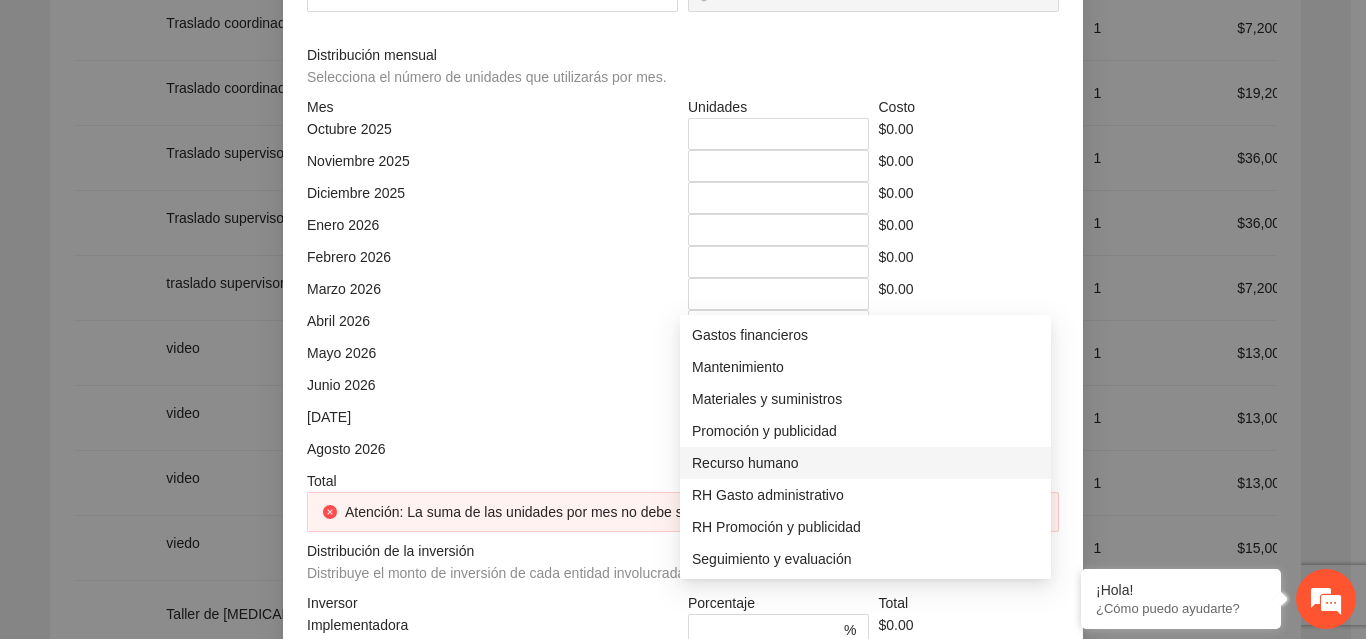 click on "Recurso humano" at bounding box center [865, 463] 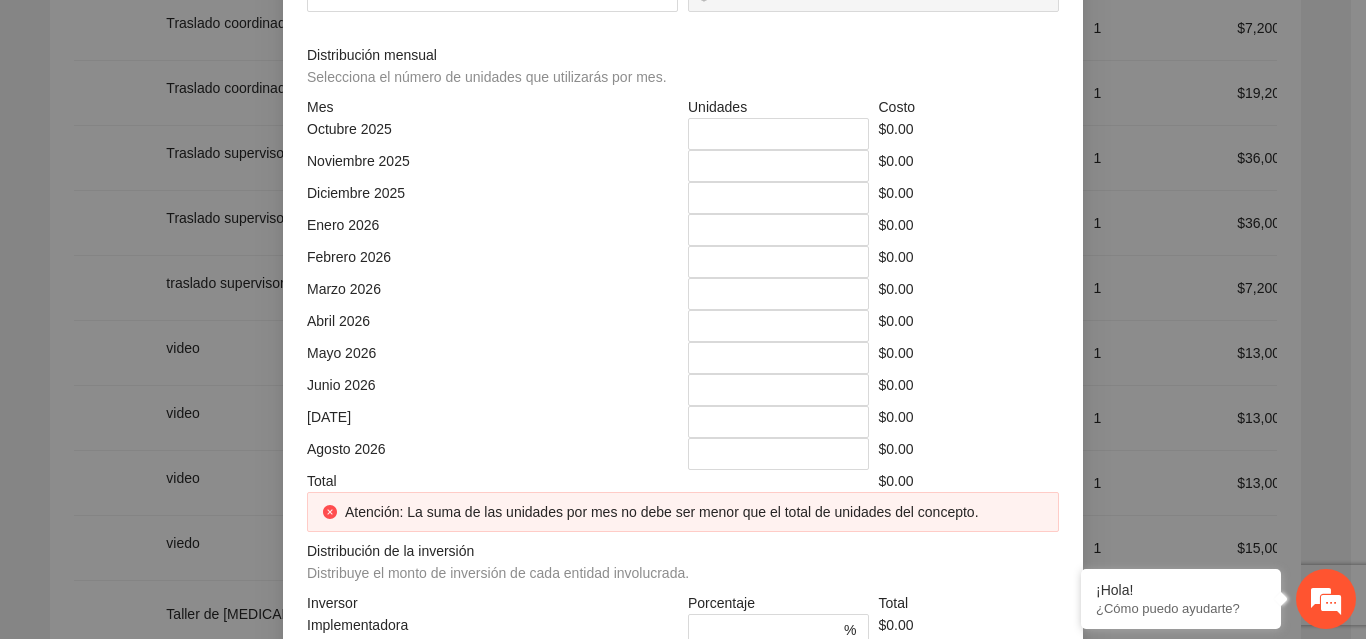 click at bounding box center (879, -74) 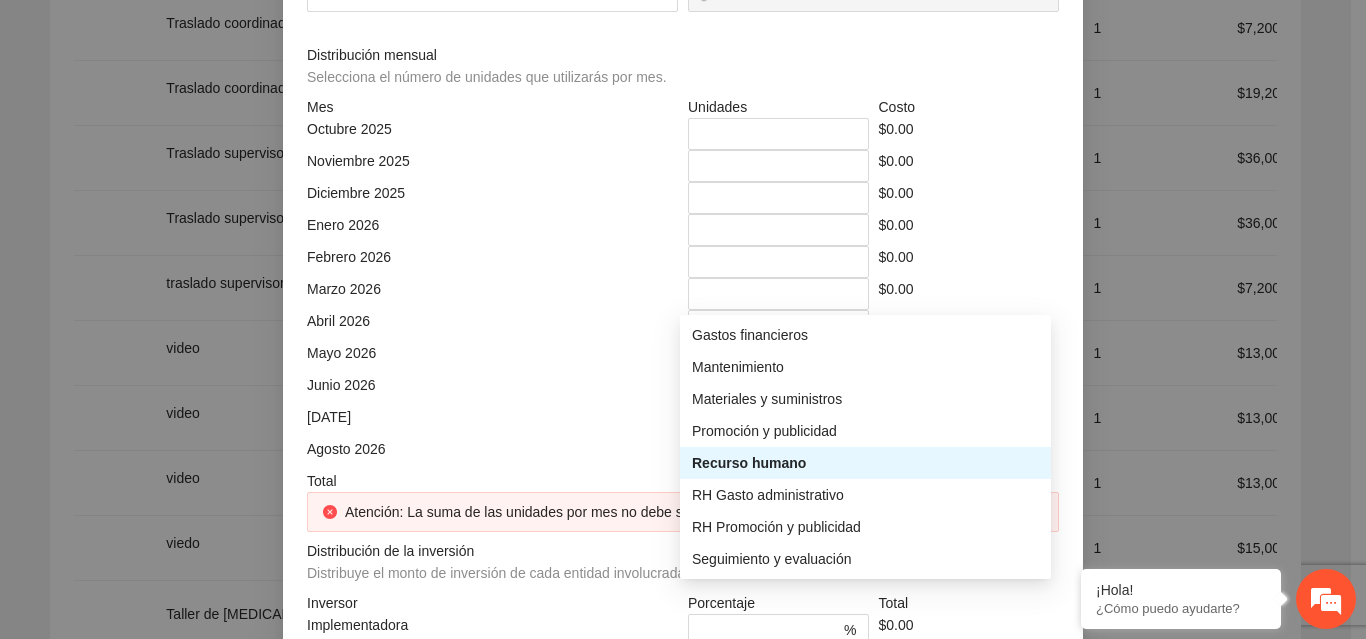 click on "Recurso humano" at bounding box center (873, -144) 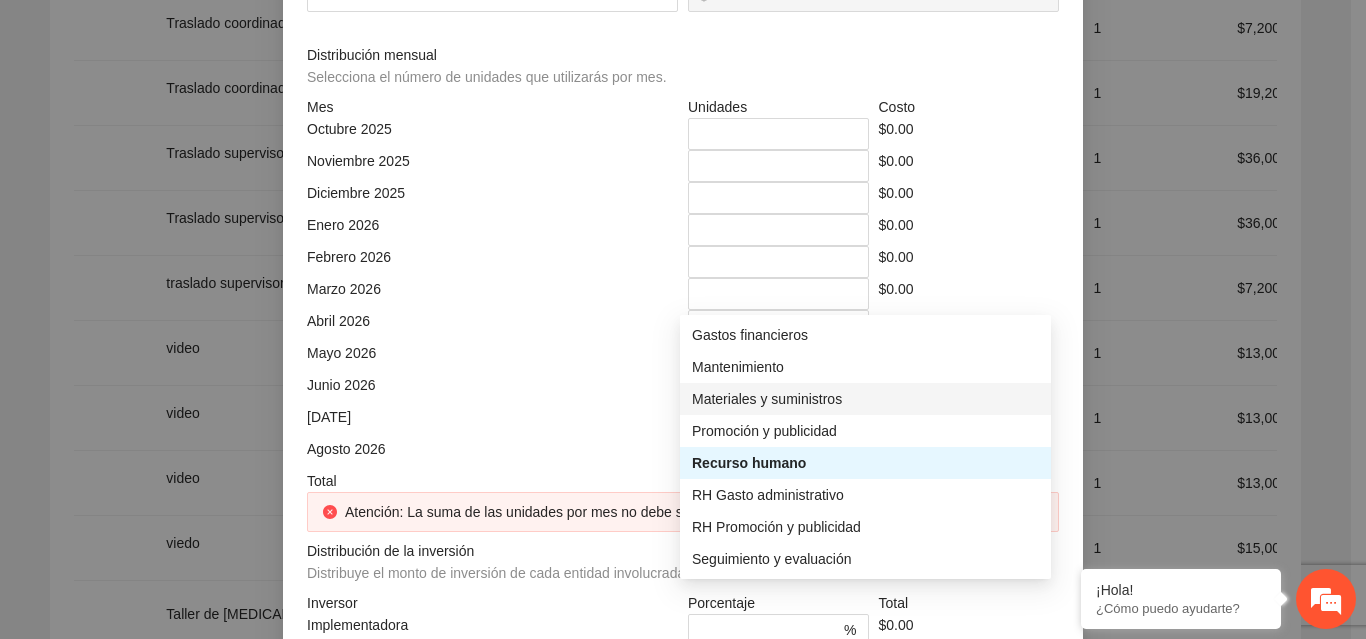 click on "Materiales y suministros" at bounding box center (865, 399) 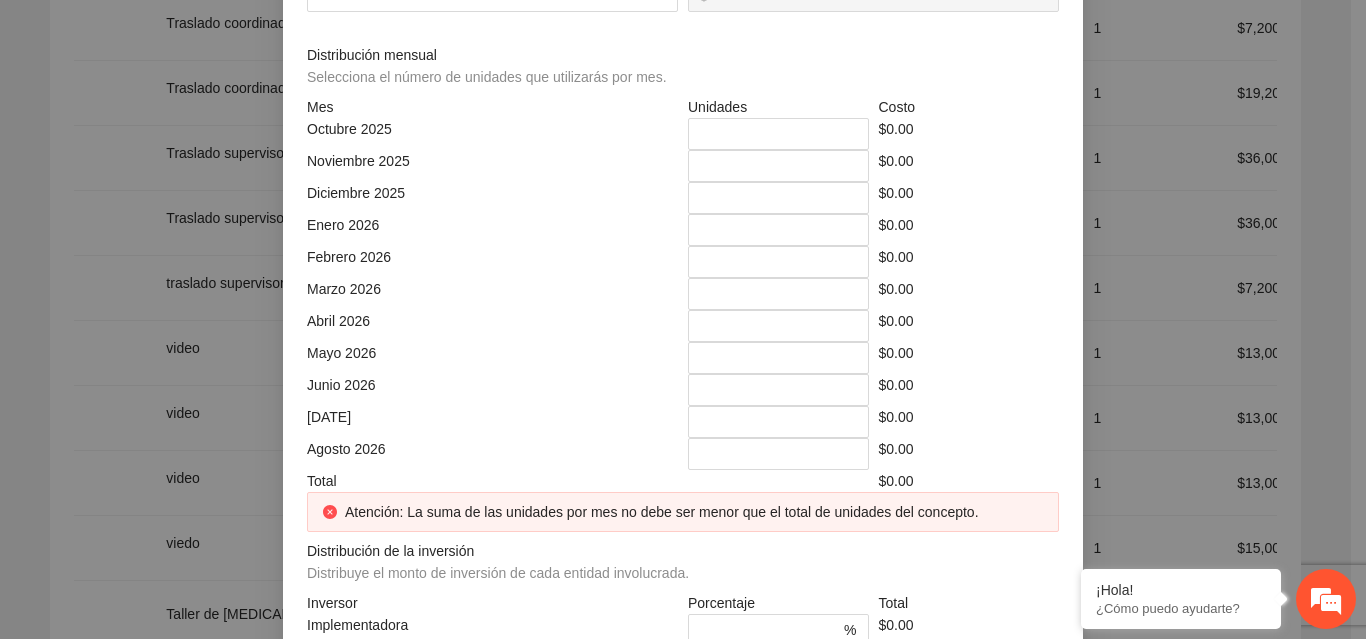 click at bounding box center [492, -74] 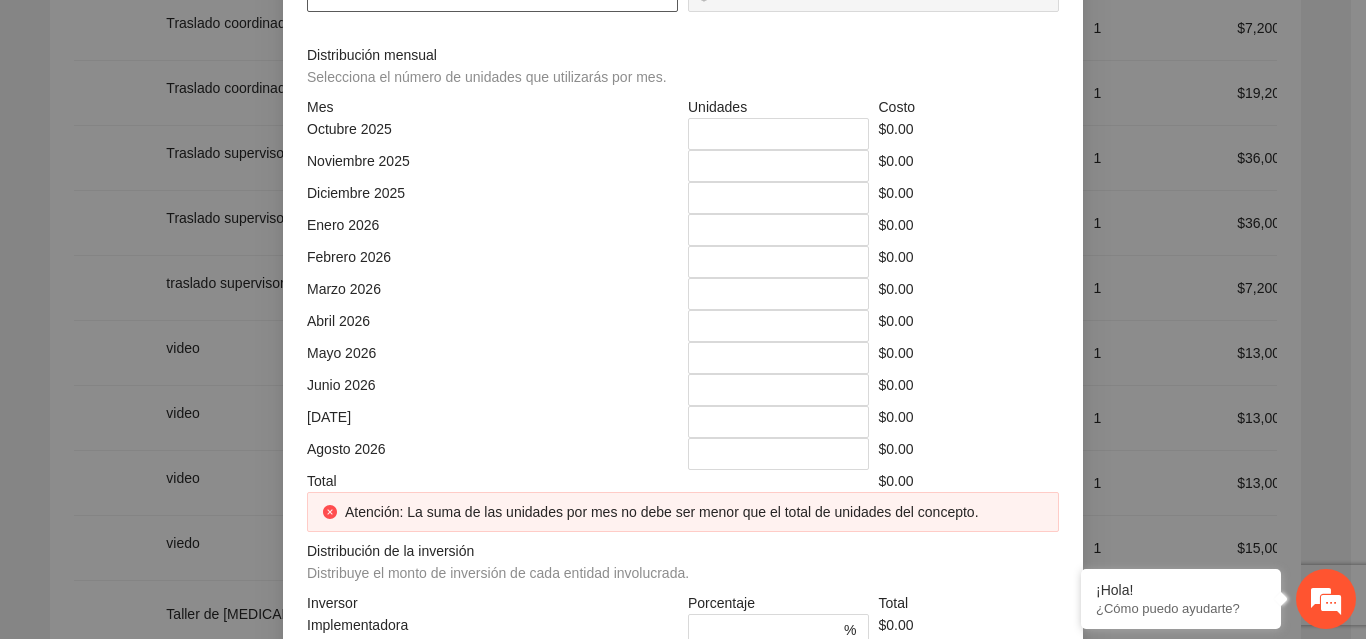 click at bounding box center [492, -4] 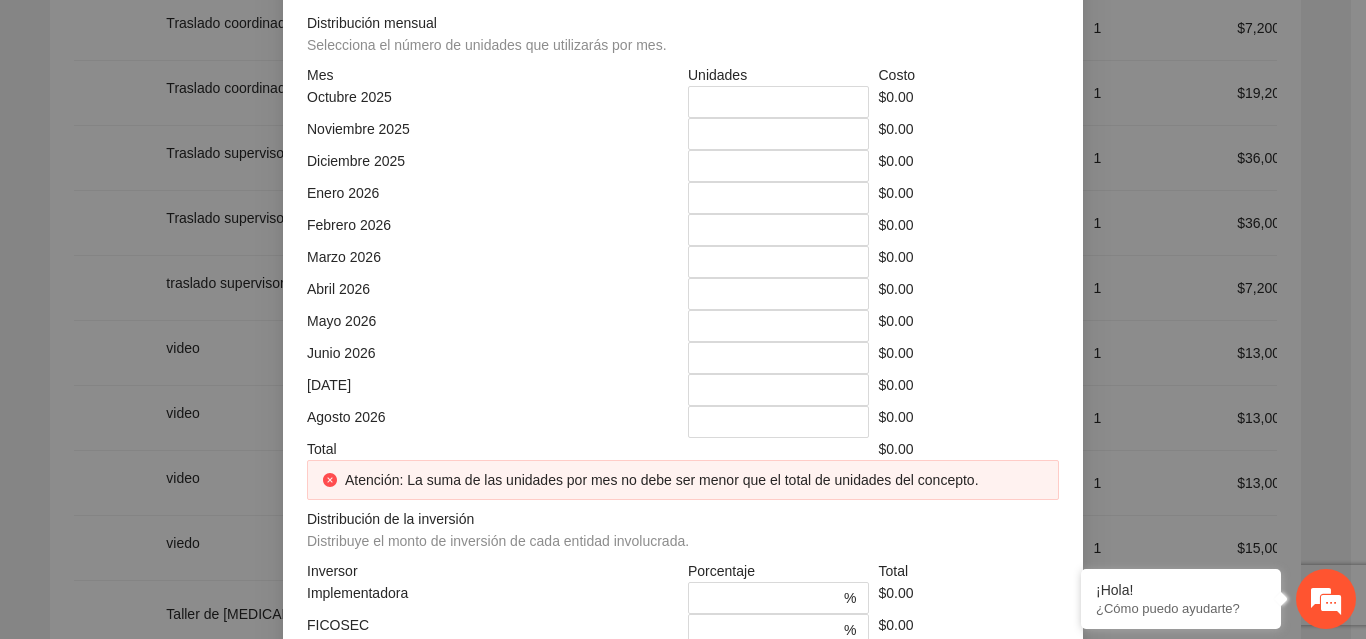 scroll, scrollTop: 619, scrollLeft: 0, axis: vertical 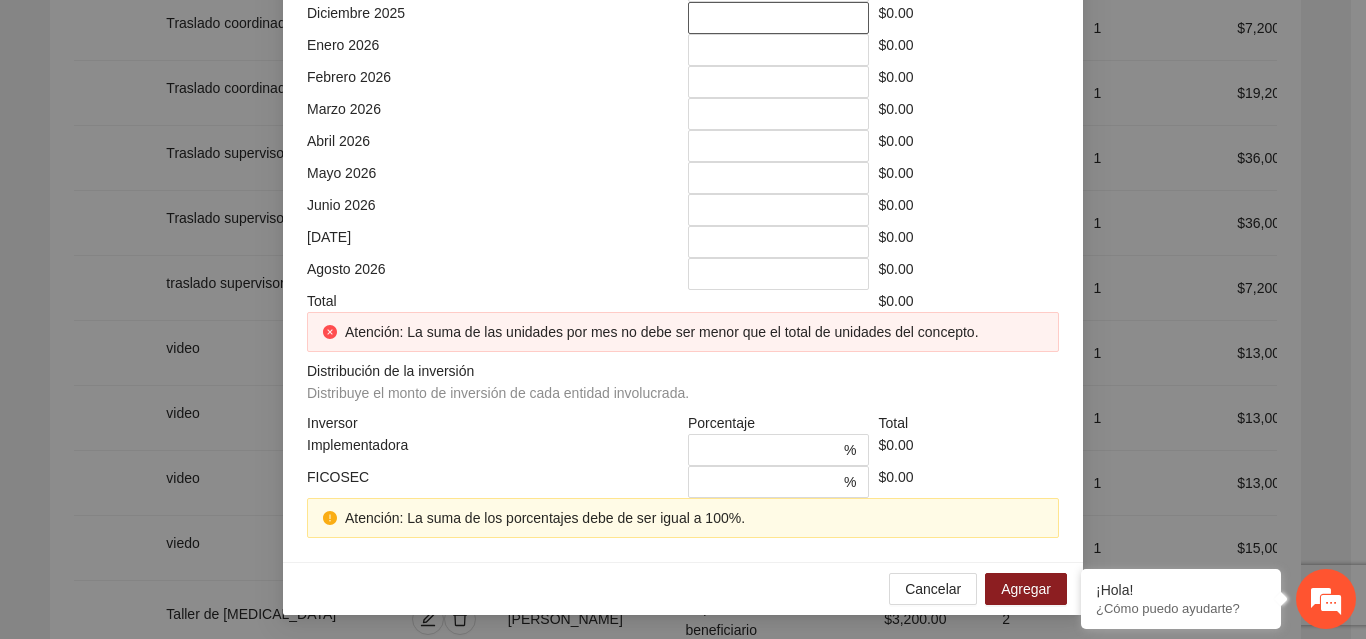 click on "*" at bounding box center (778, 18) 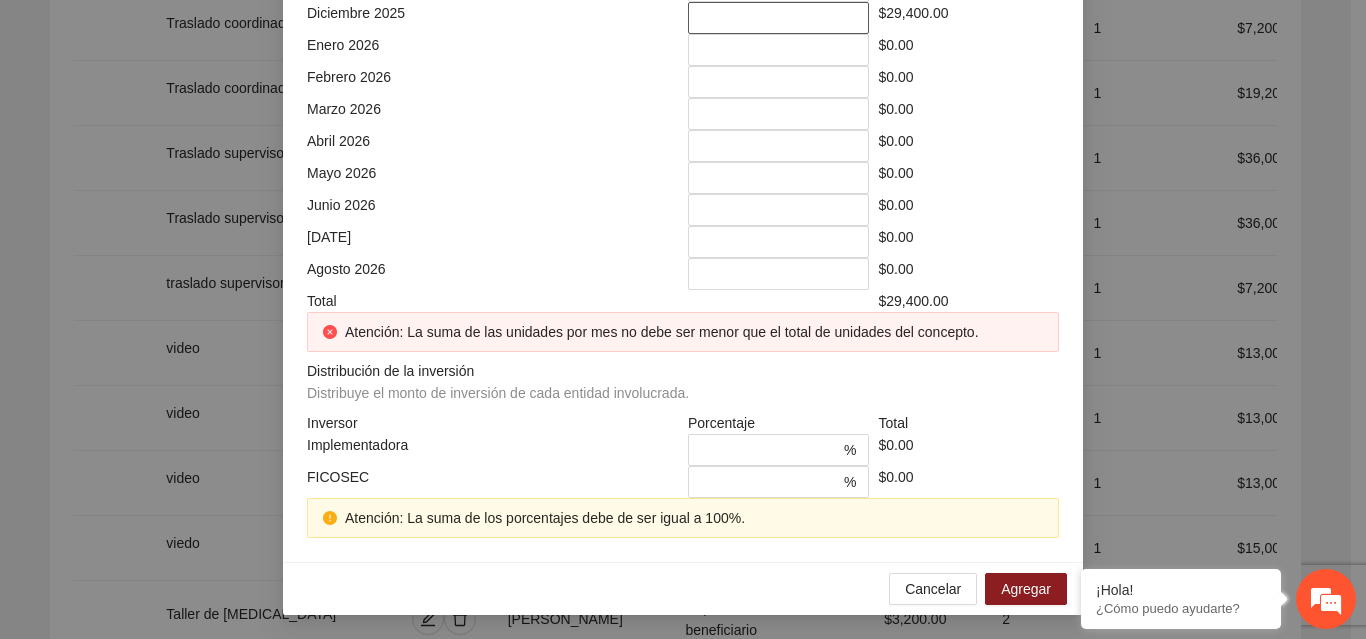 scroll, scrollTop: 579, scrollLeft: 0, axis: vertical 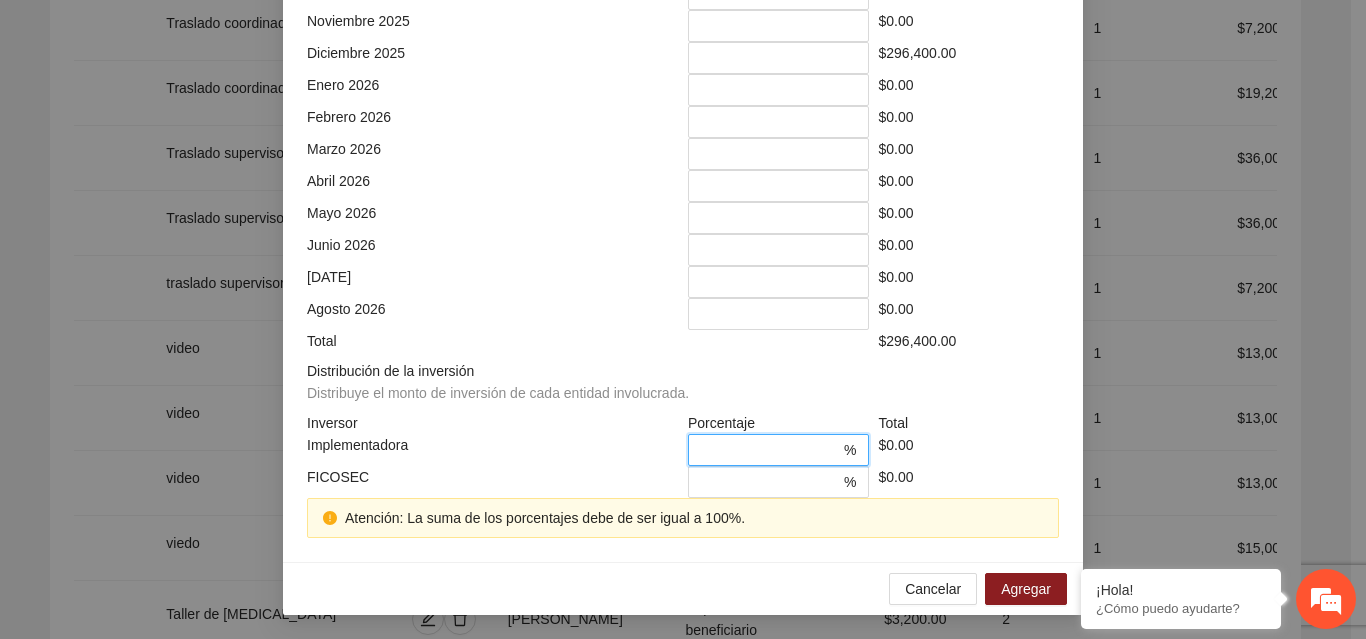 click on "*" at bounding box center [770, 450] 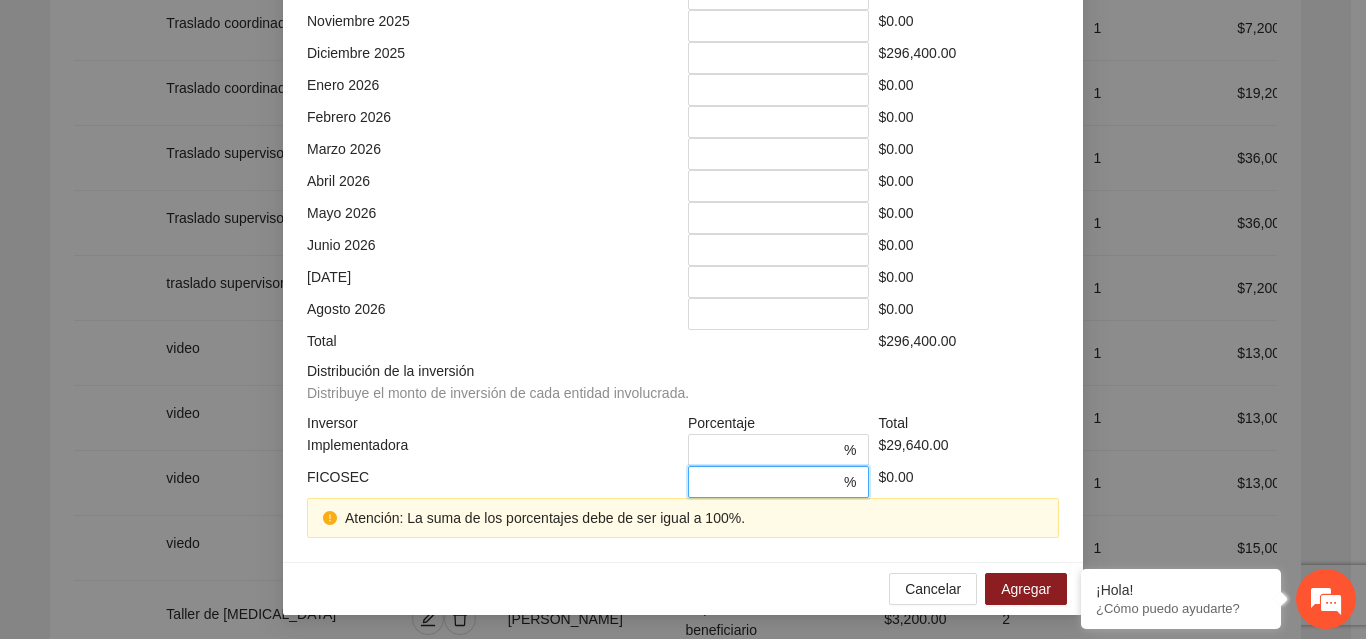 click on "*" at bounding box center [770, 482] 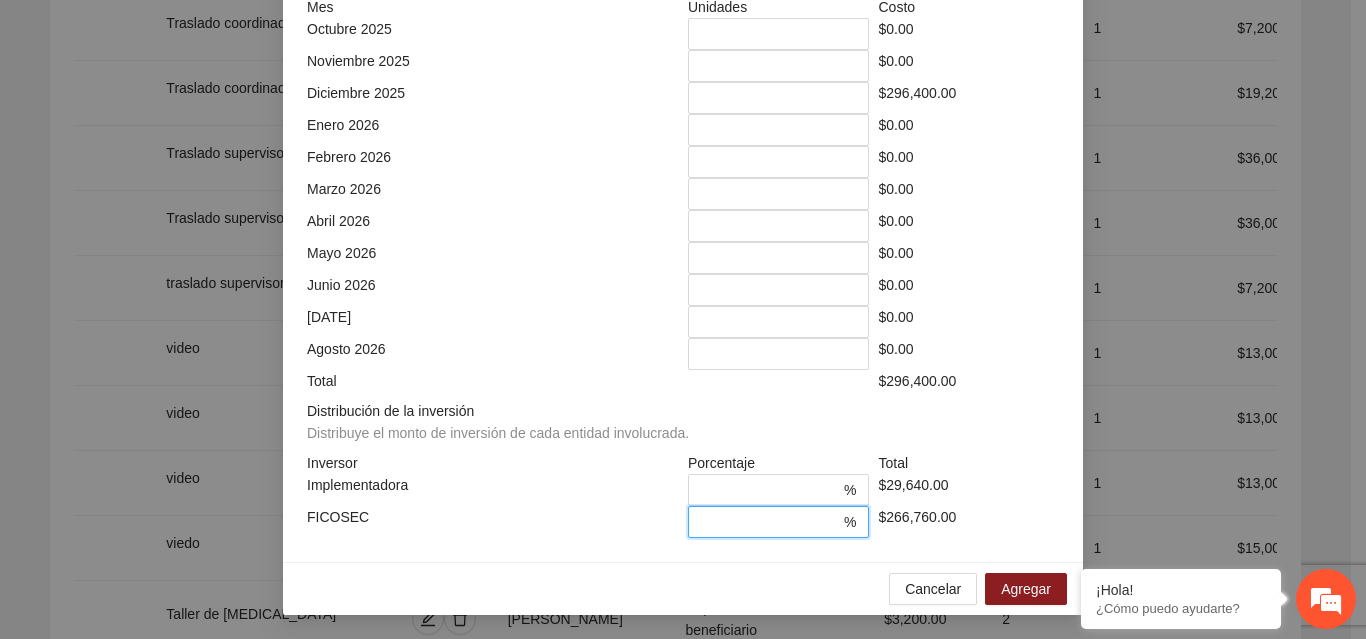 scroll, scrollTop: 539, scrollLeft: 0, axis: vertical 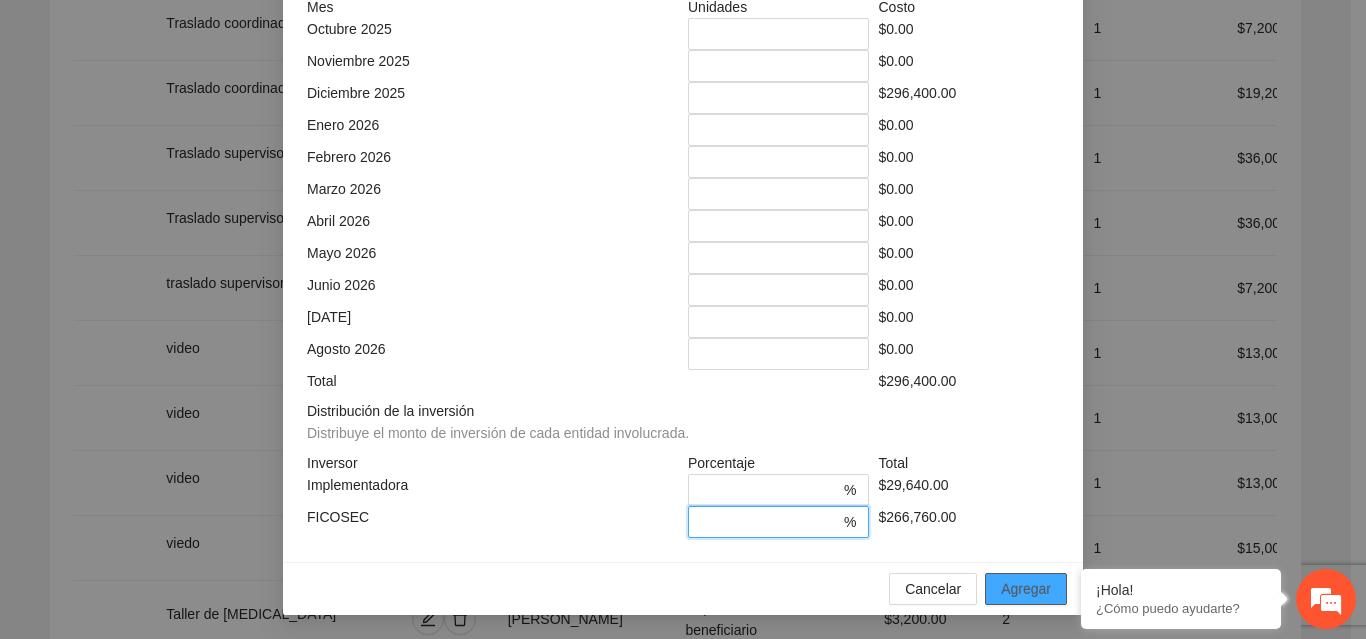 click on "Agregar" at bounding box center (1026, 589) 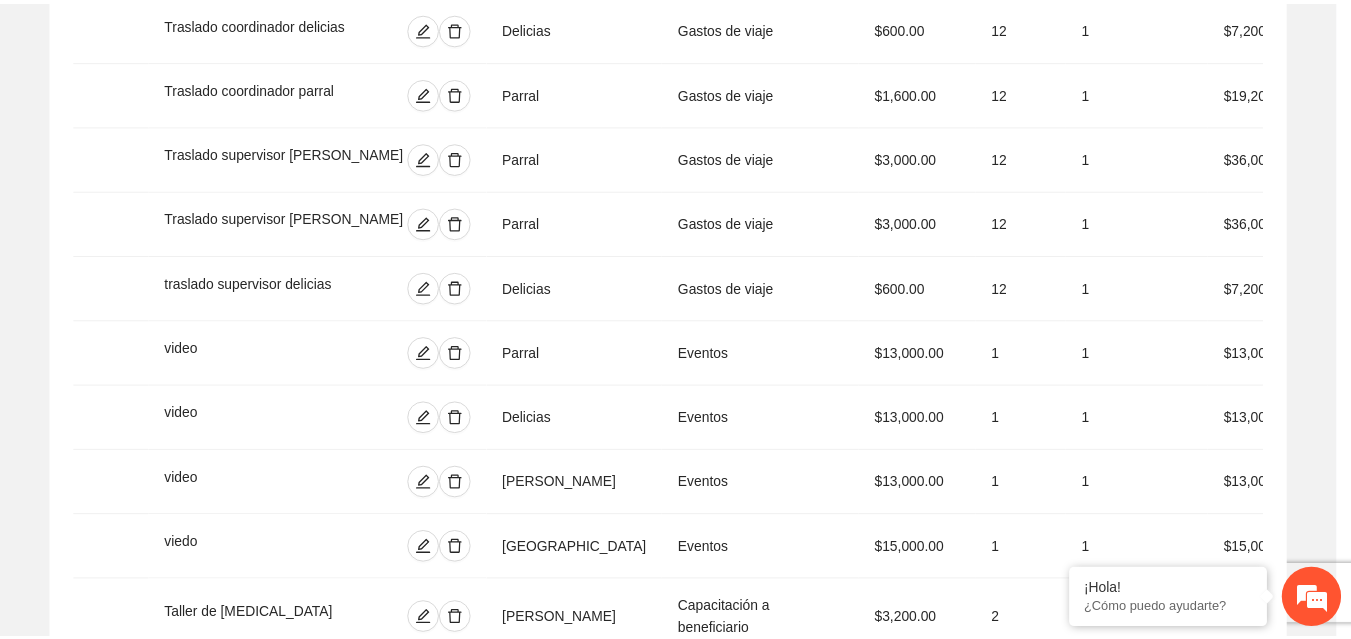 scroll, scrollTop: 439, scrollLeft: 0, axis: vertical 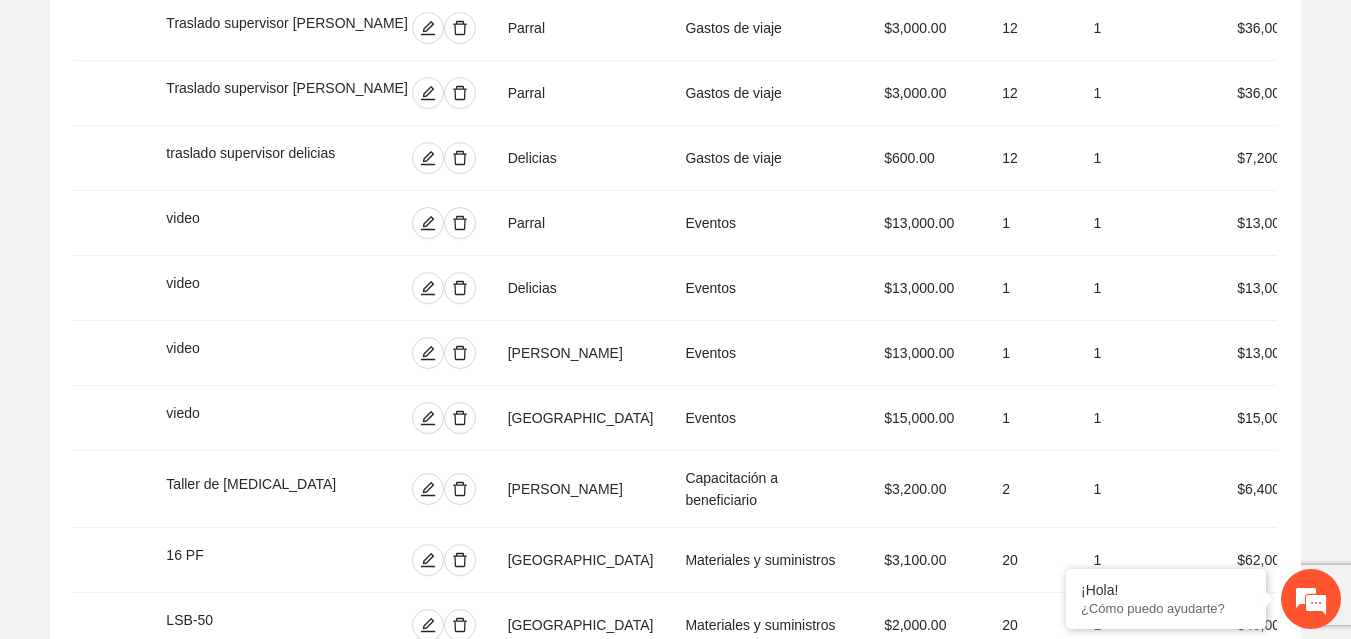 click on "Agregar concepto" at bounding box center [675, 958] 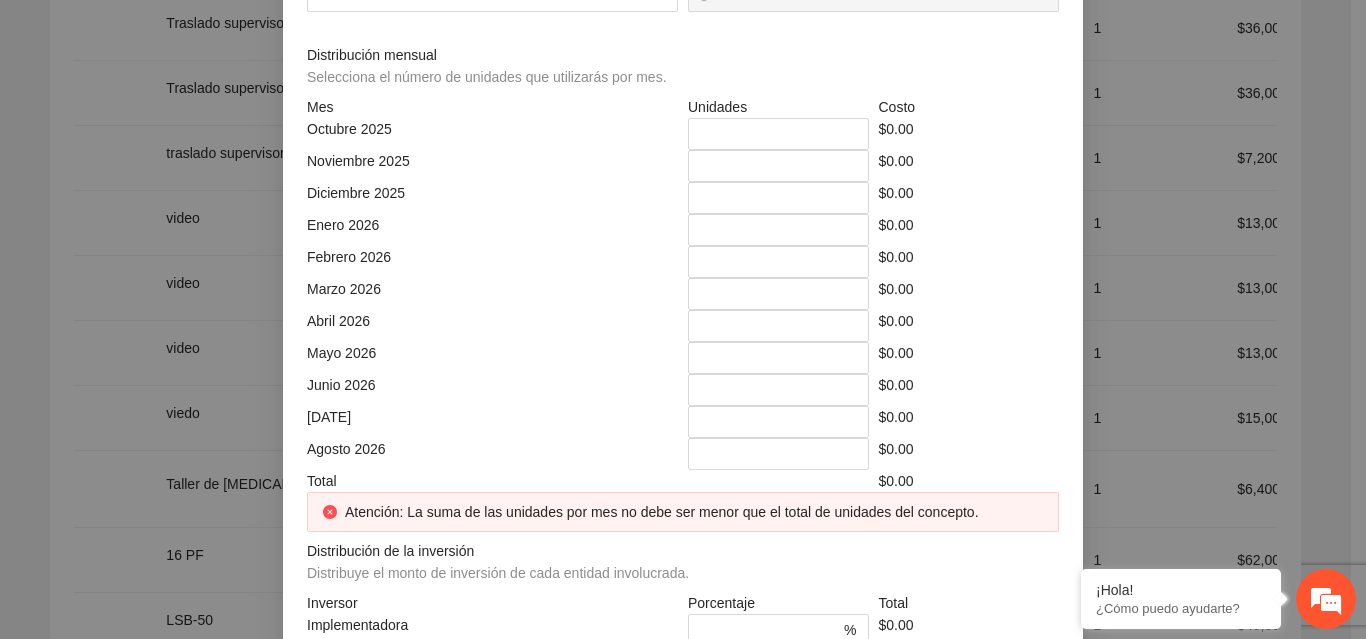 click at bounding box center (683, -214) 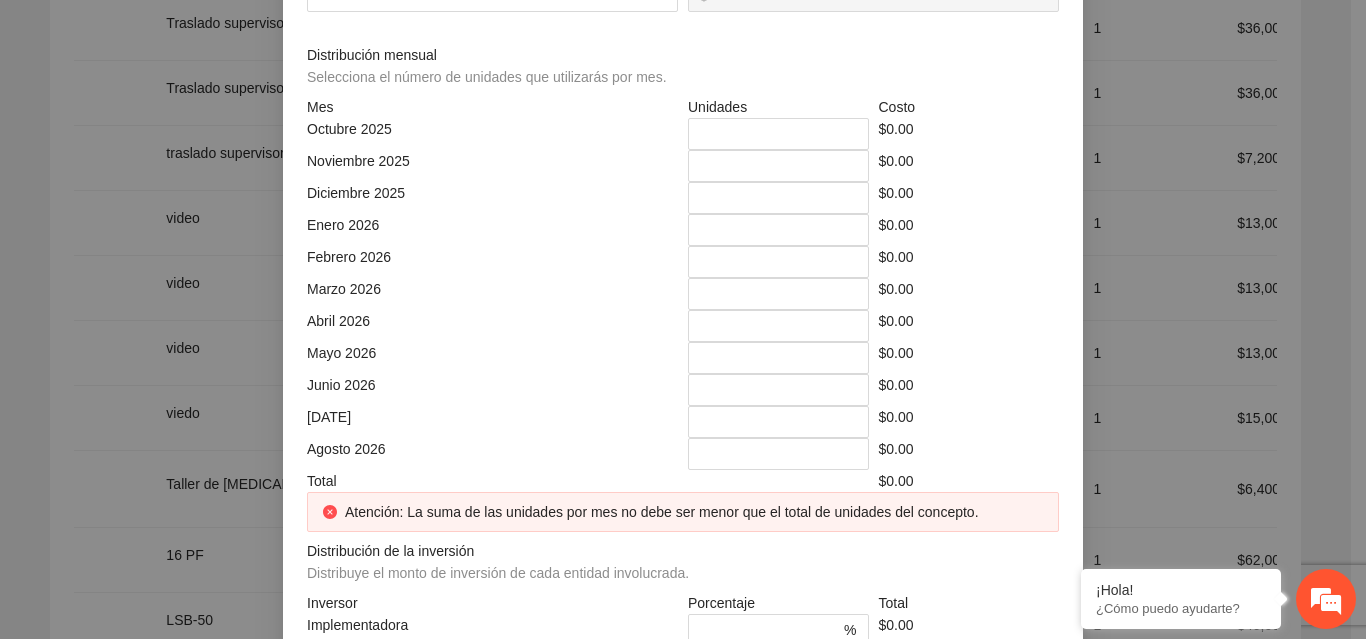 click at bounding box center [485, -144] 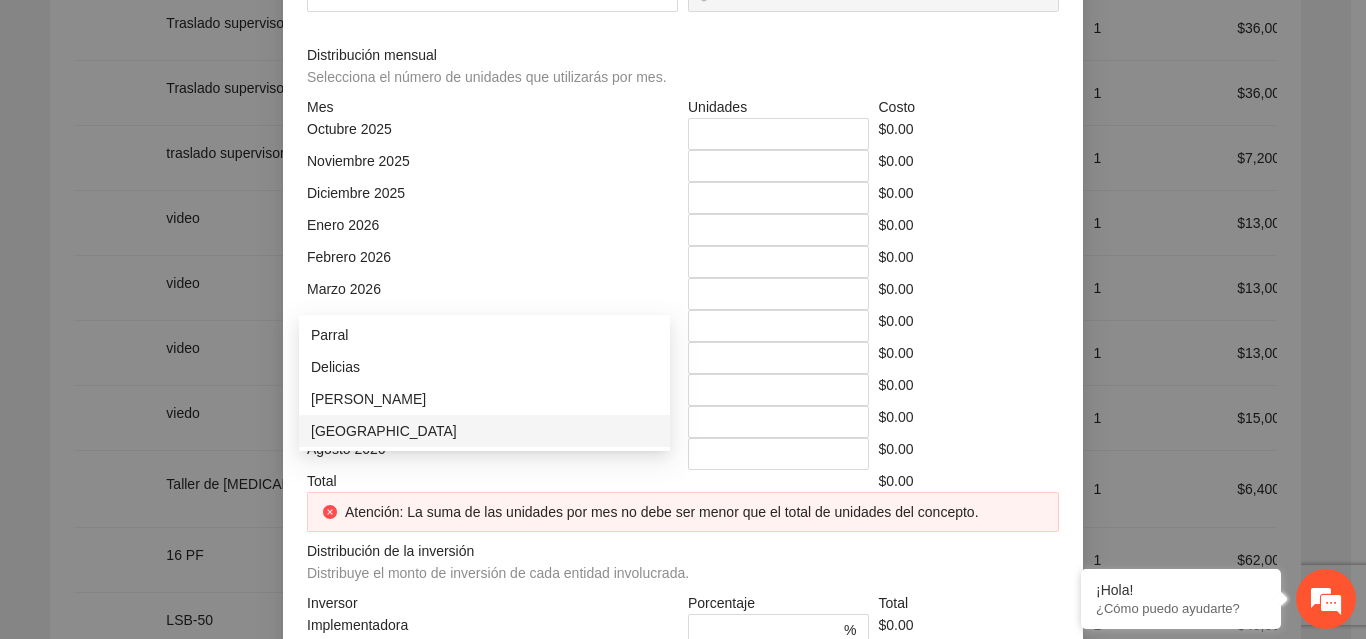click on "[GEOGRAPHIC_DATA]" at bounding box center [484, 431] 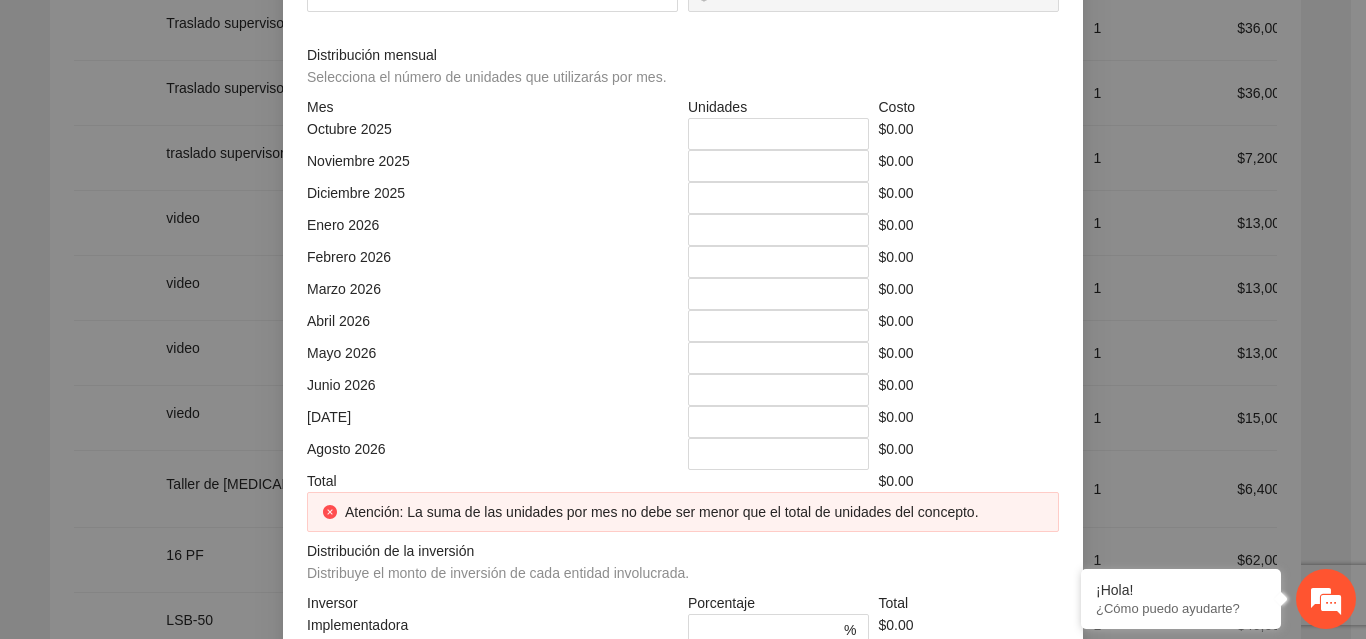 click at bounding box center (866, -144) 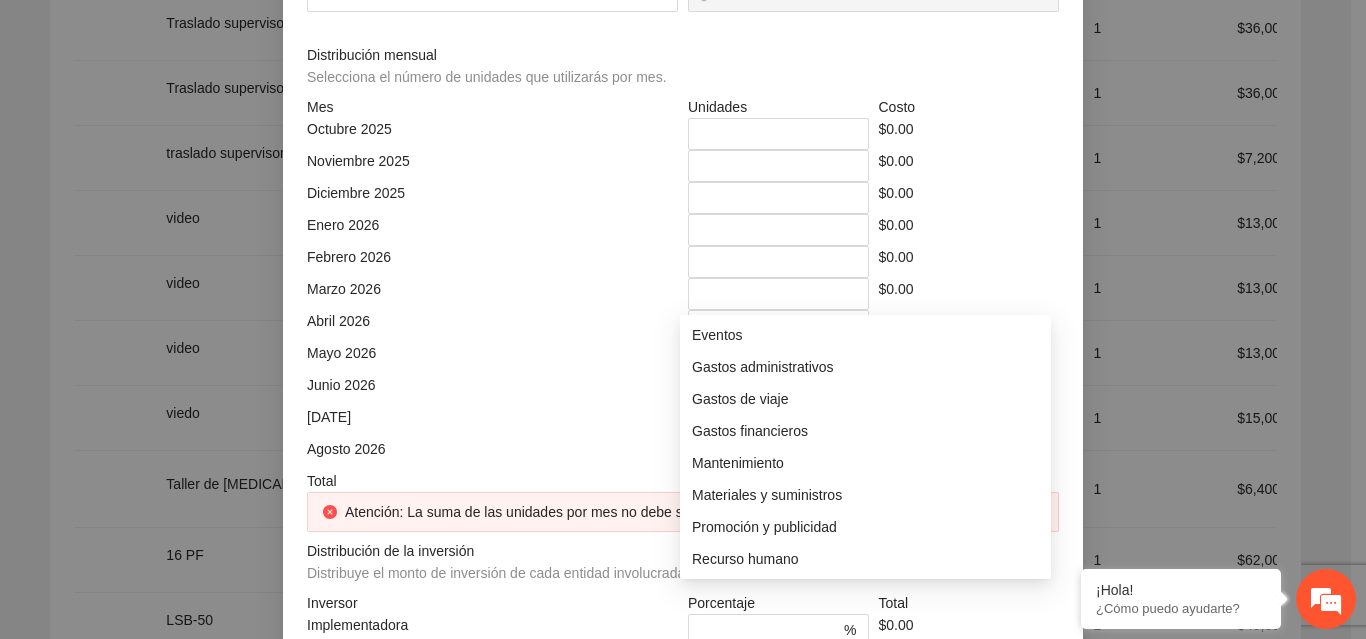 scroll, scrollTop: 128, scrollLeft: 0, axis: vertical 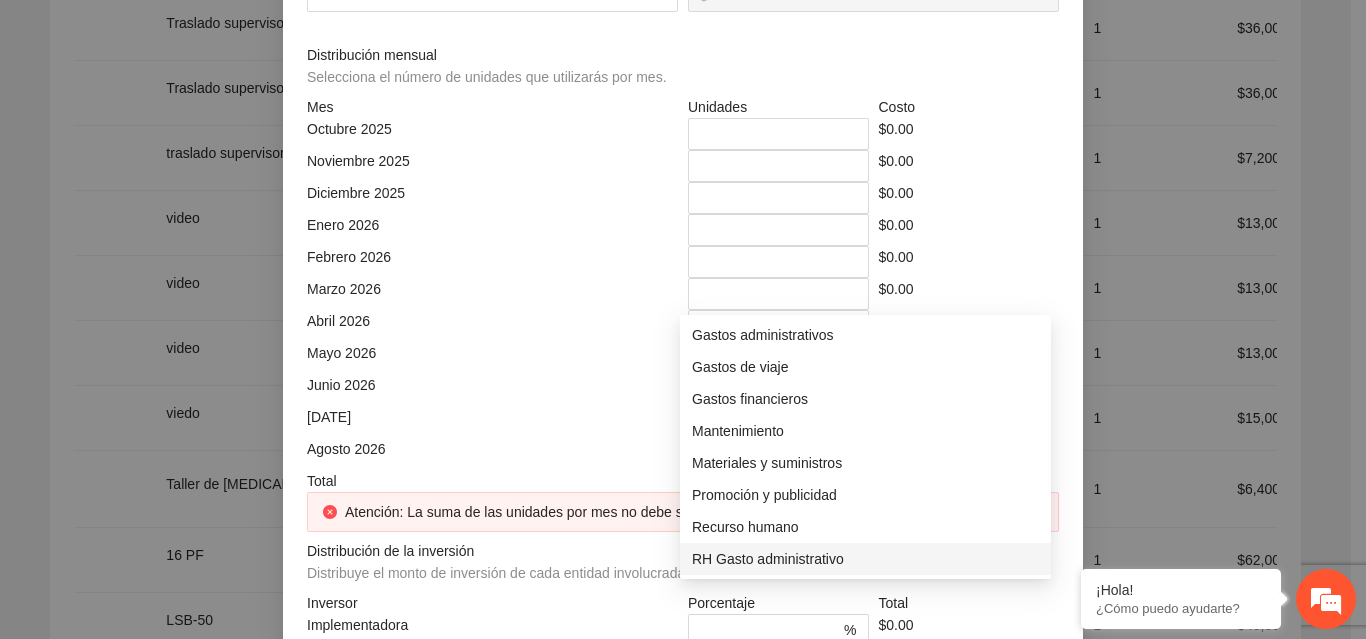 click on "Promoción y publicidad" at bounding box center [865, 495] 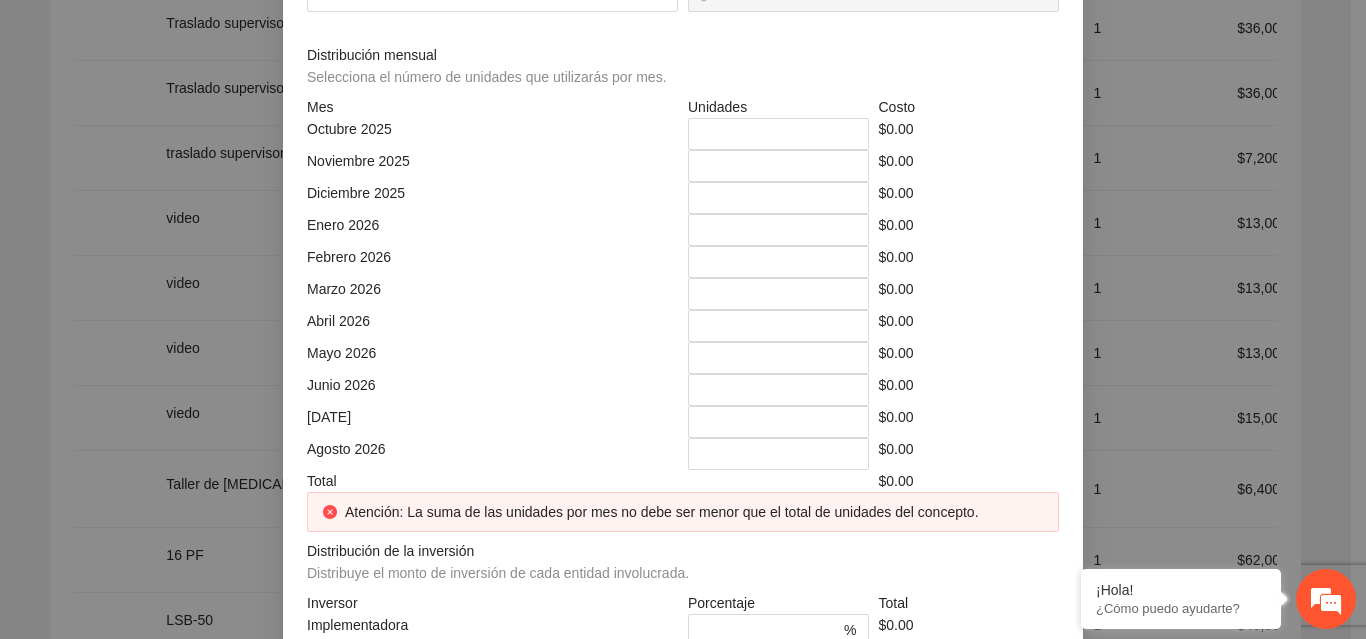 click at bounding box center (492, -74) 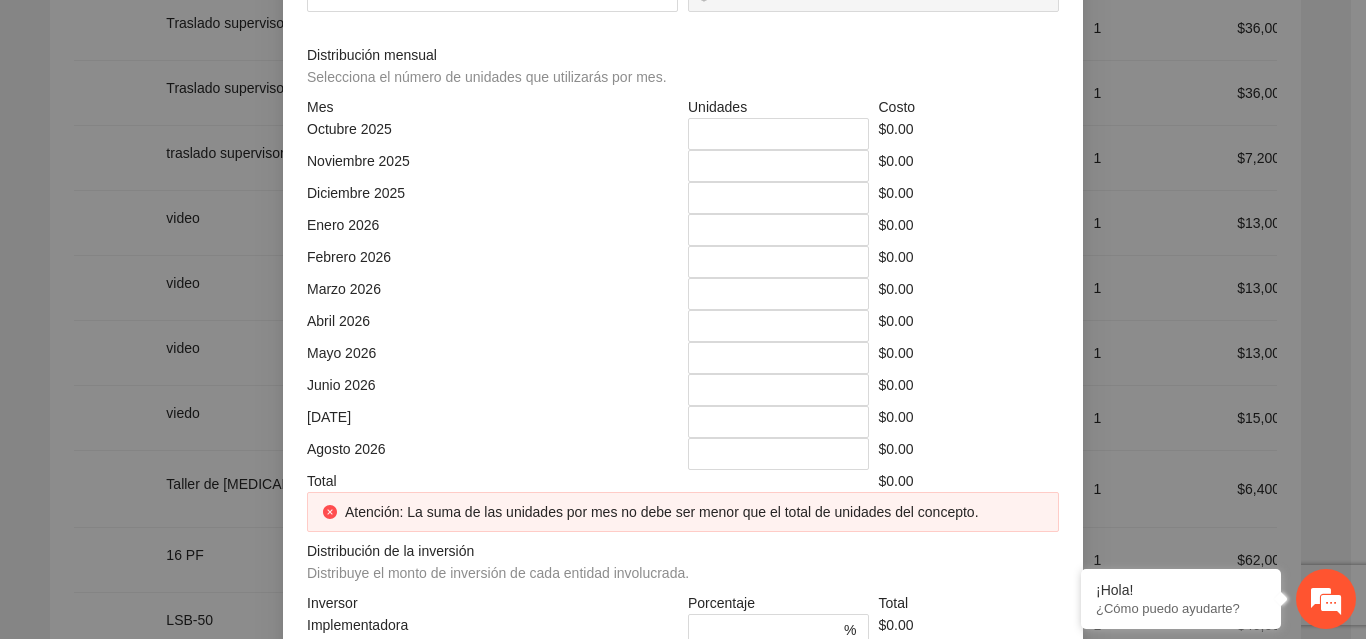 click at bounding box center [879, -74] 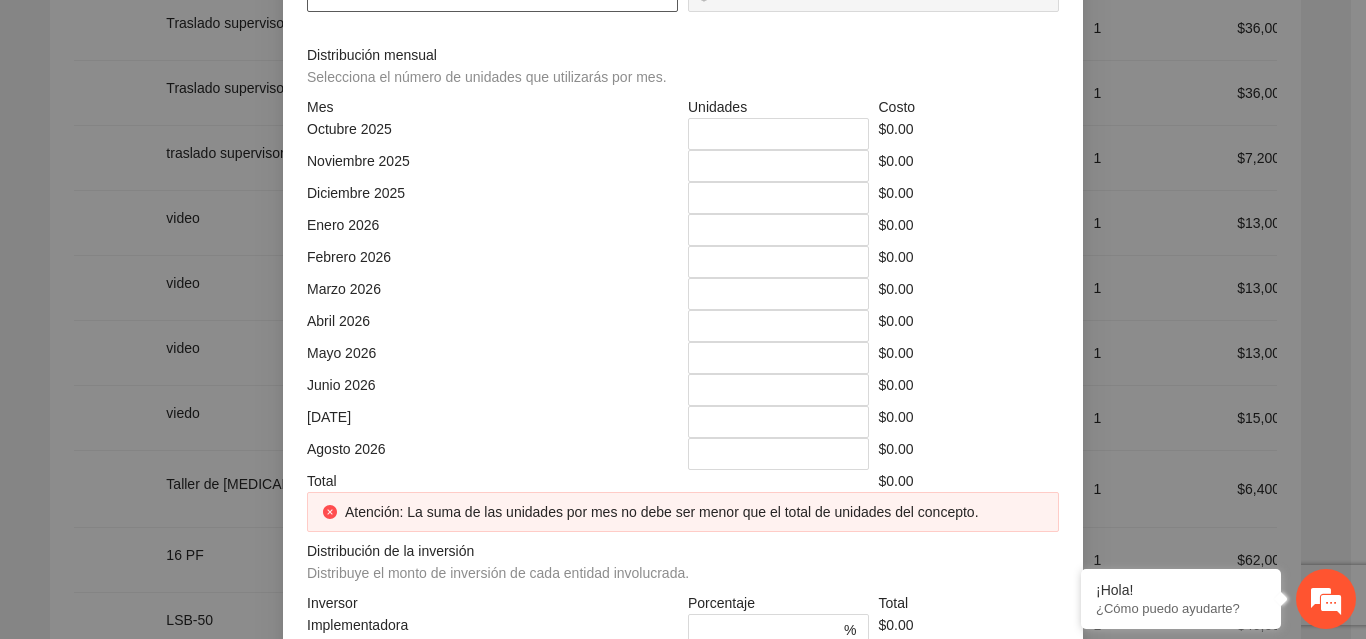 click at bounding box center [492, -4] 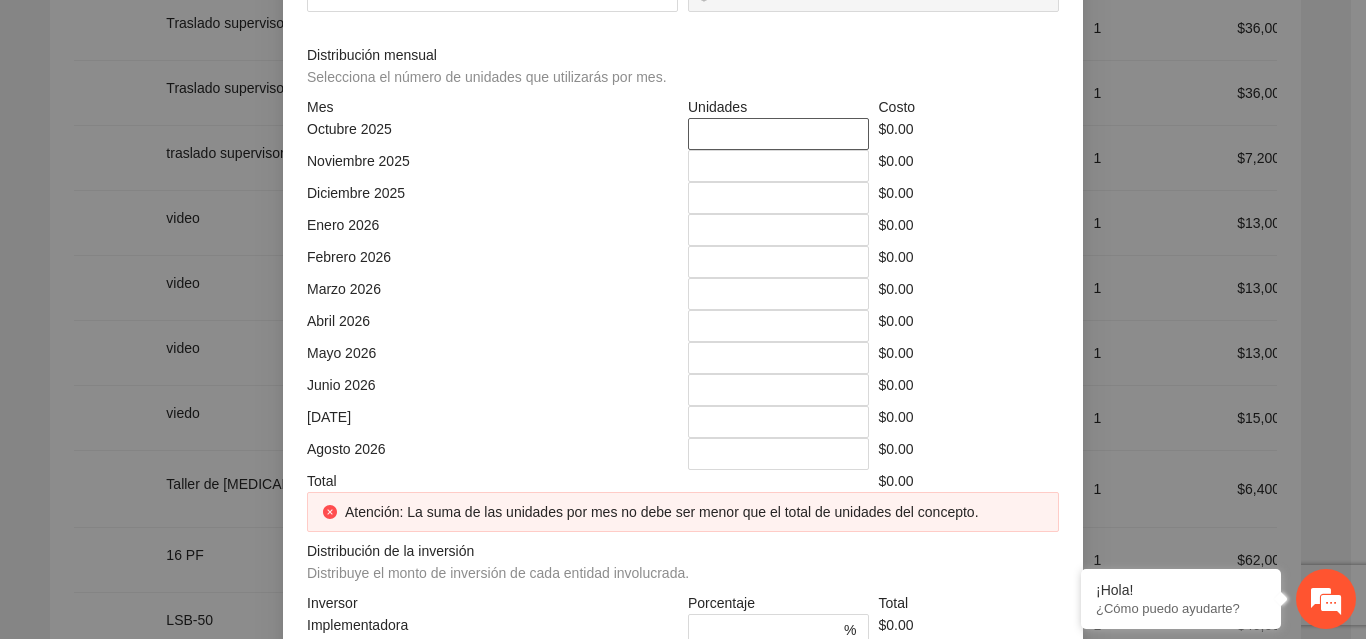 click on "*" at bounding box center [778, 134] 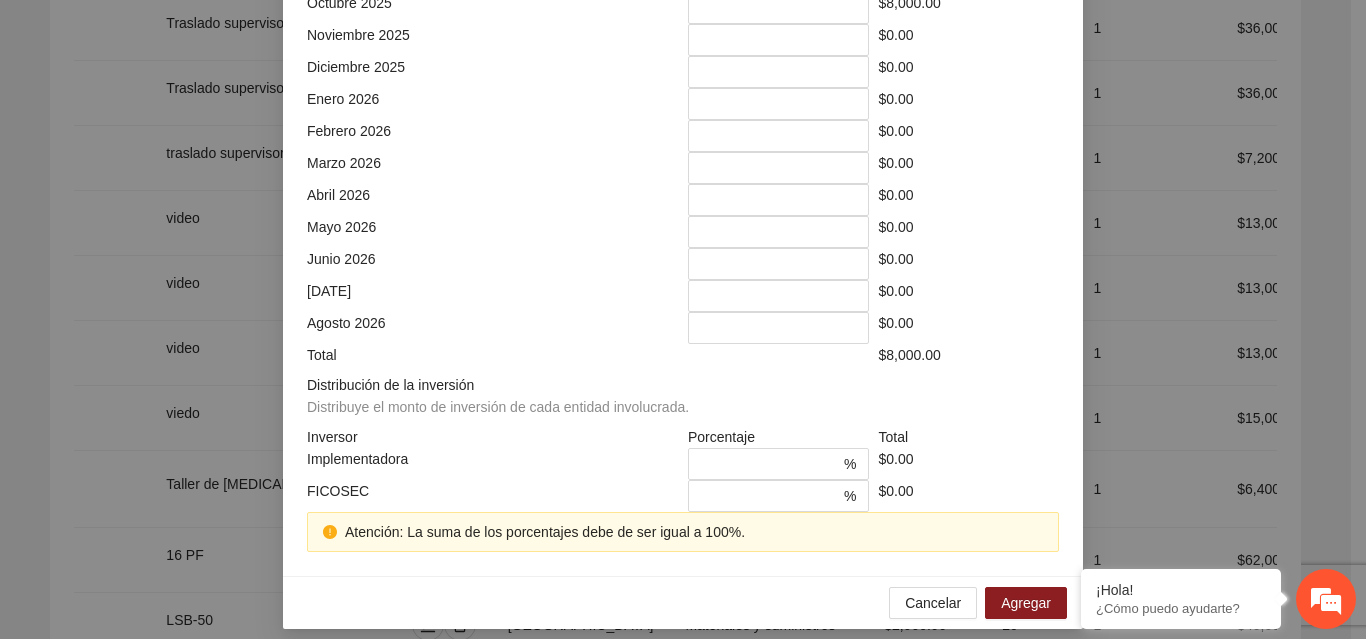 scroll, scrollTop: 567, scrollLeft: 0, axis: vertical 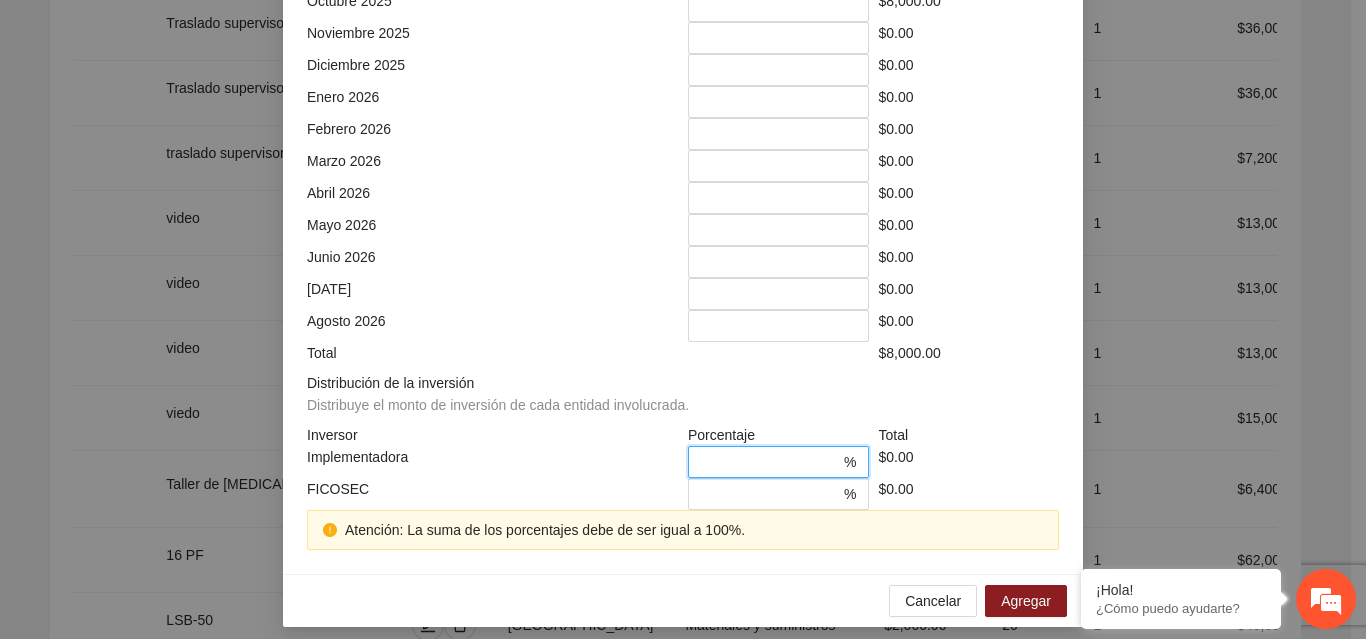 click on "*" at bounding box center (770, 462) 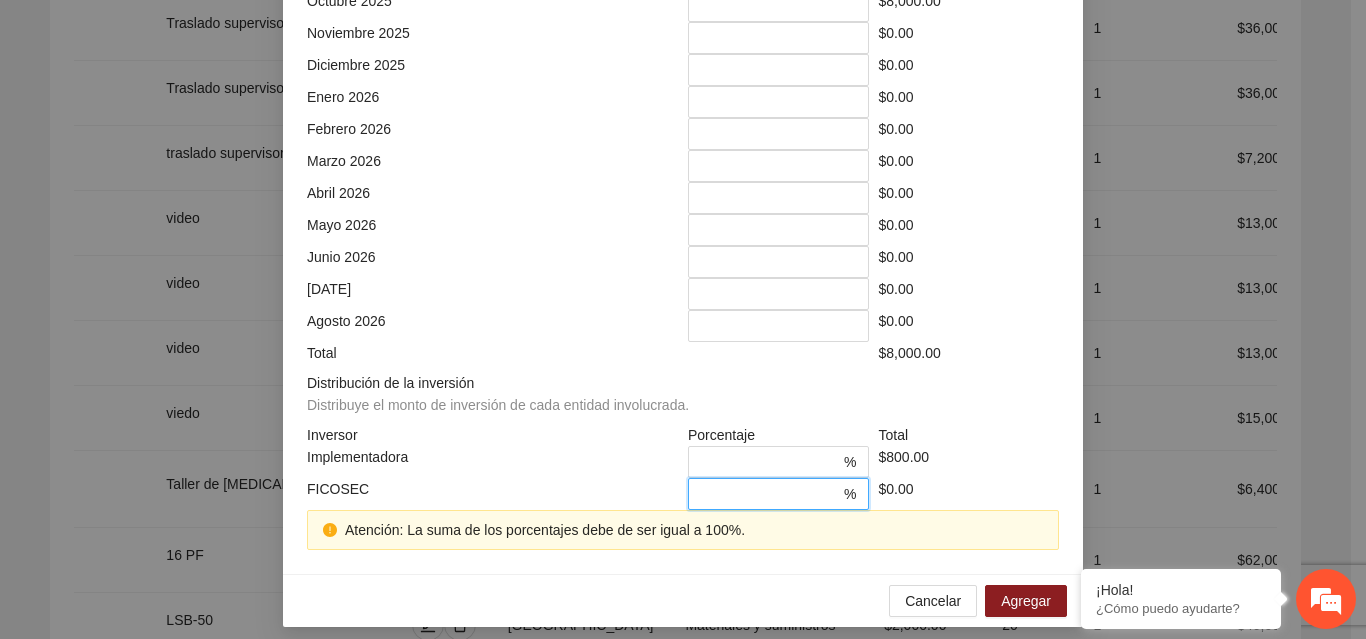 click on "*" at bounding box center (770, 494) 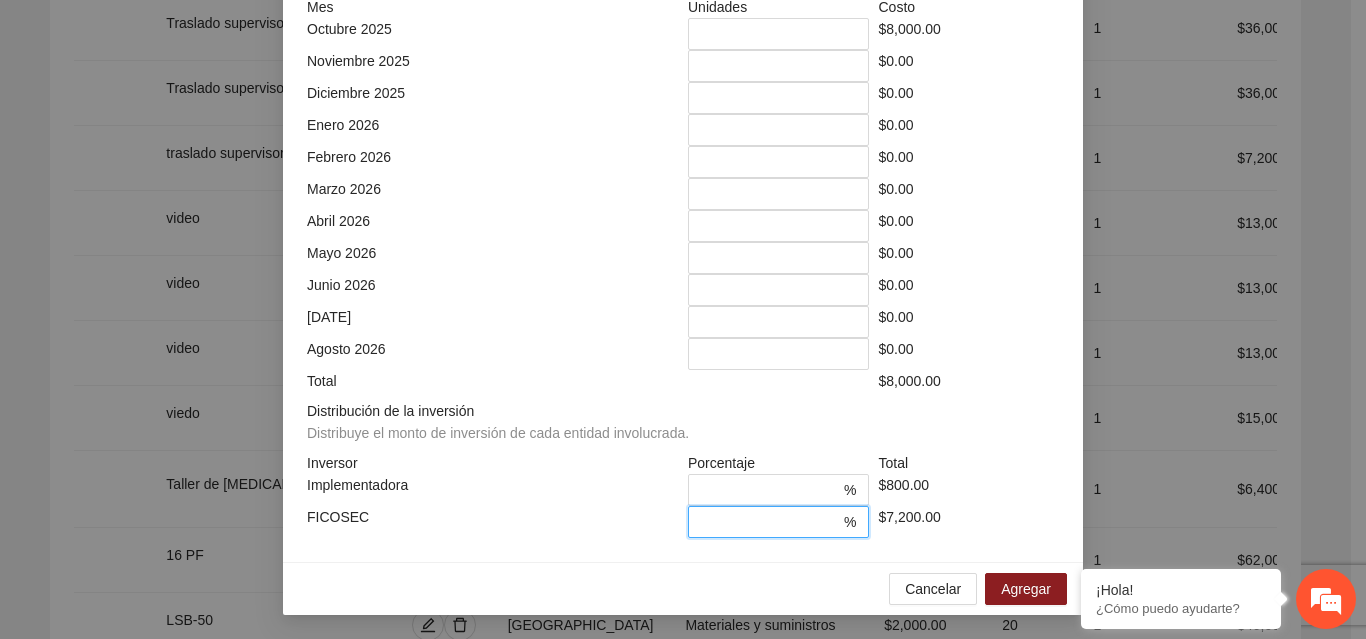 scroll, scrollTop: 539, scrollLeft: 0, axis: vertical 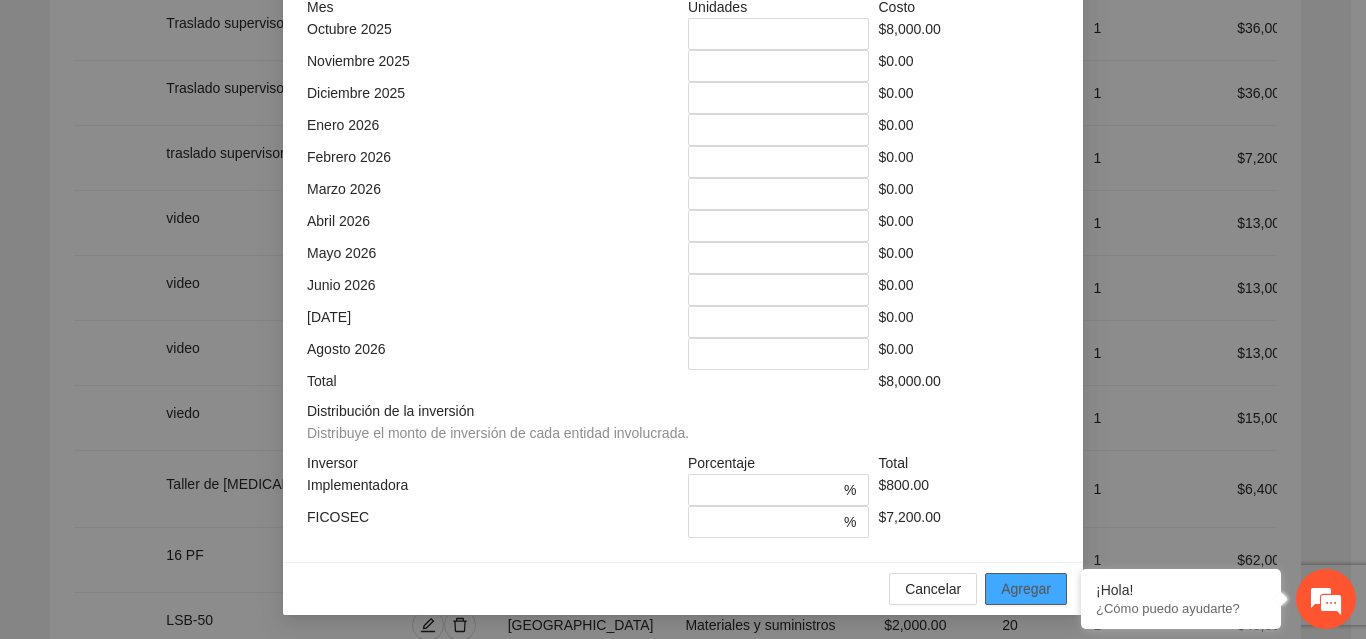 click on "Agregar" at bounding box center (1026, 589) 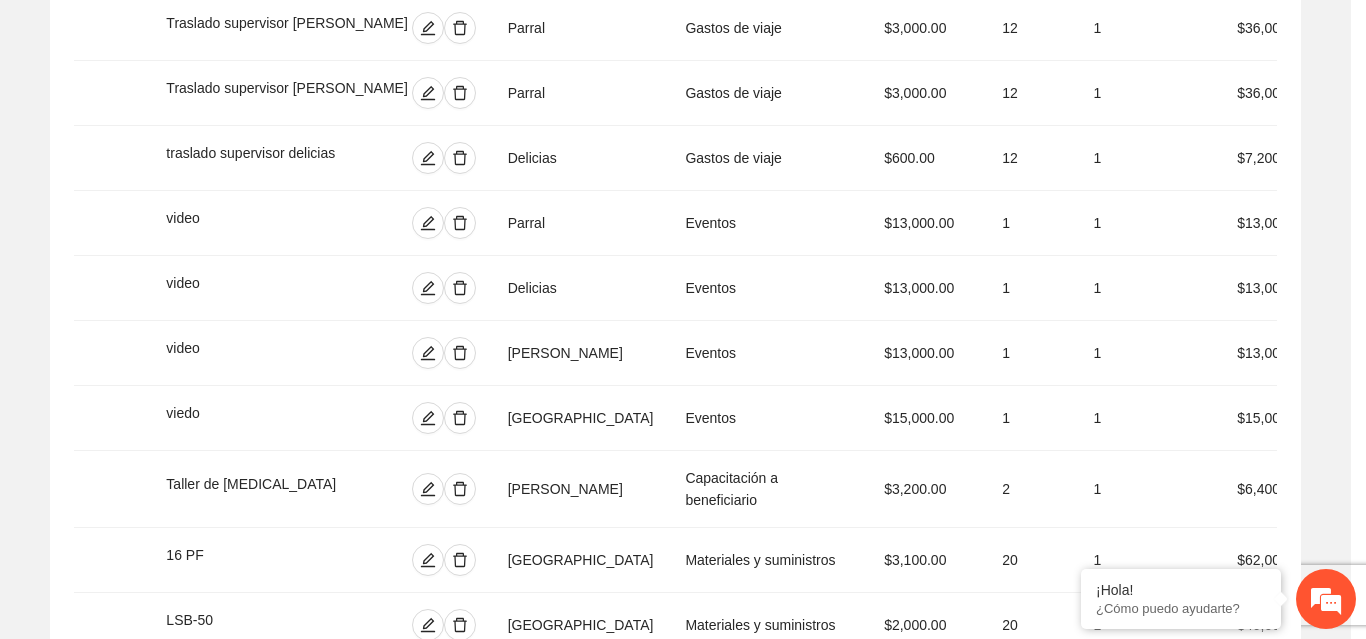 scroll, scrollTop: 439, scrollLeft: 0, axis: vertical 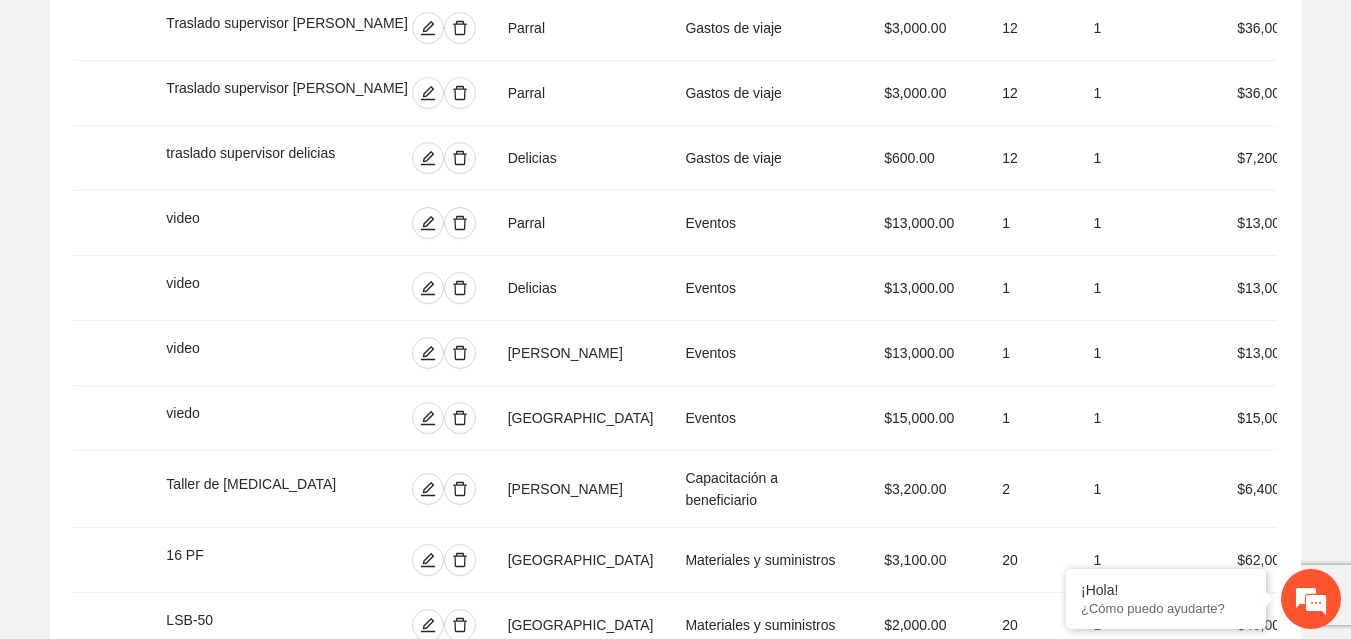 click on "Agregar concepto" at bounding box center (675, 1023) 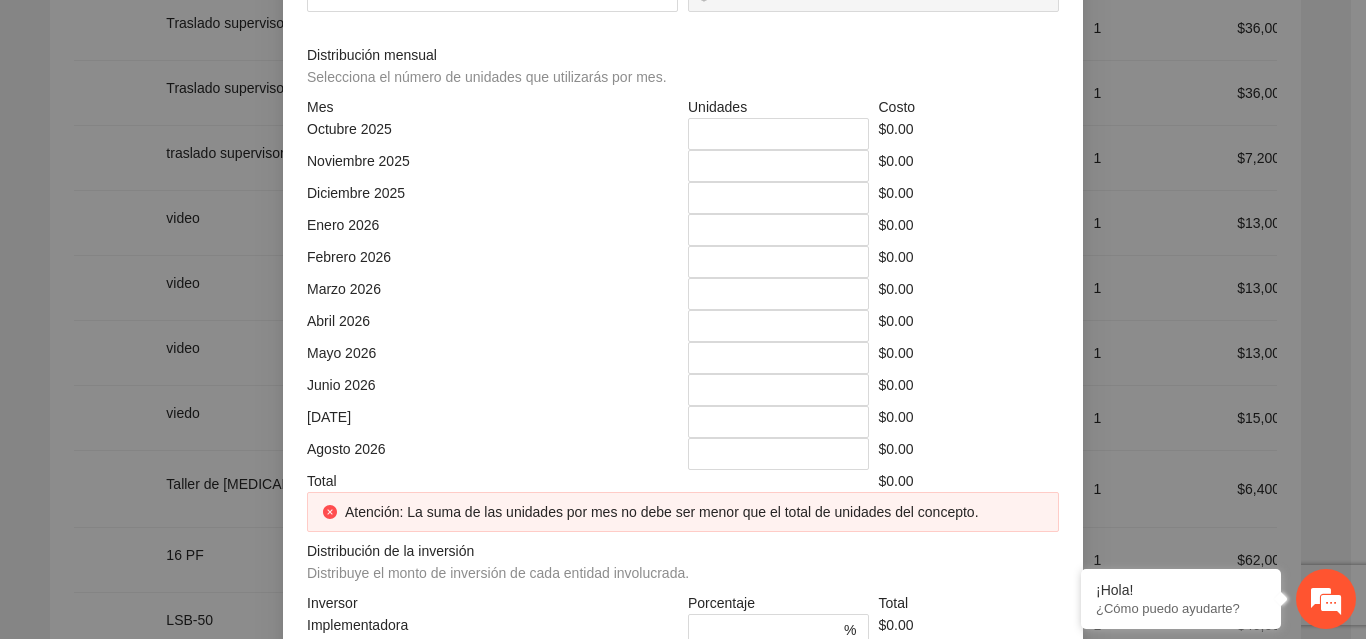 click at bounding box center (683, -214) 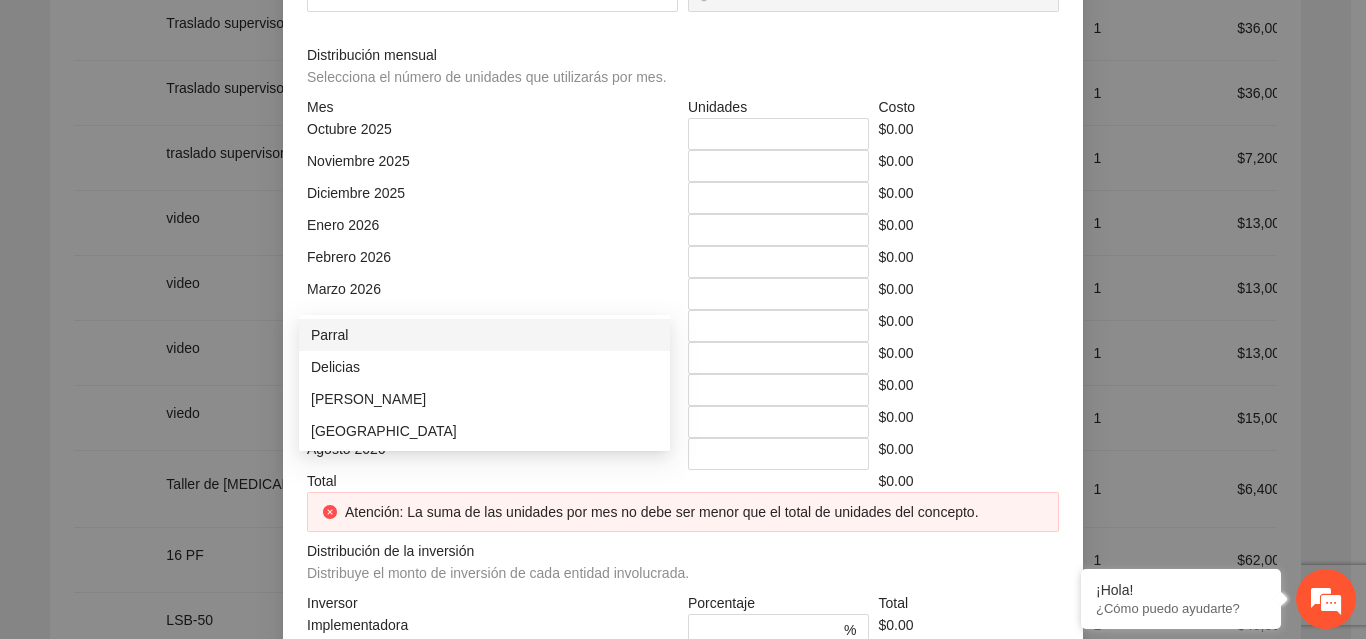 click at bounding box center [485, -144] 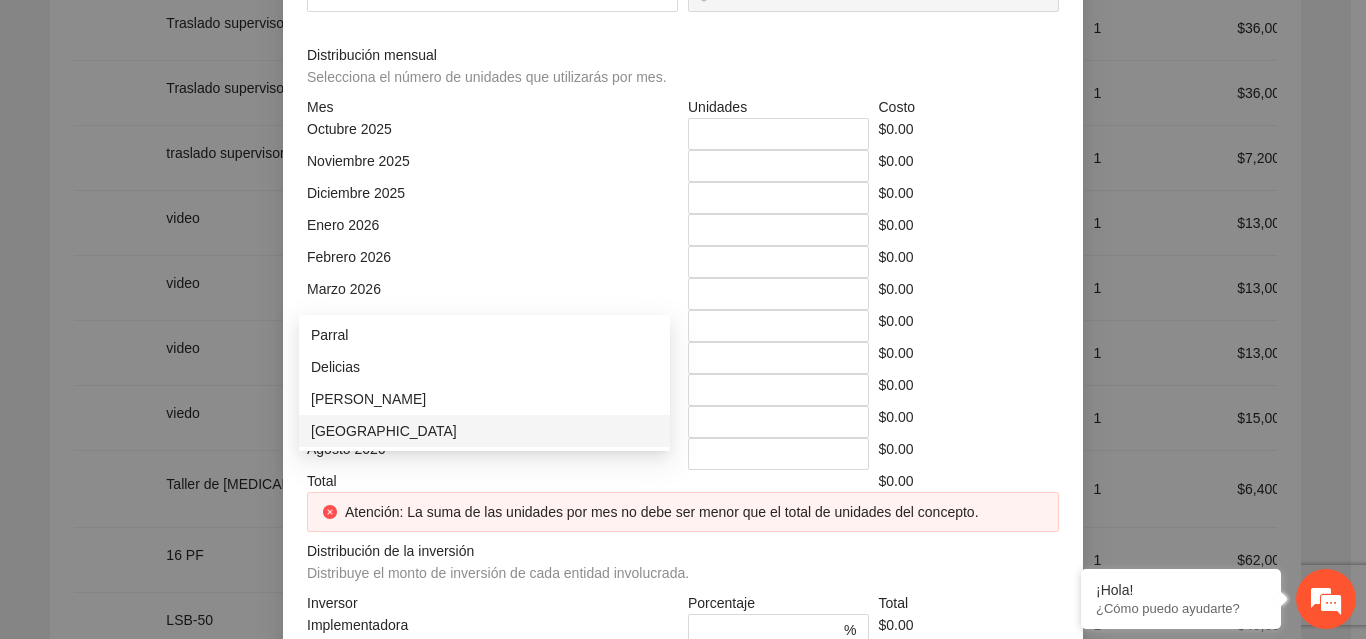 click on "[GEOGRAPHIC_DATA]" at bounding box center (484, 431) 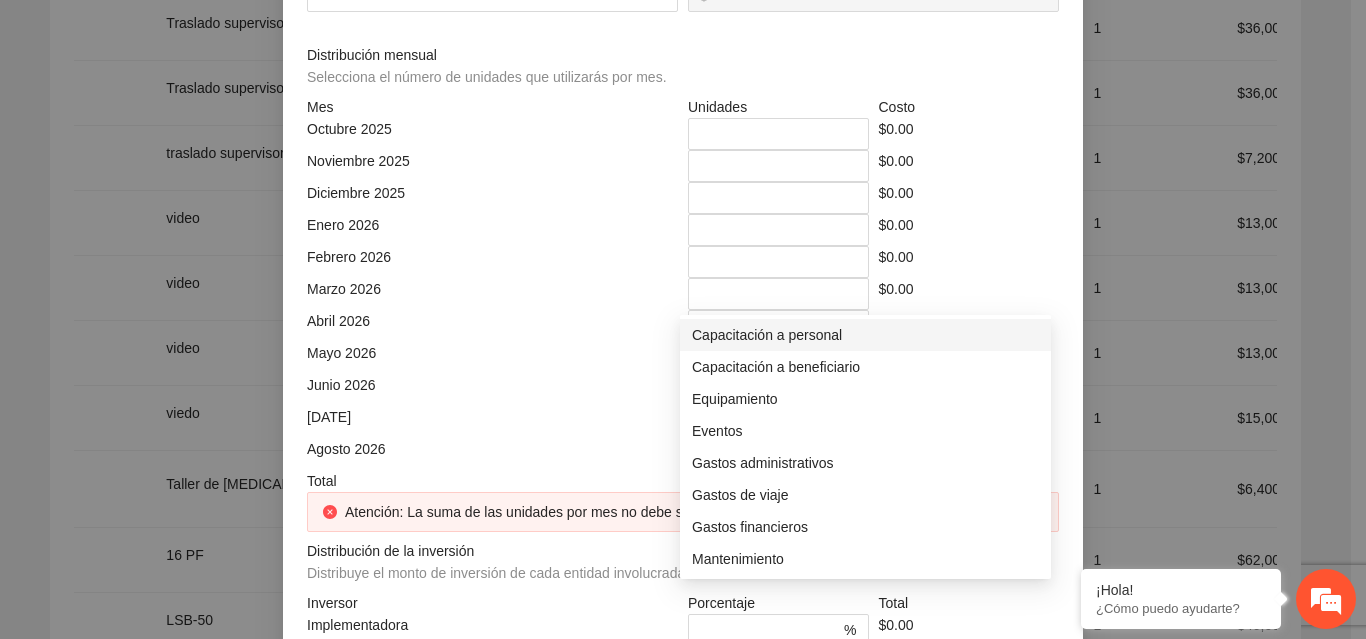 click at bounding box center (866, -144) 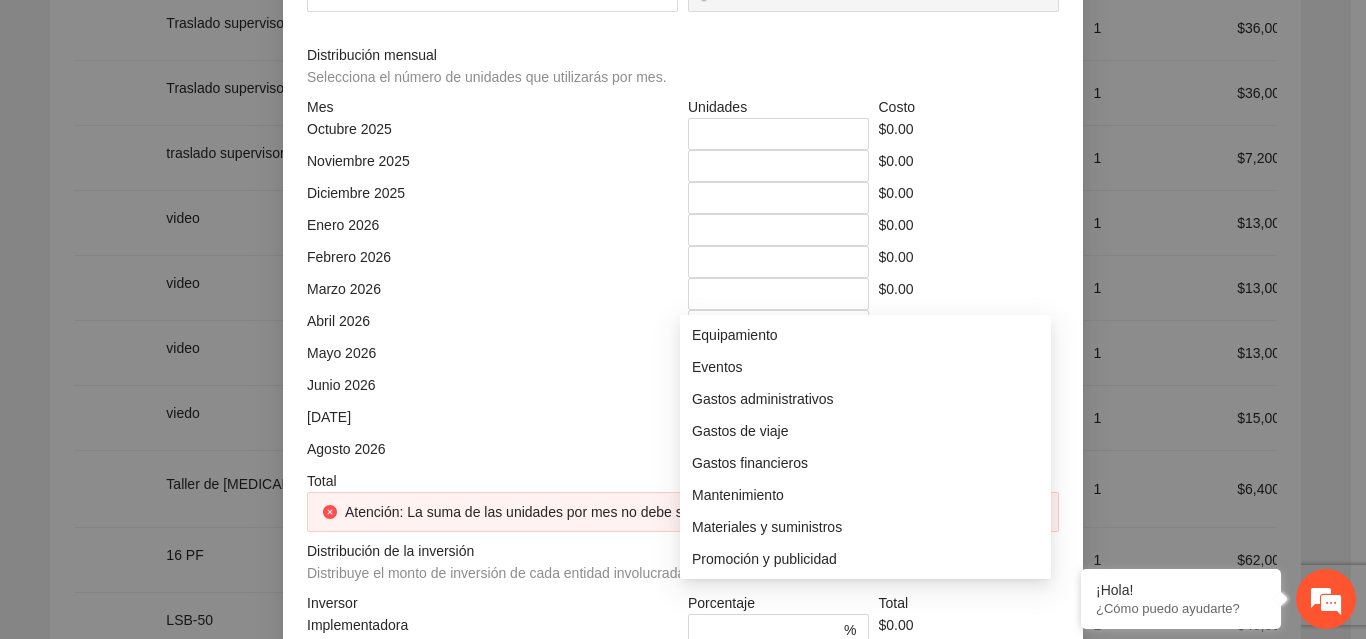 scroll, scrollTop: 96, scrollLeft: 0, axis: vertical 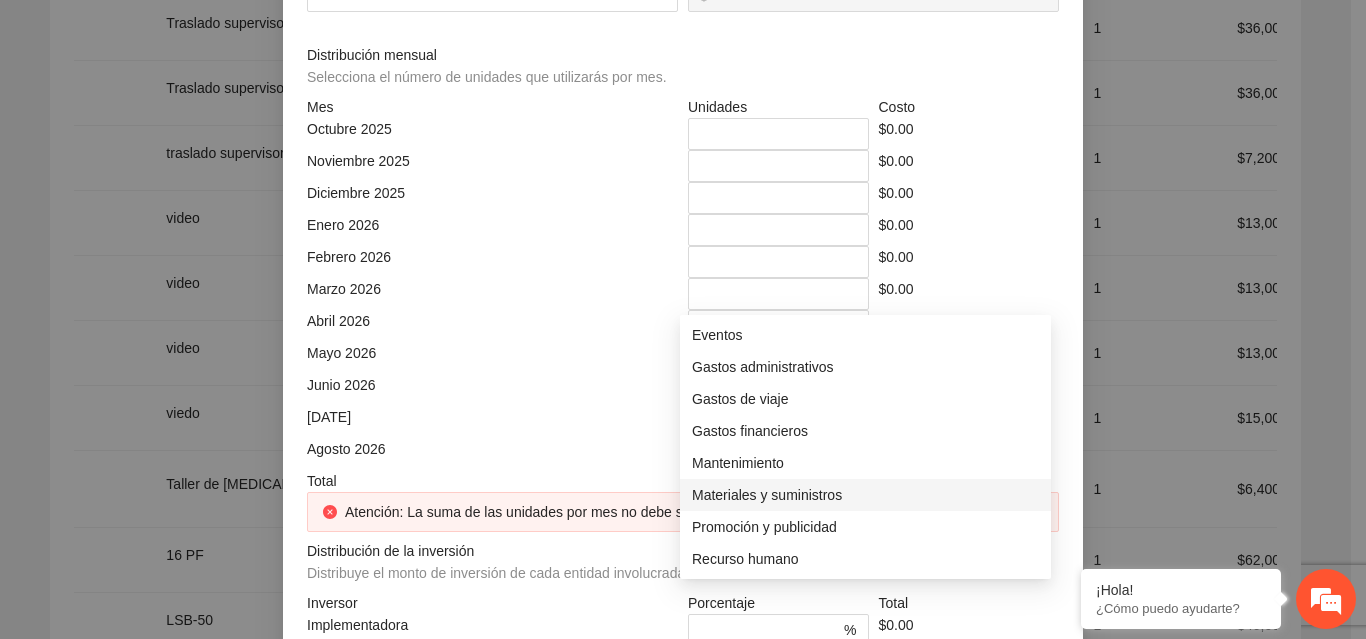 click on "Materiales y suministros" at bounding box center (865, 495) 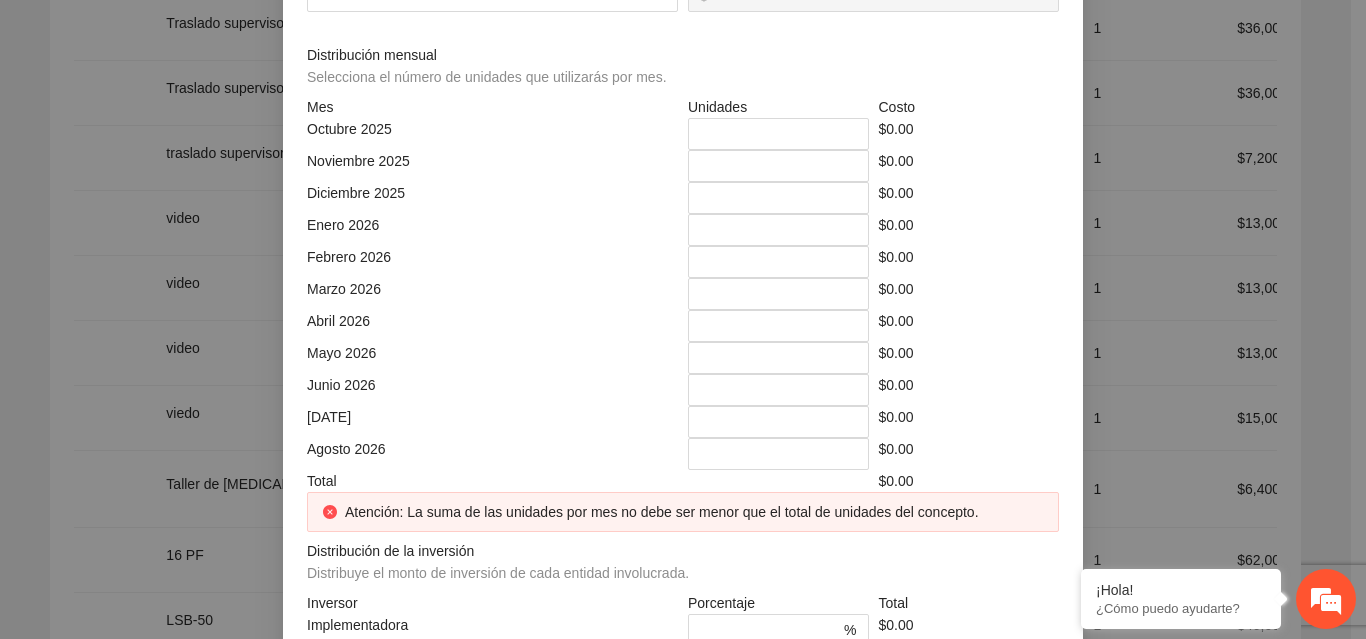 click at bounding box center (492, -74) 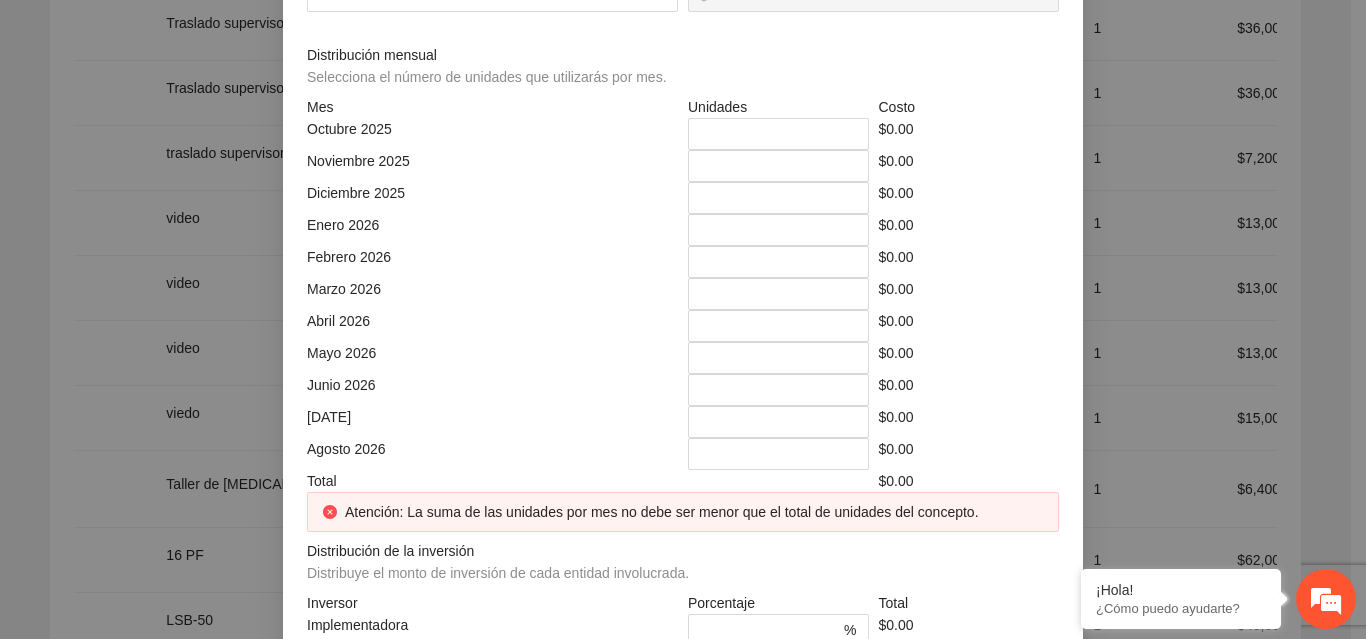 click at bounding box center [879, -74] 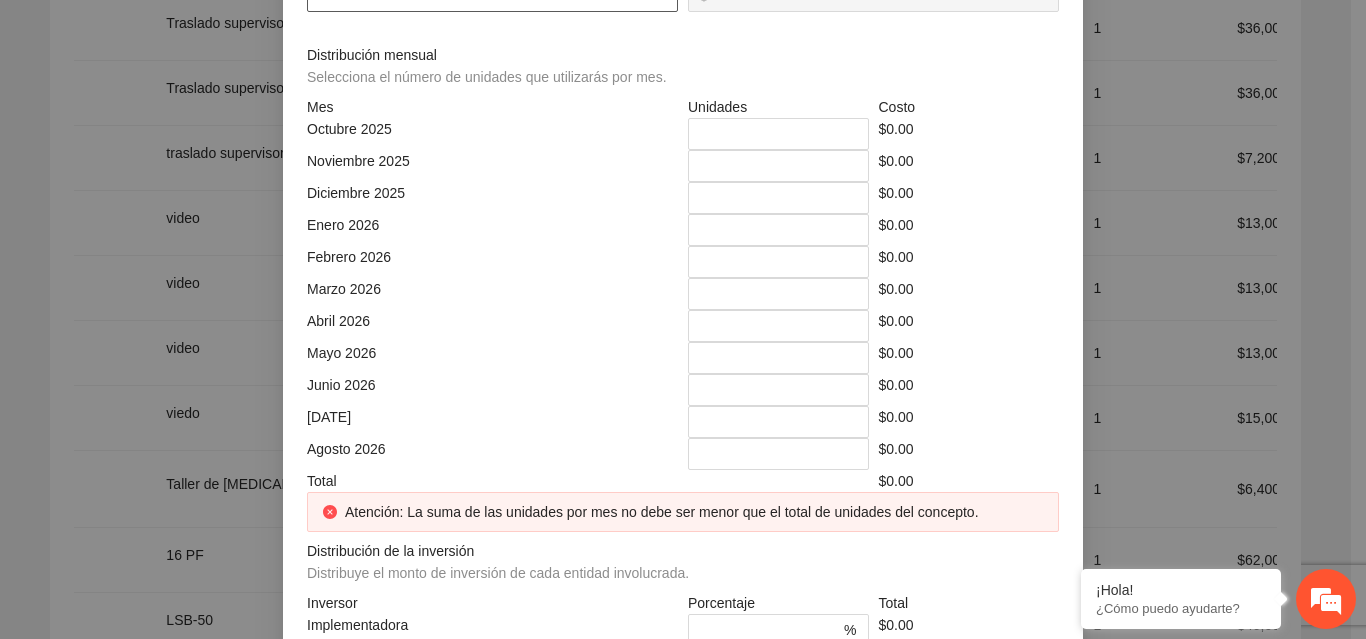 click at bounding box center (492, -4) 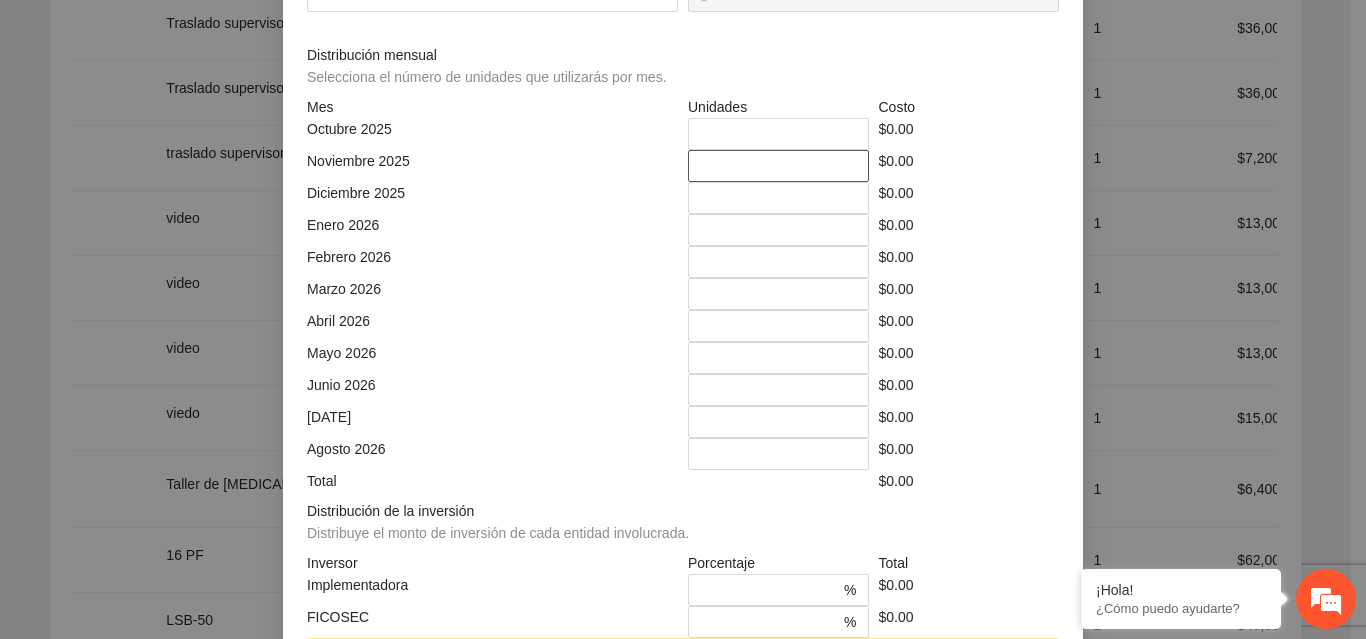click on "*" at bounding box center (778, 166) 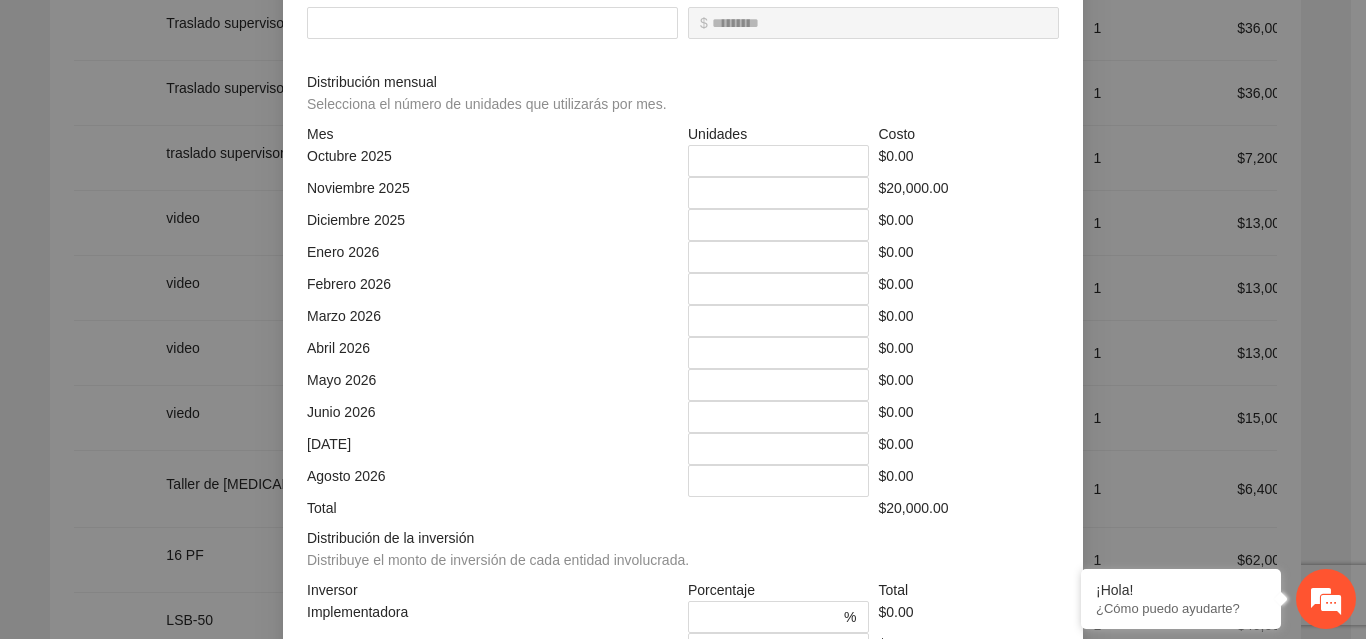 scroll, scrollTop: 579, scrollLeft: 0, axis: vertical 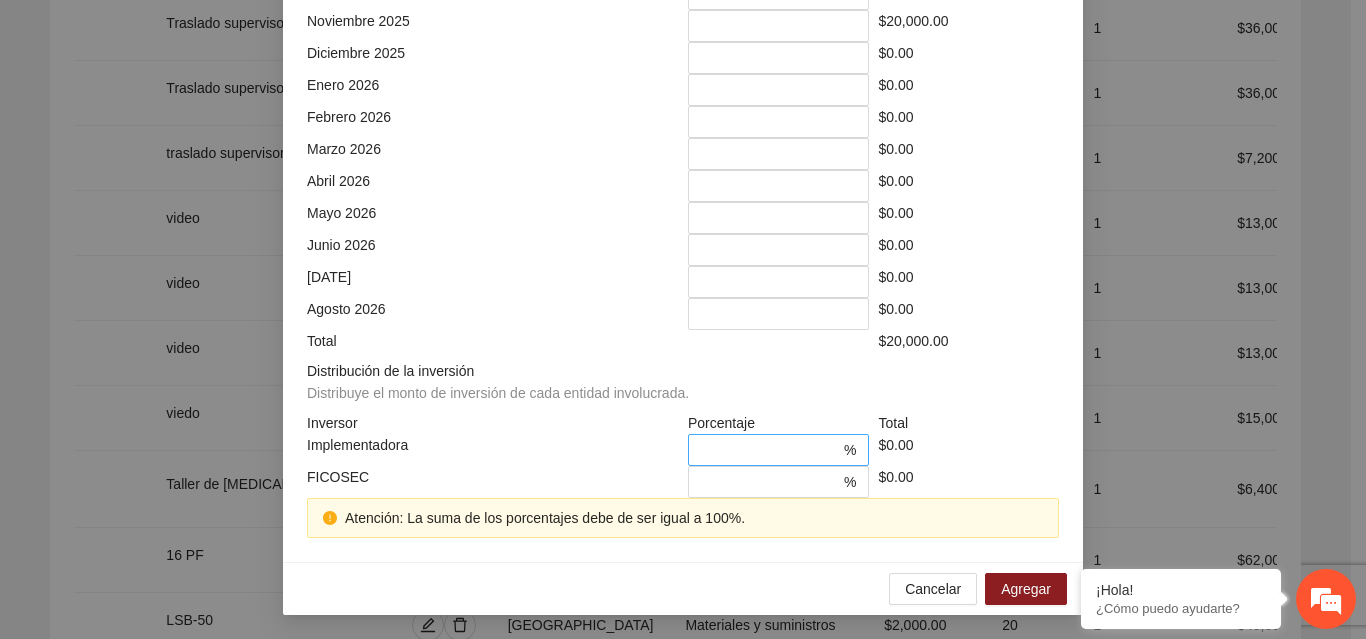 click on "*" at bounding box center (770, 450) 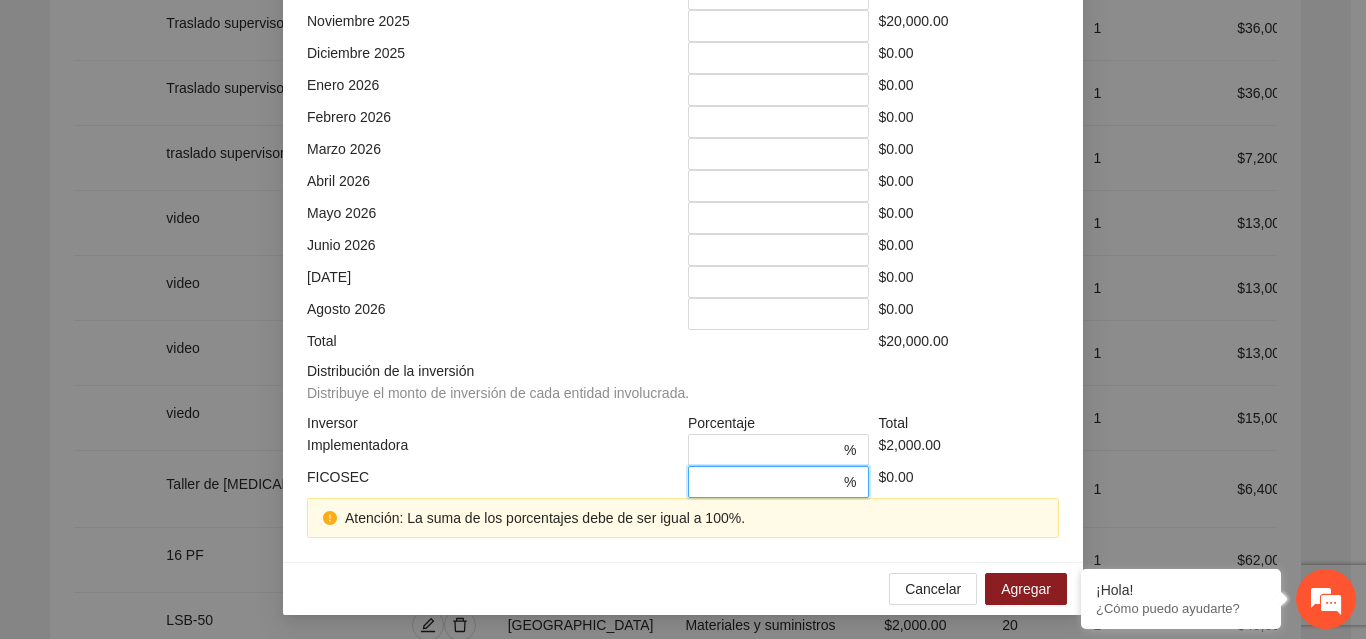 click on "*" at bounding box center [770, 482] 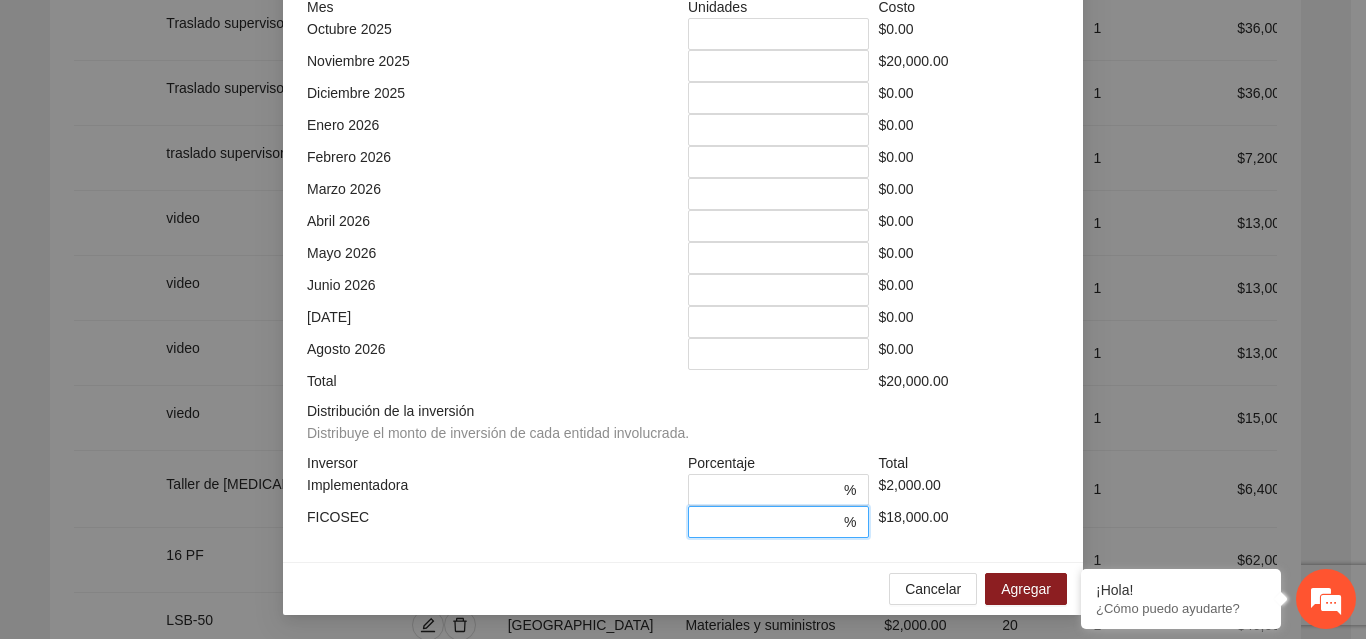 scroll, scrollTop: 539, scrollLeft: 0, axis: vertical 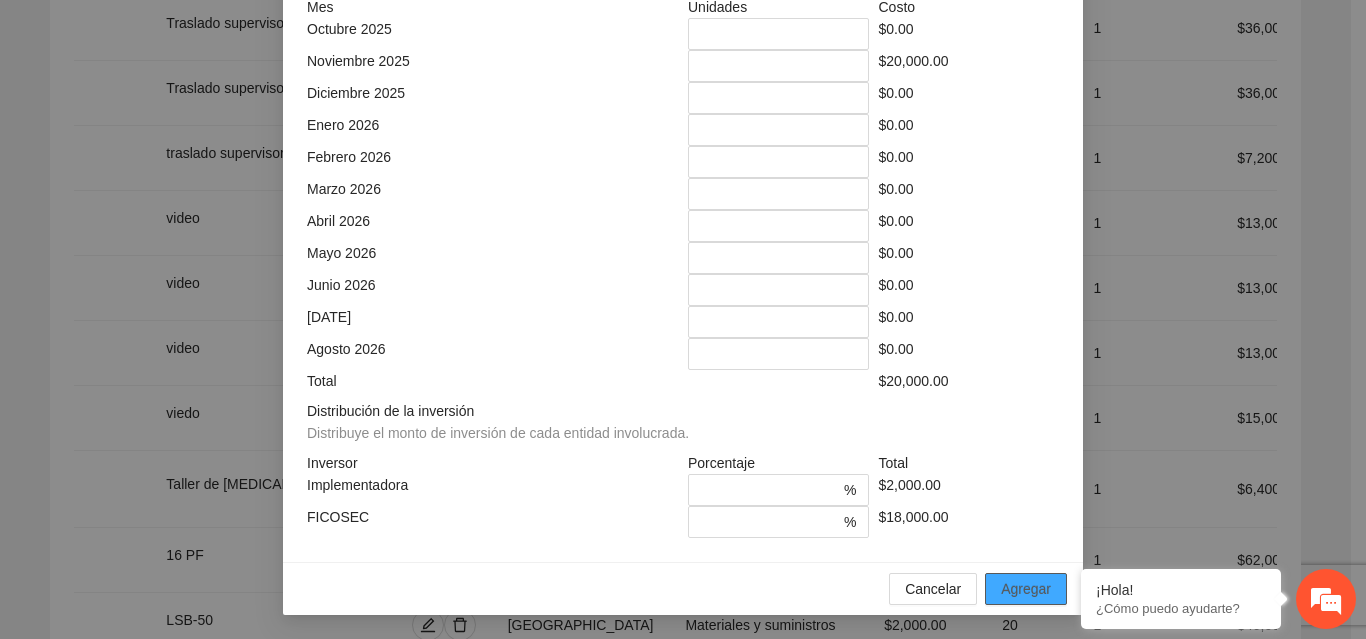 click on "Agregar" at bounding box center [1026, 589] 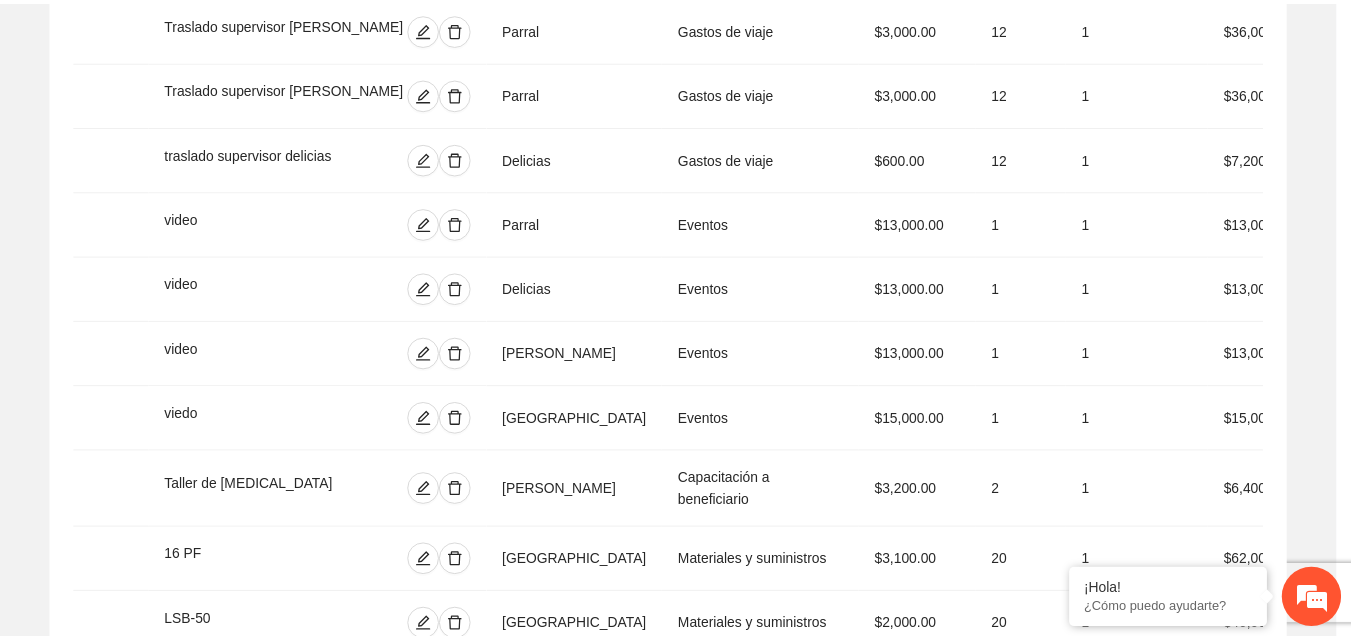 scroll, scrollTop: 439, scrollLeft: 0, axis: vertical 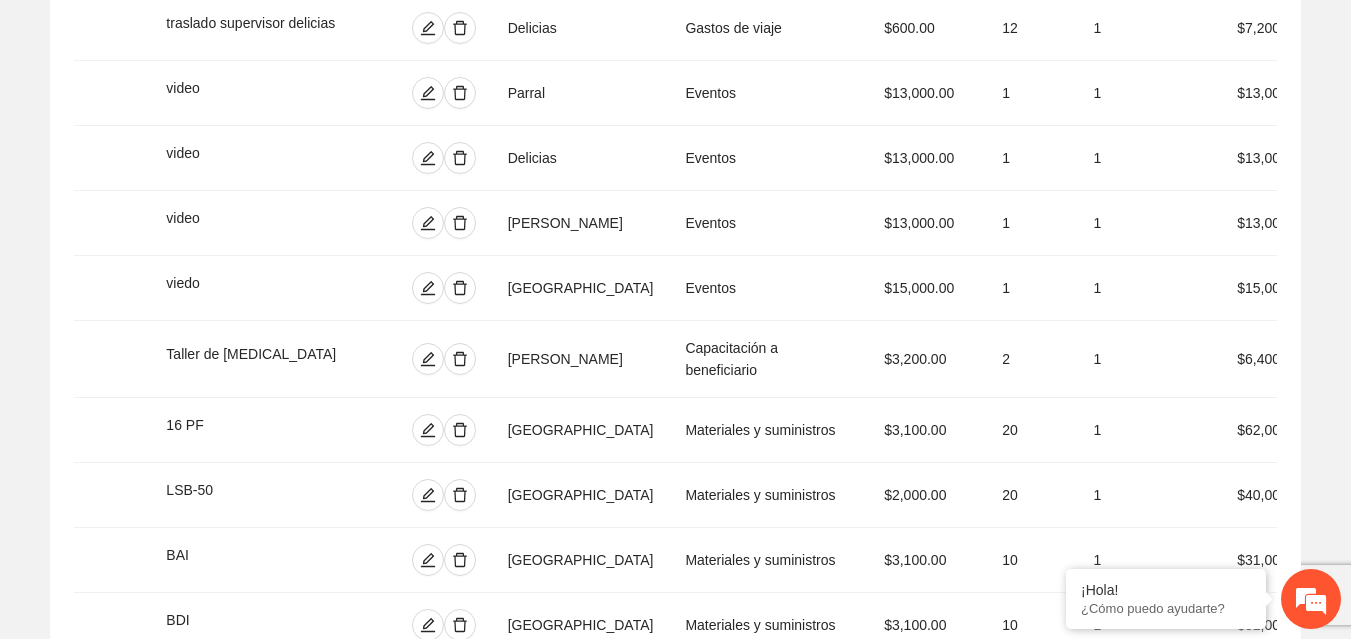 click on "Agregar concepto" at bounding box center [686, 958] 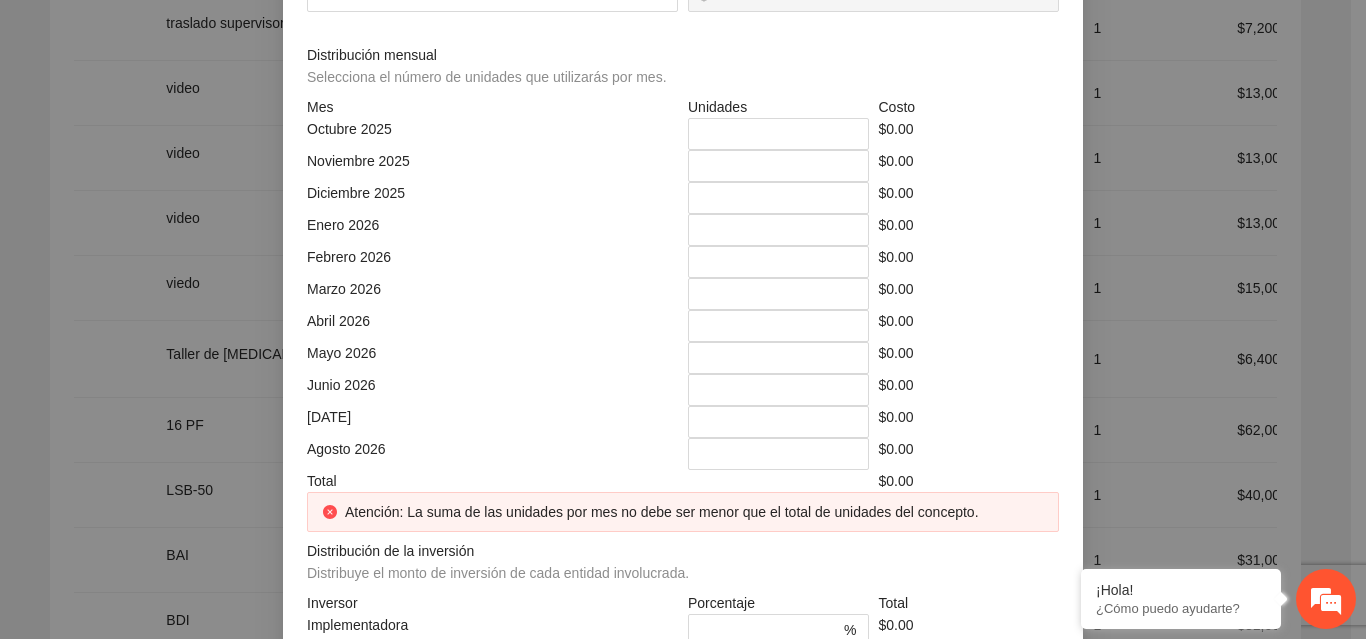 click at bounding box center [683, -214] 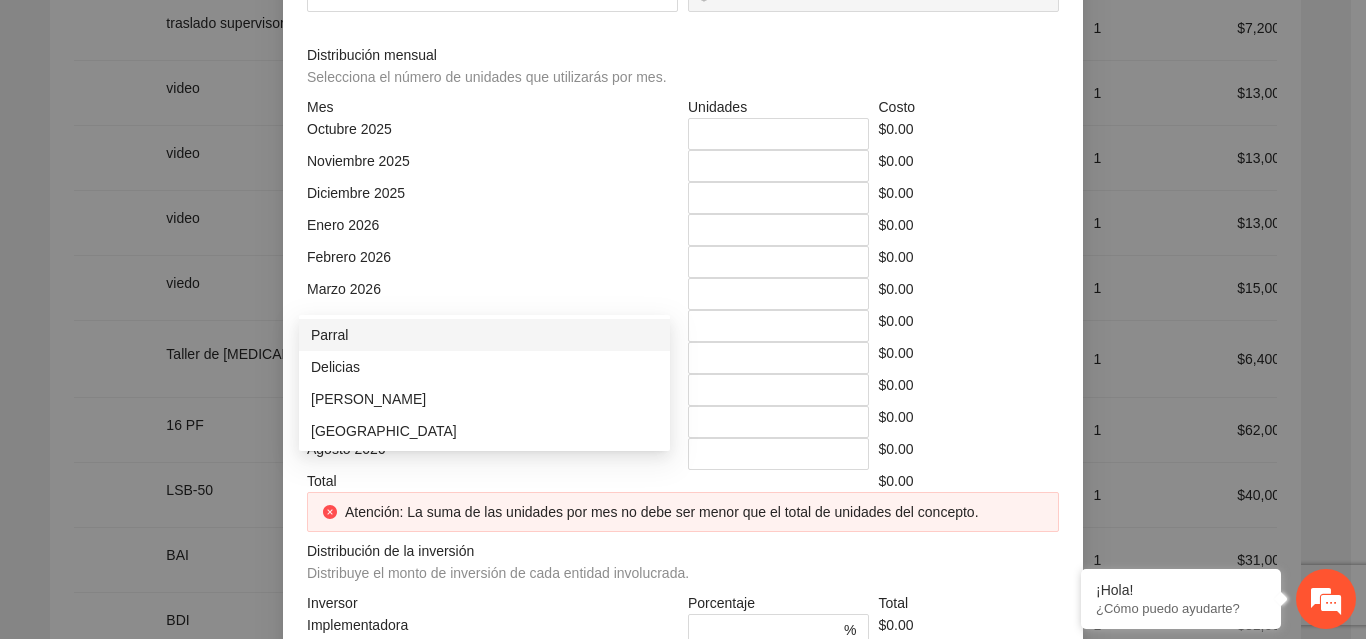 click on "Parral" at bounding box center [484, 335] 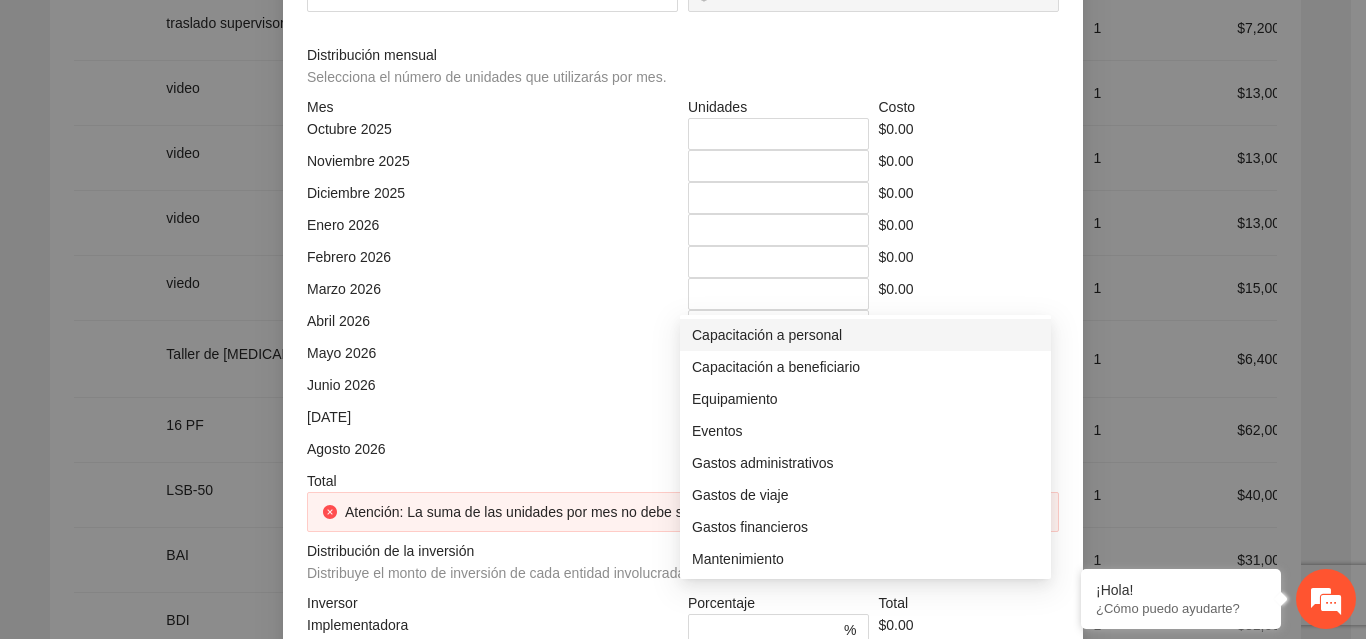 click at bounding box center (866, -144) 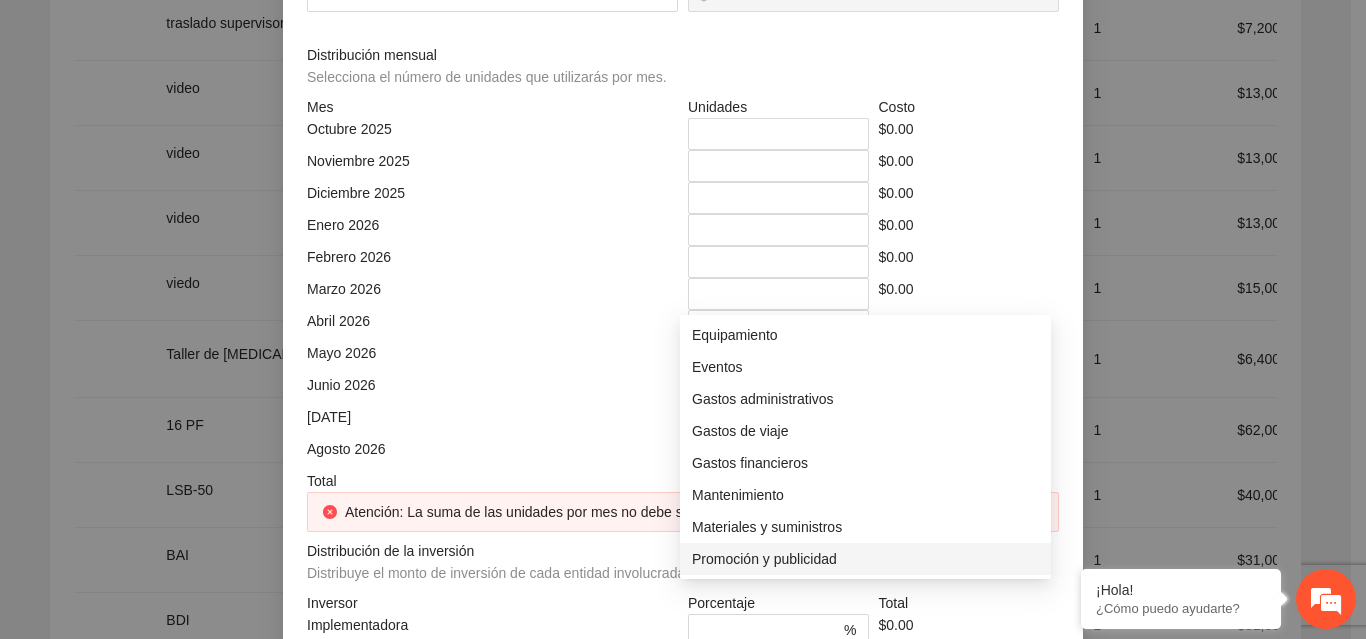 scroll, scrollTop: 96, scrollLeft: 0, axis: vertical 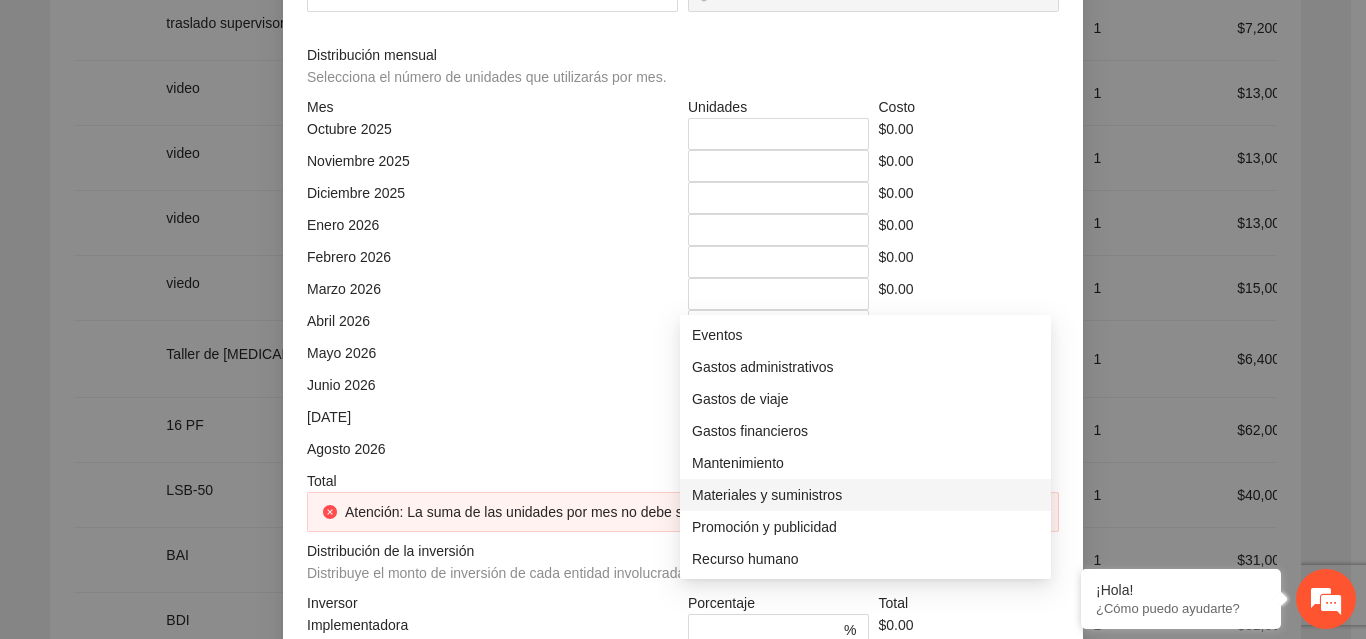 click on "Materiales y suministros" at bounding box center [865, 495] 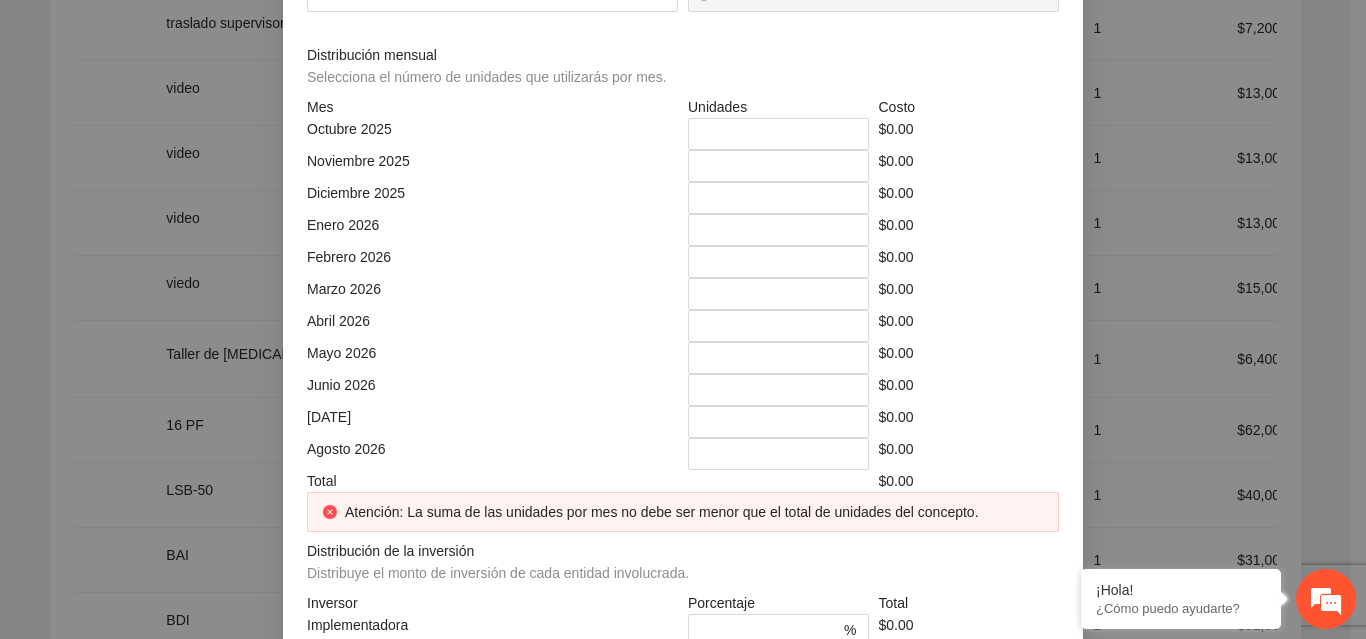 click at bounding box center (492, -74) 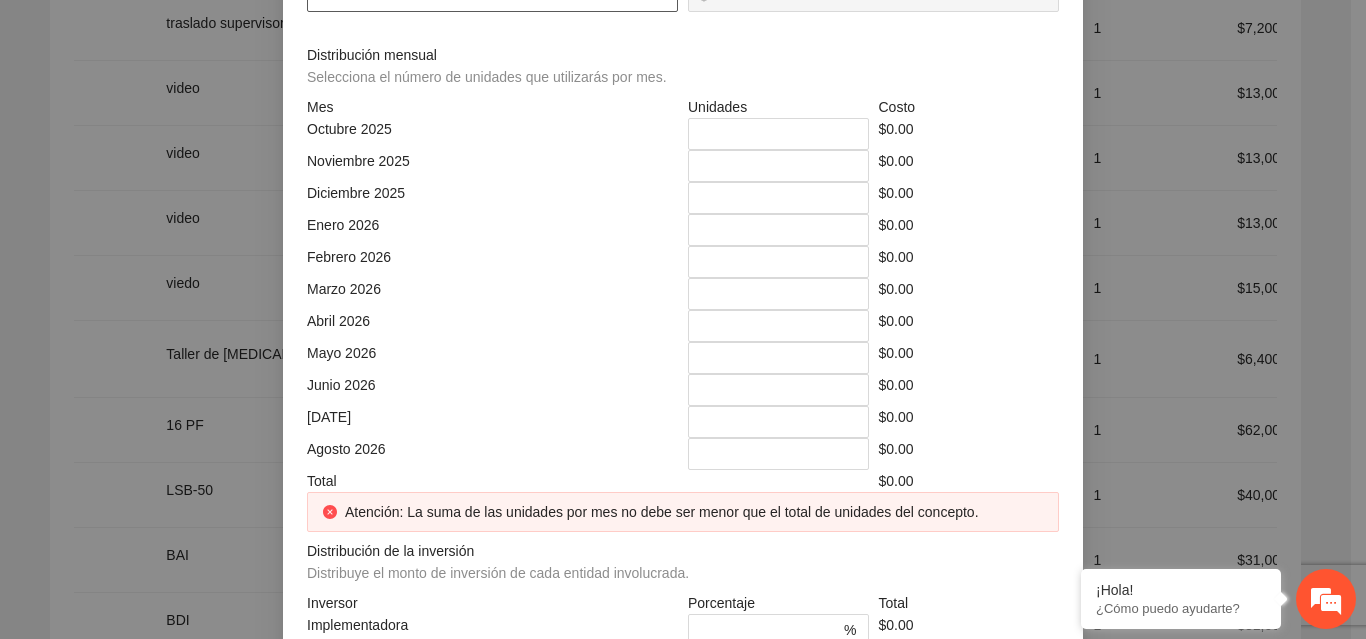 click at bounding box center [492, -4] 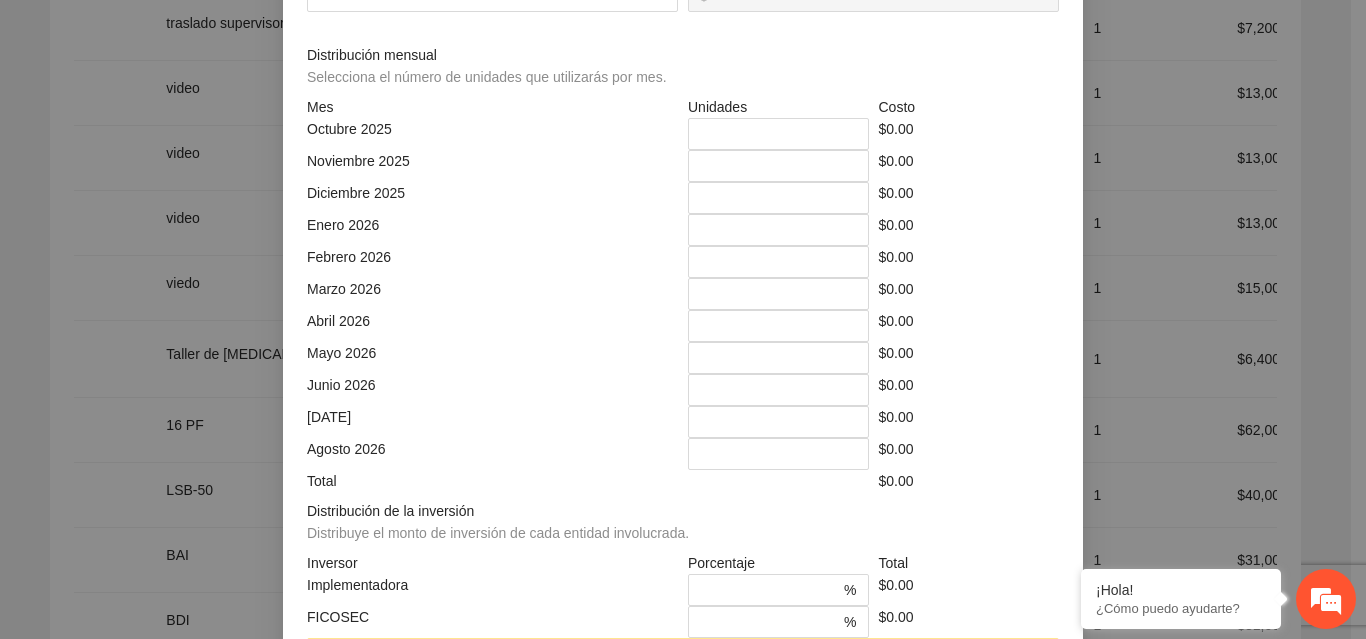 click on "*" at bounding box center (492, -74) 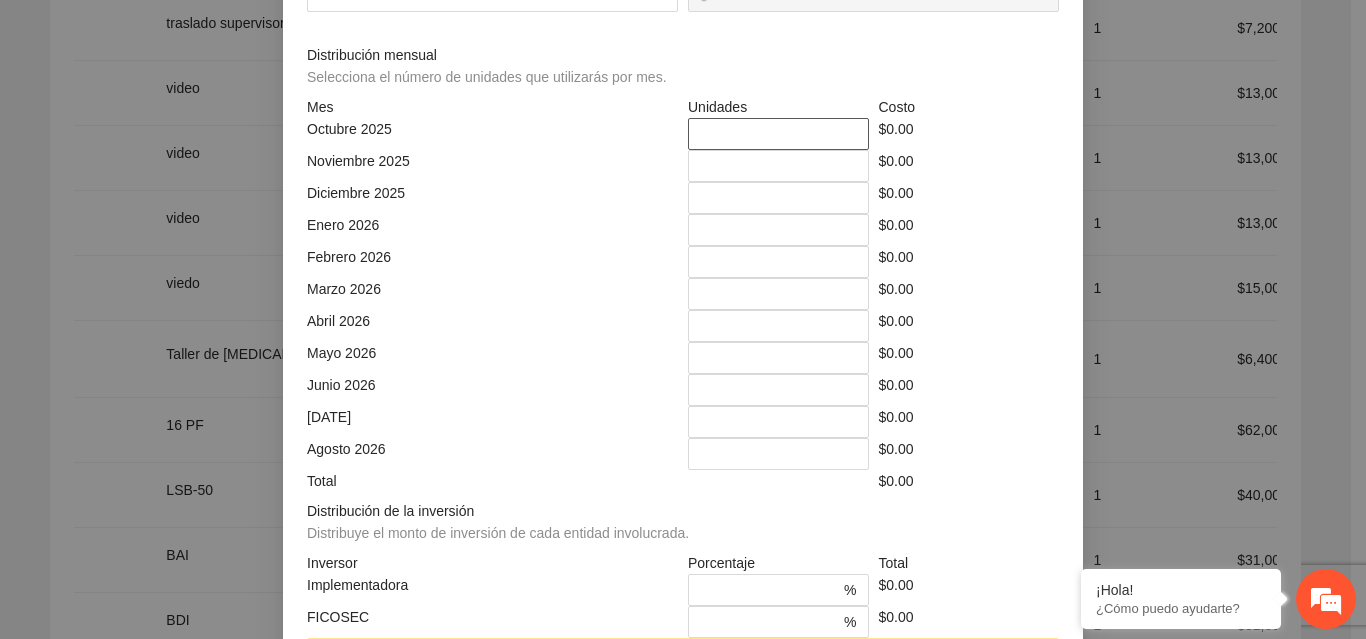 click on "*" at bounding box center [778, 134] 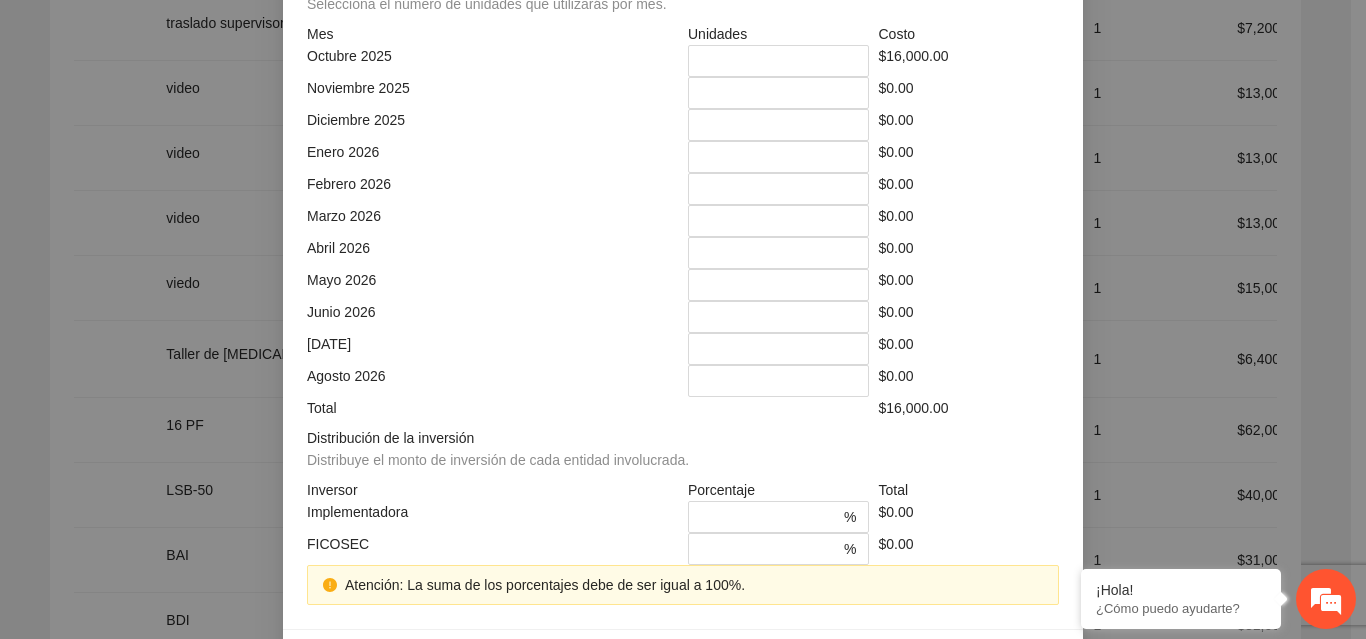scroll, scrollTop: 551, scrollLeft: 0, axis: vertical 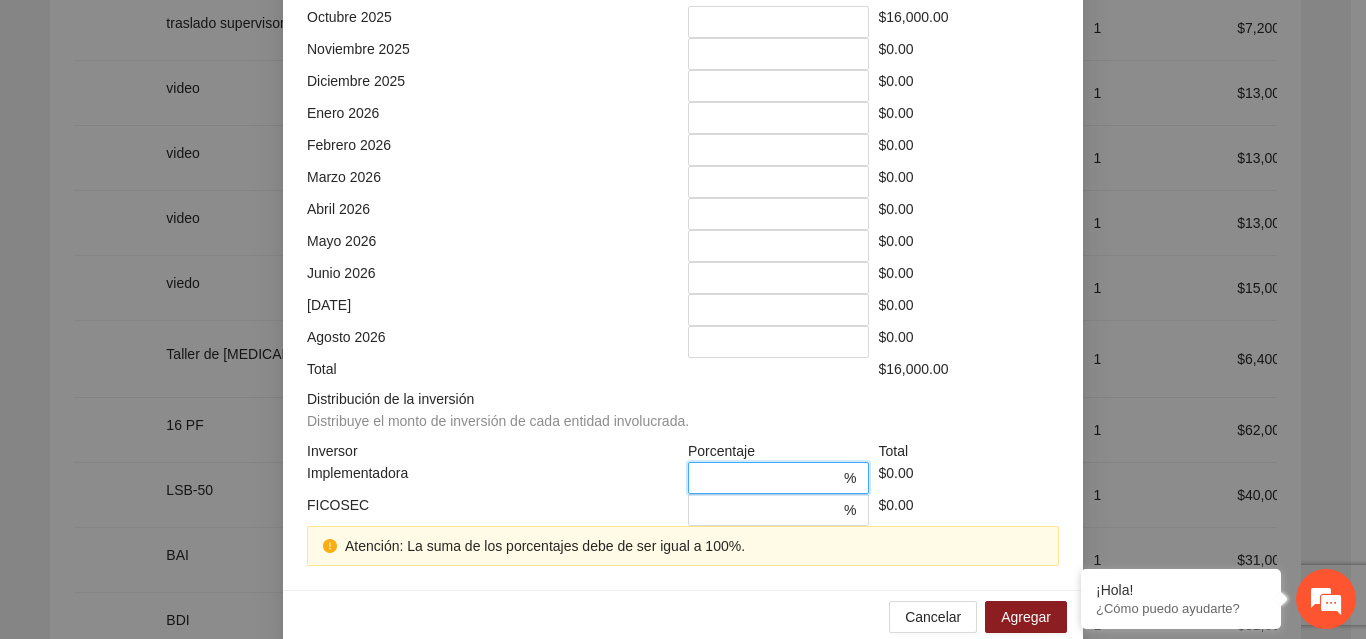 click on "*" at bounding box center (770, 478) 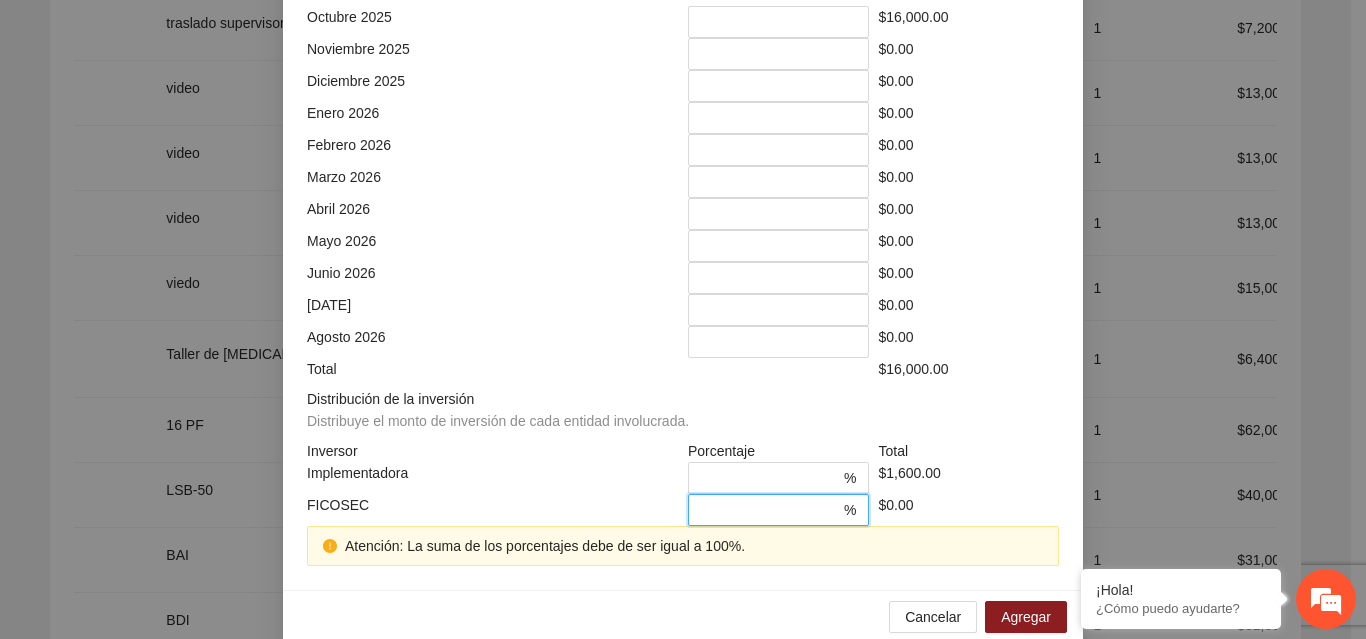 click on "*" at bounding box center [770, 510] 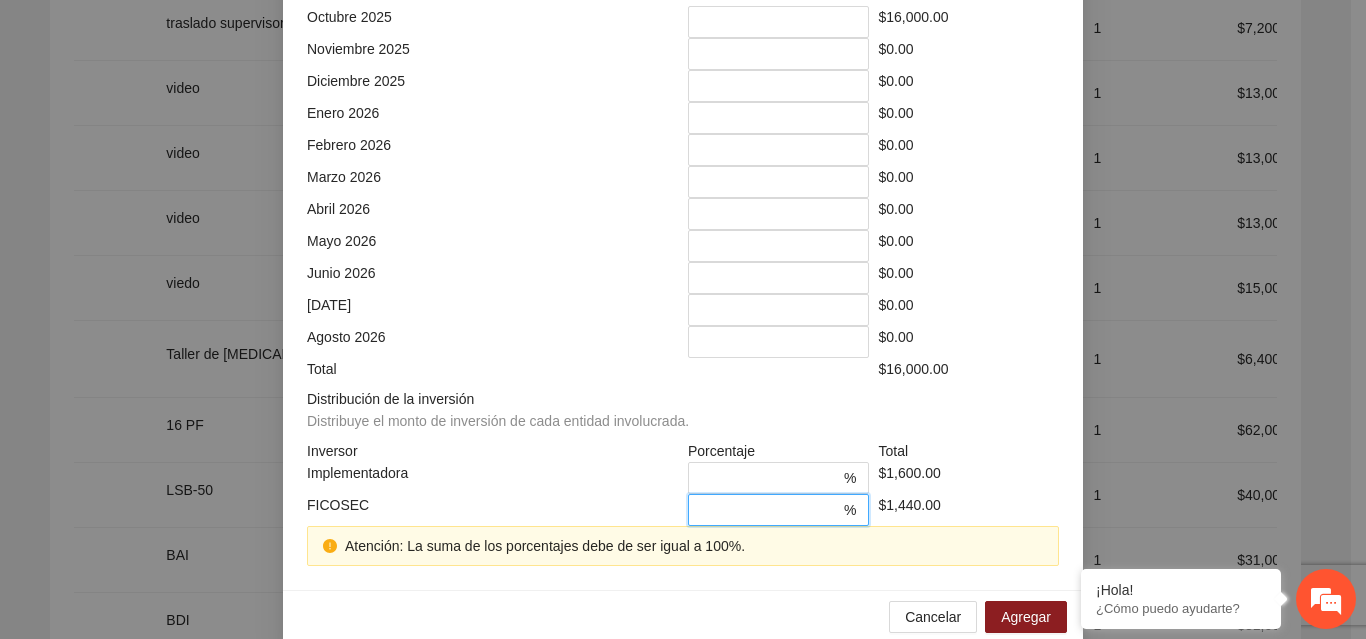 scroll, scrollTop: 539, scrollLeft: 0, axis: vertical 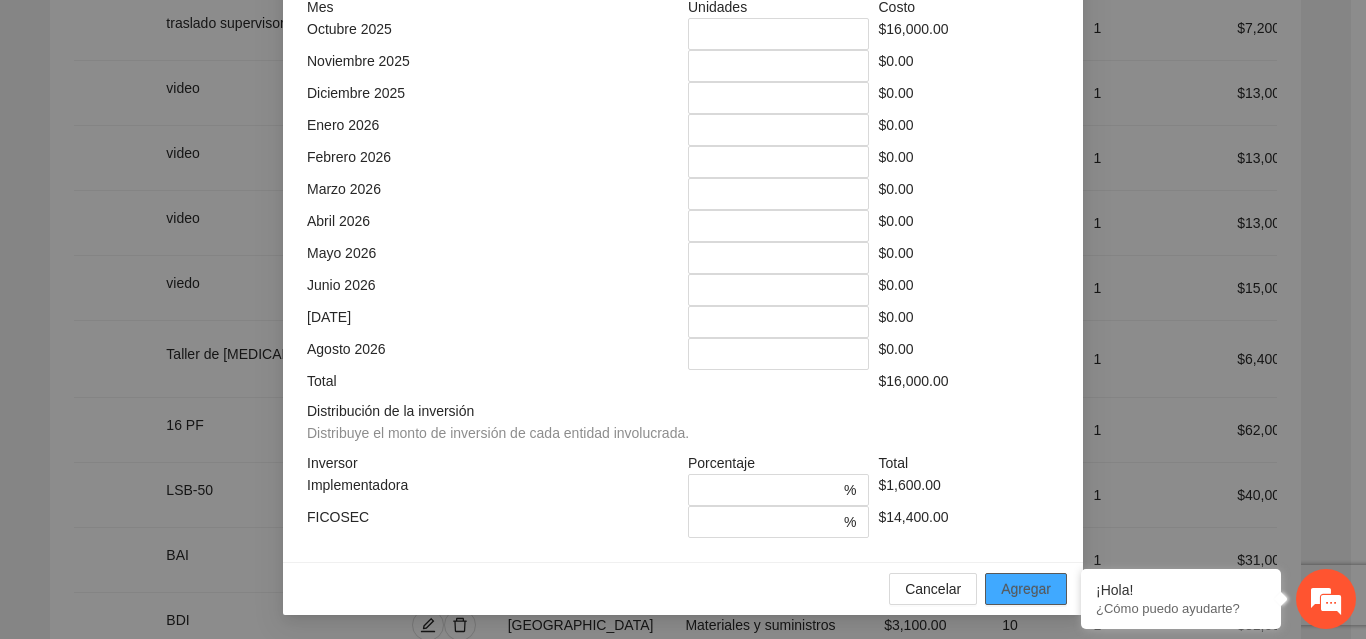 click on "Agregar" at bounding box center (1026, 589) 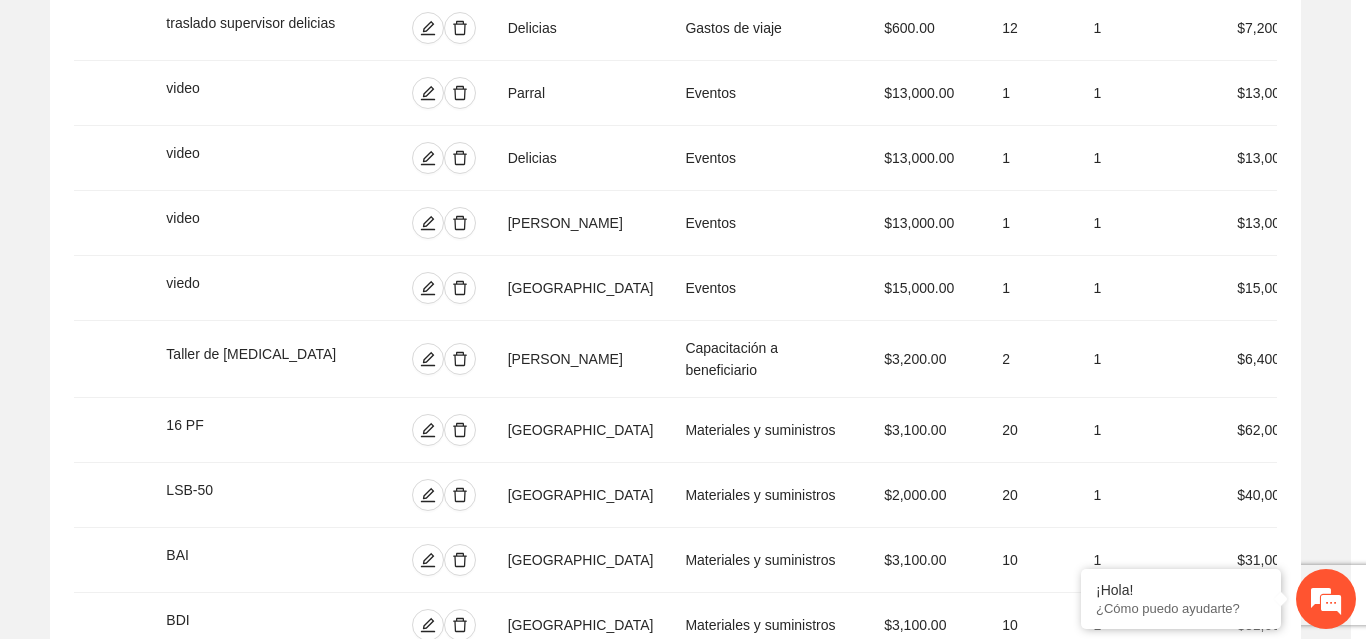 scroll, scrollTop: 439, scrollLeft: 0, axis: vertical 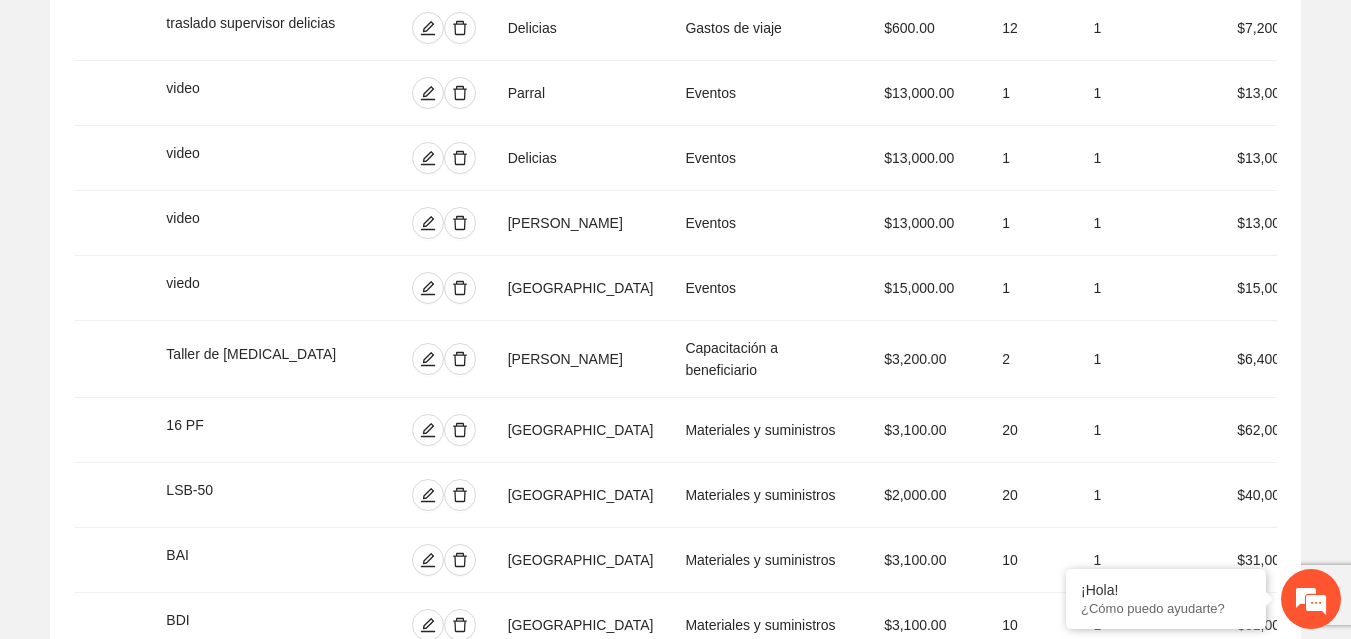 click on "Agregar concepto" at bounding box center [686, 1023] 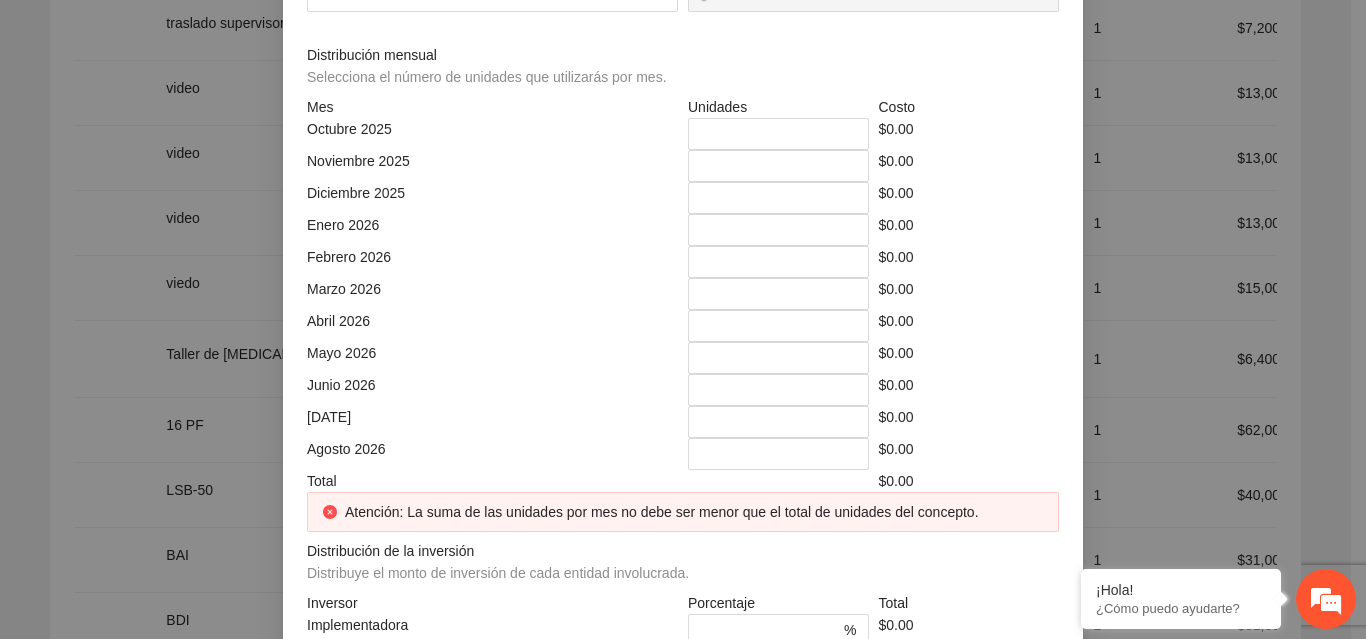 click at bounding box center [683, -214] 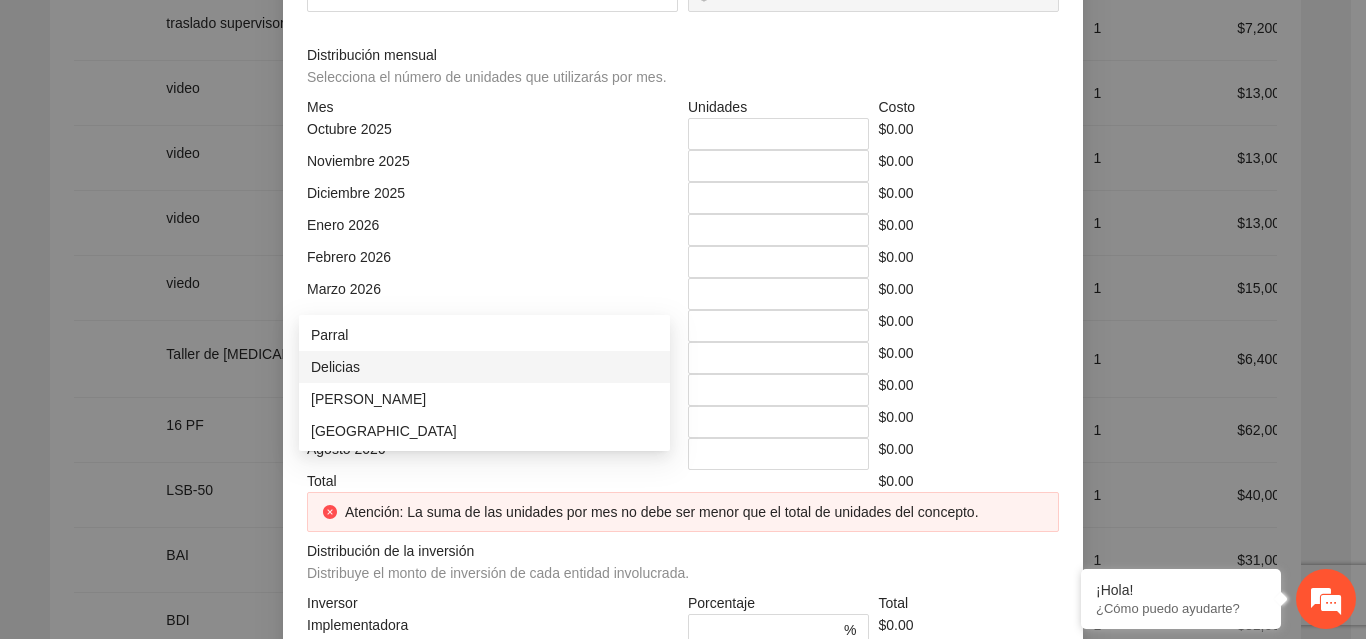 click on "Delicias" at bounding box center [484, 367] 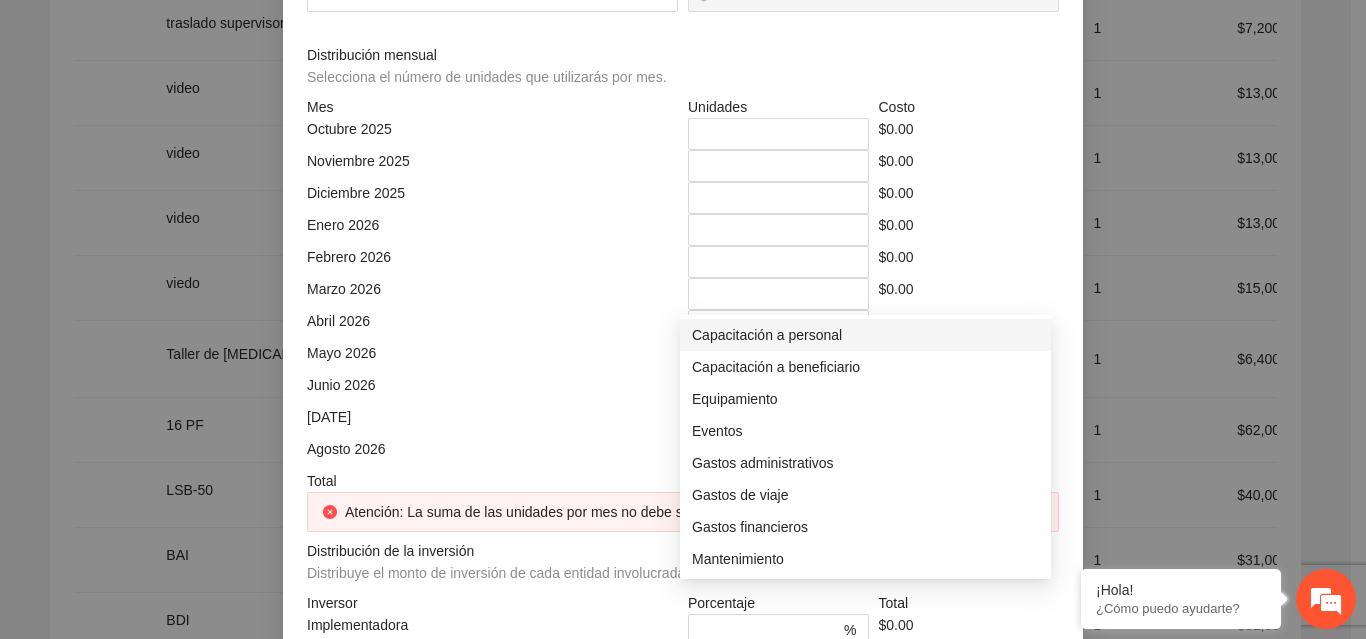 click at bounding box center [866, -144] 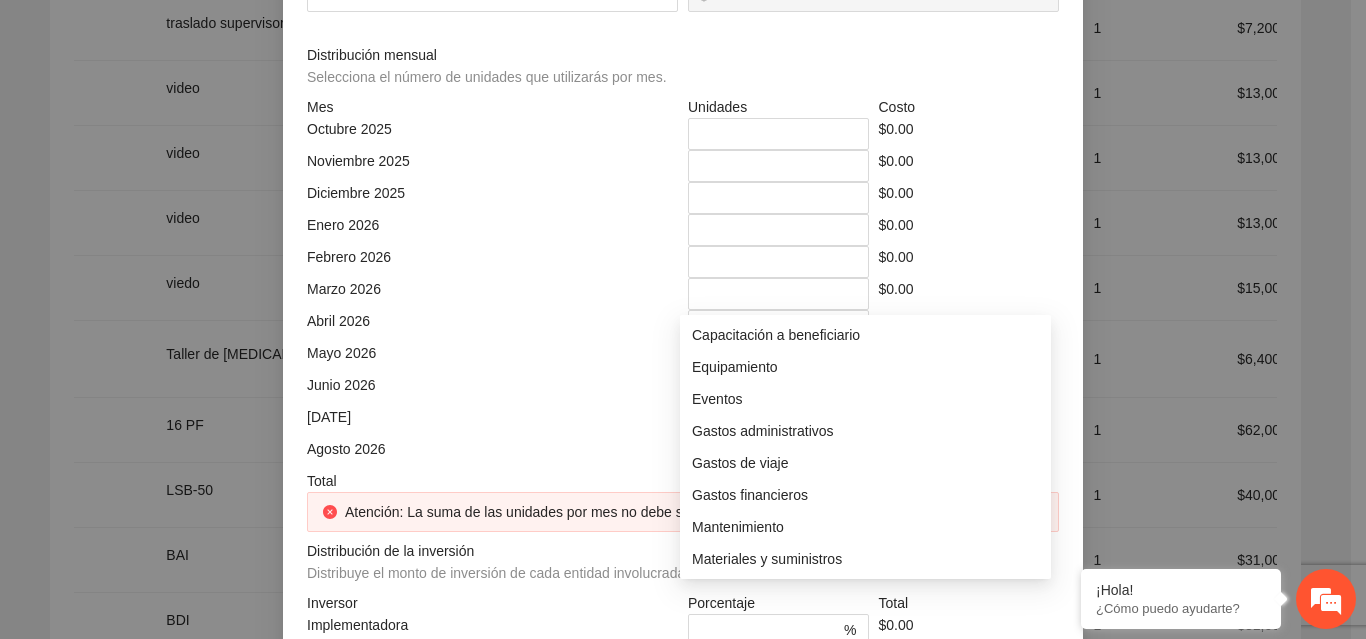 scroll, scrollTop: 64, scrollLeft: 0, axis: vertical 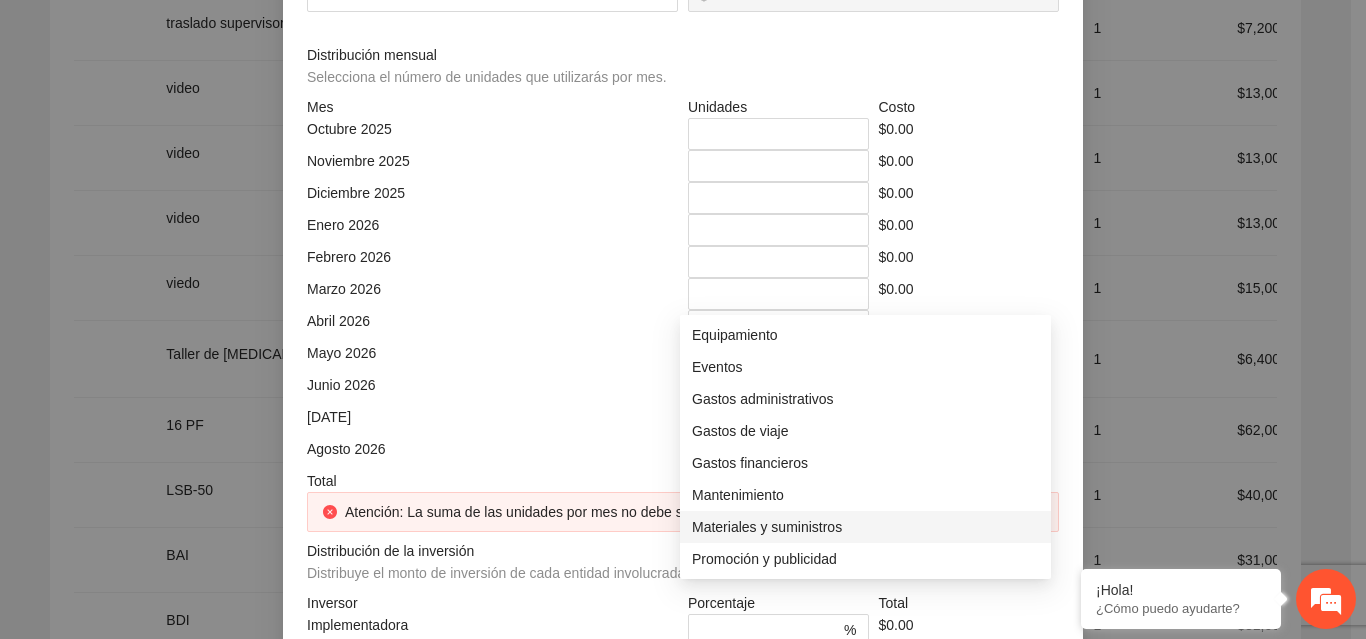 click on "Materiales y suministros" at bounding box center [865, 527] 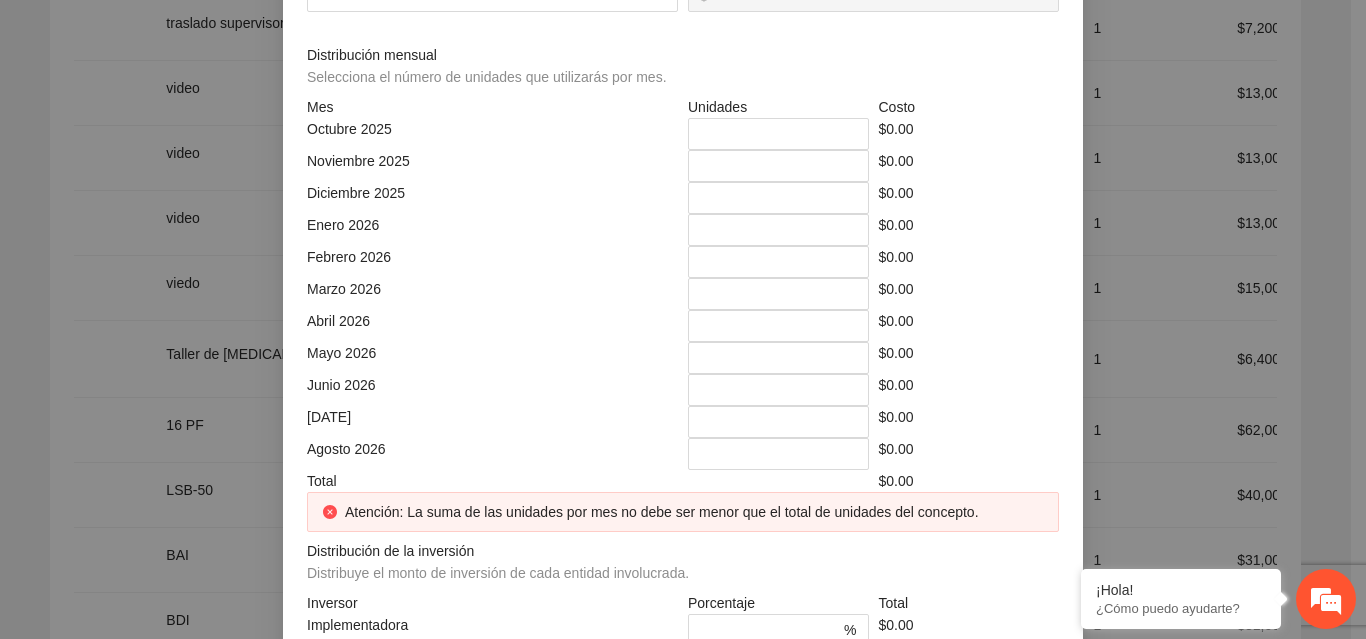 click at bounding box center [492, -74] 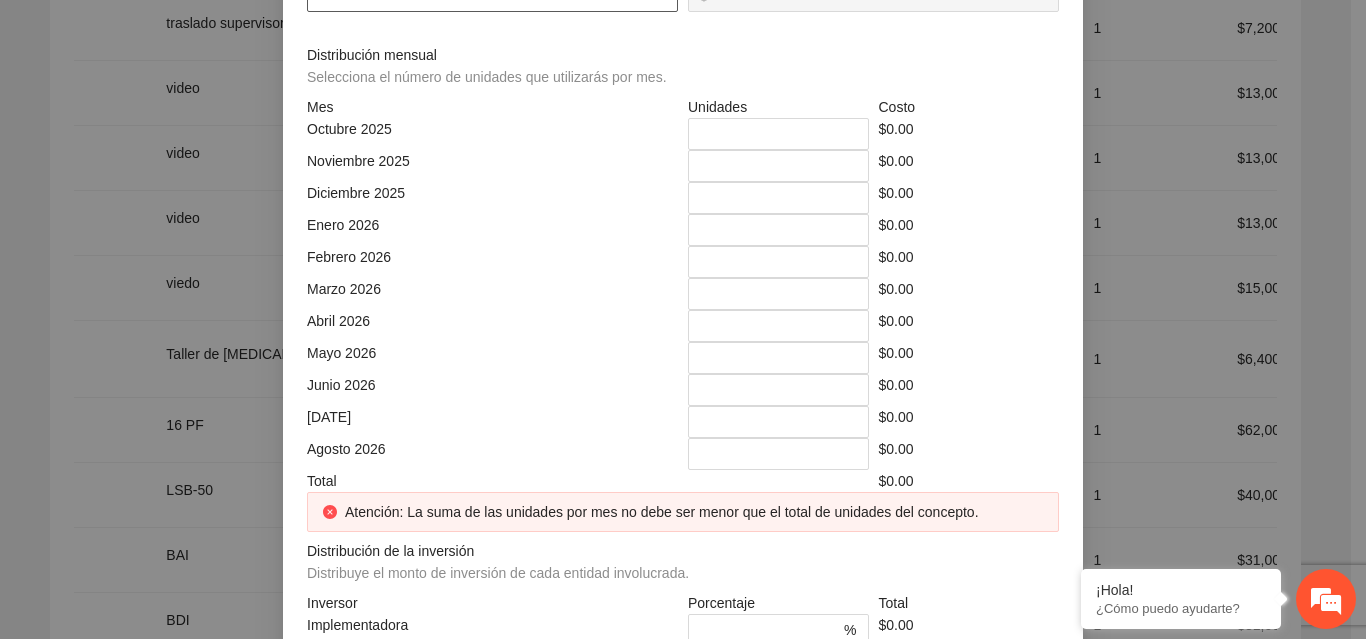 click at bounding box center [492, -4] 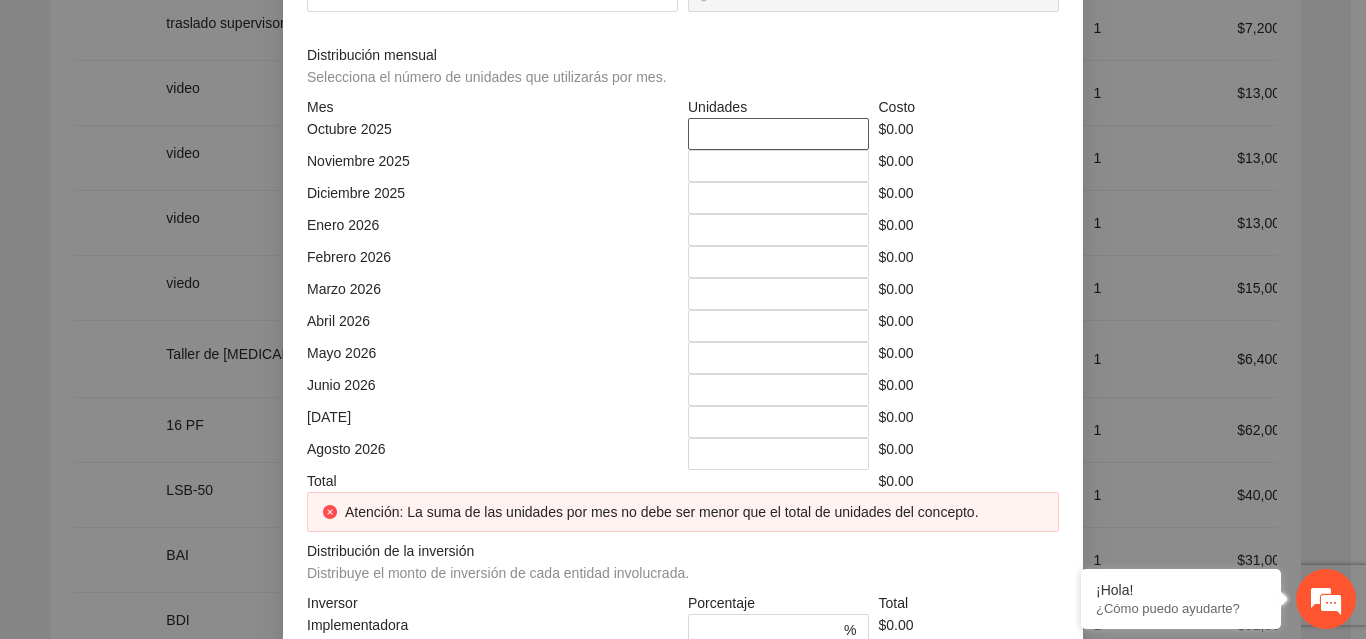click on "*" at bounding box center [778, 134] 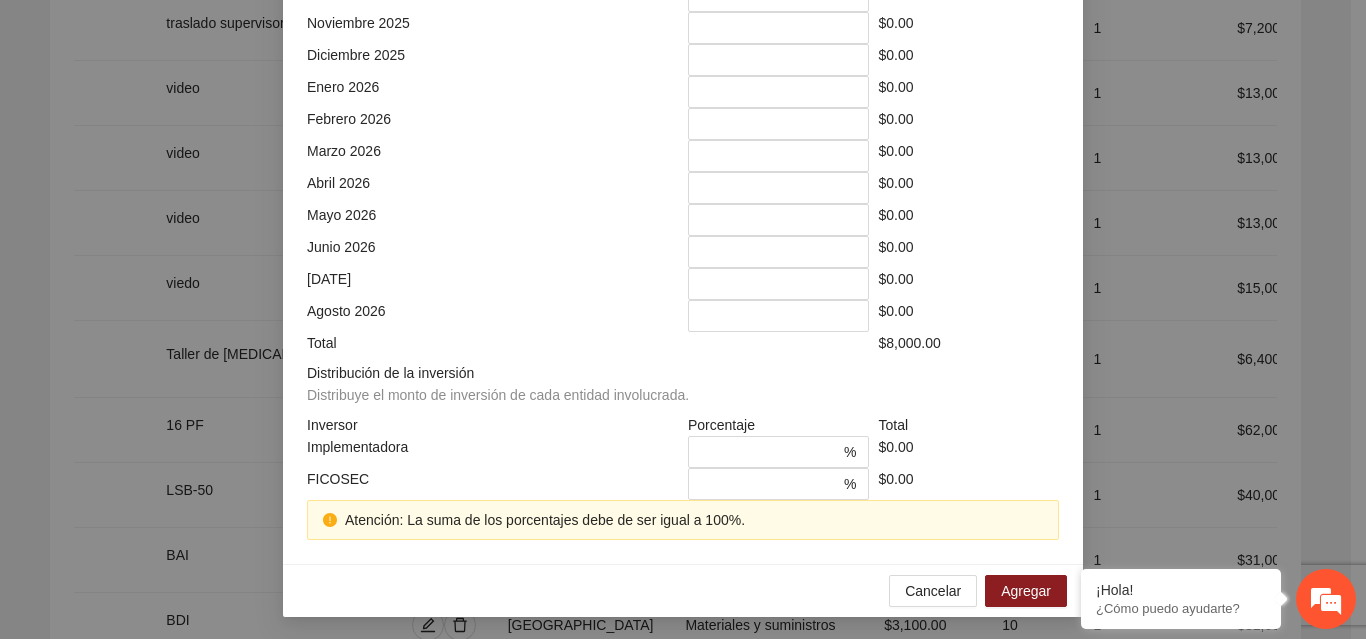 scroll, scrollTop: 579, scrollLeft: 0, axis: vertical 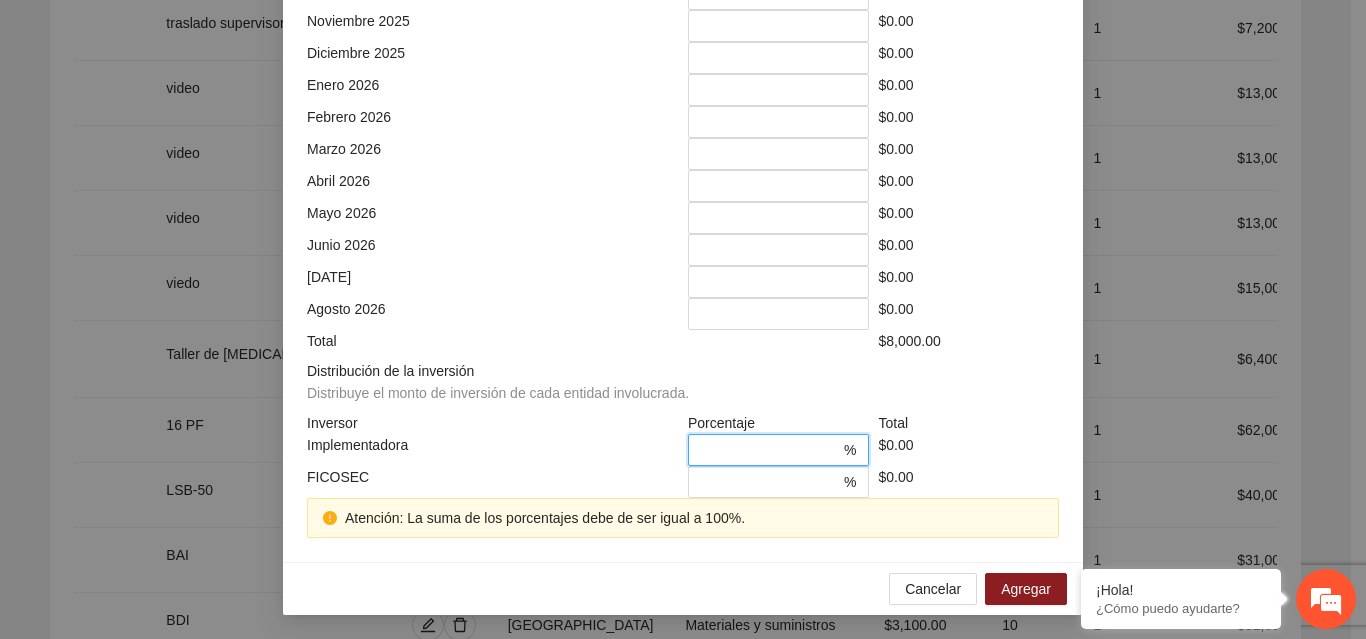 click on "*" at bounding box center [770, 450] 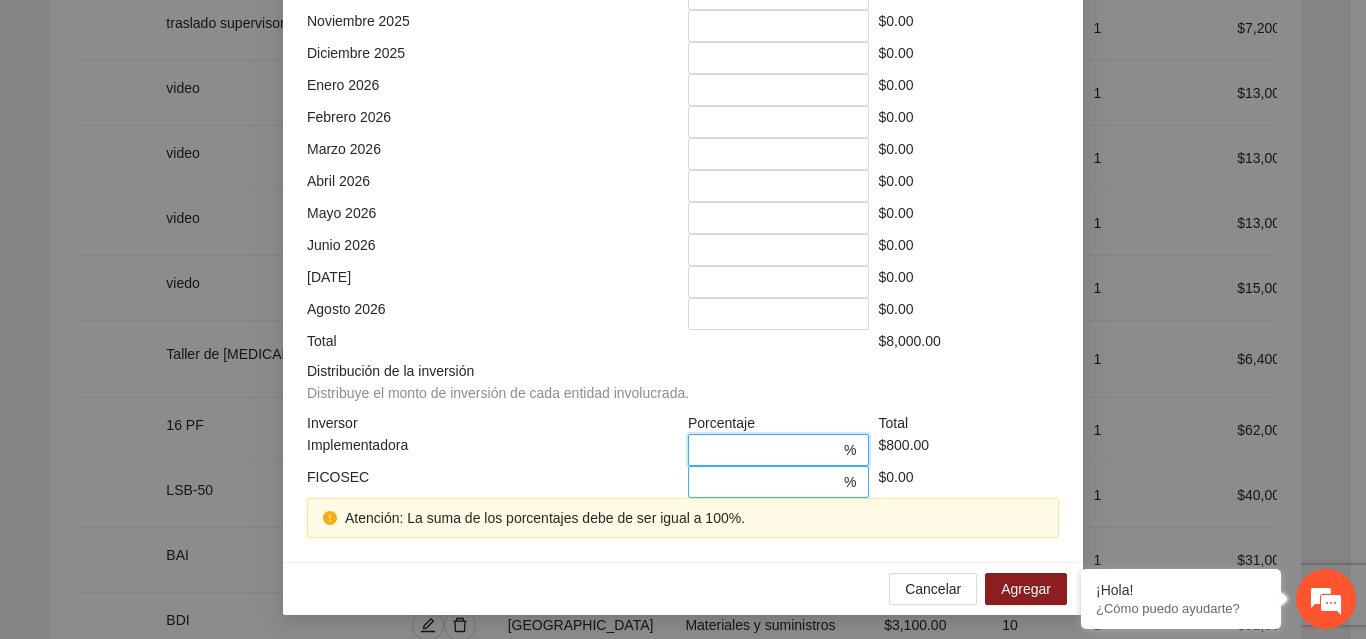 click on "*" at bounding box center (770, 482) 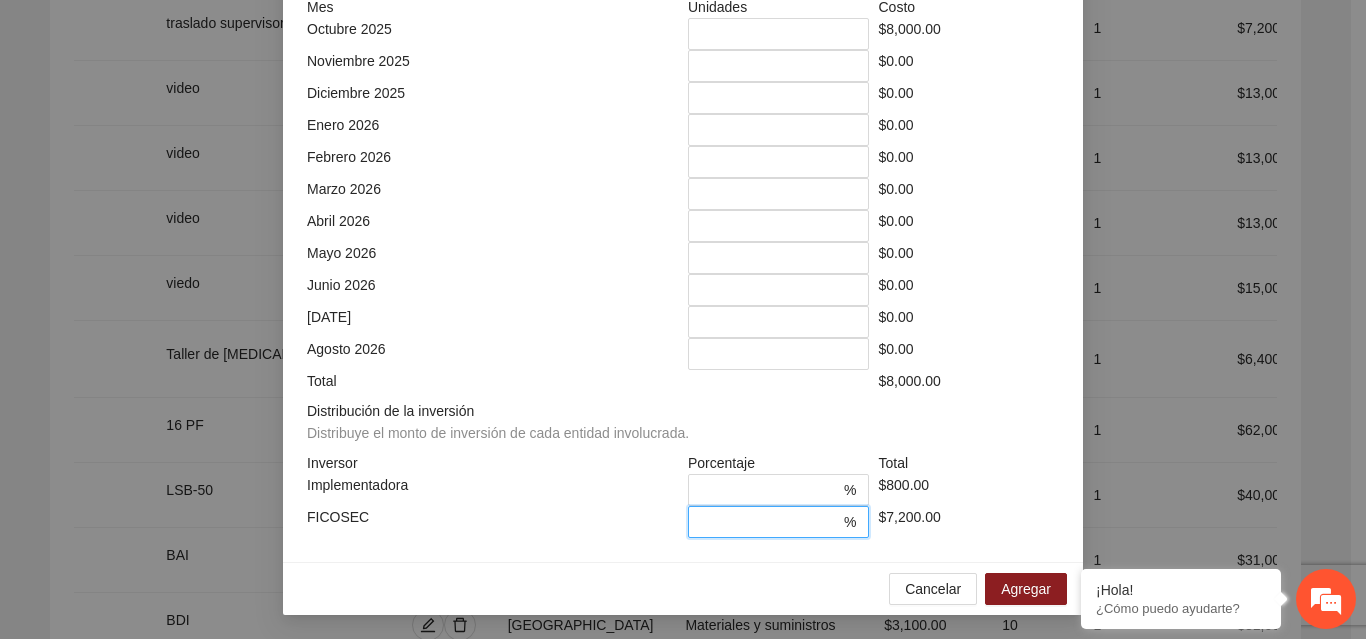 scroll, scrollTop: 539, scrollLeft: 0, axis: vertical 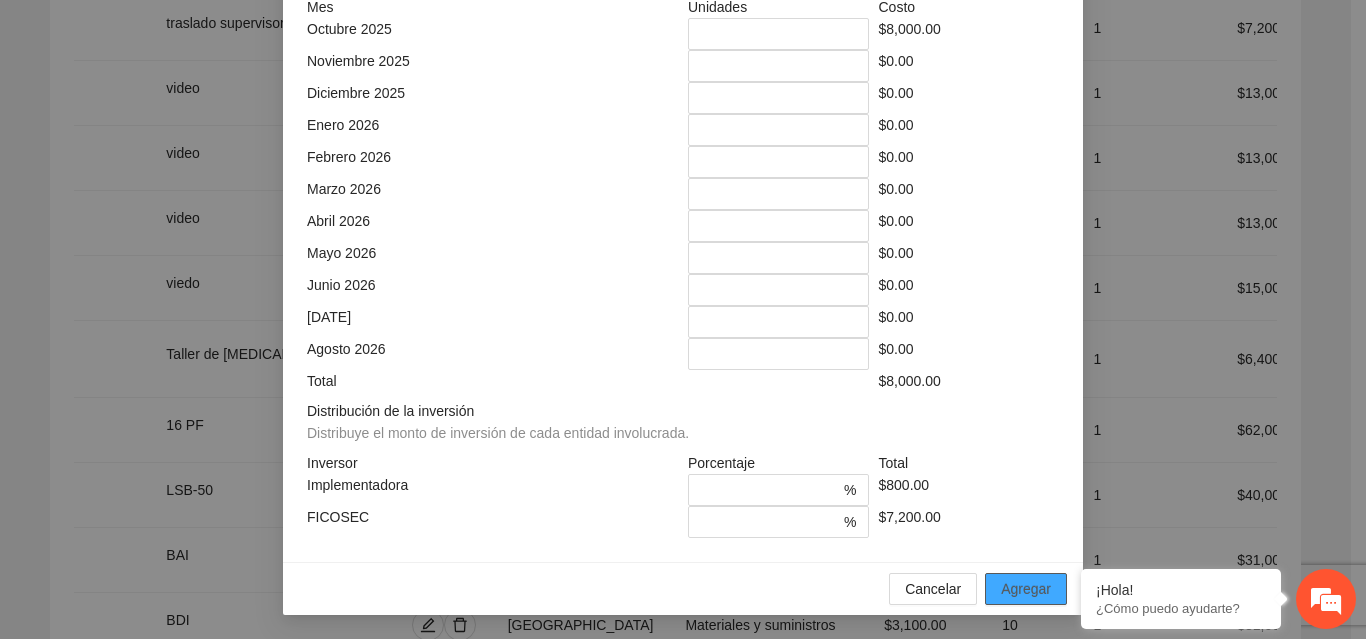 click on "Agregar" at bounding box center (1026, 589) 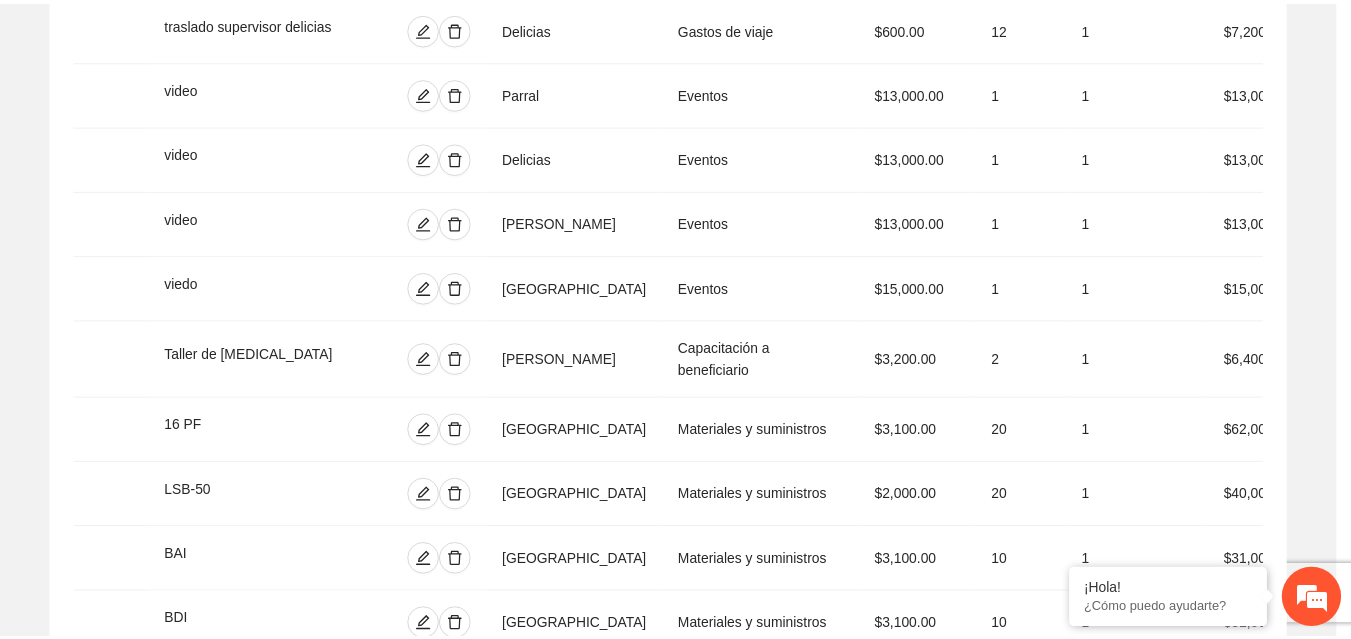 scroll, scrollTop: 439, scrollLeft: 0, axis: vertical 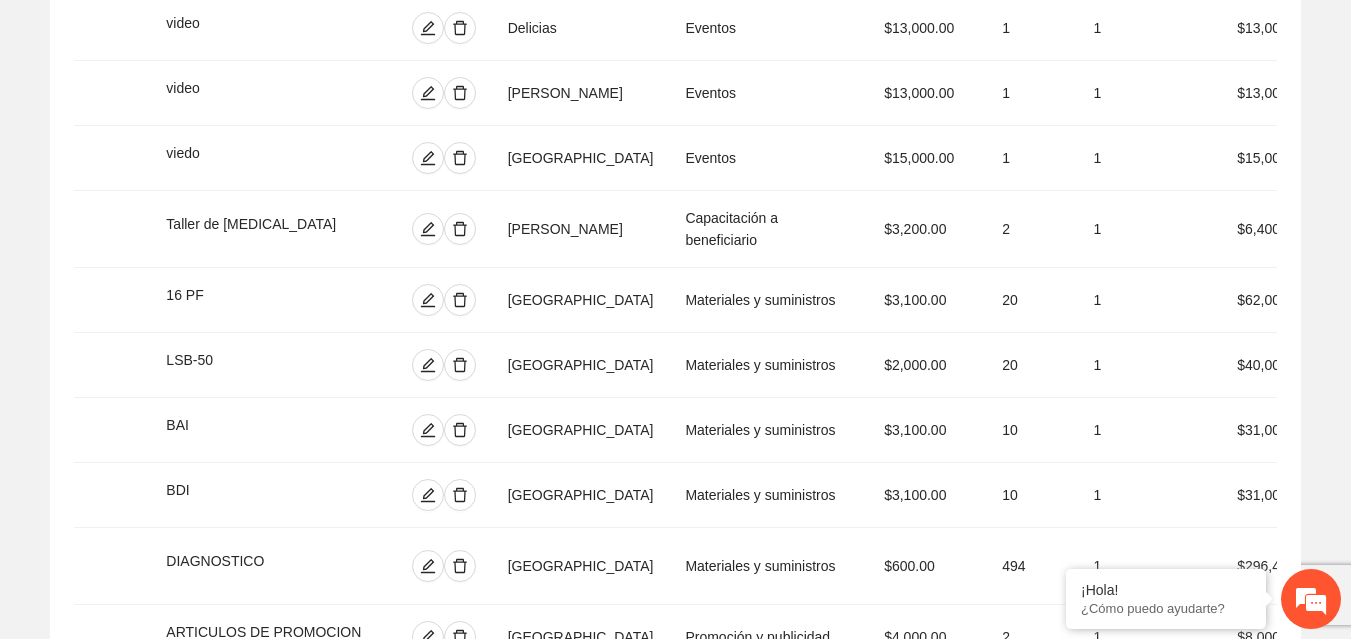 click on "Agregar concepto" at bounding box center [686, 958] 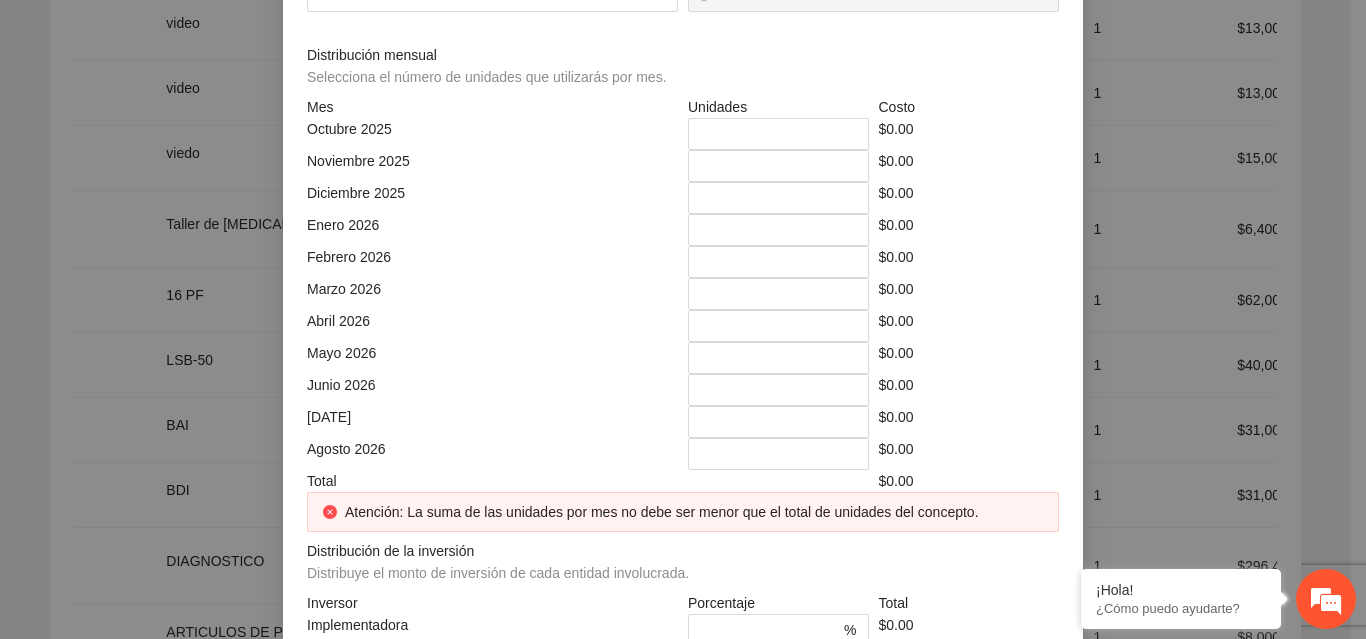 click at bounding box center [683, -214] 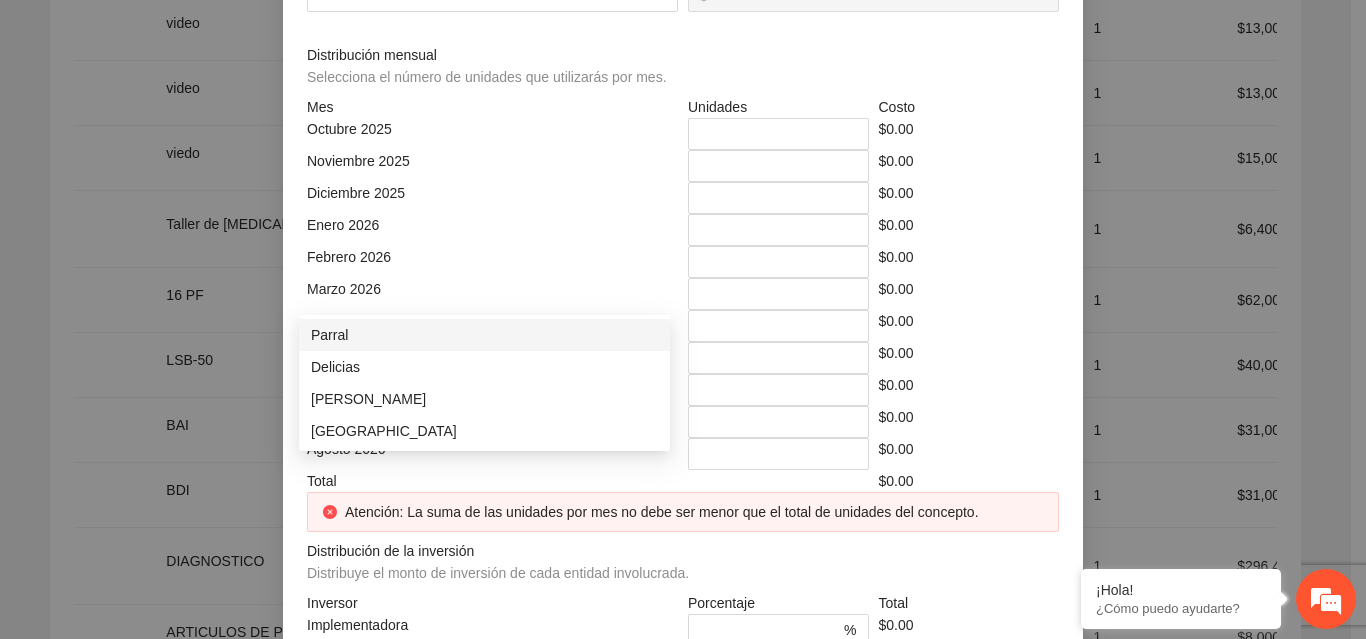 click at bounding box center (485, -144) 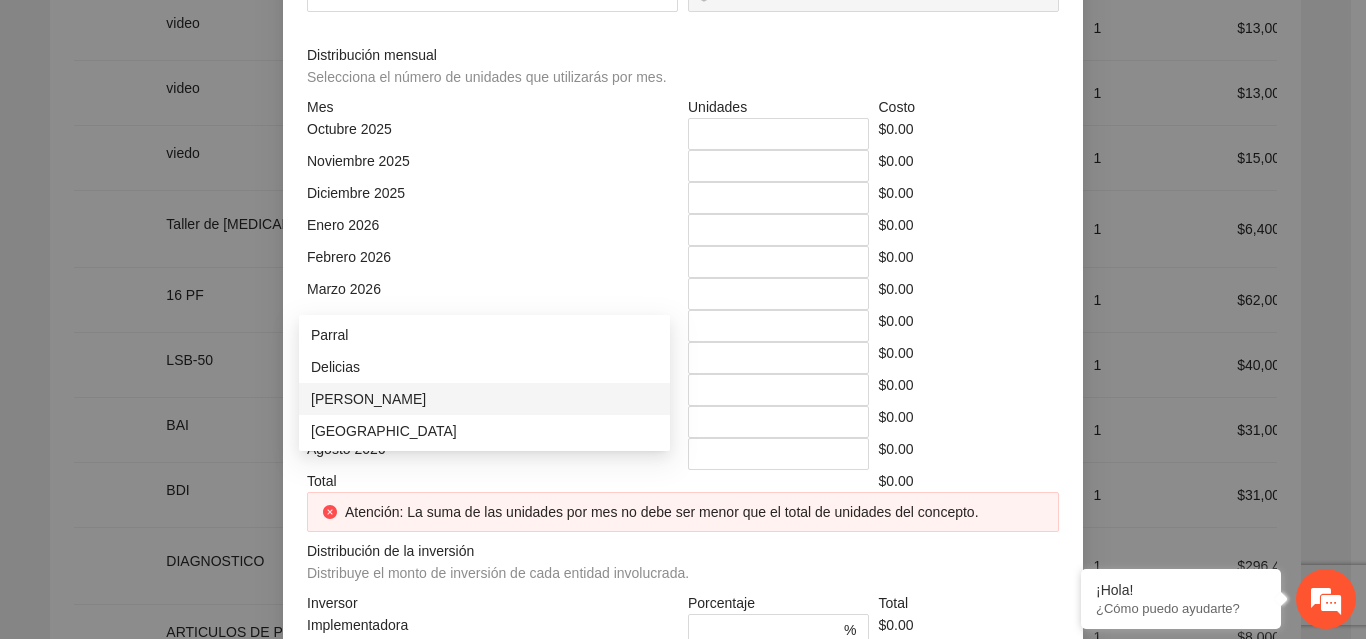 click on "[PERSON_NAME]" at bounding box center [484, 399] 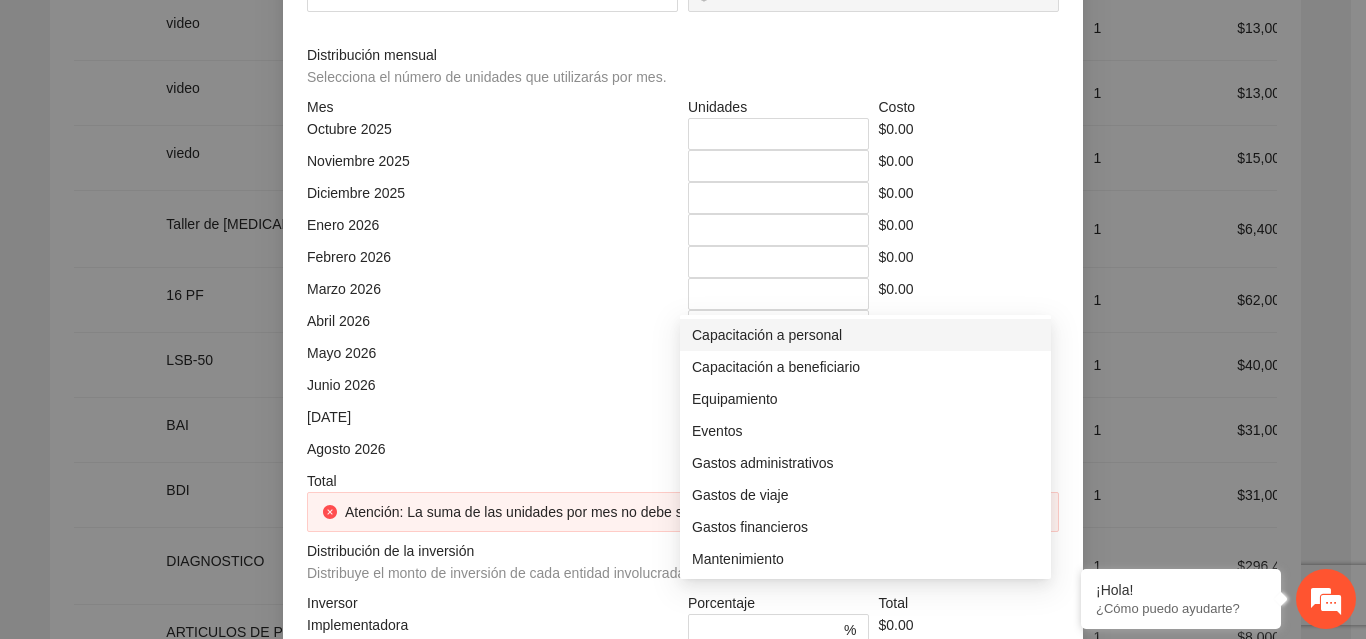 click at bounding box center [866, -144] 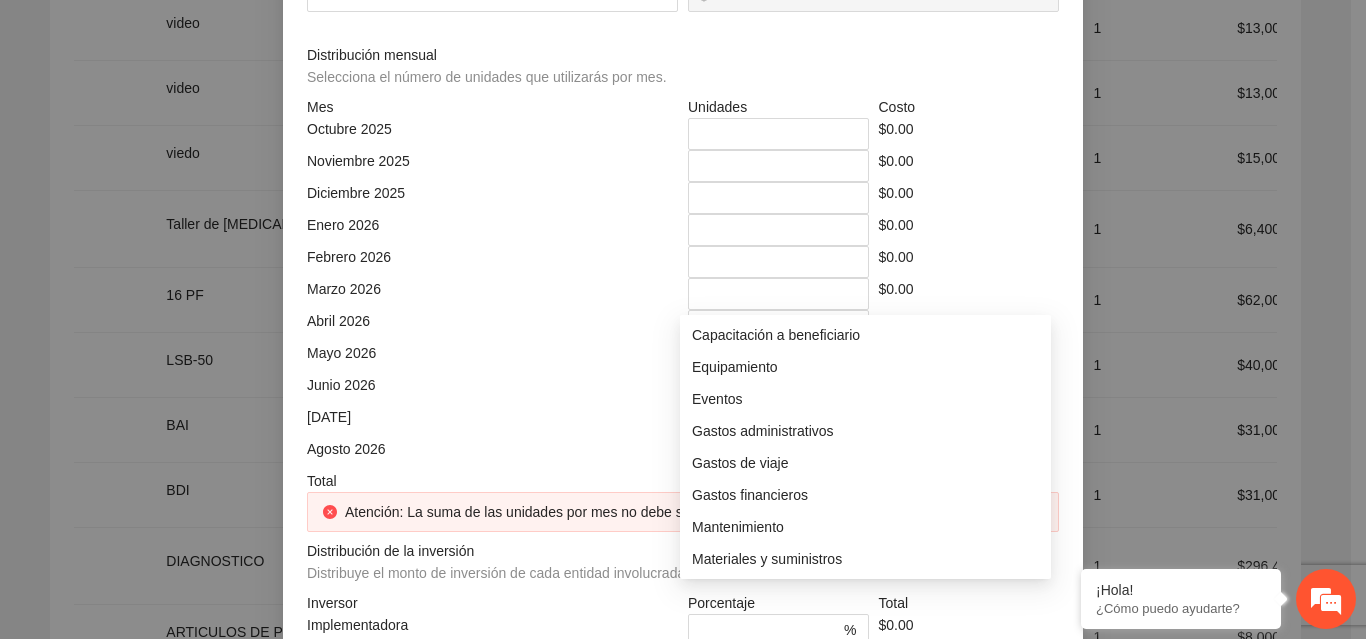 scroll, scrollTop: 64, scrollLeft: 0, axis: vertical 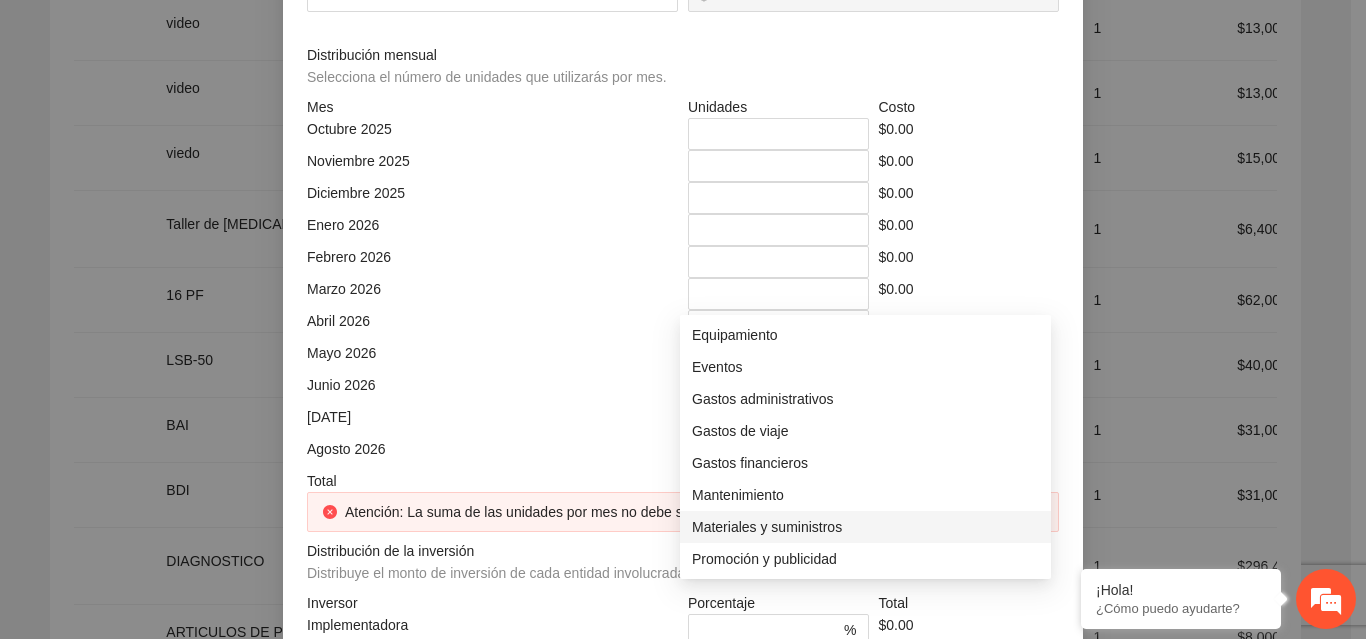 click on "Materiales y suministros" at bounding box center (865, 527) 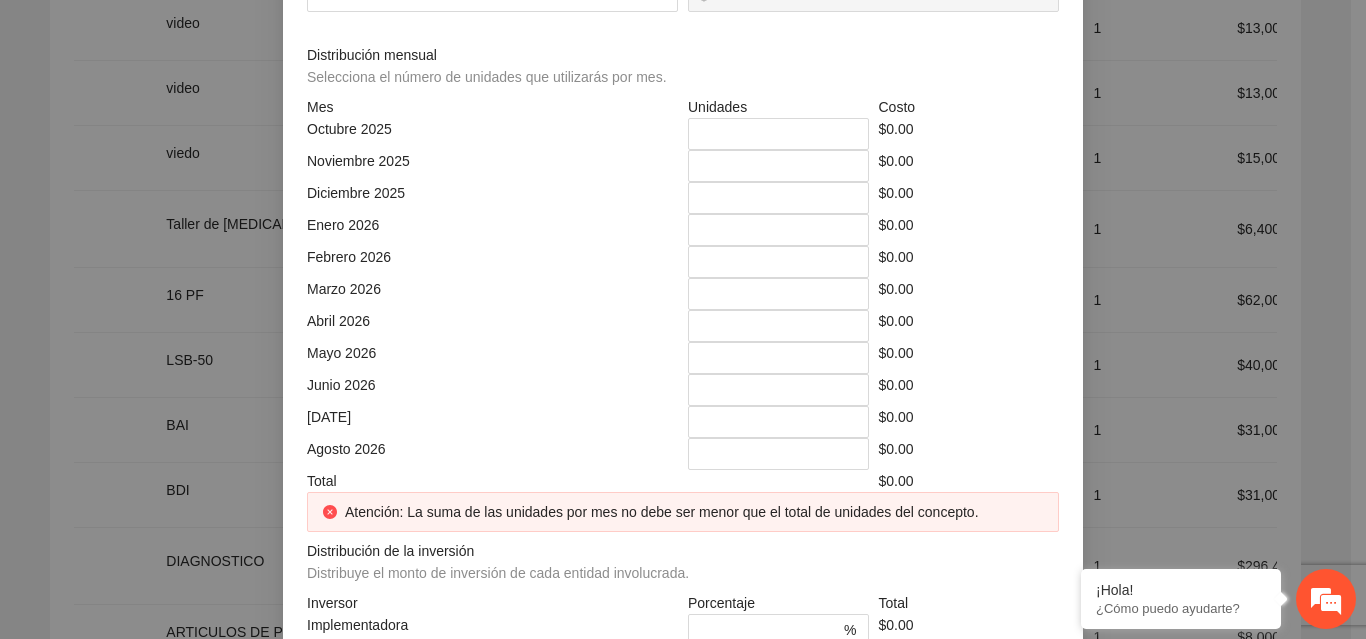 click at bounding box center [492, -74] 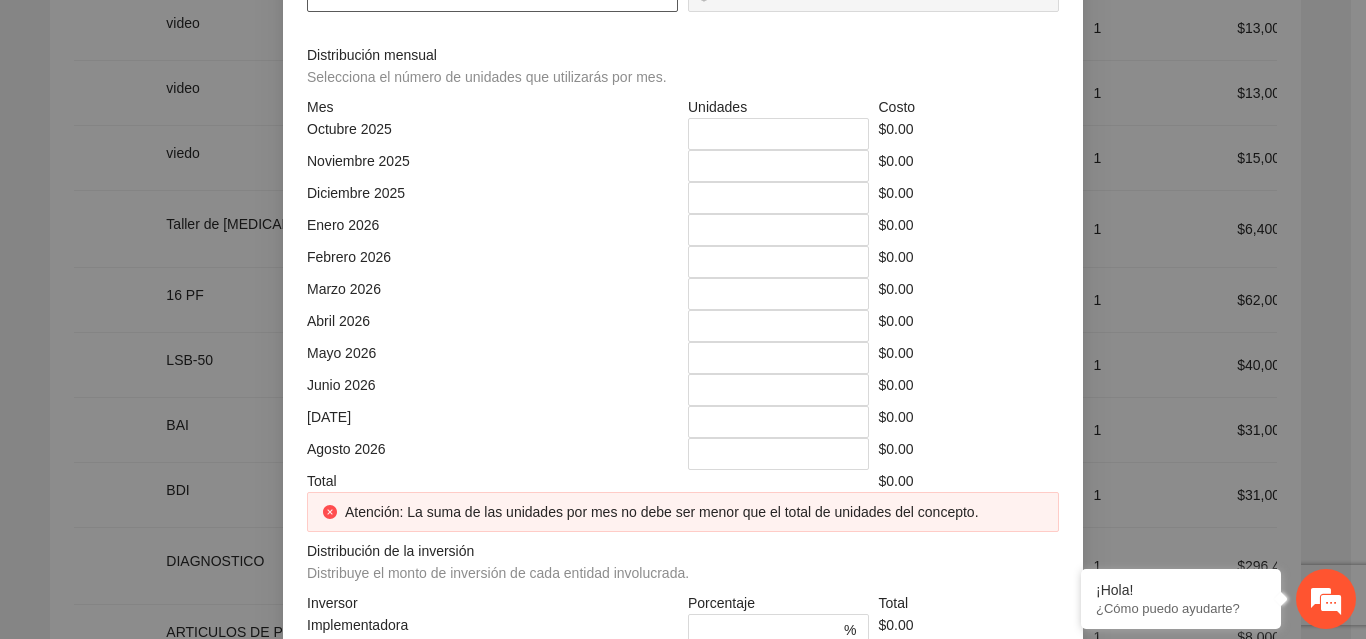 click at bounding box center [492, -4] 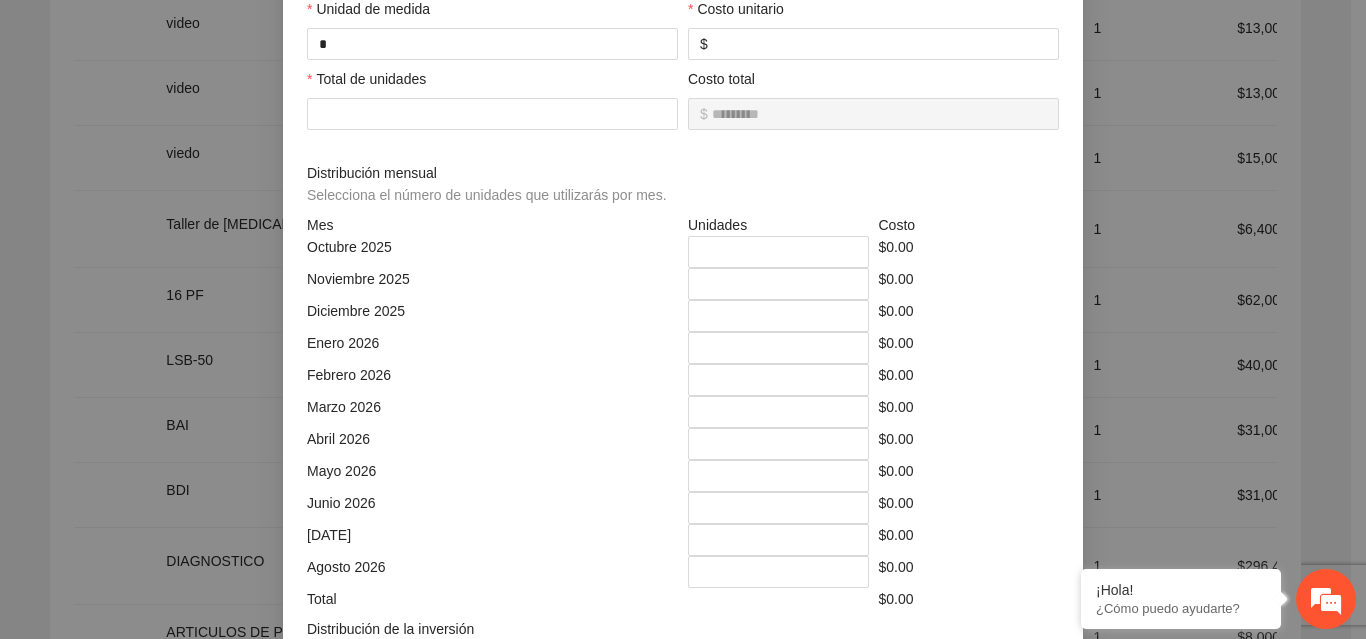 scroll, scrollTop: 345, scrollLeft: 0, axis: vertical 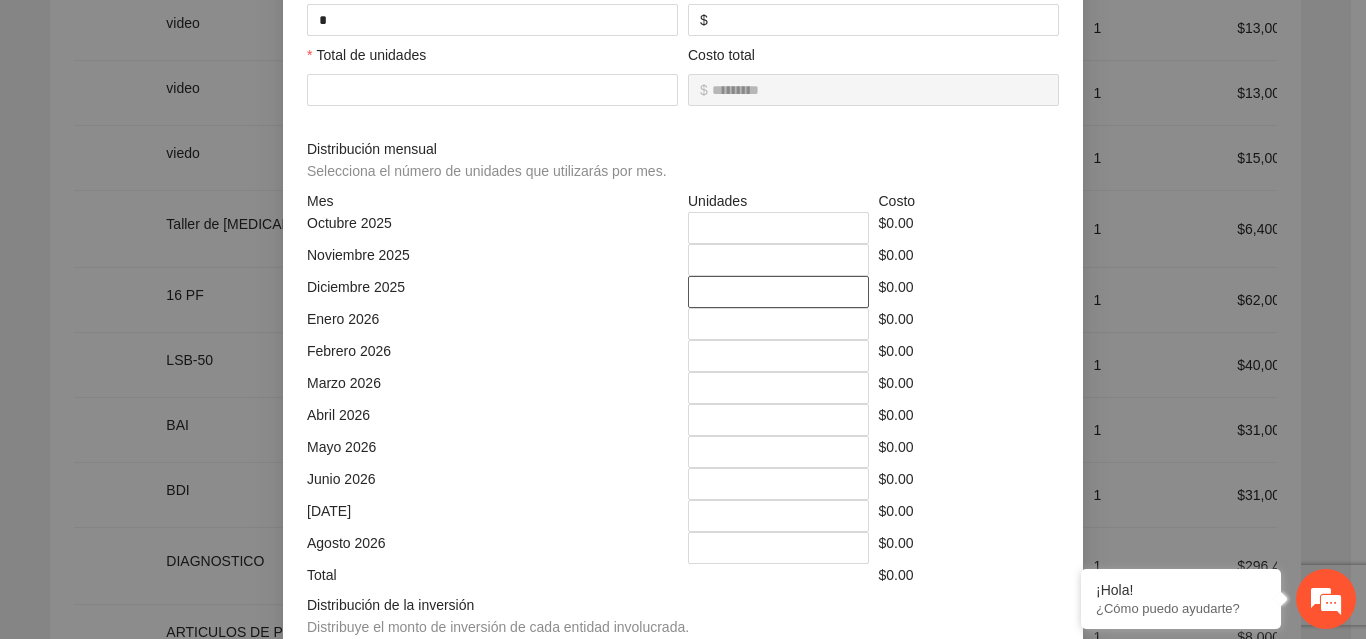 click on "*" at bounding box center (778, 292) 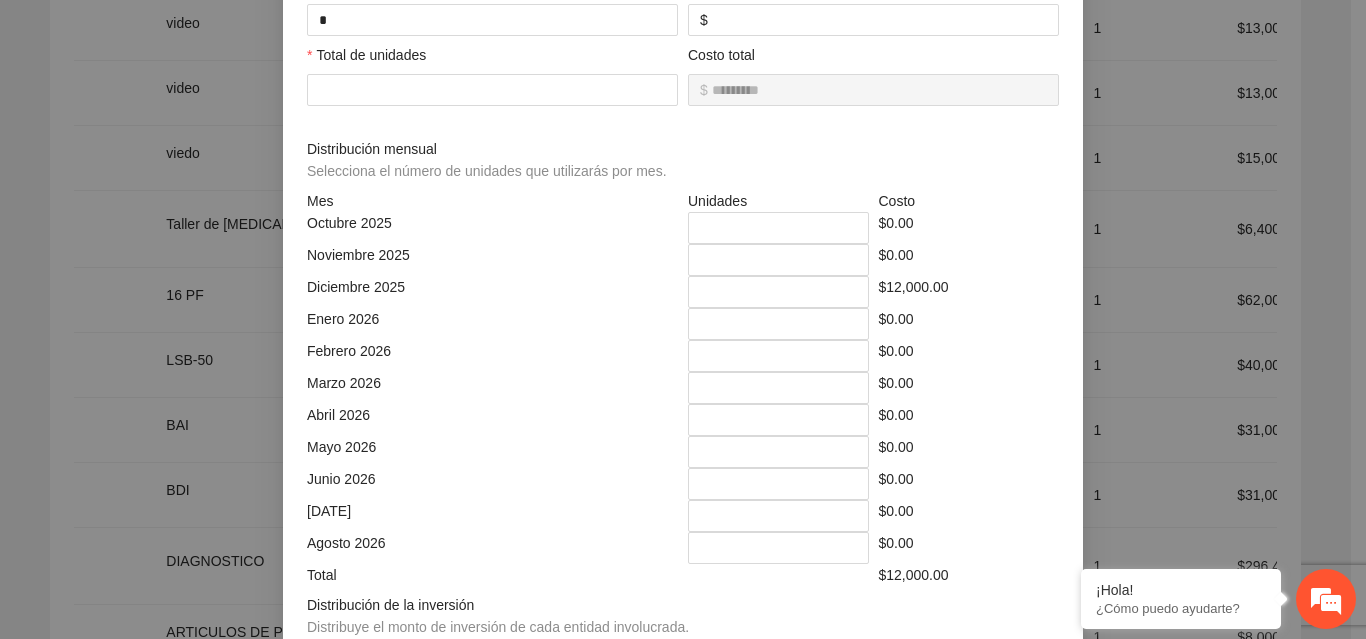 scroll, scrollTop: 579, scrollLeft: 0, axis: vertical 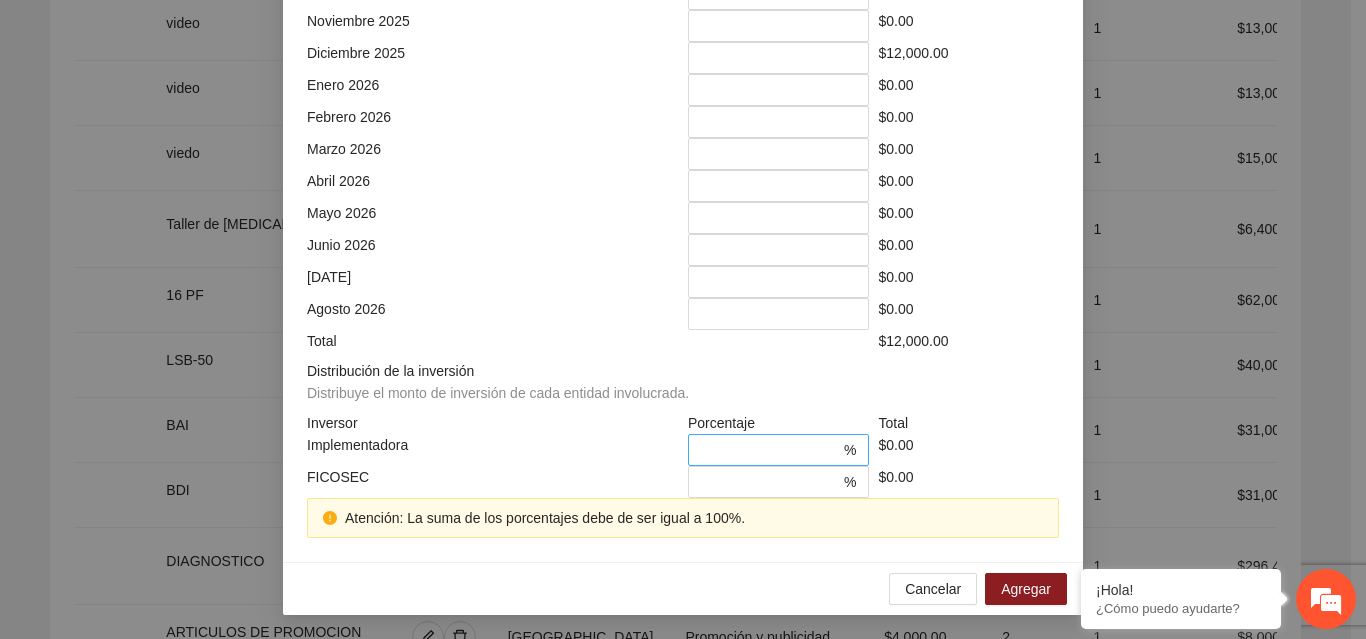 click on "*" at bounding box center (770, 450) 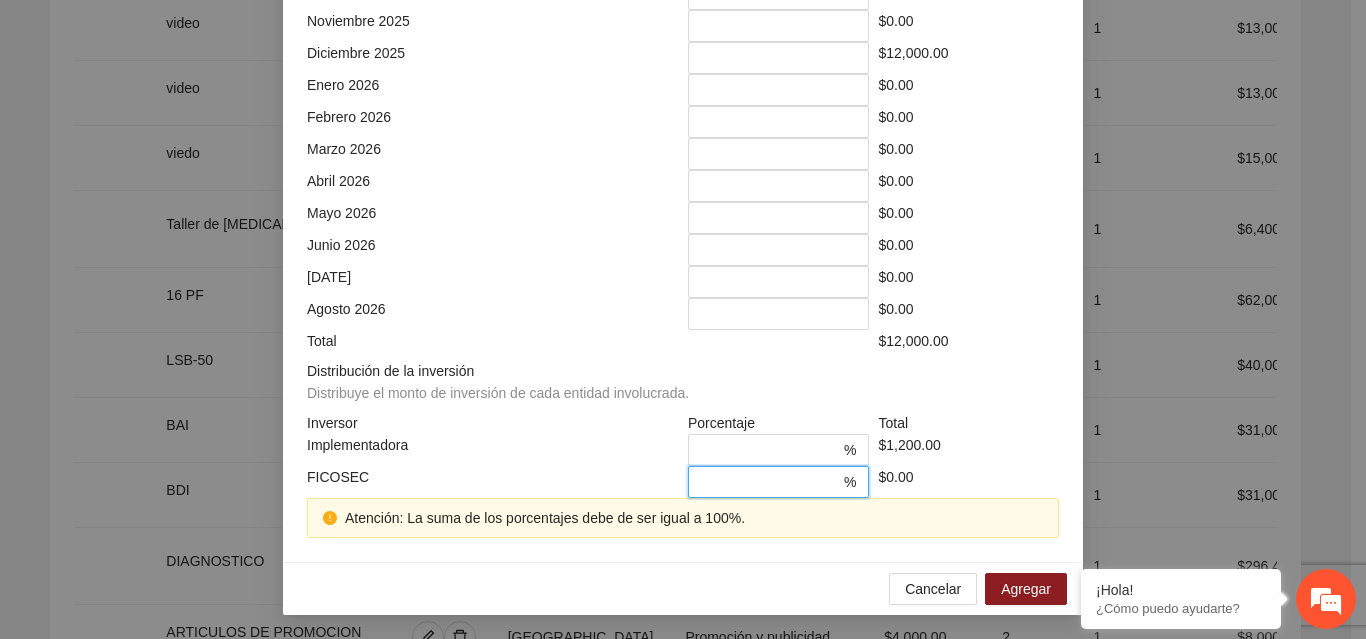 click on "*" at bounding box center [770, 482] 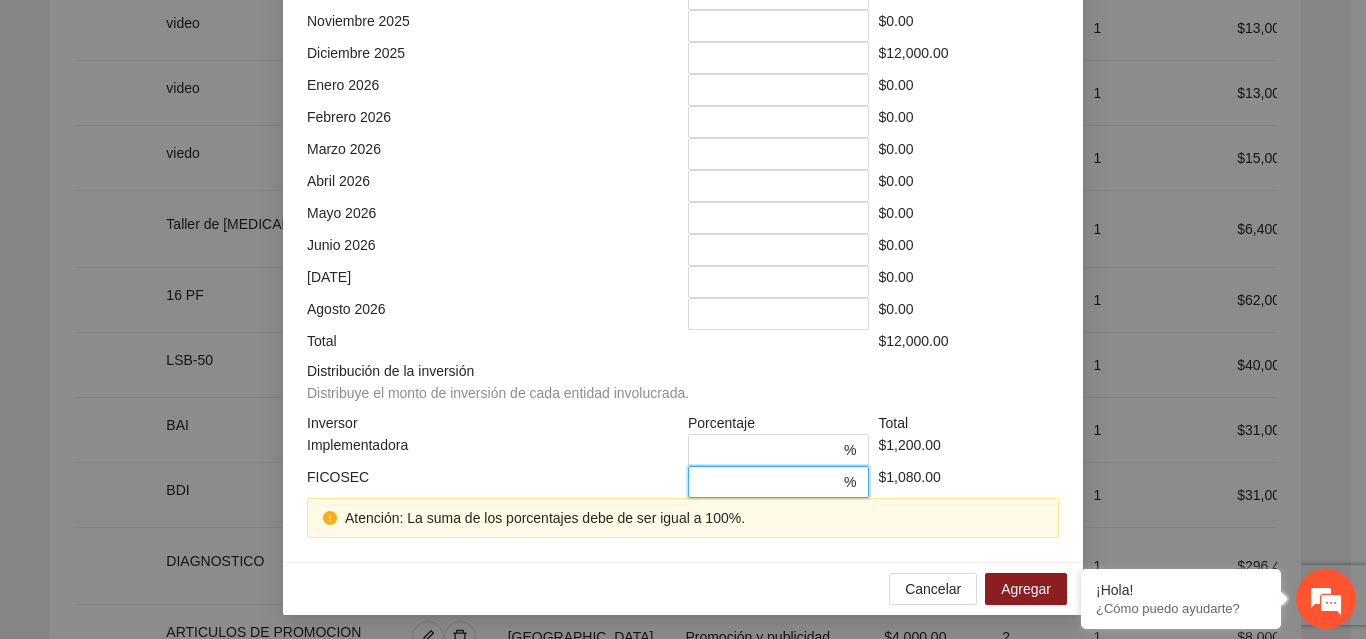 scroll, scrollTop: 539, scrollLeft: 0, axis: vertical 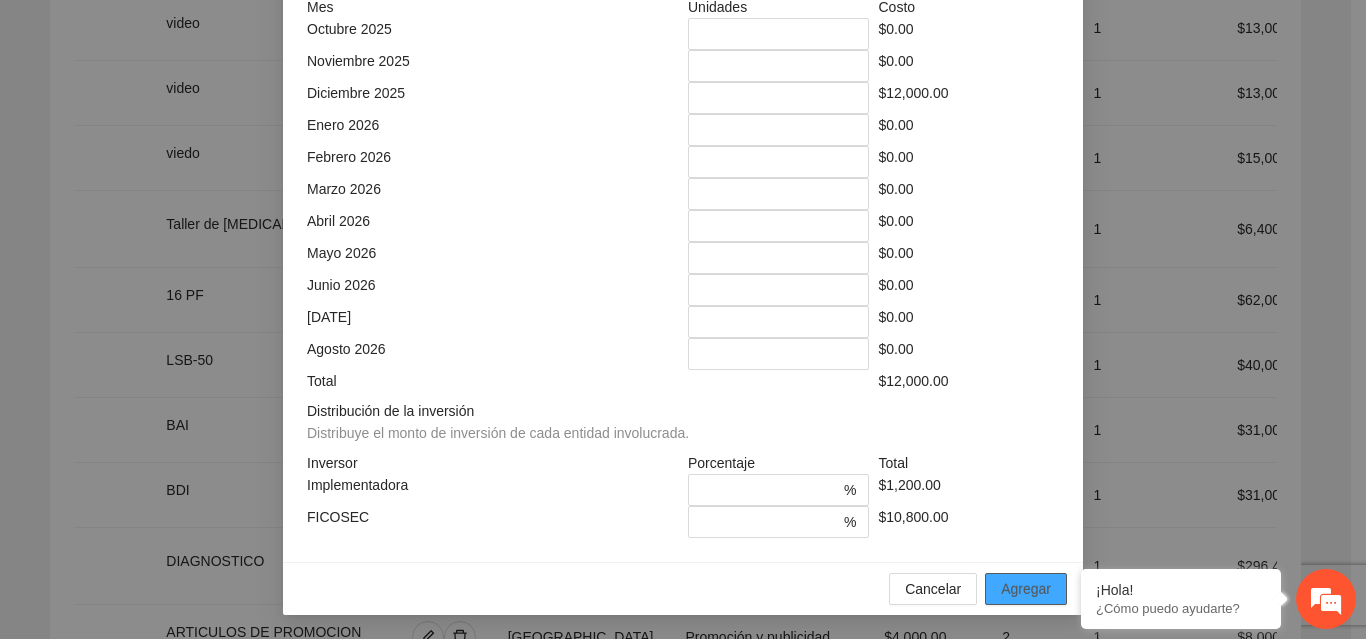 click on "Agregar" at bounding box center (1026, 589) 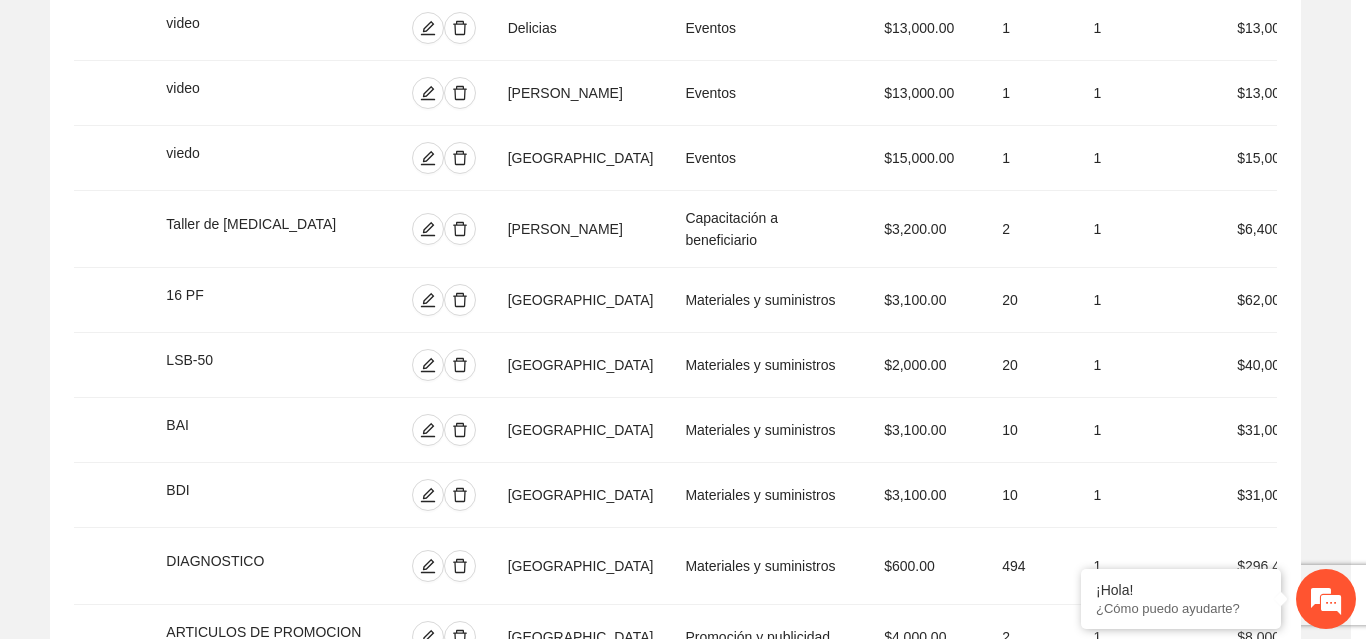 scroll, scrollTop: 439, scrollLeft: 0, axis: vertical 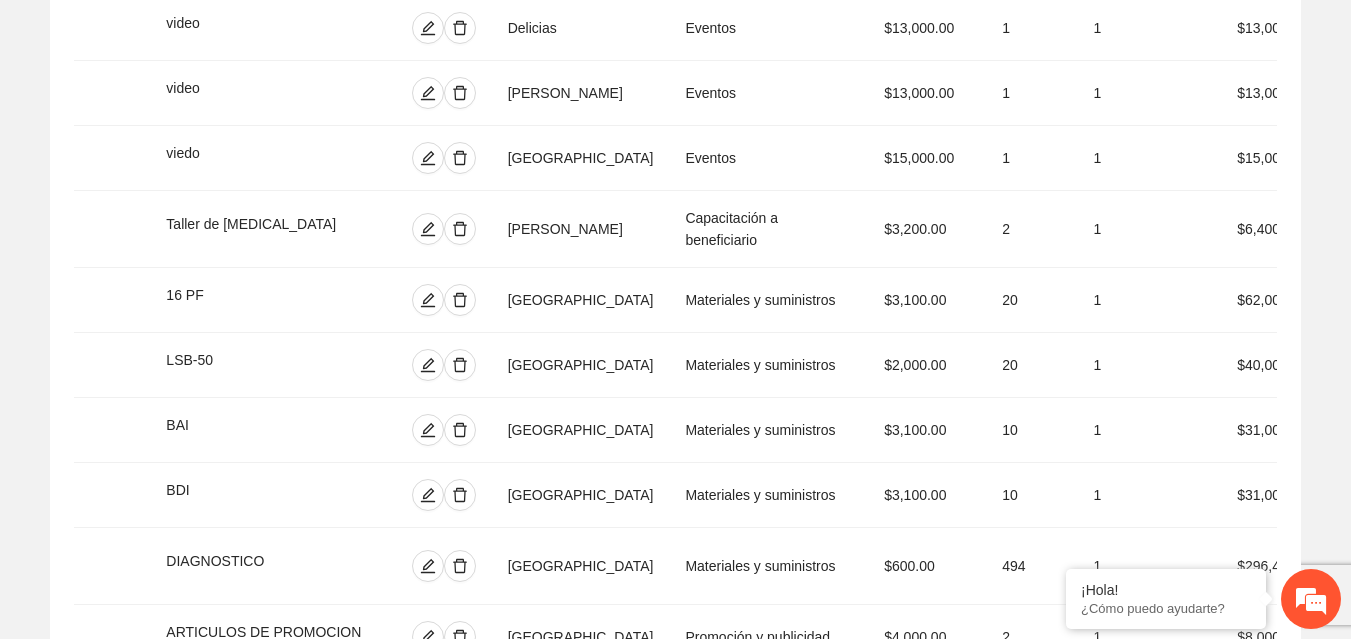 click 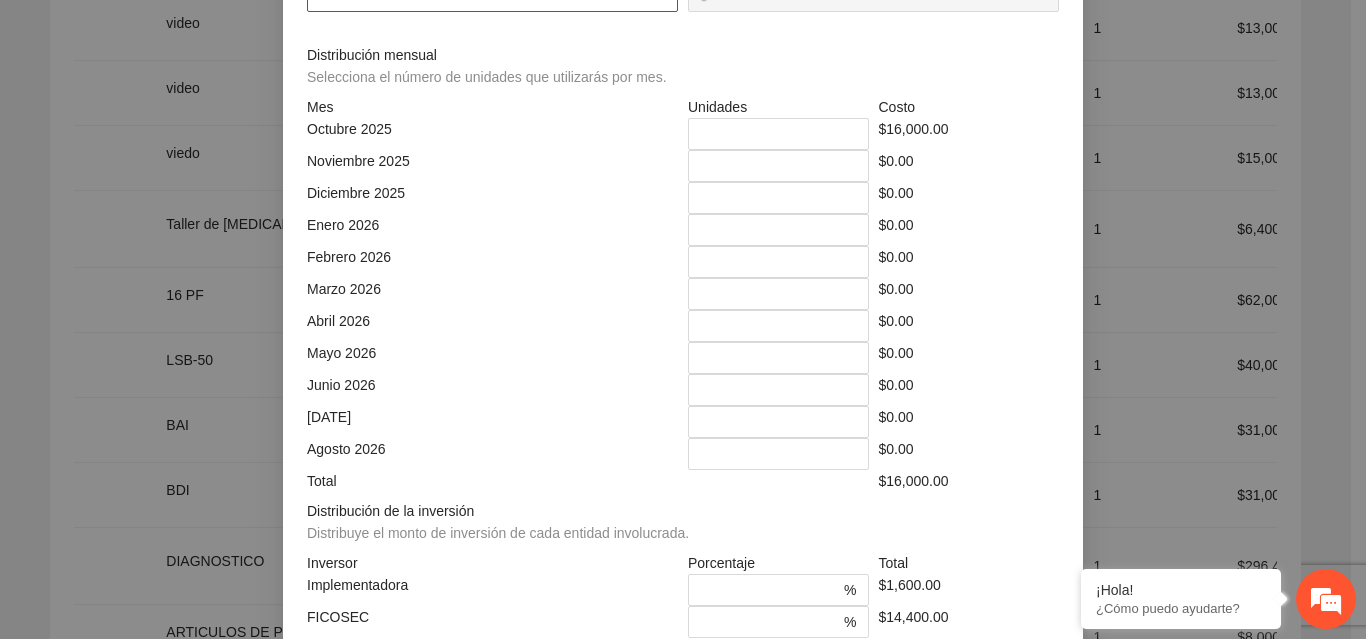 click on "*" at bounding box center (492, -4) 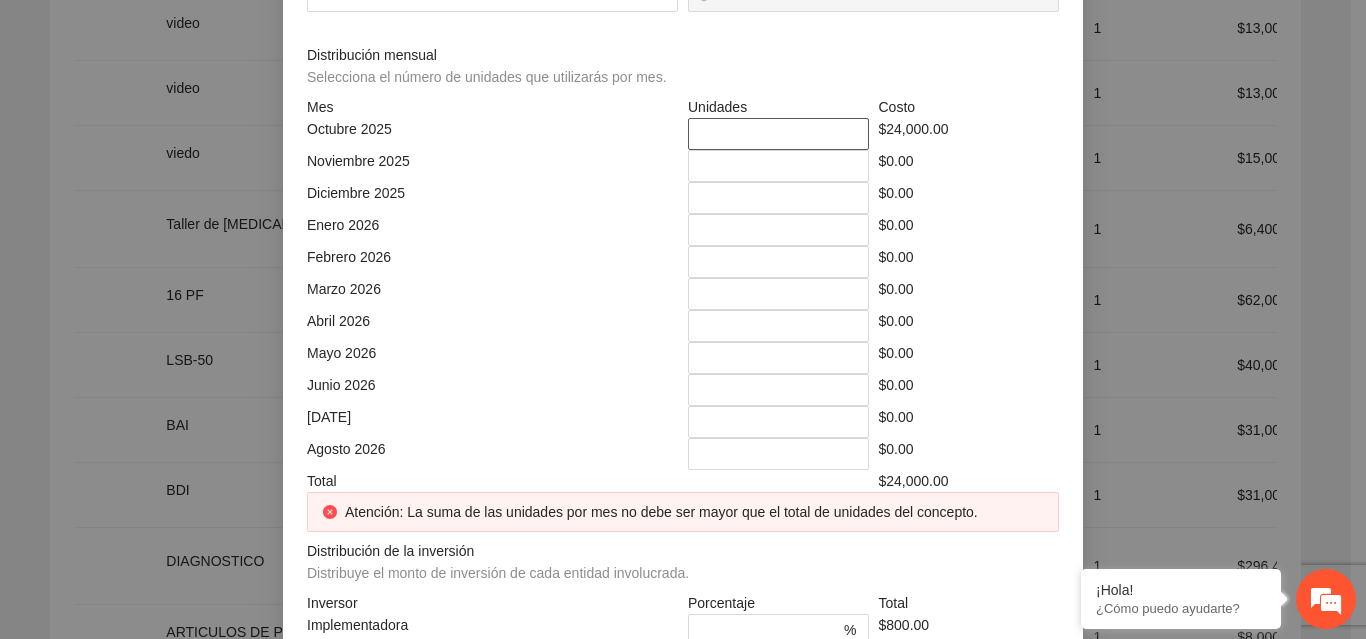 click on "*" at bounding box center [778, 134] 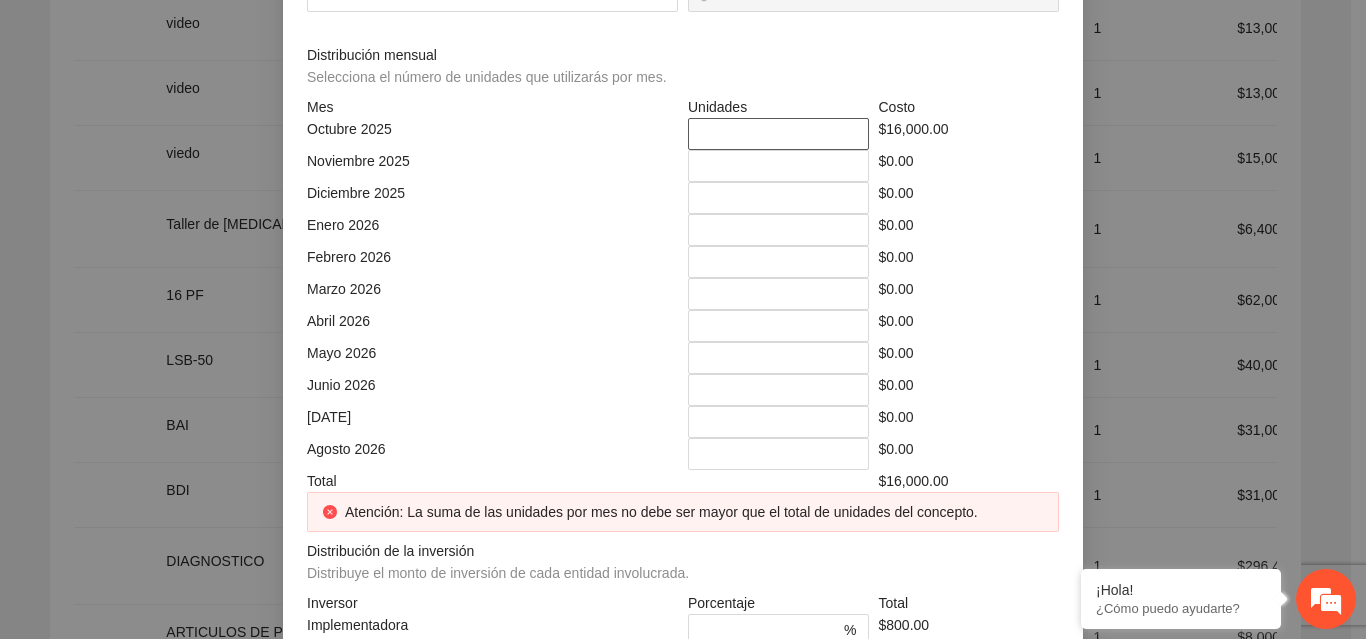 click on "*" at bounding box center [778, 134] 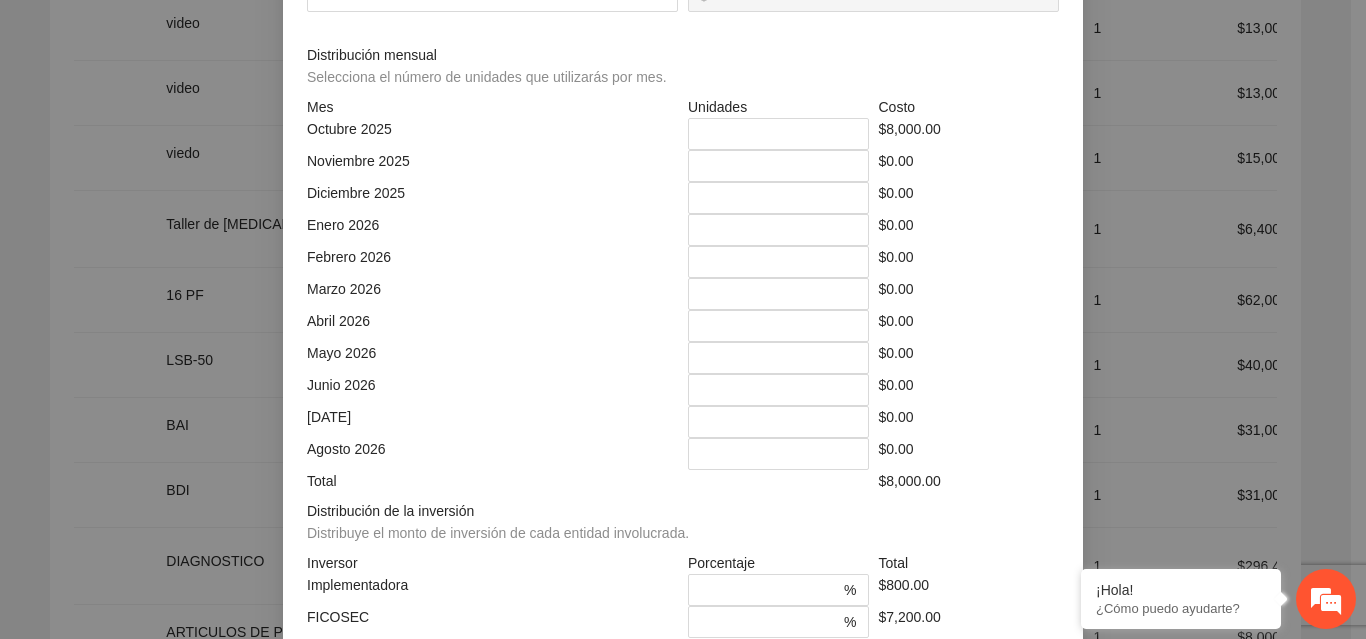 scroll, scrollTop: 539, scrollLeft: 0, axis: vertical 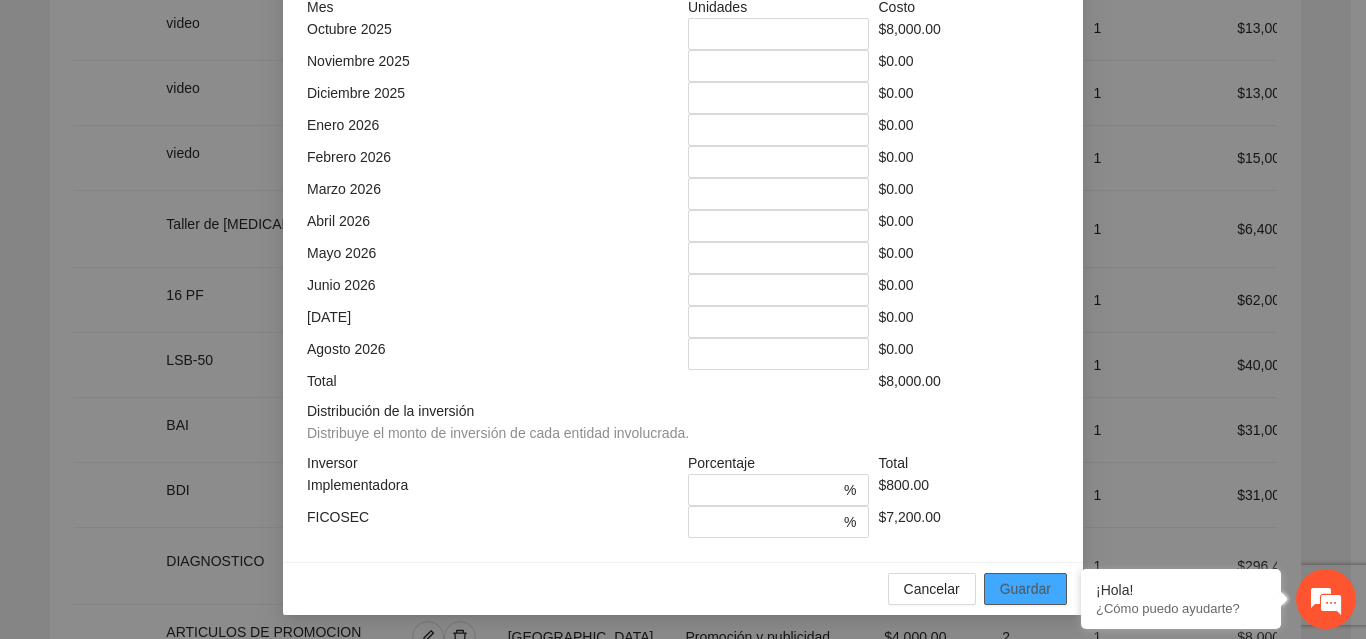 click on "Guardar" at bounding box center (1025, 589) 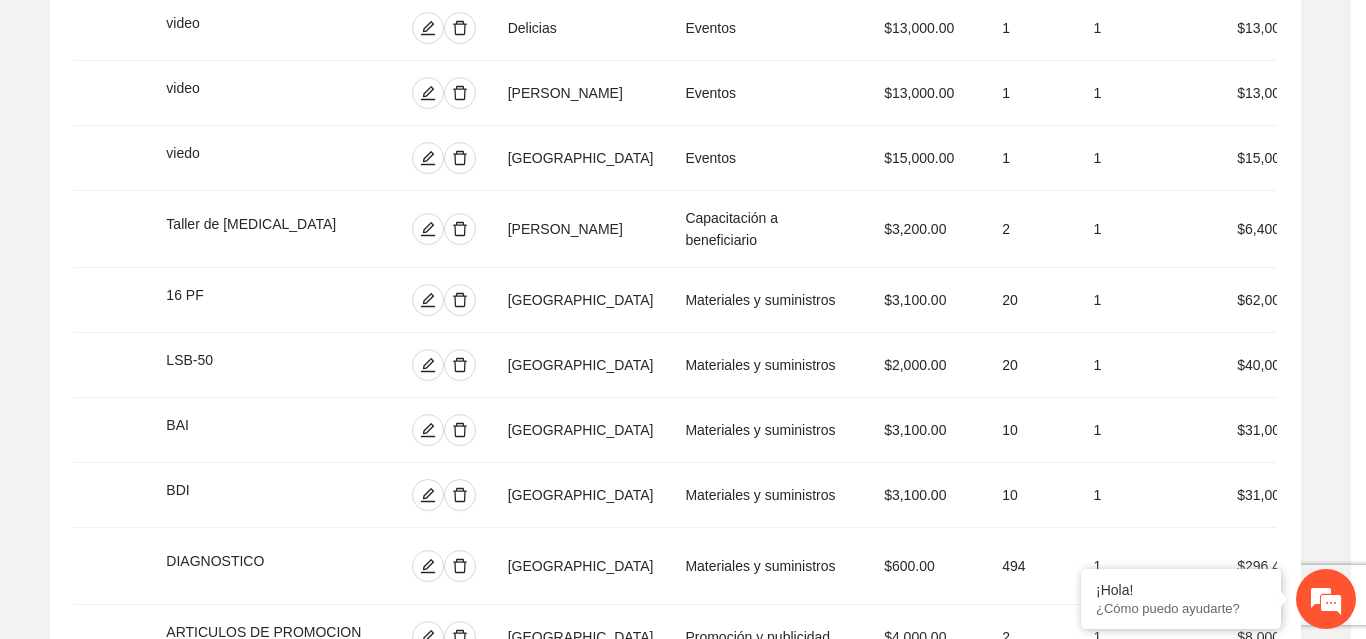scroll, scrollTop: 439, scrollLeft: 0, axis: vertical 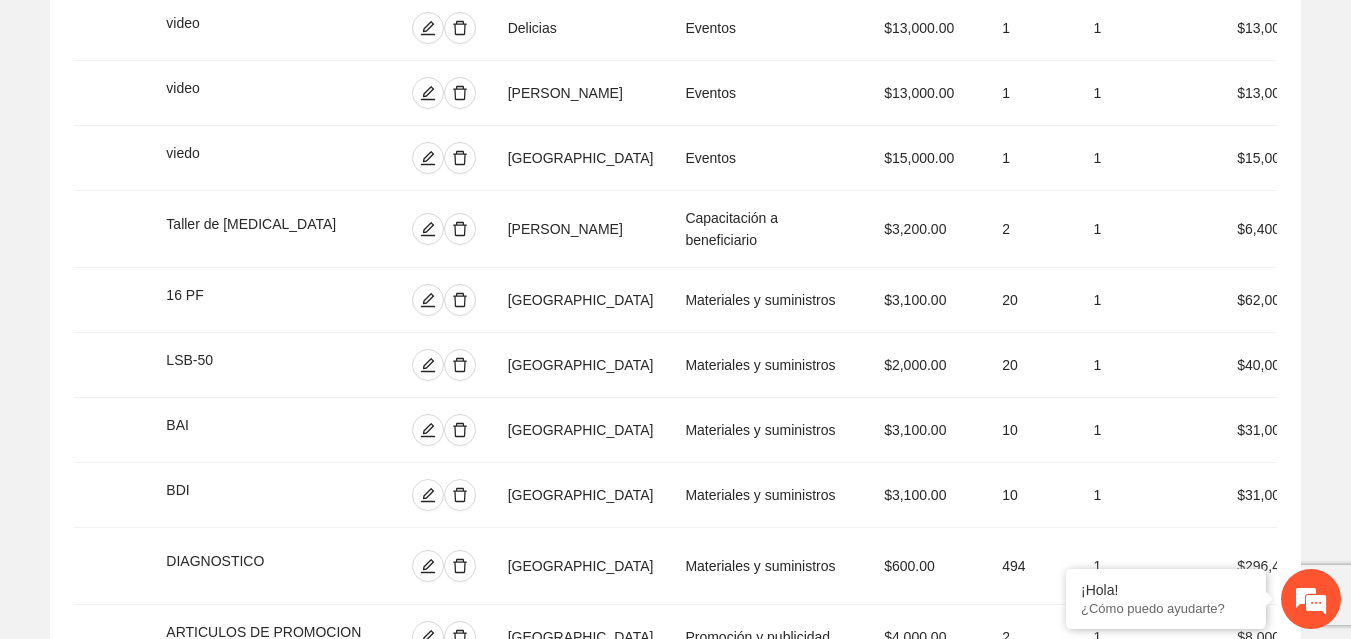 click on "Agregar concepto" at bounding box center (686, 1023) 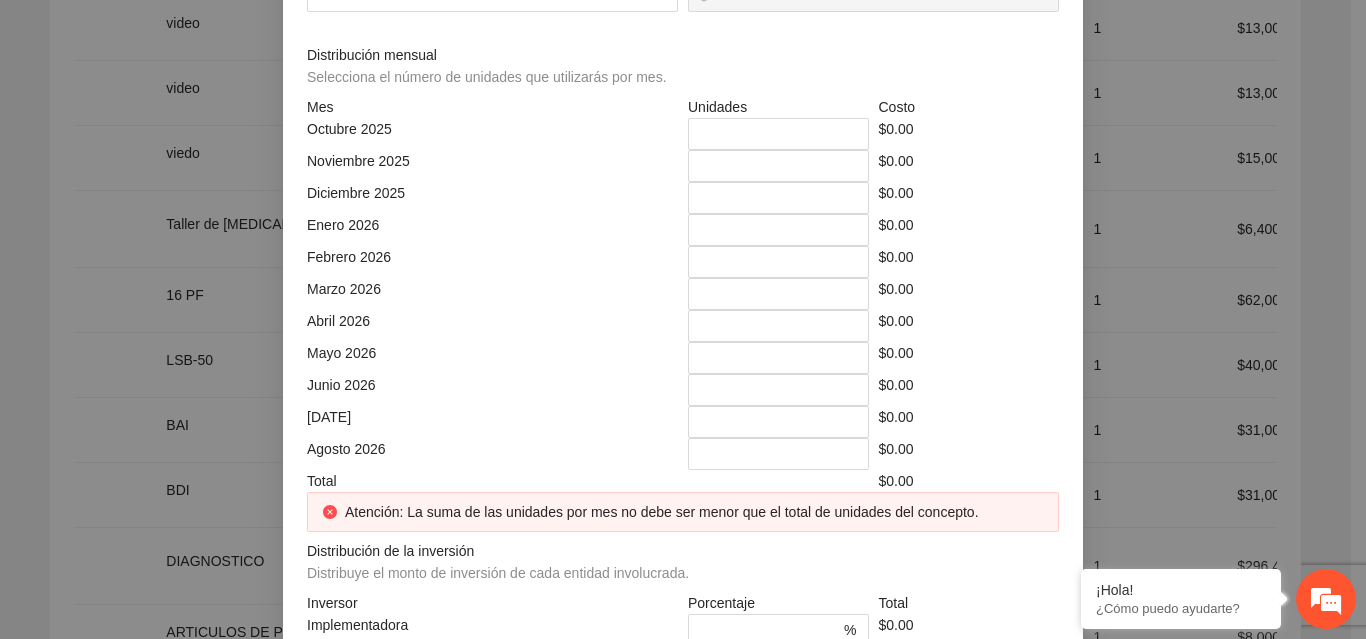 click at bounding box center [683, -214] 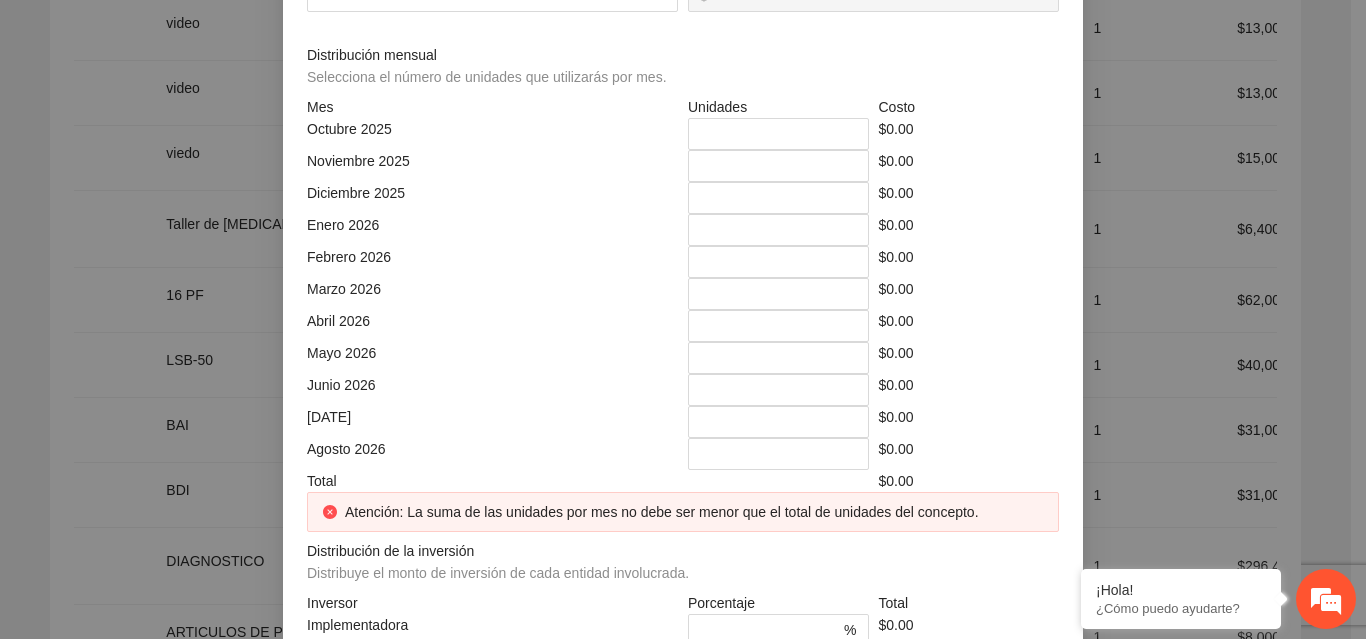 click at bounding box center [485, -144] 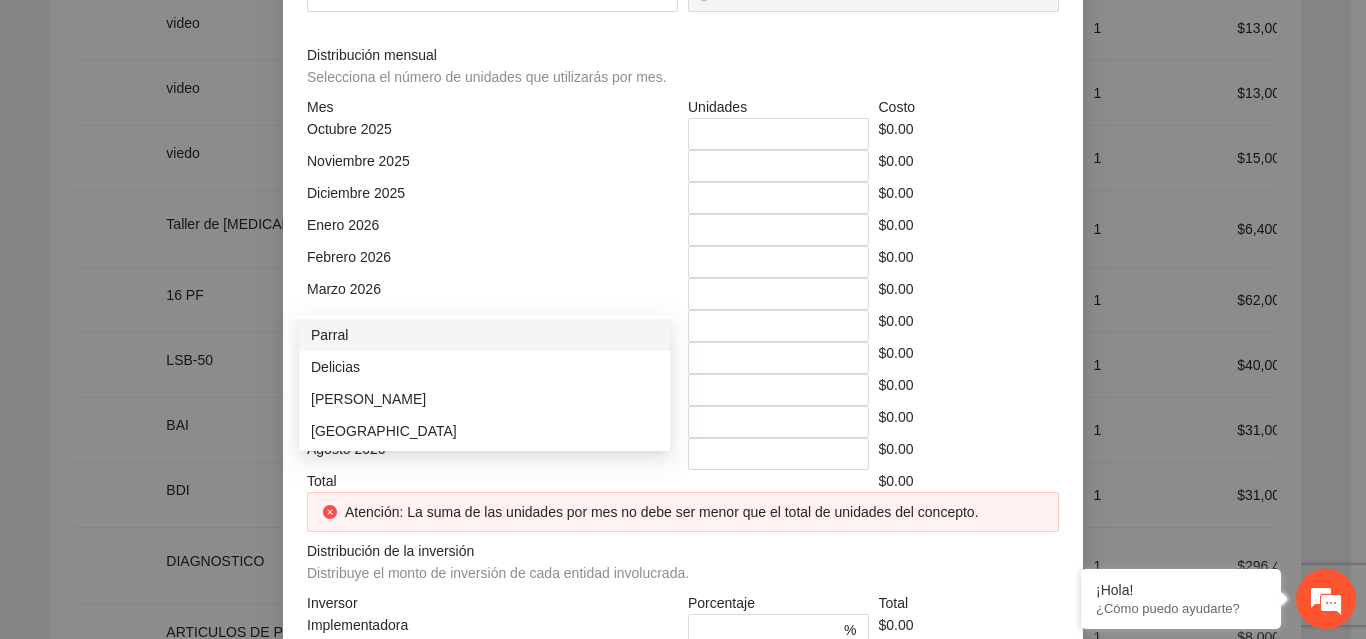 click on "Parral" at bounding box center (484, 335) 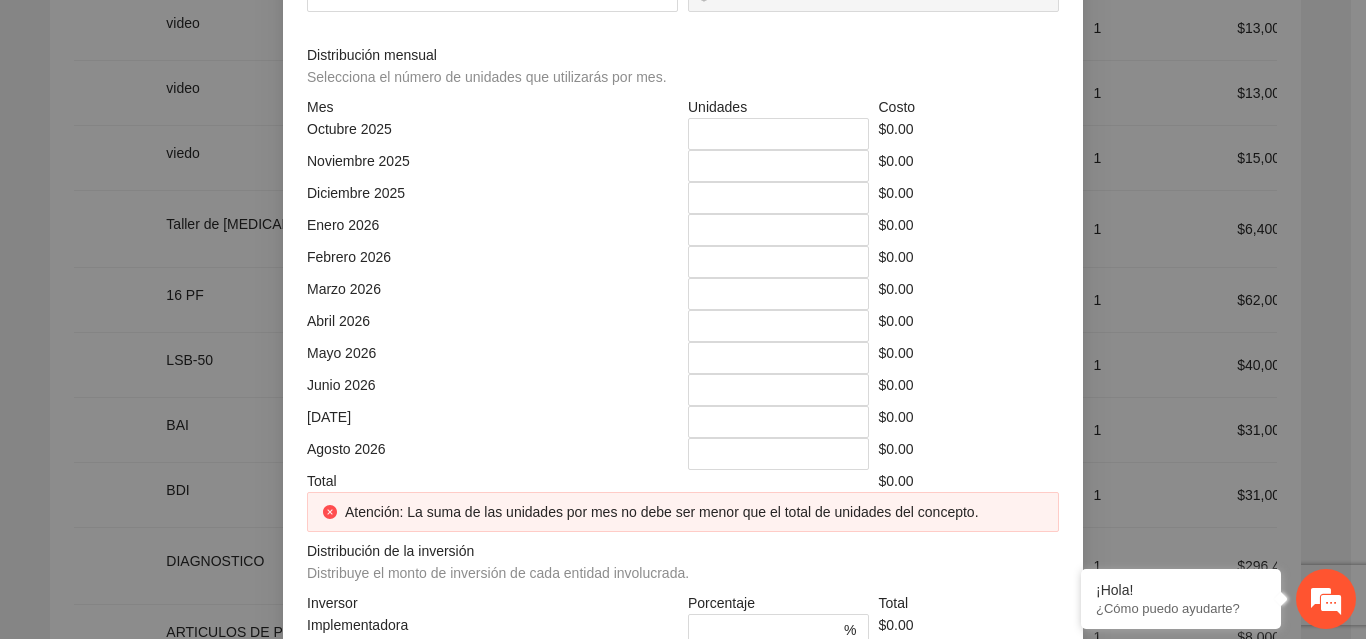 click at bounding box center (866, -144) 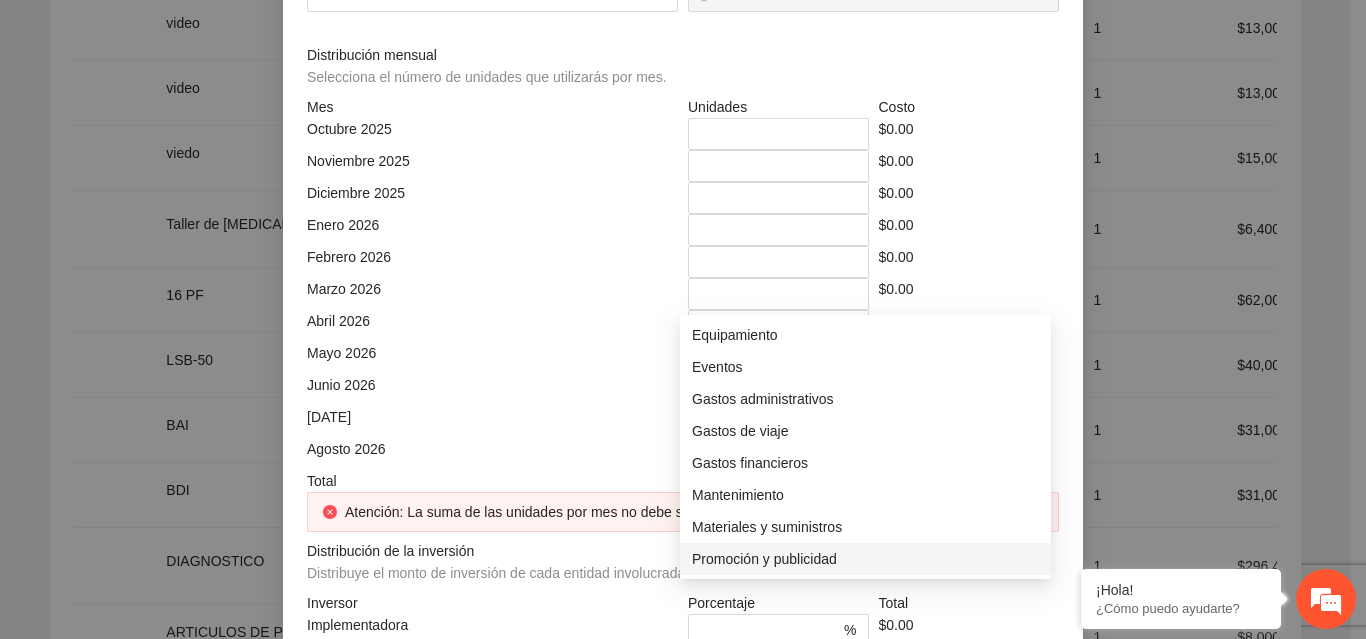 scroll, scrollTop: 96, scrollLeft: 0, axis: vertical 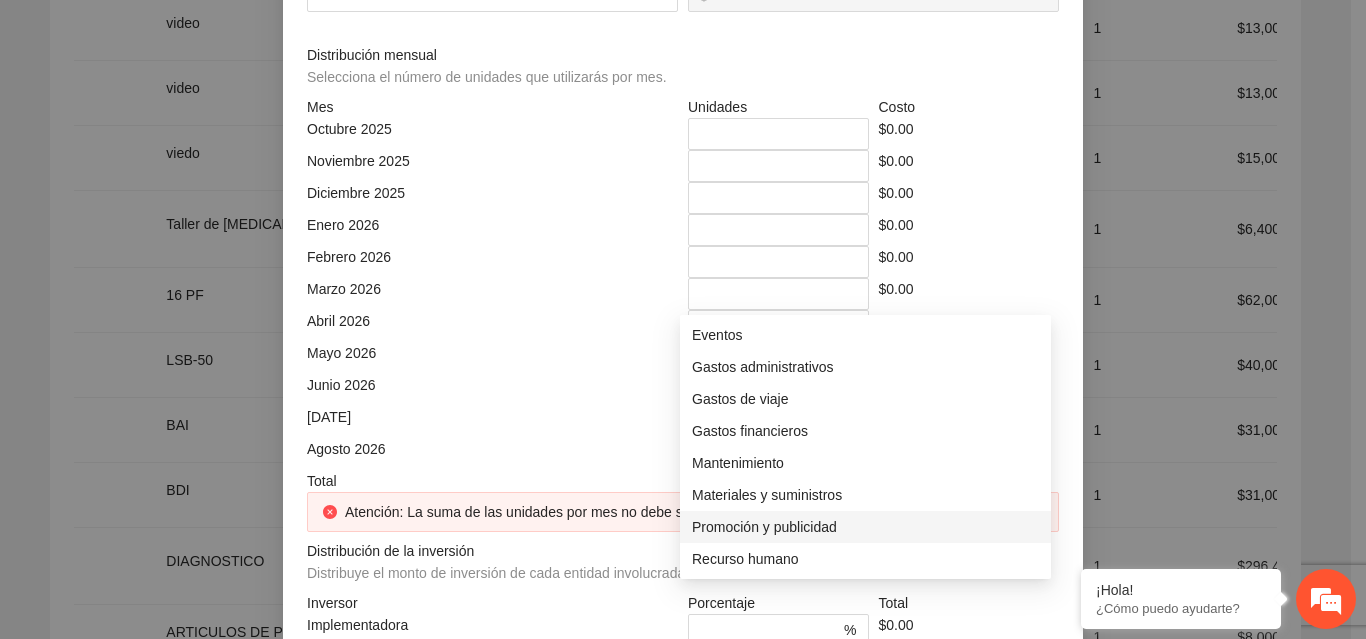 click on "Promoción y publicidad" at bounding box center [865, 527] 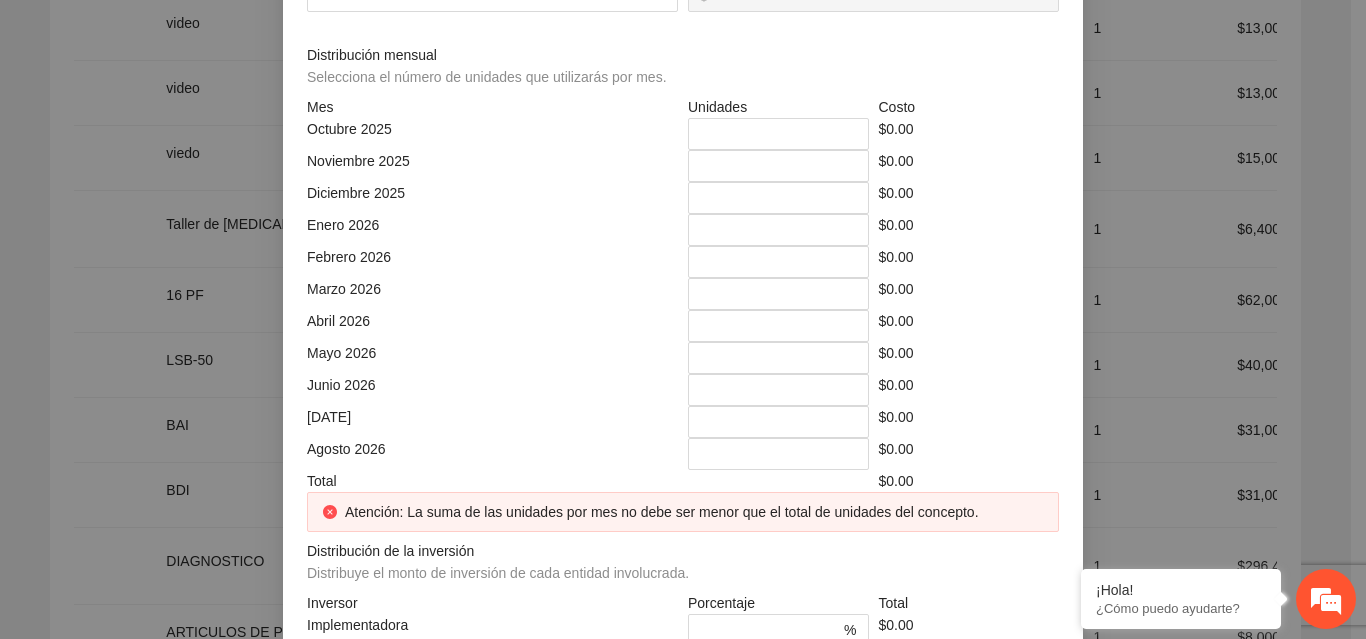 click at bounding box center [492, -74] 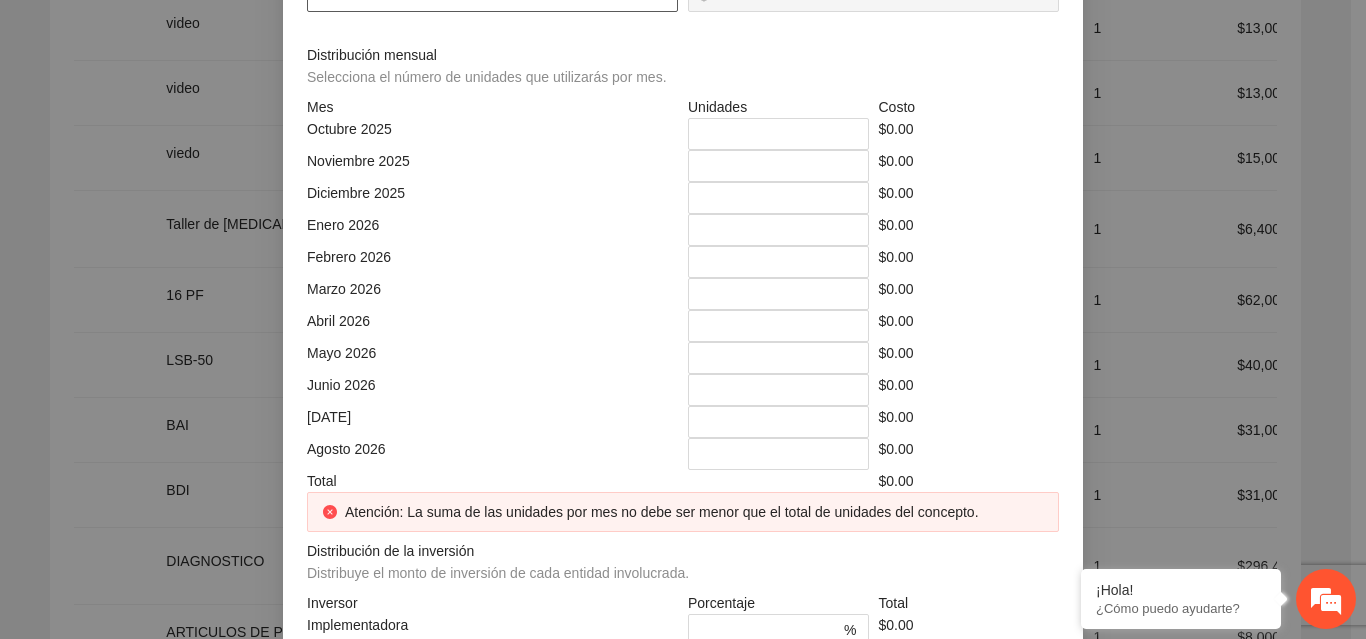 click at bounding box center [492, -4] 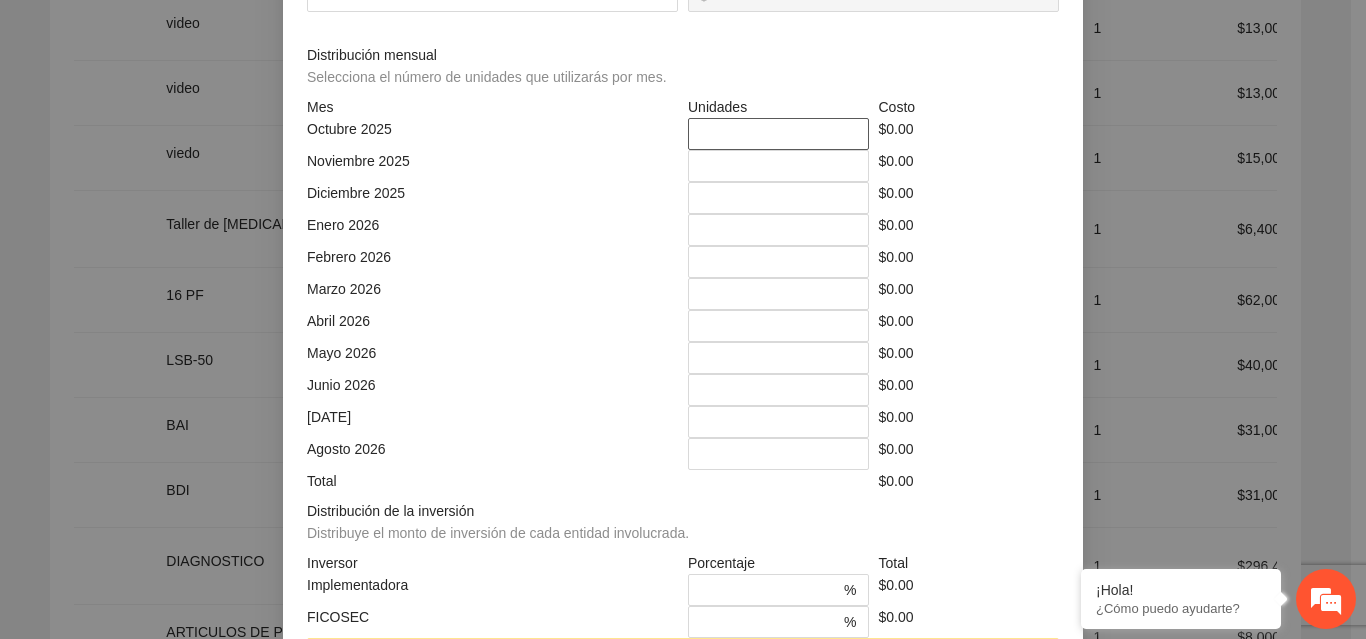 click on "*" at bounding box center [778, 134] 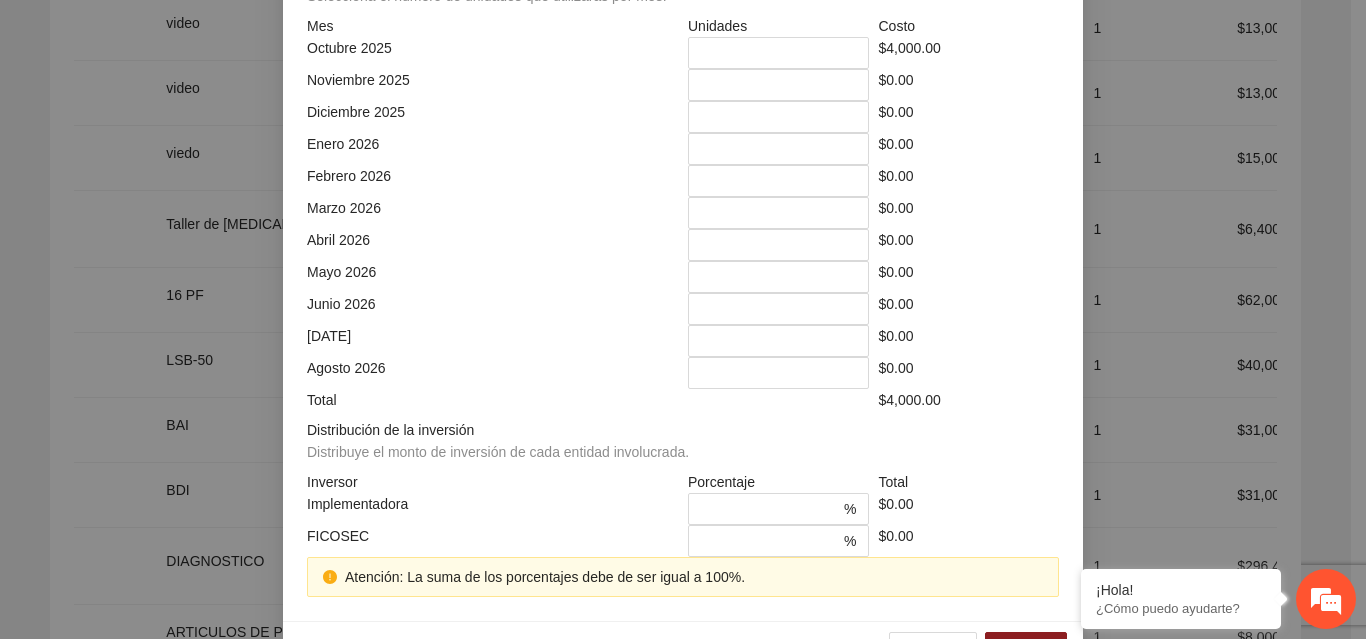 scroll, scrollTop: 579, scrollLeft: 0, axis: vertical 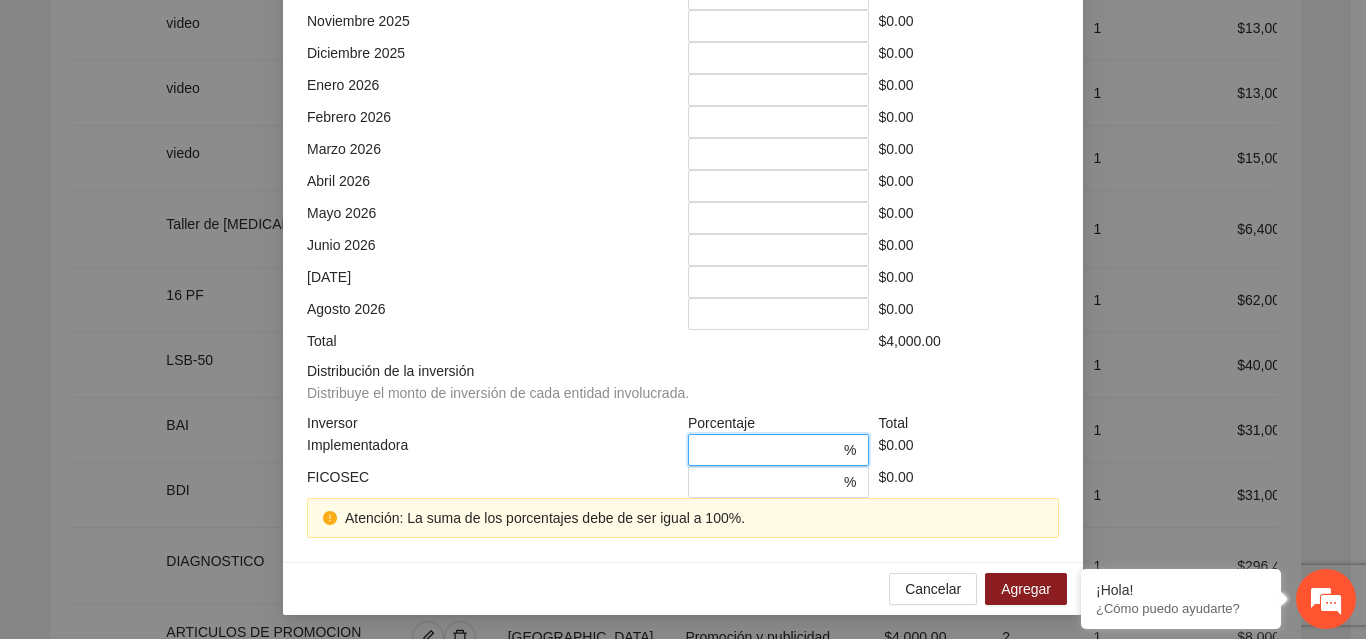 click at bounding box center [770, 450] 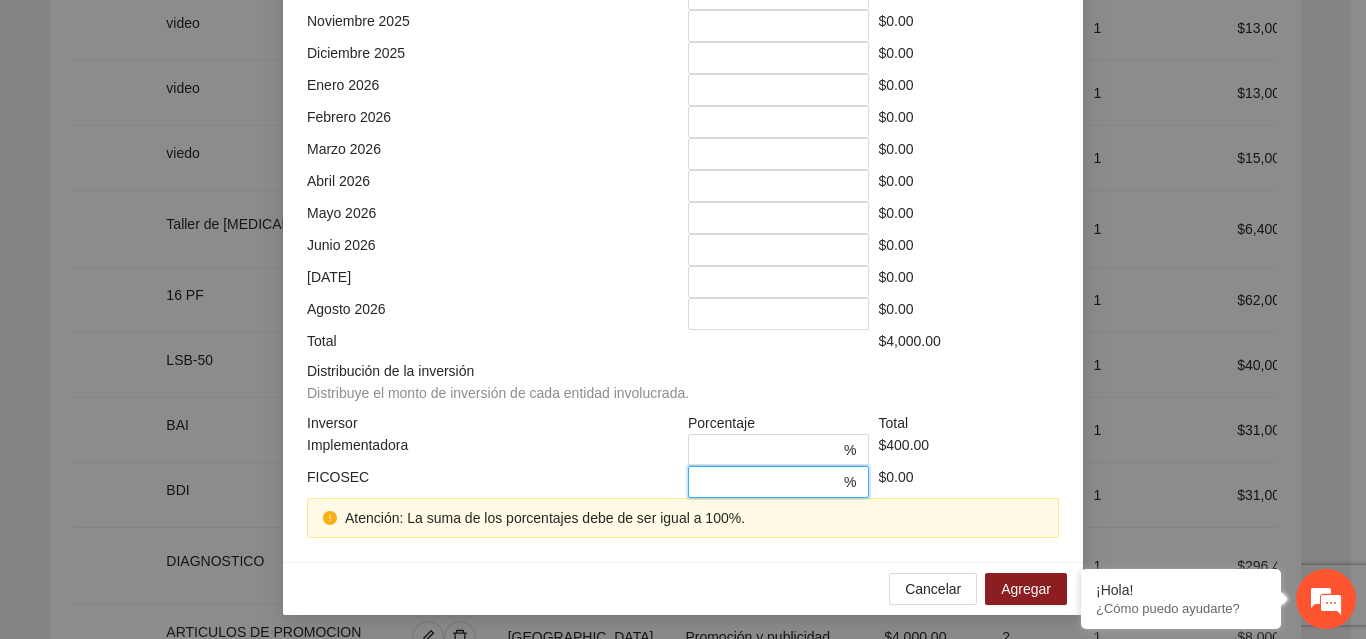 click on "*" at bounding box center [770, 482] 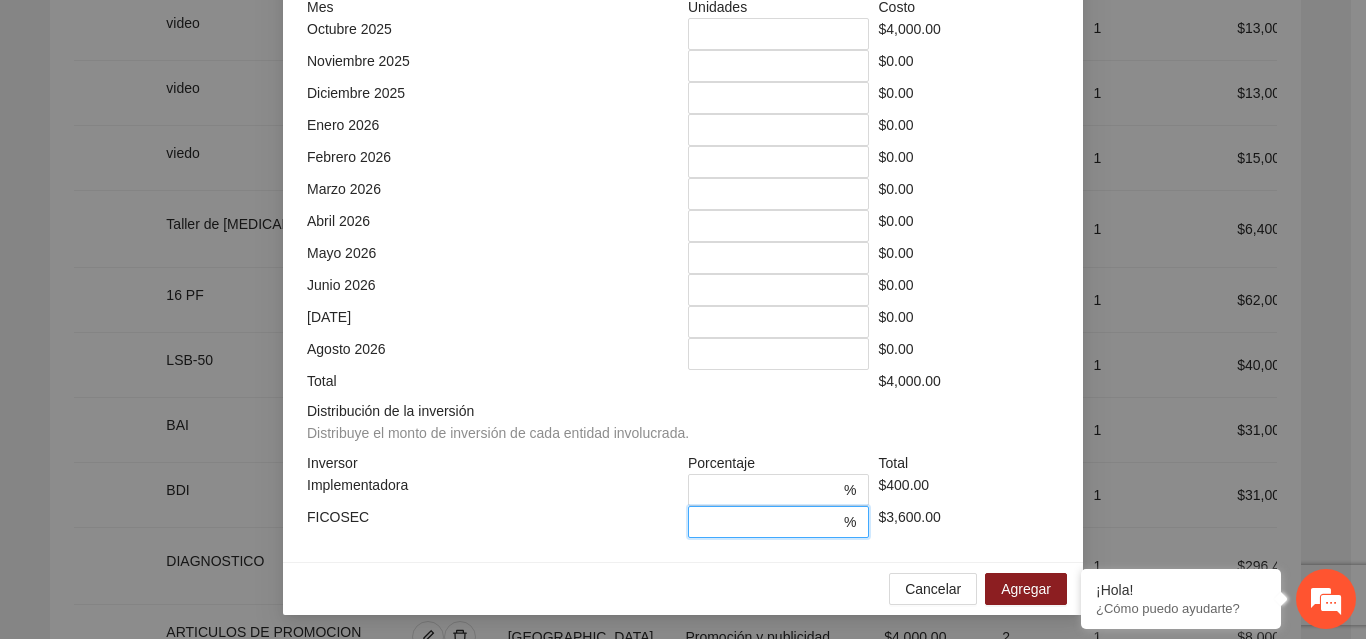 scroll, scrollTop: 539, scrollLeft: 0, axis: vertical 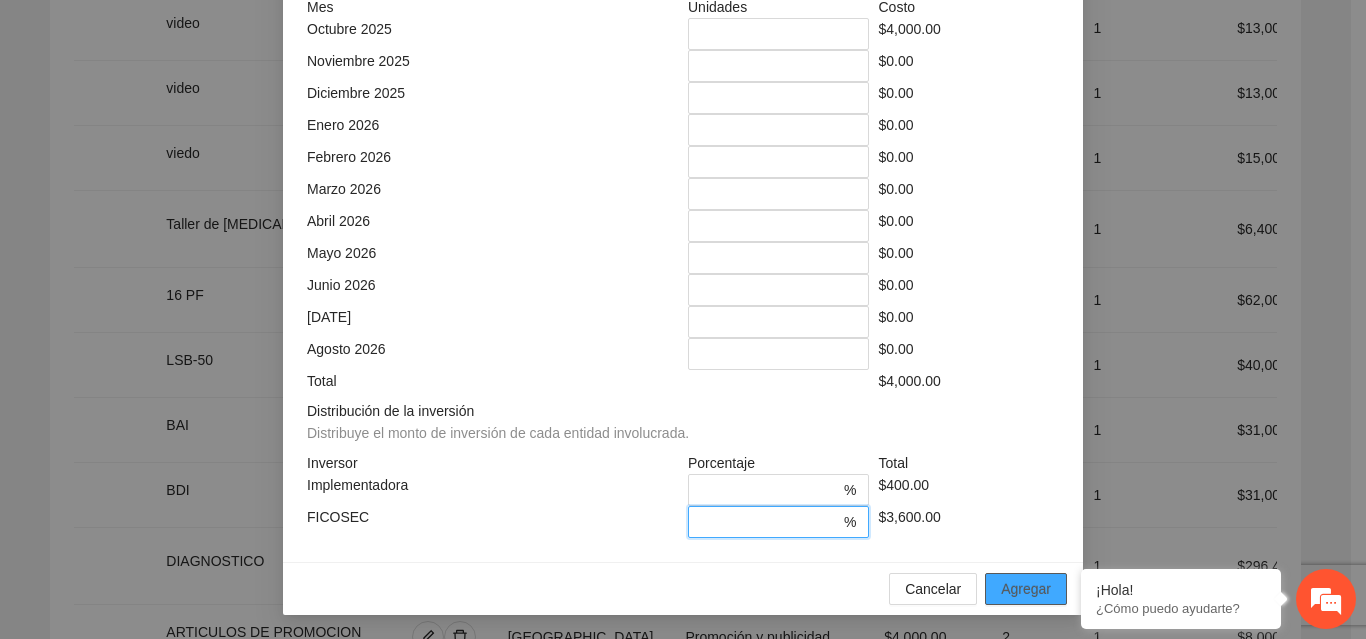 click on "Agregar" at bounding box center [1026, 589] 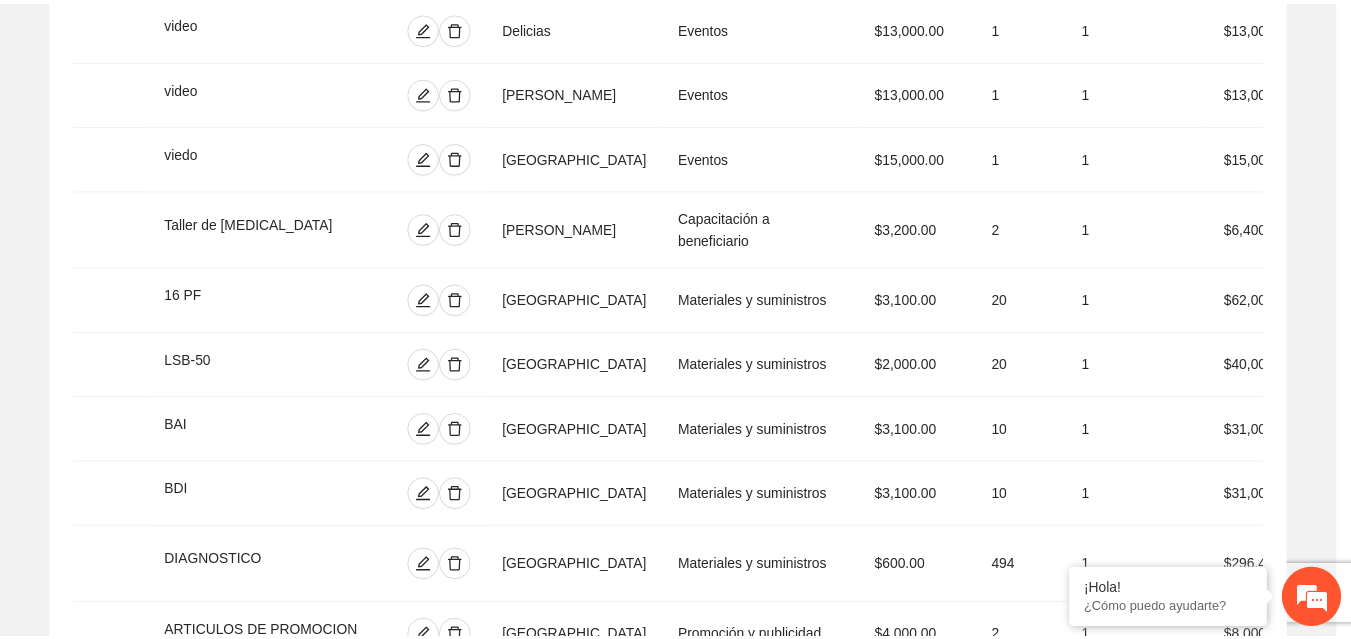 scroll, scrollTop: 439, scrollLeft: 0, axis: vertical 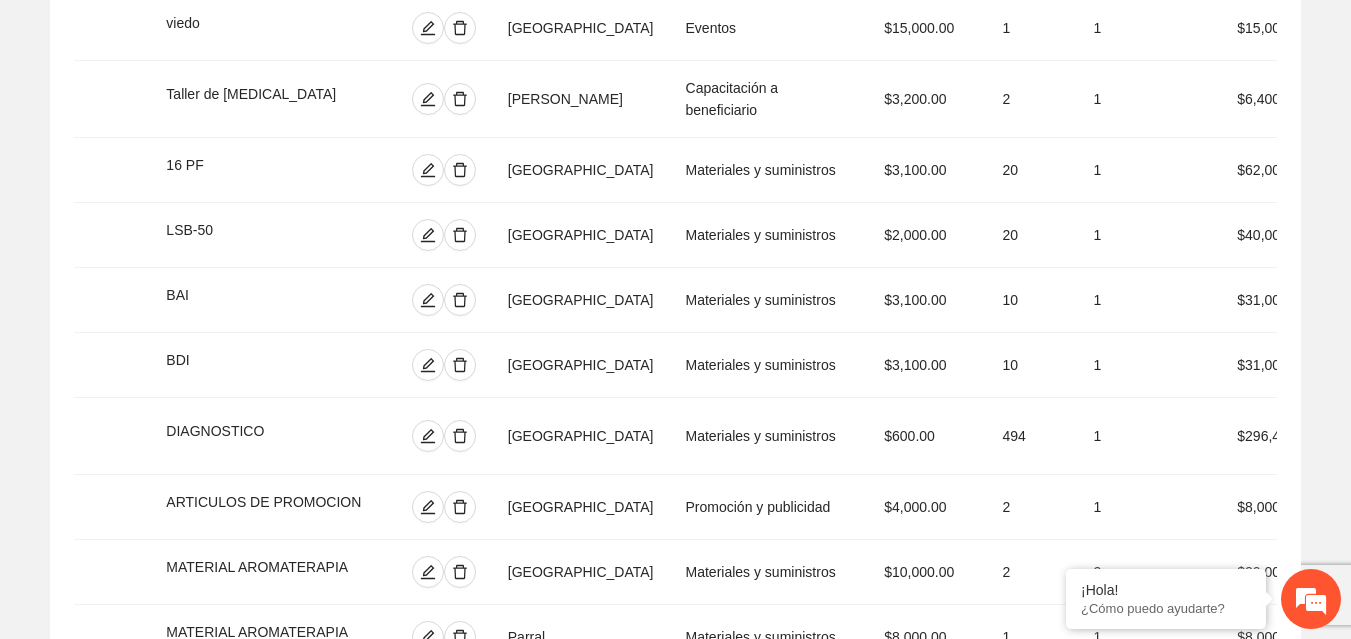 click 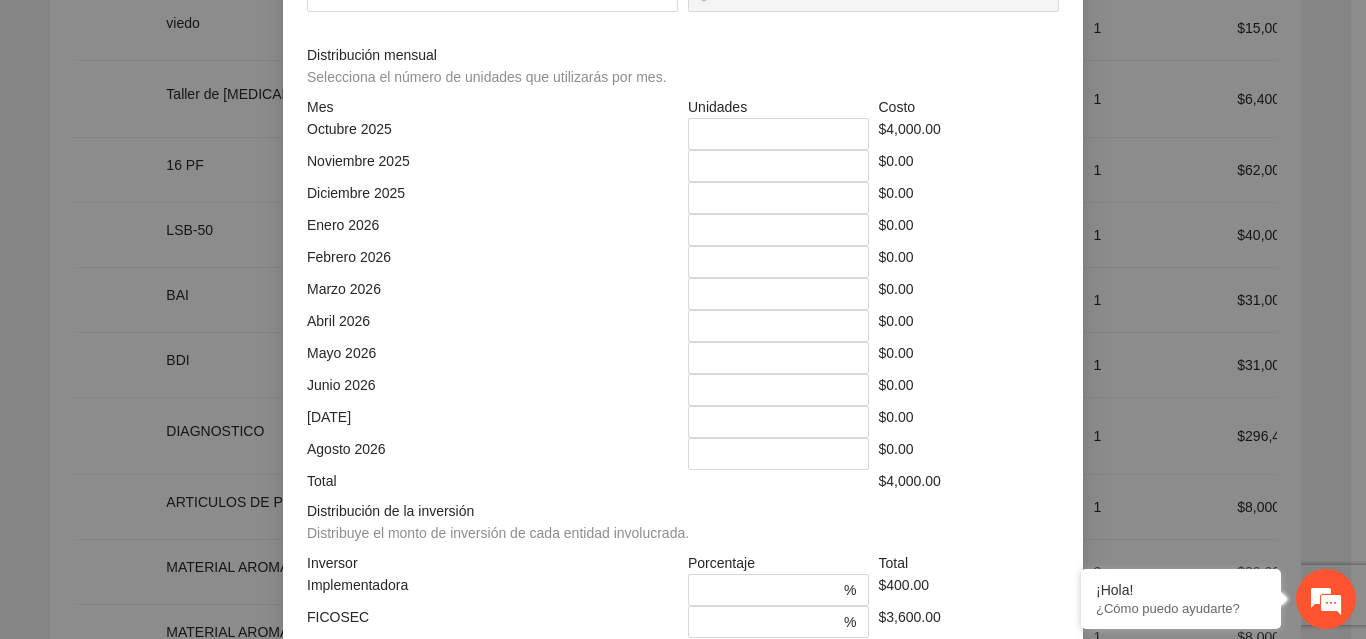 click on "****" at bounding box center (879, -74) 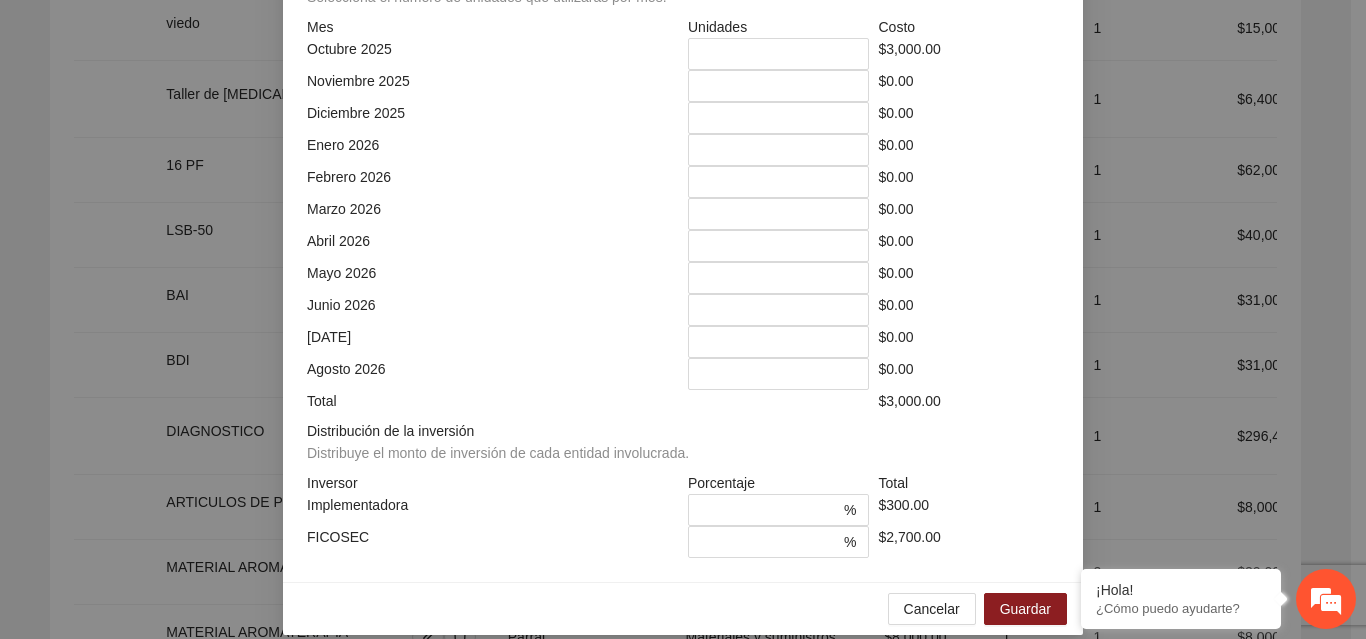 scroll, scrollTop: 539, scrollLeft: 0, axis: vertical 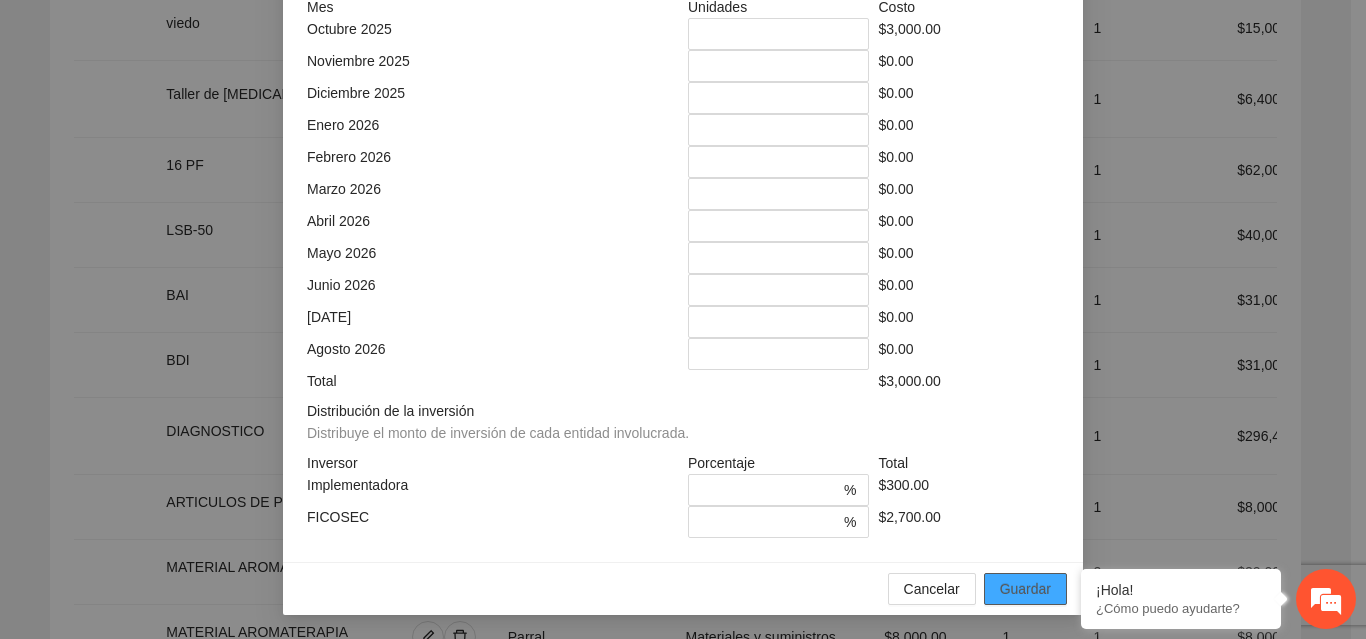 click on "Guardar" at bounding box center (1025, 589) 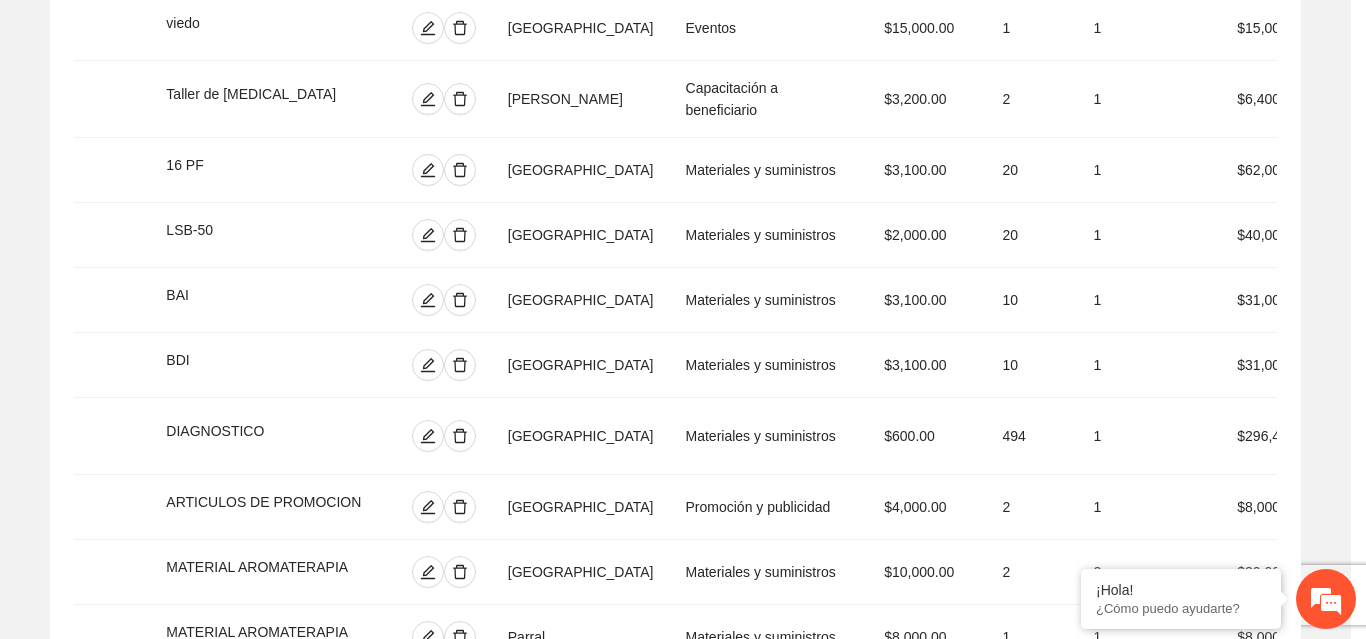 scroll, scrollTop: 439, scrollLeft: 0, axis: vertical 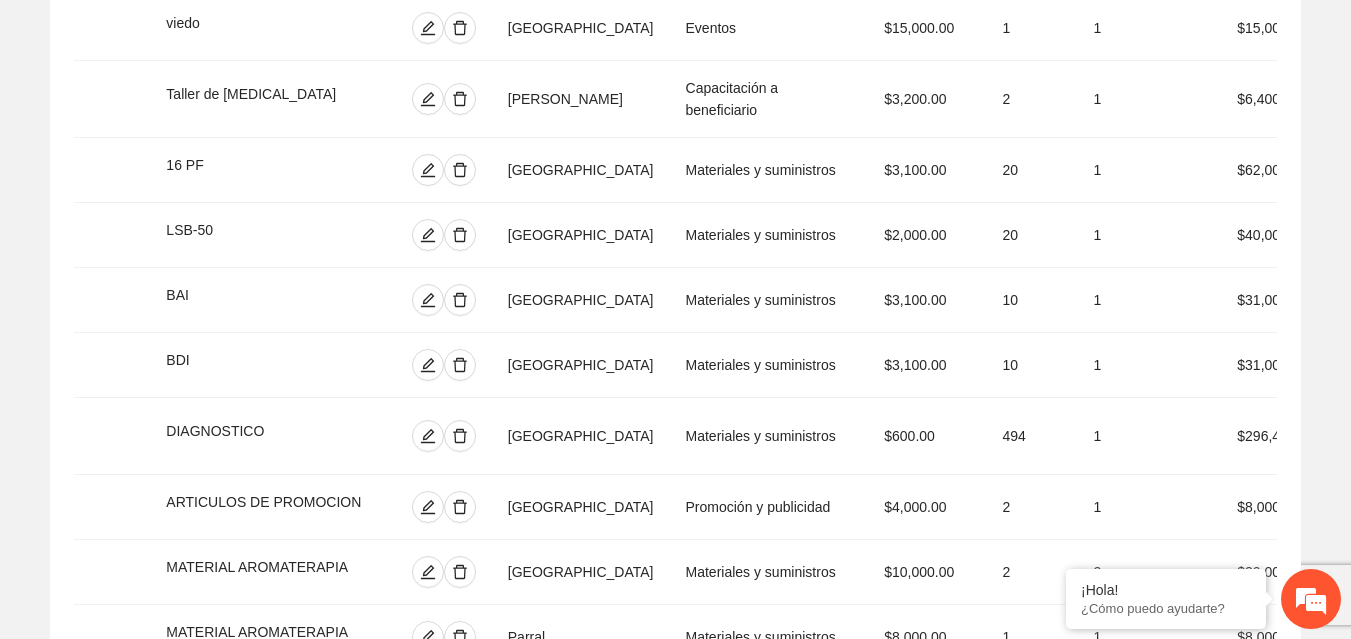 click on "Agregar concepto" at bounding box center [686, 958] 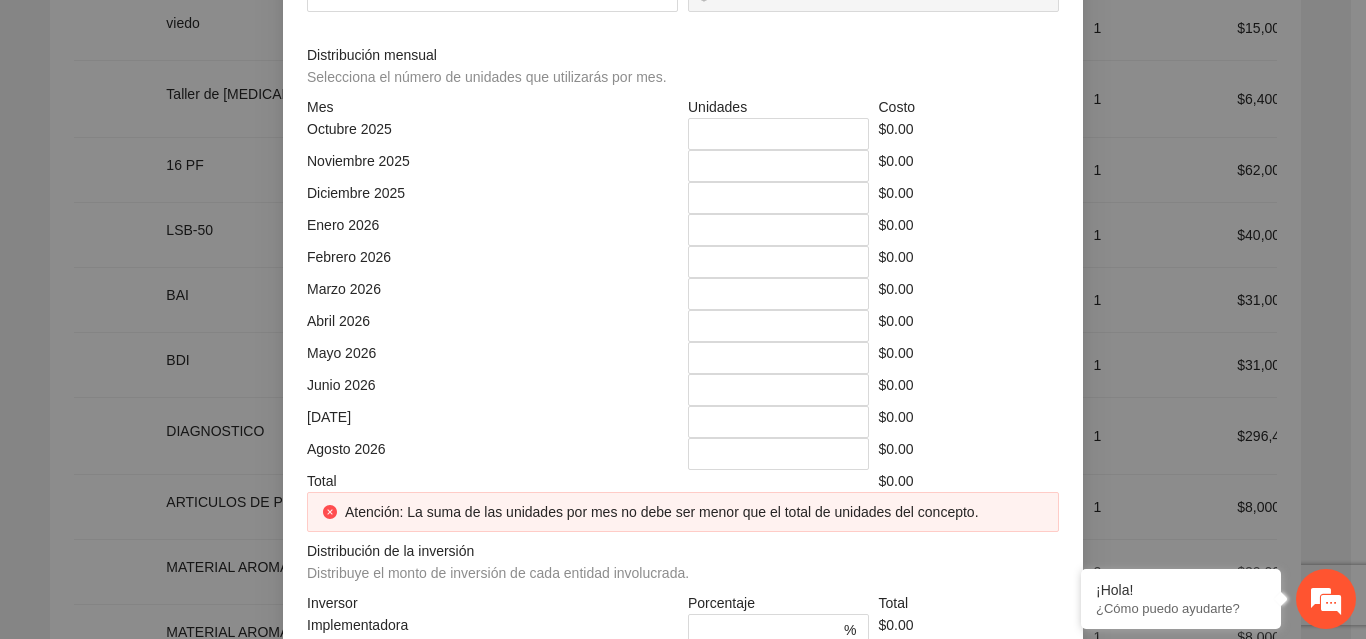 scroll, scrollTop: 0, scrollLeft: 0, axis: both 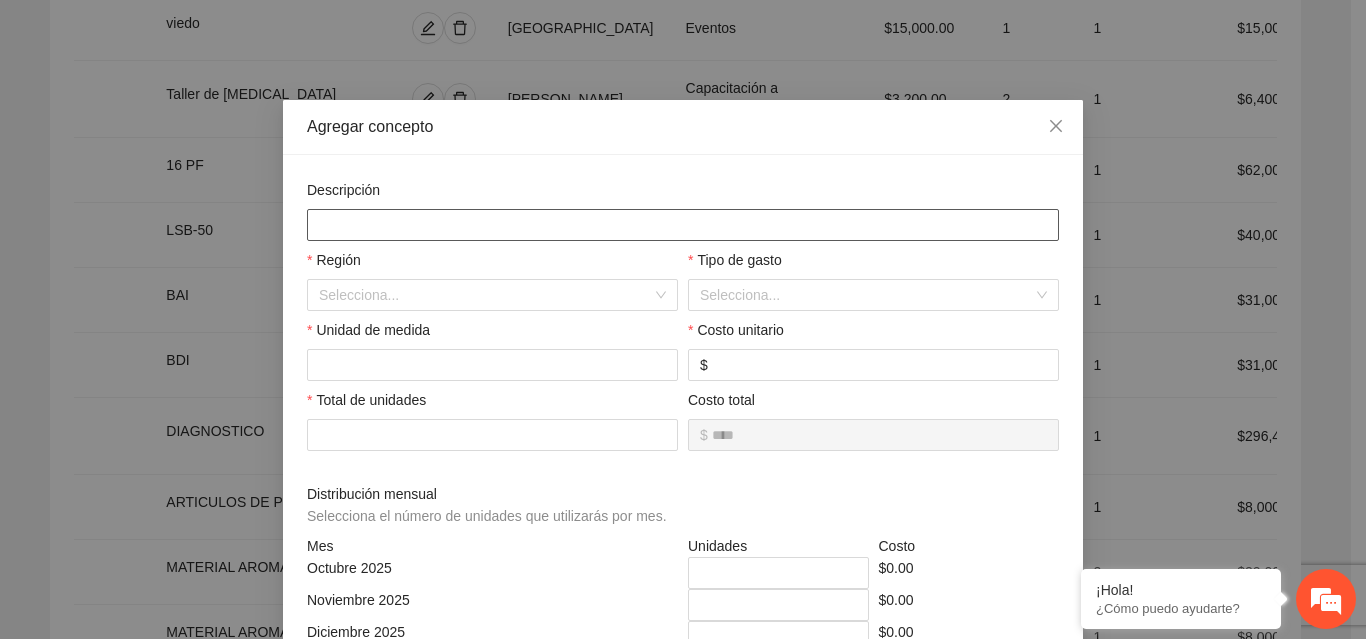 click at bounding box center (683, 225) 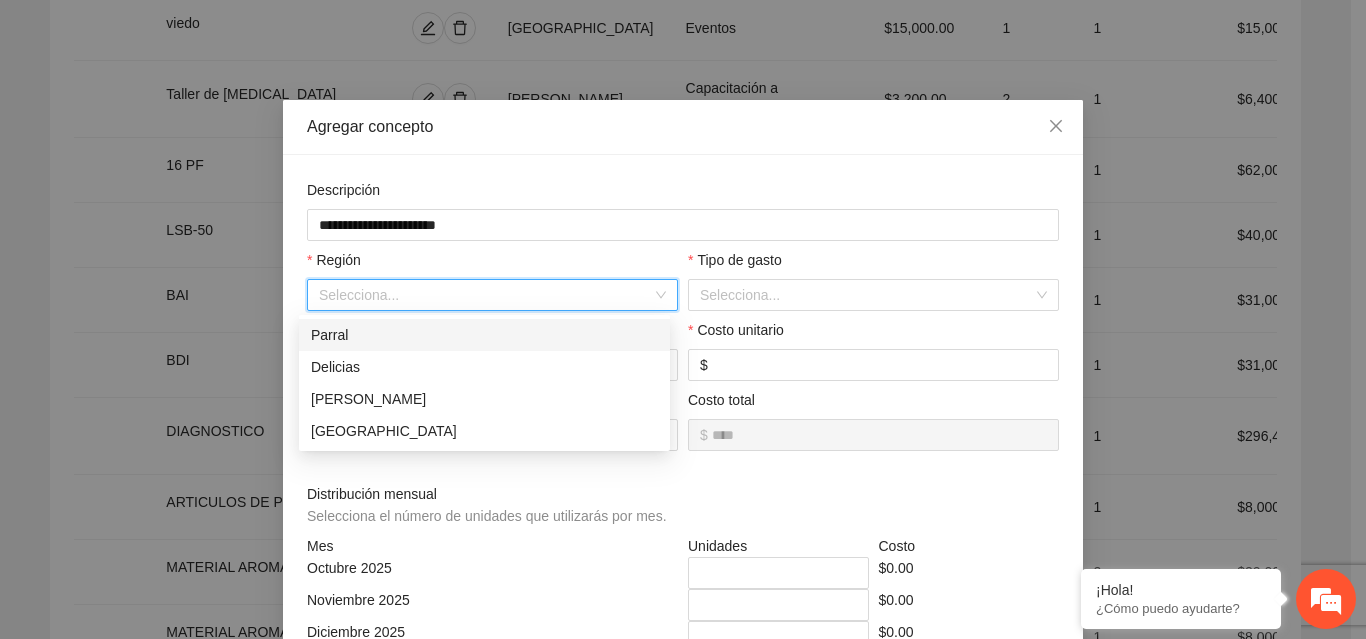 click at bounding box center [485, 295] 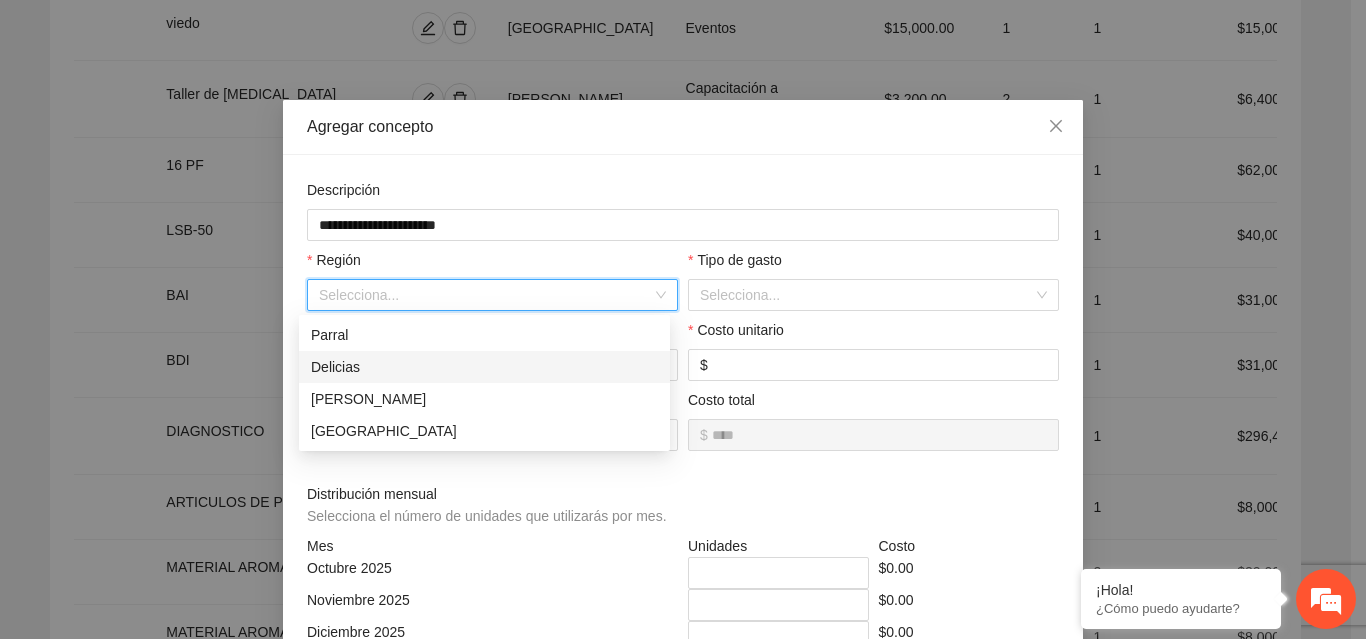 click on "Delicias" at bounding box center (484, 367) 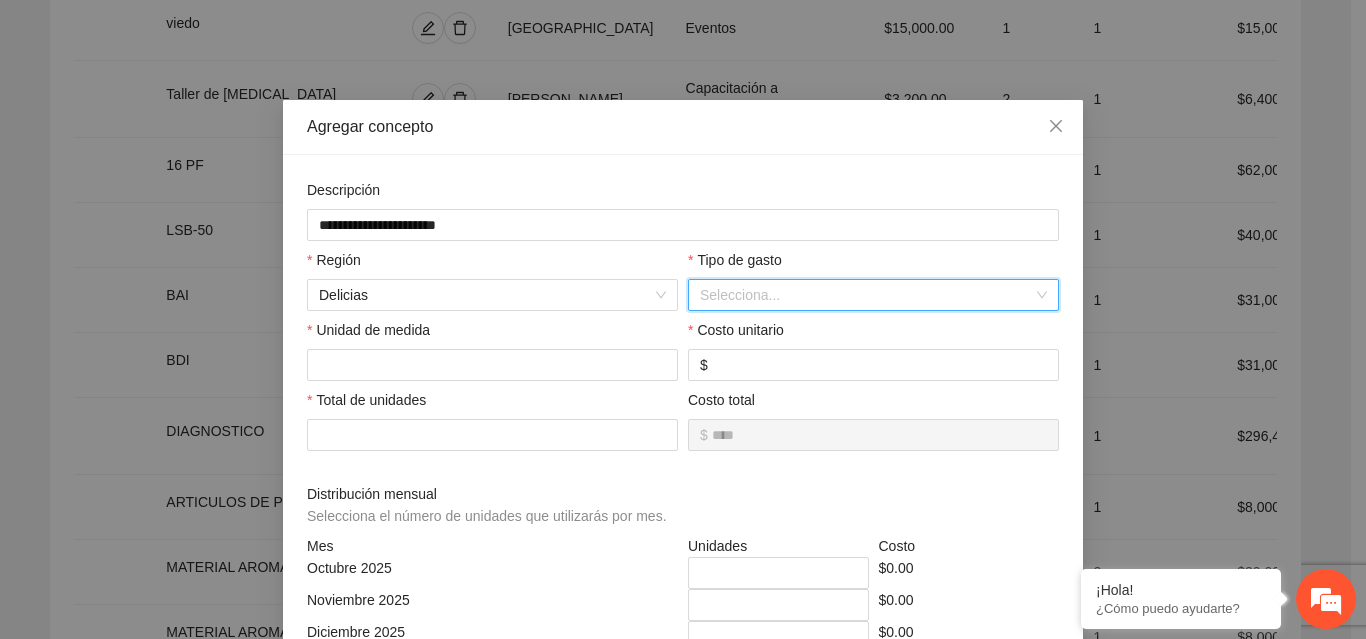 click at bounding box center (866, 295) 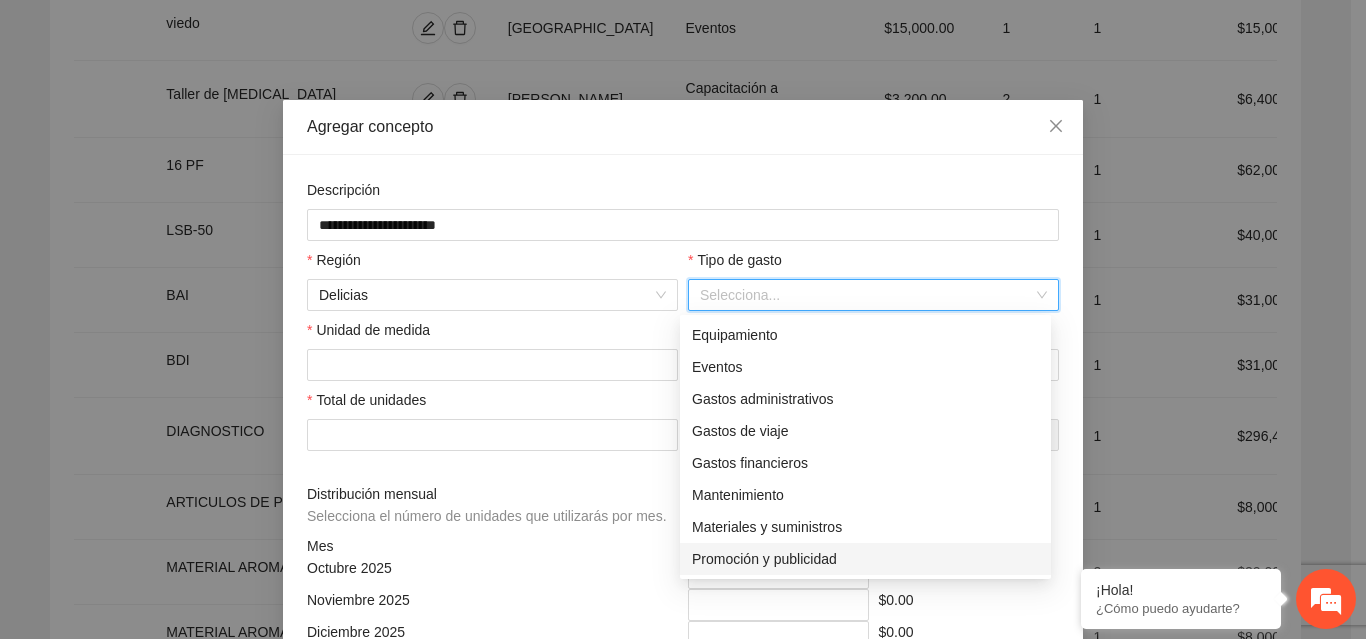 scroll, scrollTop: 96, scrollLeft: 0, axis: vertical 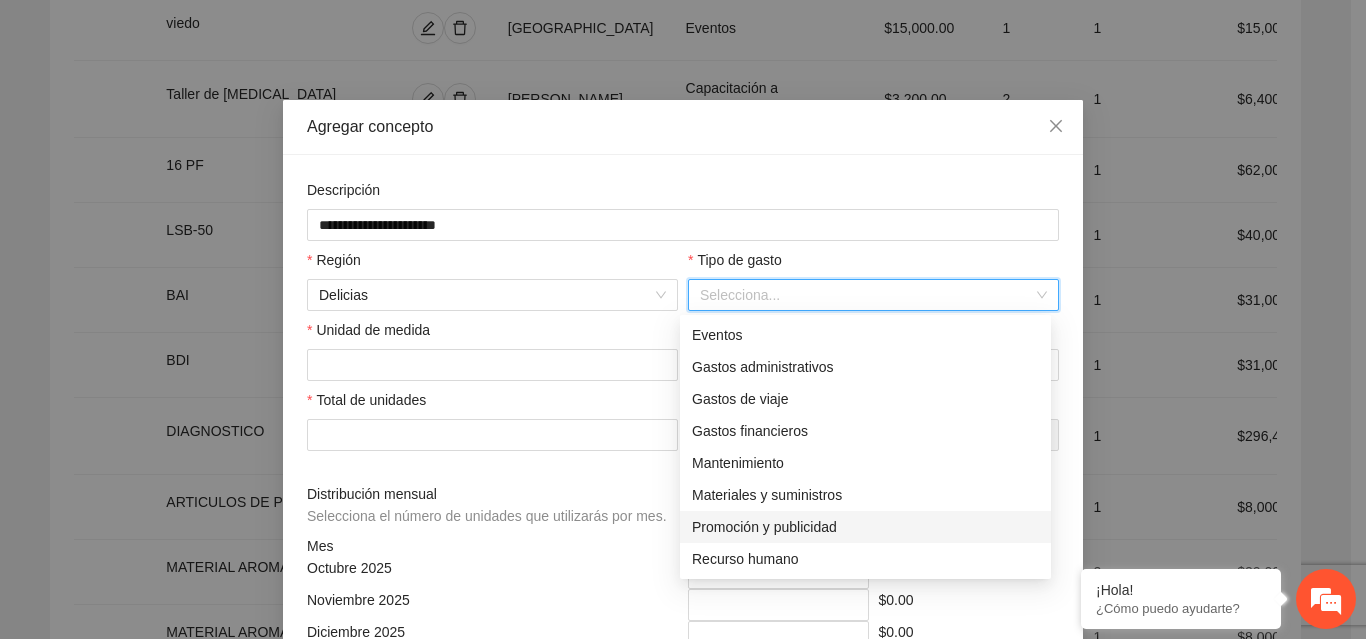 click on "Promoción y publicidad" at bounding box center [865, 527] 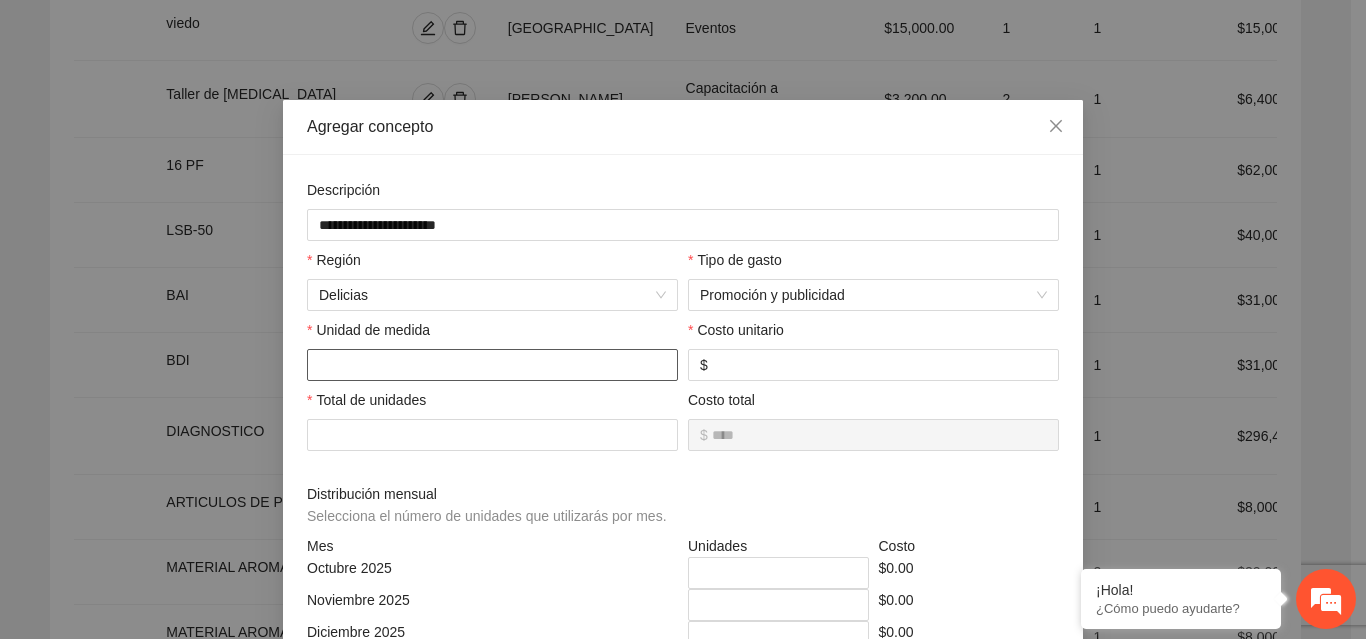 click at bounding box center [492, 365] 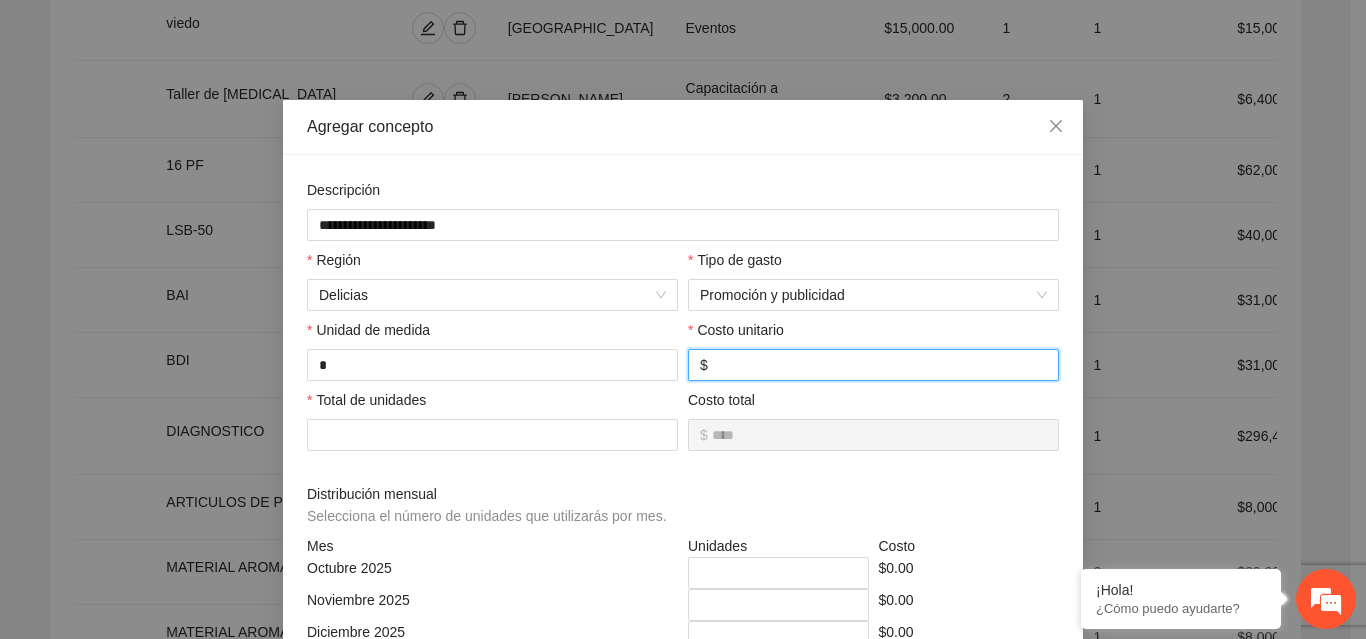 click at bounding box center [879, 365] 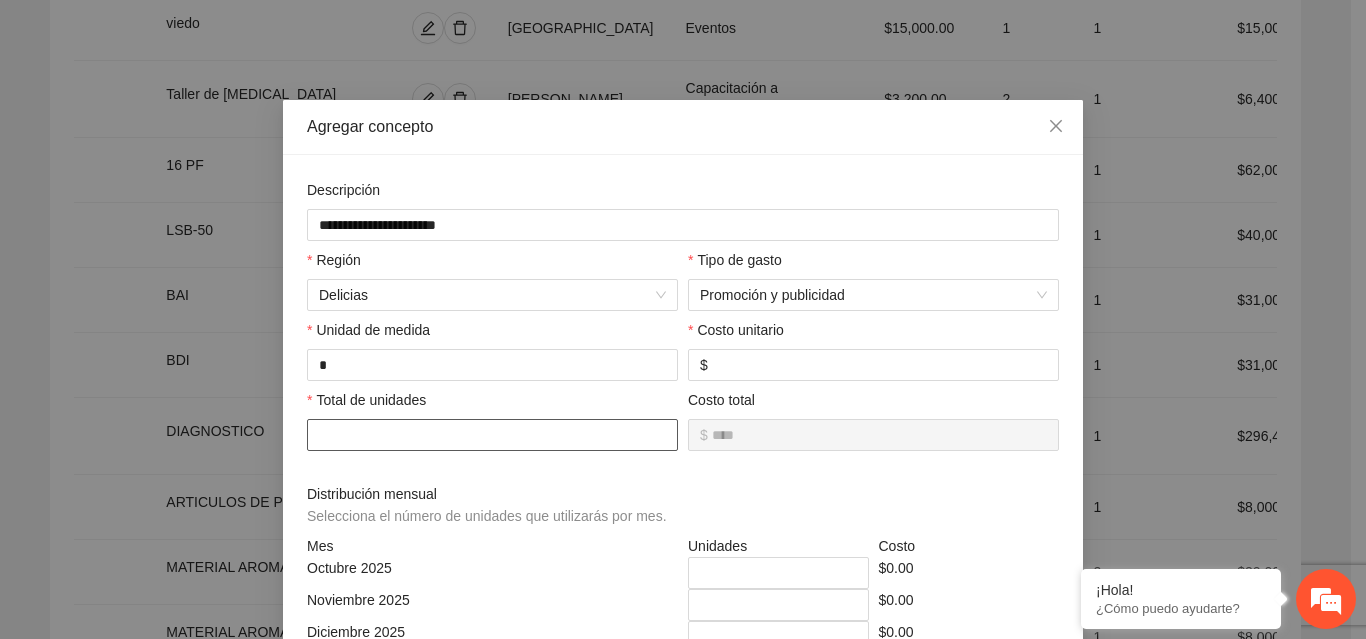 click at bounding box center (492, 435) 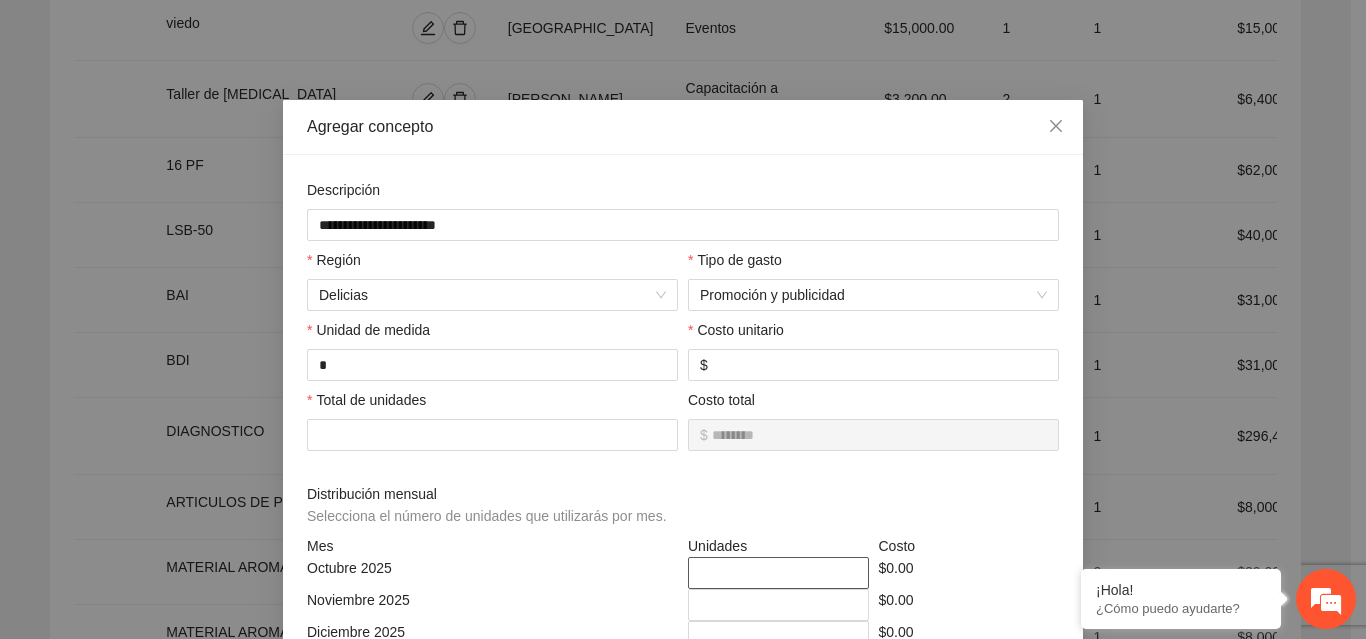 click on "*" at bounding box center [778, 573] 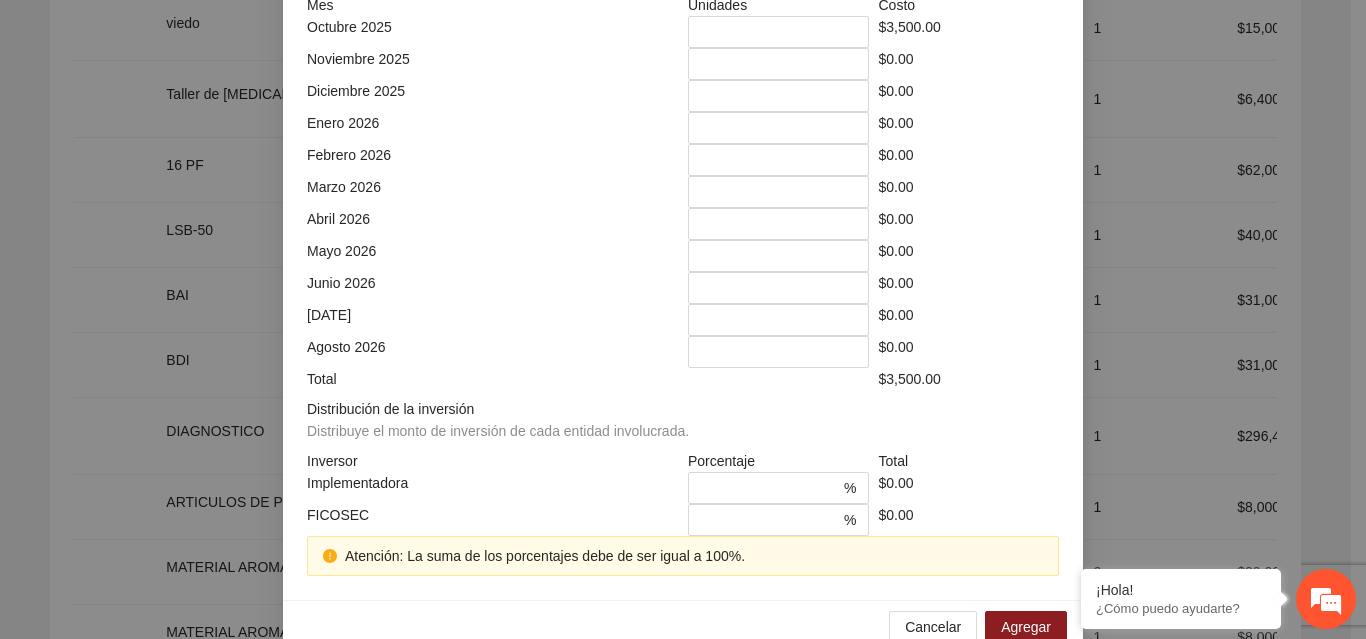 scroll, scrollTop: 579, scrollLeft: 0, axis: vertical 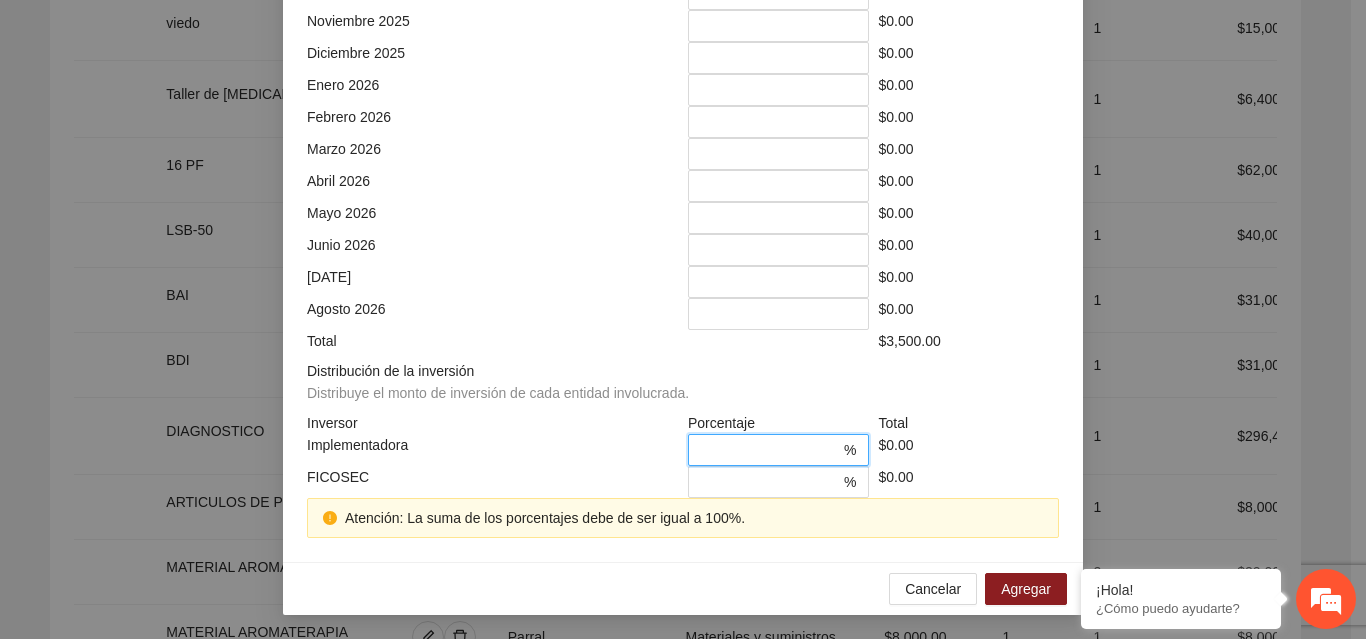 click at bounding box center (770, 450) 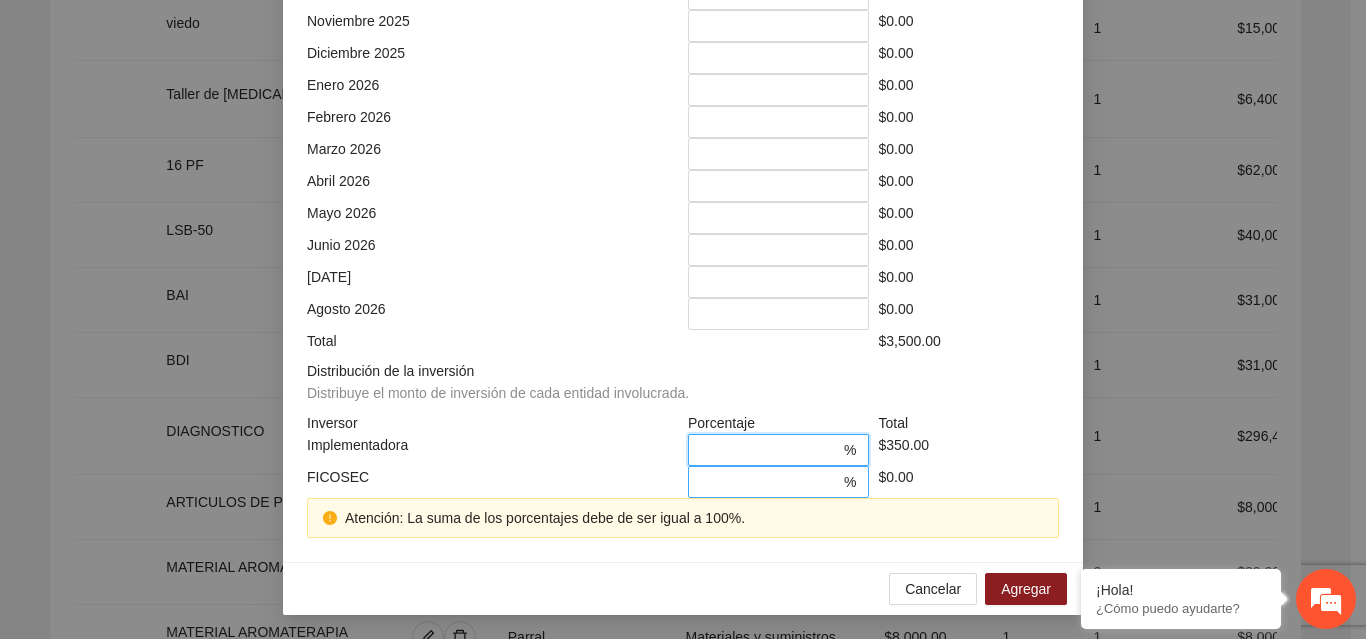 click on "*" at bounding box center [770, 482] 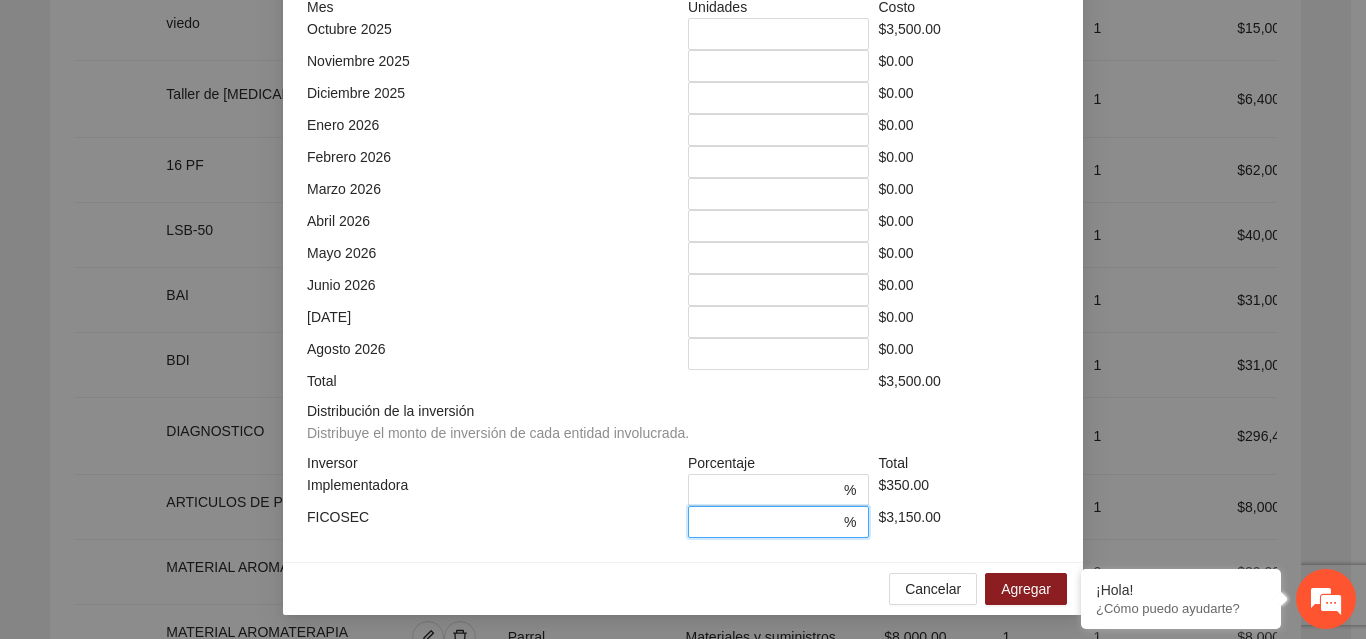 scroll, scrollTop: 539, scrollLeft: 0, axis: vertical 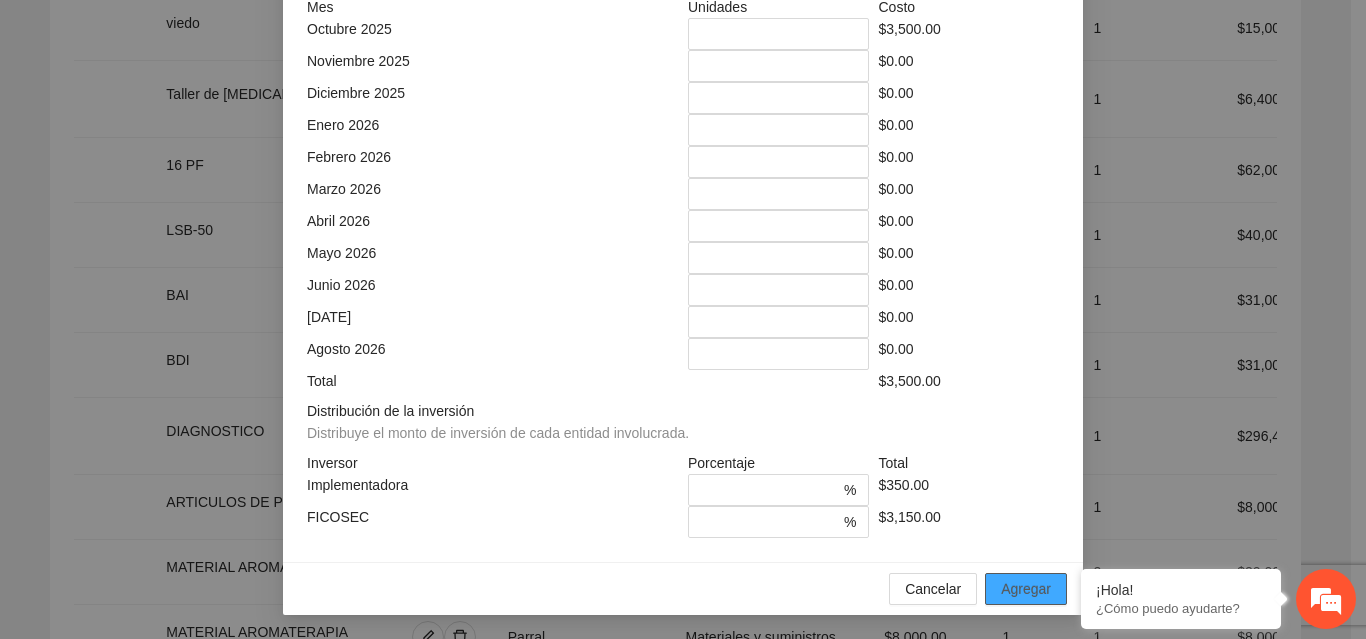 click on "Agregar" at bounding box center (1026, 589) 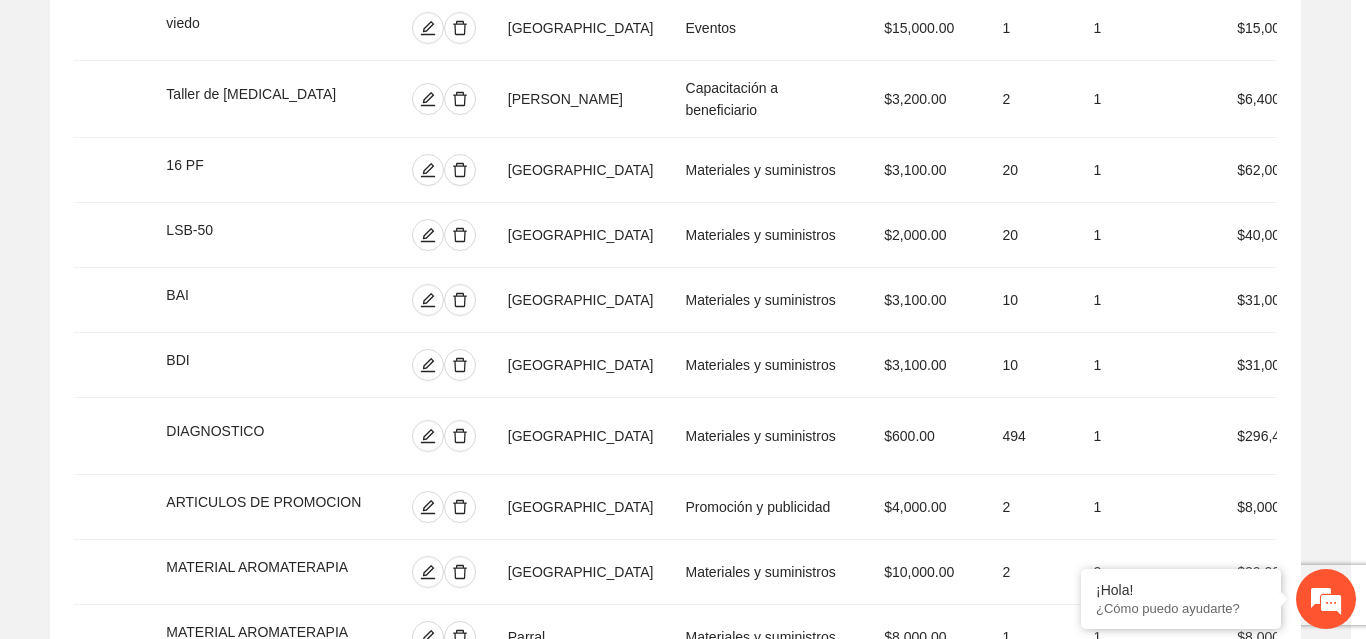 scroll, scrollTop: 439, scrollLeft: 0, axis: vertical 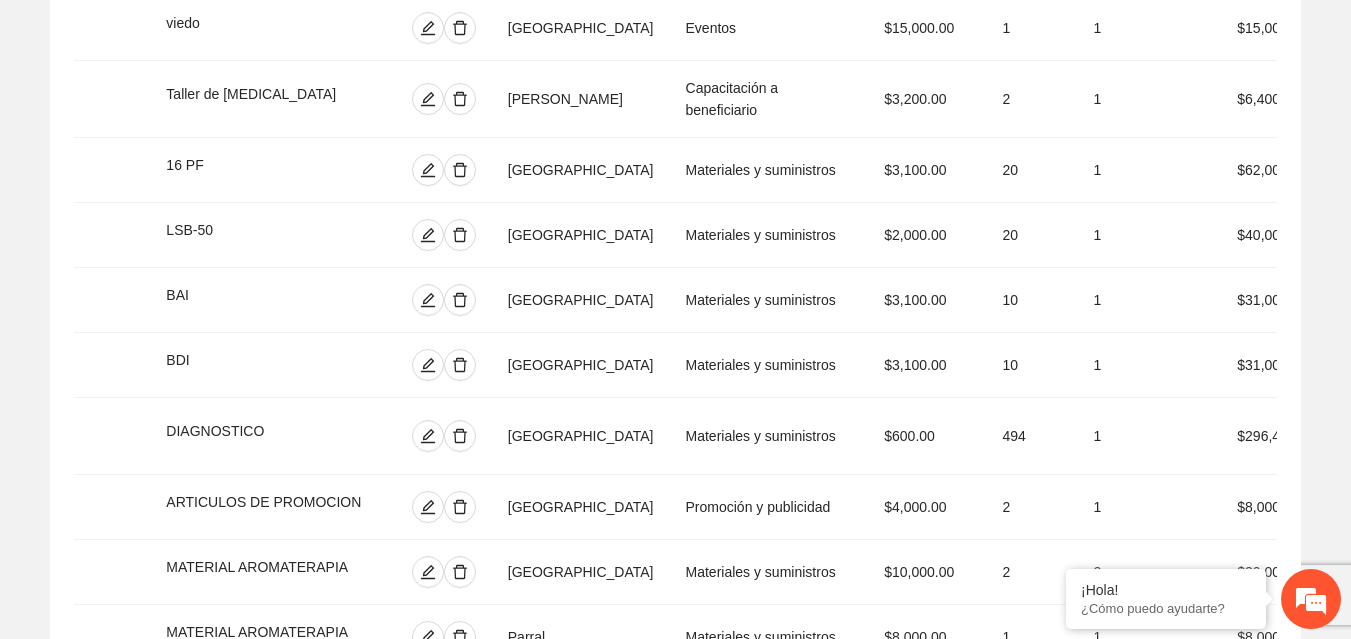 click on "Agregar concepto" at bounding box center (686, 1023) 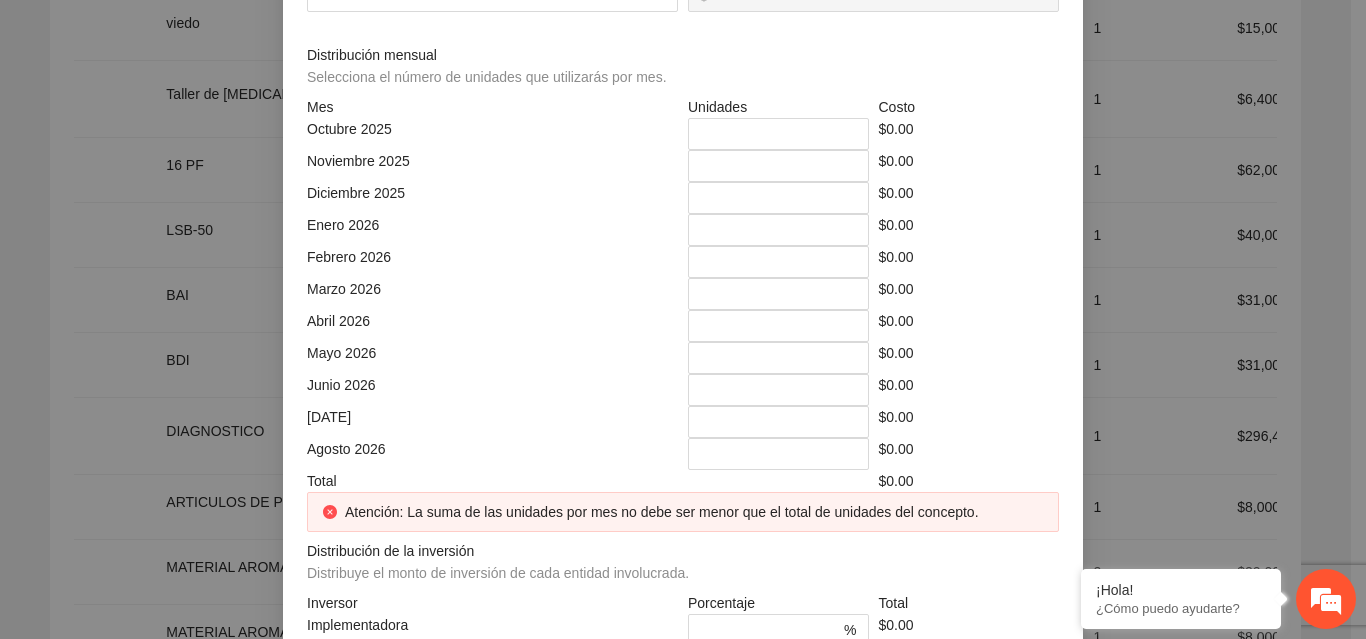 click at bounding box center (683, -214) 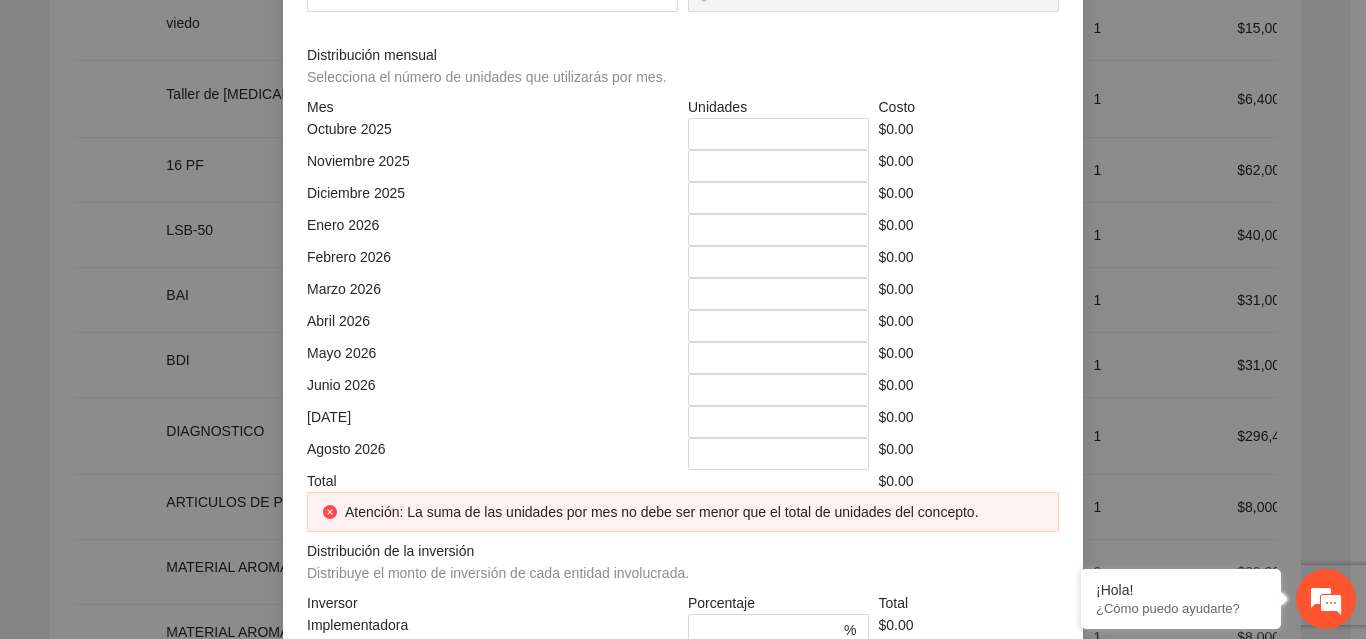 click at bounding box center (485, -144) 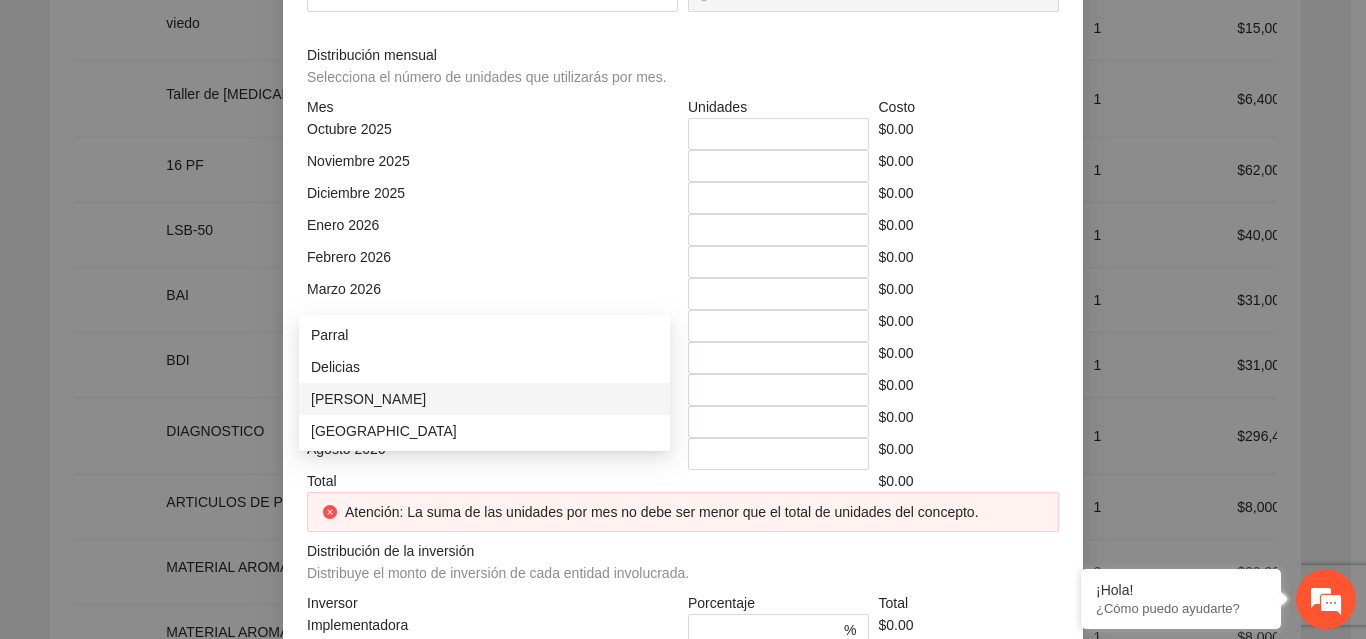 click on "[PERSON_NAME]" at bounding box center [484, 399] 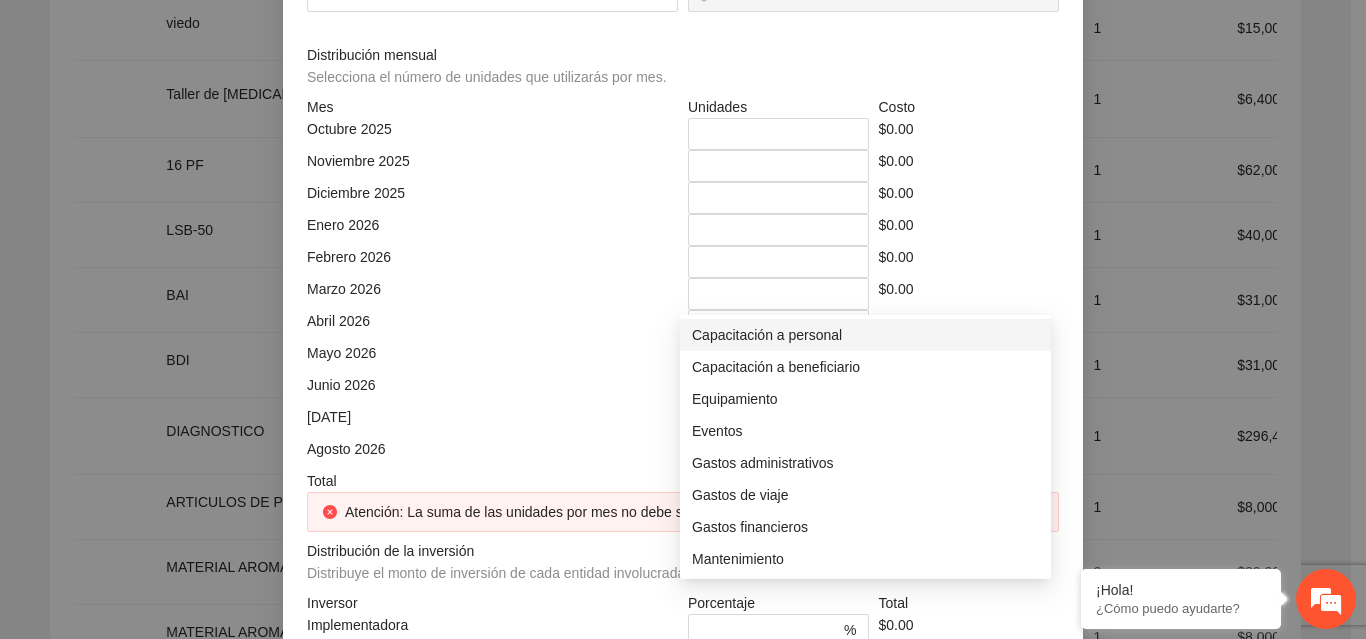 click at bounding box center (866, -144) 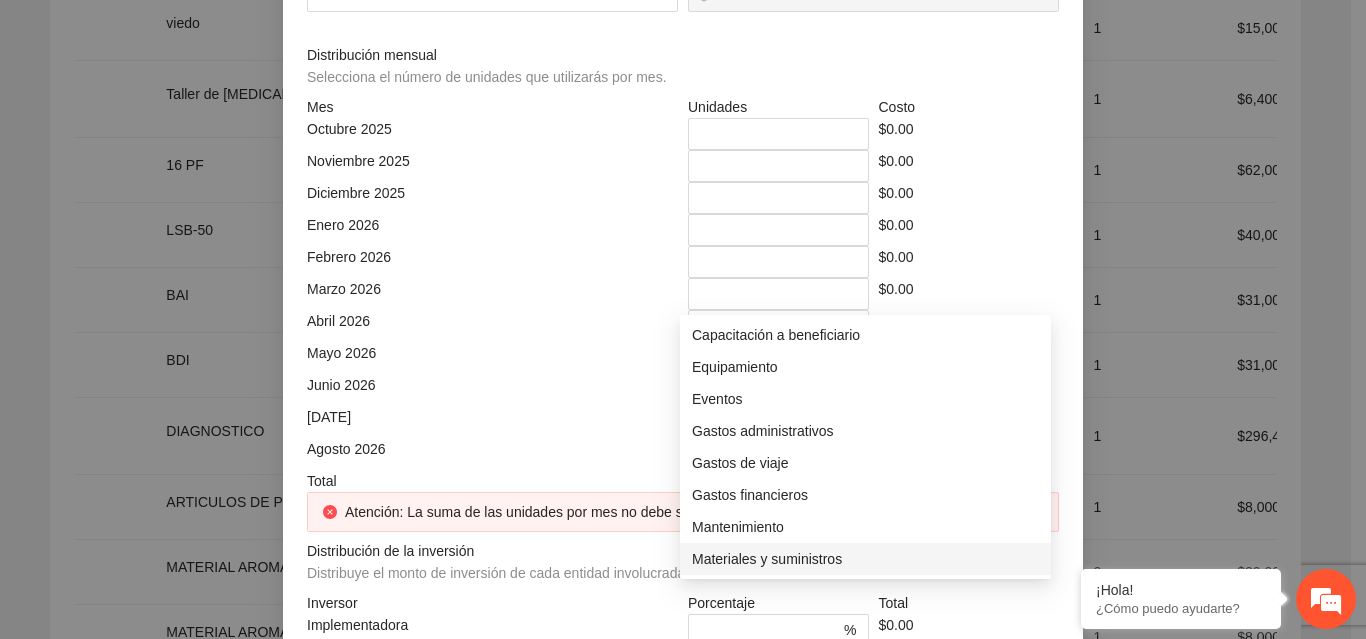 scroll, scrollTop: 64, scrollLeft: 0, axis: vertical 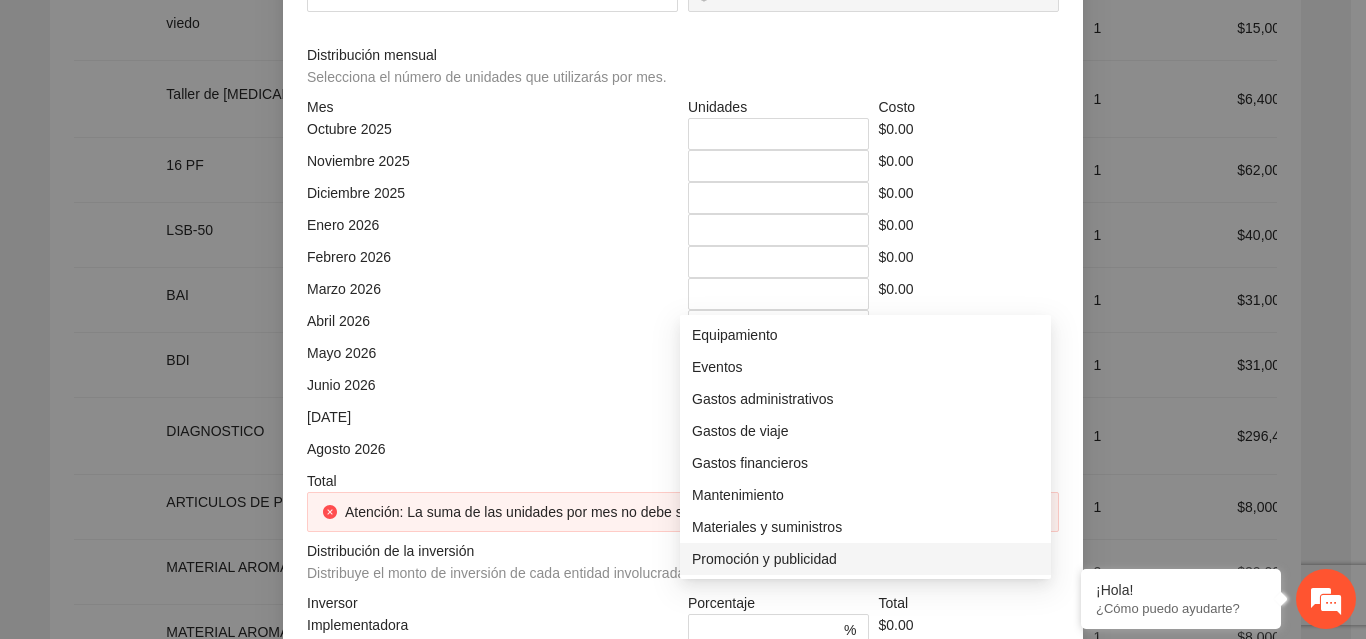 click on "Promoción y publicidad" at bounding box center (865, 559) 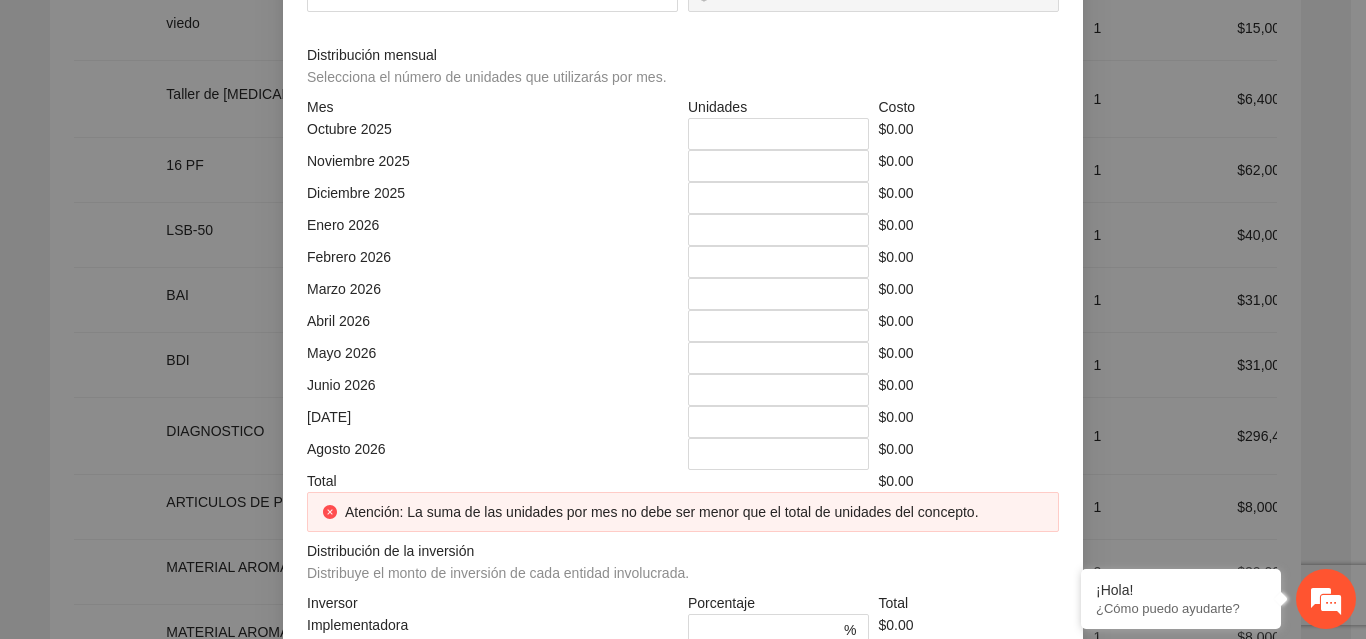 click at bounding box center (492, -74) 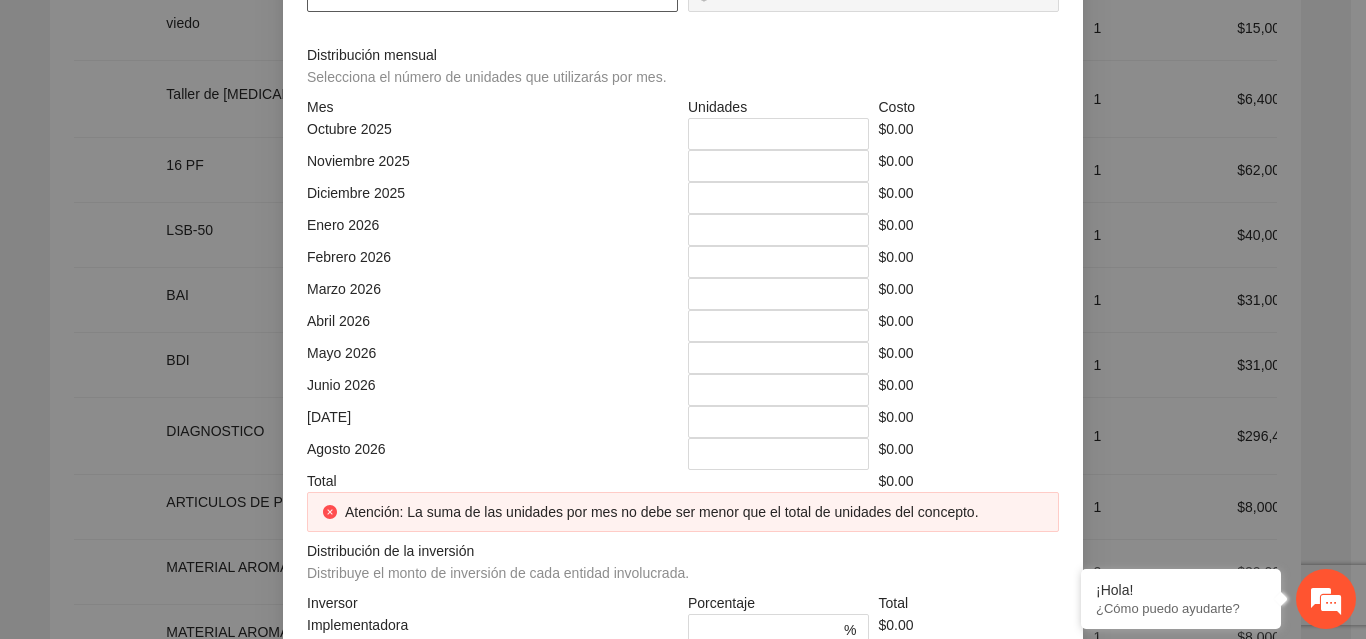 click at bounding box center [492, -4] 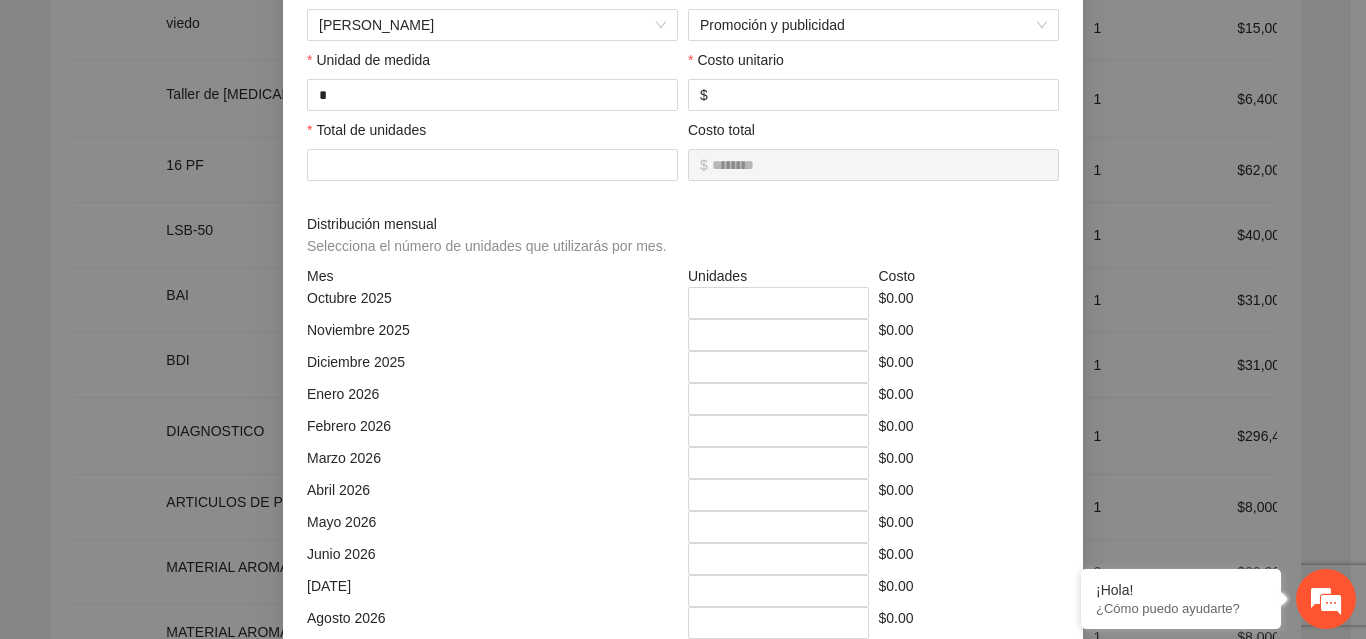 scroll, scrollTop: 307, scrollLeft: 0, axis: vertical 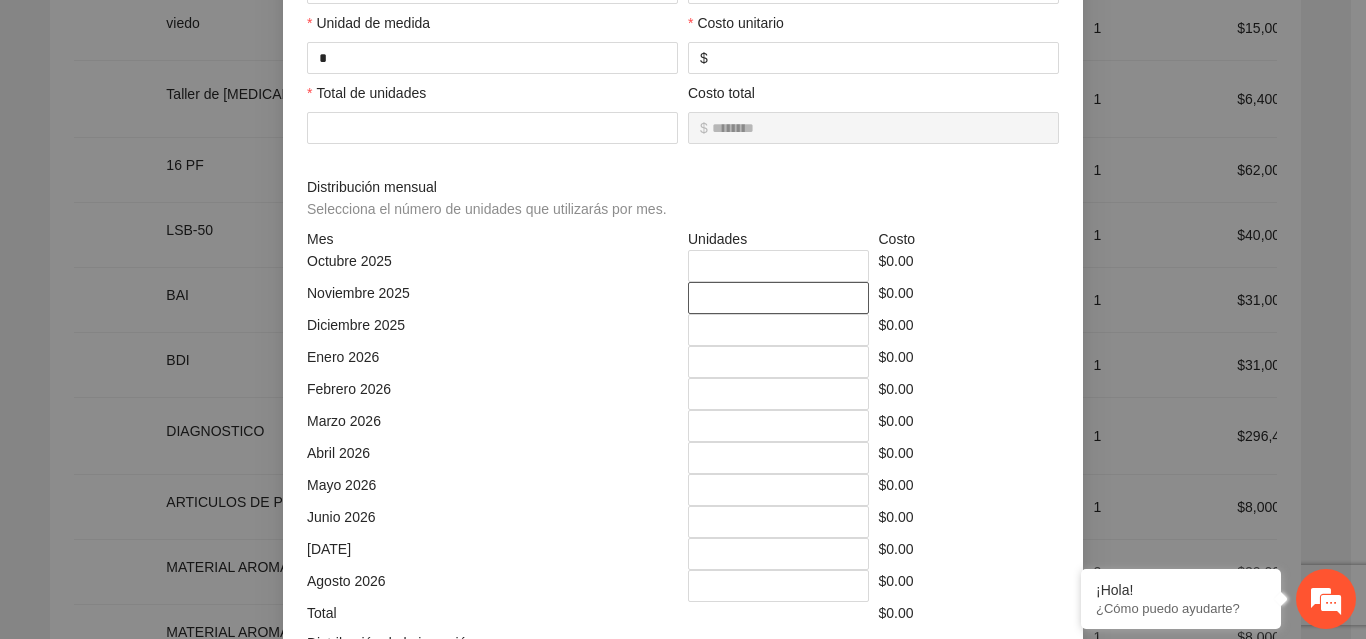 click on "*" at bounding box center [778, 298] 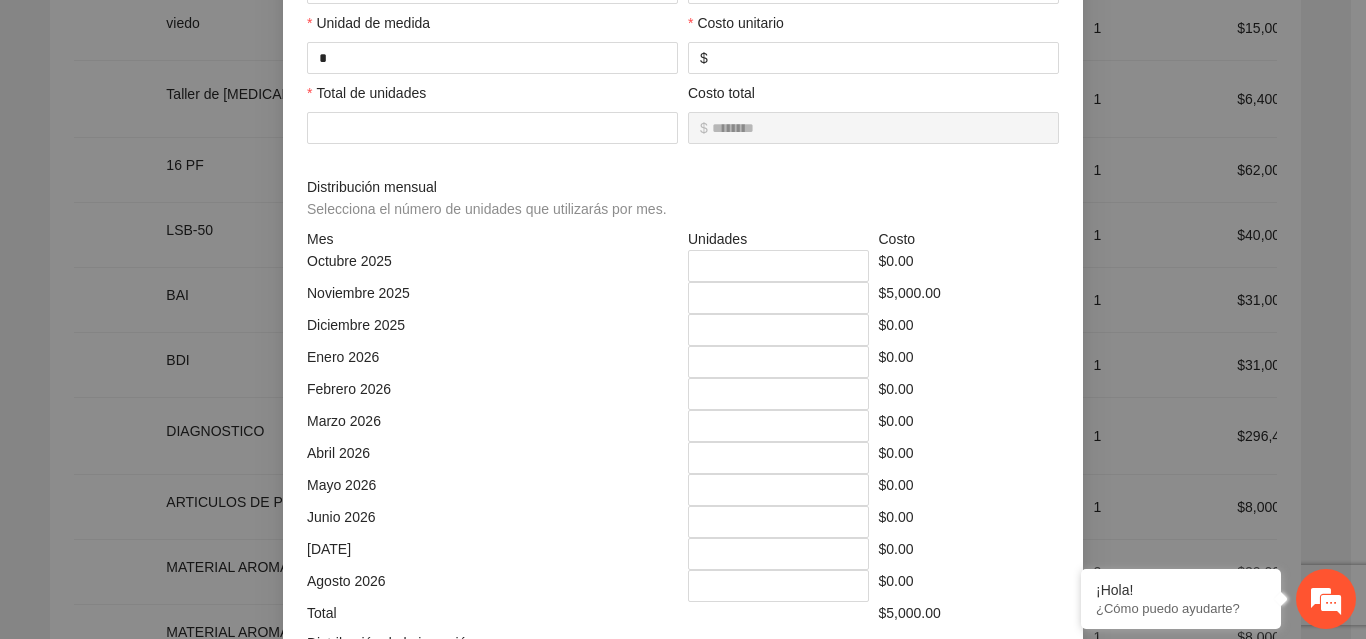scroll, scrollTop: 579, scrollLeft: 0, axis: vertical 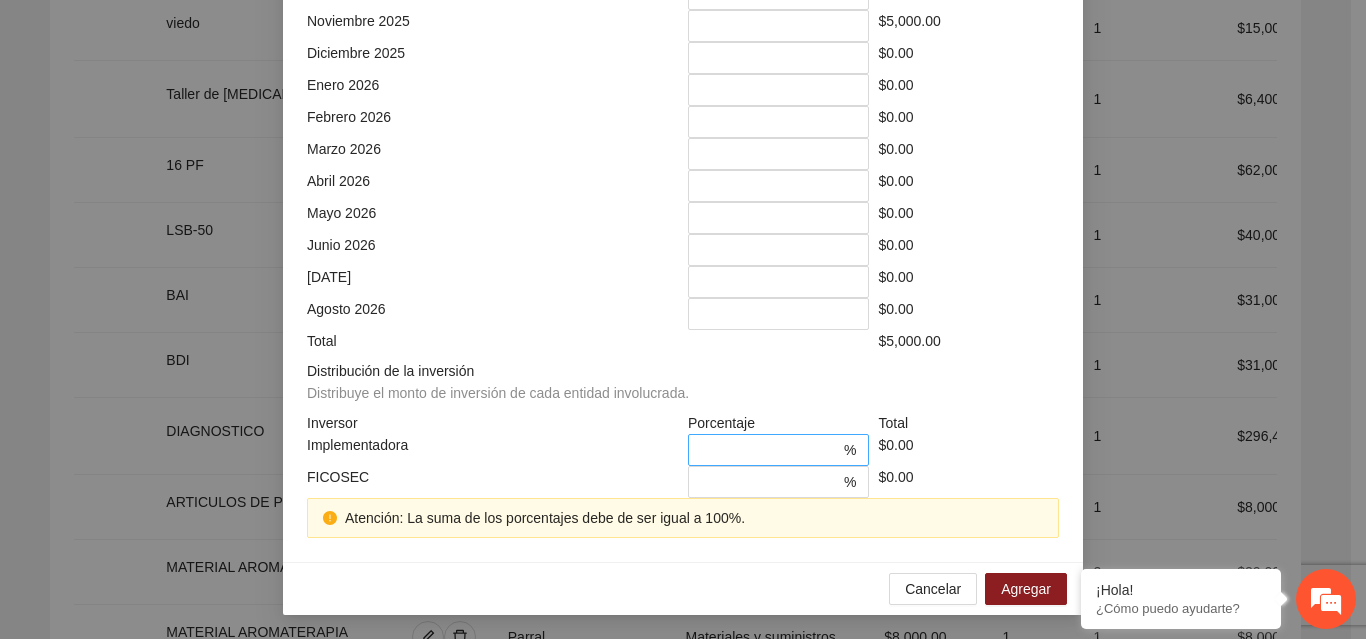 click on "* %" at bounding box center [778, 450] 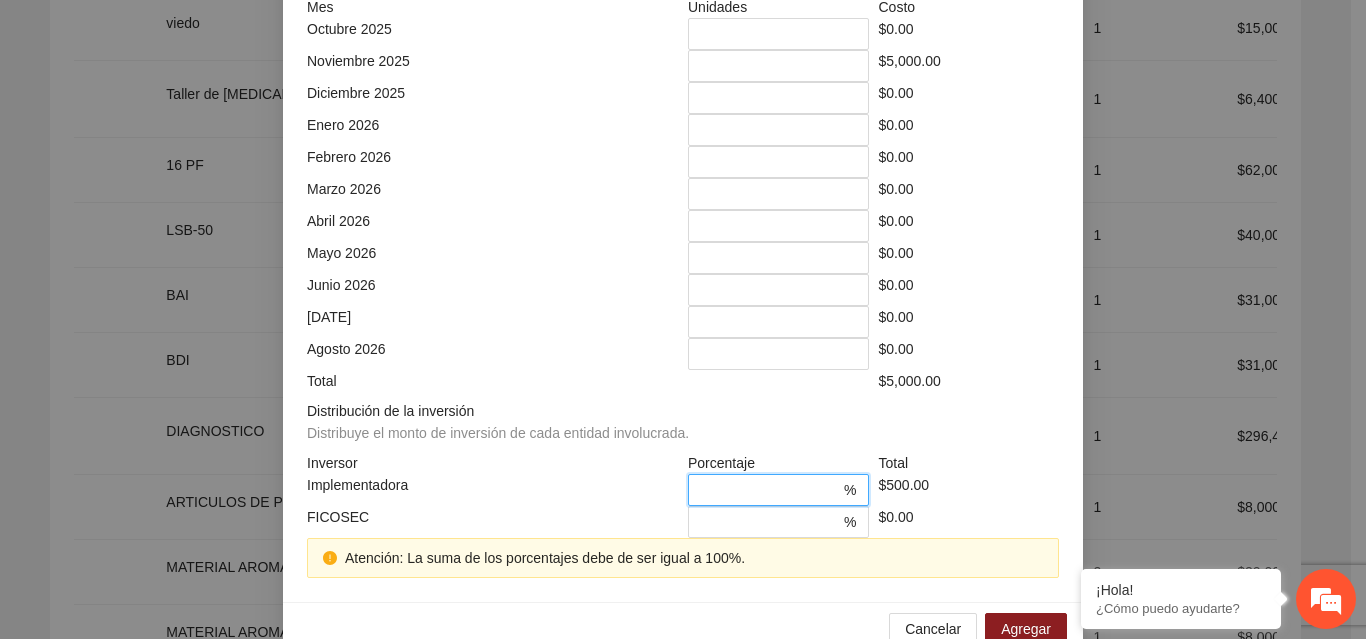 scroll, scrollTop: 579, scrollLeft: 0, axis: vertical 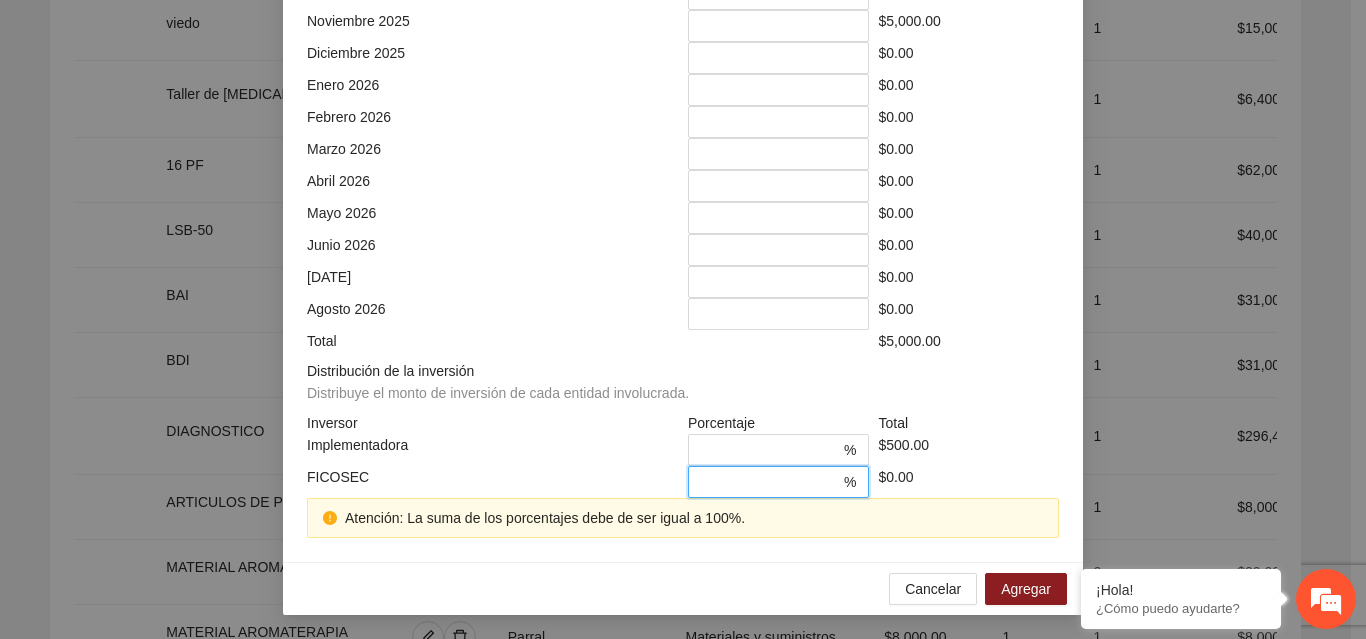 click on "*" at bounding box center (770, 482) 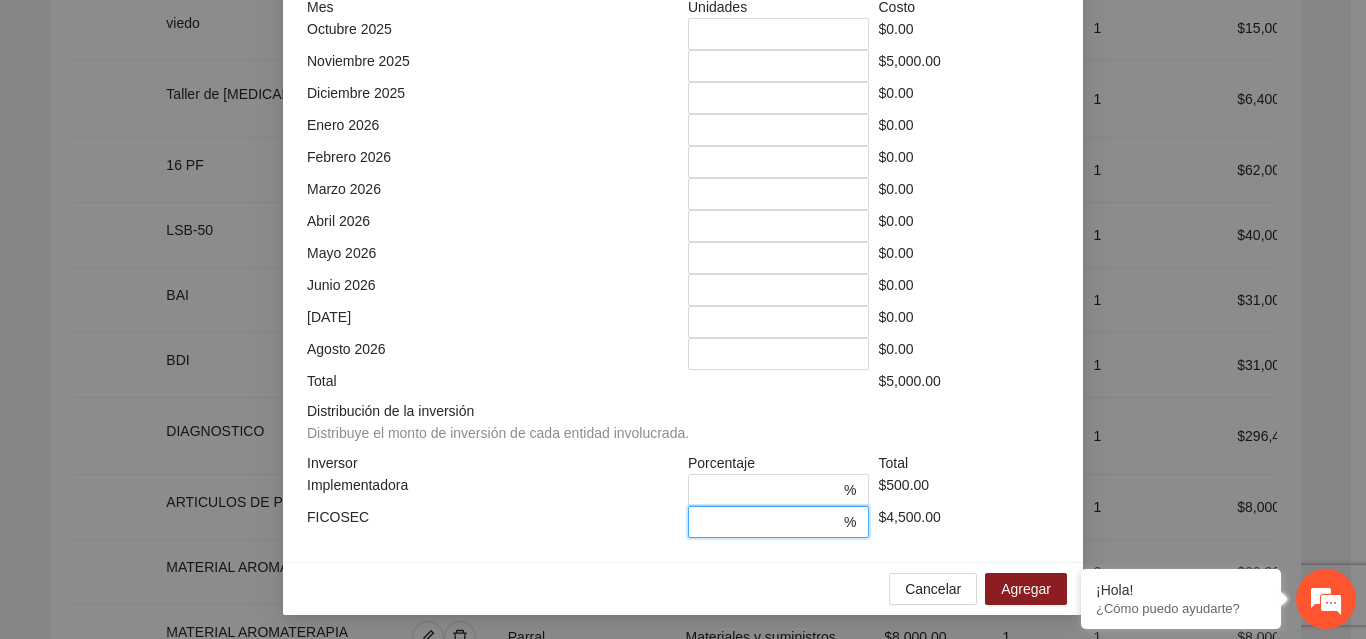 scroll, scrollTop: 539, scrollLeft: 0, axis: vertical 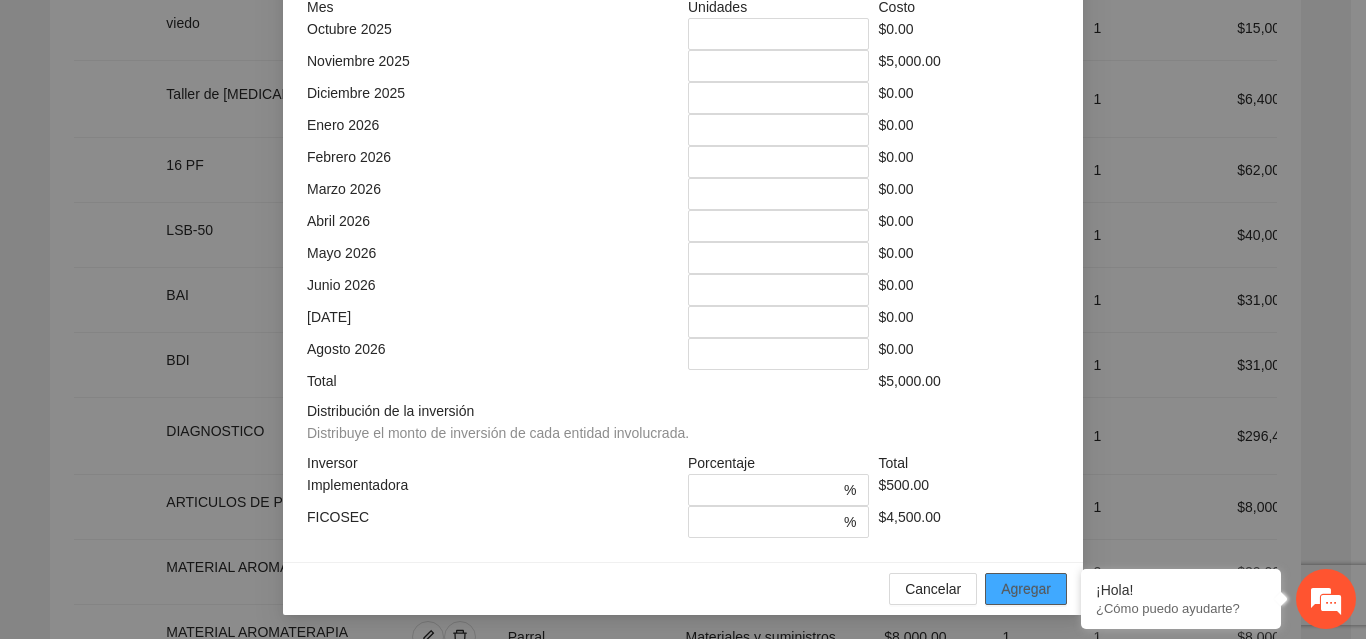click on "Agregar" at bounding box center (1026, 589) 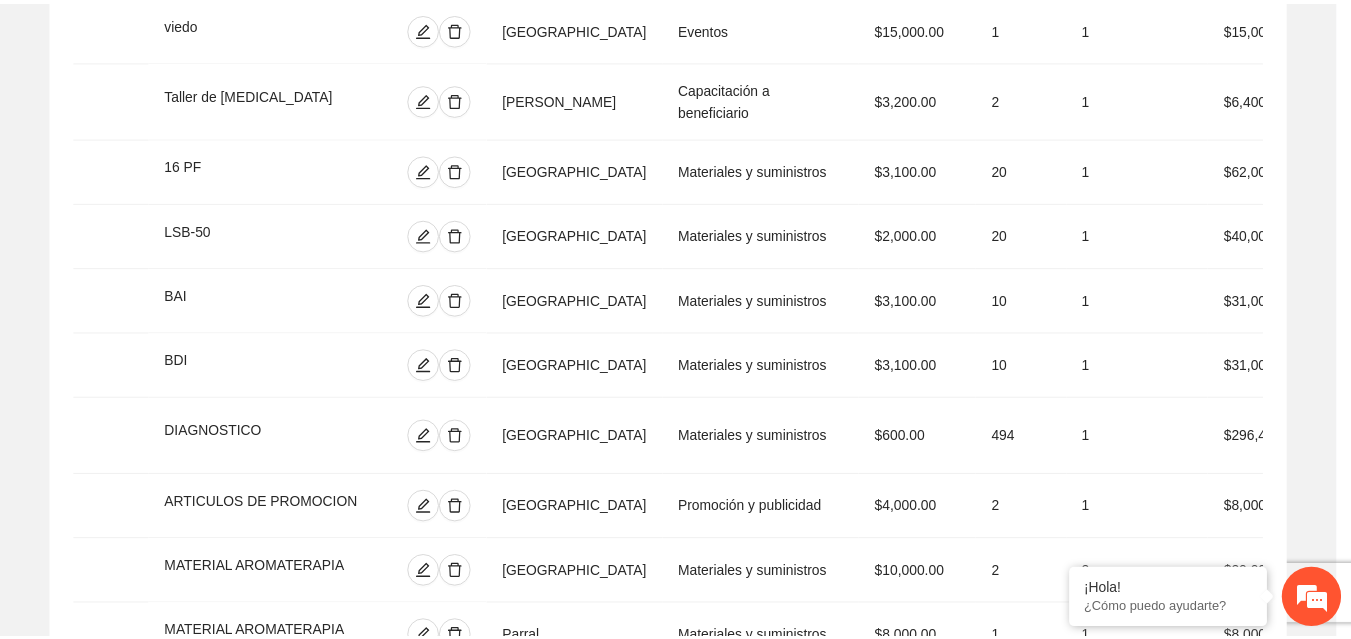 scroll, scrollTop: 439, scrollLeft: 0, axis: vertical 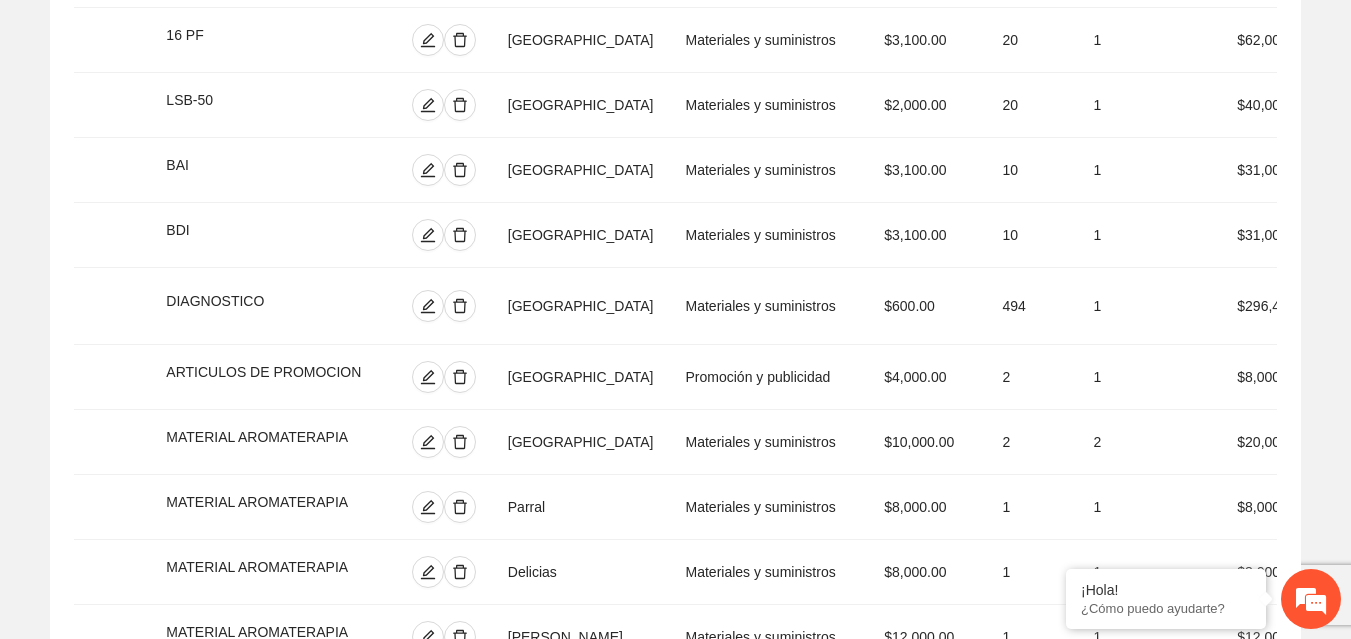 click on "Agregar concepto" at bounding box center (675, 958) 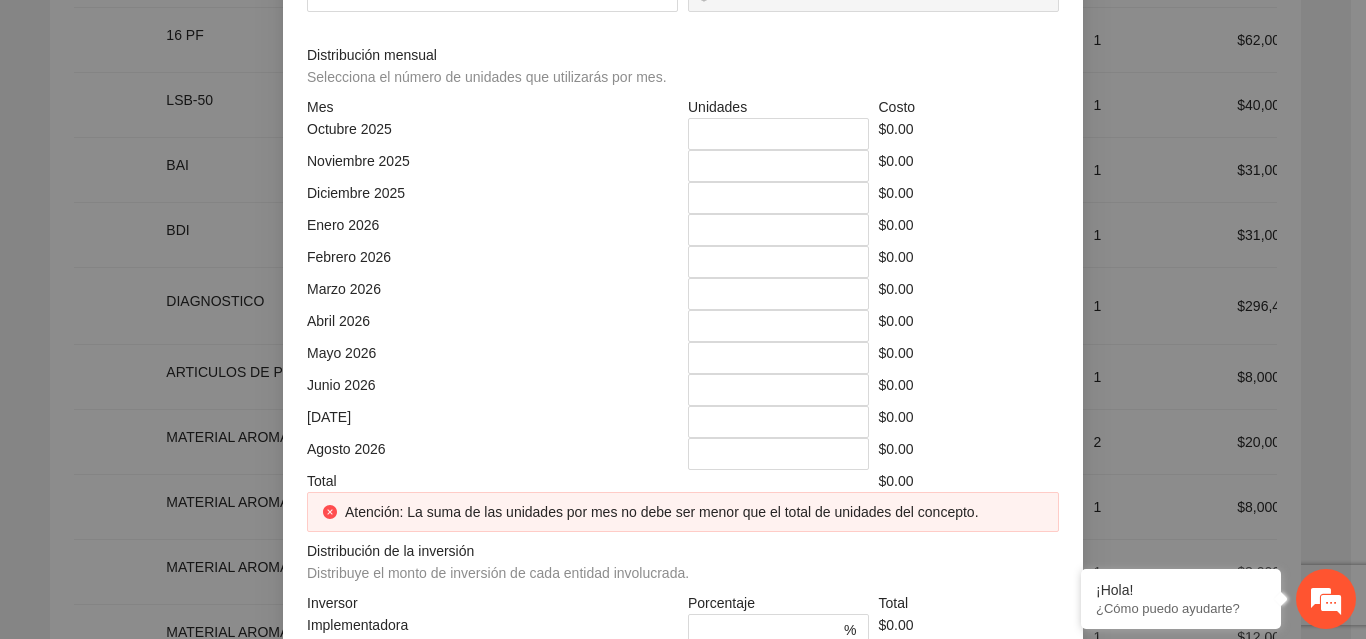 click at bounding box center [683, -214] 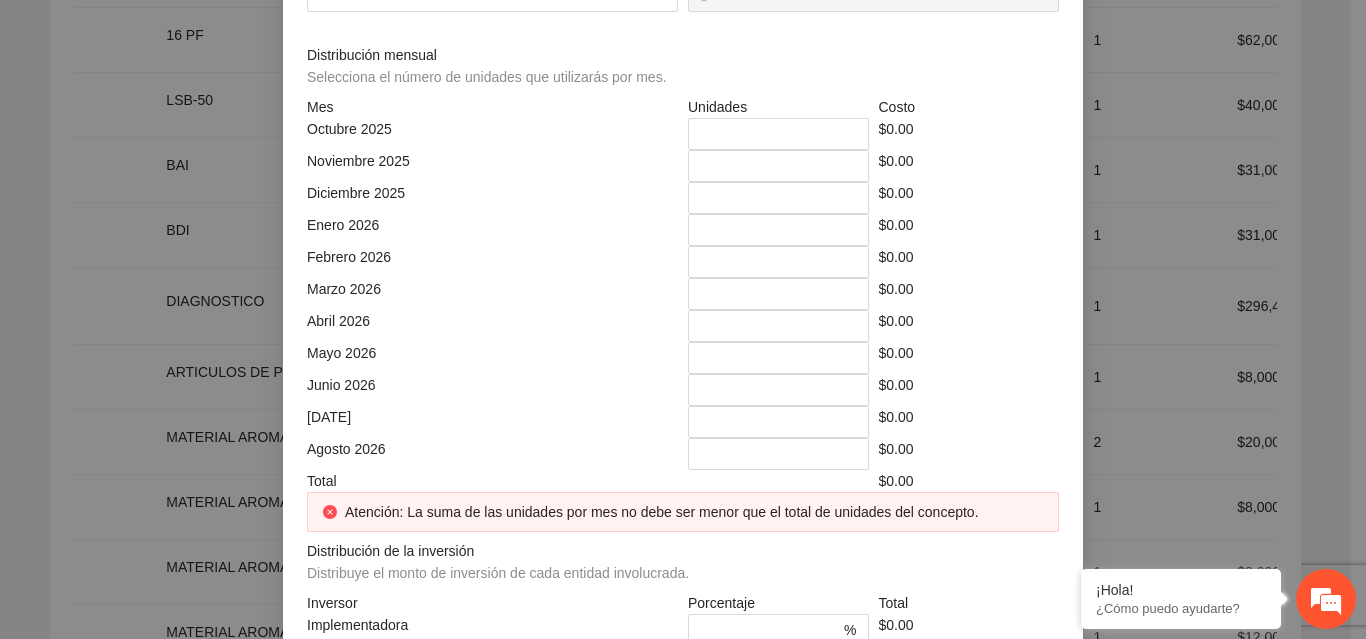 click at bounding box center [485, -144] 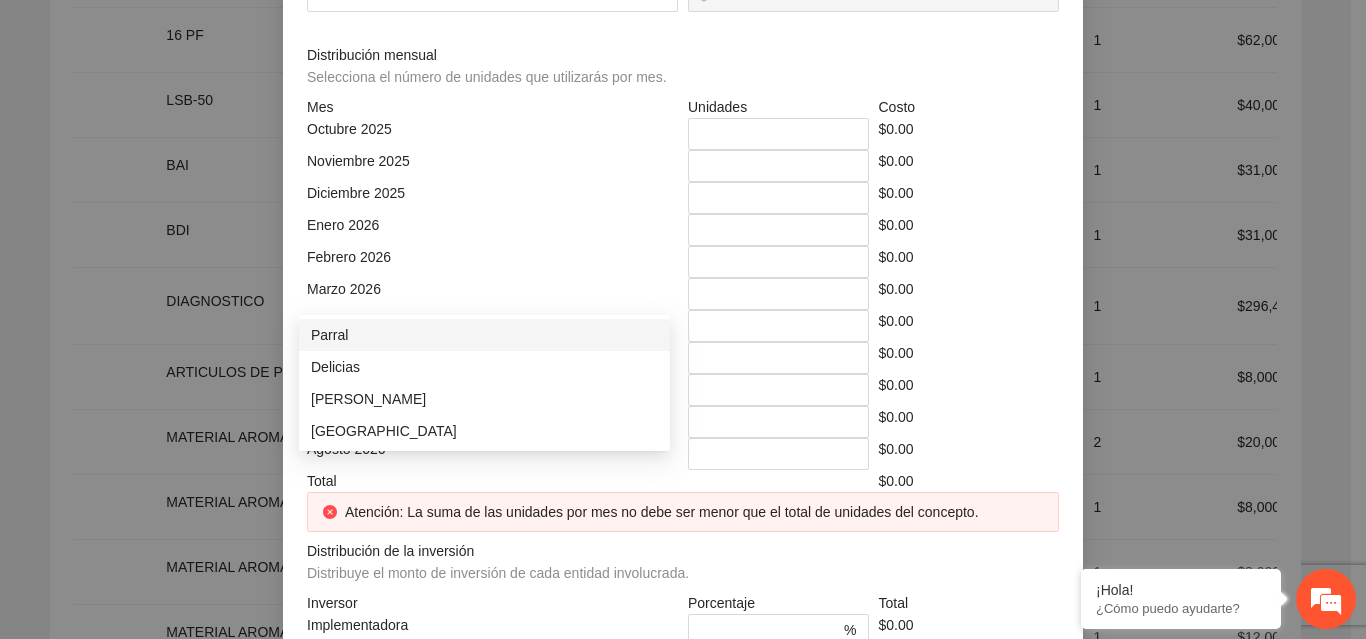 click on "Parral" at bounding box center [484, 335] 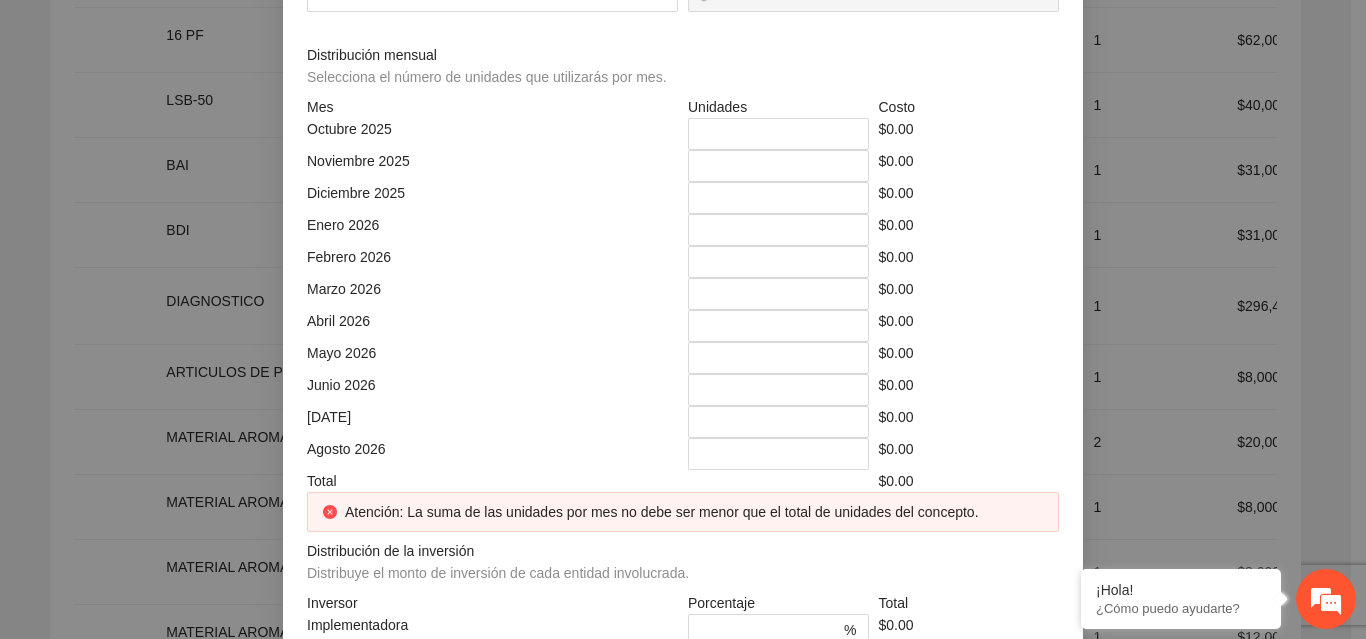 click at bounding box center (866, -144) 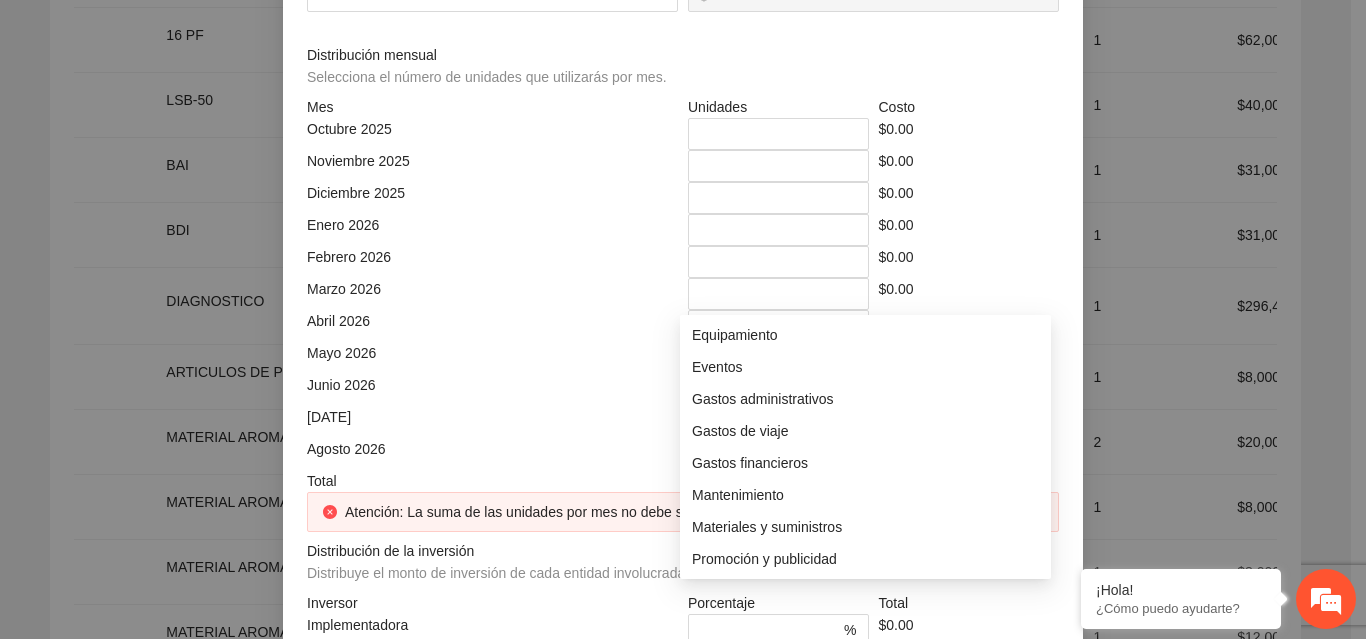scroll, scrollTop: 96, scrollLeft: 0, axis: vertical 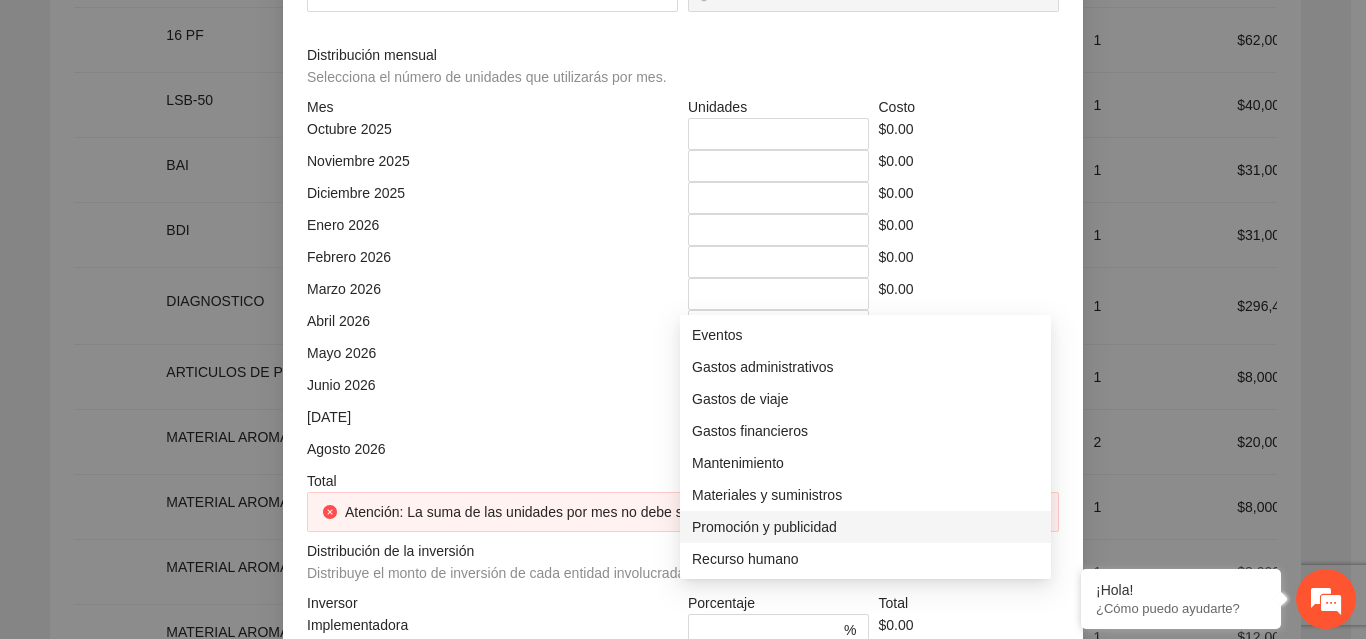 click on "Promoción y publicidad" at bounding box center (865, 527) 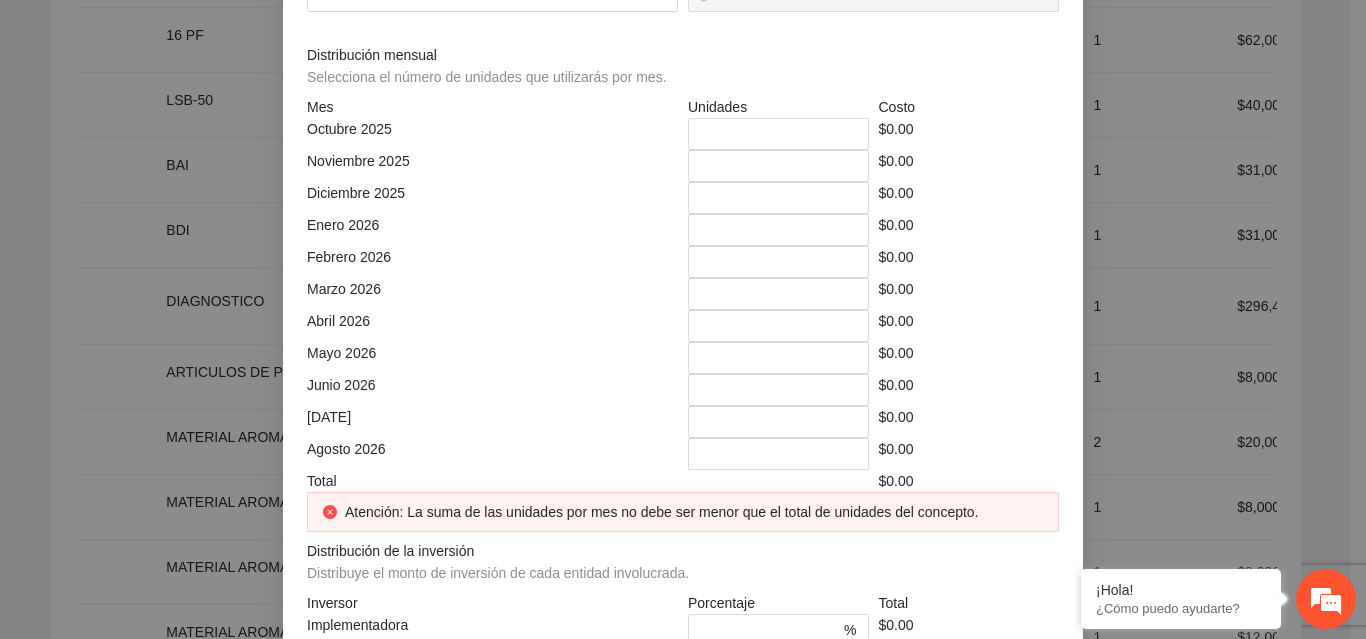 click at bounding box center (492, -74) 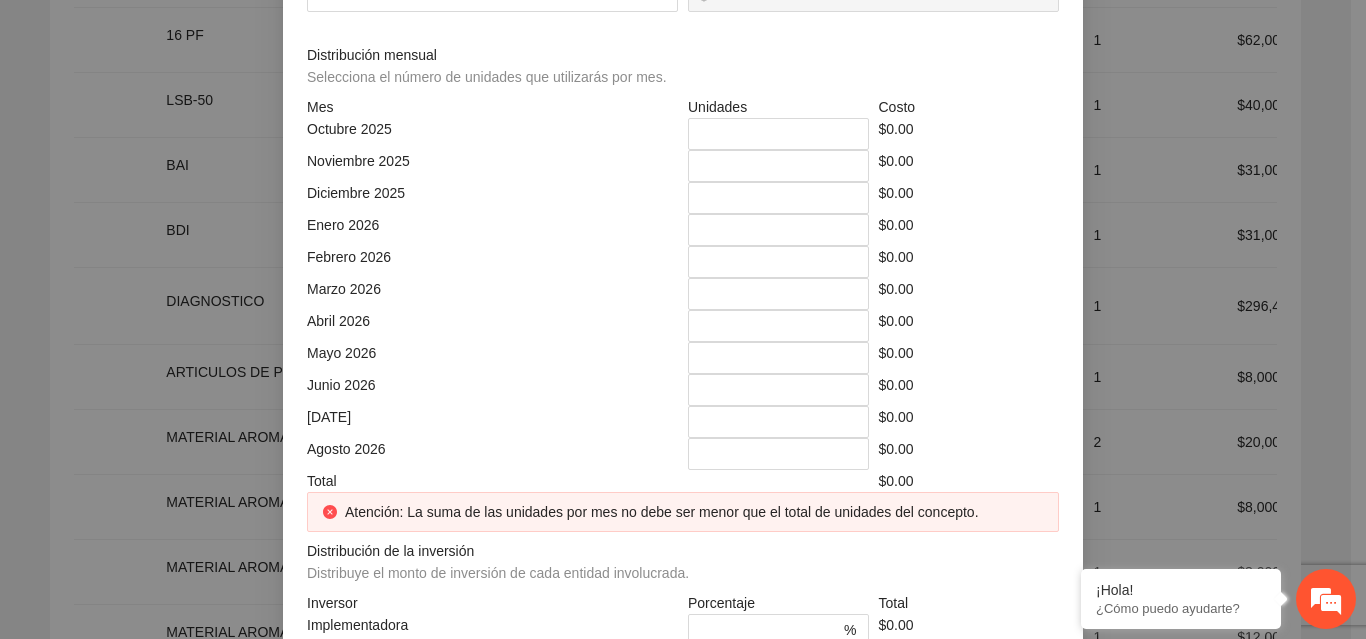 click at bounding box center [879, -74] 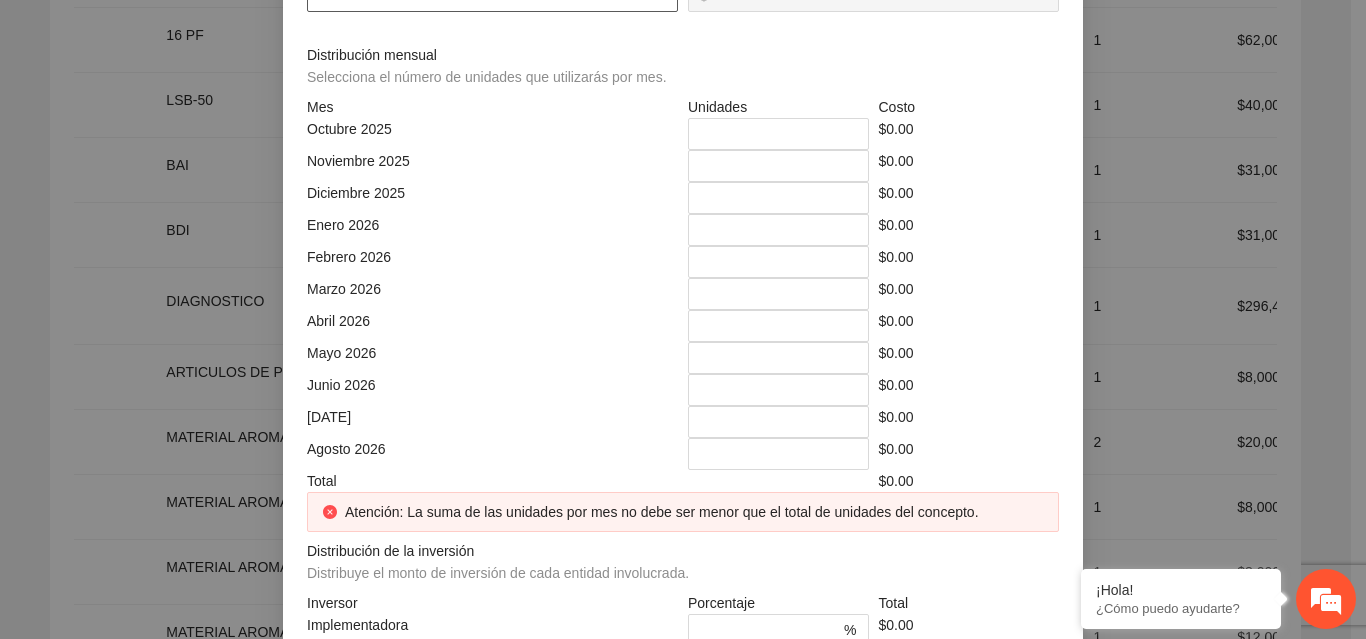 click at bounding box center [492, -4] 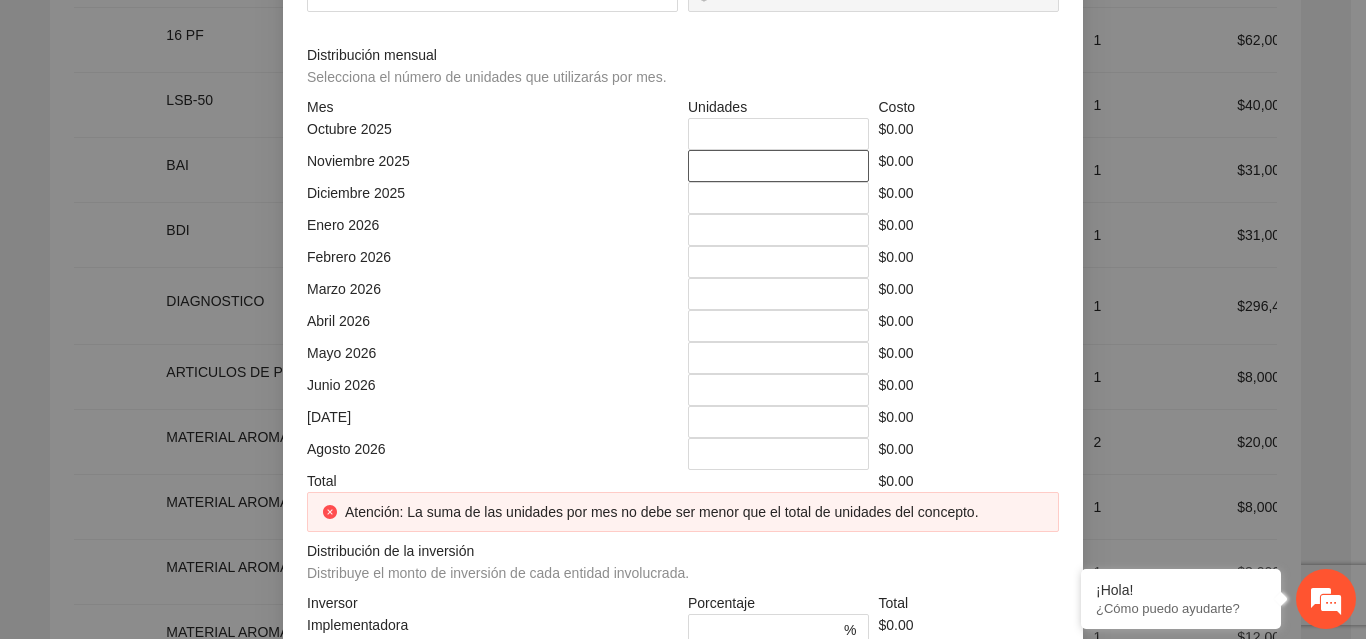 click on "*" at bounding box center (778, 166) 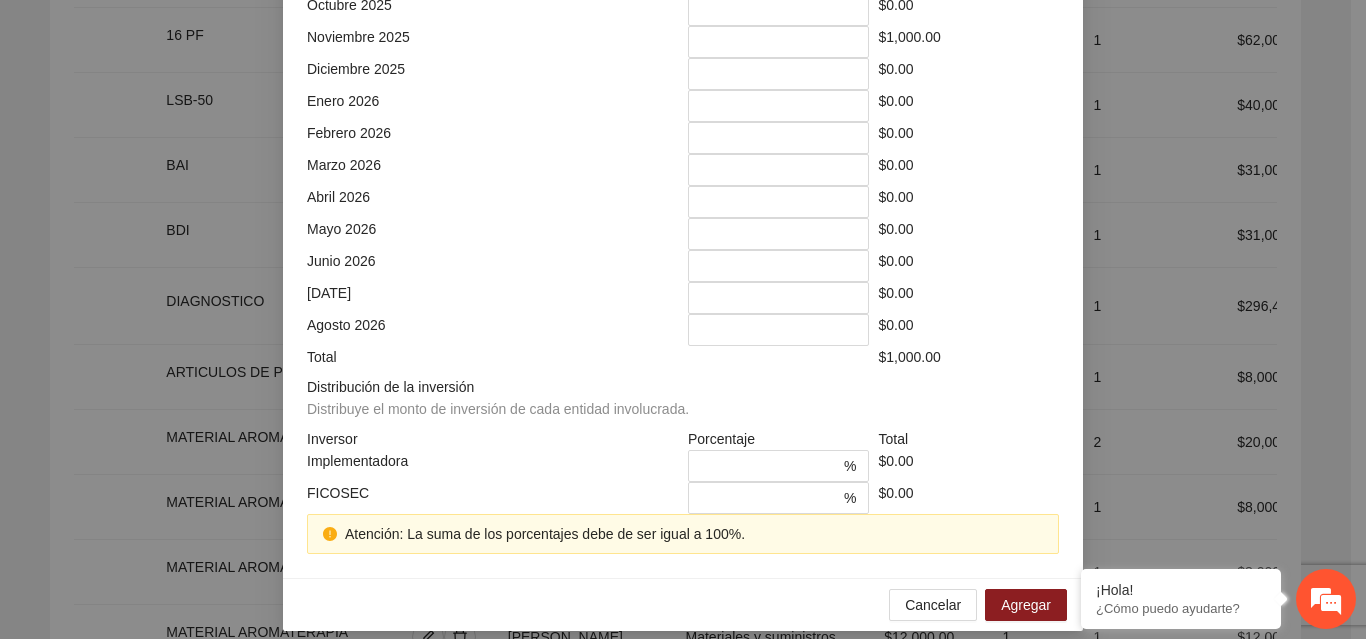 scroll, scrollTop: 579, scrollLeft: 0, axis: vertical 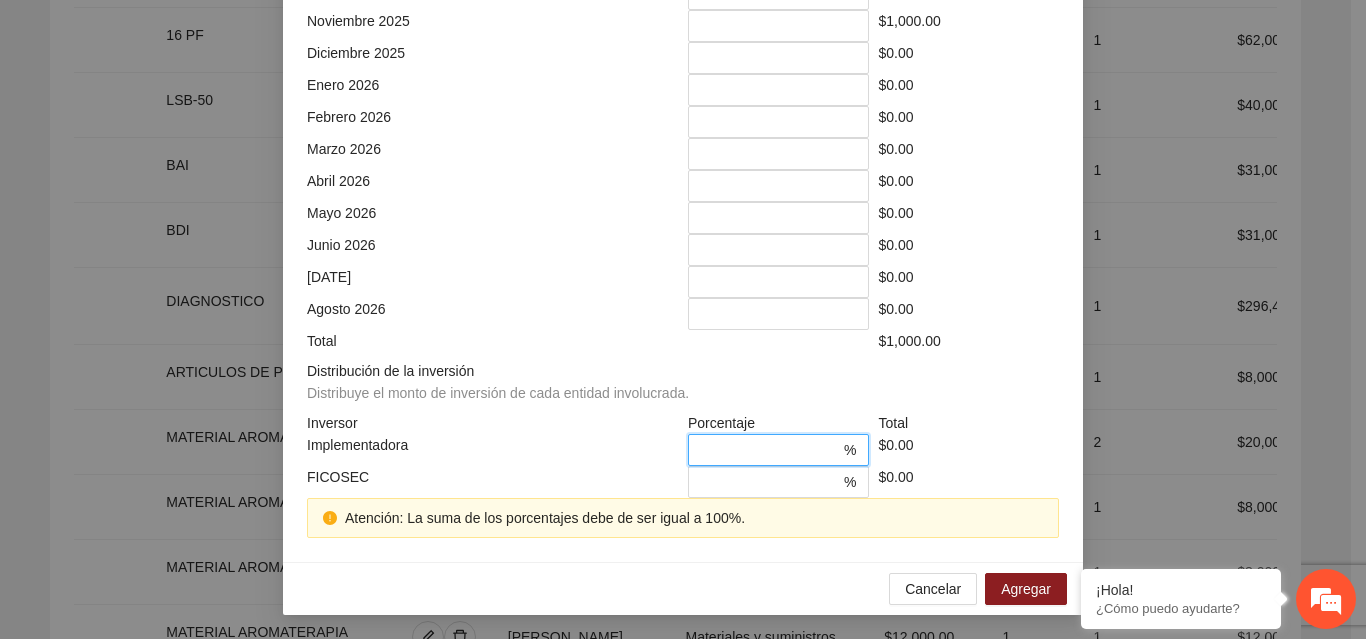 click on "*" at bounding box center (770, 450) 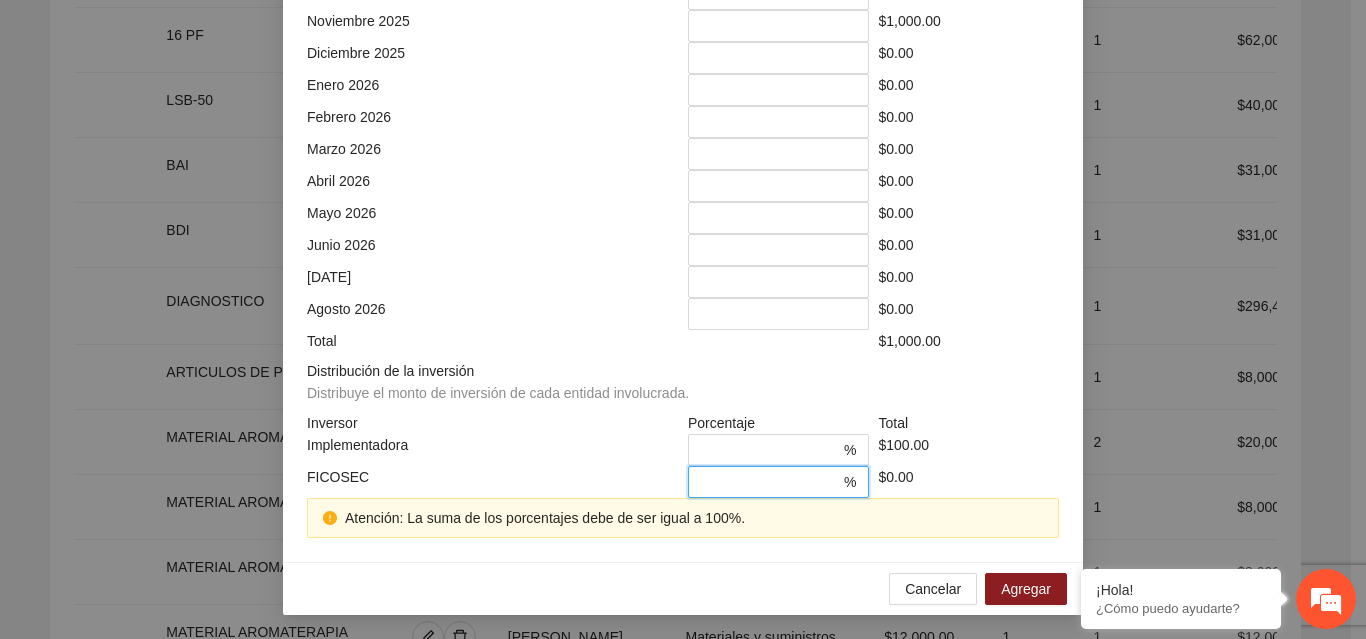 click on "*" at bounding box center (770, 482) 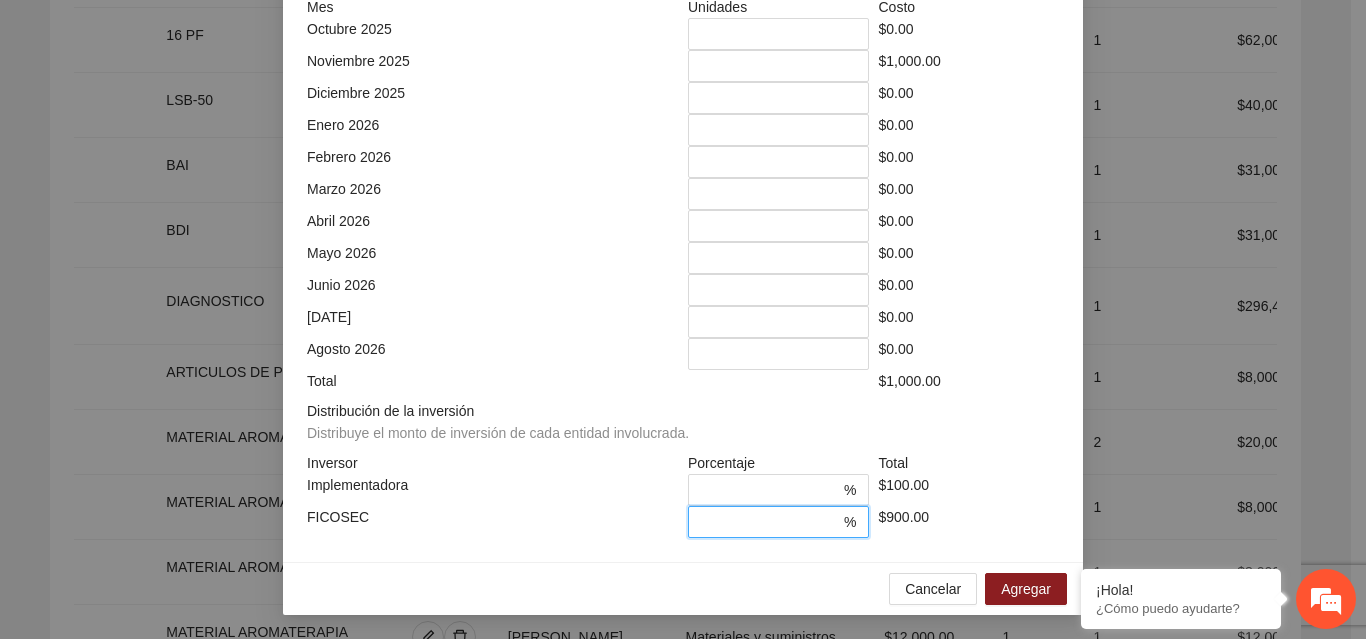 scroll, scrollTop: 539, scrollLeft: 0, axis: vertical 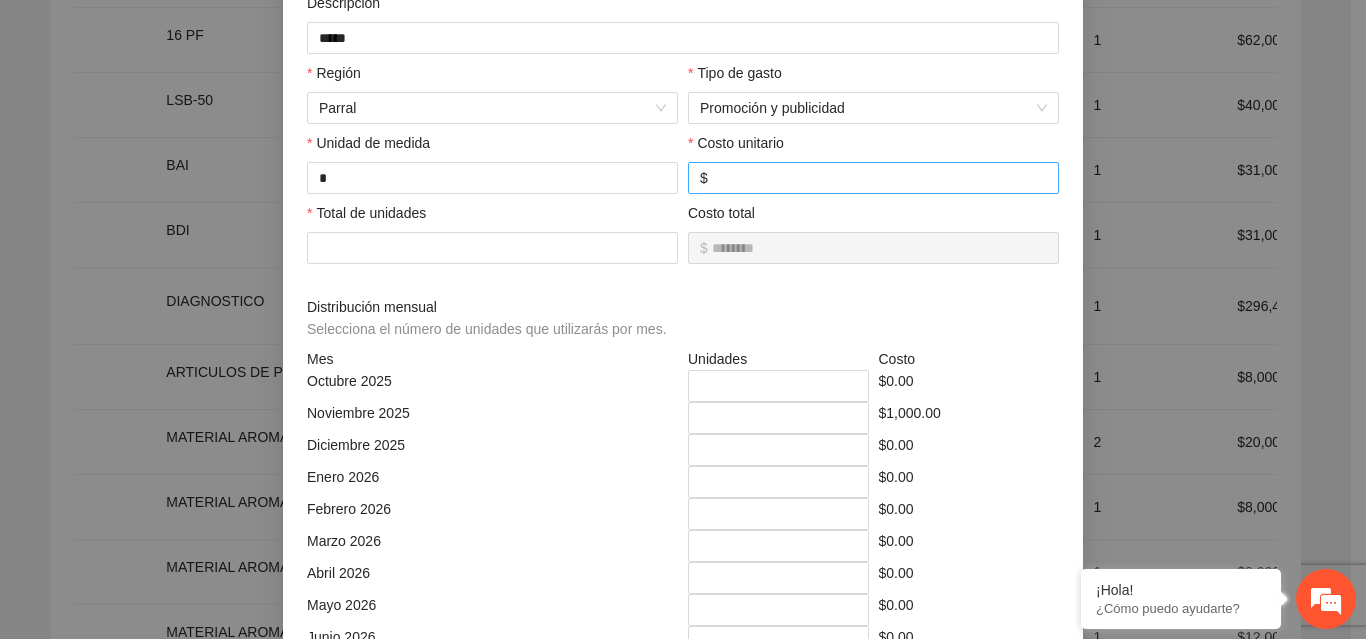 click on "***" at bounding box center (879, 178) 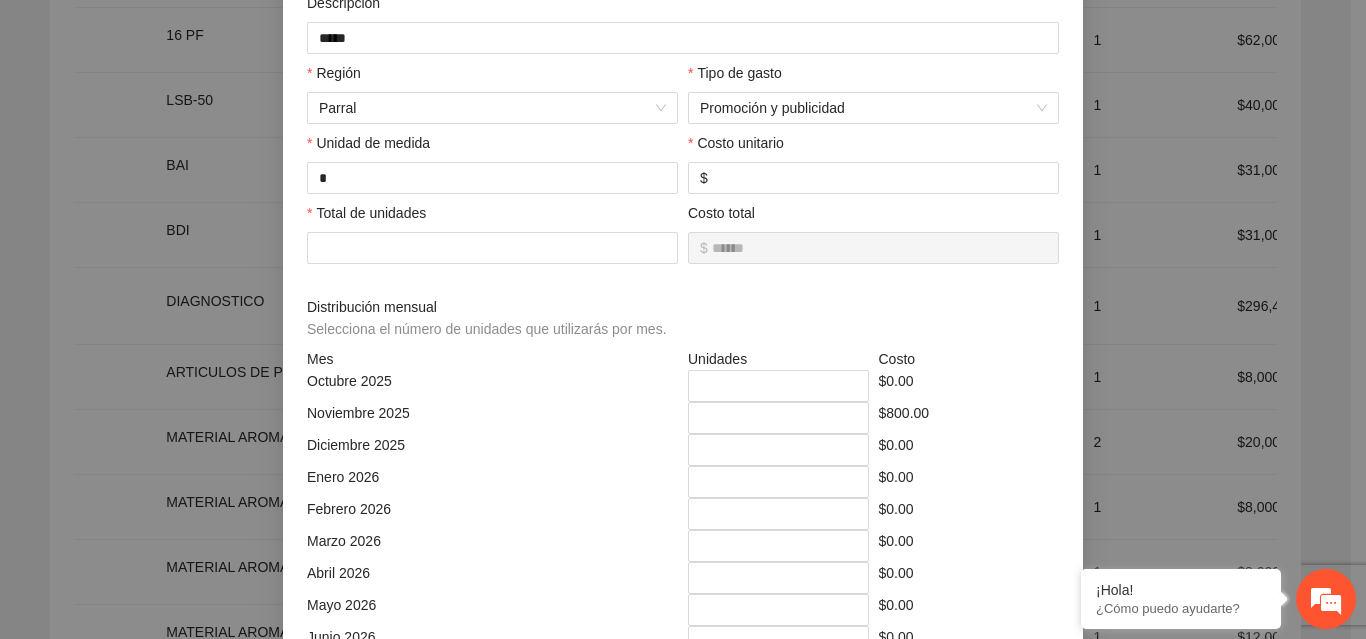 scroll, scrollTop: 539, scrollLeft: 0, axis: vertical 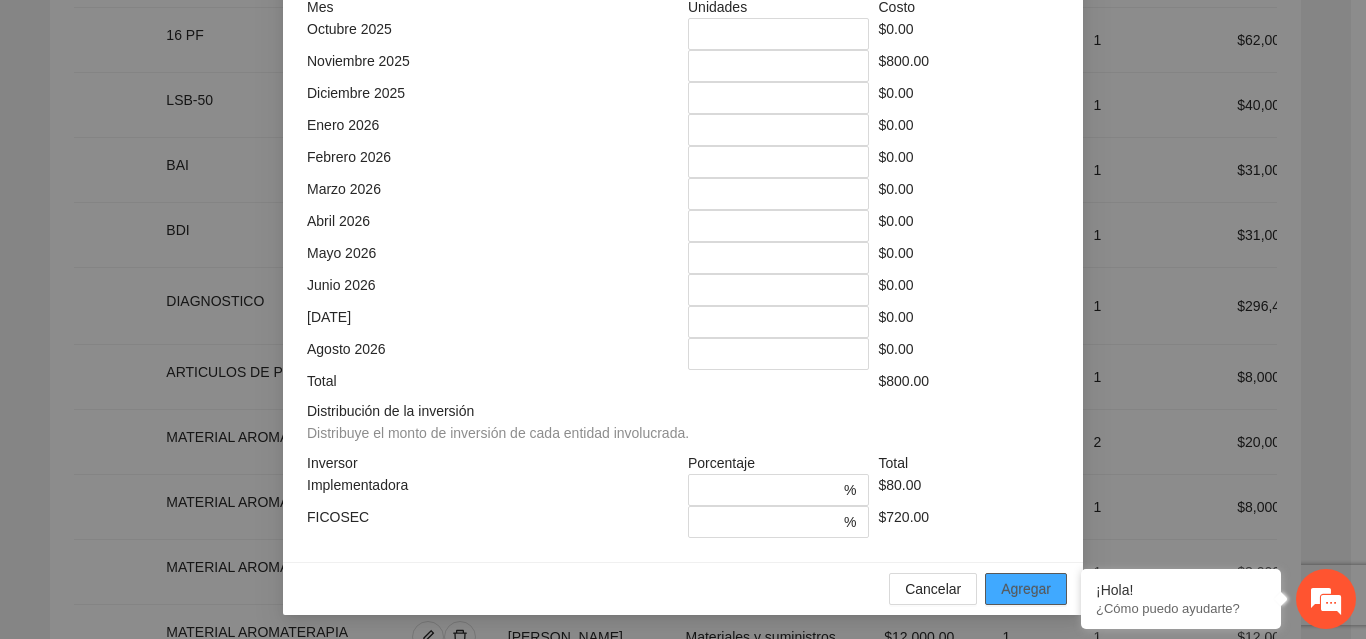 click on "Agregar" at bounding box center [1026, 589] 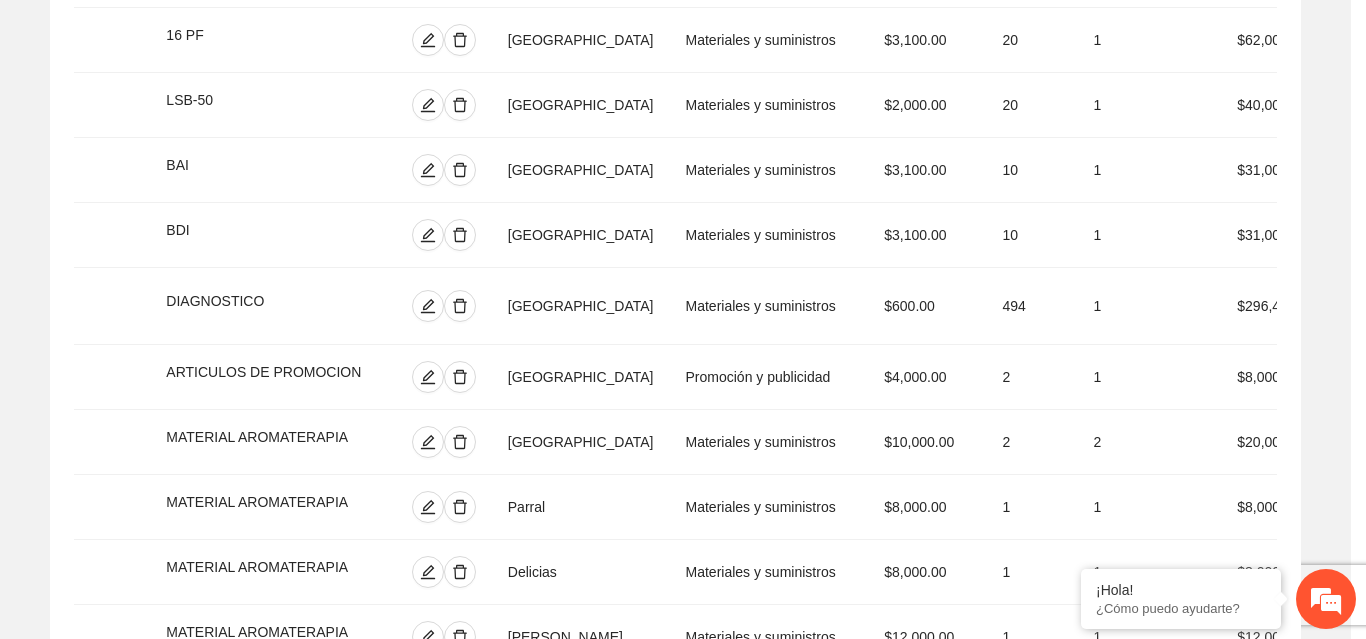 scroll, scrollTop: 439, scrollLeft: 0, axis: vertical 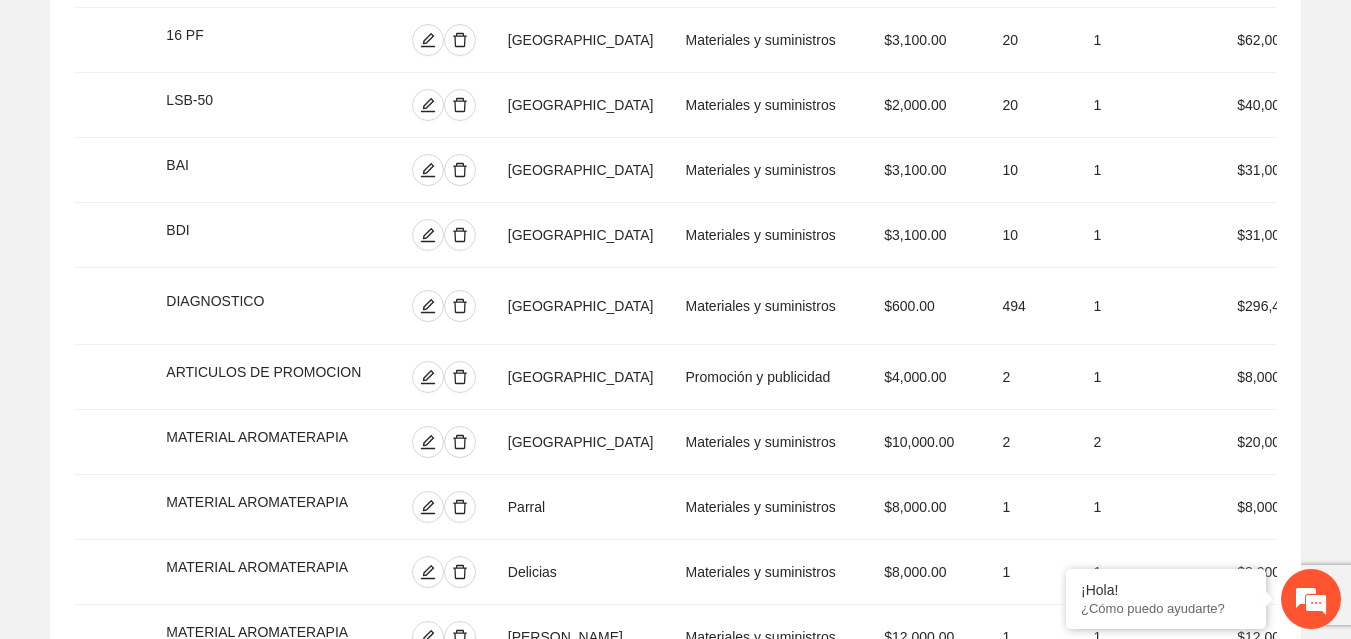 click on "Agregar concepto" at bounding box center (686, 1023) 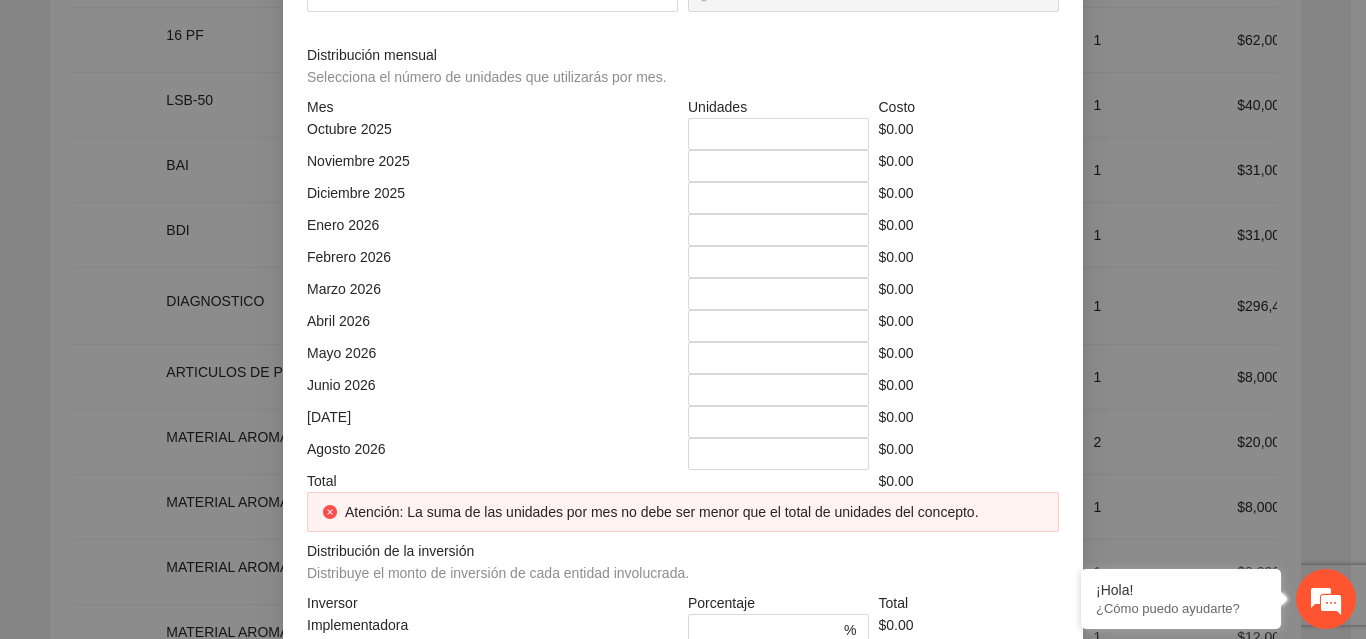 click at bounding box center (683, -214) 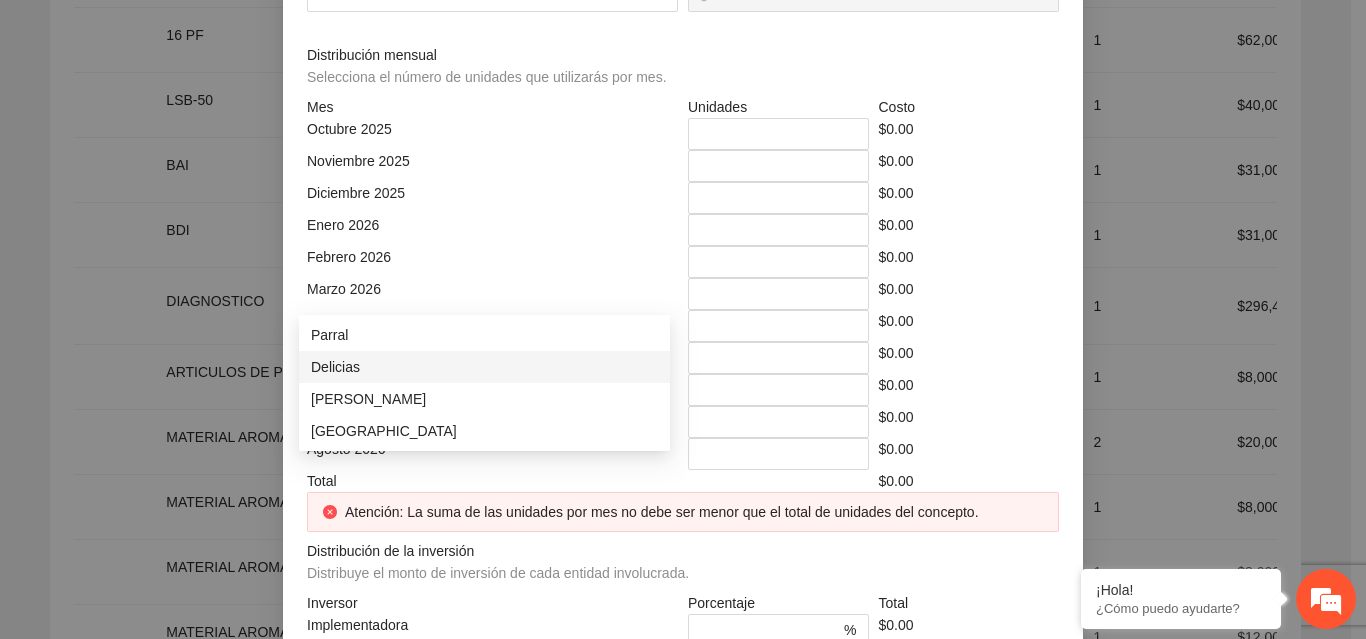 click on "Delicias" at bounding box center [484, 367] 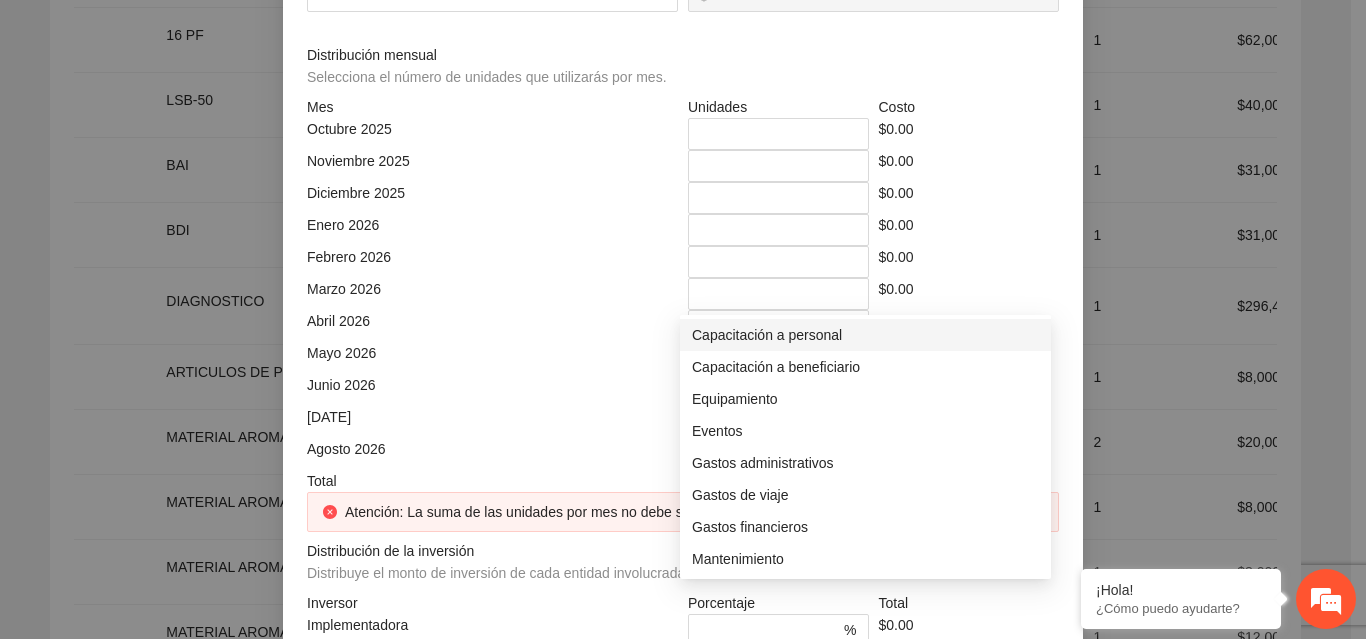 click at bounding box center (866, -144) 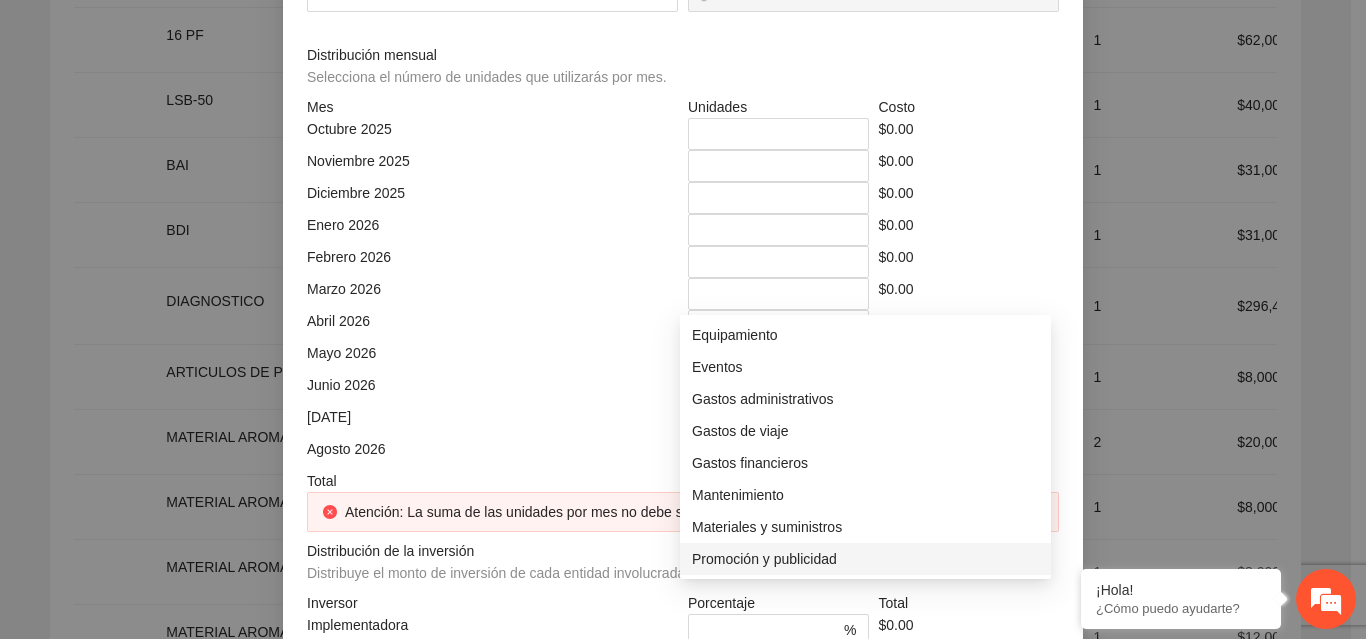 scroll, scrollTop: 96, scrollLeft: 0, axis: vertical 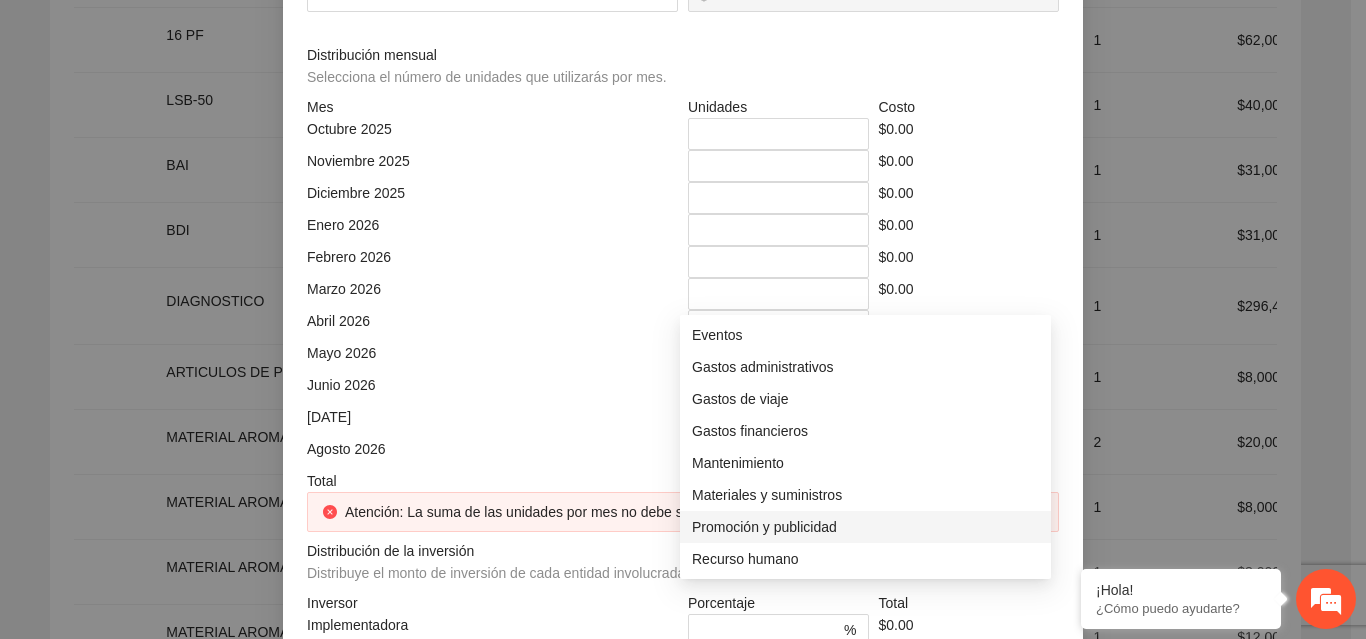 click on "Promoción y publicidad" at bounding box center (865, 527) 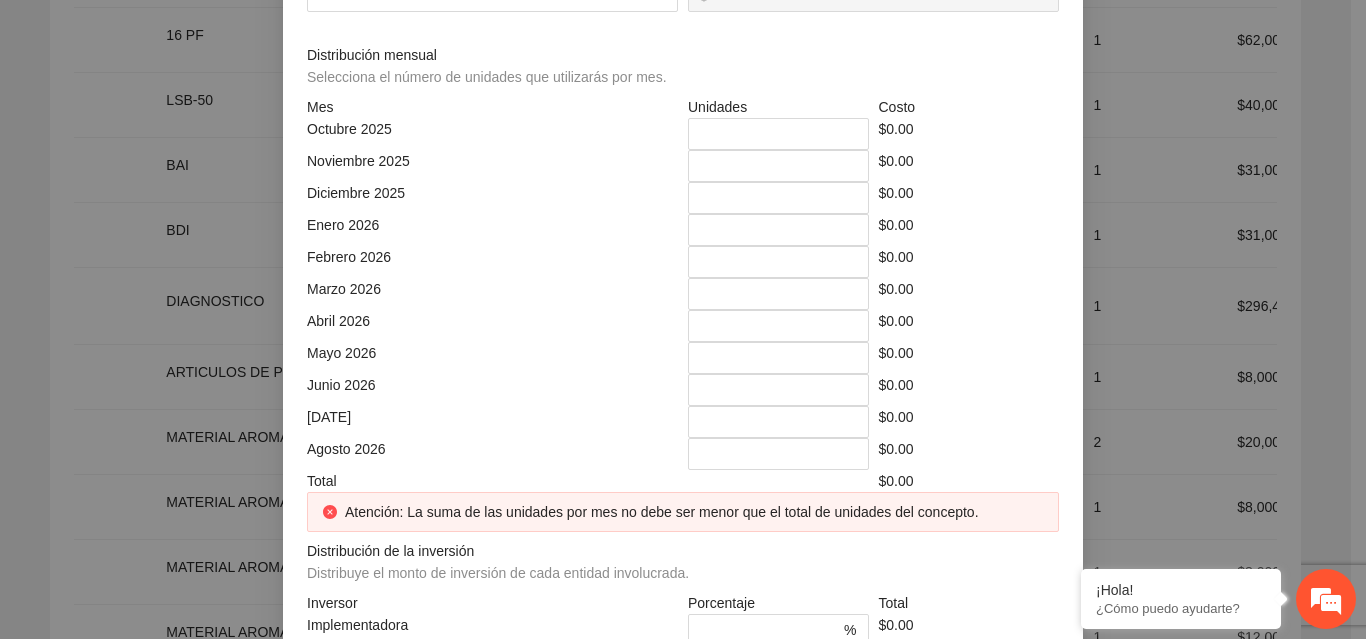 click at bounding box center [492, -74] 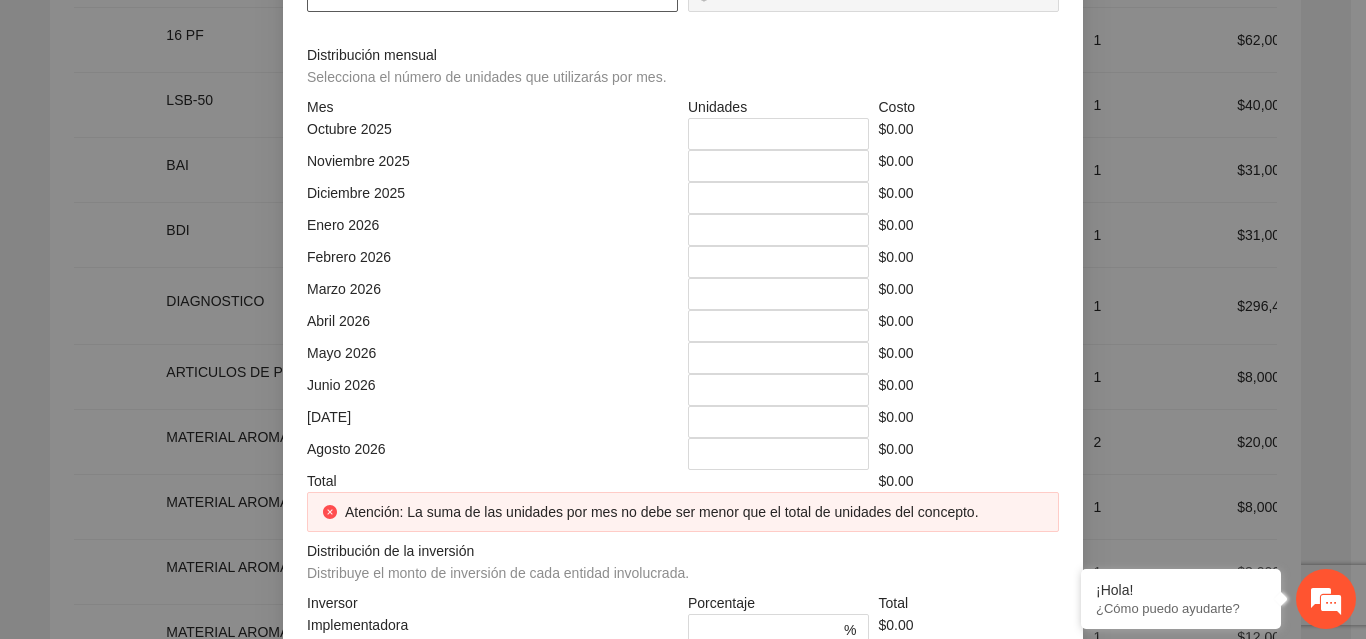 click at bounding box center [492, -4] 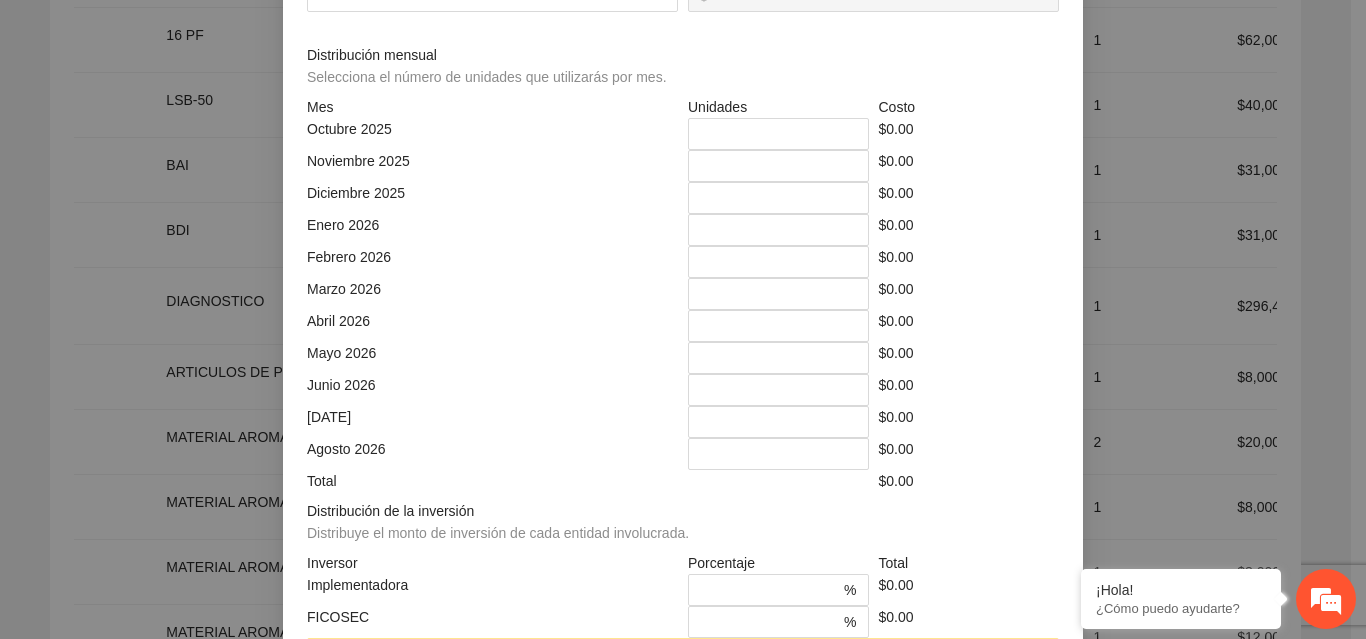 click at bounding box center (879, -74) 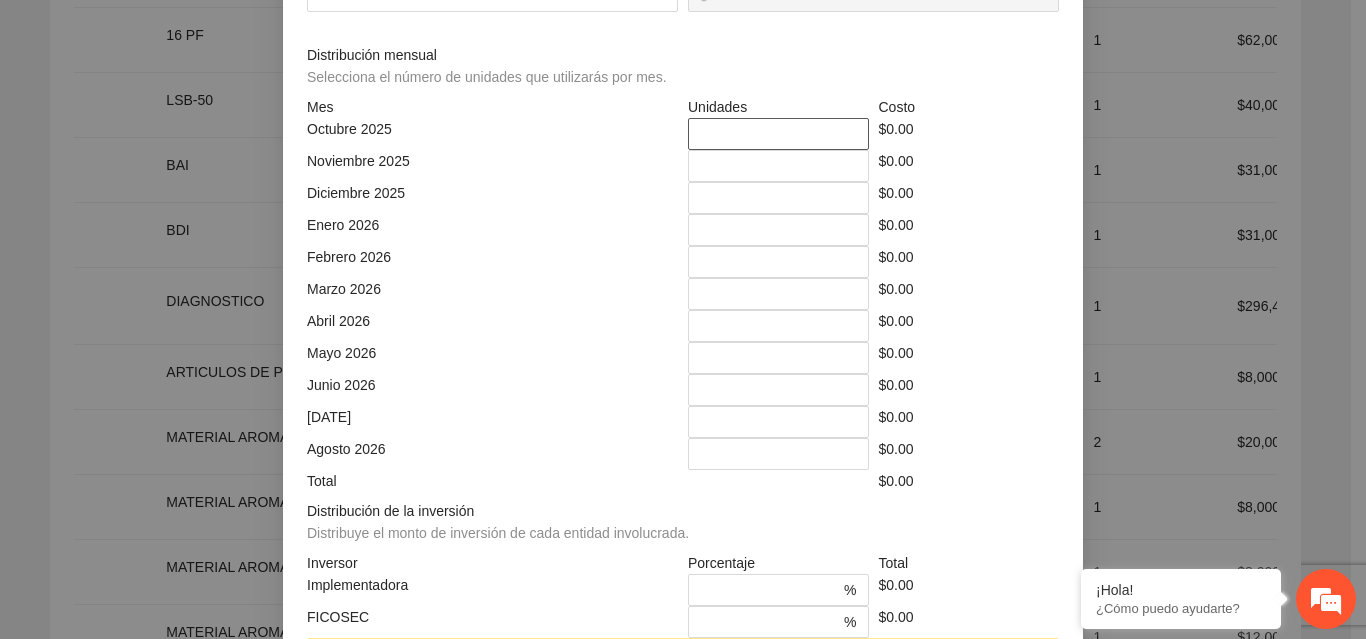click on "*" at bounding box center [778, 134] 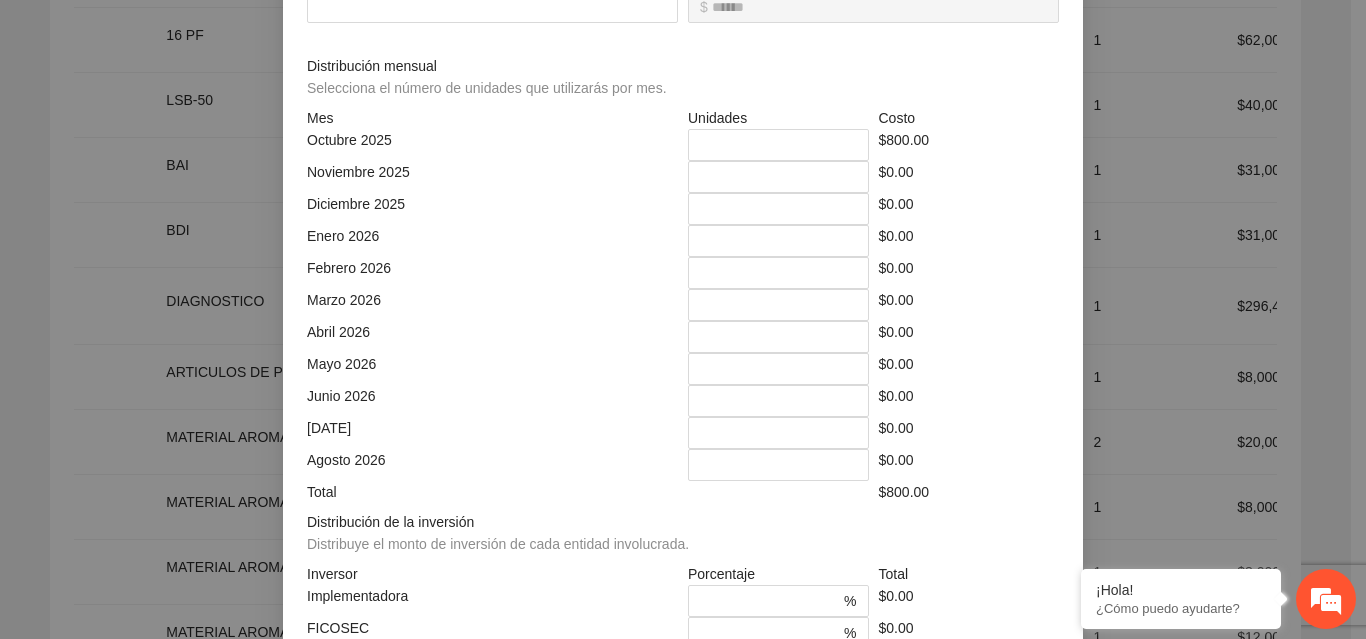 scroll, scrollTop: 579, scrollLeft: 0, axis: vertical 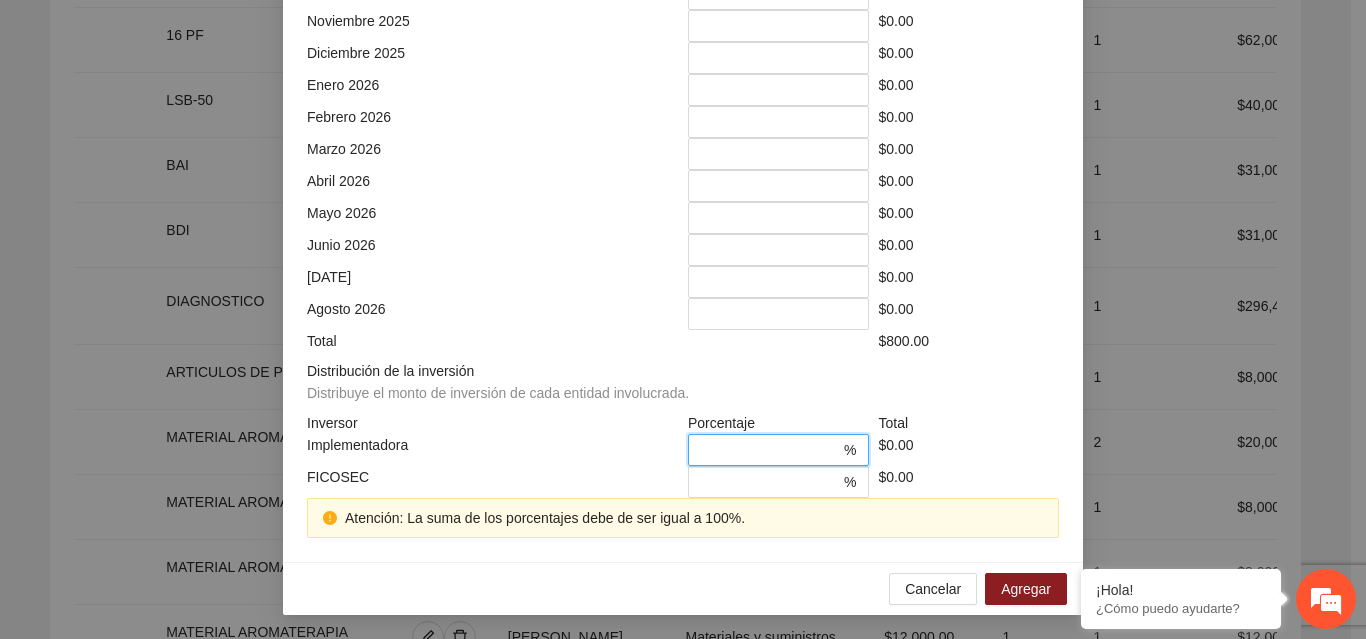 click on "*" at bounding box center (770, 450) 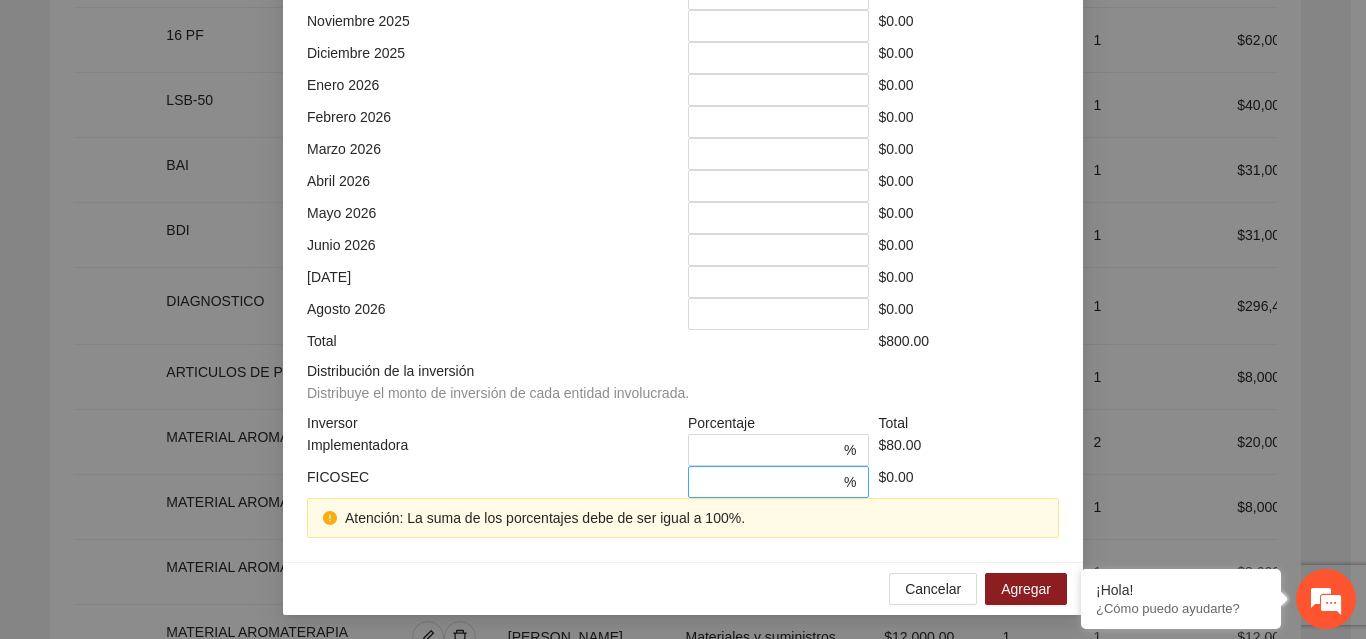 click on "* %" at bounding box center (778, 482) 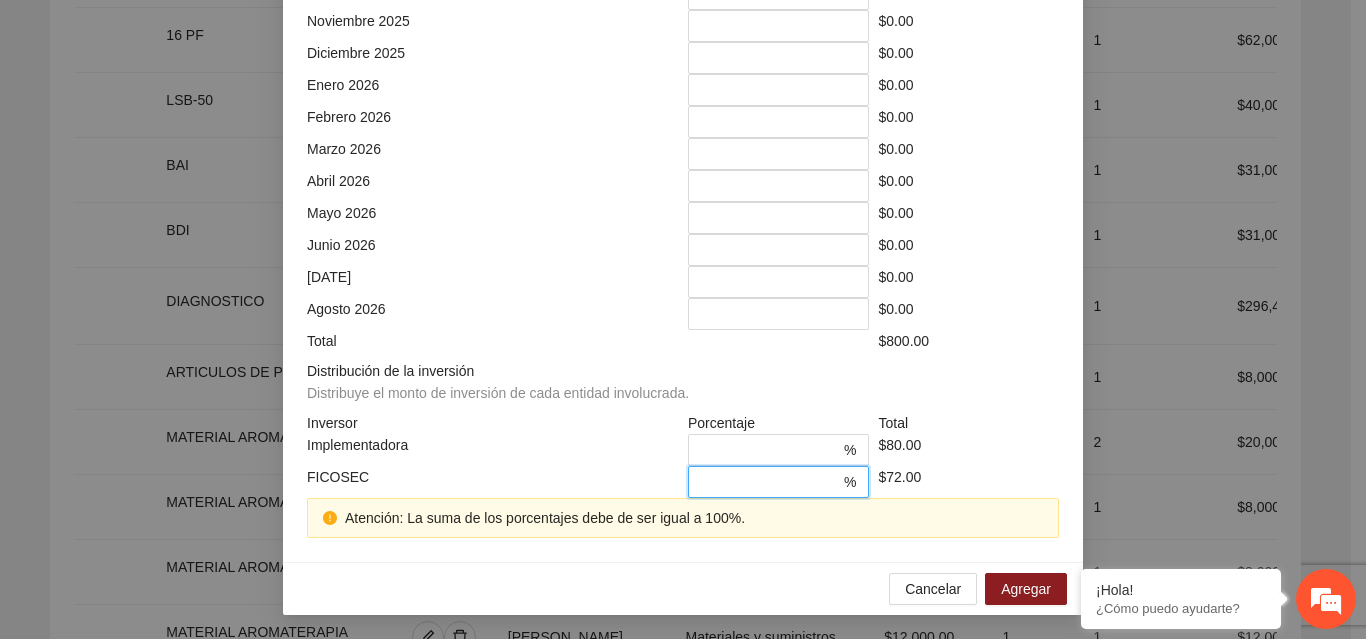 scroll, scrollTop: 539, scrollLeft: 0, axis: vertical 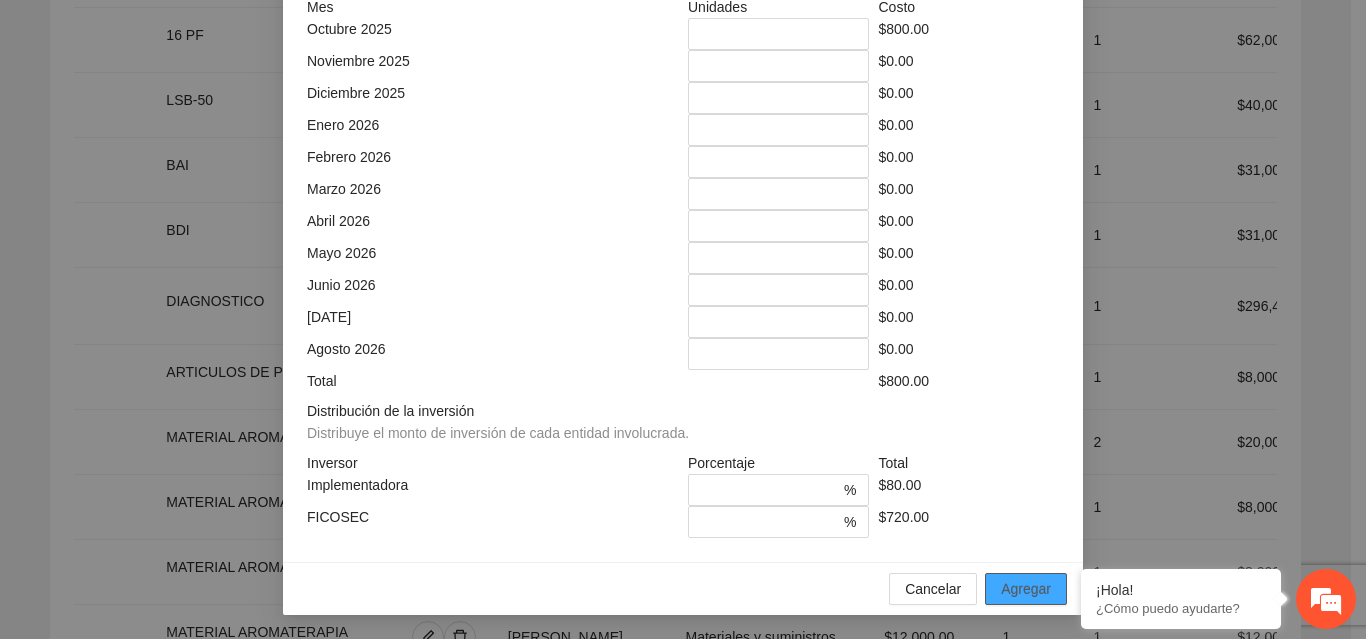 click on "Agregar" at bounding box center [1026, 589] 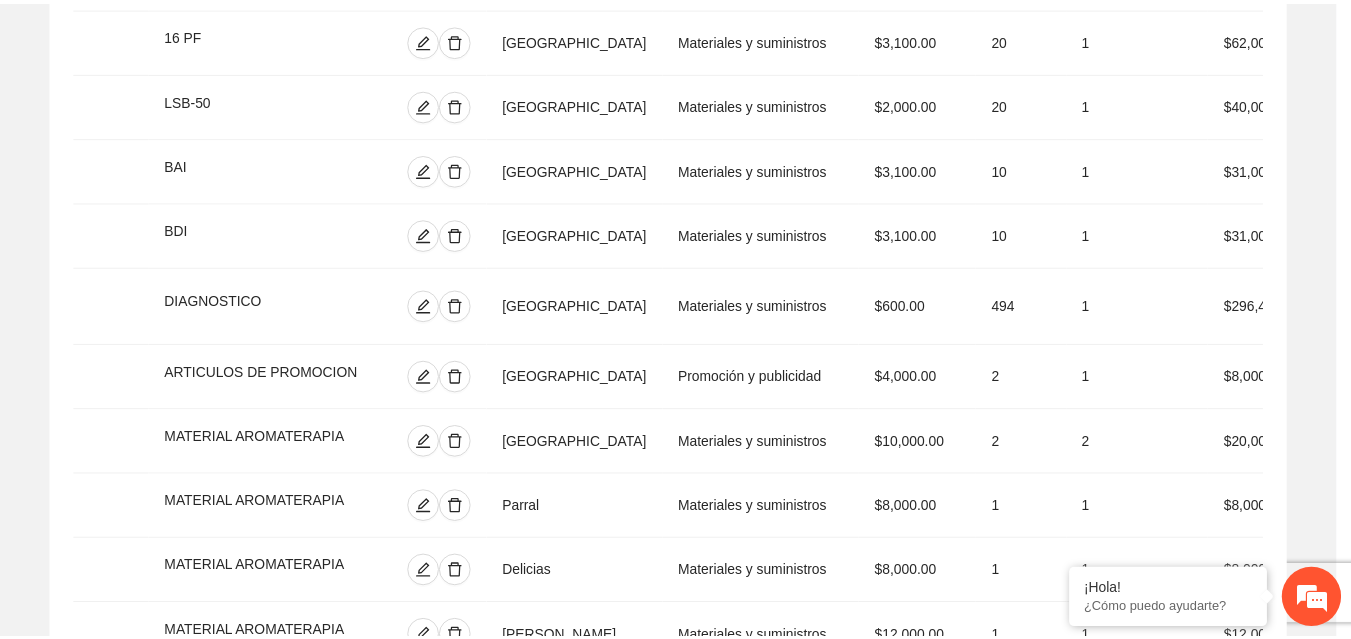 scroll, scrollTop: 439, scrollLeft: 0, axis: vertical 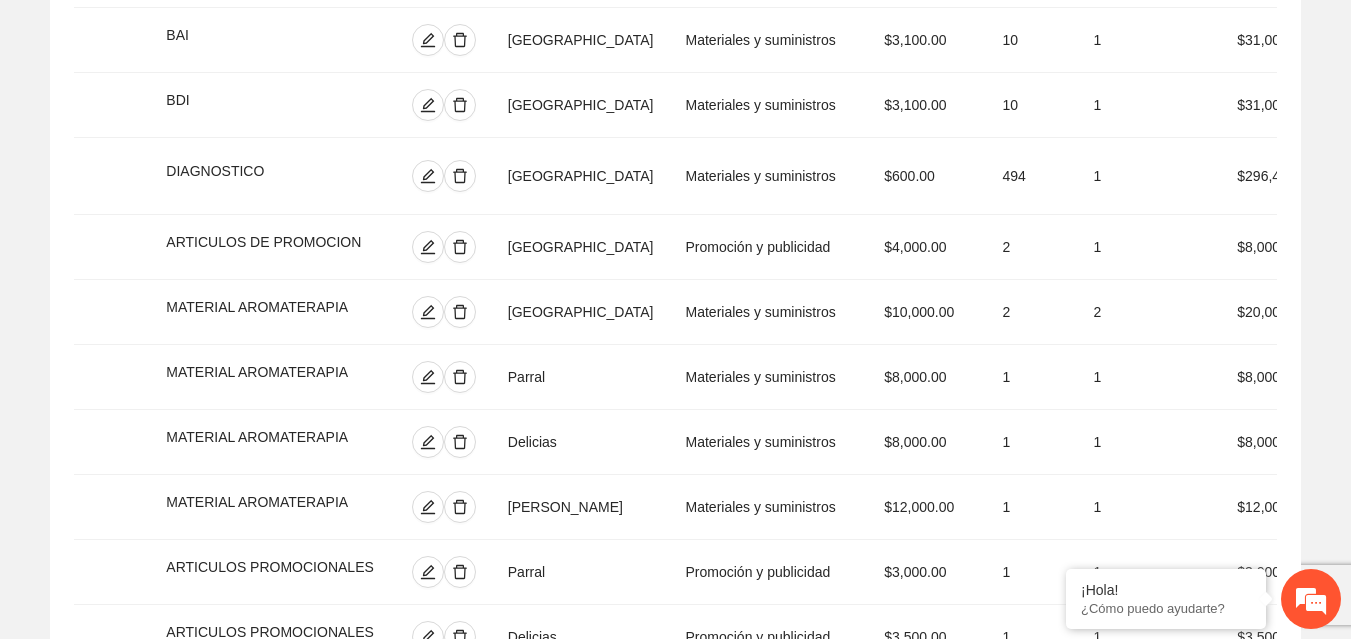 click on "Agregar concepto" at bounding box center [675, 958] 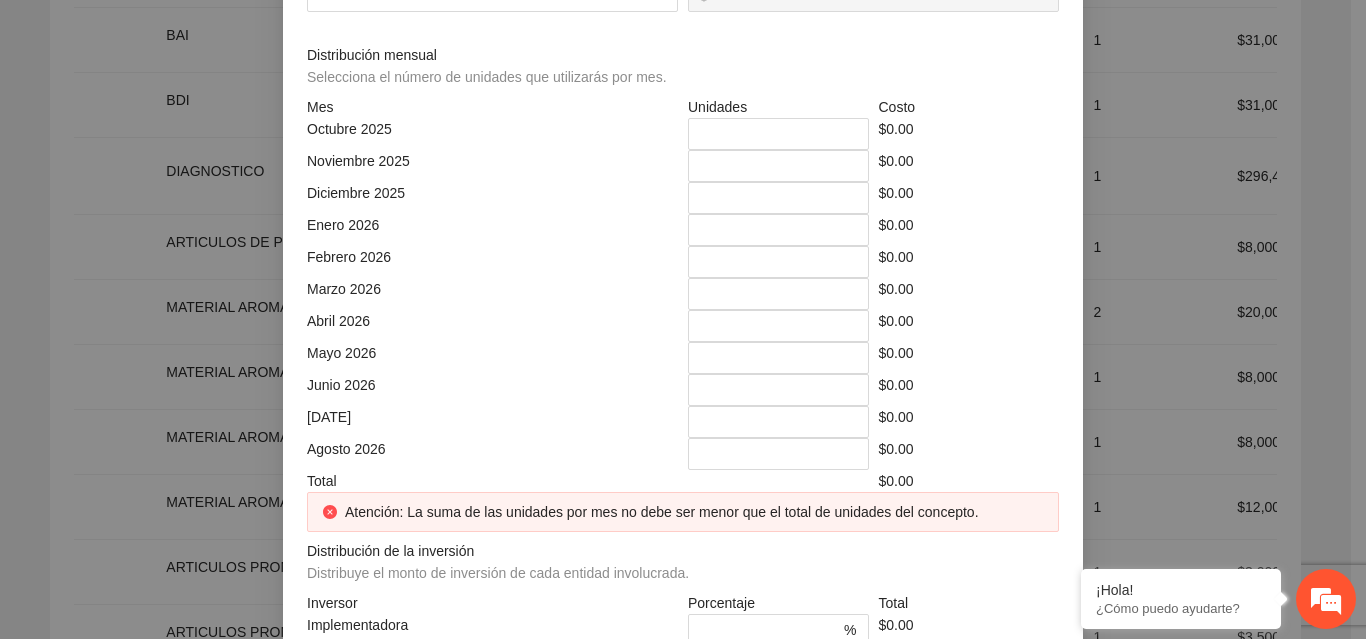click at bounding box center [683, -214] 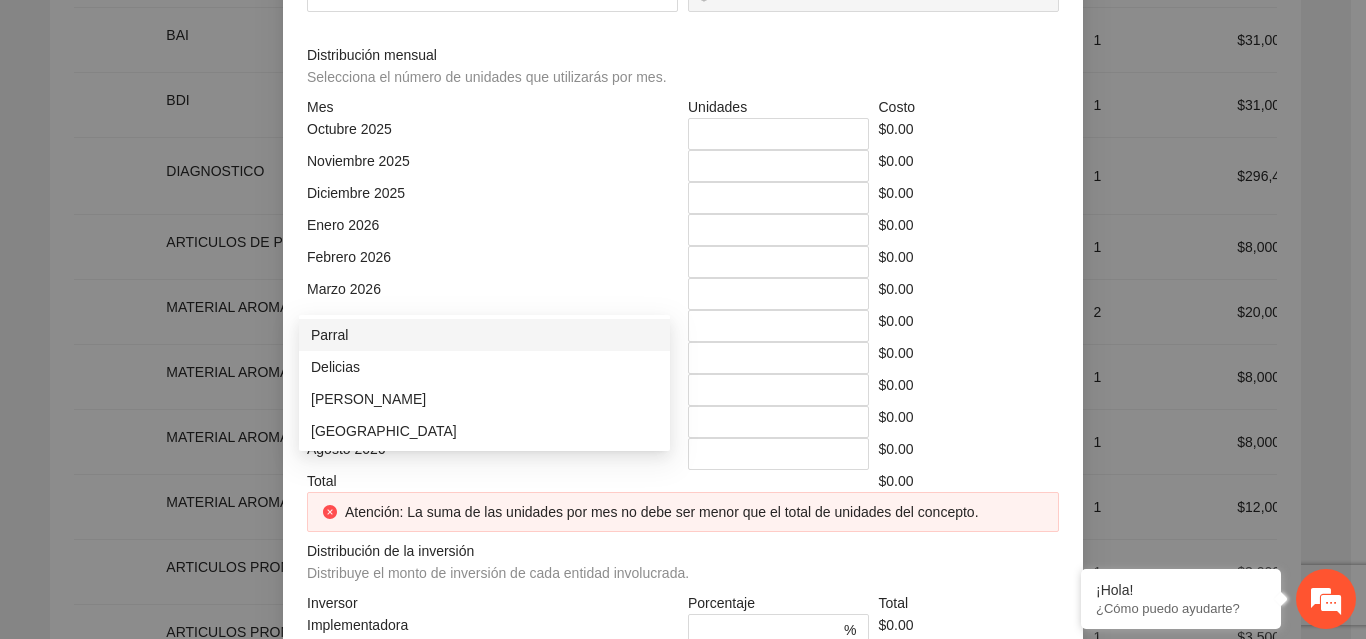 click at bounding box center (485, -144) 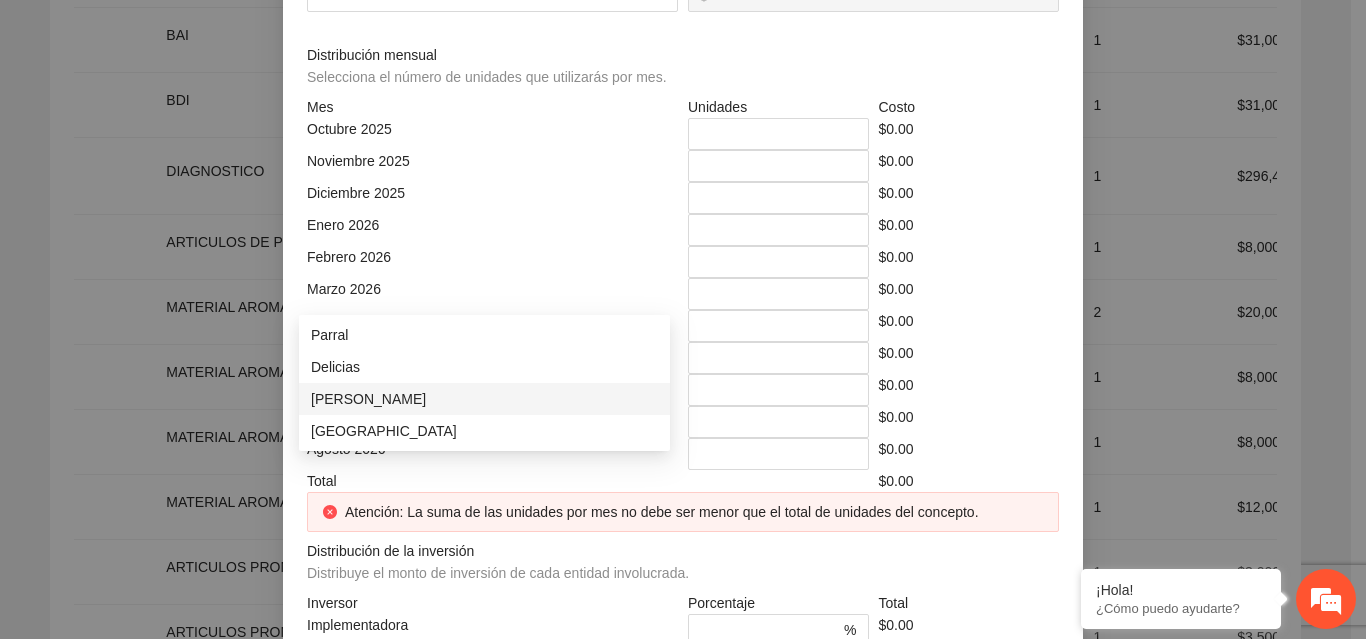 click on "[PERSON_NAME]" at bounding box center (484, 399) 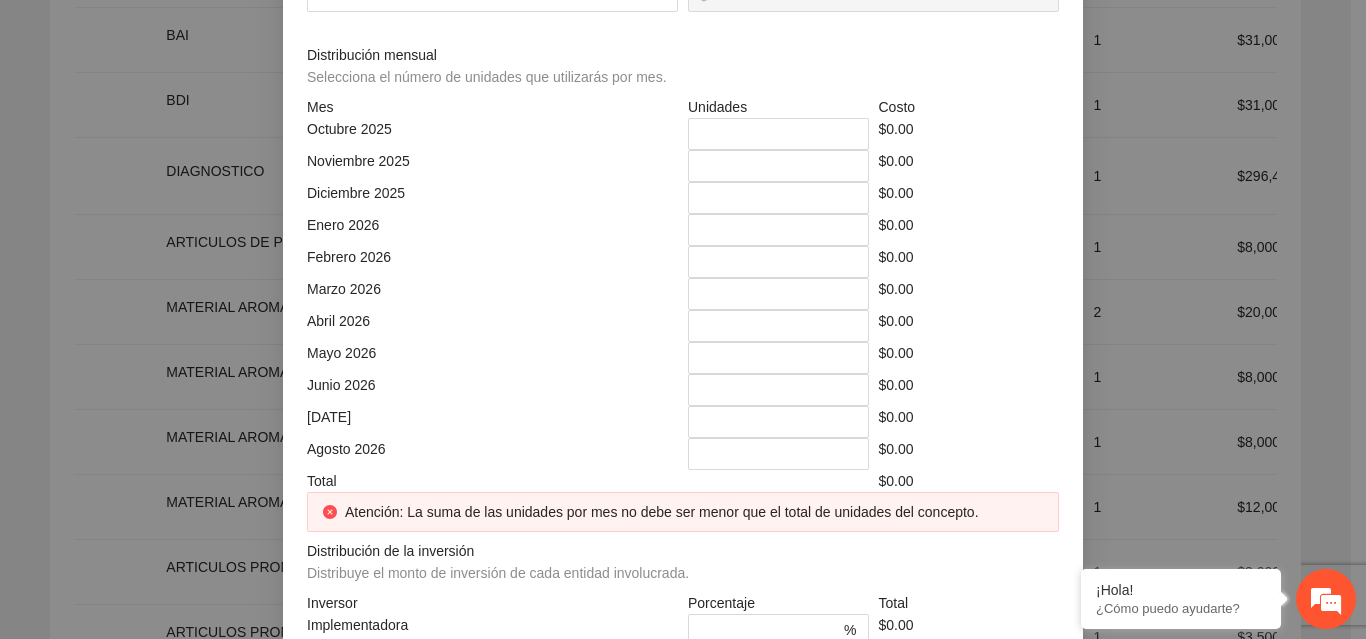 click on "Tipo de gasto" at bounding box center [873, -175] 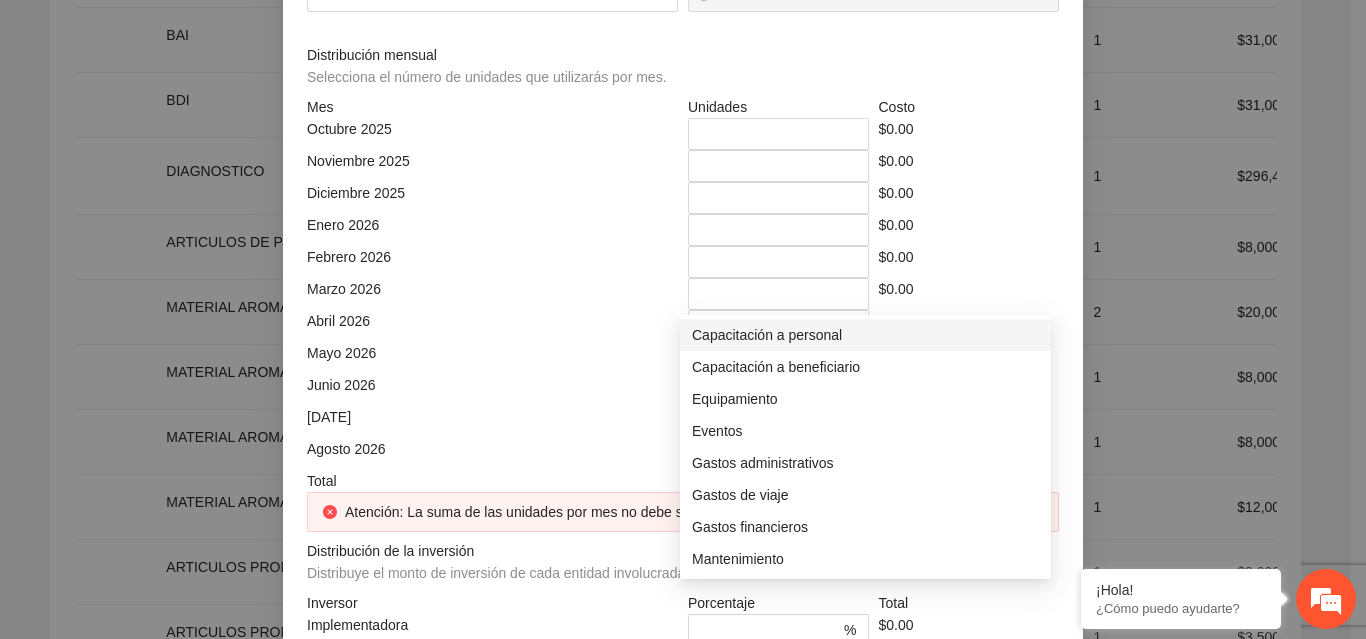click on "Selecciona..." at bounding box center (873, -144) 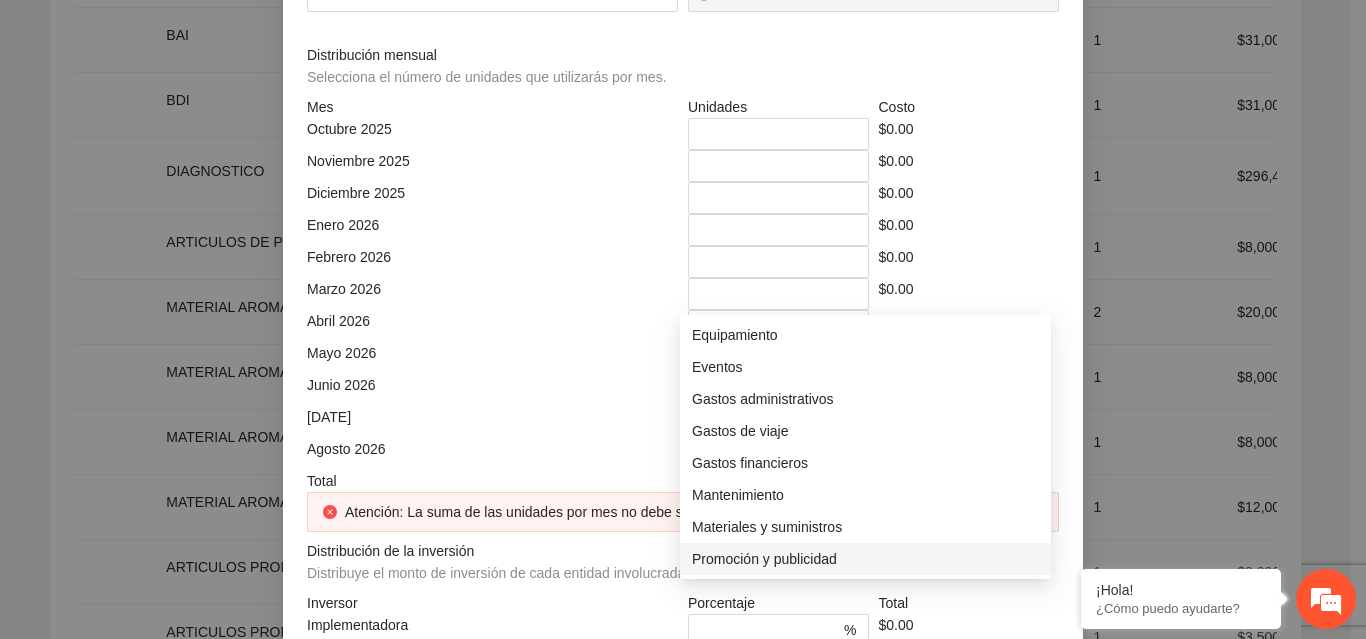 scroll, scrollTop: 96, scrollLeft: 0, axis: vertical 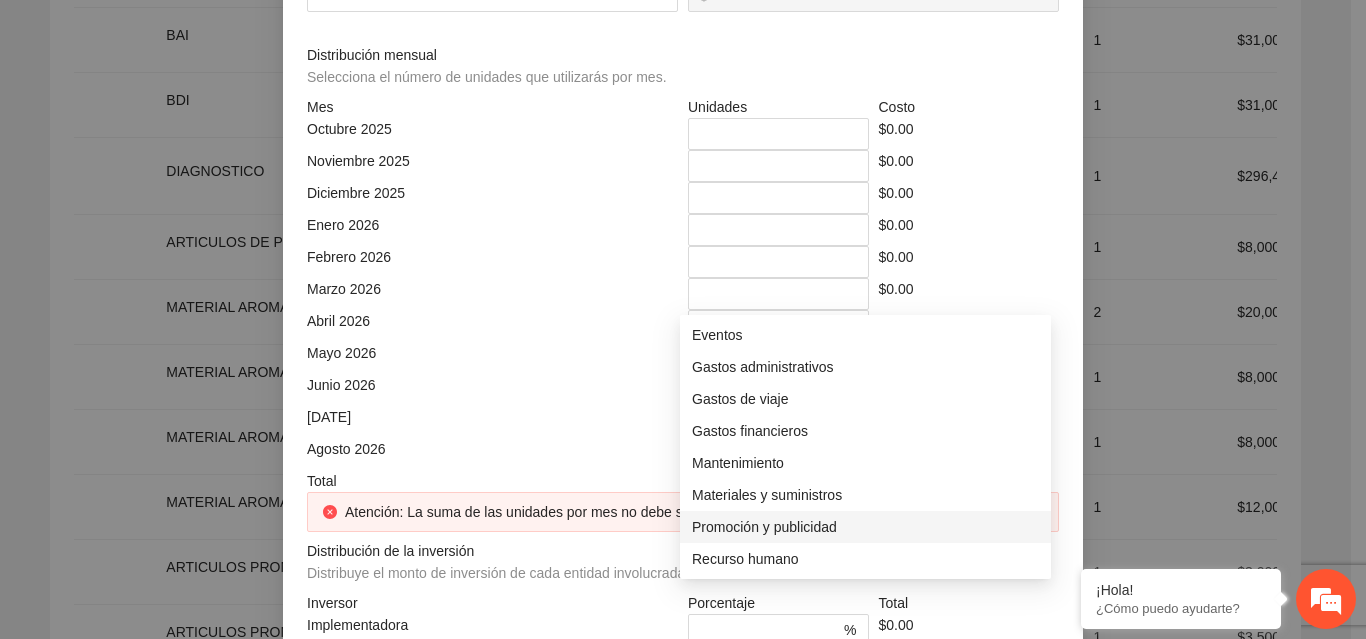 click on "Promoción y publicidad" at bounding box center [865, 527] 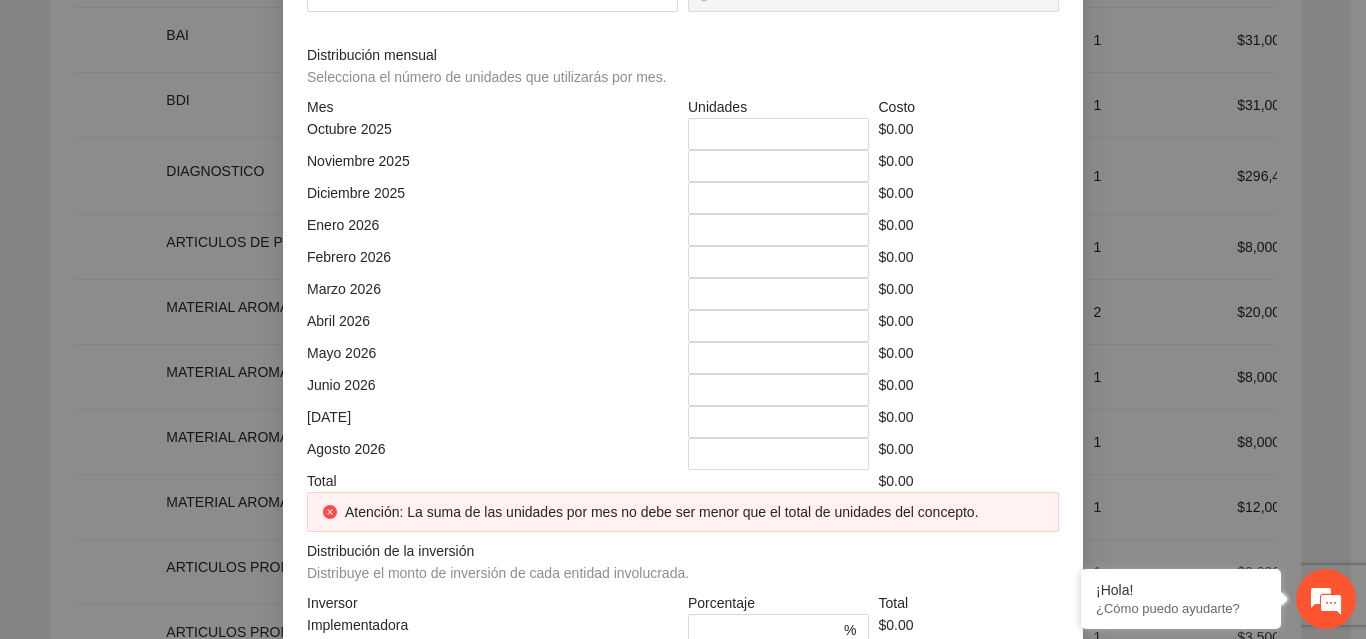 click at bounding box center [492, -74] 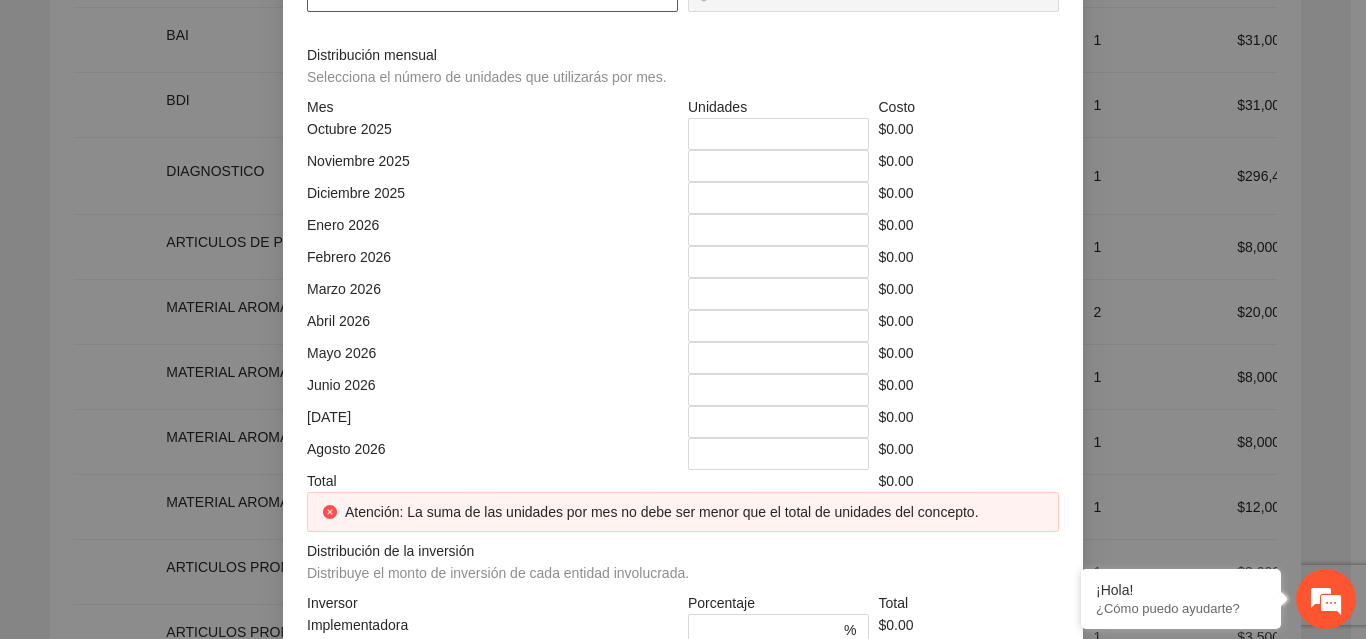 click at bounding box center (492, -4) 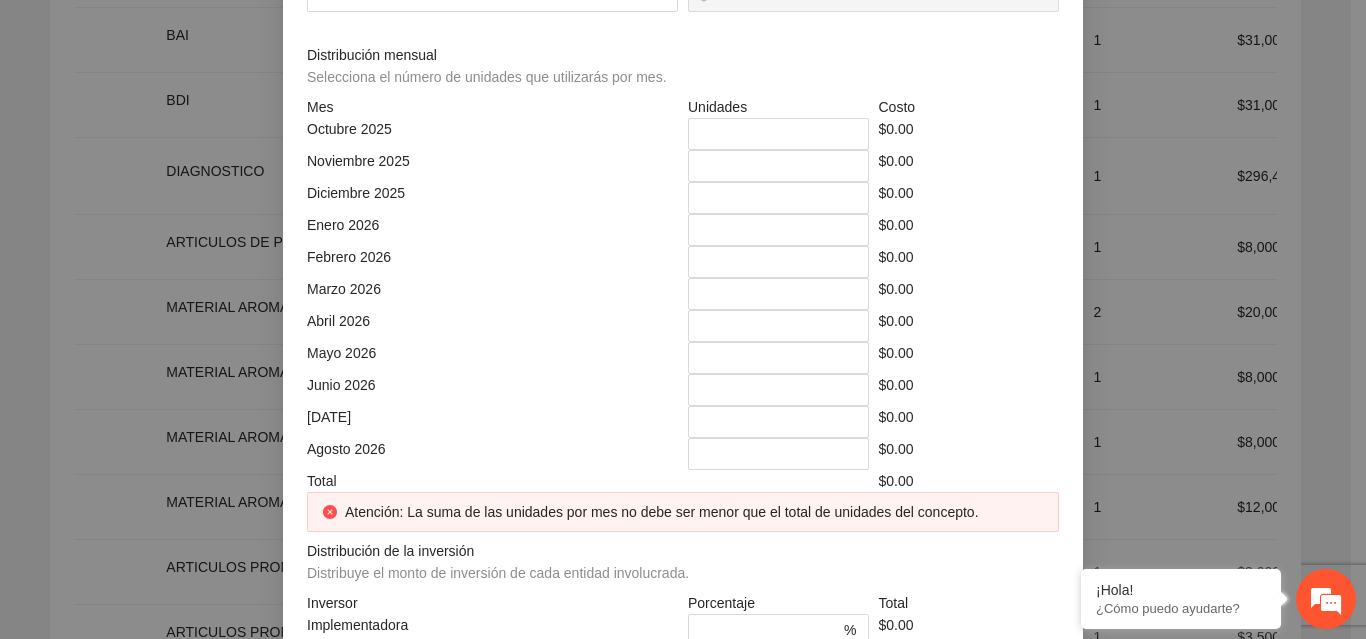 click on "*" at bounding box center (492, -74) 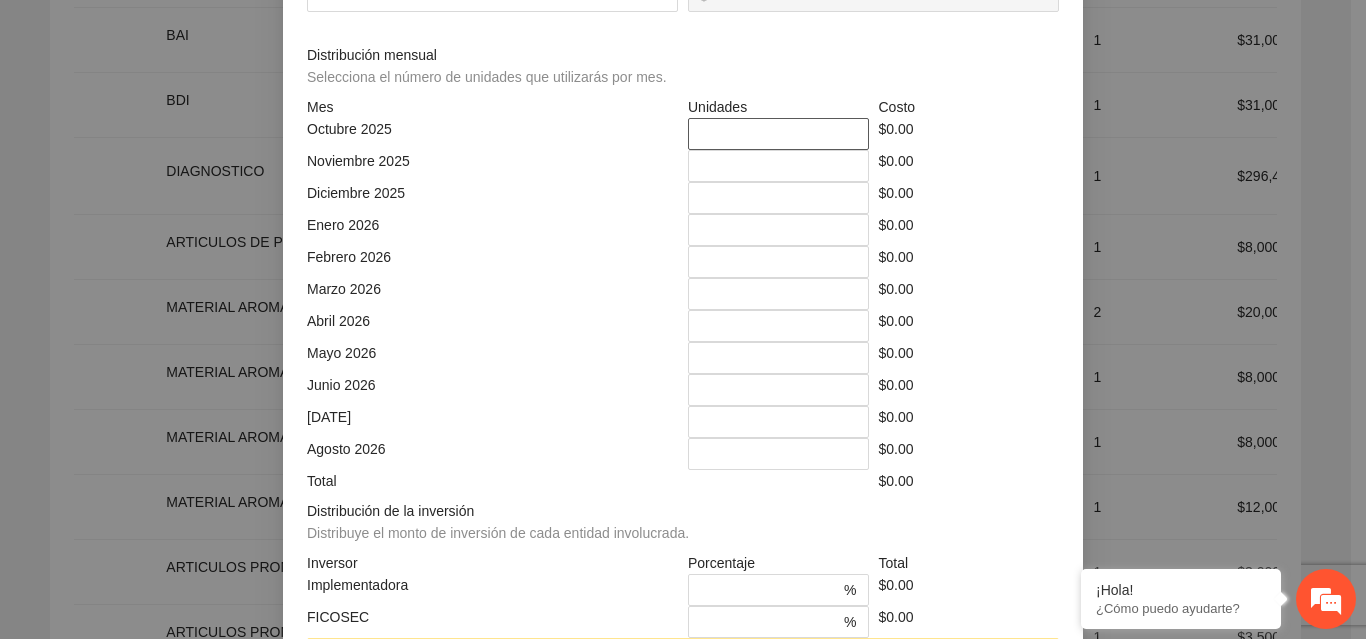 click on "*" at bounding box center (778, 134) 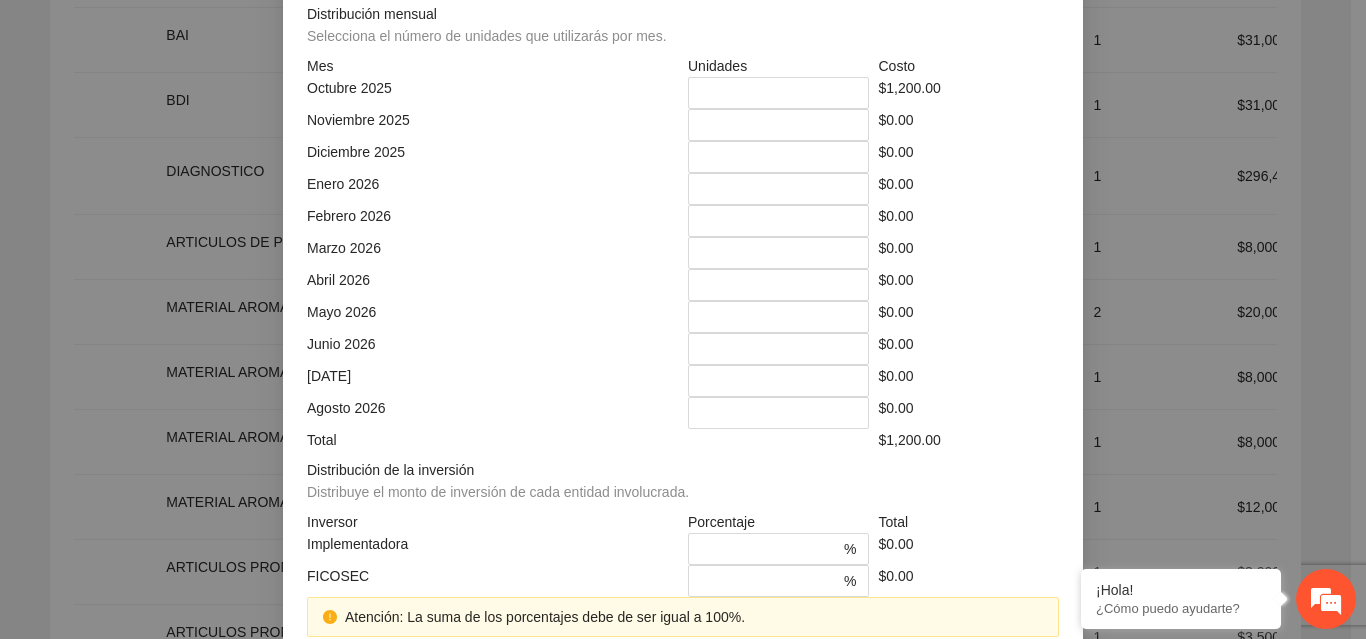 scroll, scrollTop: 579, scrollLeft: 0, axis: vertical 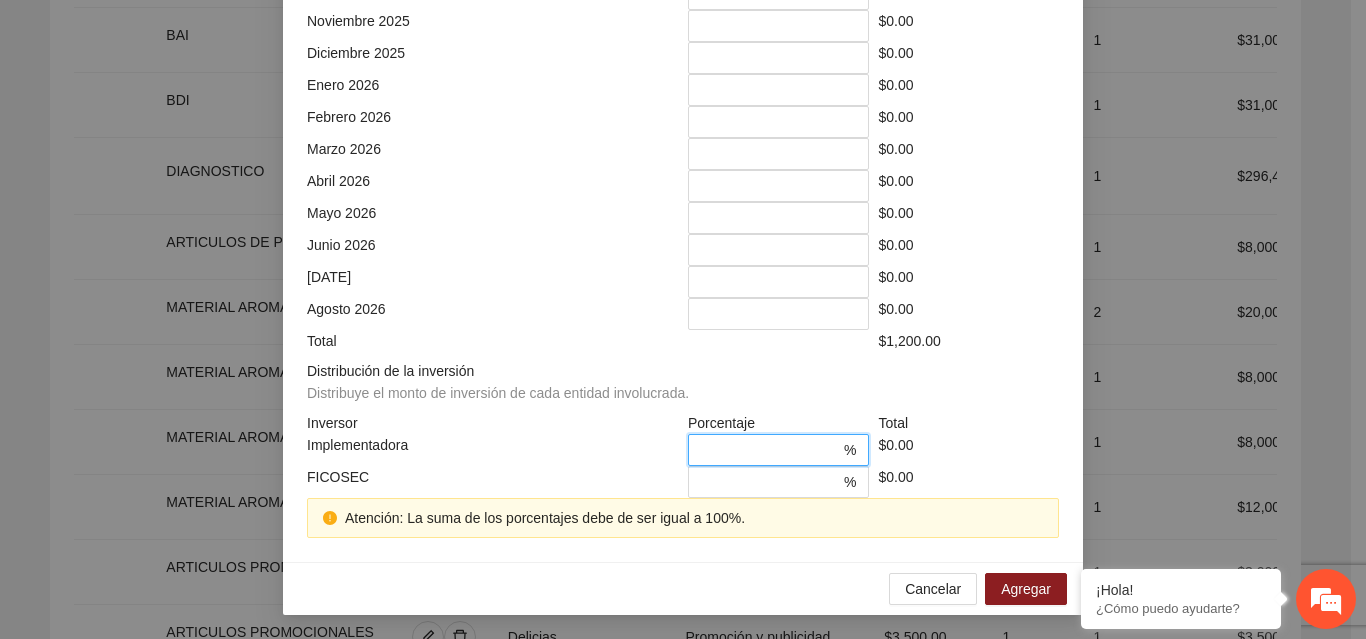 click on "*" at bounding box center [770, 450] 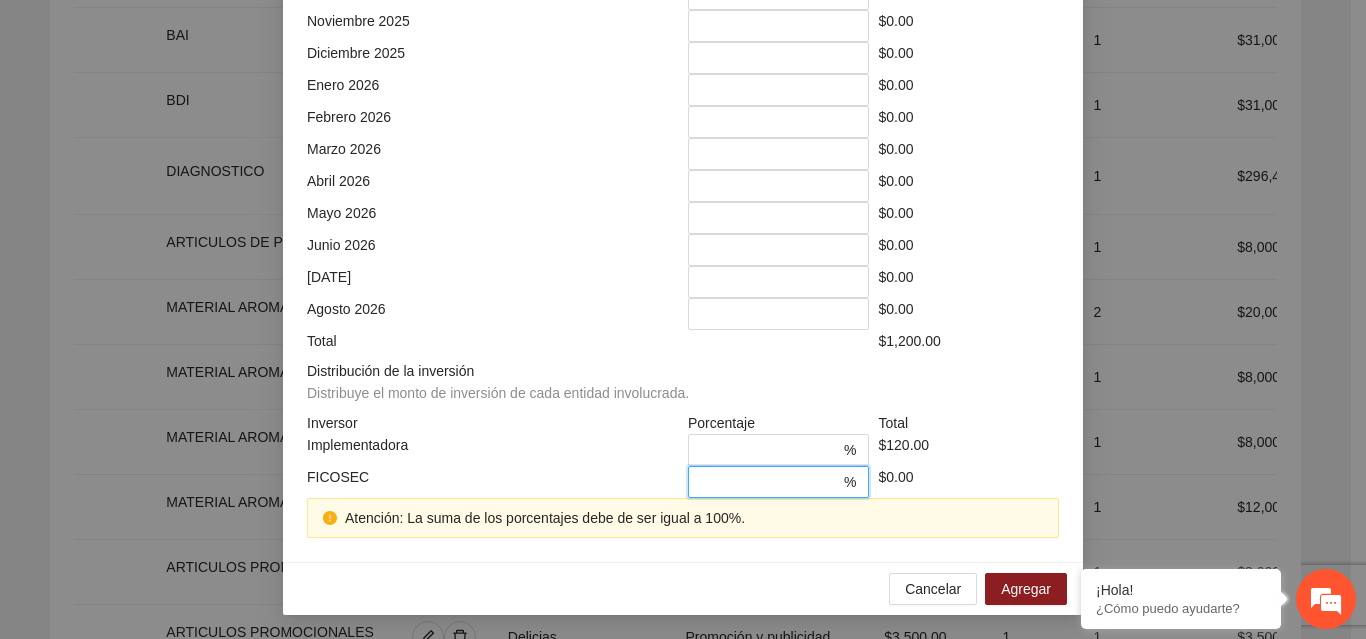 click on "*" at bounding box center [770, 482] 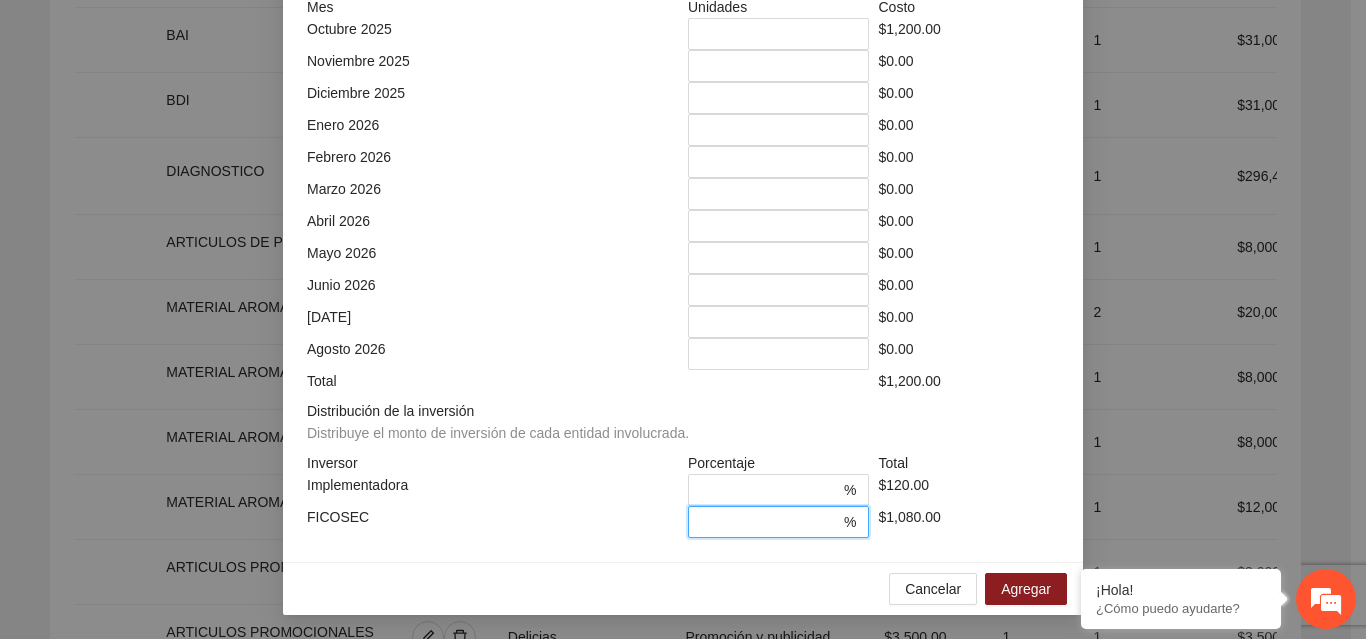 scroll, scrollTop: 539, scrollLeft: 0, axis: vertical 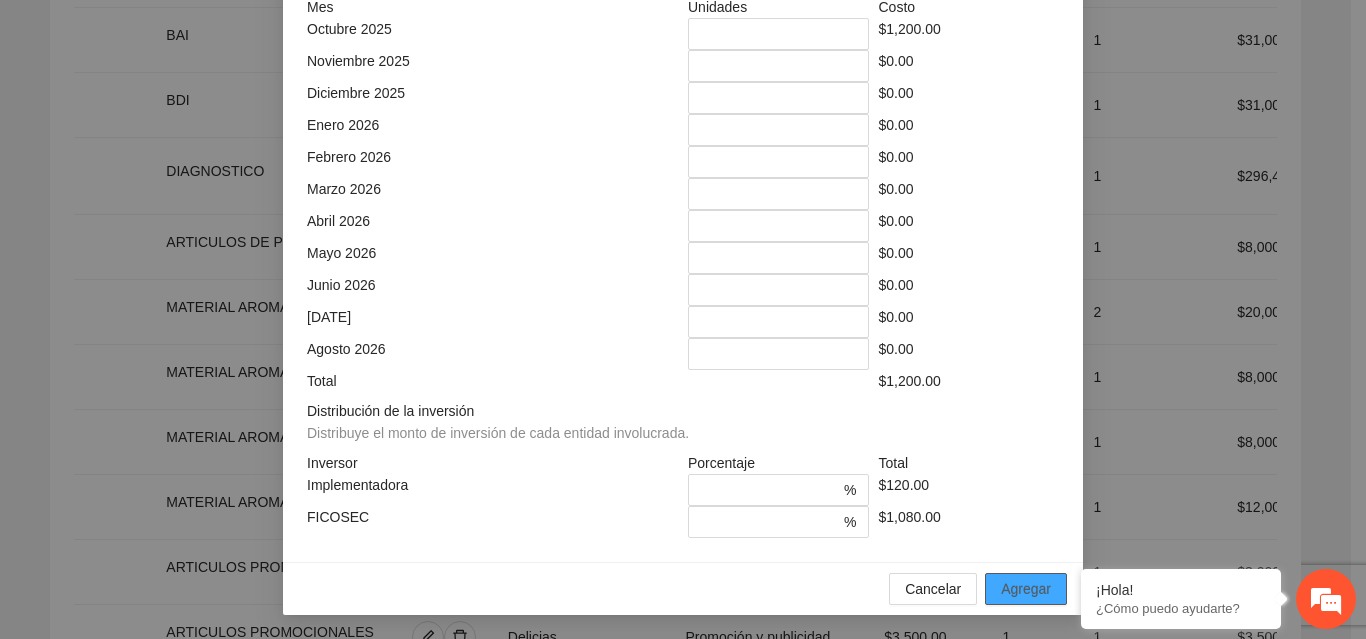 click on "Agregar" at bounding box center (1026, 589) 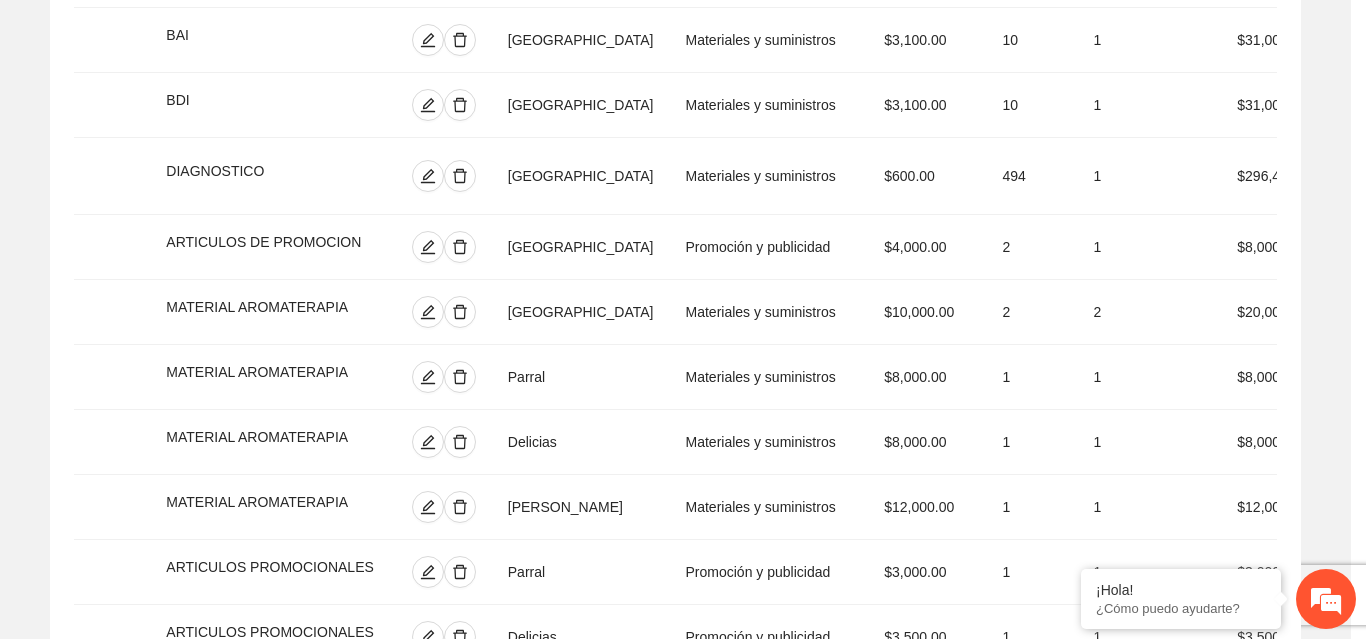 scroll, scrollTop: 439, scrollLeft: 0, axis: vertical 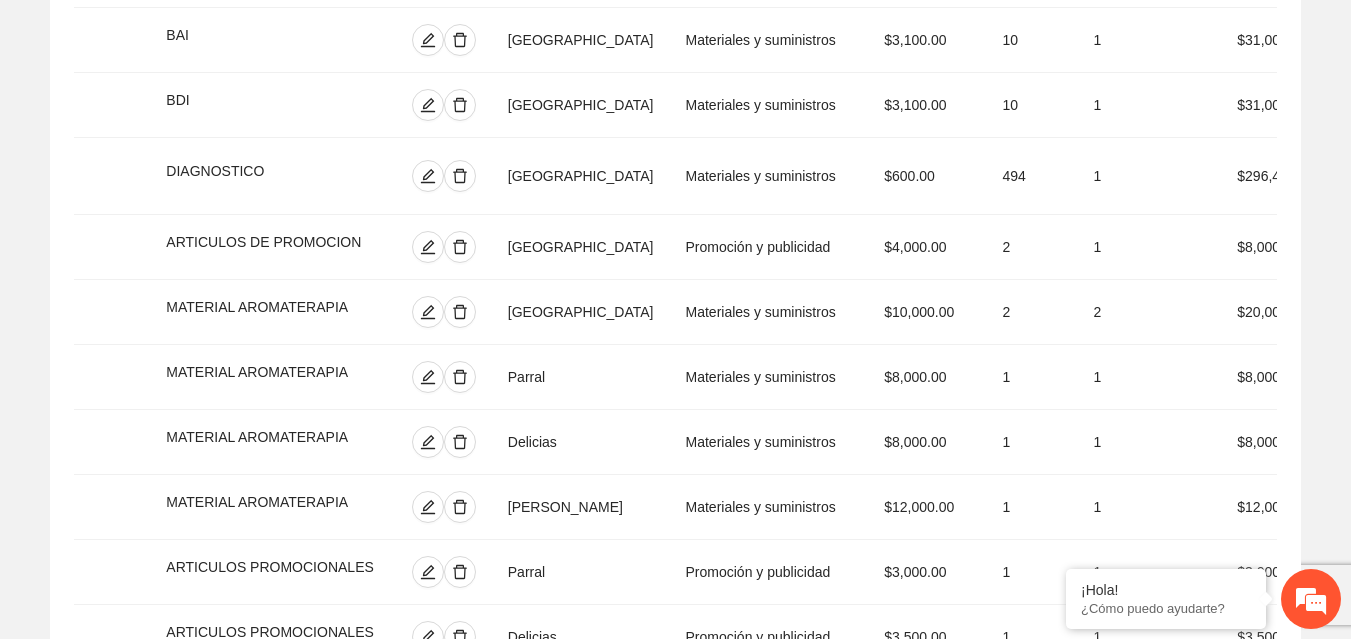 click on "Agregar concepto" at bounding box center (686, 1023) 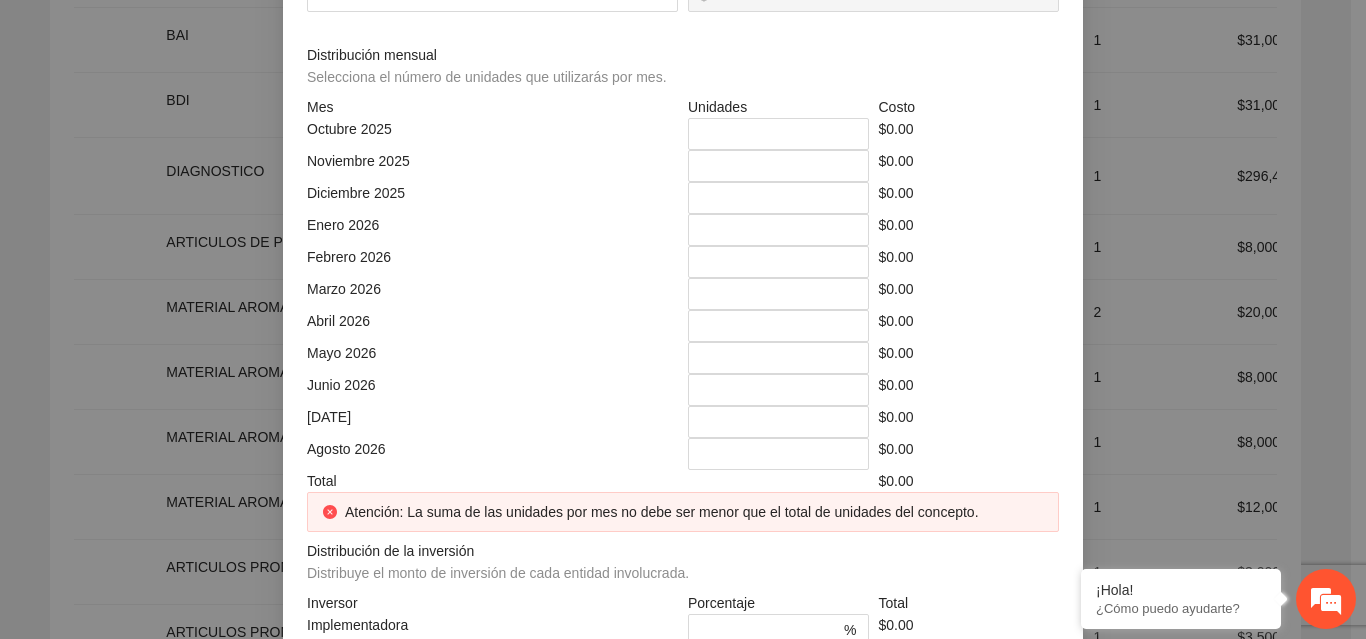 click at bounding box center [683, -214] 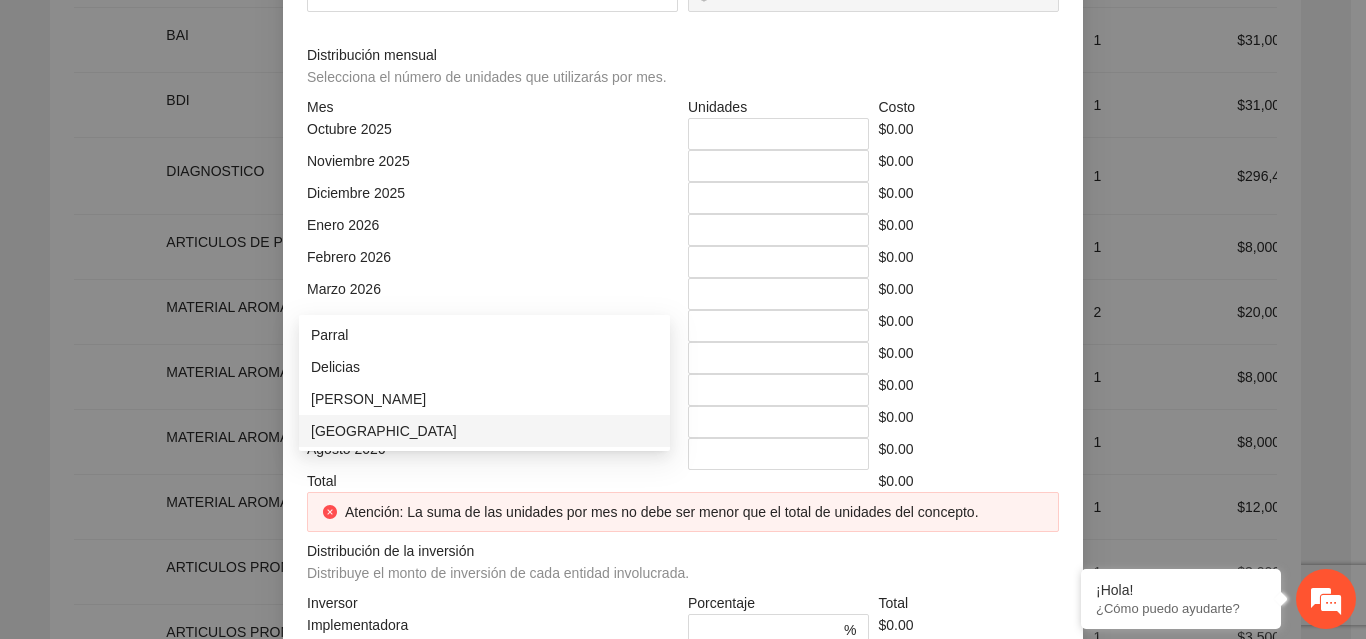 click on "[GEOGRAPHIC_DATA]" at bounding box center [484, 431] 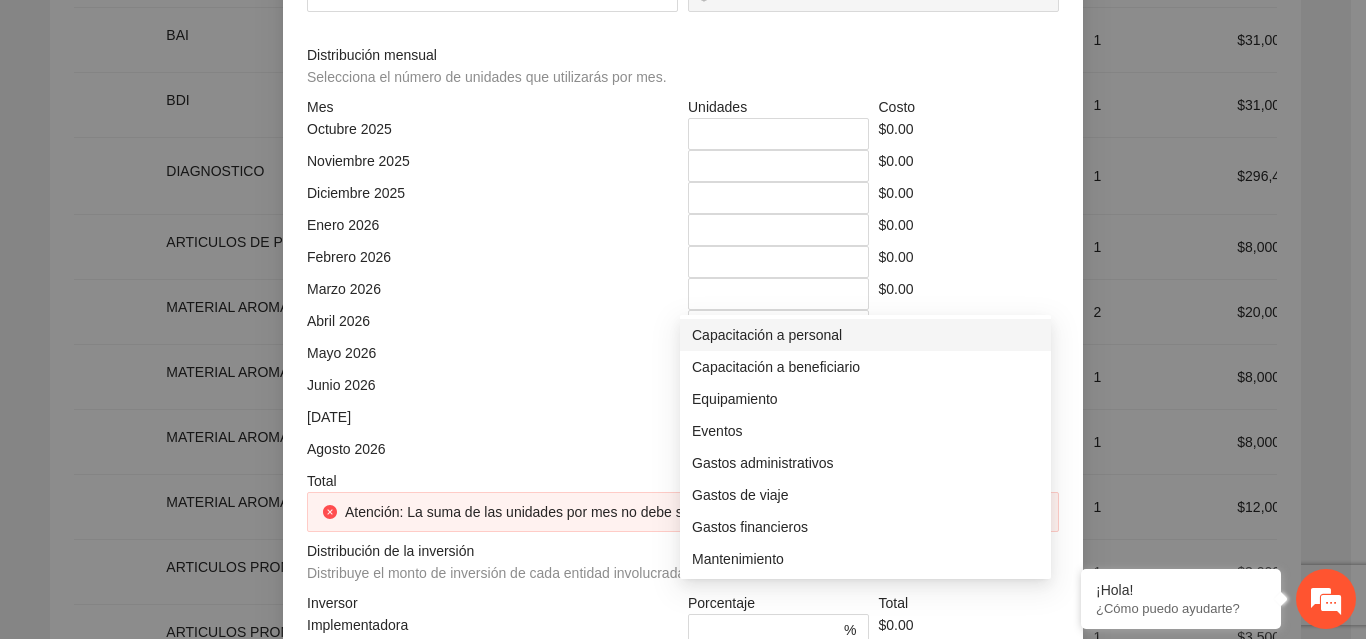 click at bounding box center [866, -144] 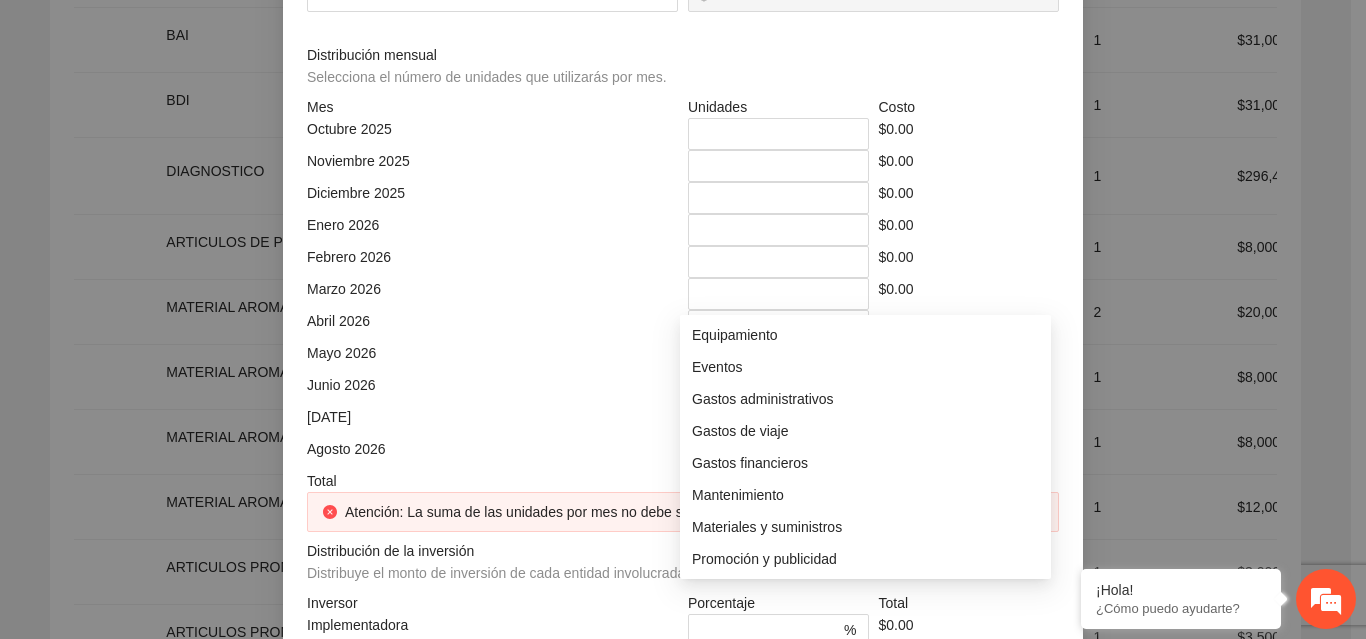 scroll, scrollTop: 96, scrollLeft: 0, axis: vertical 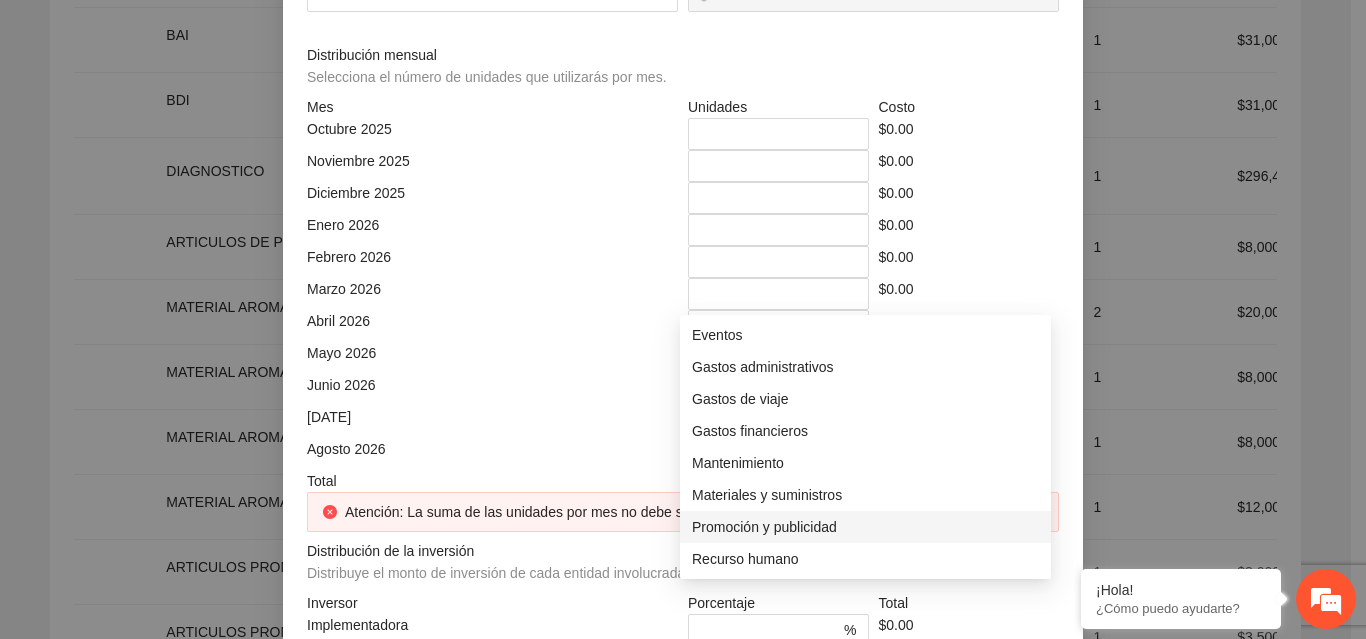 click on "Promoción y publicidad" at bounding box center [865, 527] 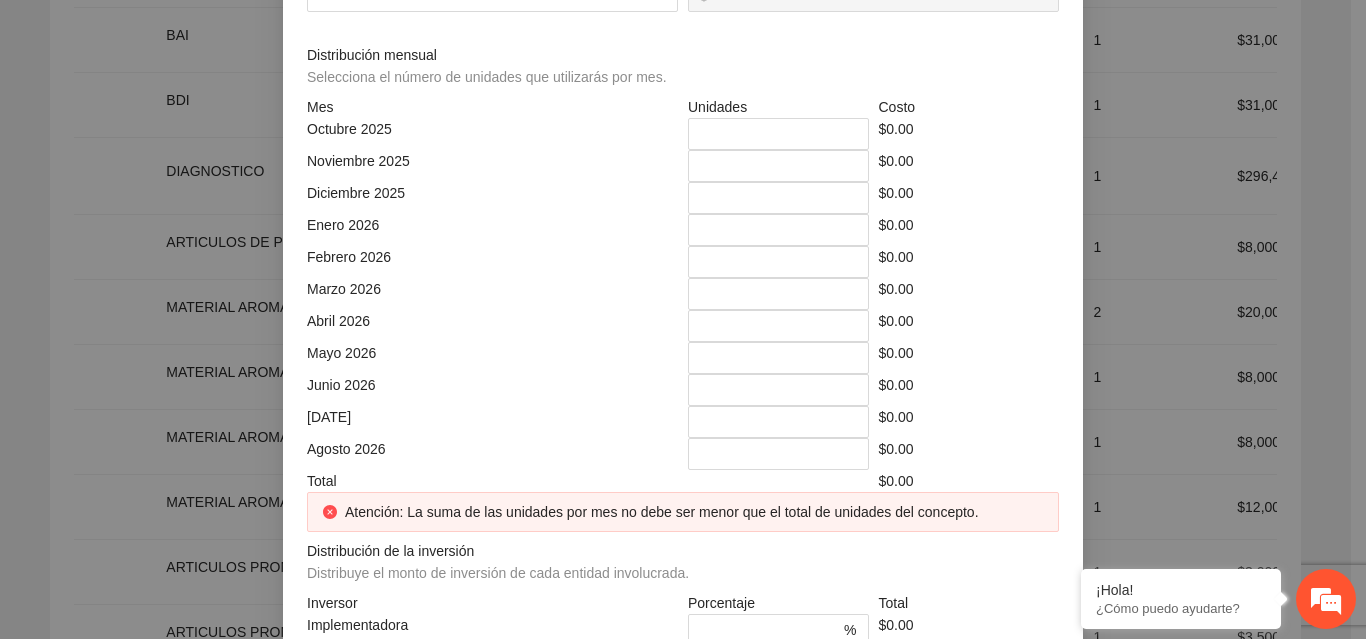 click at bounding box center [492, -74] 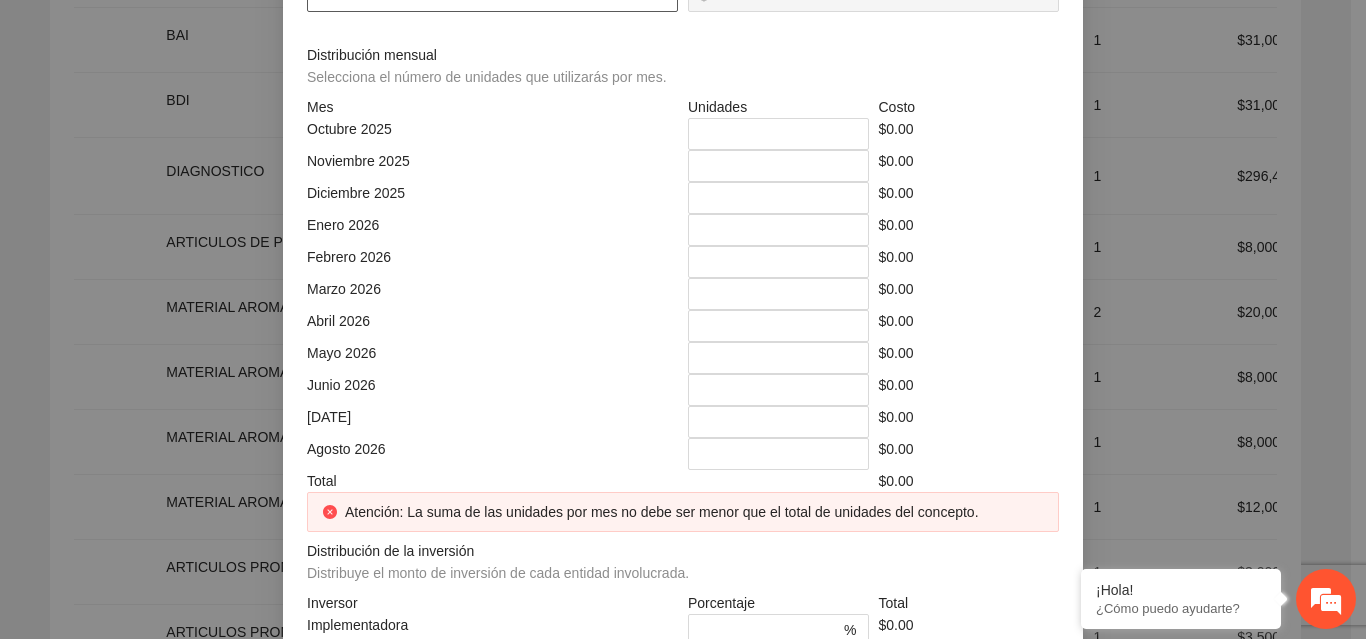 click at bounding box center (492, -4) 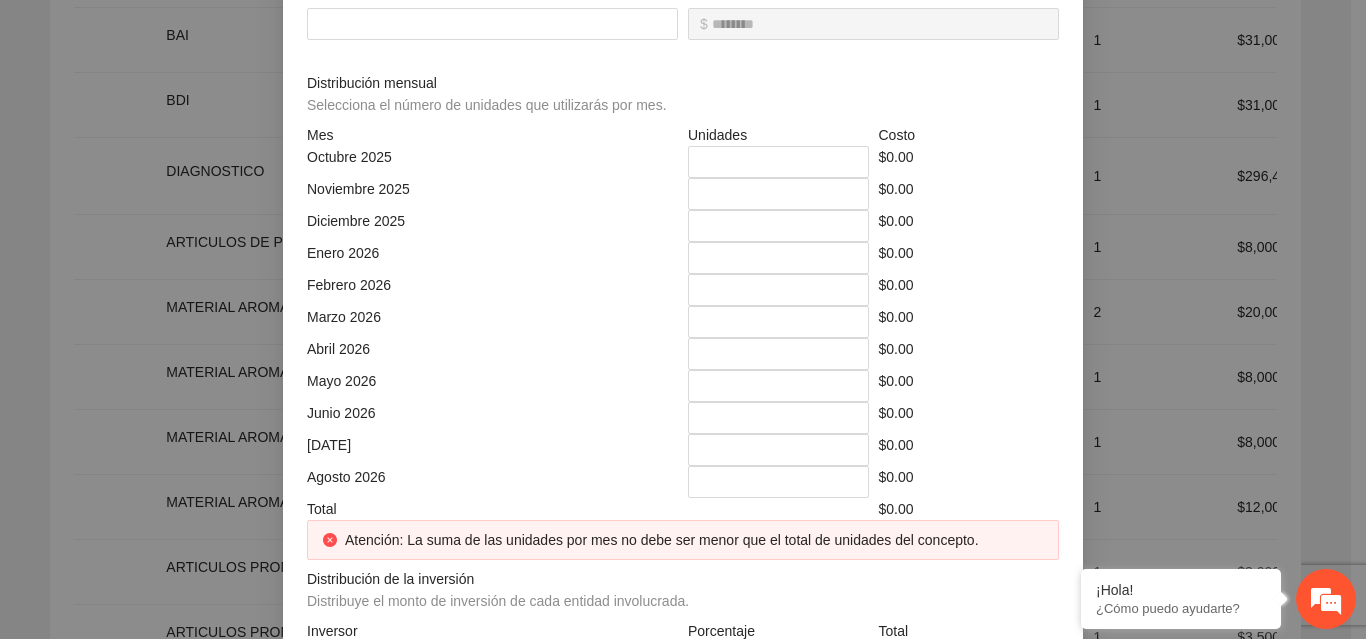 scroll, scrollTop: 421, scrollLeft: 0, axis: vertical 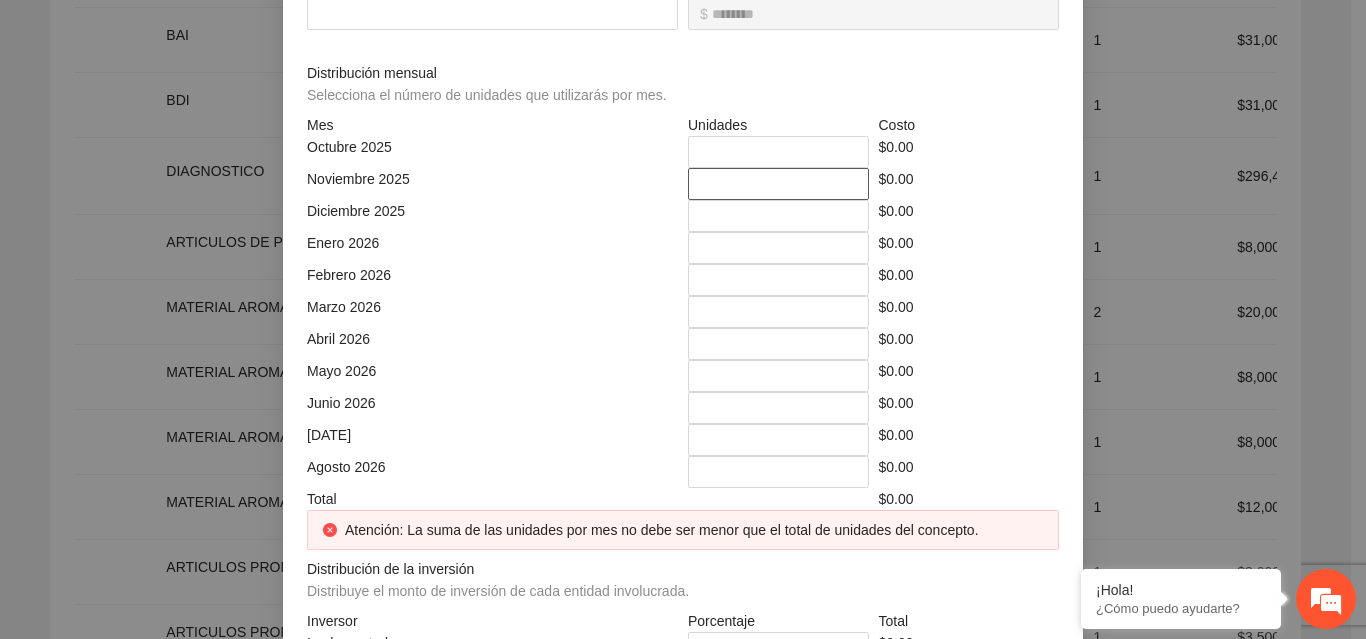 click on "*" at bounding box center (778, 184) 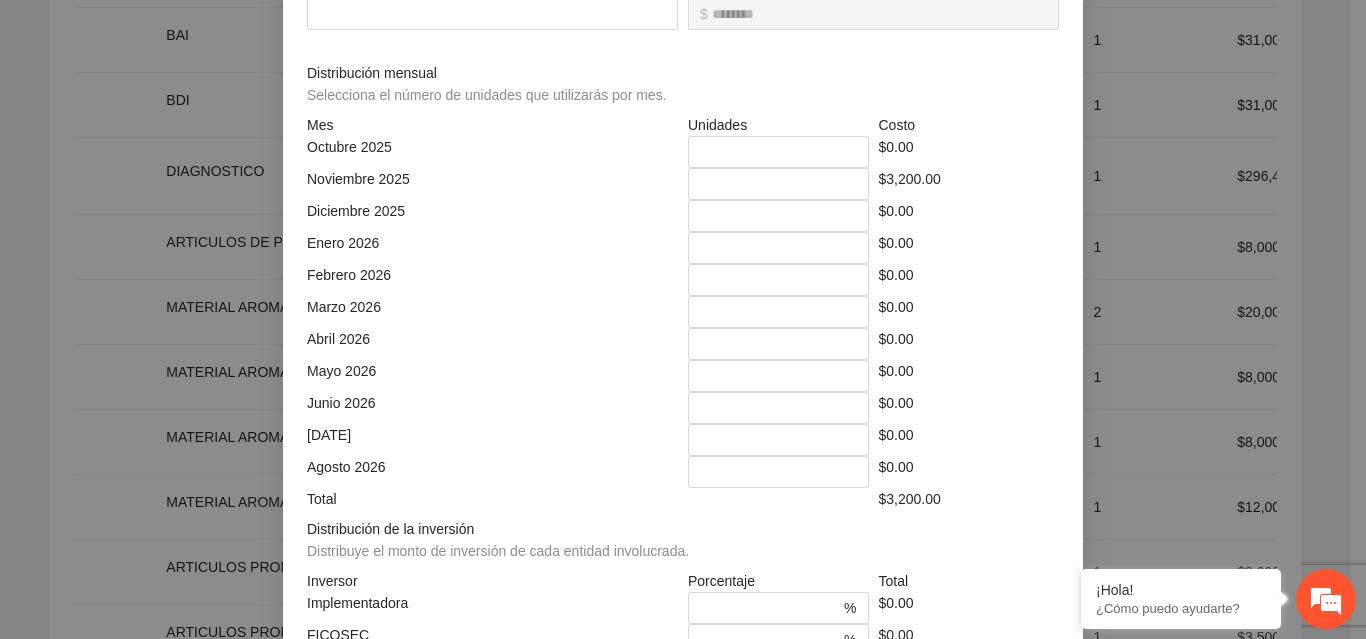 scroll, scrollTop: 579, scrollLeft: 0, axis: vertical 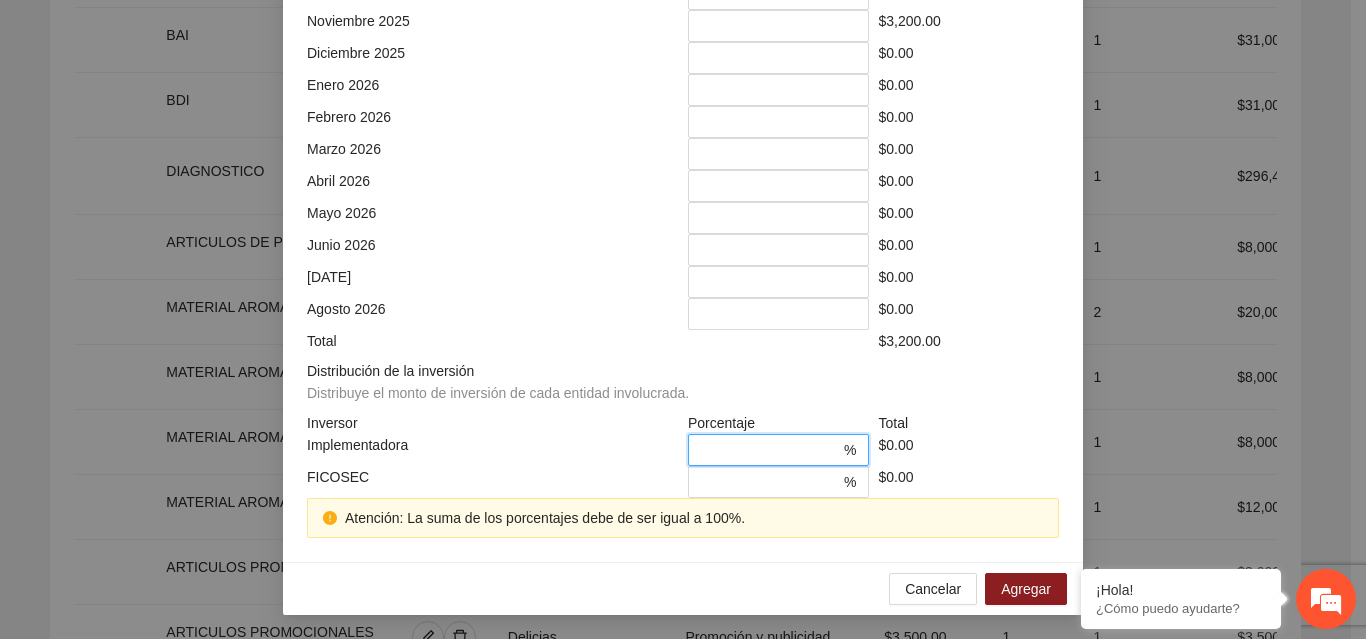 click on "*" at bounding box center [770, 450] 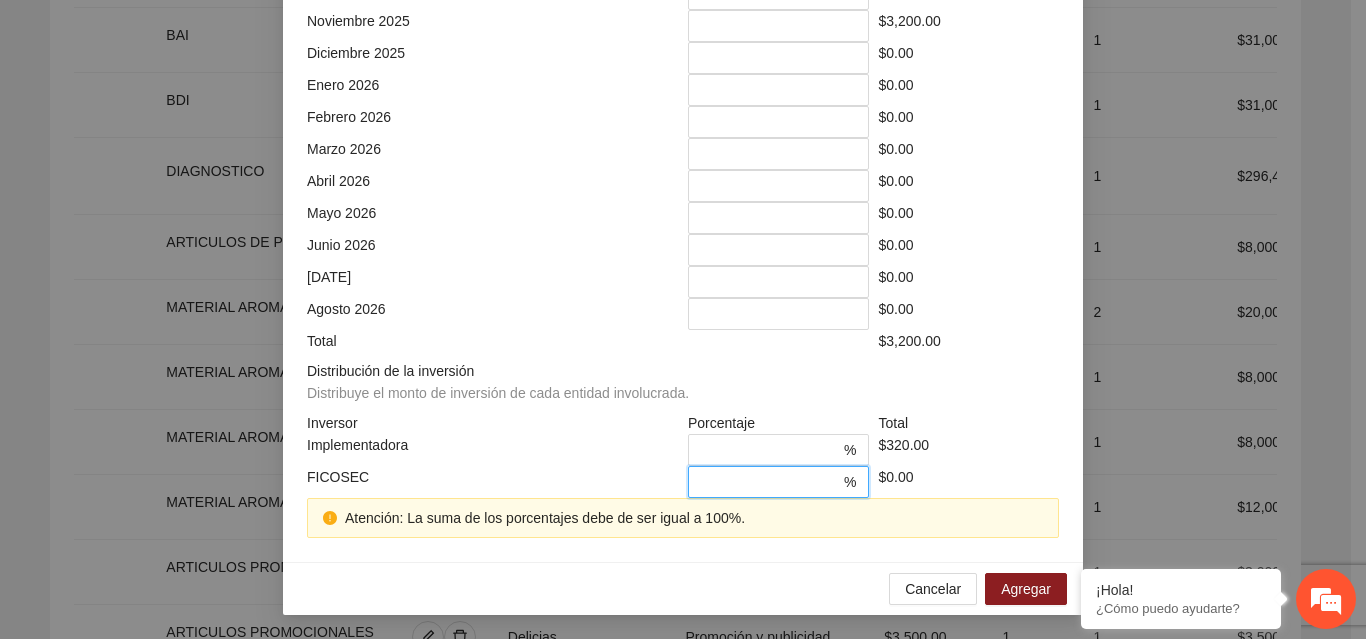 click on "*" at bounding box center [770, 482] 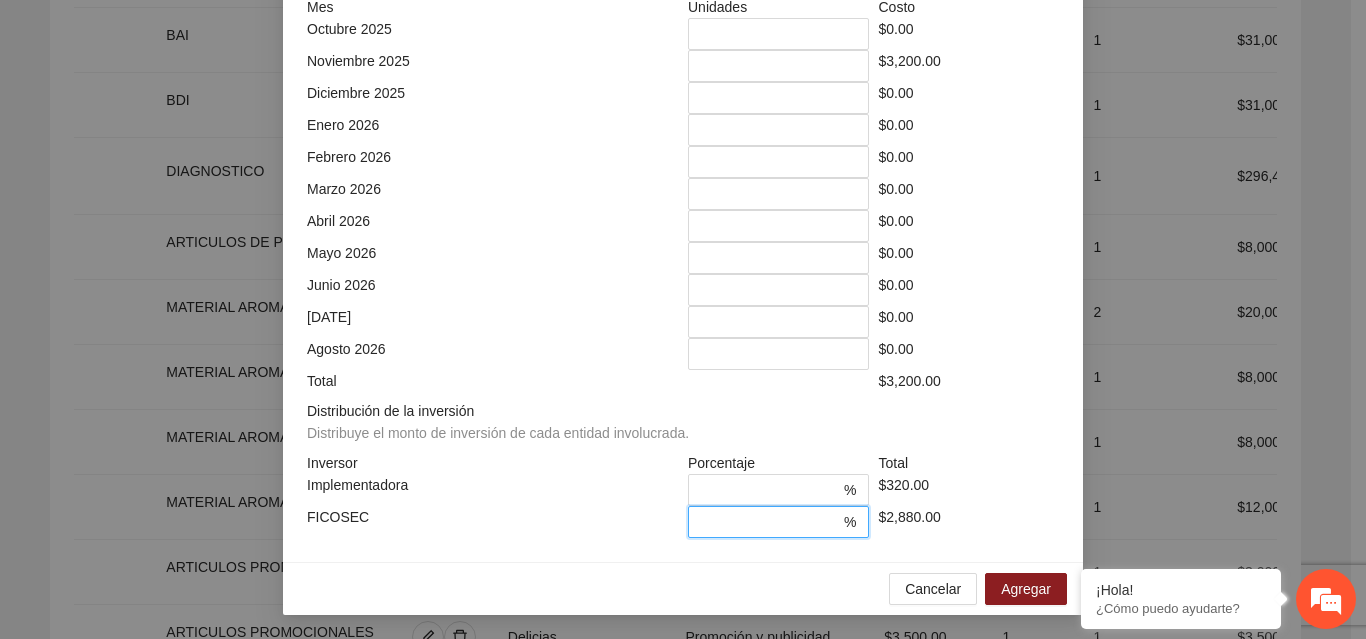 scroll, scrollTop: 539, scrollLeft: 0, axis: vertical 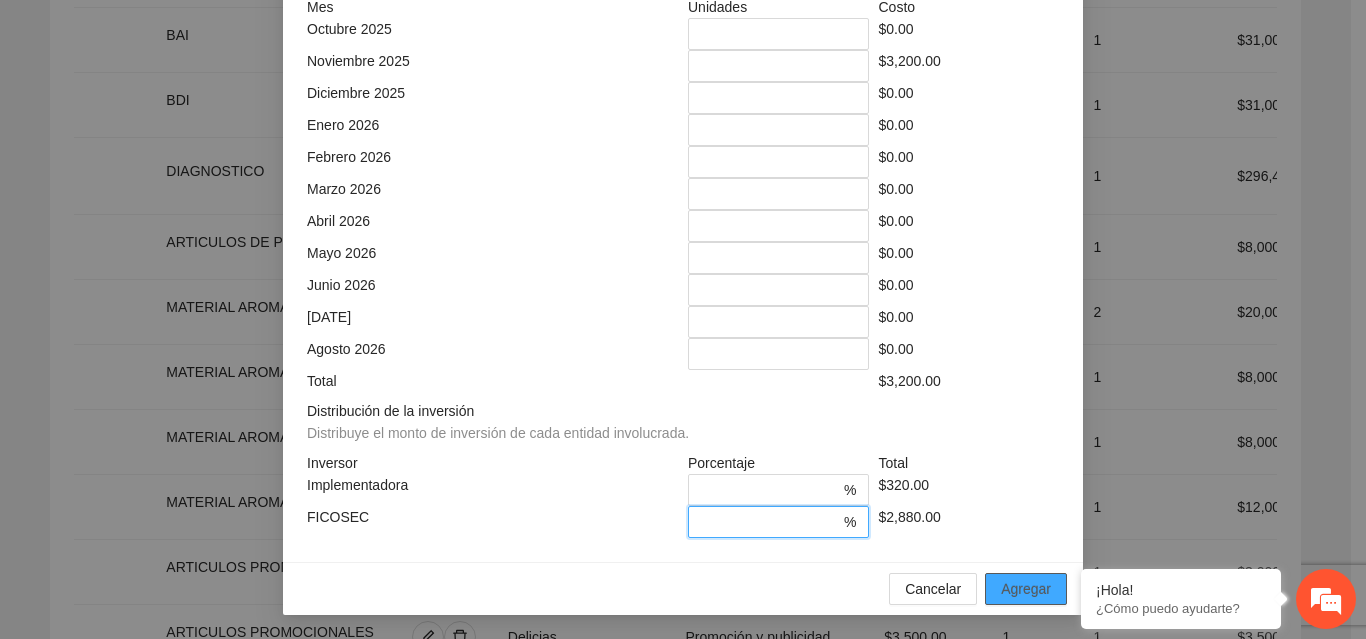 click on "Agregar" at bounding box center (1026, 589) 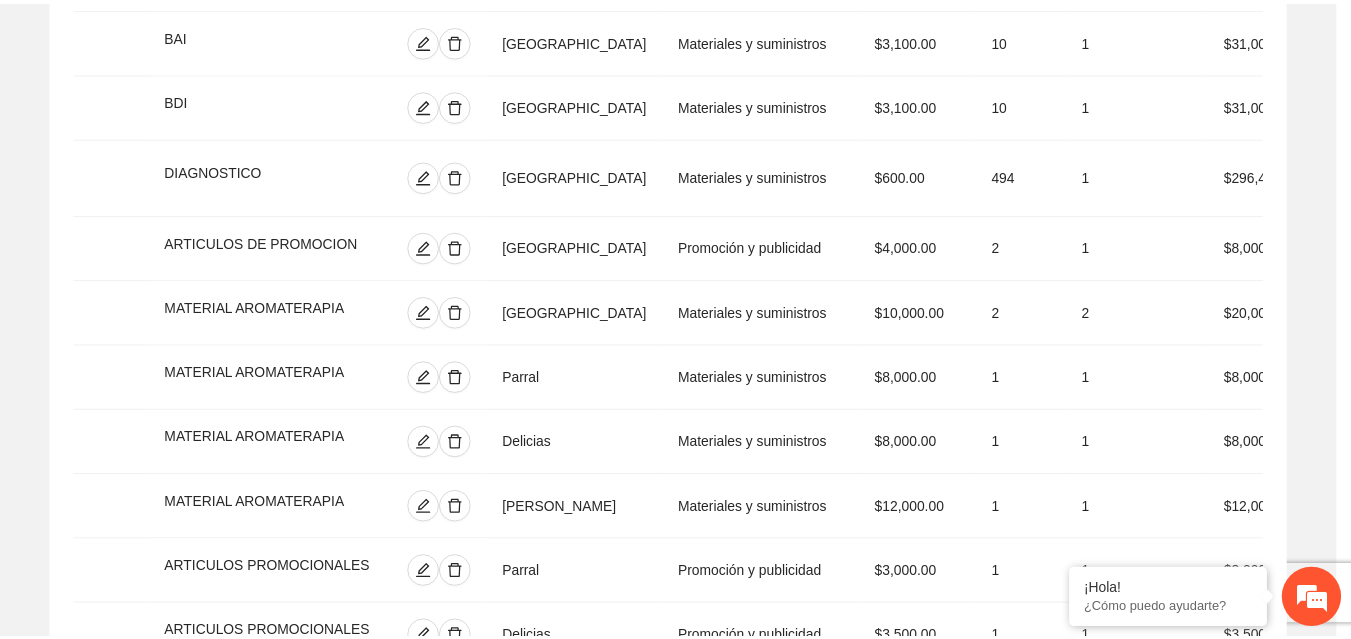 scroll, scrollTop: 439, scrollLeft: 0, axis: vertical 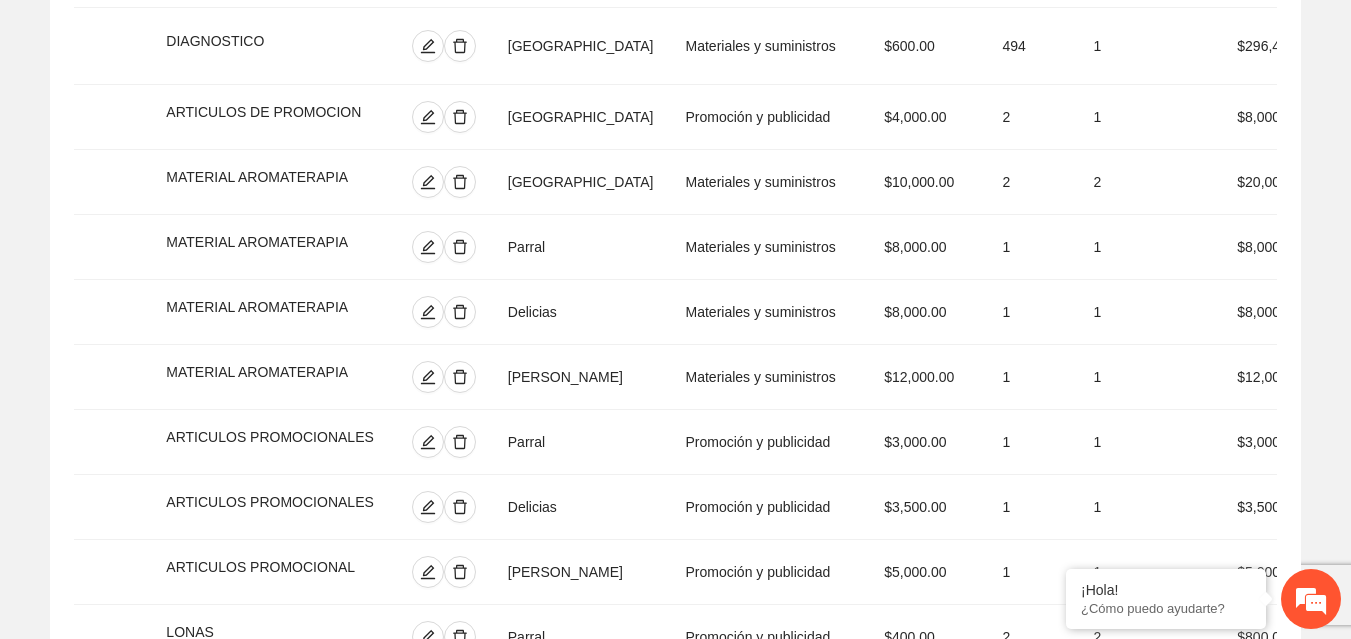 click on "Agregar concepto" at bounding box center (686, 958) 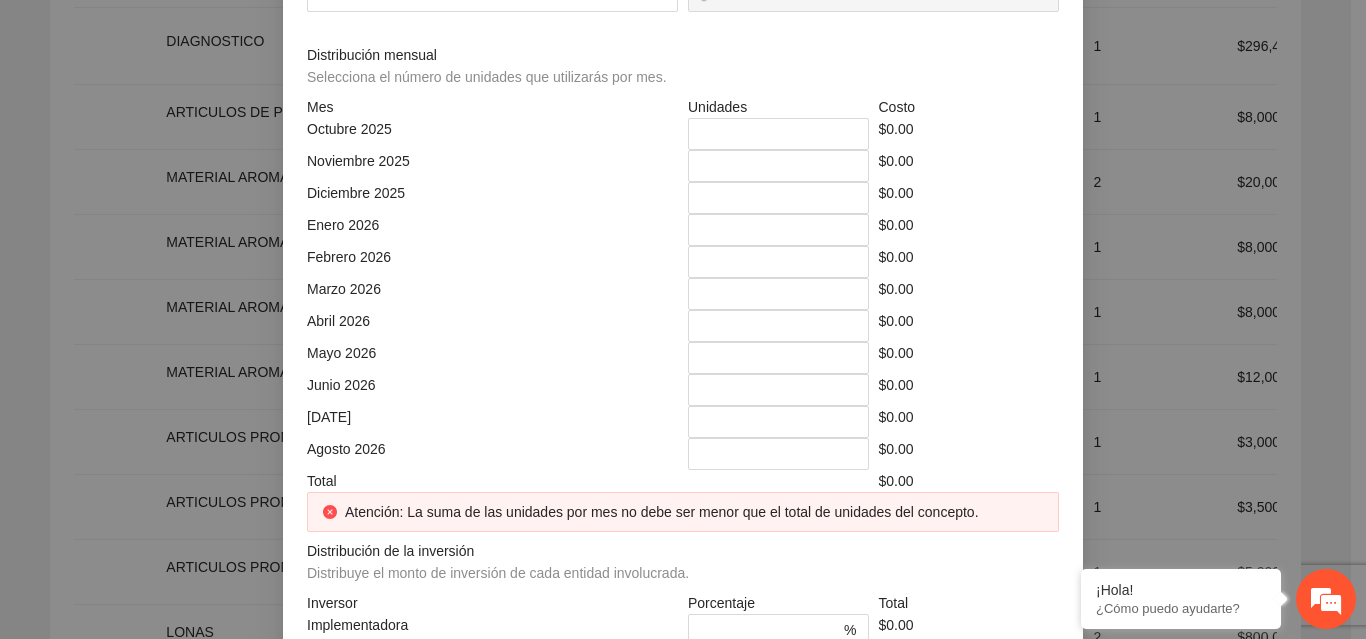 click at bounding box center (683, -214) 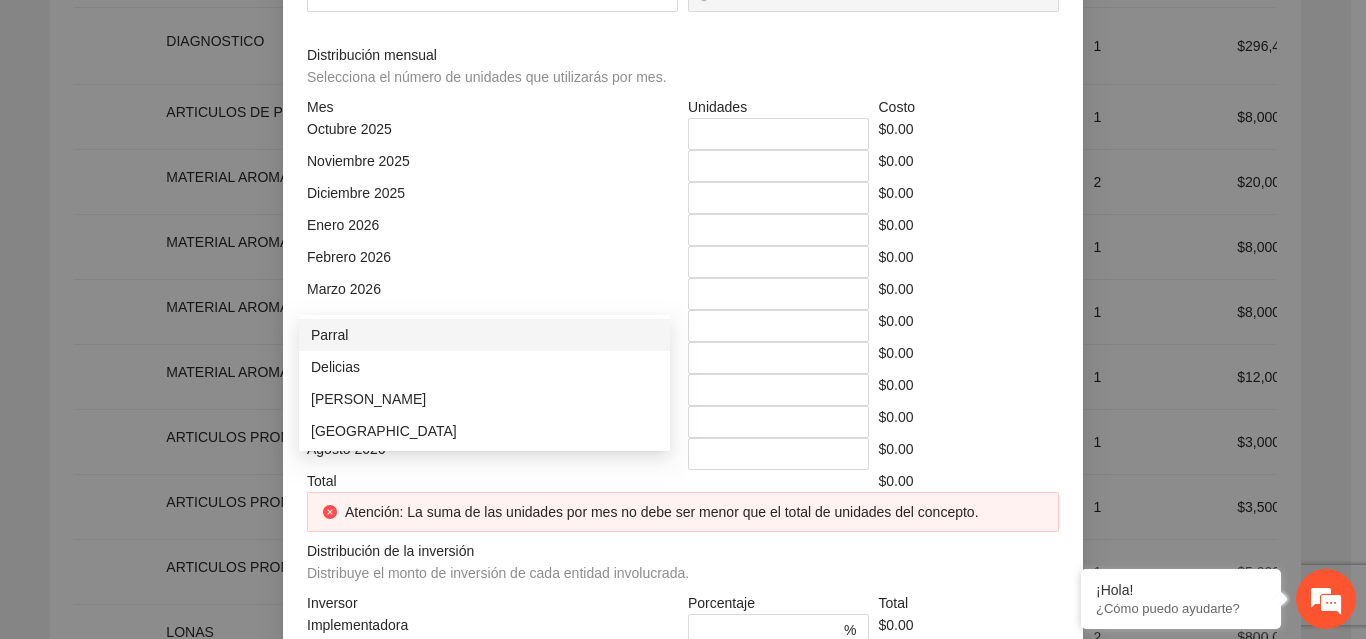 click at bounding box center (485, -144) 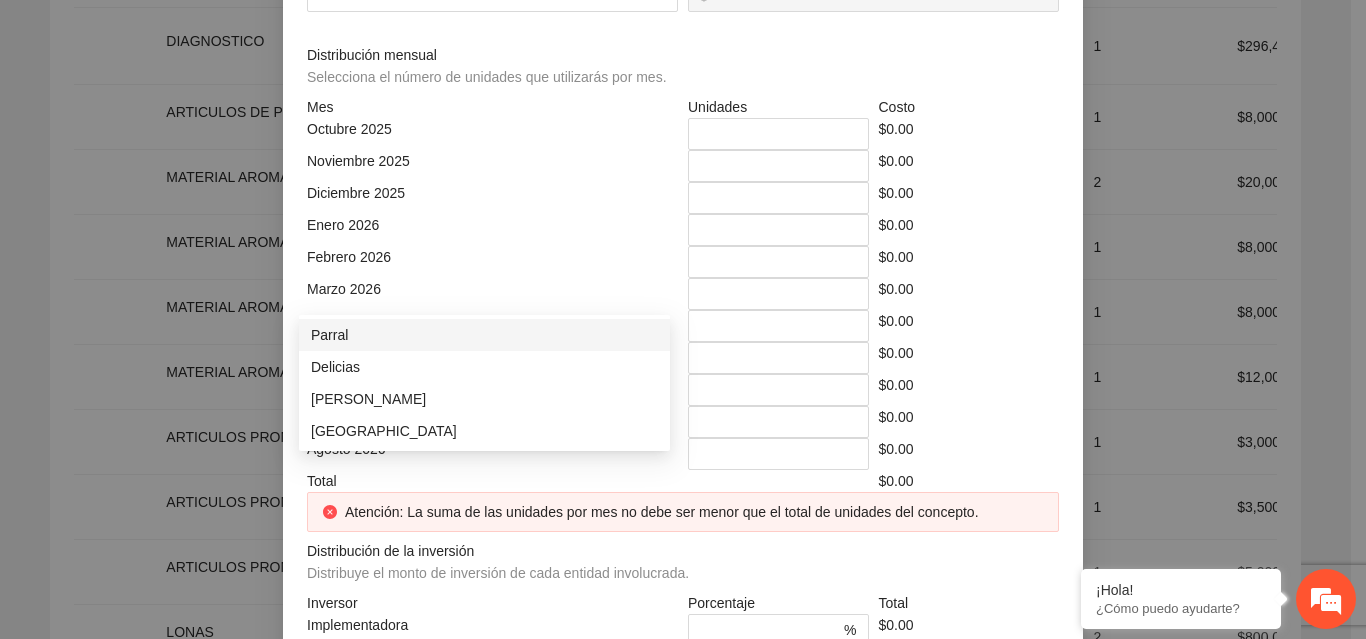 click on "Parral" at bounding box center [484, 335] 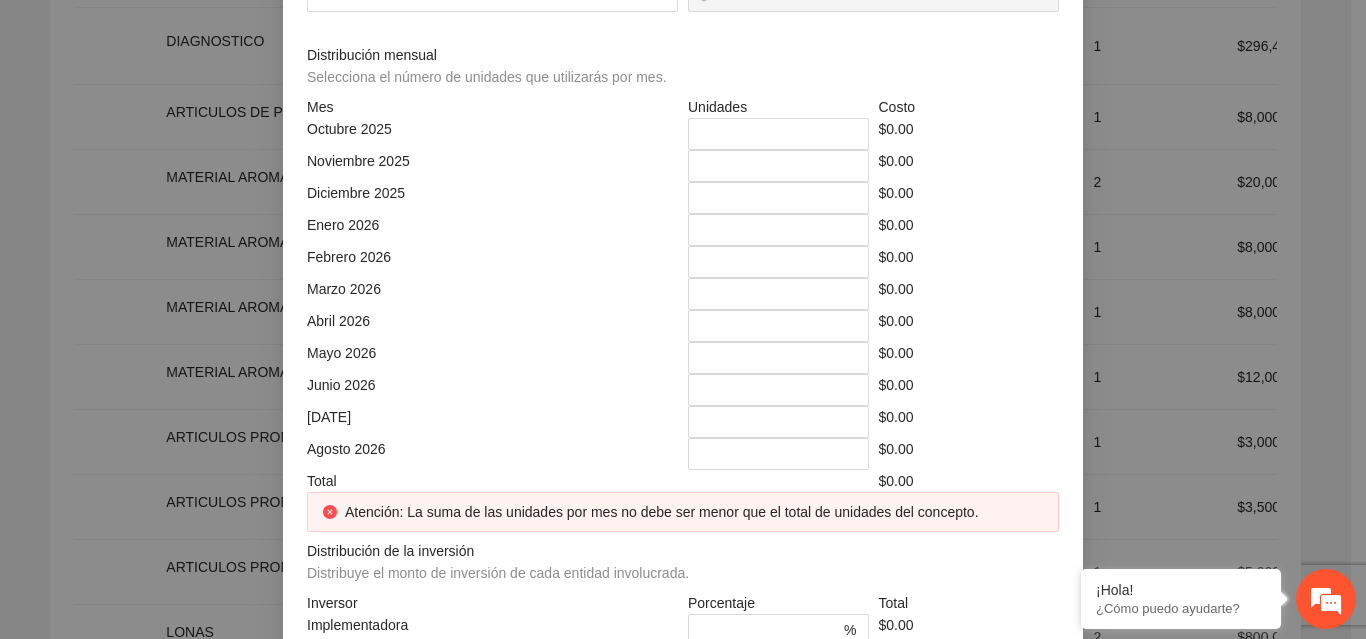 click at bounding box center [866, -144] 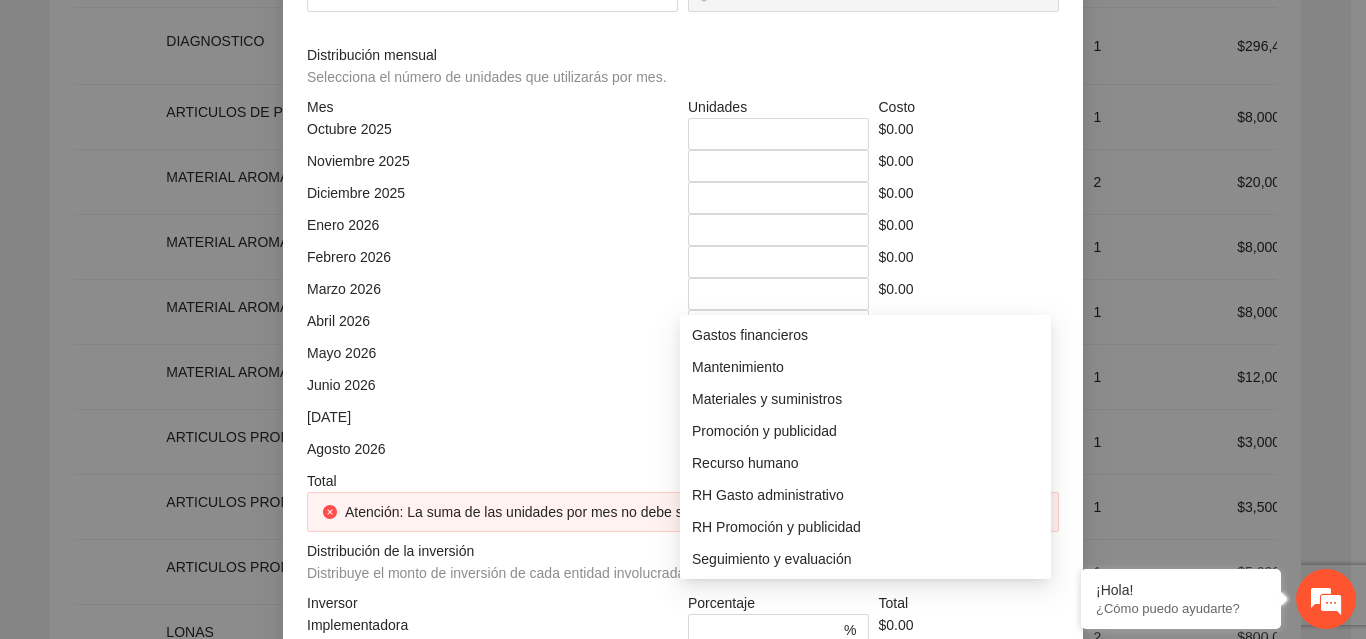scroll, scrollTop: 0, scrollLeft: 0, axis: both 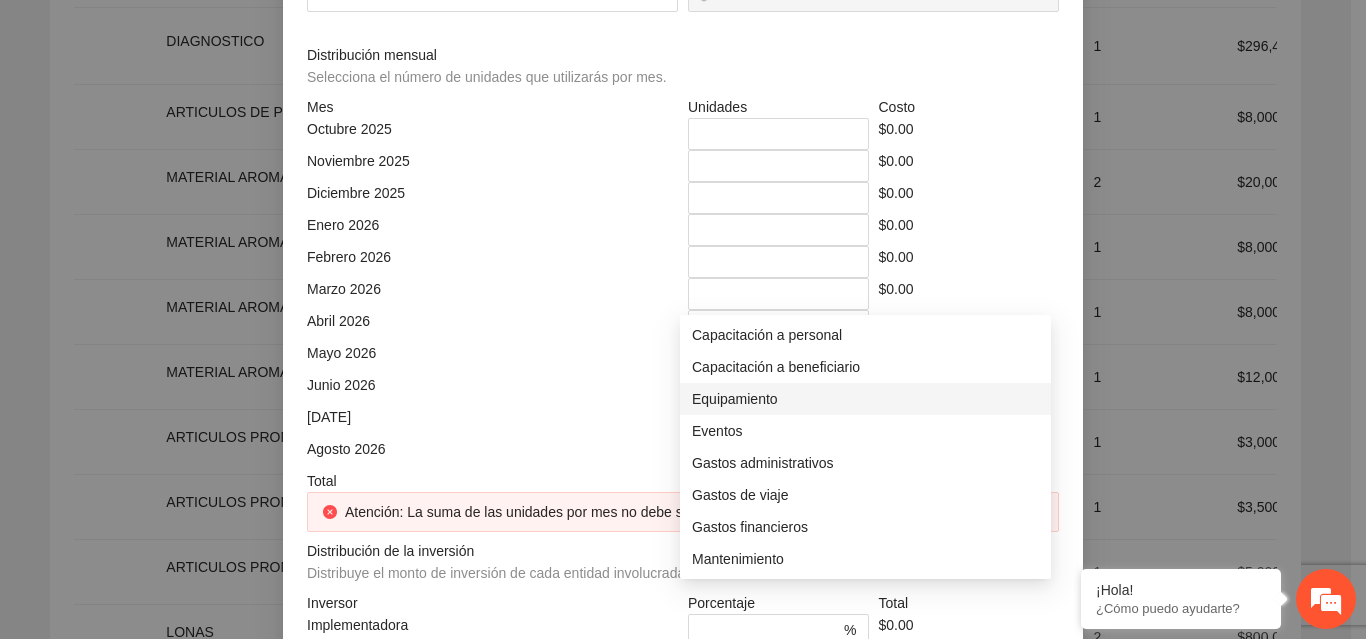 click on "Equipamiento" at bounding box center (865, 399) 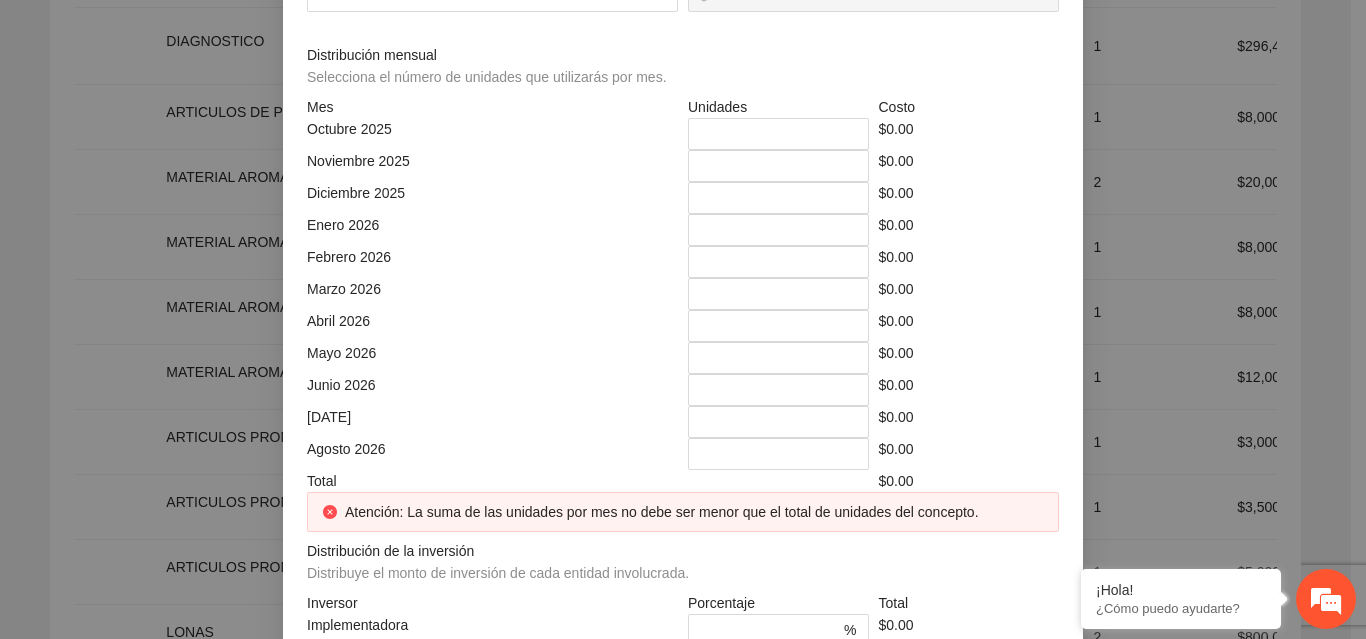 click at bounding box center [879, -74] 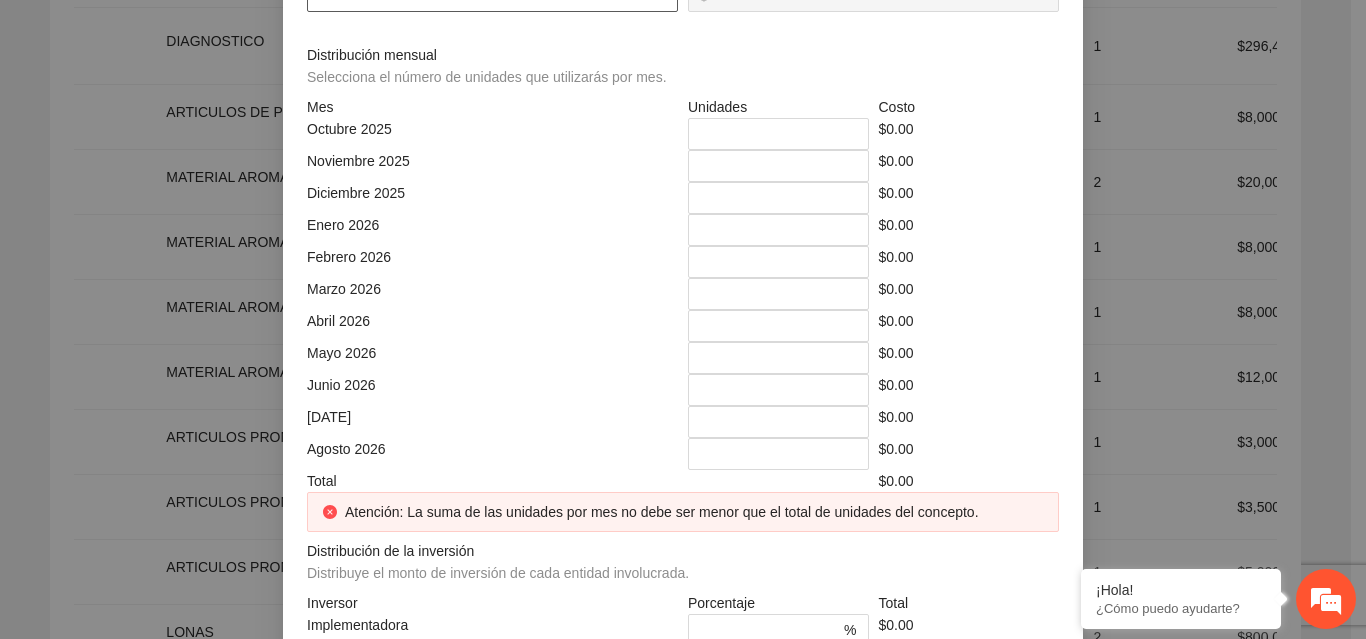 click at bounding box center [492, -4] 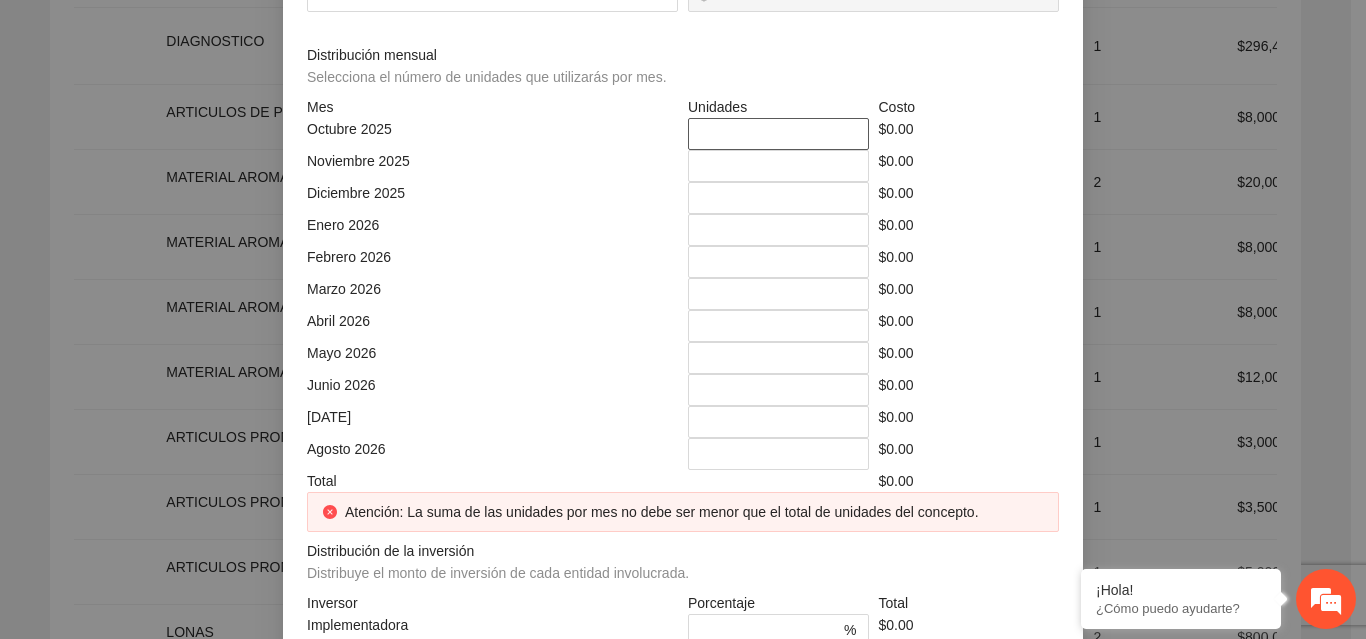 click on "*" at bounding box center [778, 134] 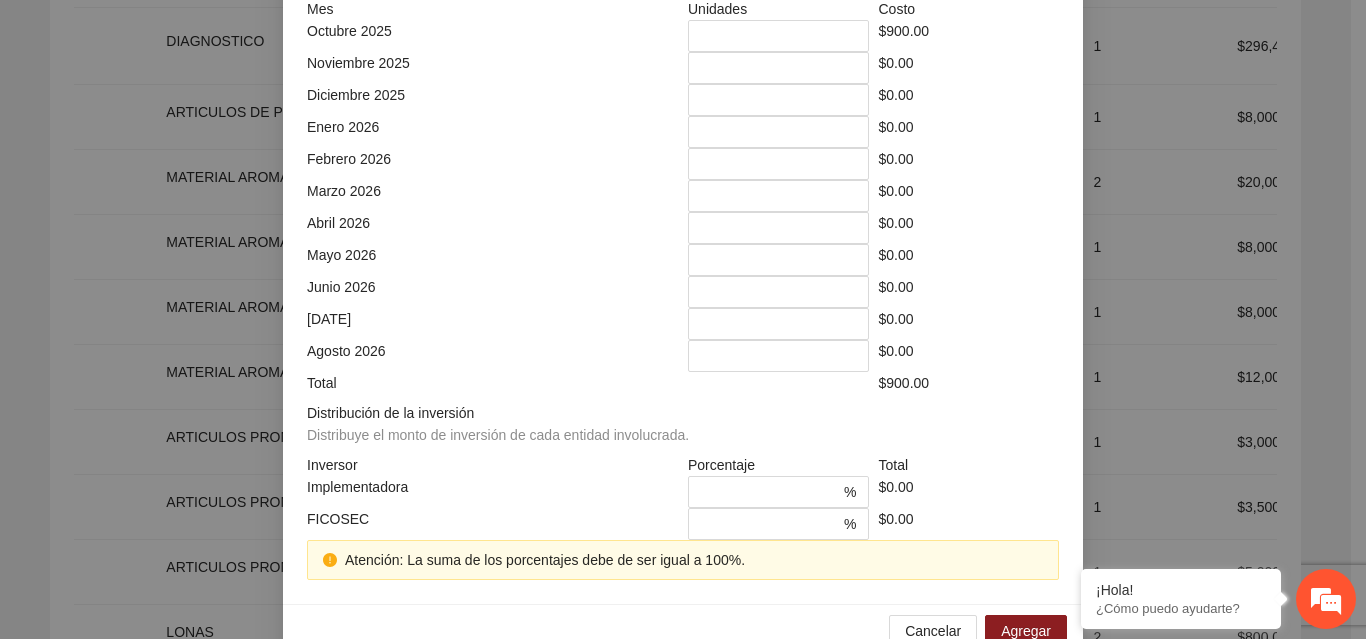 scroll, scrollTop: 579, scrollLeft: 0, axis: vertical 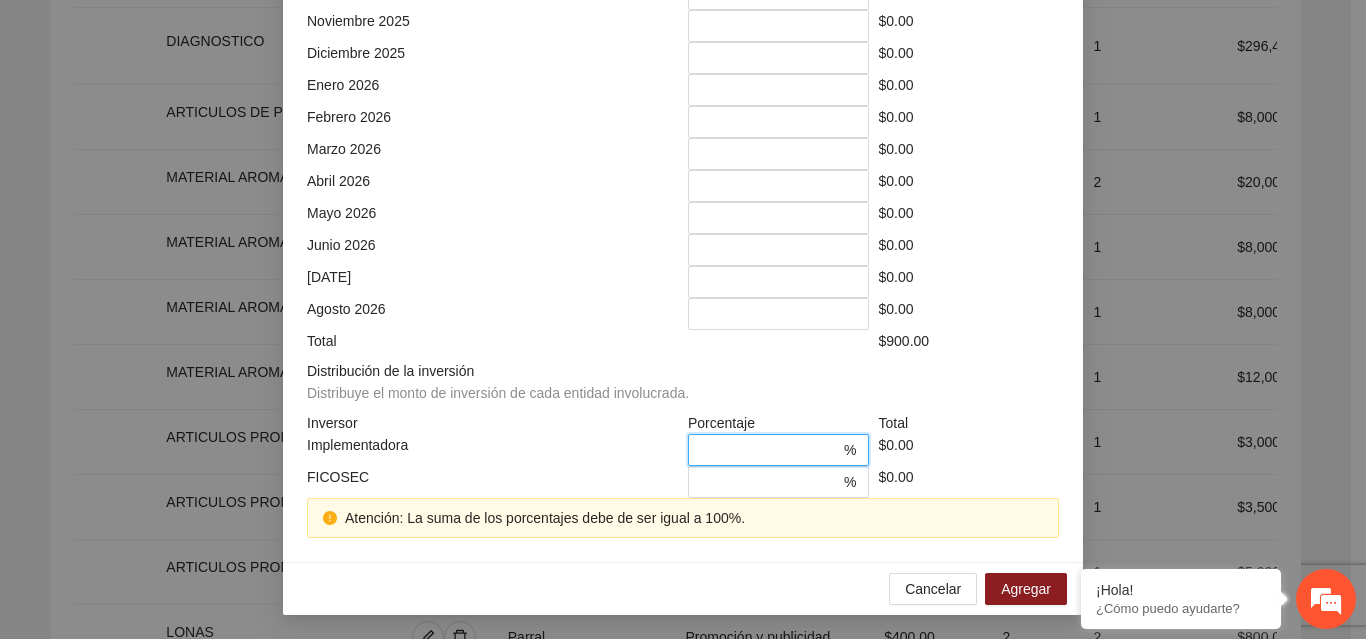 click on "*" at bounding box center [770, 450] 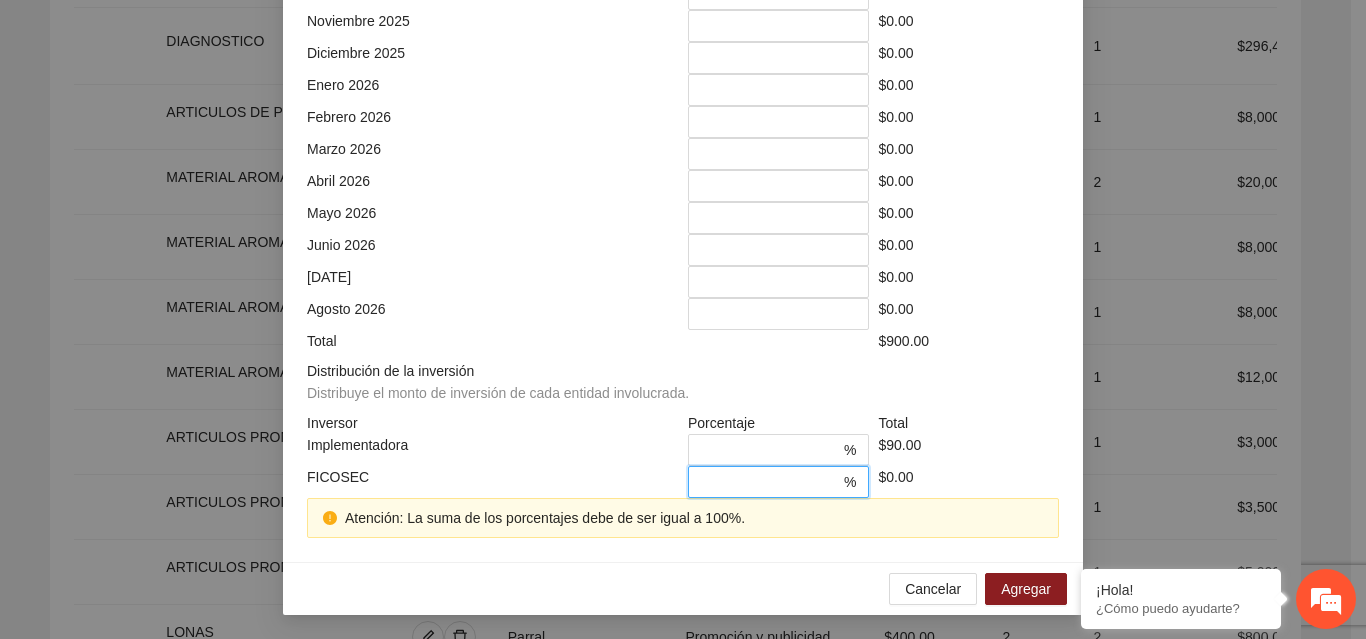 click on "*" at bounding box center (770, 482) 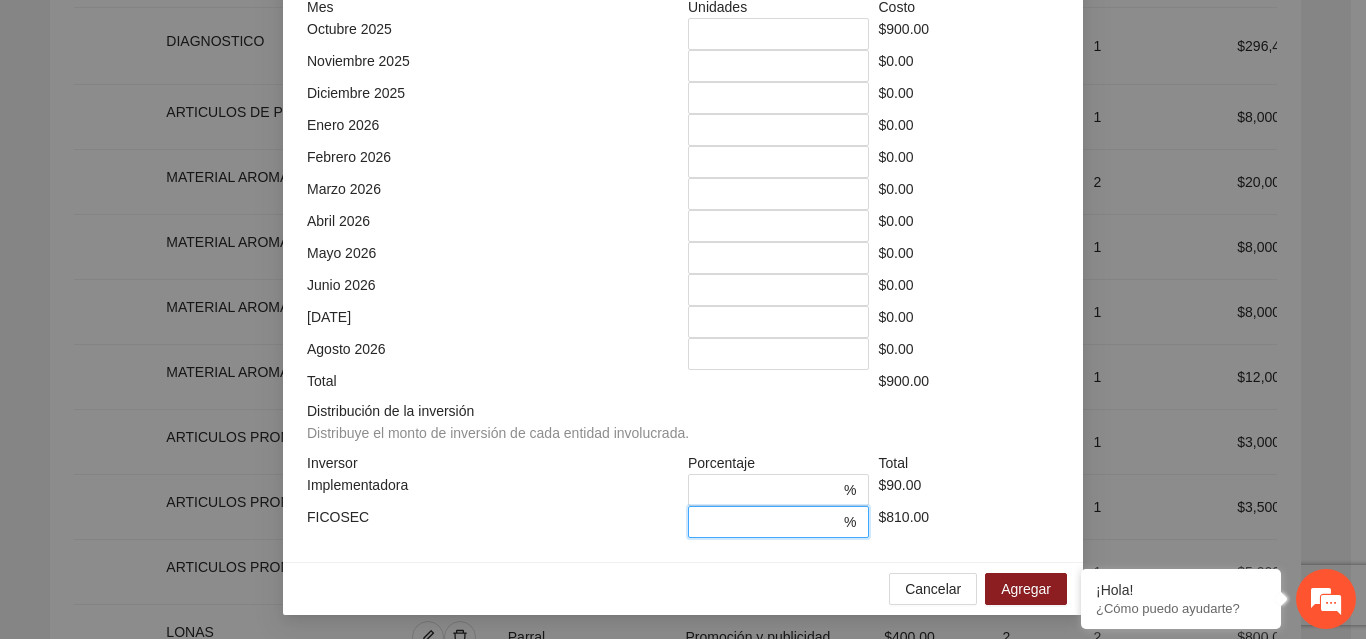 scroll, scrollTop: 539, scrollLeft: 0, axis: vertical 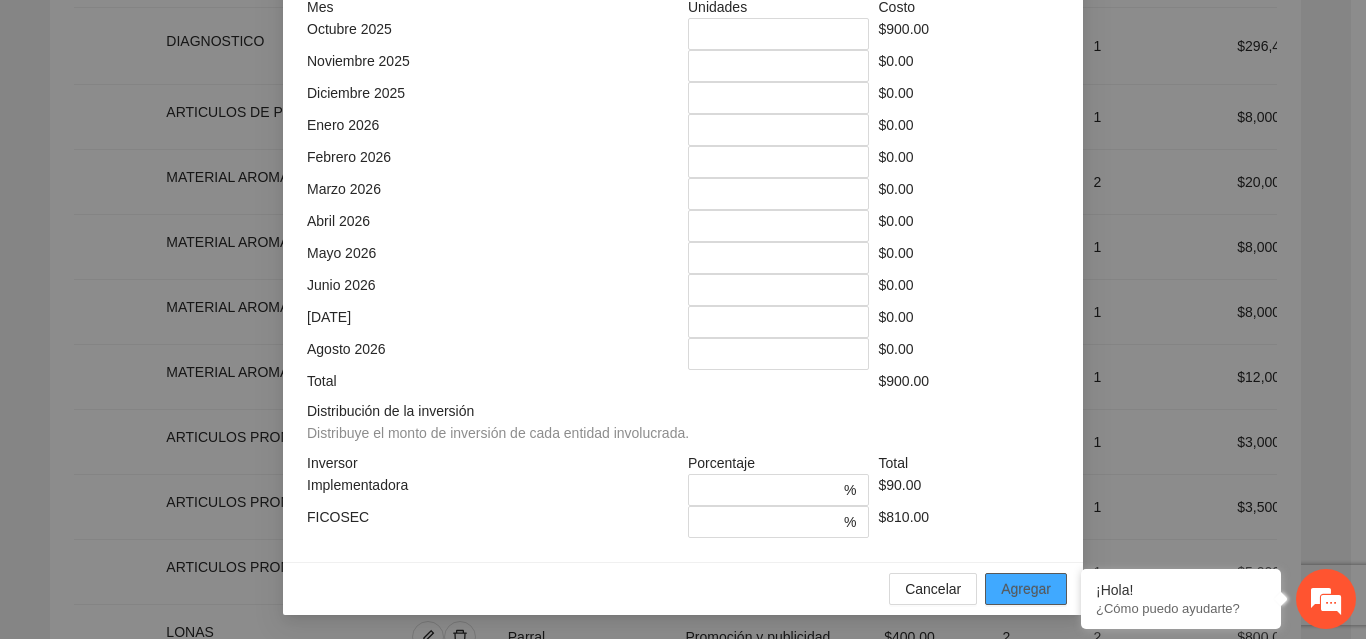 click on "Agregar" at bounding box center [1026, 589] 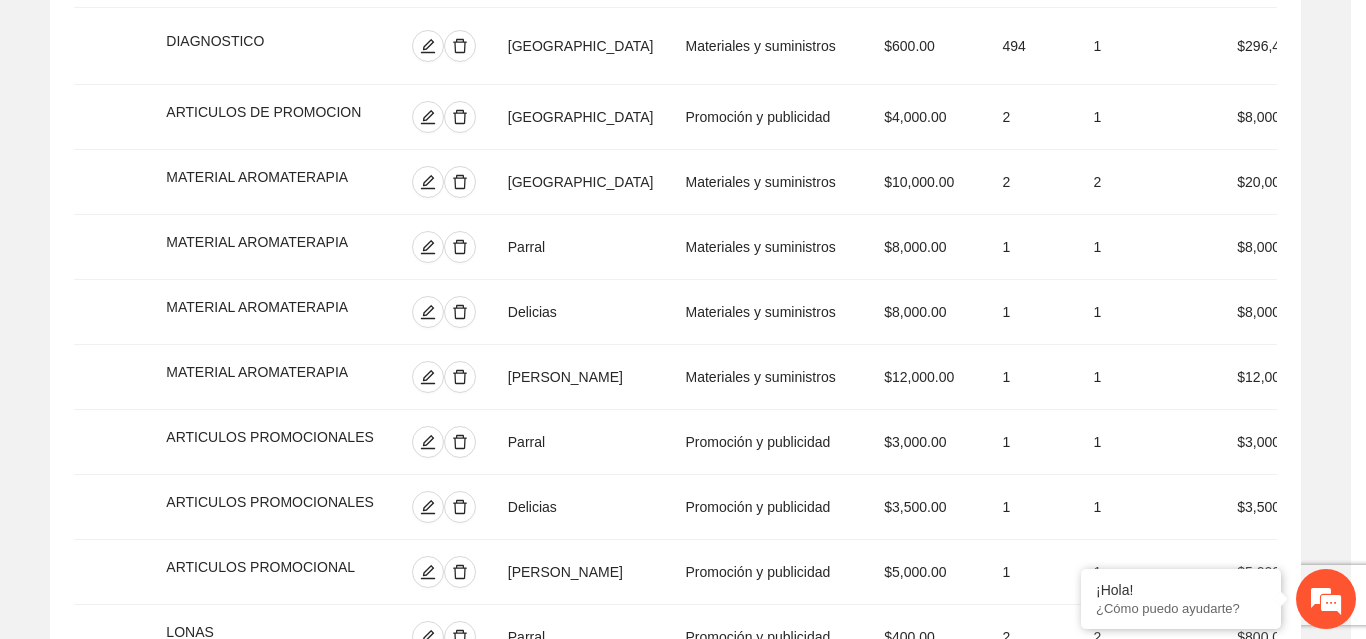scroll, scrollTop: 439, scrollLeft: 0, axis: vertical 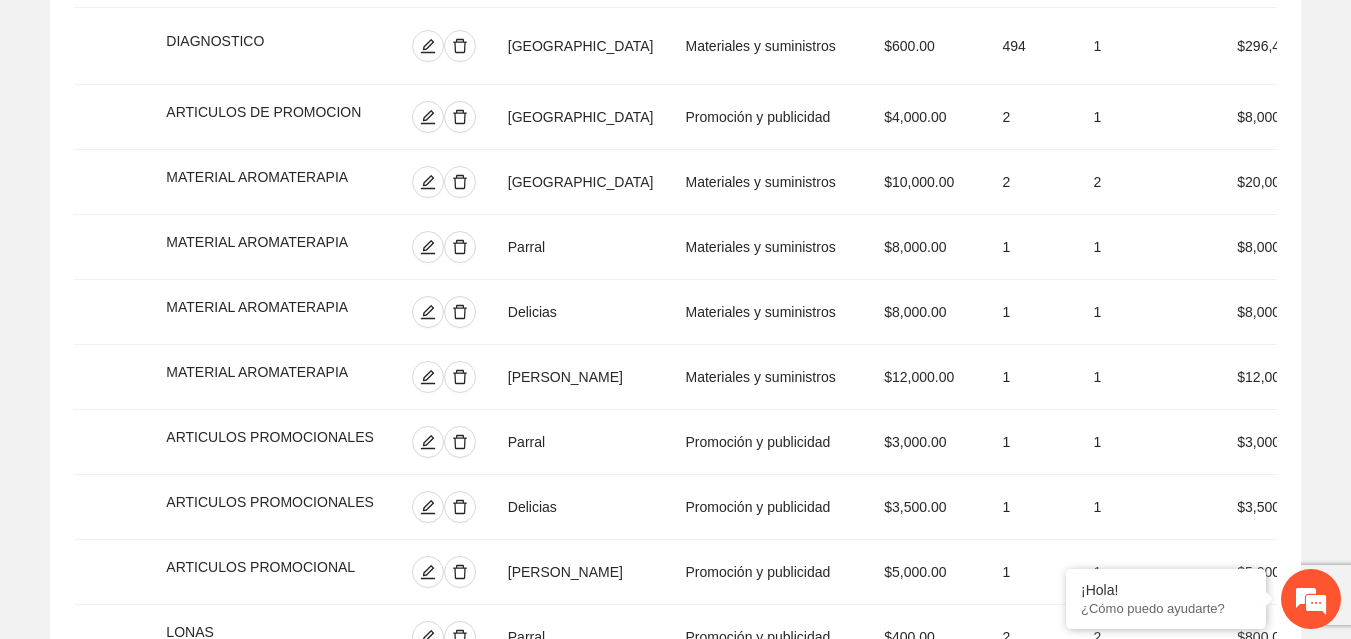 click on "Agregar concepto" at bounding box center (686, 1023) 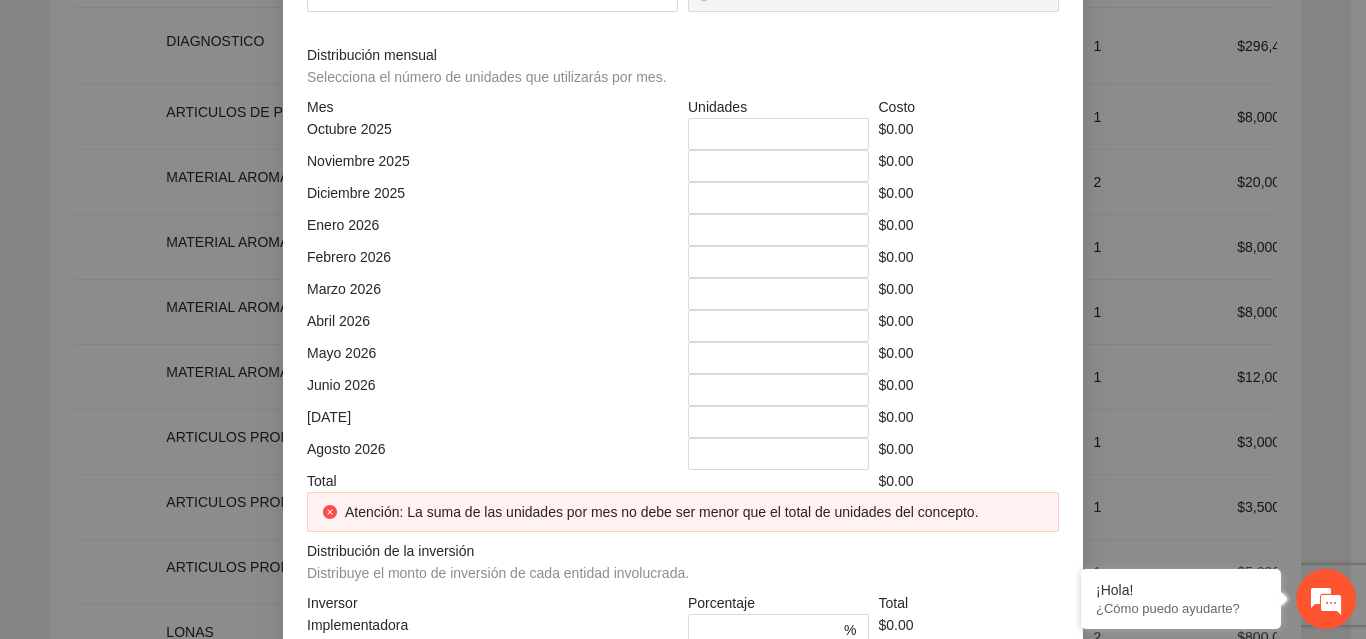 click 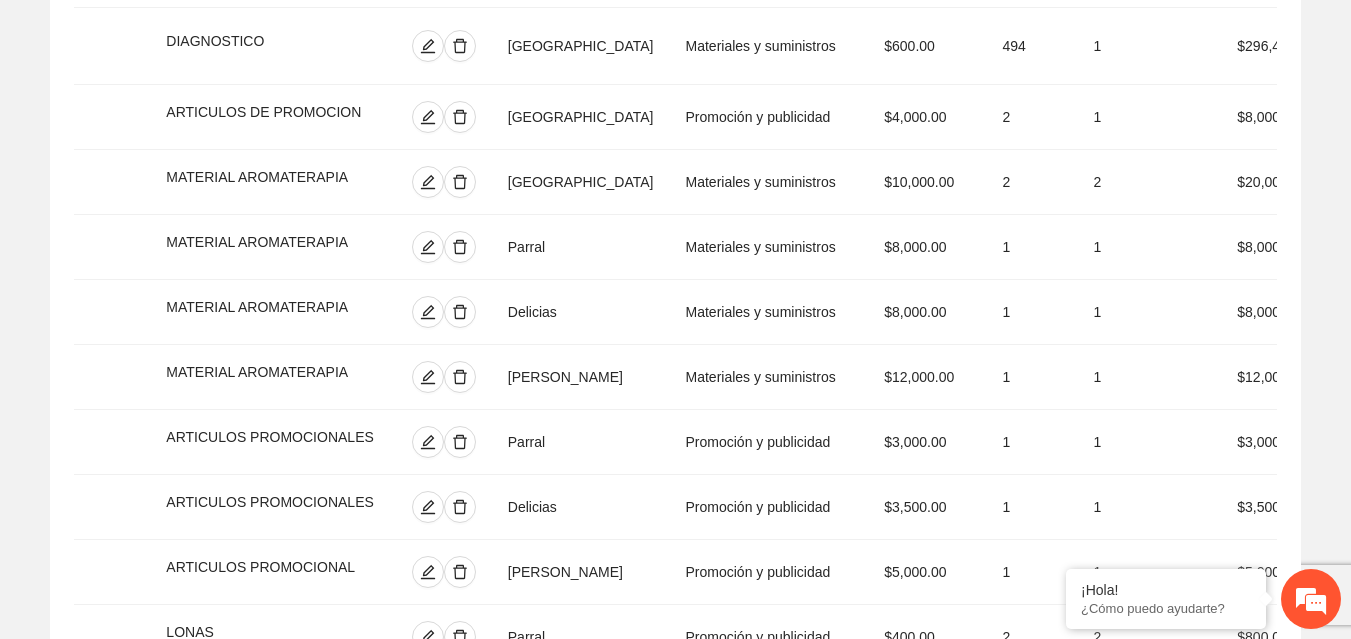 click 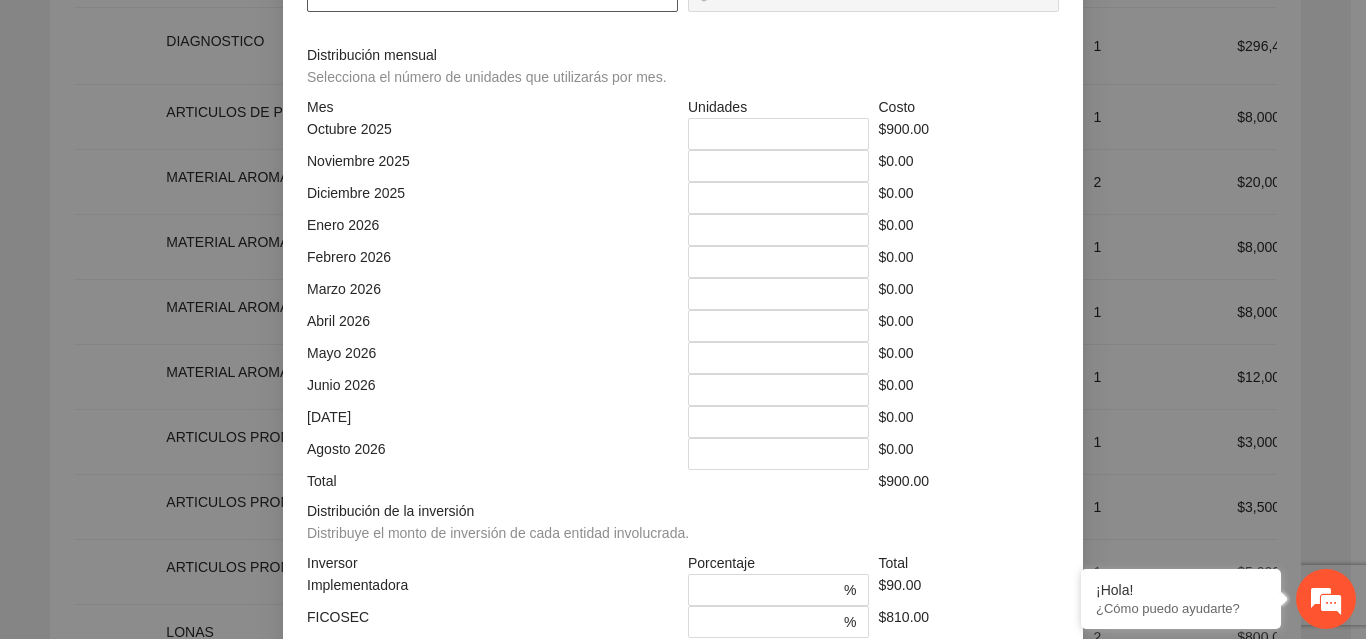 click on "*" at bounding box center (492, -4) 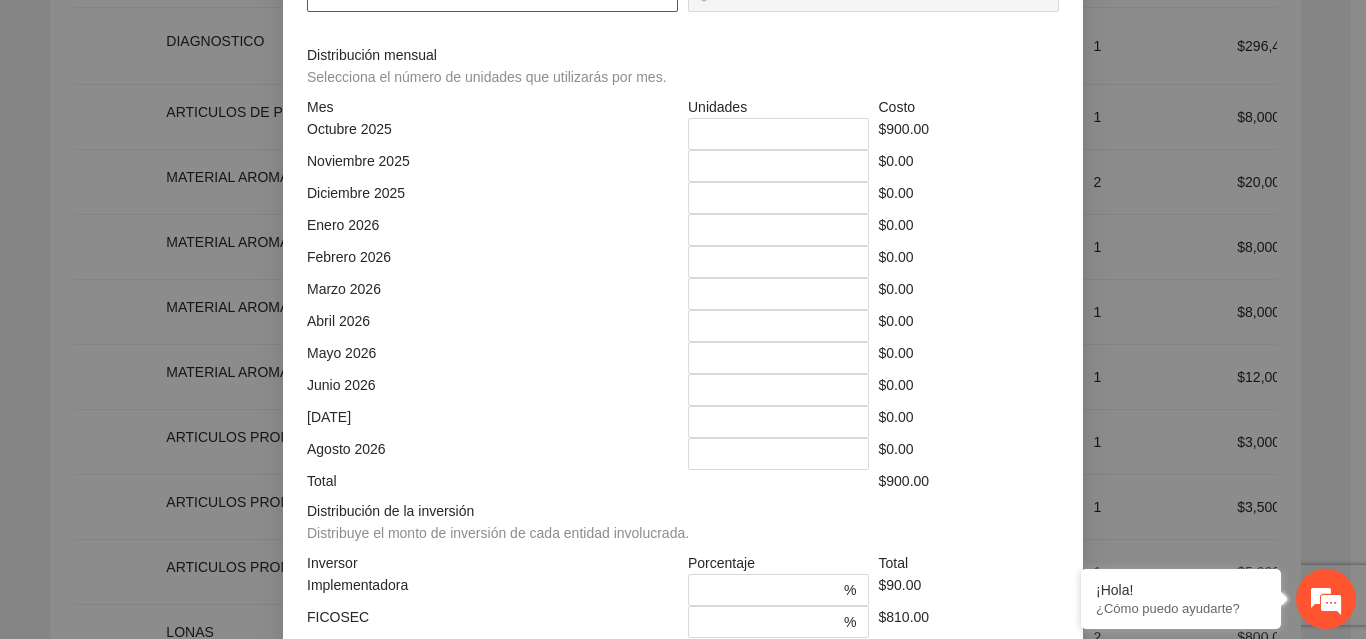 click on "*" at bounding box center [492, -4] 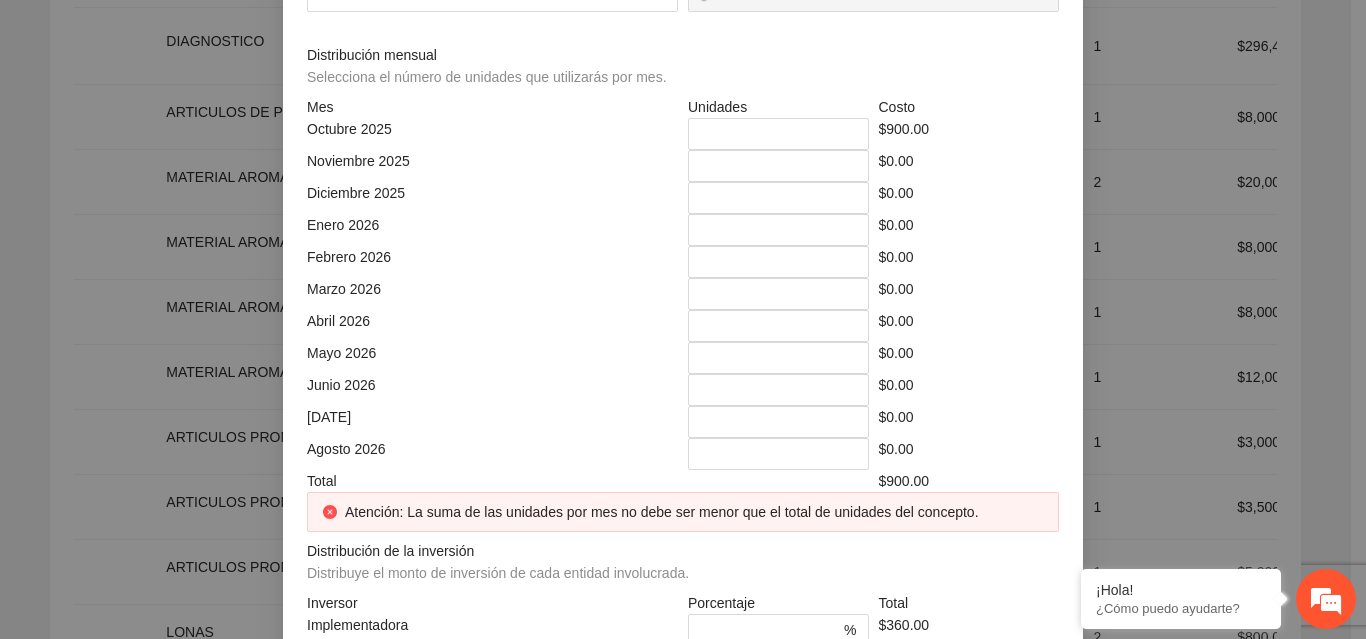 click on "***" at bounding box center [879, -74] 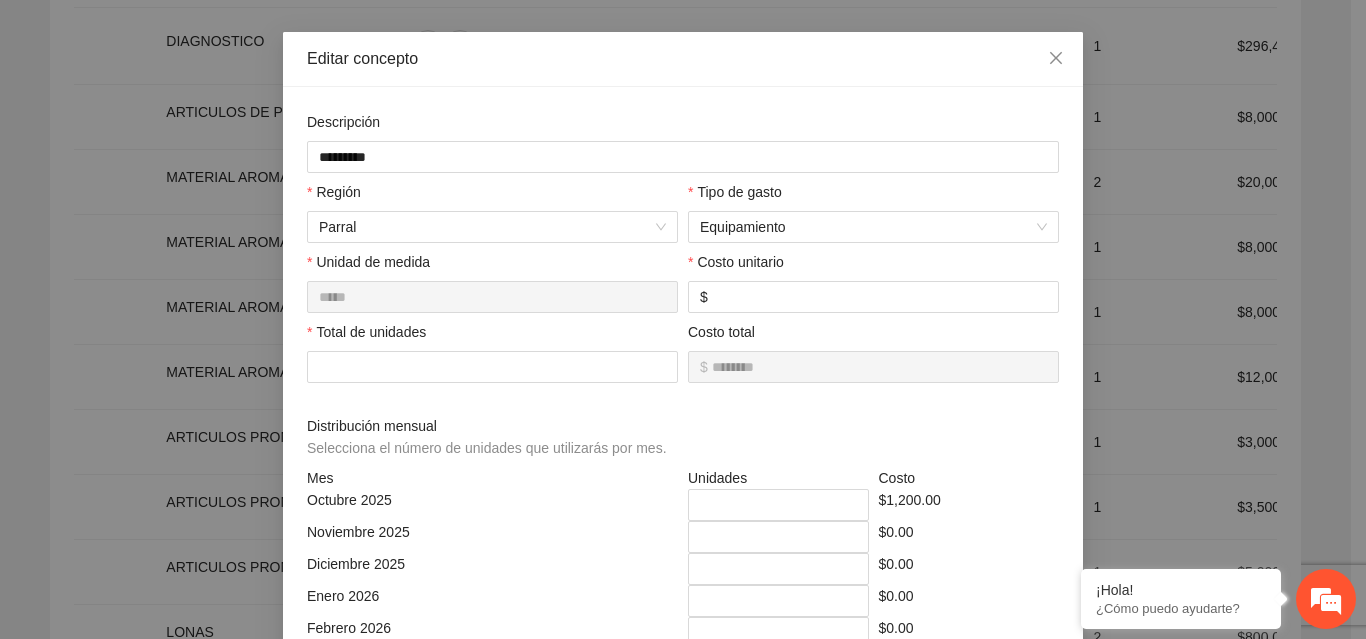 scroll, scrollTop: 70, scrollLeft: 0, axis: vertical 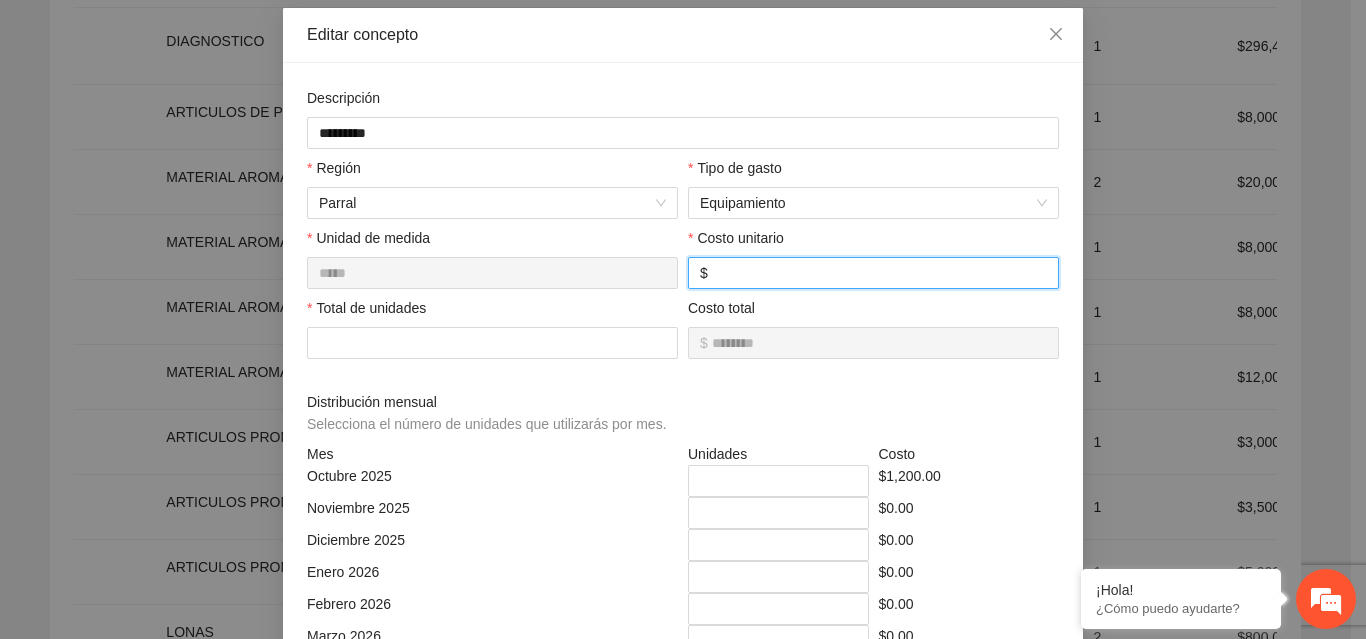click on "***" at bounding box center [879, 273] 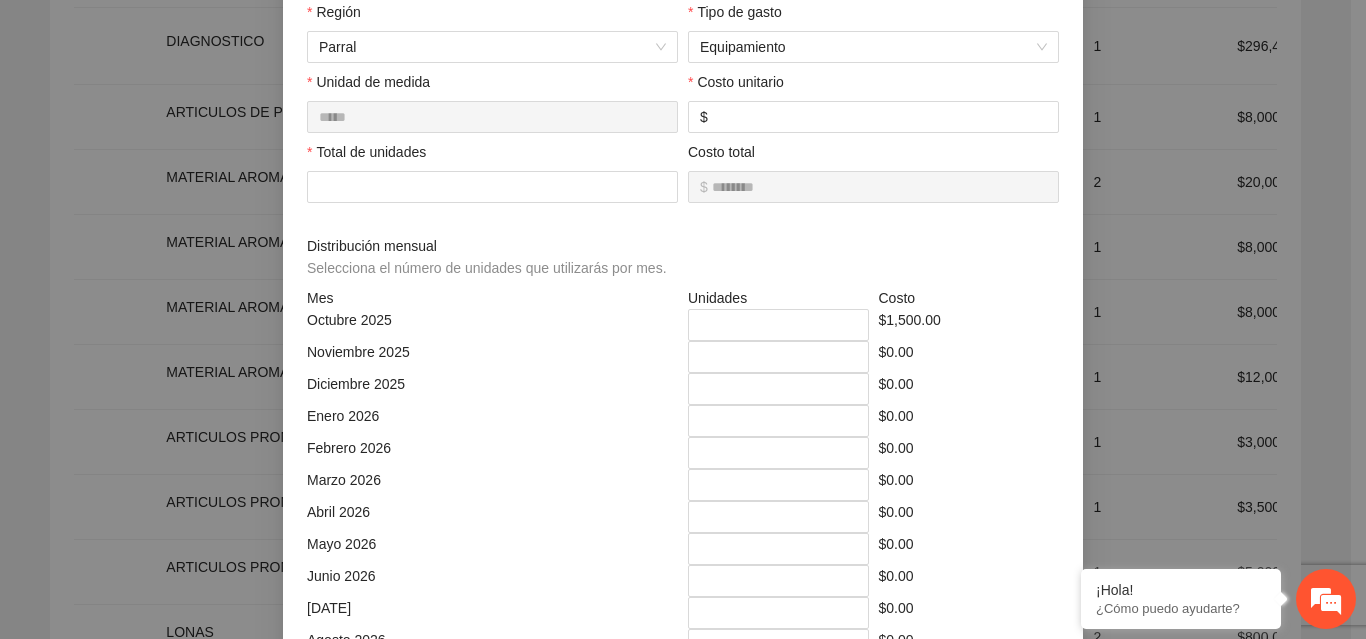 scroll, scrollTop: 252, scrollLeft: 0, axis: vertical 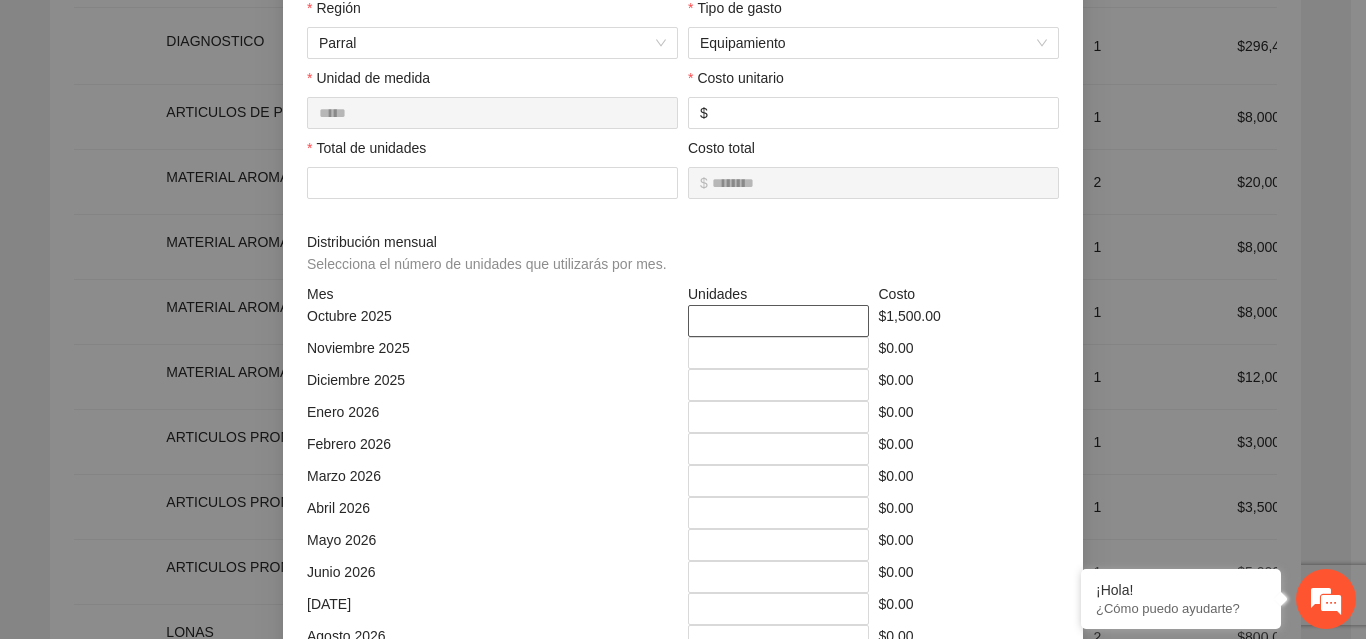 drag, startPoint x: 752, startPoint y: 312, endPoint x: 622, endPoint y: 307, distance: 130.09612 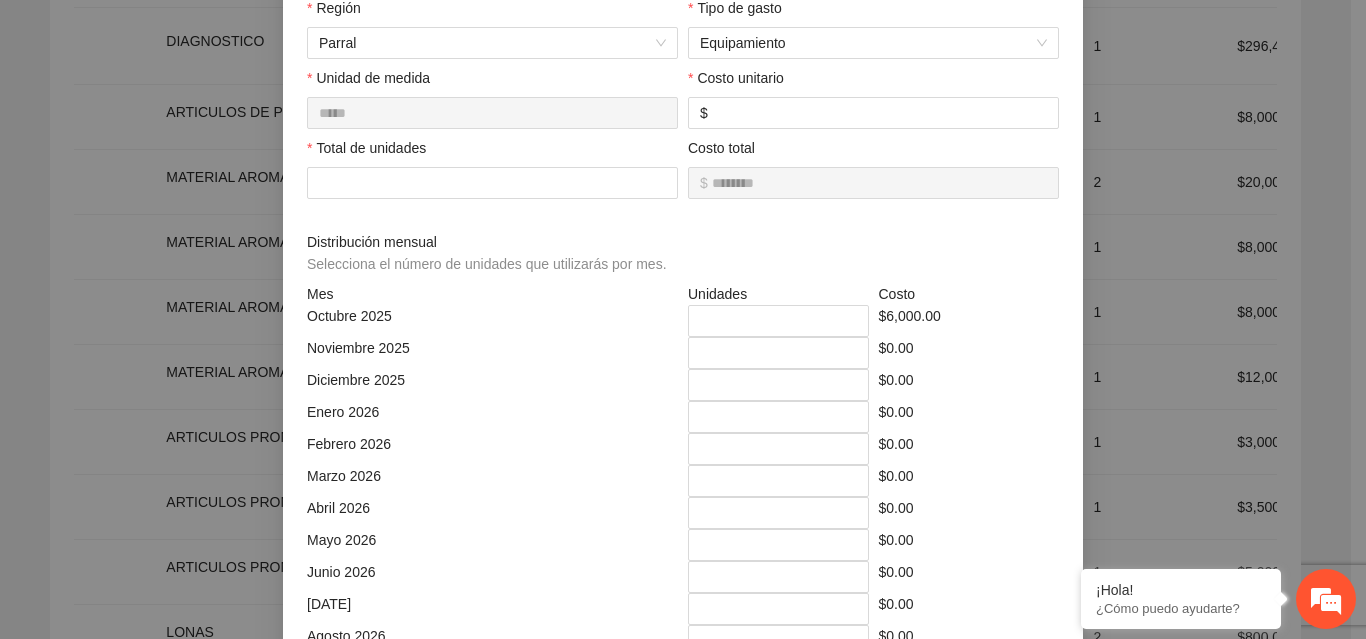 scroll, scrollTop: 539, scrollLeft: 0, axis: vertical 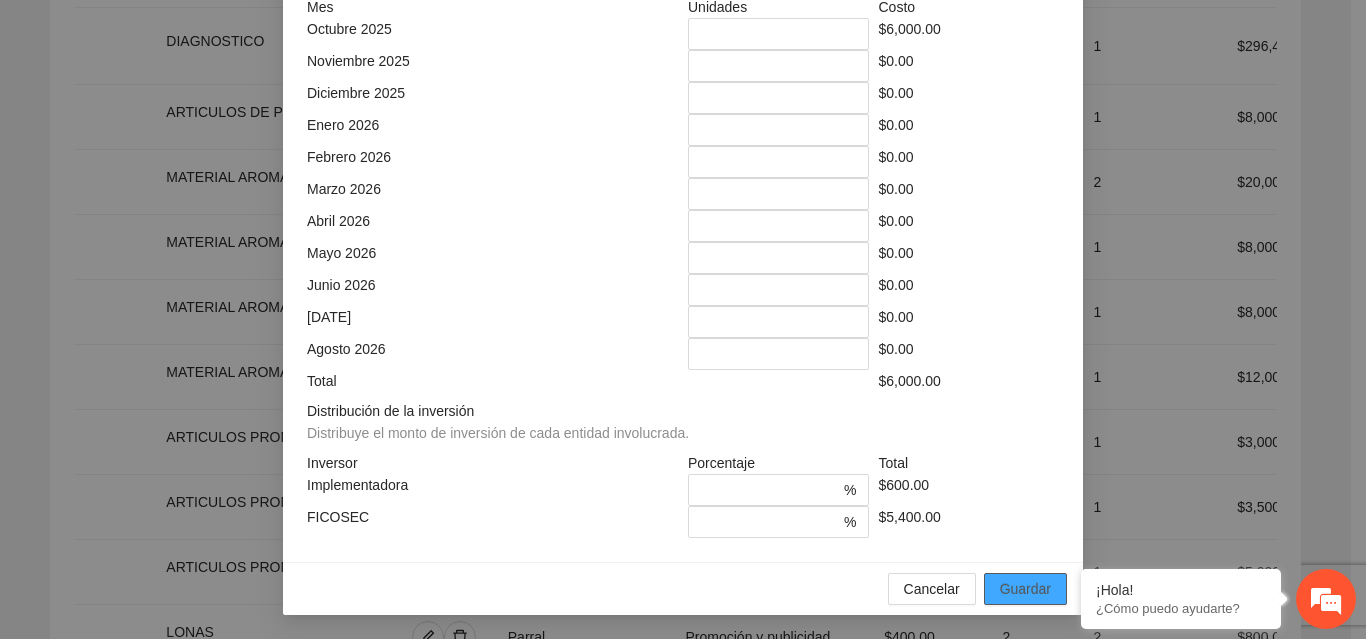 click on "Guardar" at bounding box center (1025, 589) 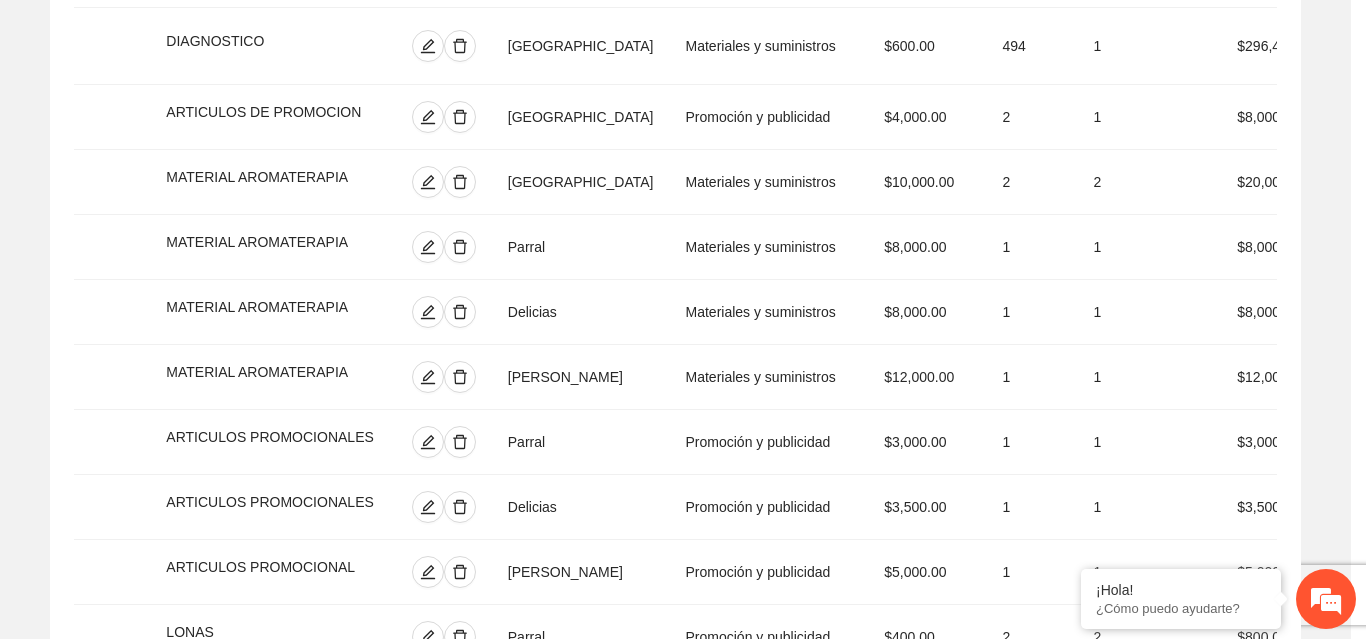 scroll, scrollTop: 439, scrollLeft: 0, axis: vertical 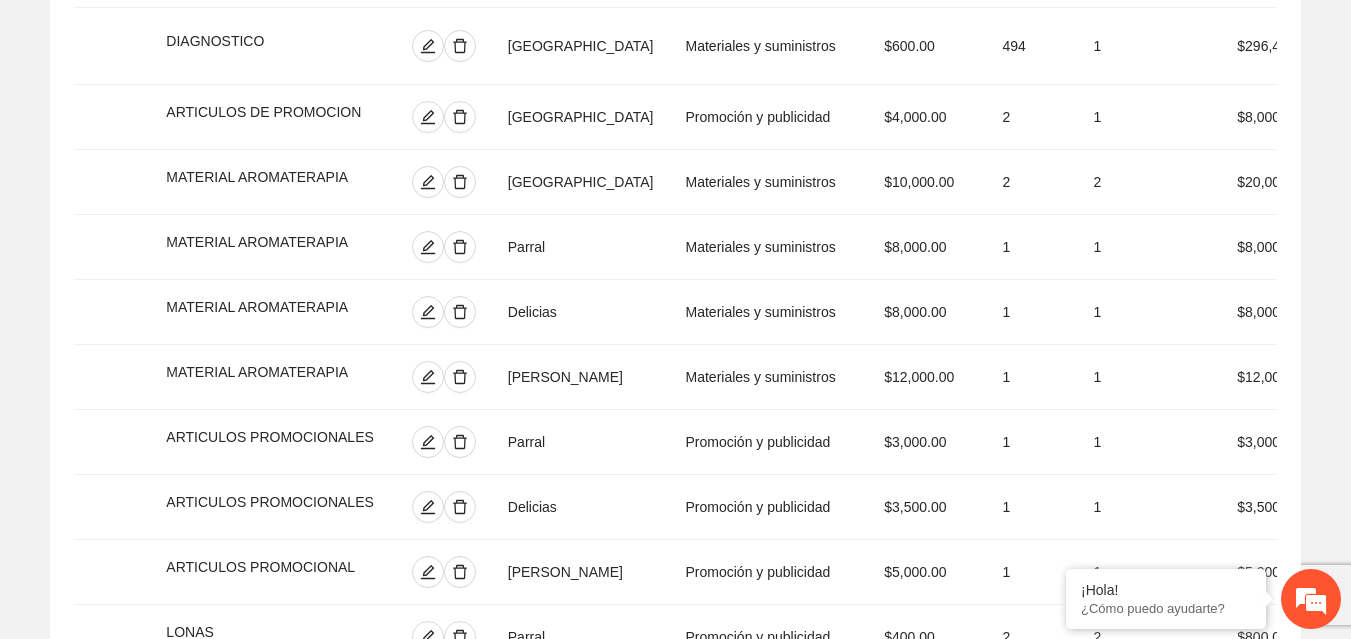 click on "Agregar concepto" at bounding box center (675, 1023) 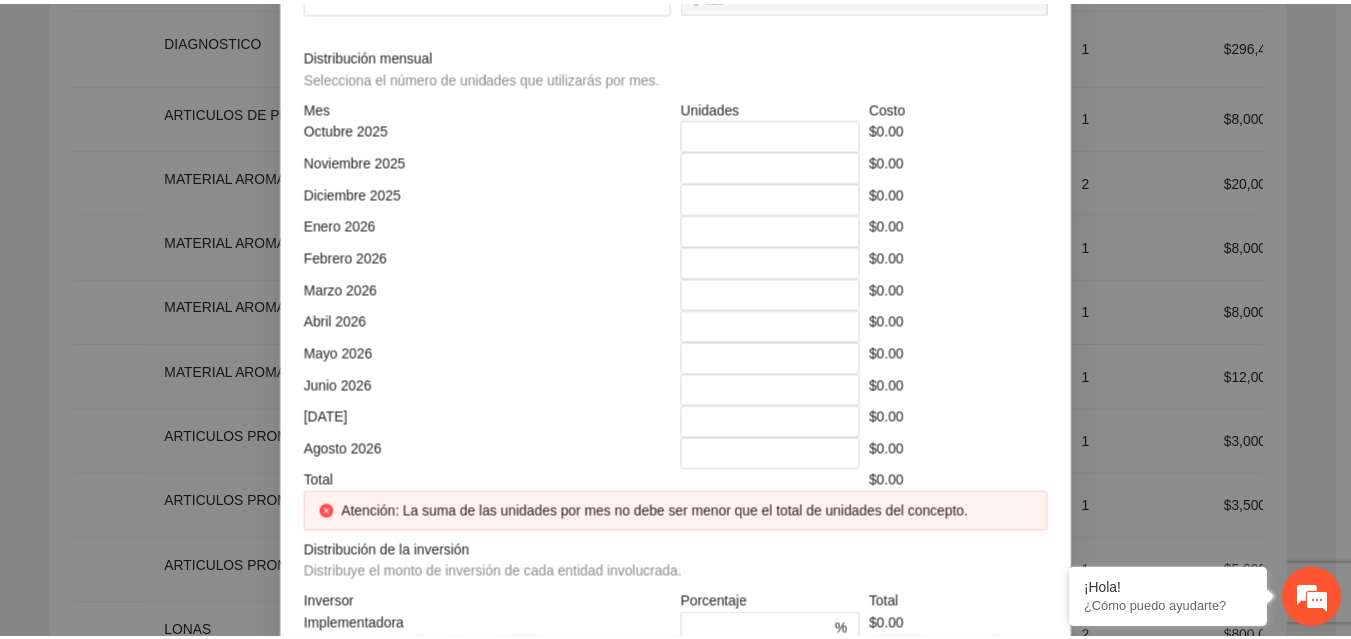 scroll, scrollTop: 0, scrollLeft: 0, axis: both 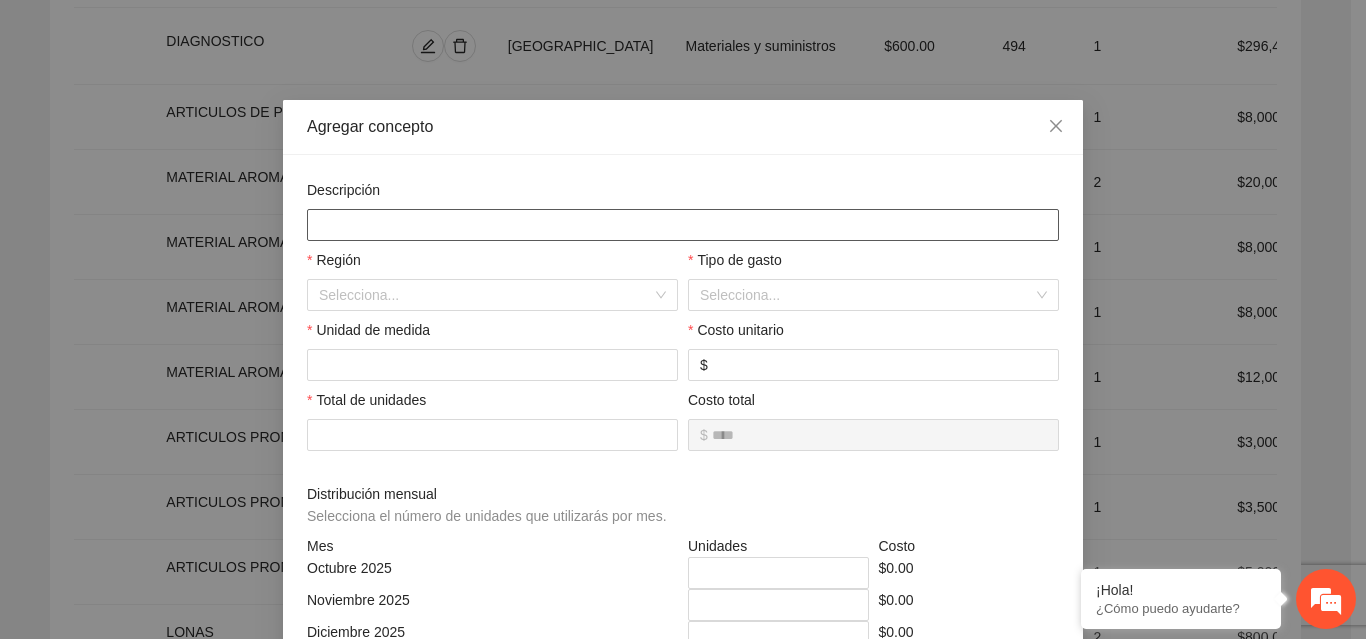 click at bounding box center (683, 225) 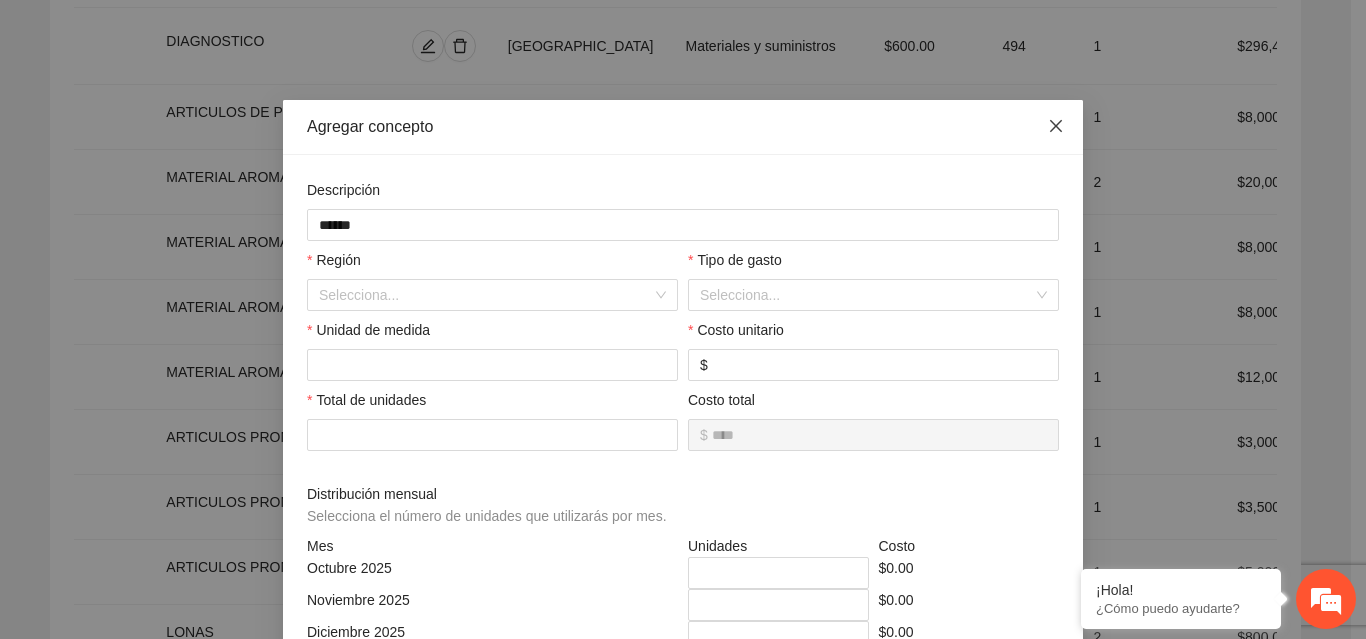 click 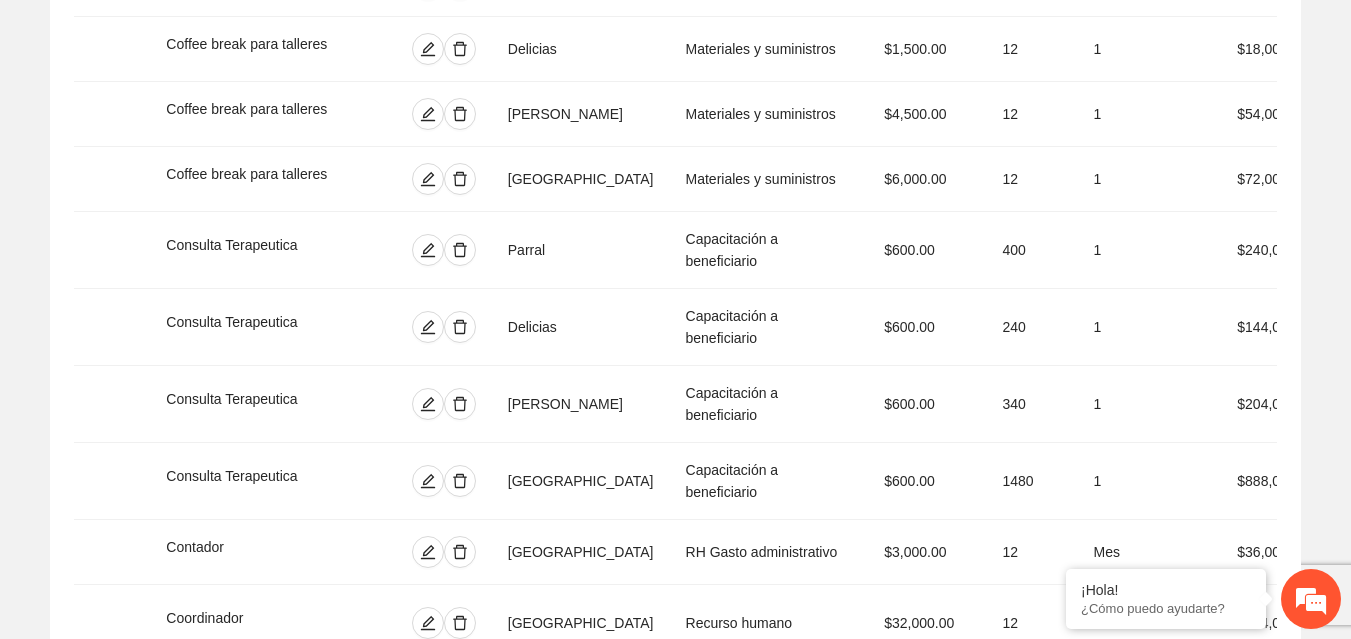 scroll, scrollTop: 1190, scrollLeft: 0, axis: vertical 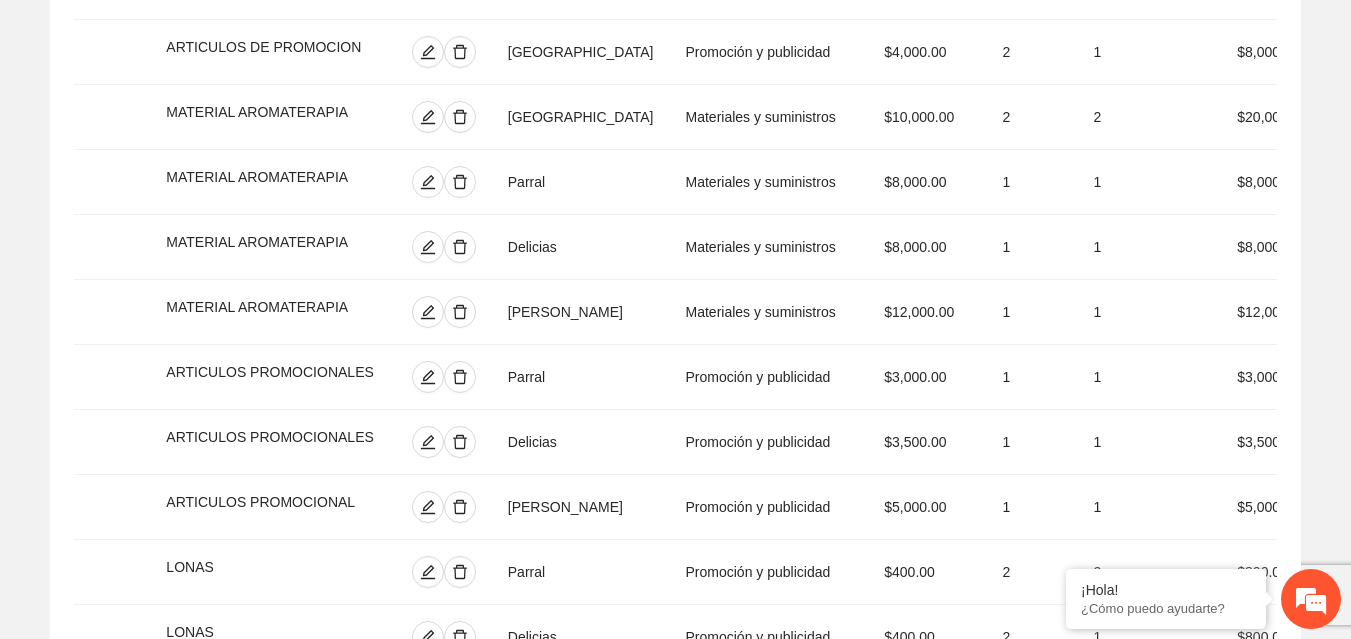click on "Agregar concepto" at bounding box center [675, 958] 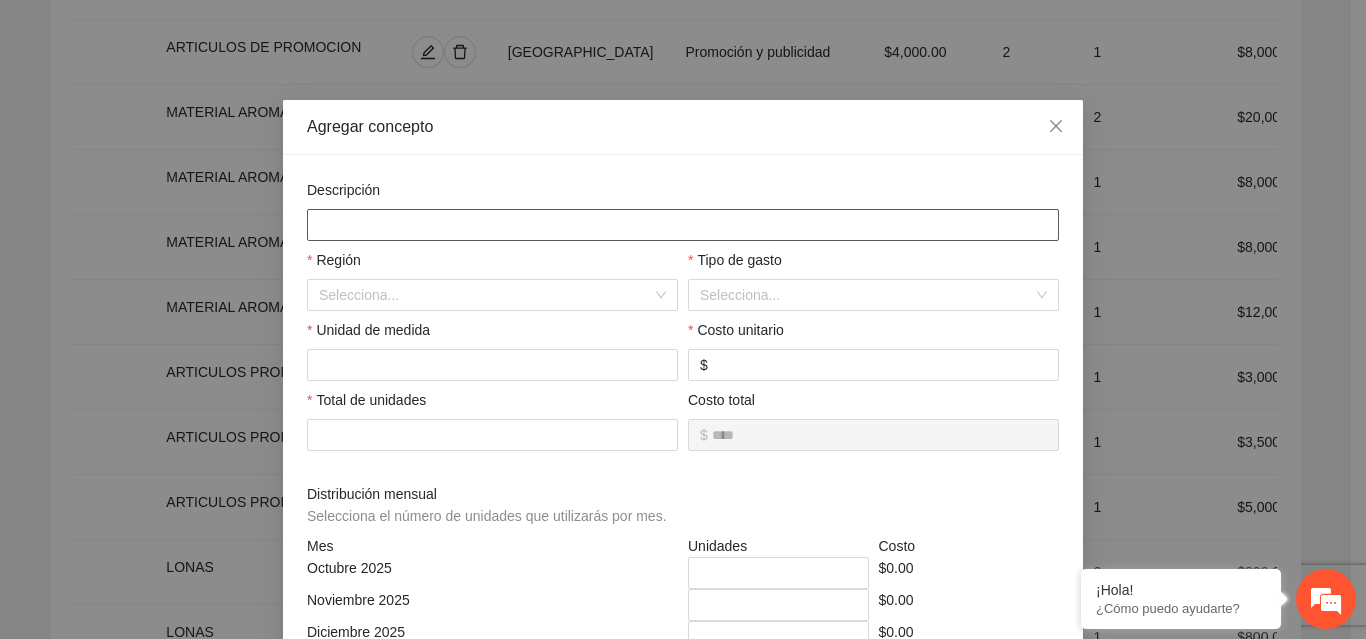 click at bounding box center (683, 225) 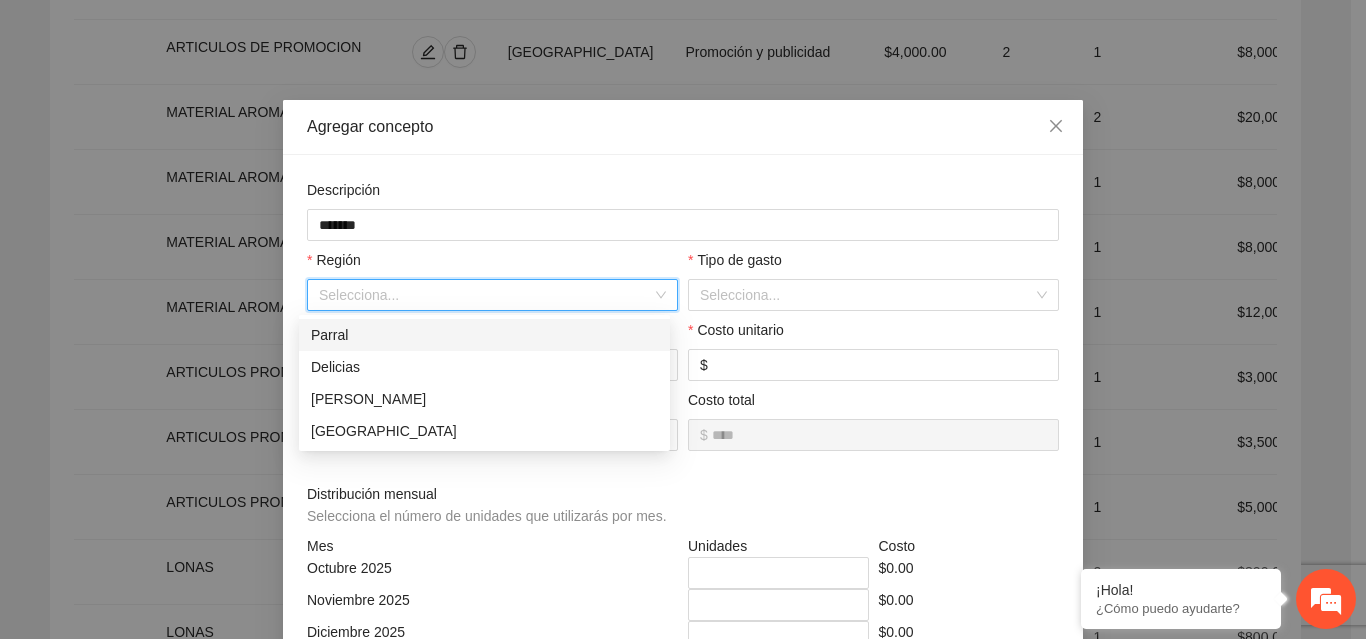 click at bounding box center [485, 295] 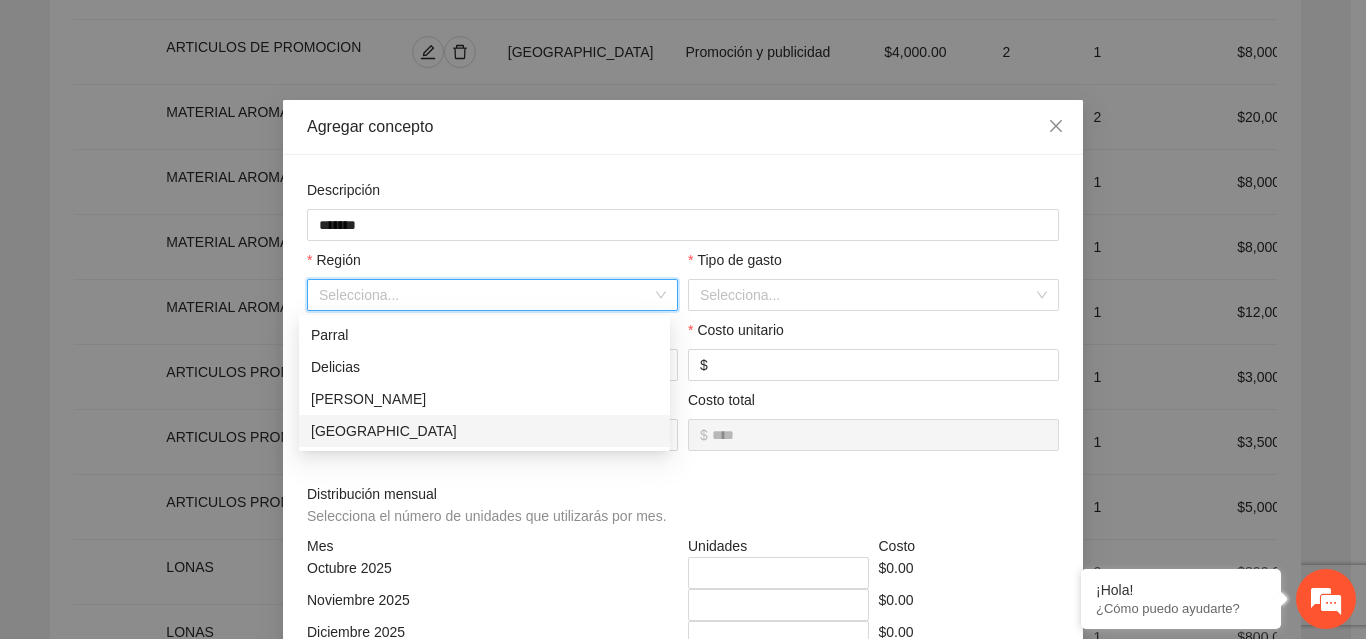 click on "[GEOGRAPHIC_DATA]" at bounding box center [484, 431] 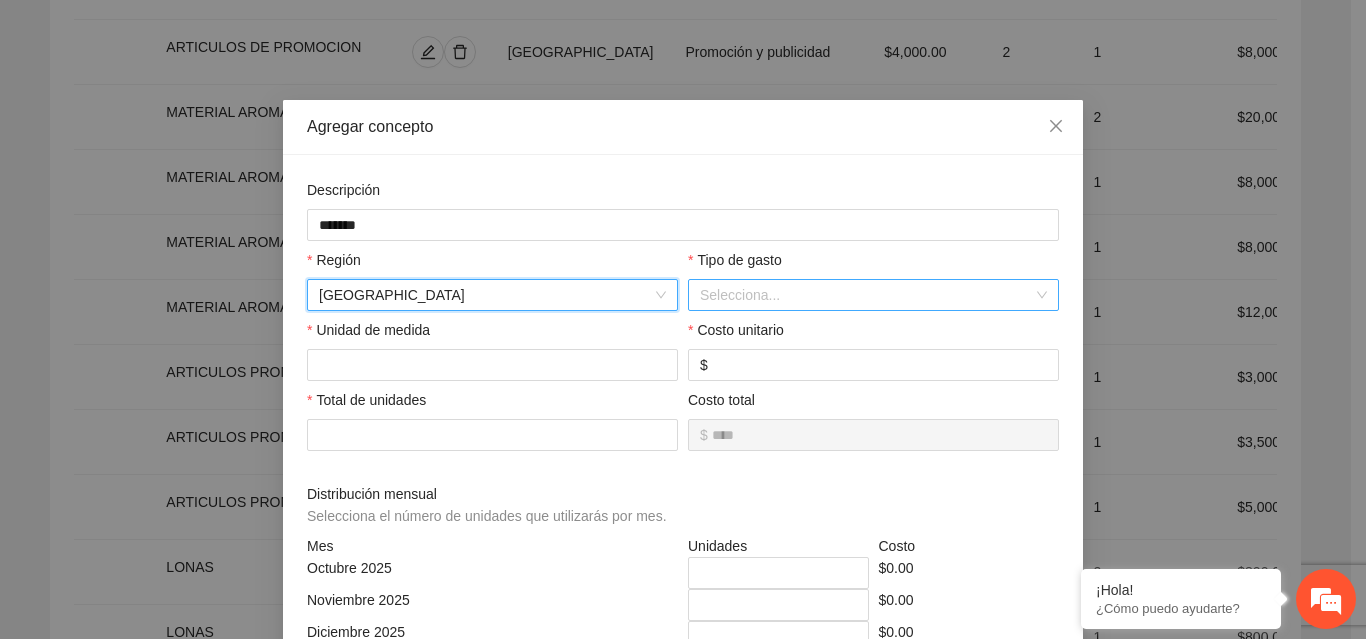 click at bounding box center (866, 295) 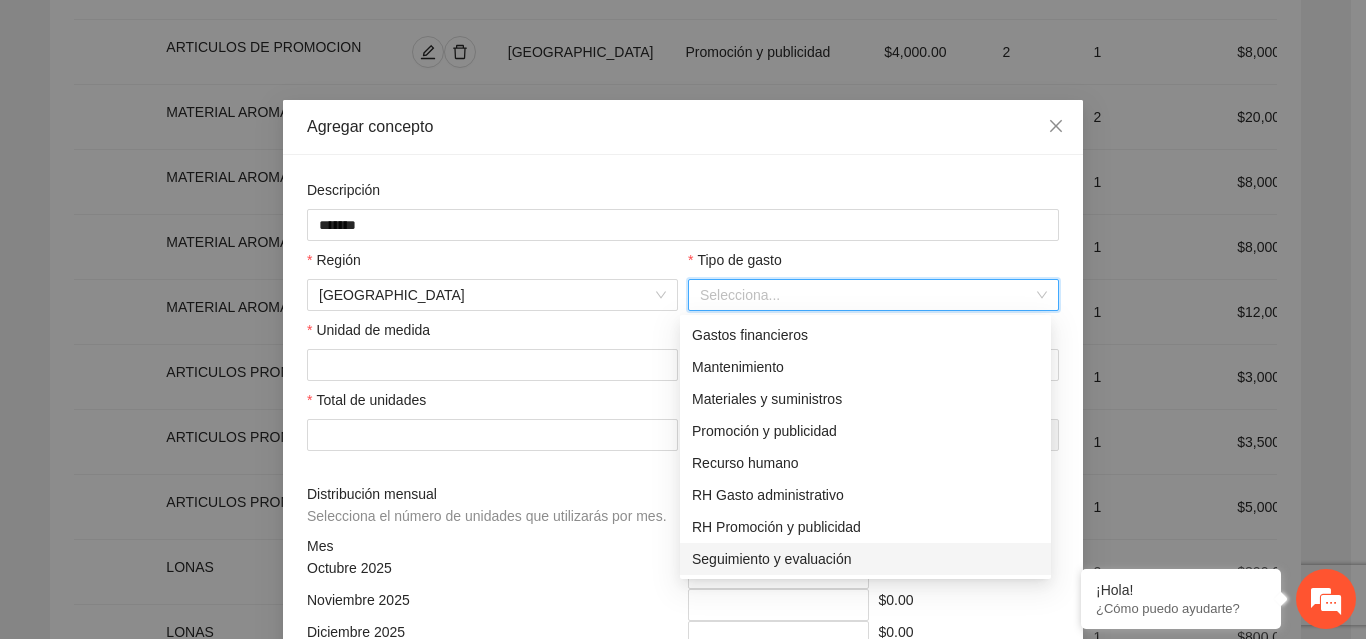scroll, scrollTop: 0, scrollLeft: 0, axis: both 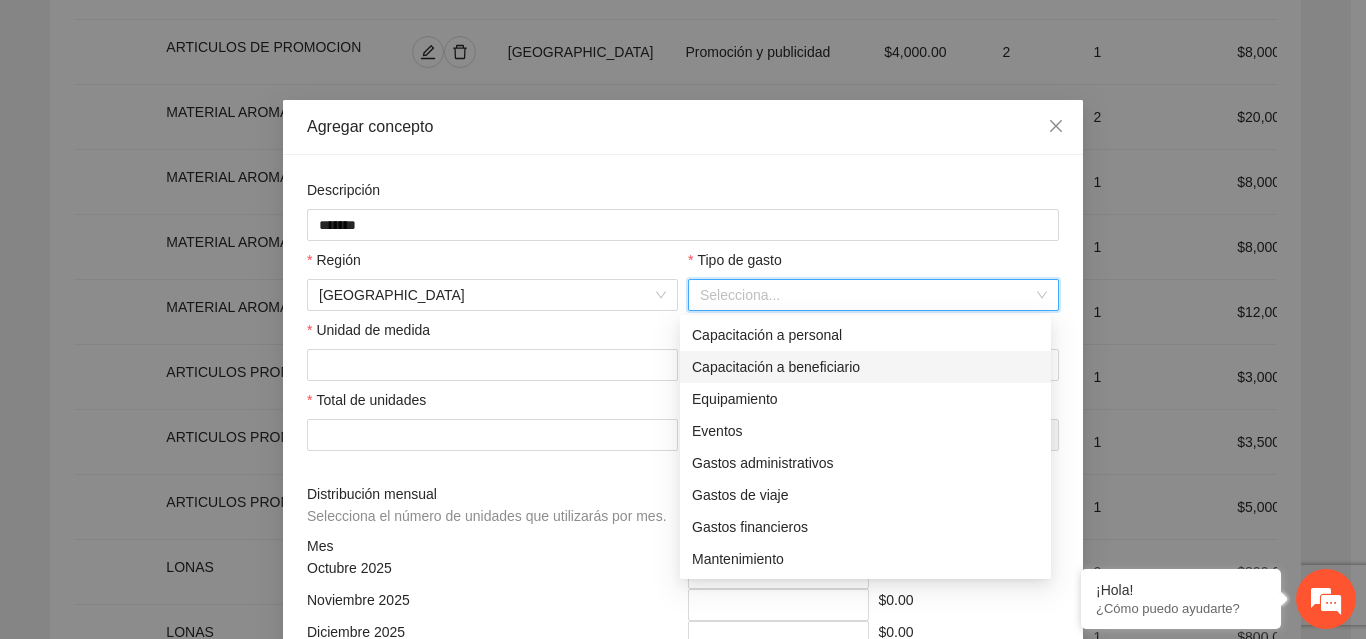 click on "Capacitación a beneficiario" at bounding box center (865, 367) 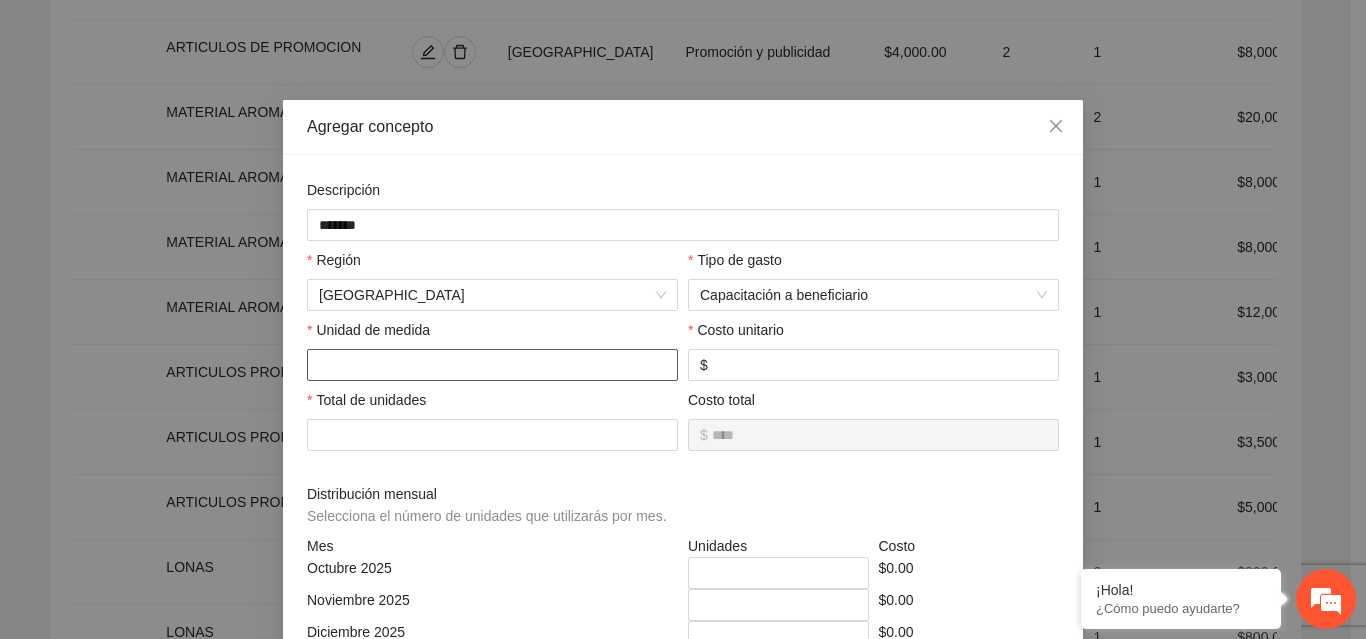 click at bounding box center [492, 365] 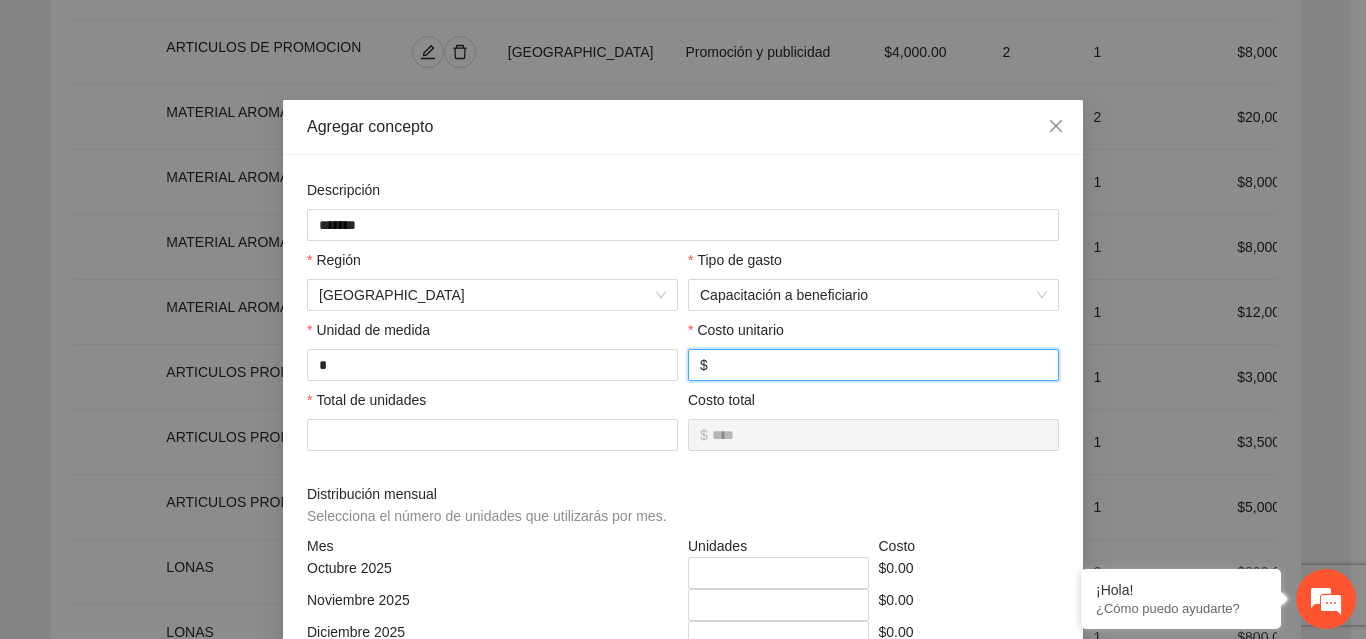 click at bounding box center (879, 365) 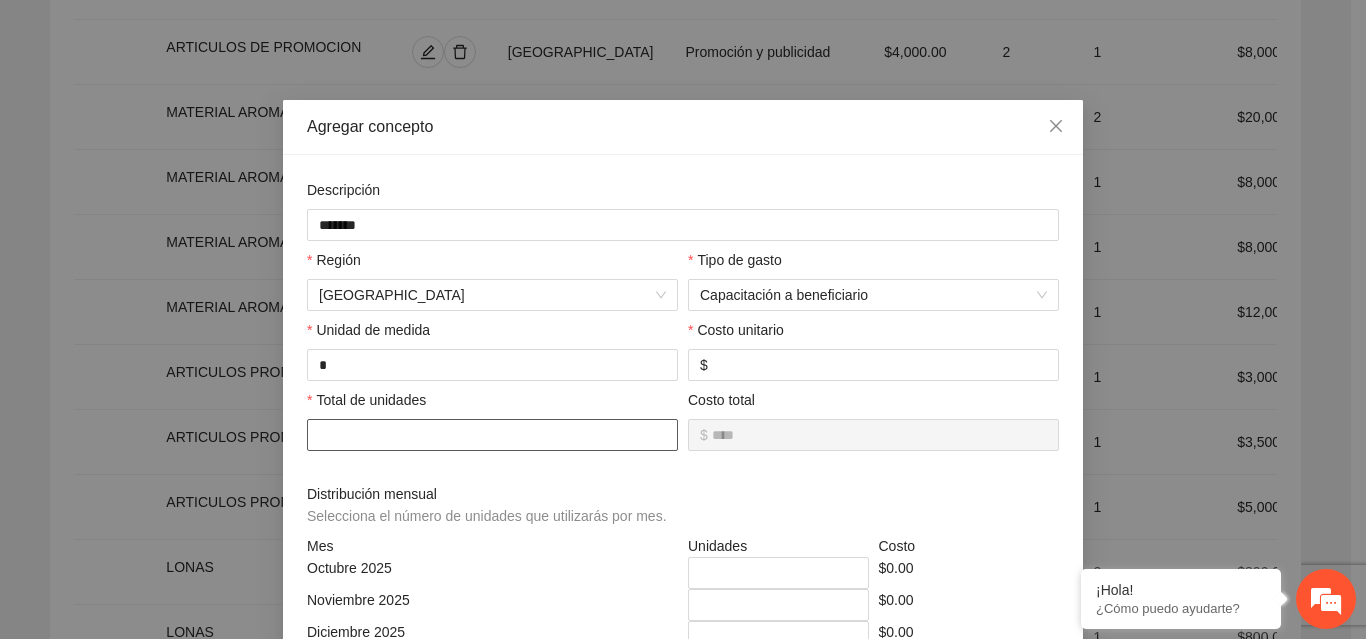click at bounding box center (492, 435) 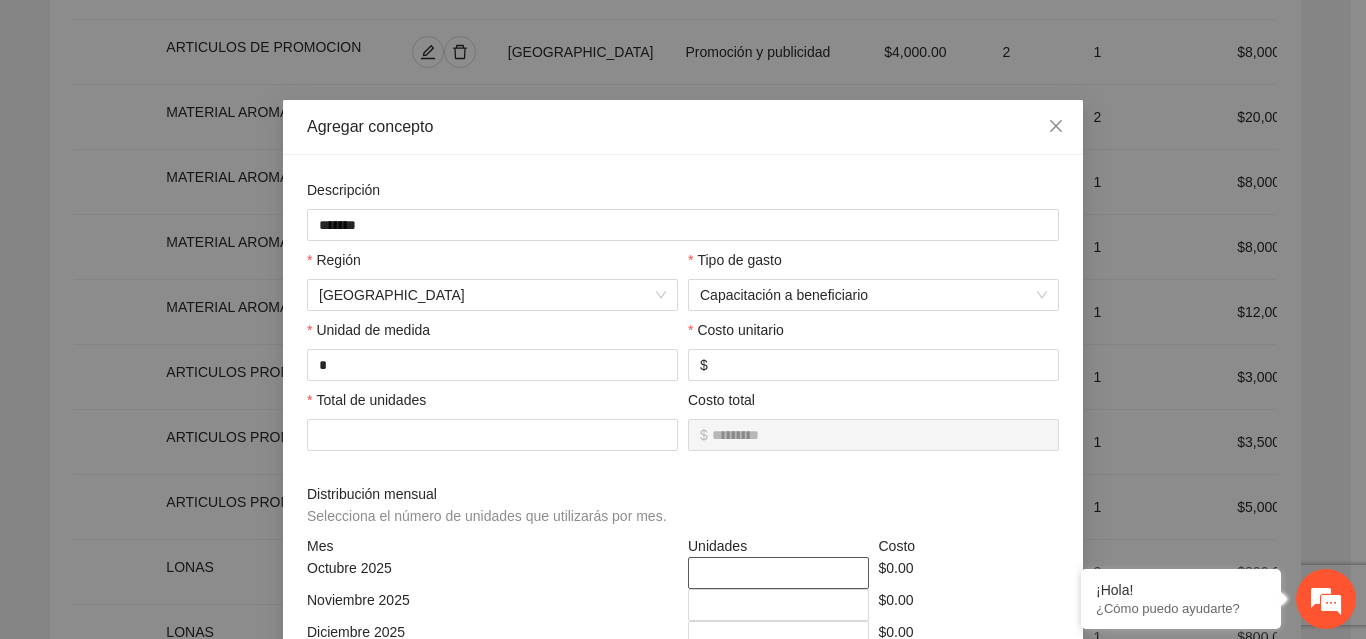 click on "*" at bounding box center [778, 573] 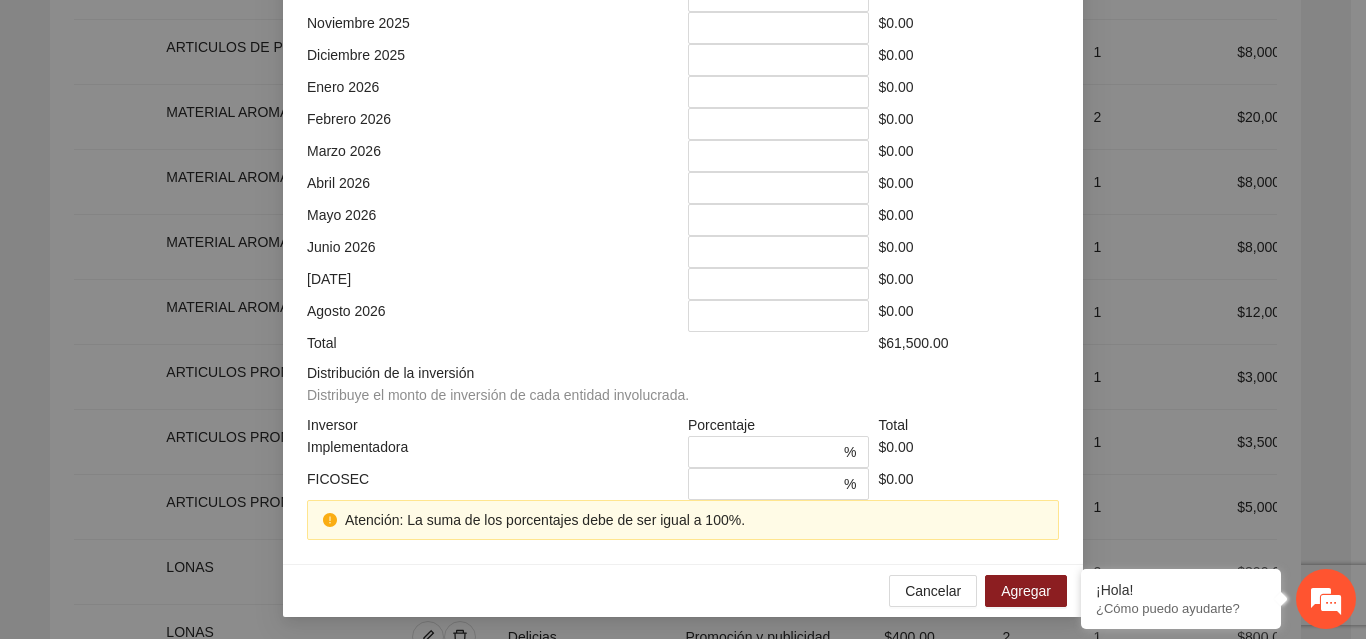 scroll, scrollTop: 579, scrollLeft: 0, axis: vertical 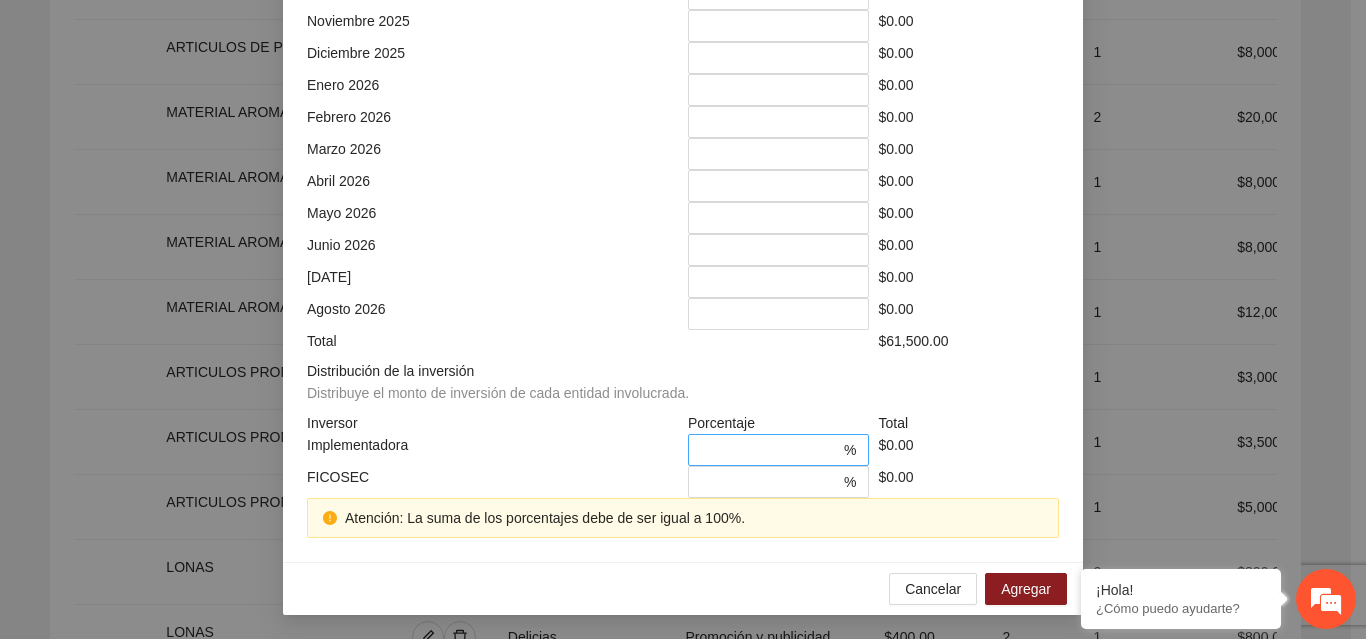 click on "*" at bounding box center (770, 450) 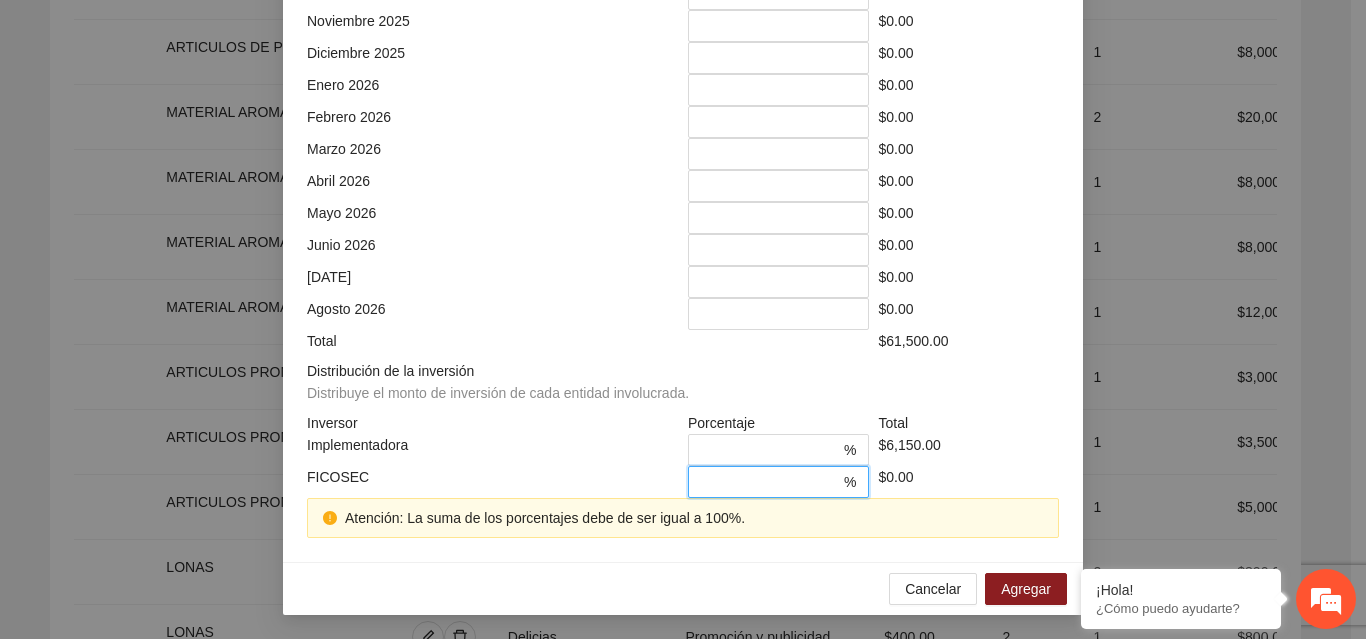 click on "*" at bounding box center (770, 482) 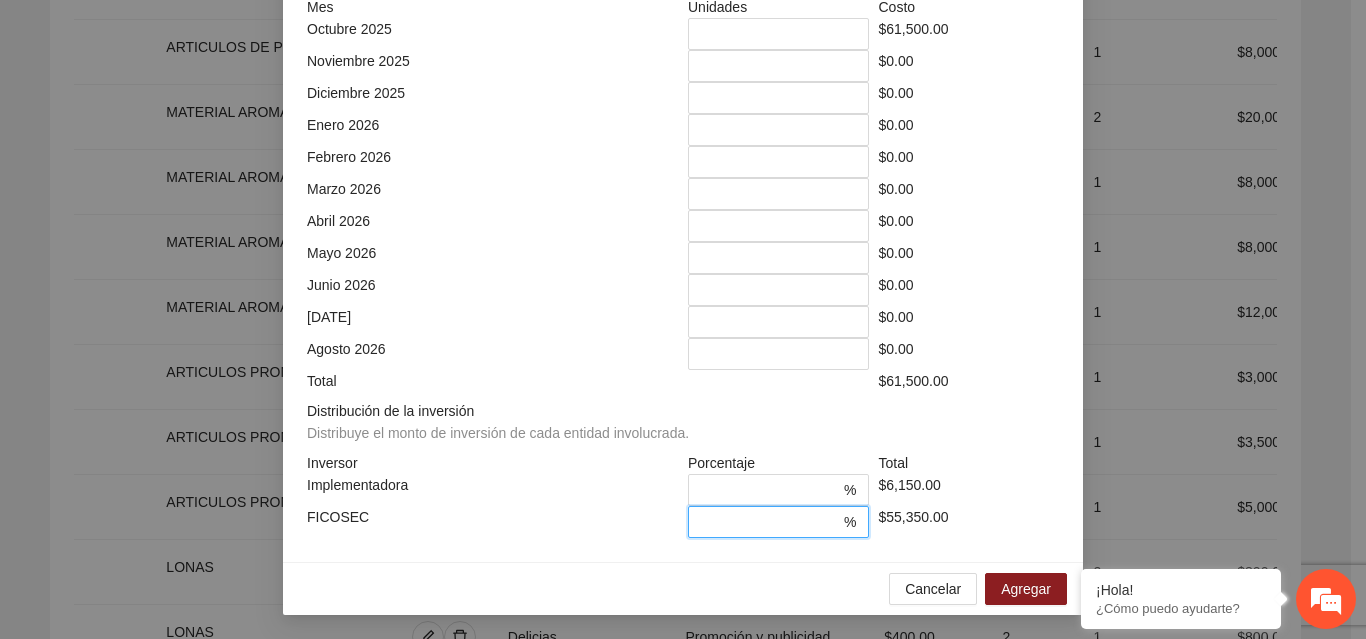 scroll, scrollTop: 539, scrollLeft: 0, axis: vertical 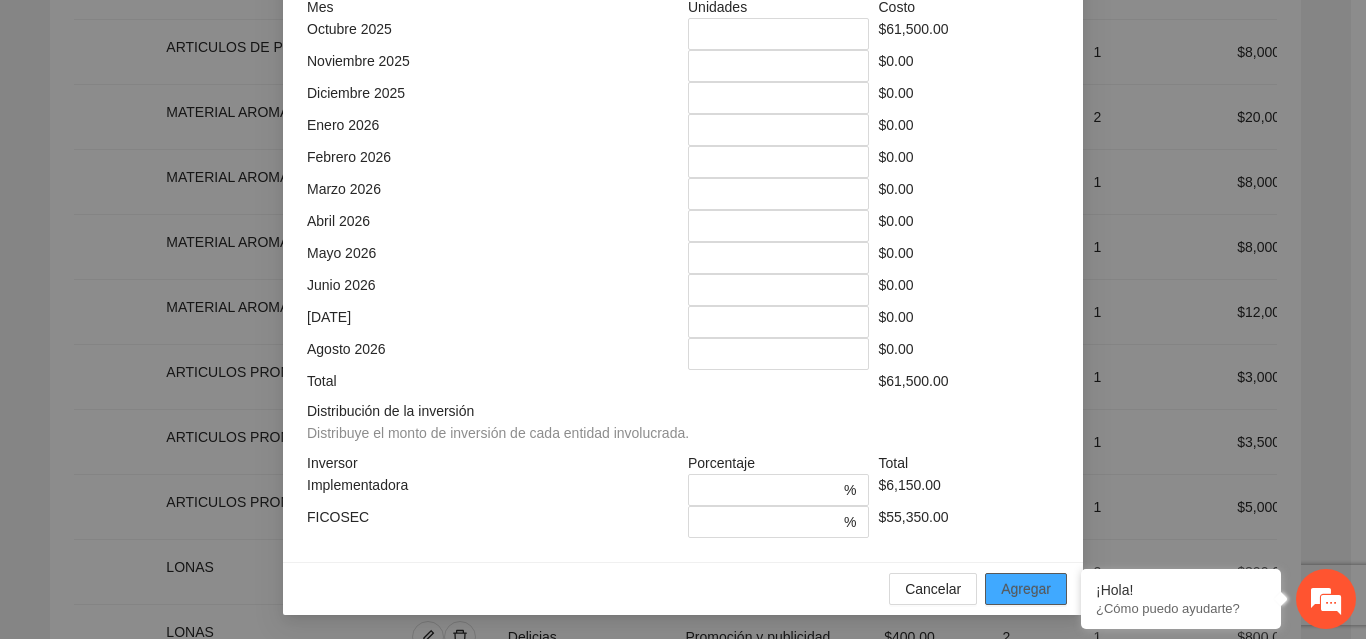 click on "Agregar" at bounding box center (1026, 589) 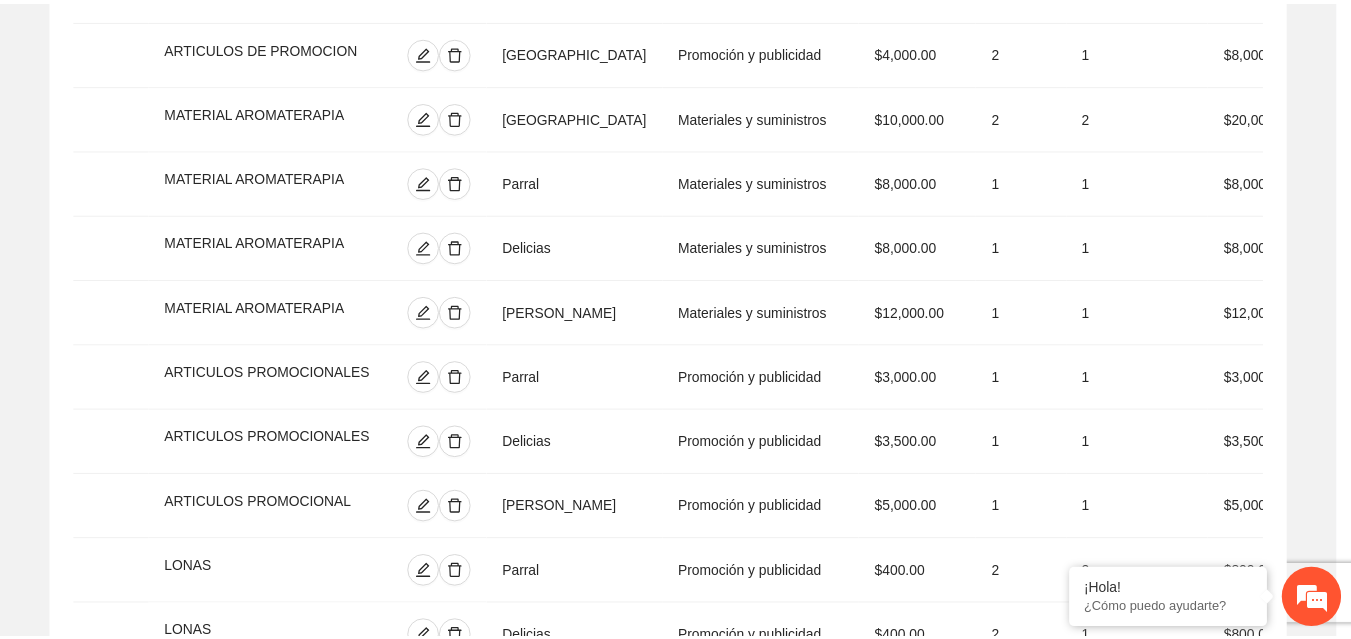 scroll, scrollTop: 439, scrollLeft: 0, axis: vertical 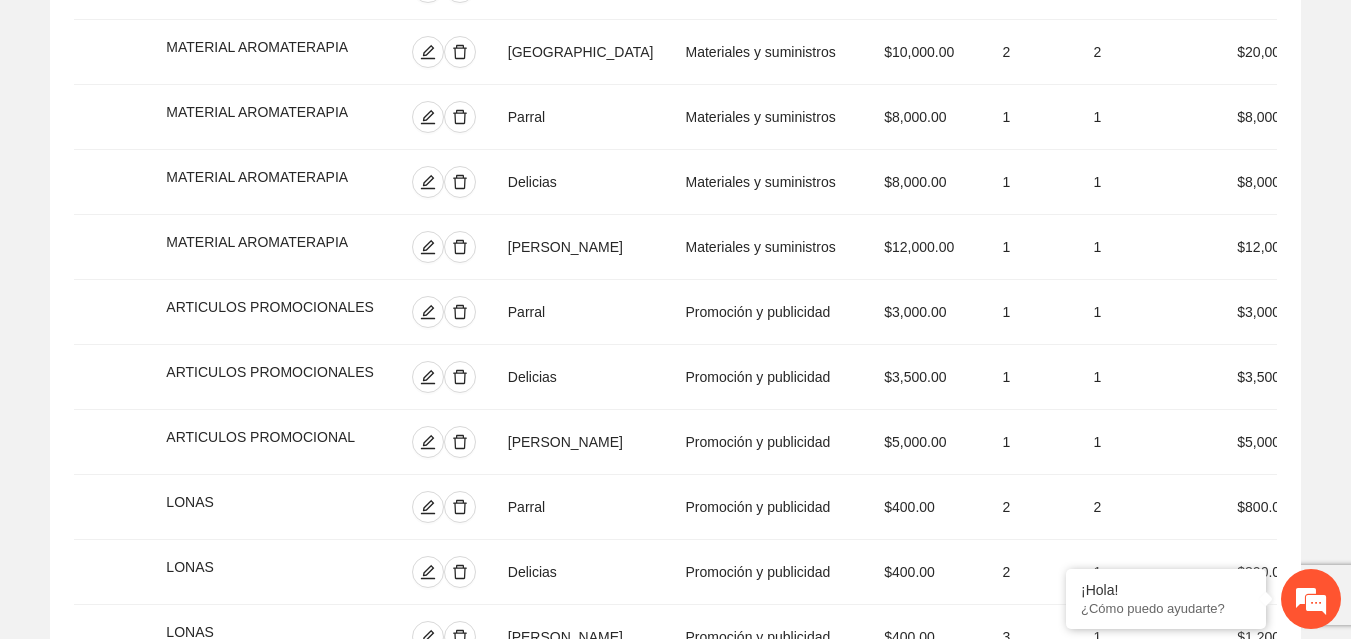 click 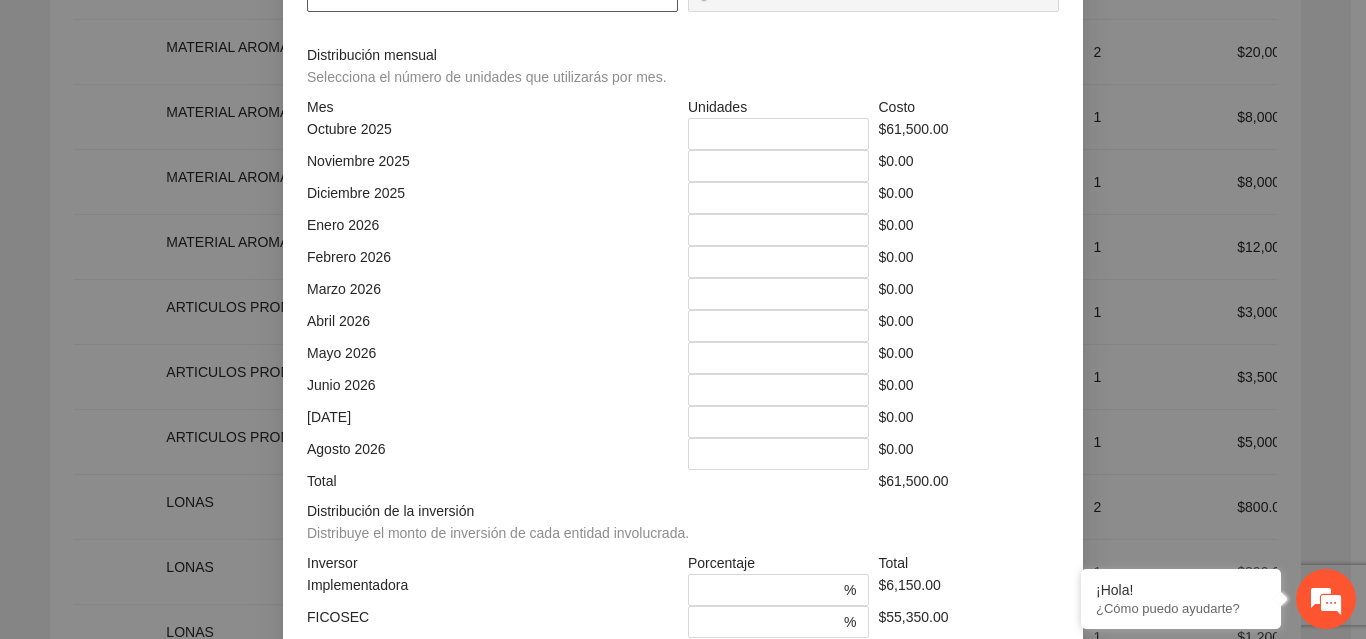 click on "***" at bounding box center [492, -4] 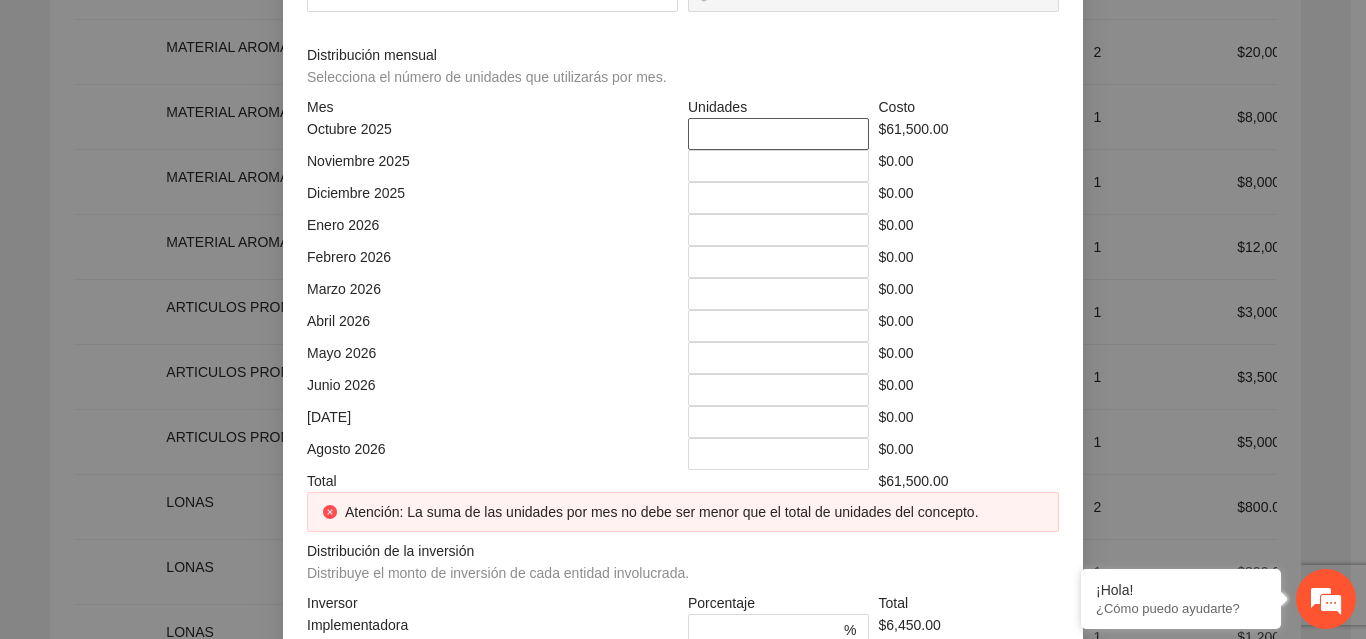 click on "***" at bounding box center [778, 134] 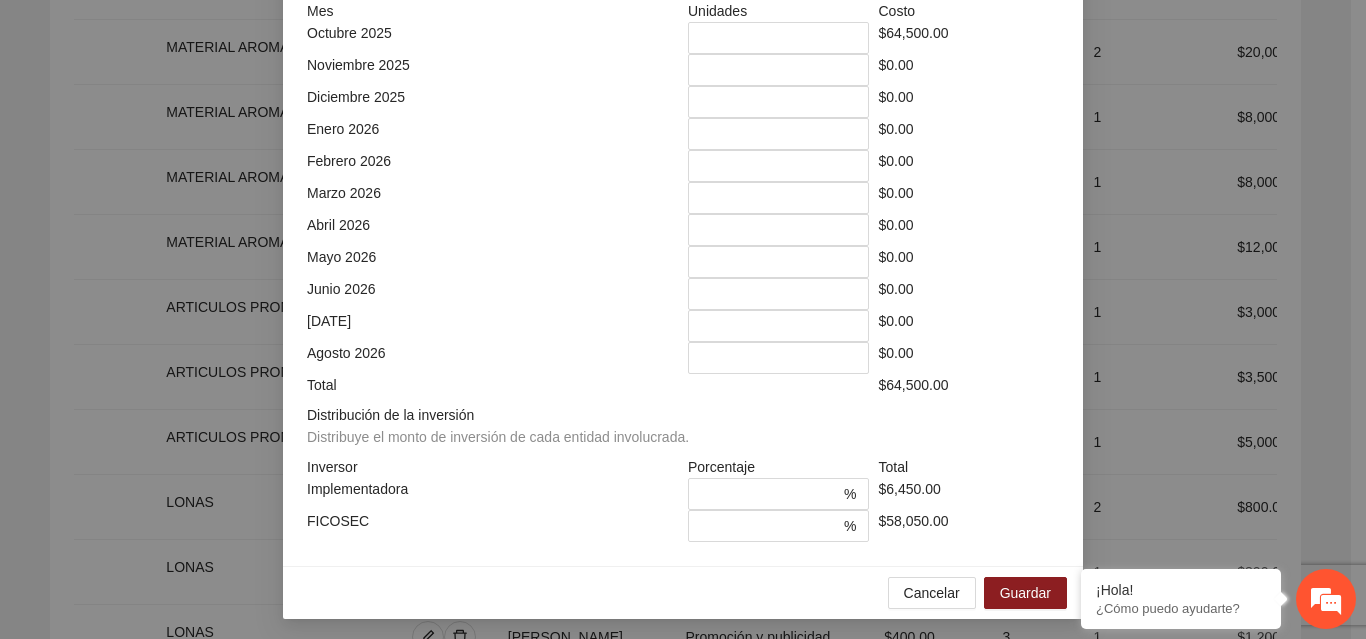 scroll, scrollTop: 539, scrollLeft: 0, axis: vertical 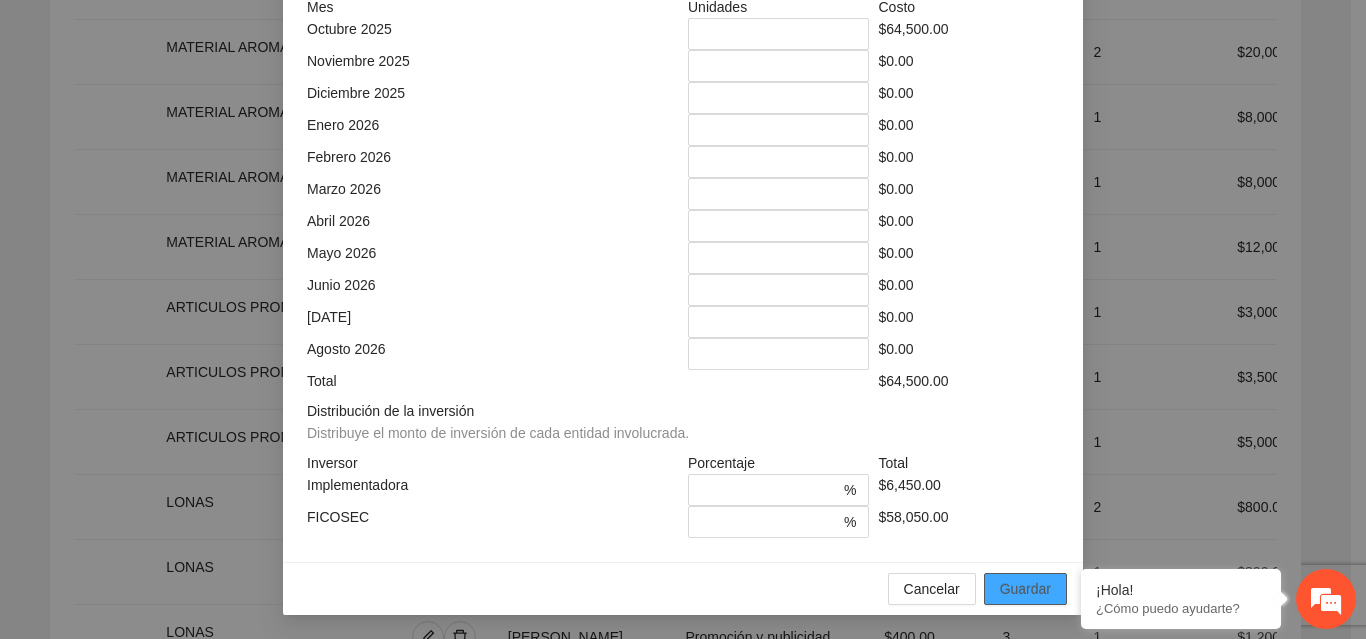 click on "Guardar" at bounding box center [1025, 589] 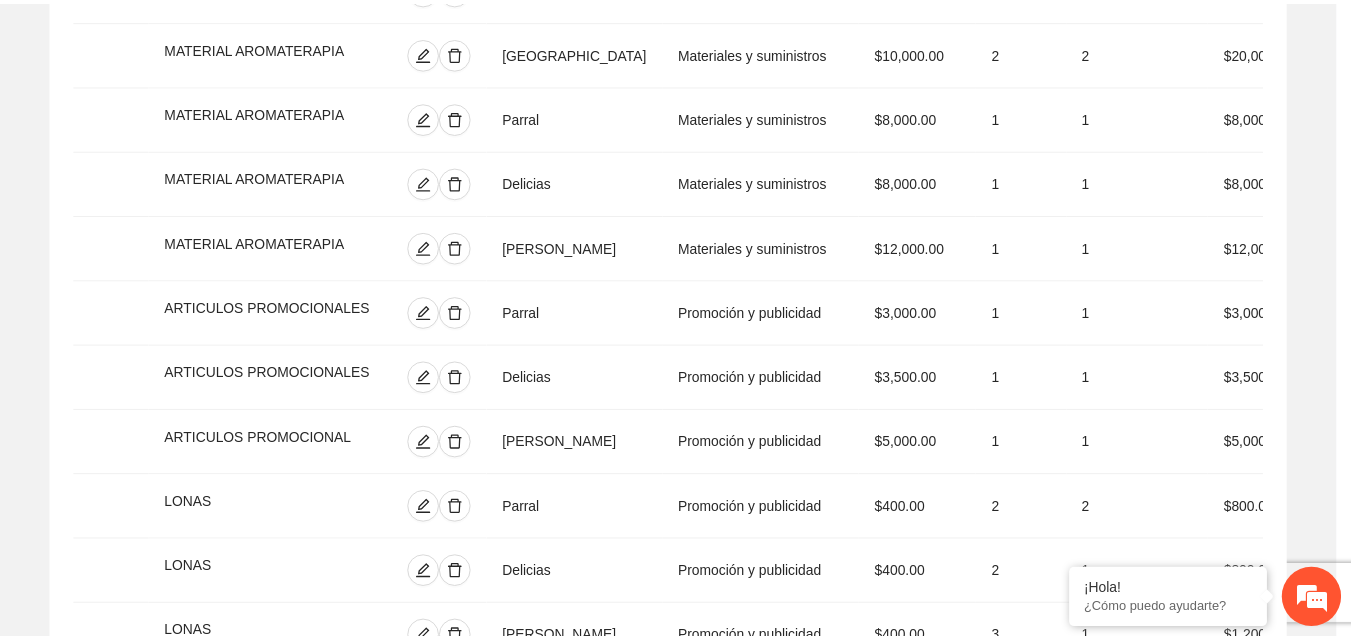 scroll, scrollTop: 439, scrollLeft: 0, axis: vertical 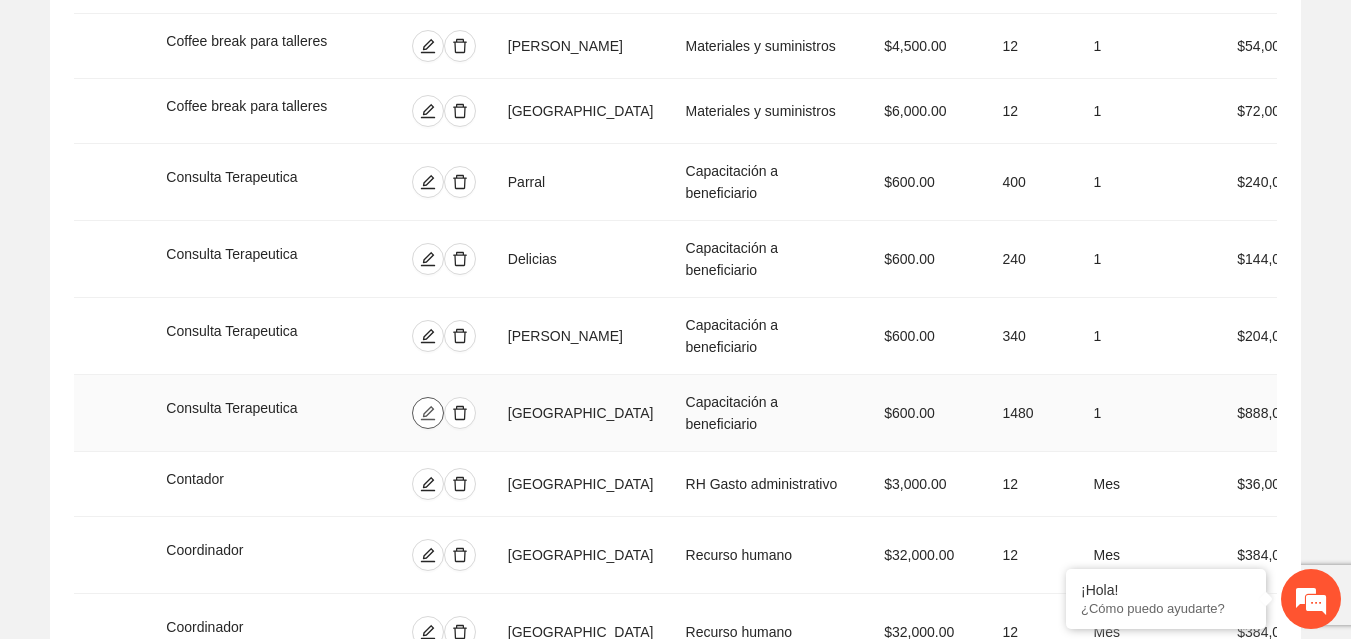 click 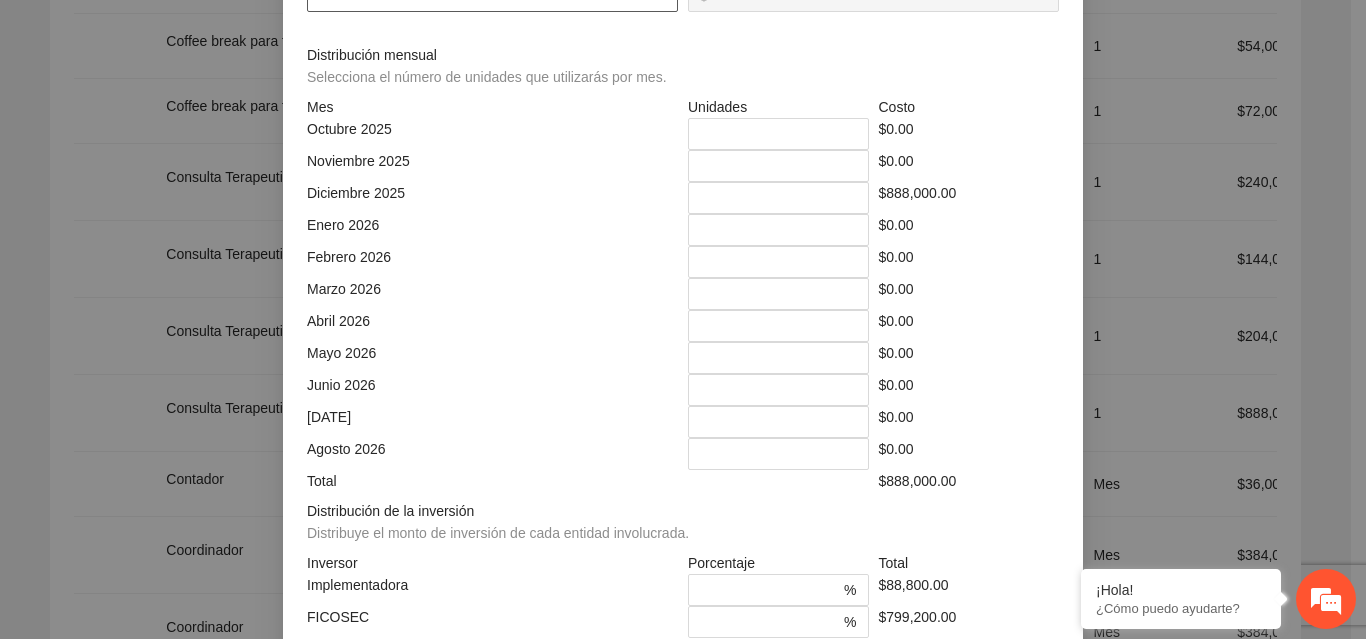 click on "****" at bounding box center (492, -4) 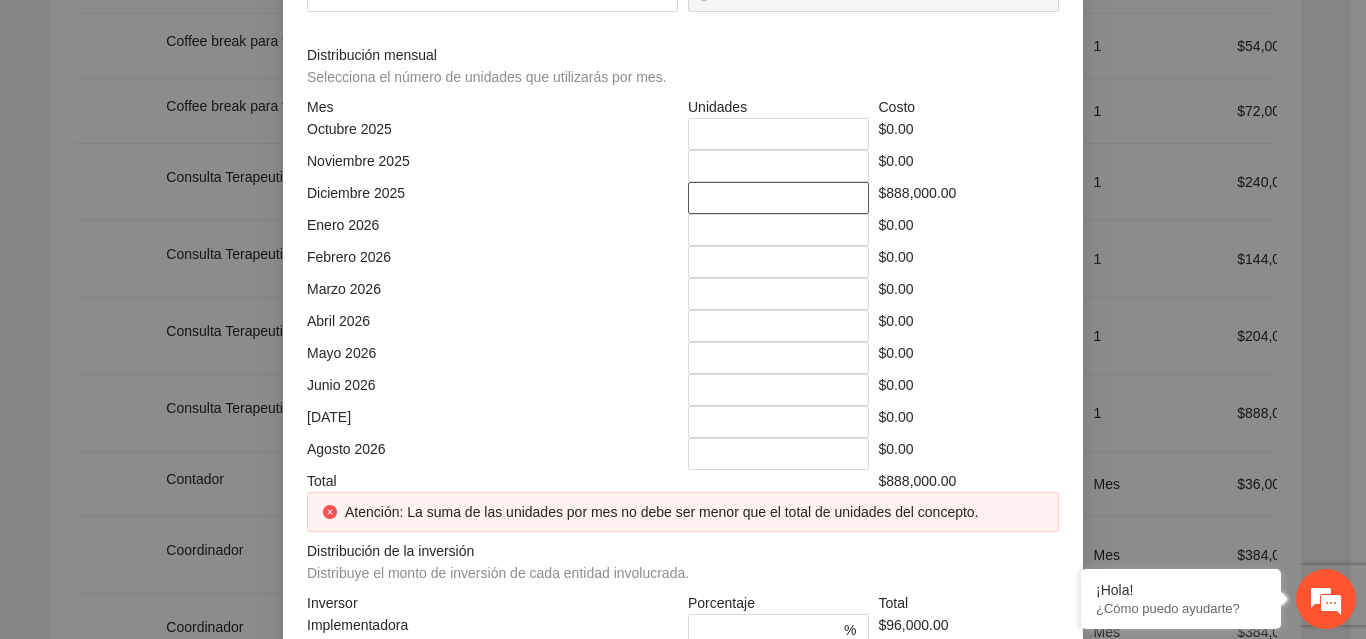 click on "****" at bounding box center [778, 198] 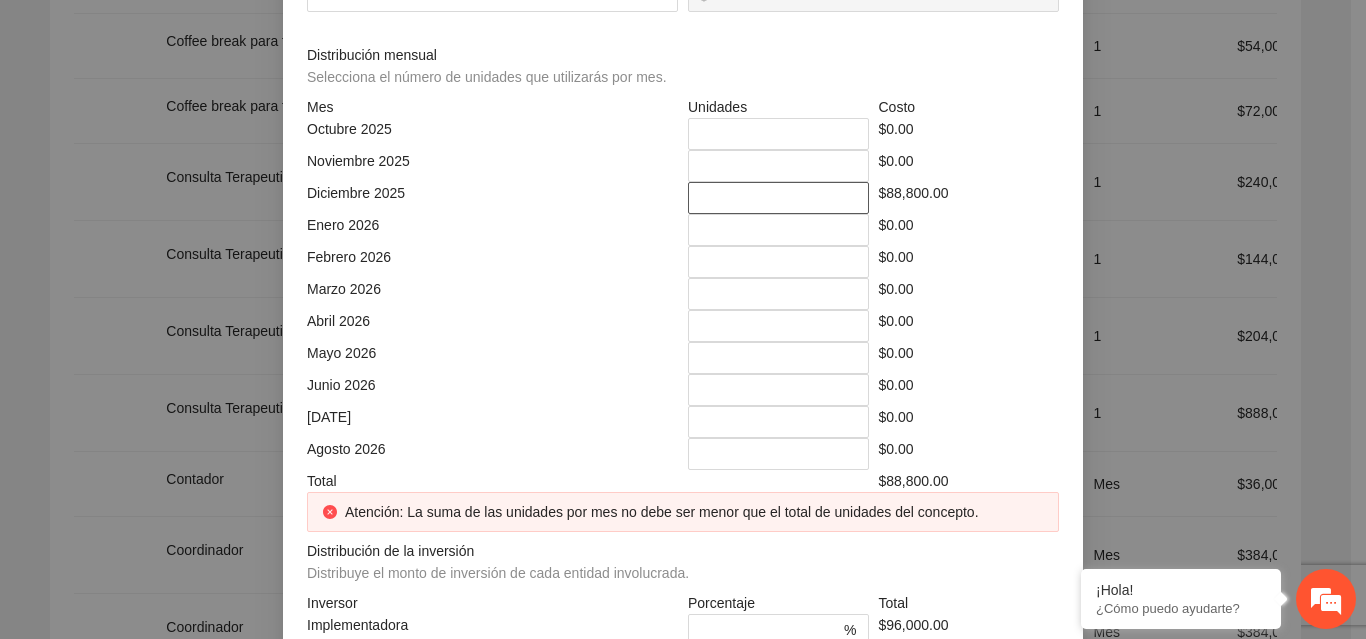 scroll, scrollTop: 7, scrollLeft: 0, axis: vertical 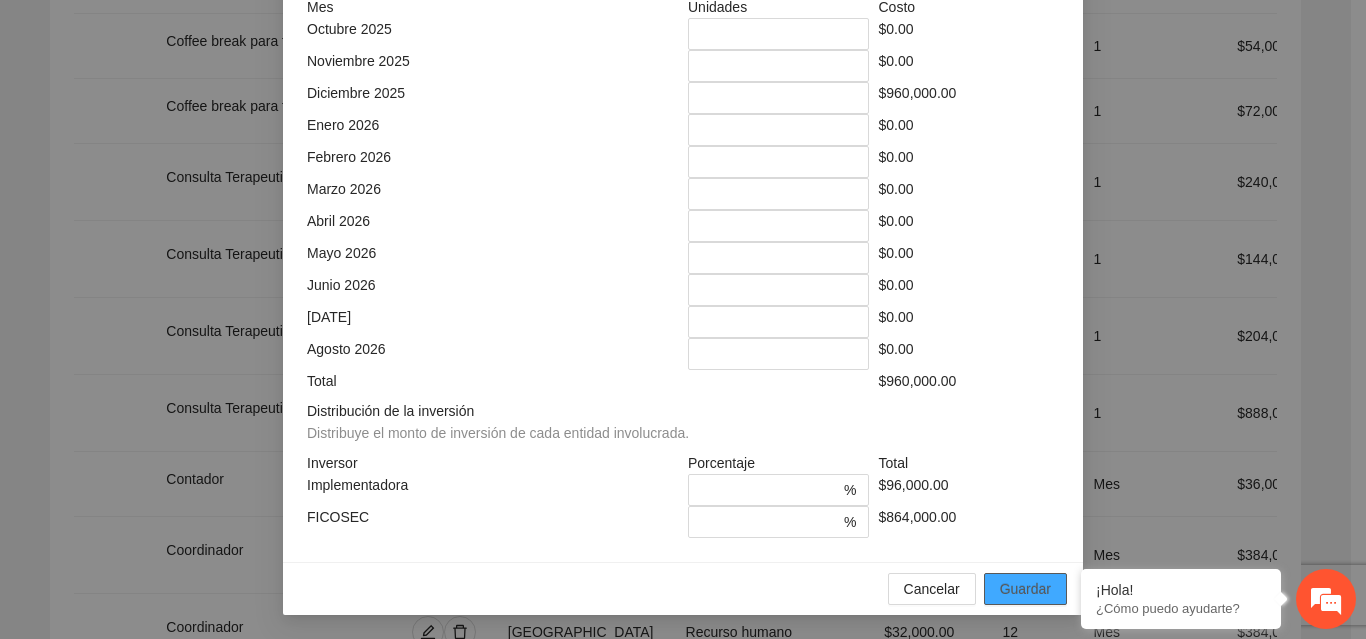 click on "Guardar" at bounding box center (1025, 589) 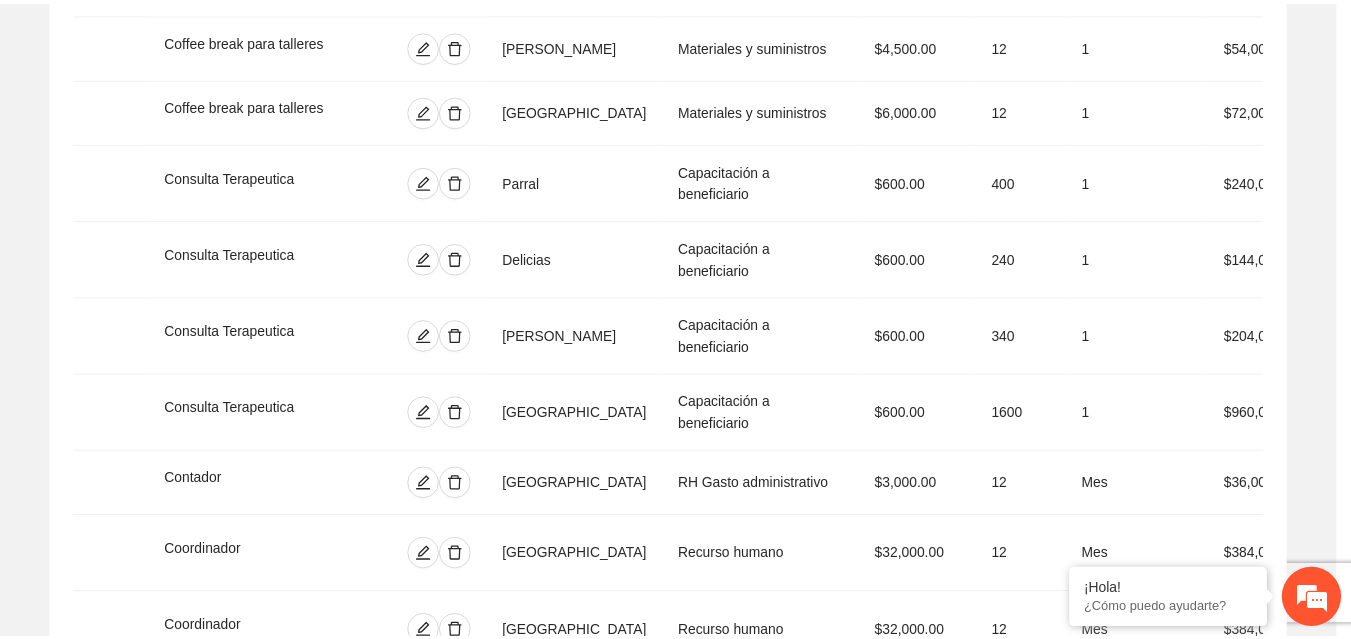 scroll, scrollTop: 439, scrollLeft: 0, axis: vertical 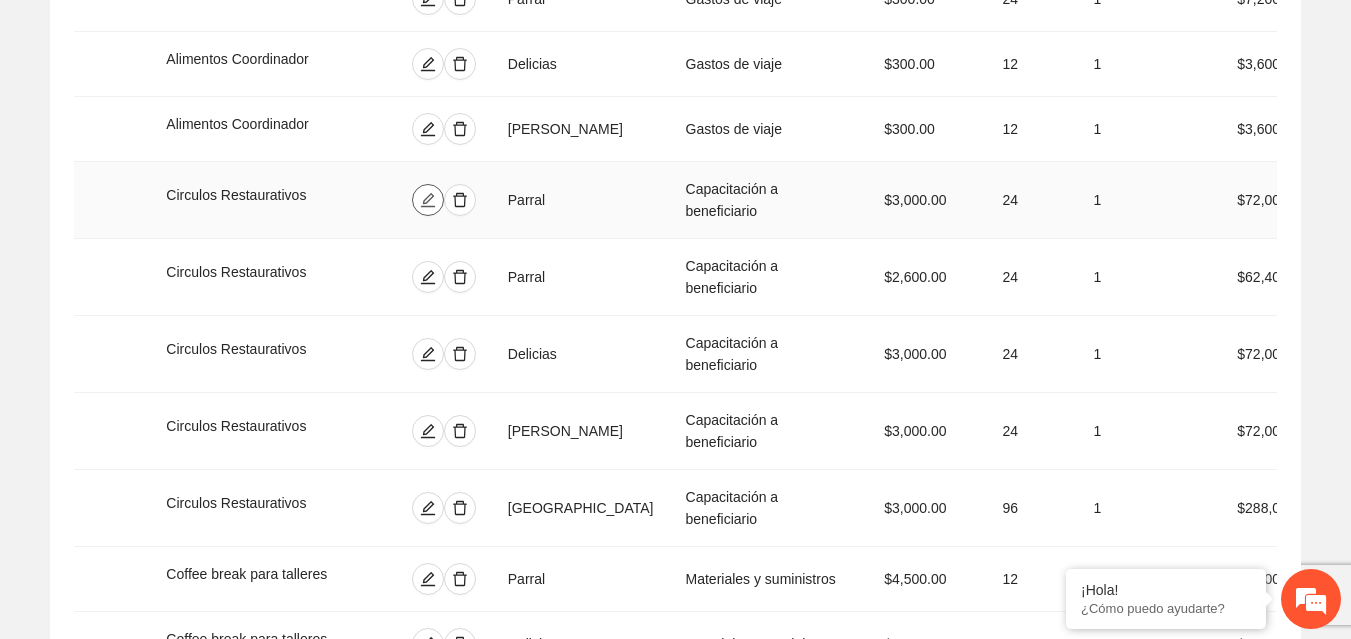 click 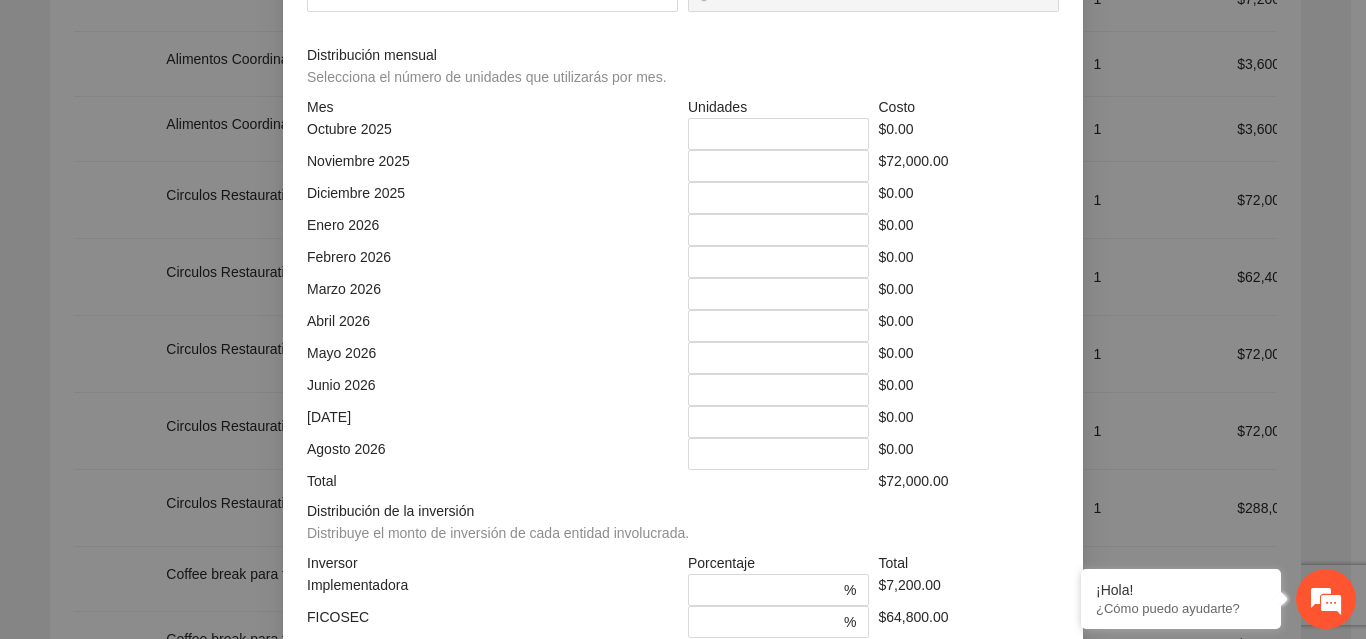 drag, startPoint x: 752, startPoint y: 371, endPoint x: 664, endPoint y: 358, distance: 88.95505 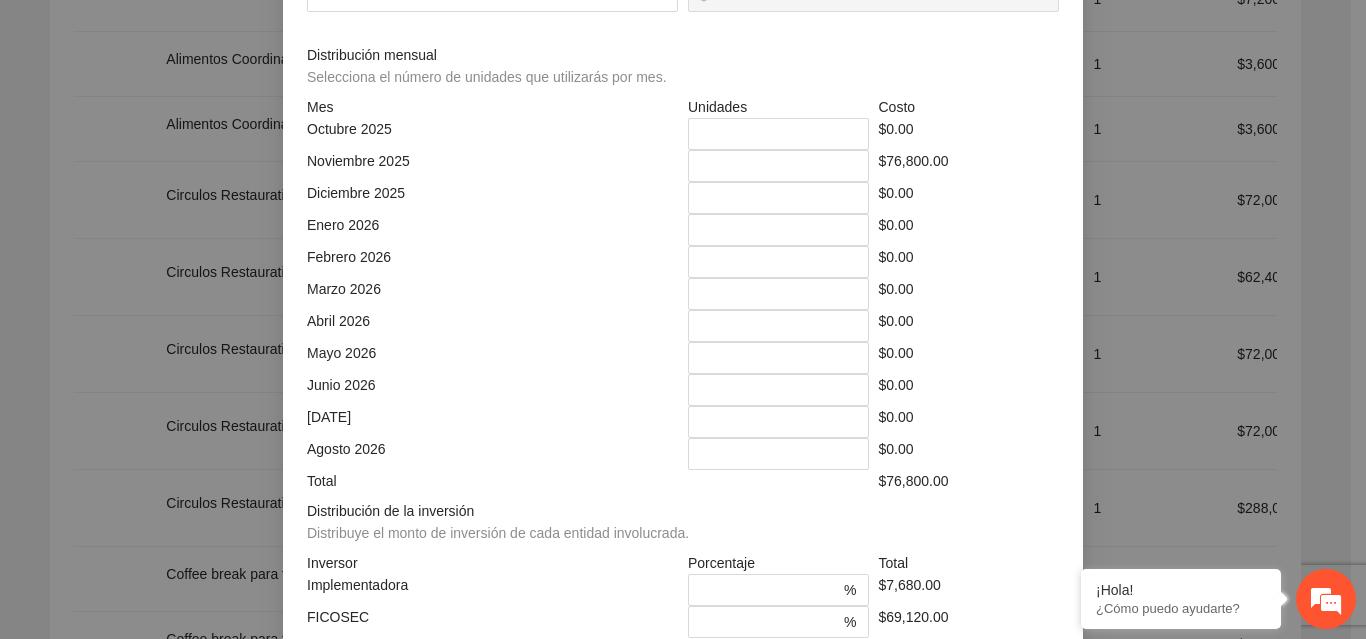 scroll, scrollTop: 539, scrollLeft: 0, axis: vertical 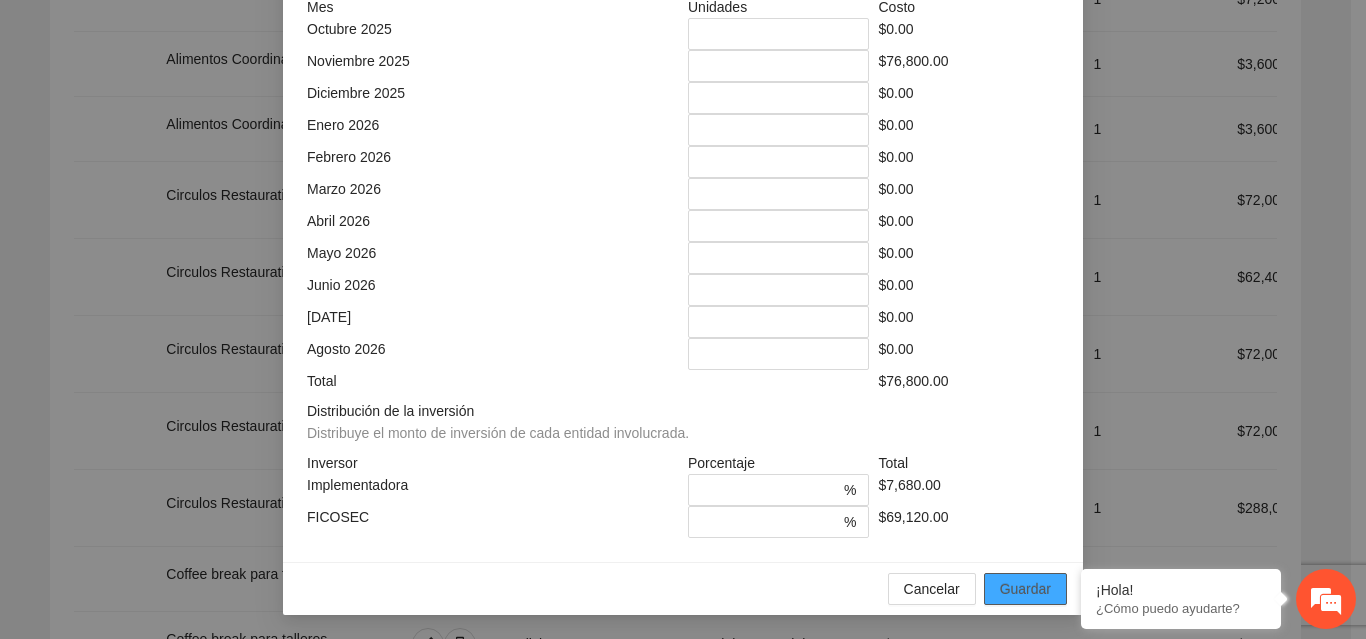 click on "Guardar" at bounding box center (1025, 589) 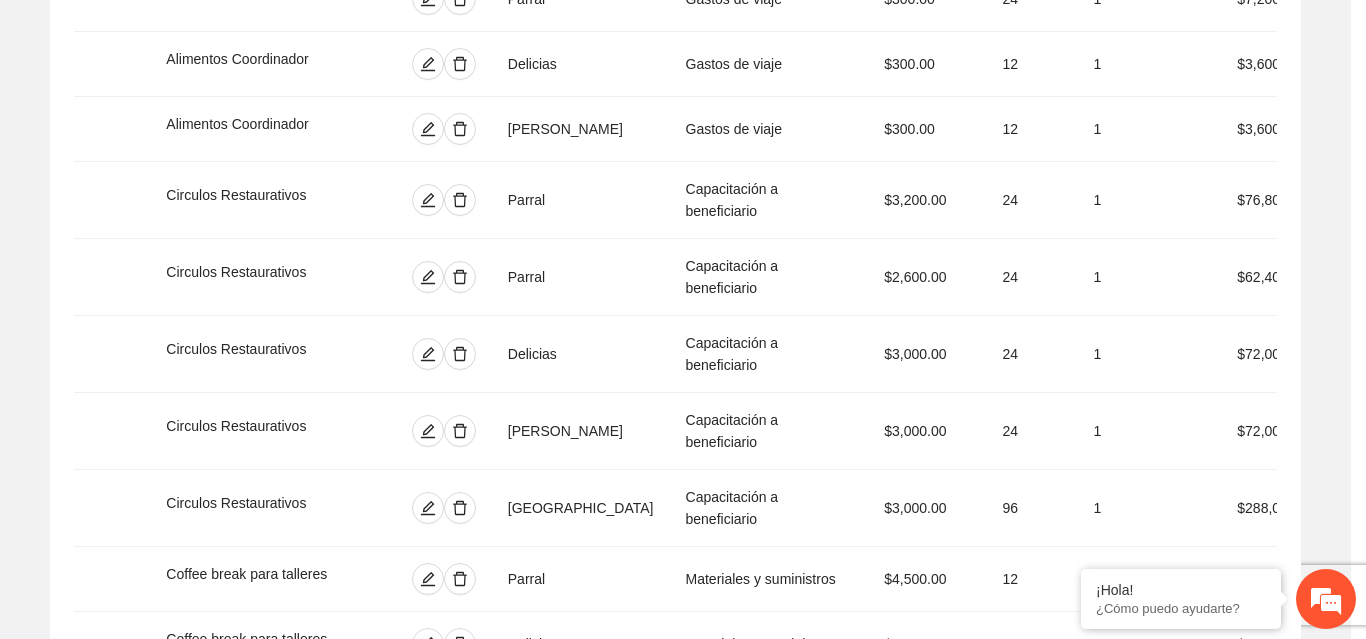 scroll, scrollTop: 439, scrollLeft: 0, axis: vertical 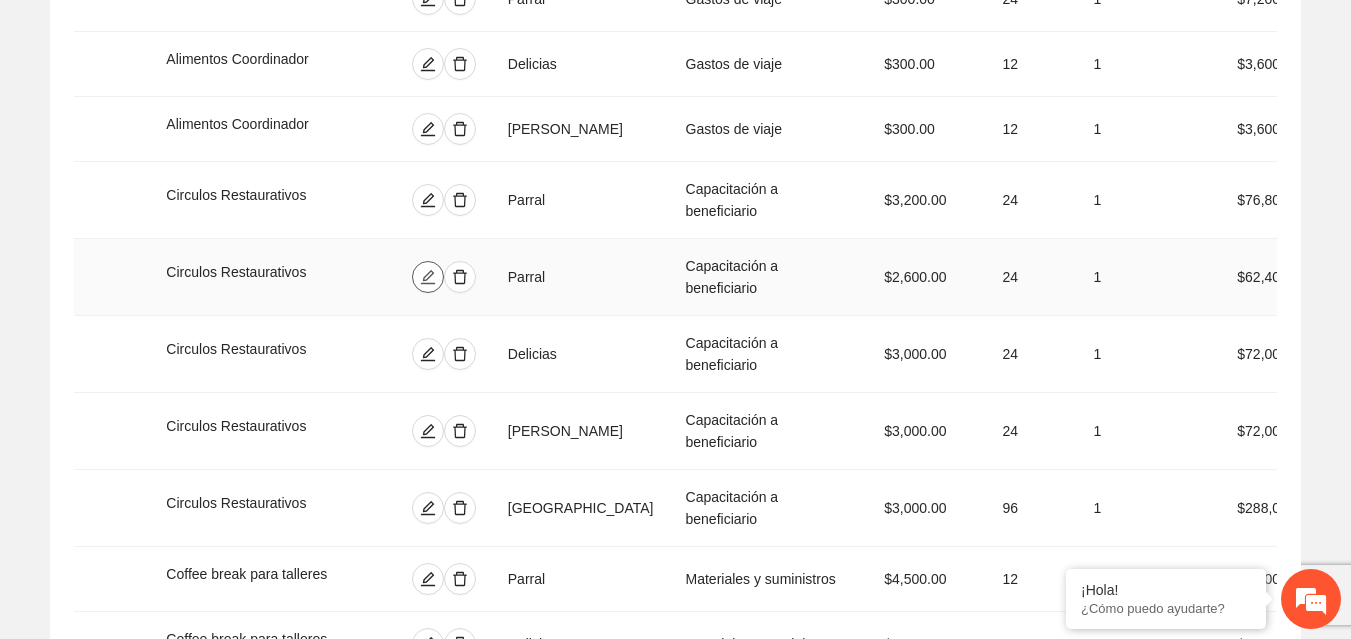 click 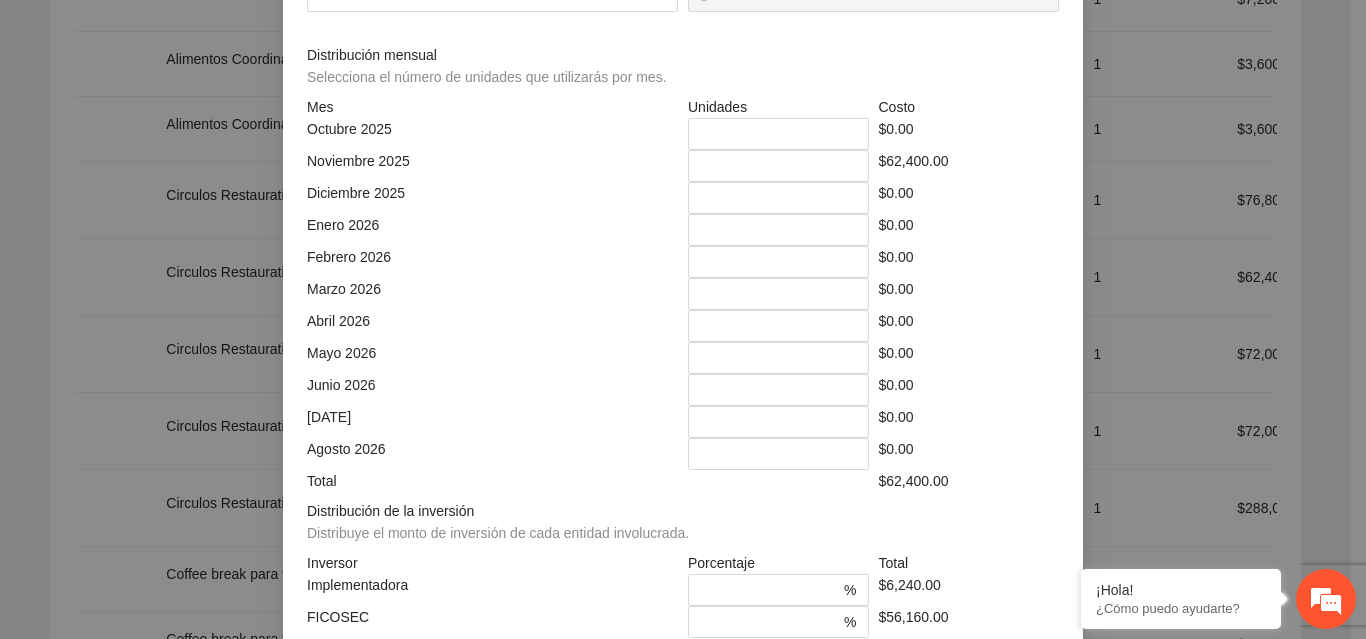 drag, startPoint x: 759, startPoint y: 365, endPoint x: 634, endPoint y: 365, distance: 125 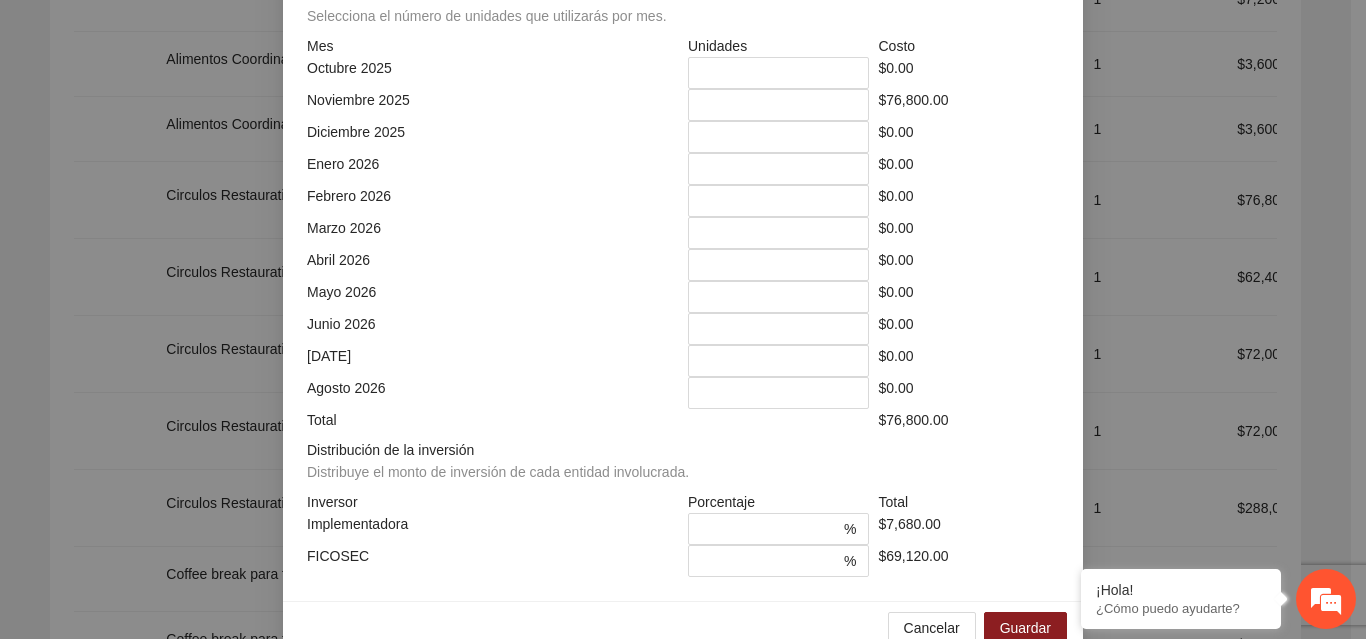 scroll, scrollTop: 539, scrollLeft: 0, axis: vertical 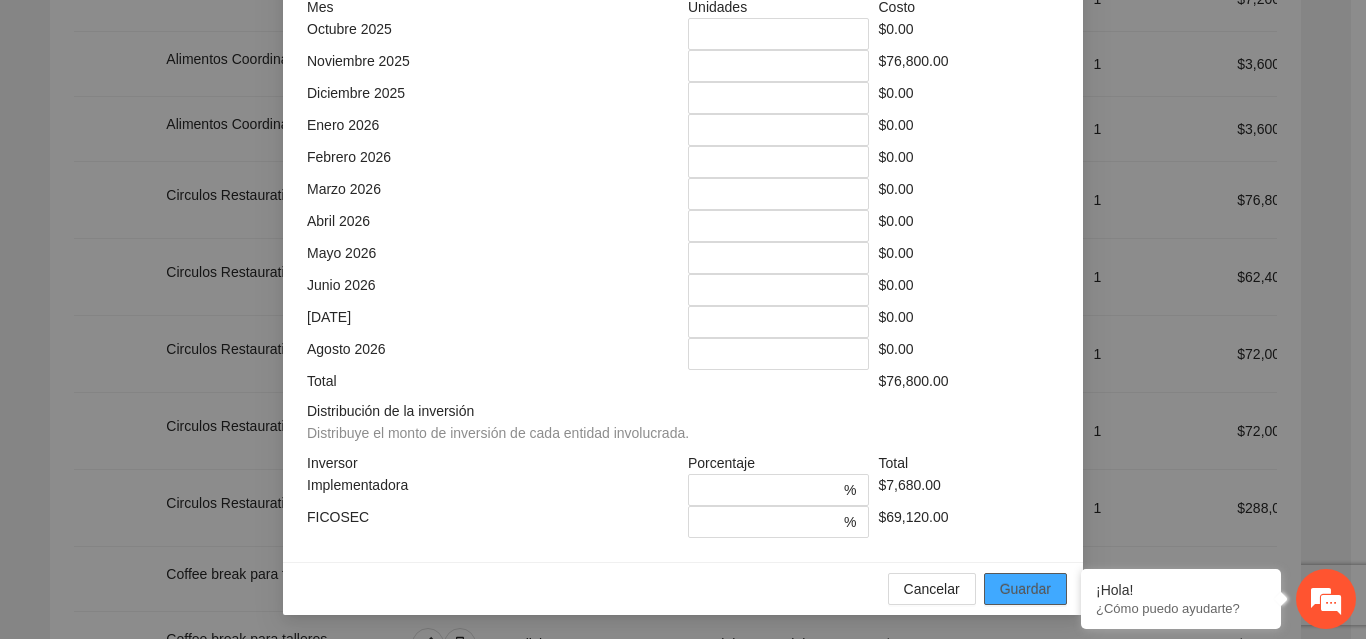 click on "Guardar" at bounding box center [1025, 589] 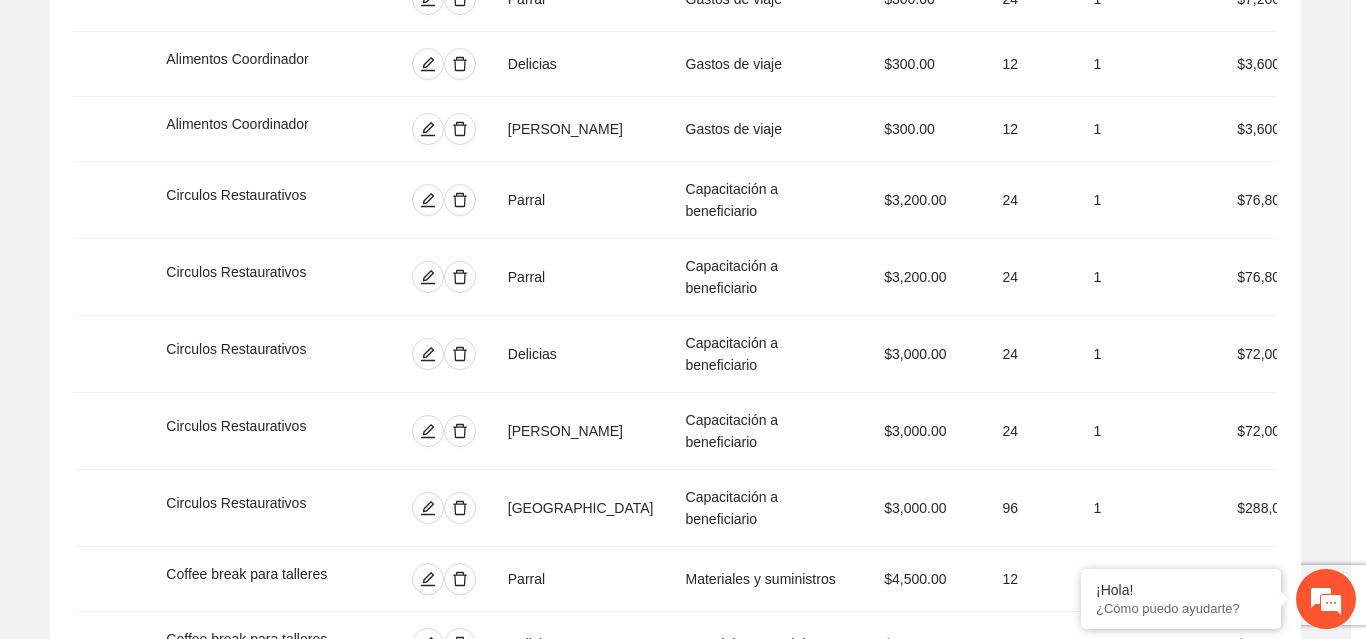 scroll, scrollTop: 439, scrollLeft: 0, axis: vertical 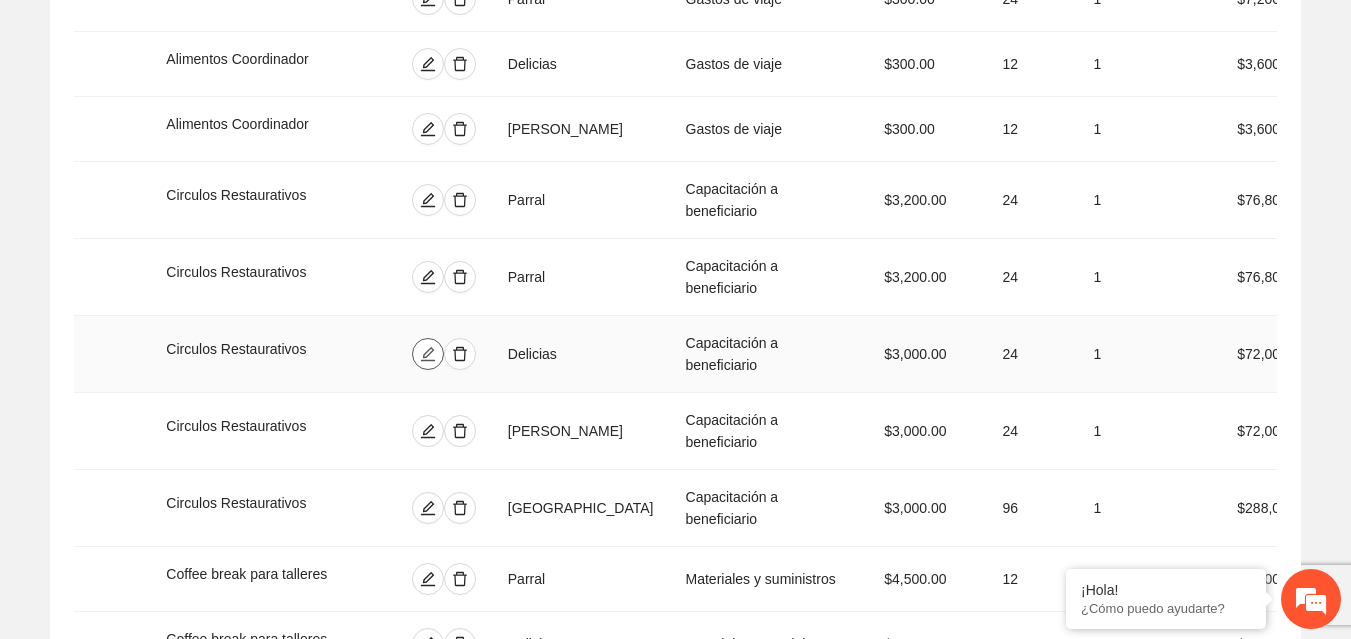 click 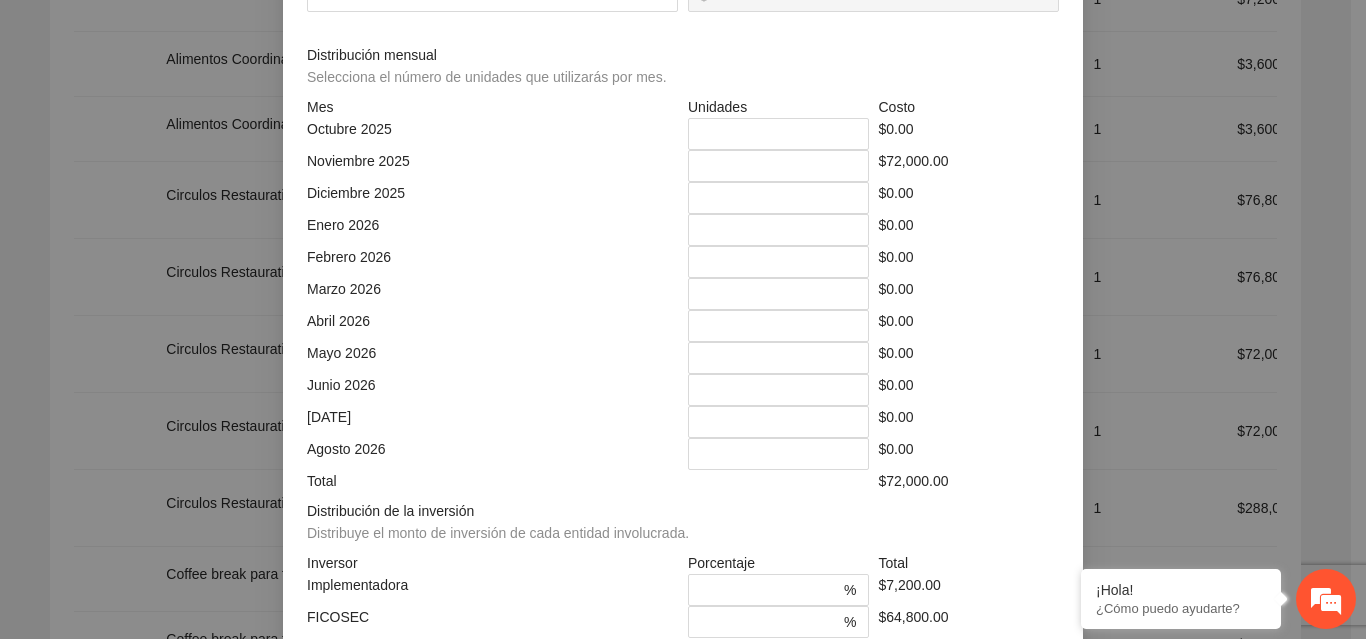 drag, startPoint x: 750, startPoint y: 371, endPoint x: 699, endPoint y: 366, distance: 51.24451 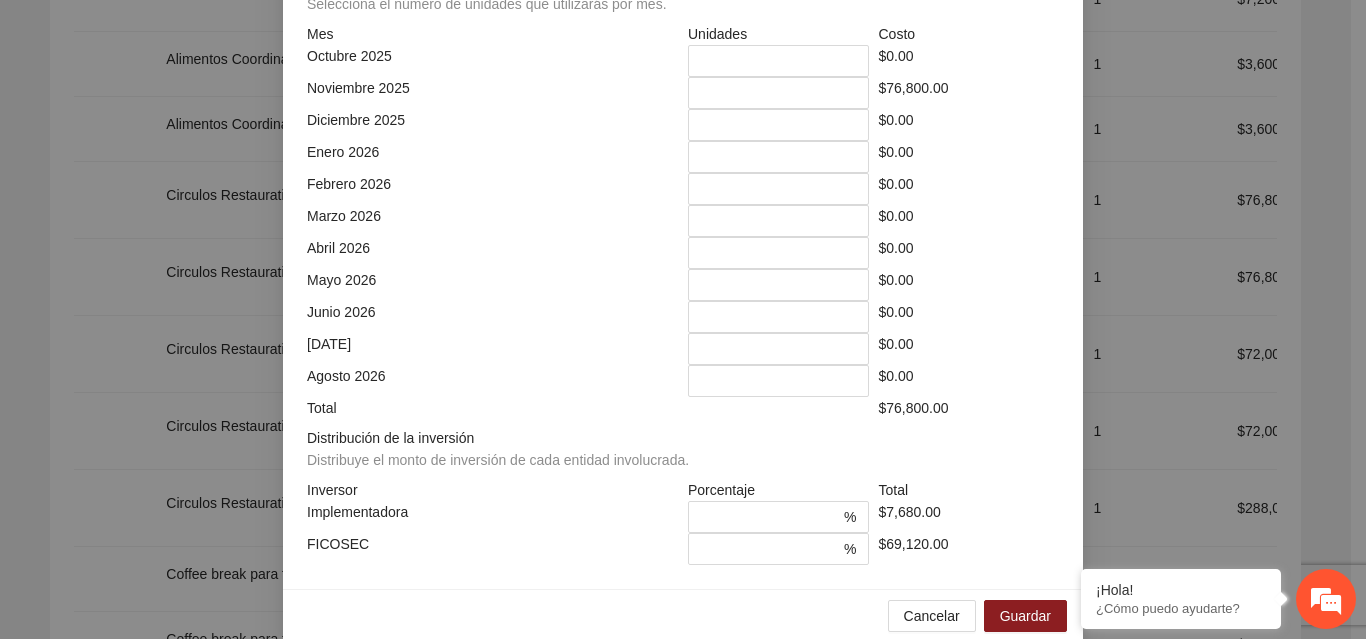 scroll, scrollTop: 539, scrollLeft: 0, axis: vertical 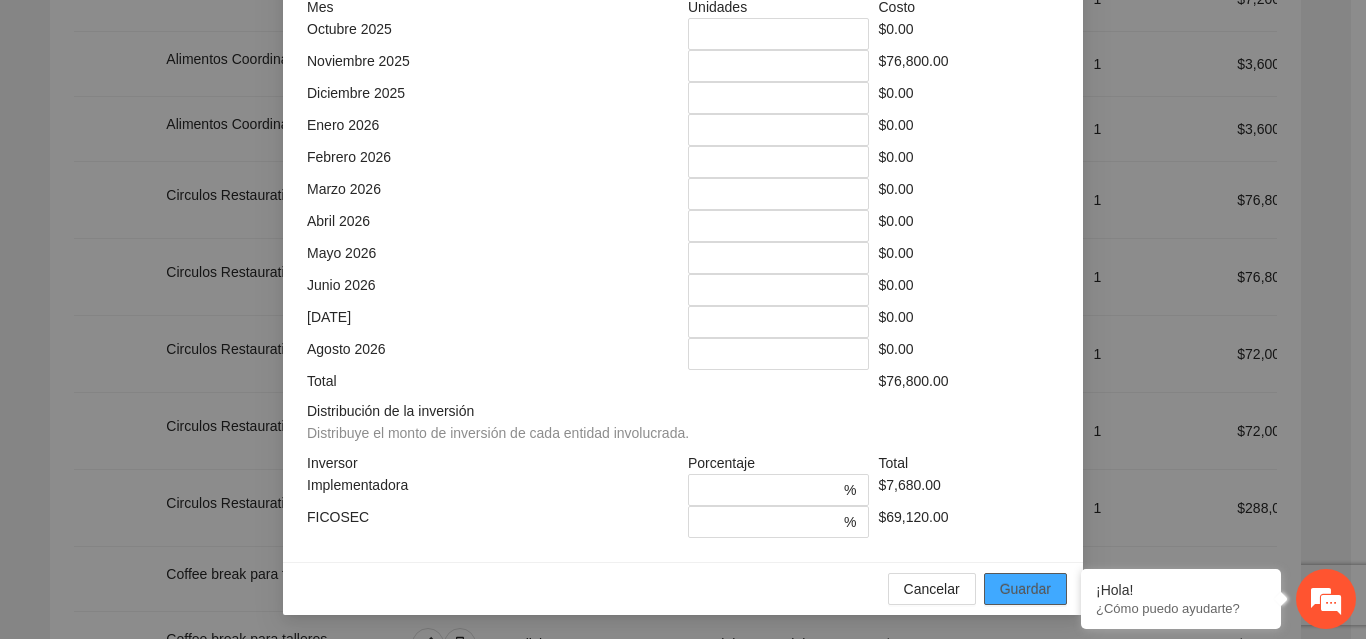 click on "Guardar" at bounding box center [1025, 589] 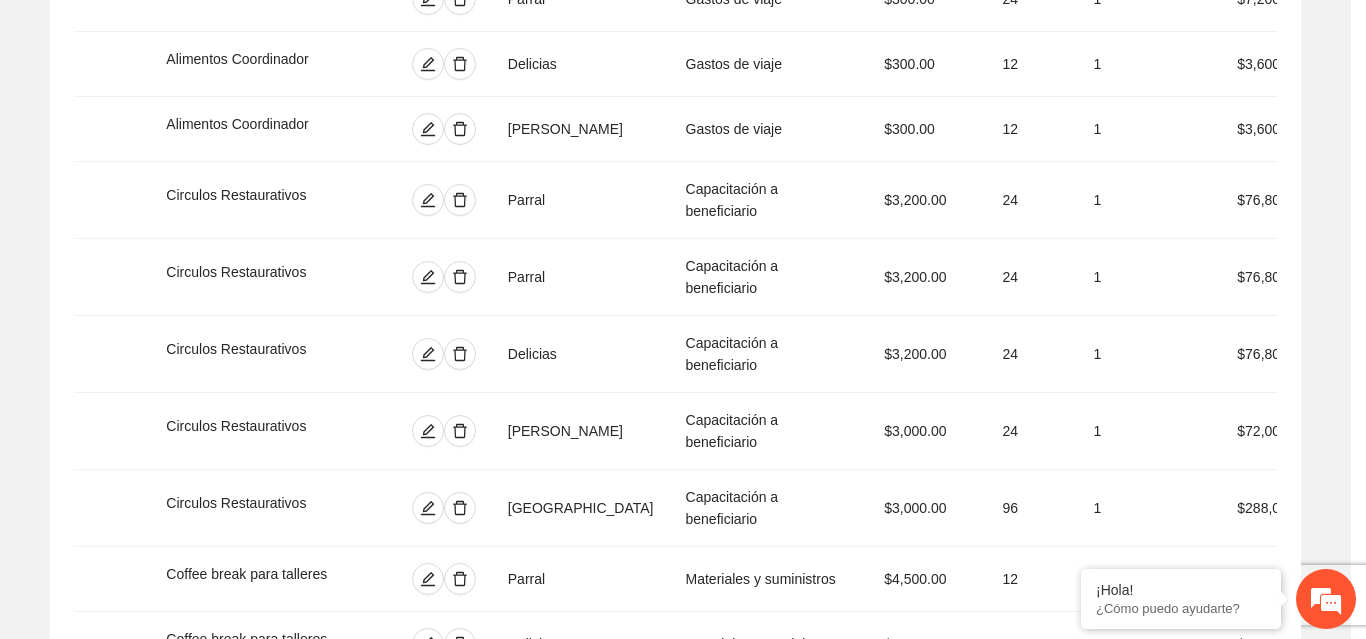 scroll, scrollTop: 439, scrollLeft: 0, axis: vertical 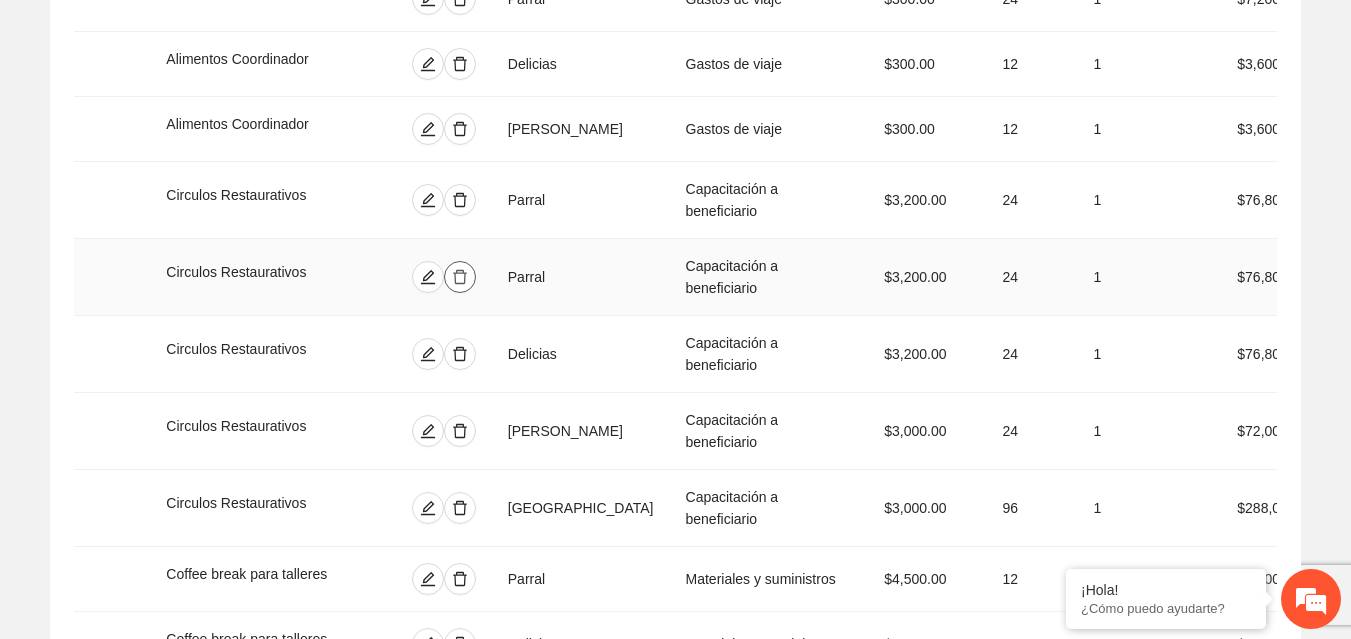 click 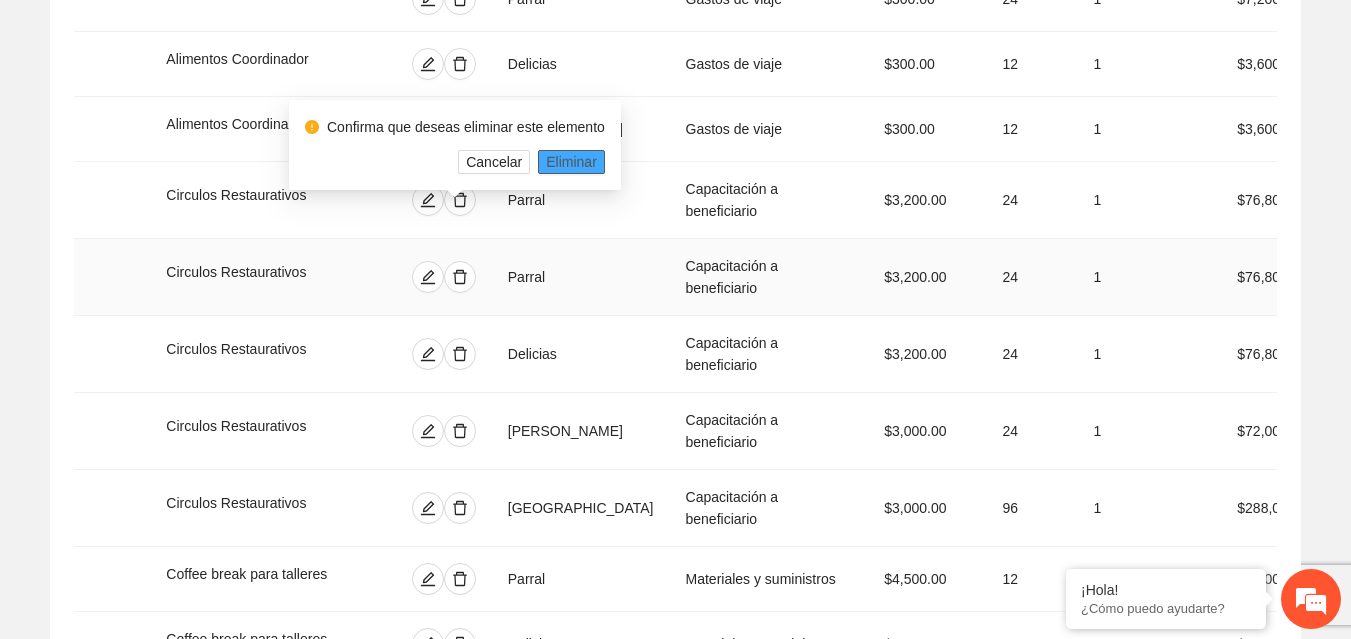 click on "Eliminar" at bounding box center (571, 162) 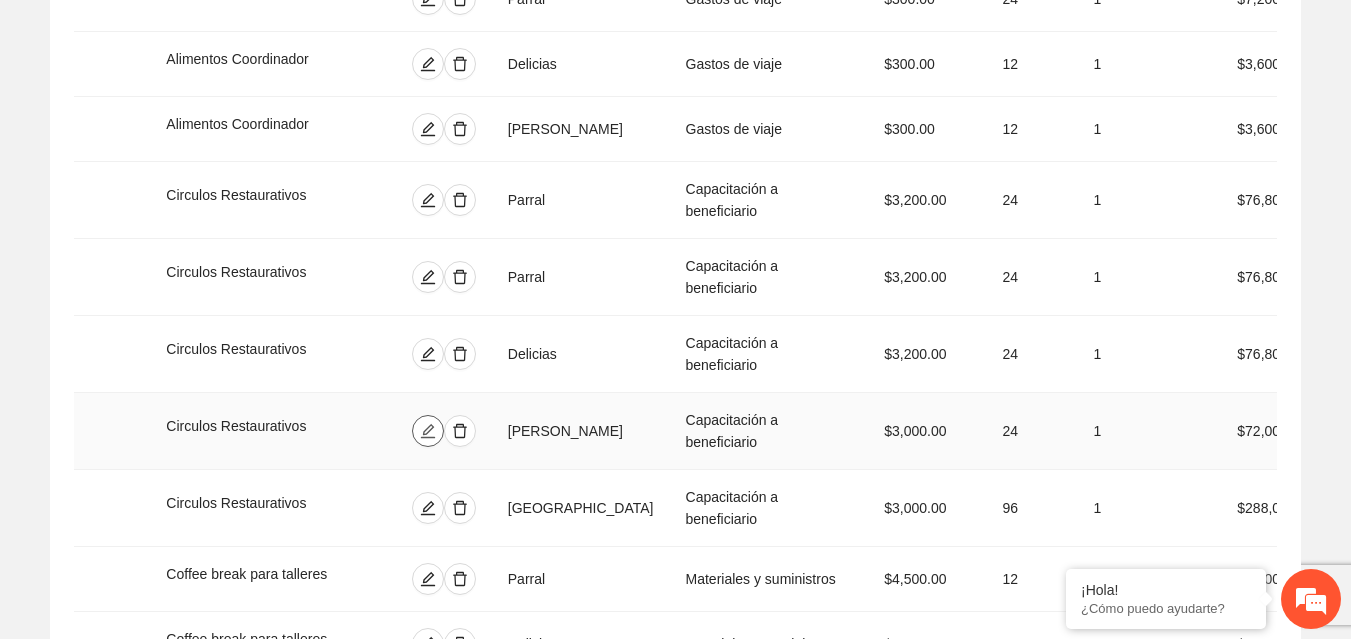 click 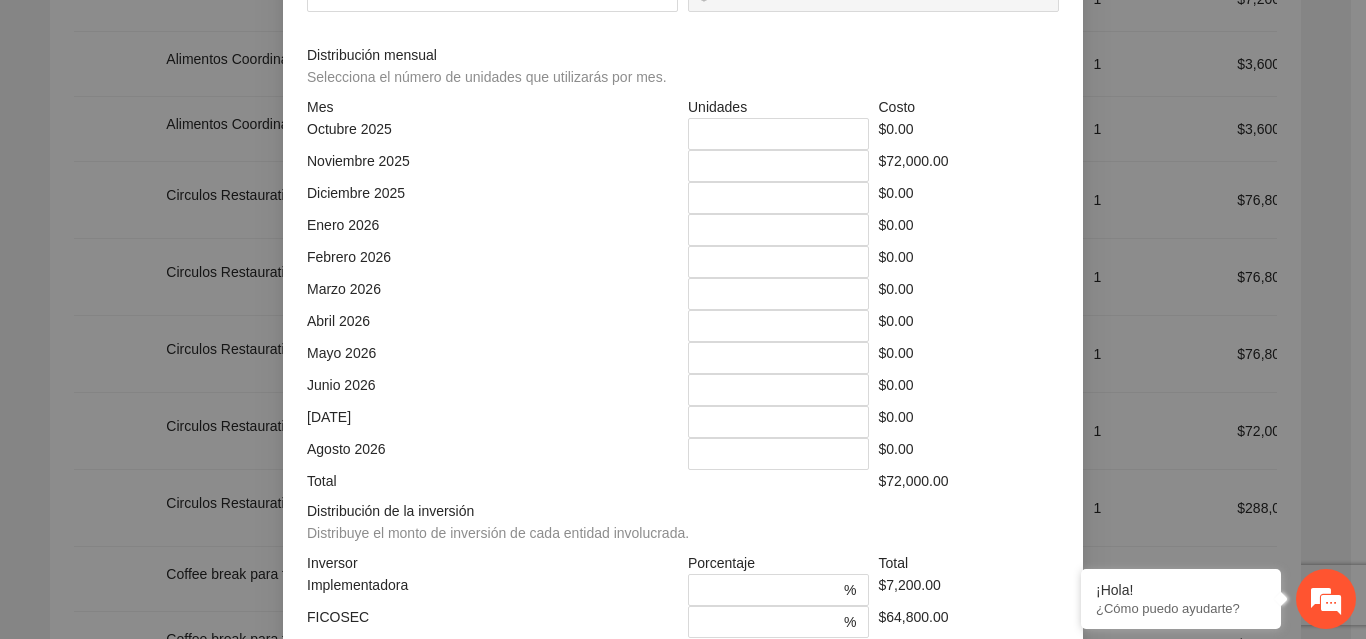 click on "****" at bounding box center (879, -74) 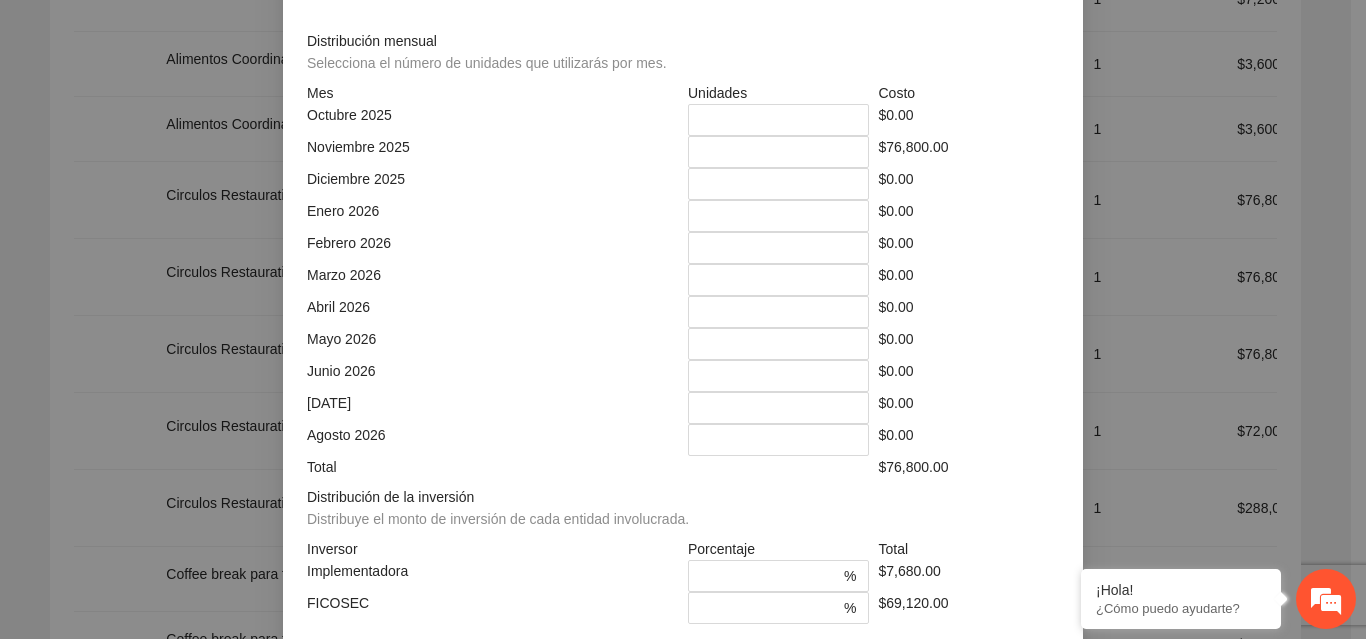 scroll, scrollTop: 459, scrollLeft: 0, axis: vertical 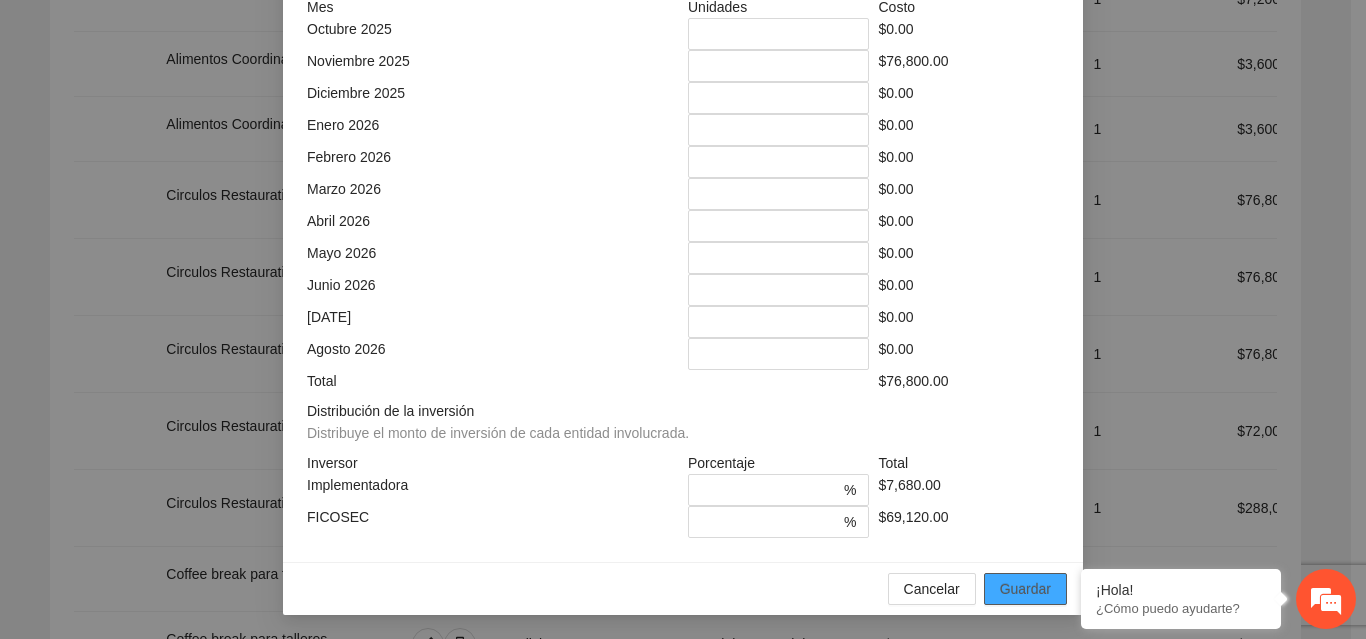 click on "Guardar" at bounding box center (1025, 589) 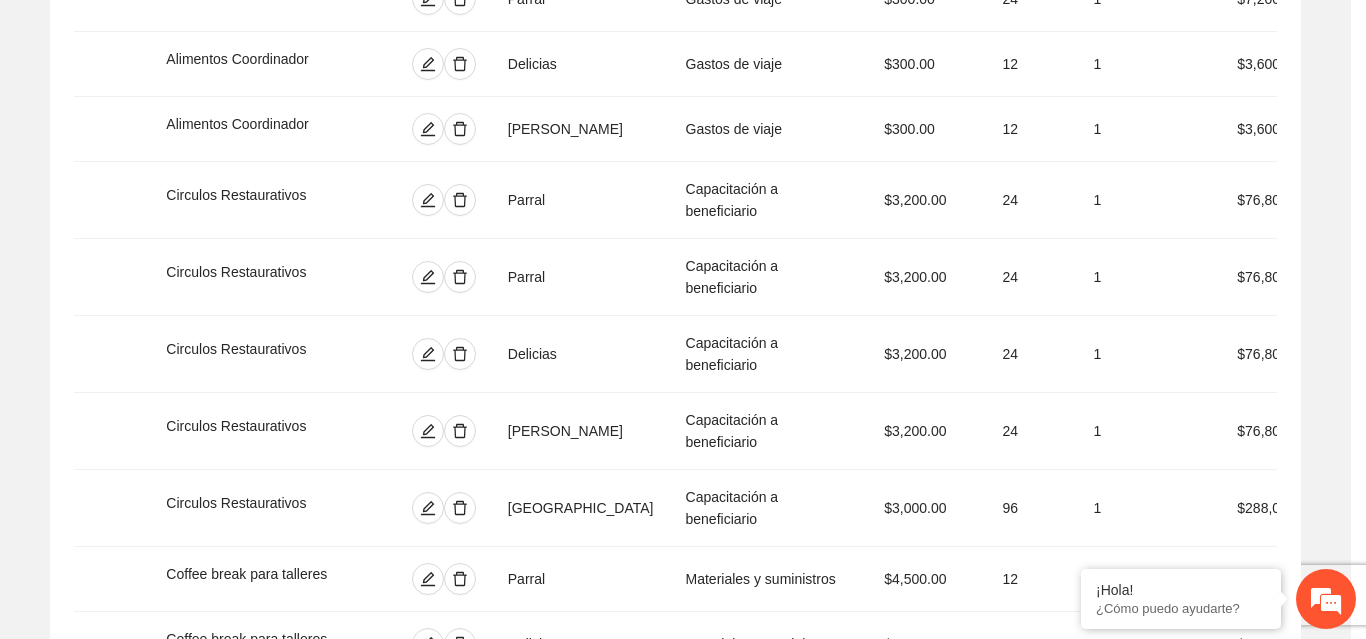 scroll, scrollTop: 439, scrollLeft: 0, axis: vertical 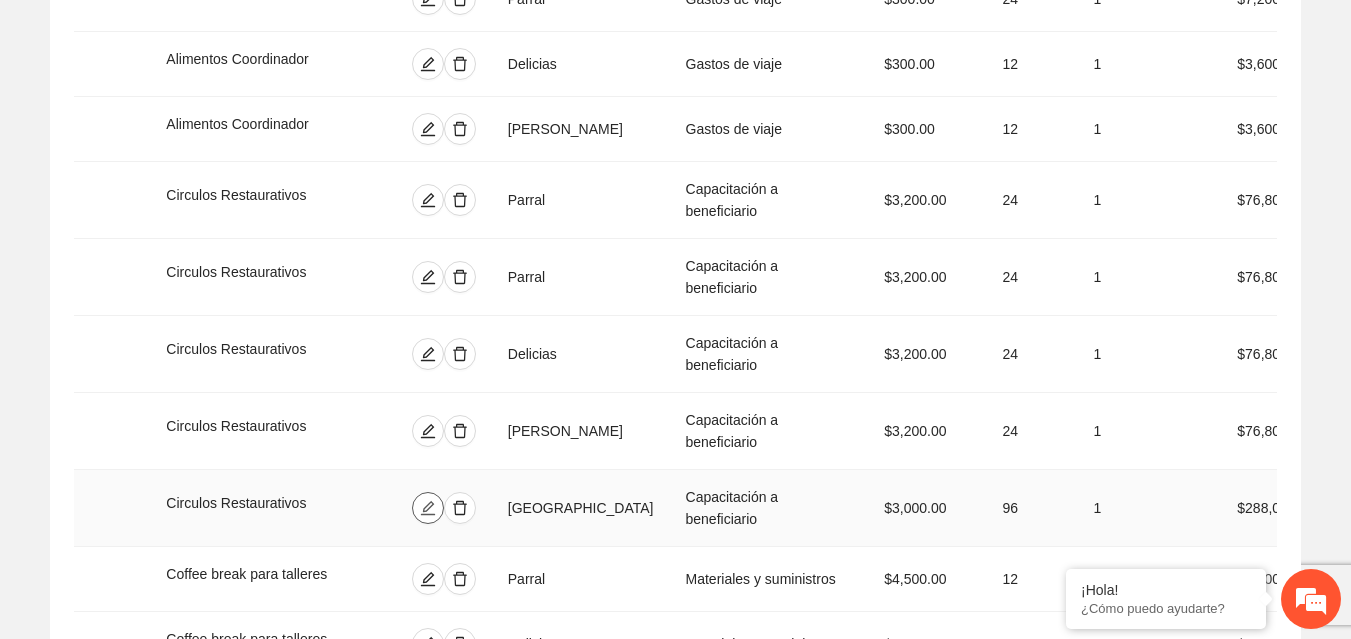 click 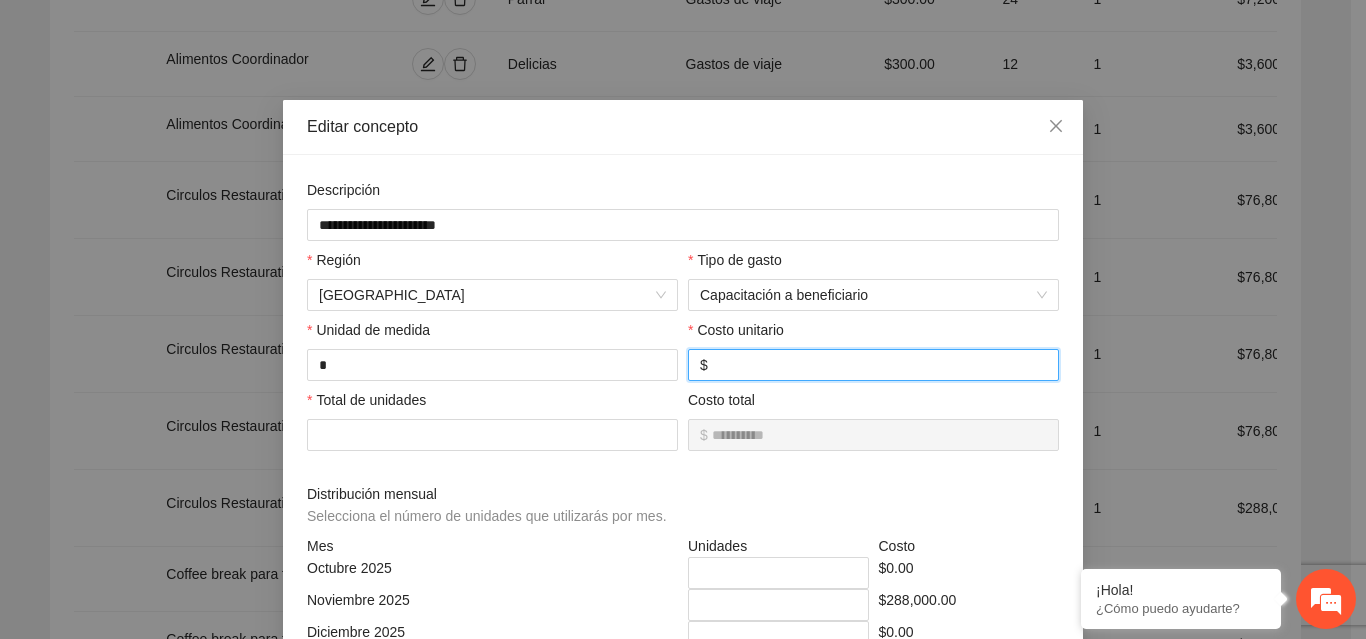 click on "****" at bounding box center [879, 365] 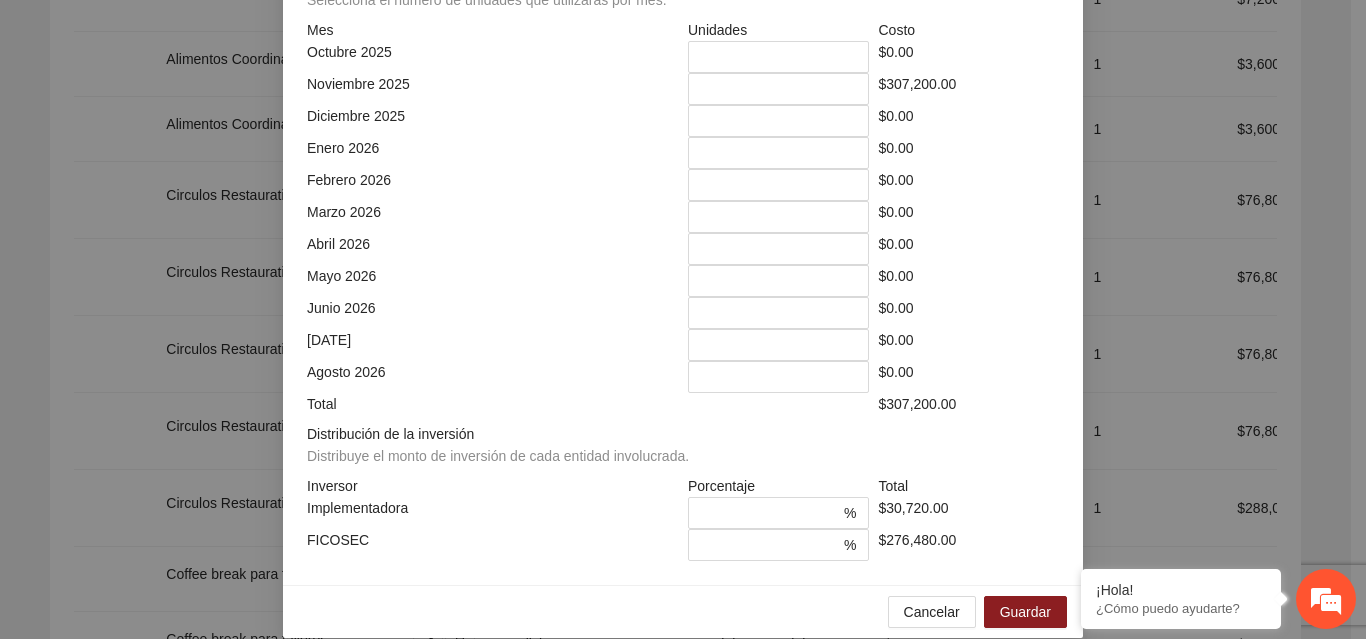 scroll, scrollTop: 539, scrollLeft: 0, axis: vertical 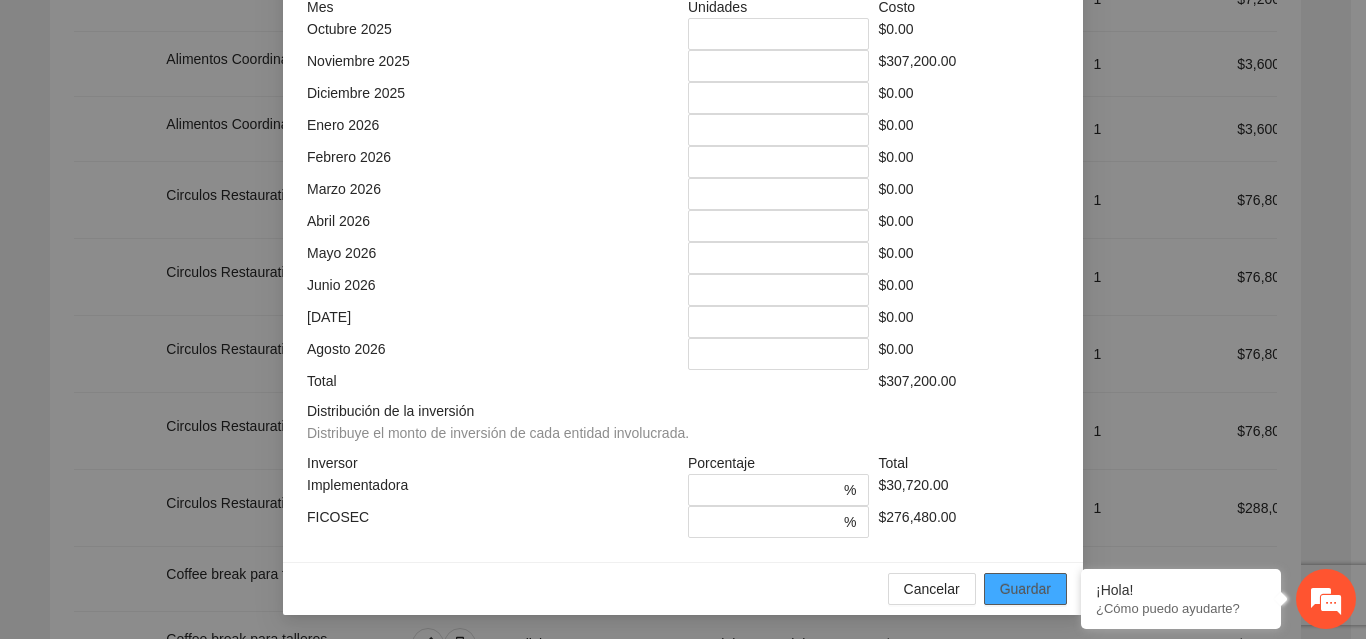click on "Guardar" at bounding box center [1025, 589] 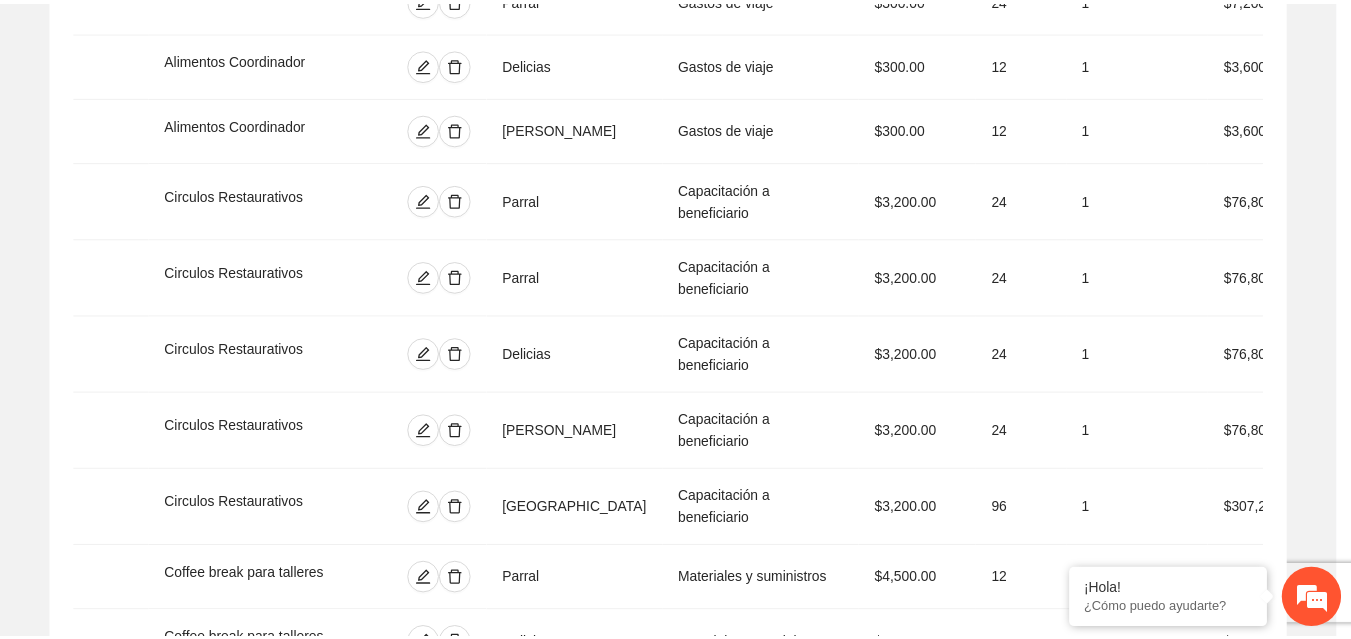 scroll, scrollTop: 439, scrollLeft: 0, axis: vertical 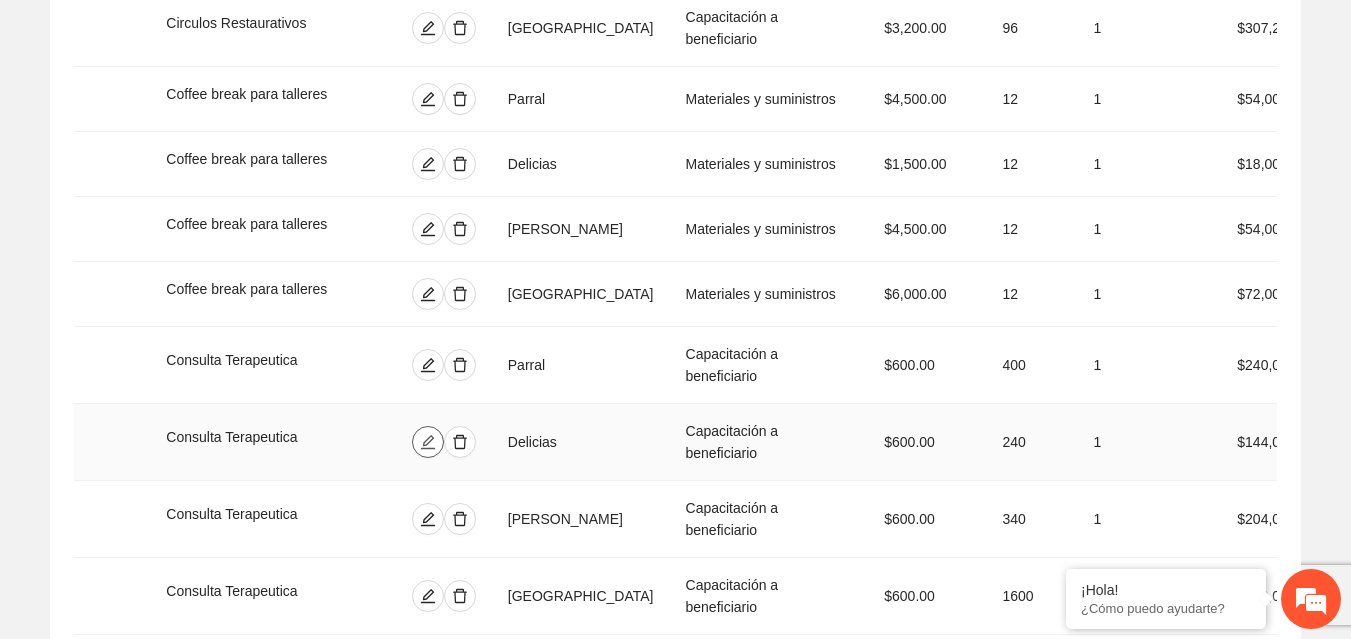 click 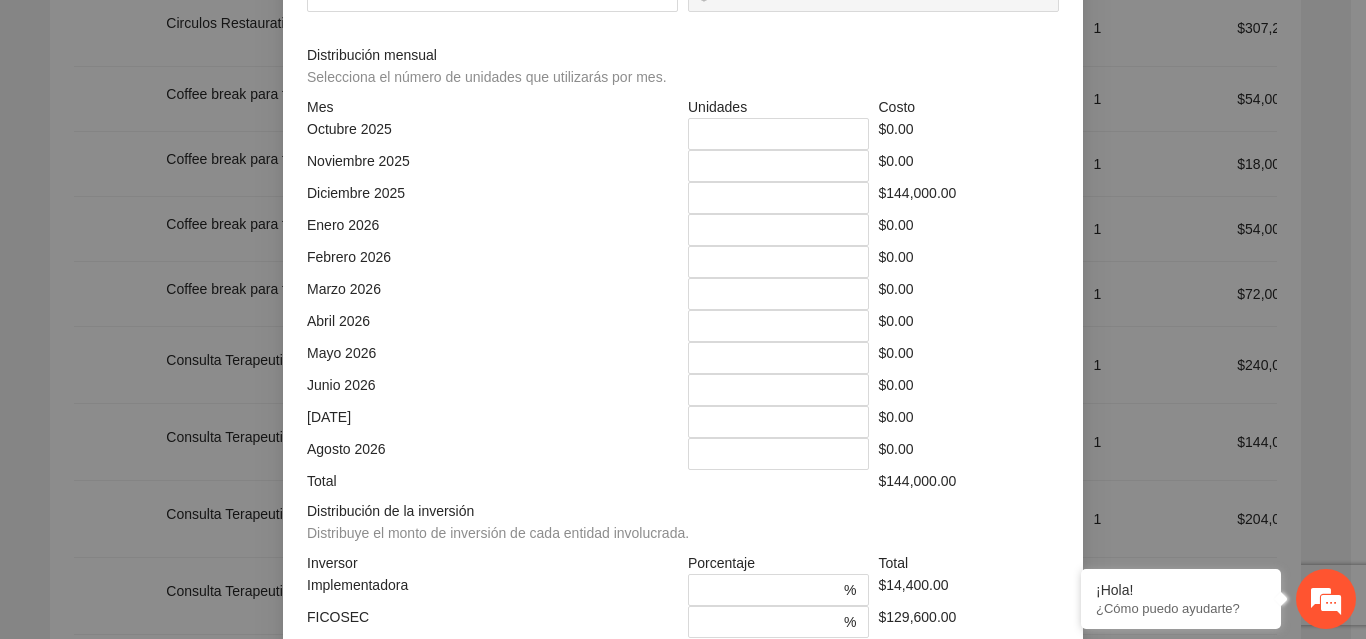 click on "***" at bounding box center [879, -74] 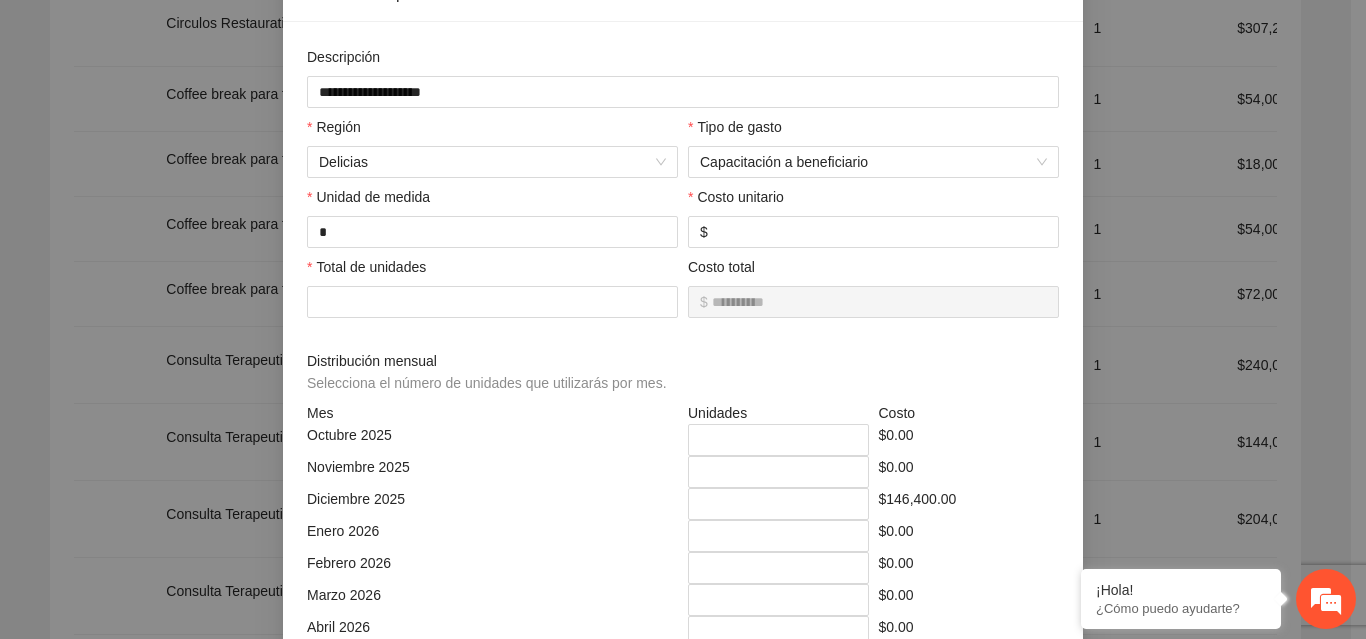 scroll, scrollTop: 135, scrollLeft: 0, axis: vertical 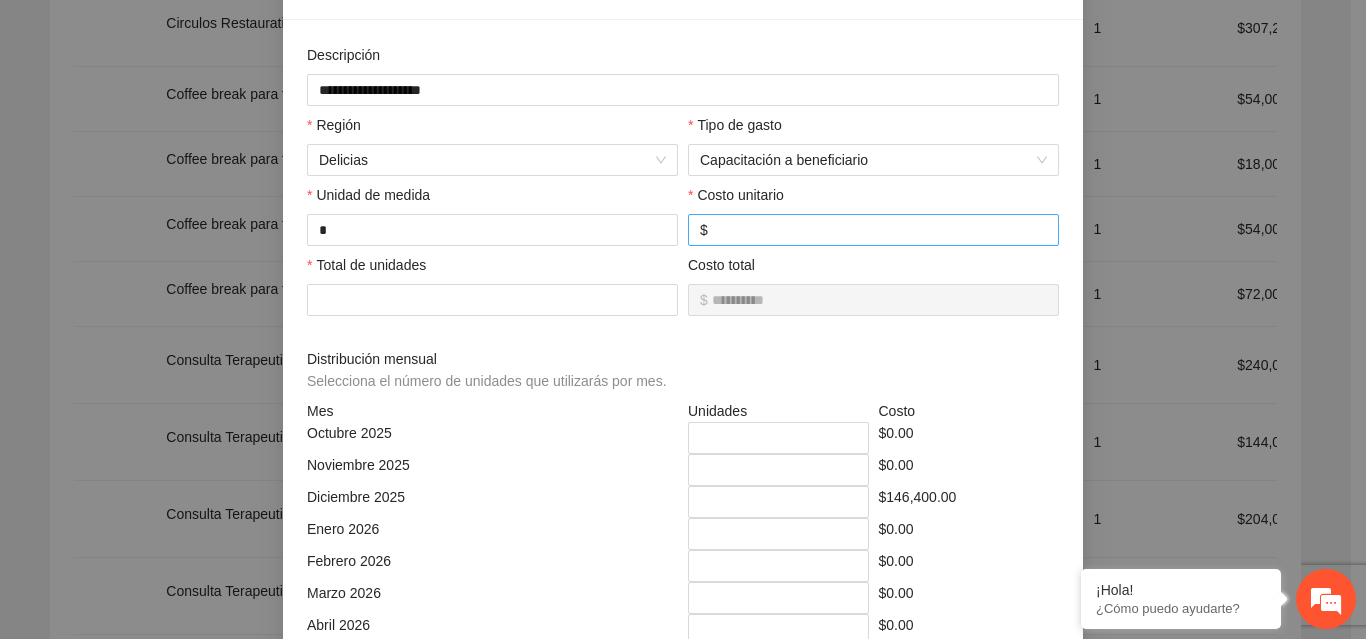 click on "***" at bounding box center [879, 230] 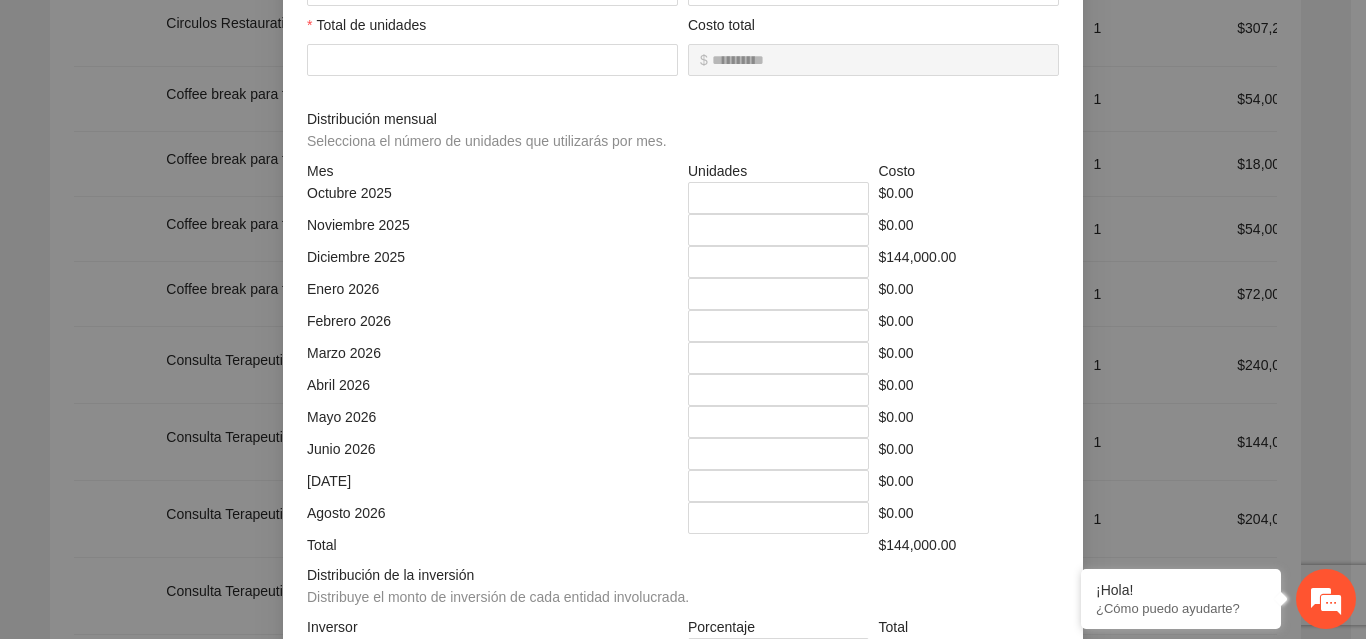 scroll, scrollTop: 539, scrollLeft: 0, axis: vertical 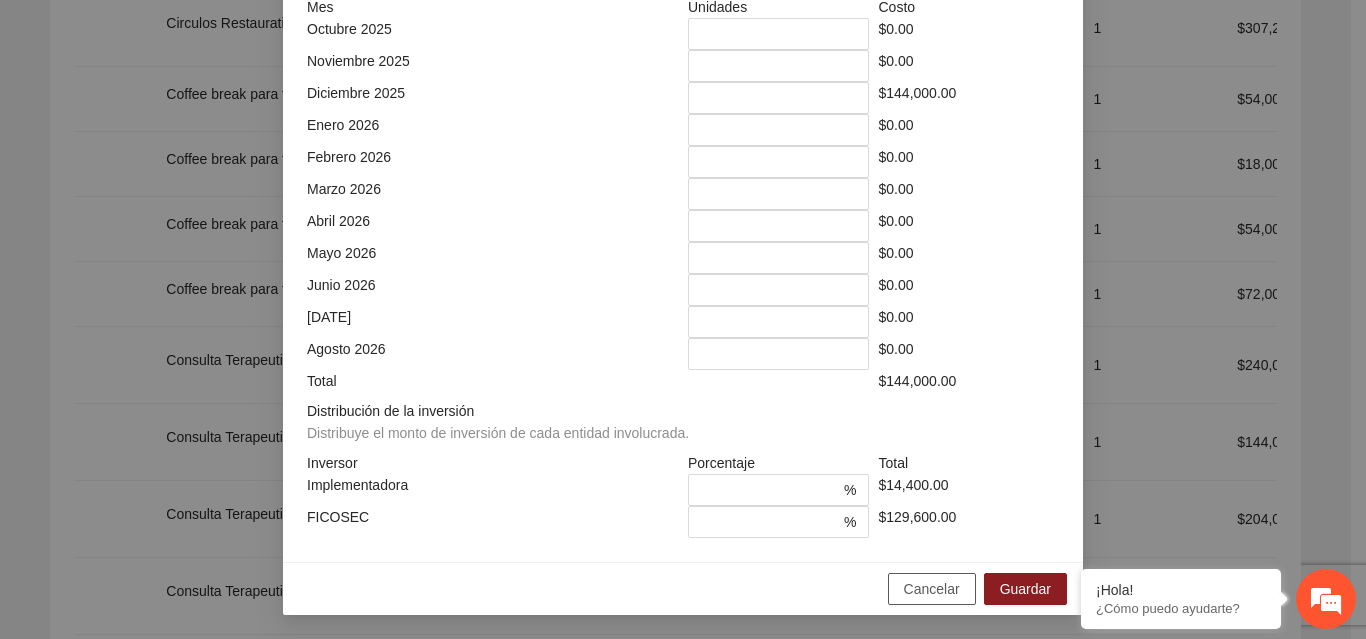 click on "Cancelar" at bounding box center (932, 589) 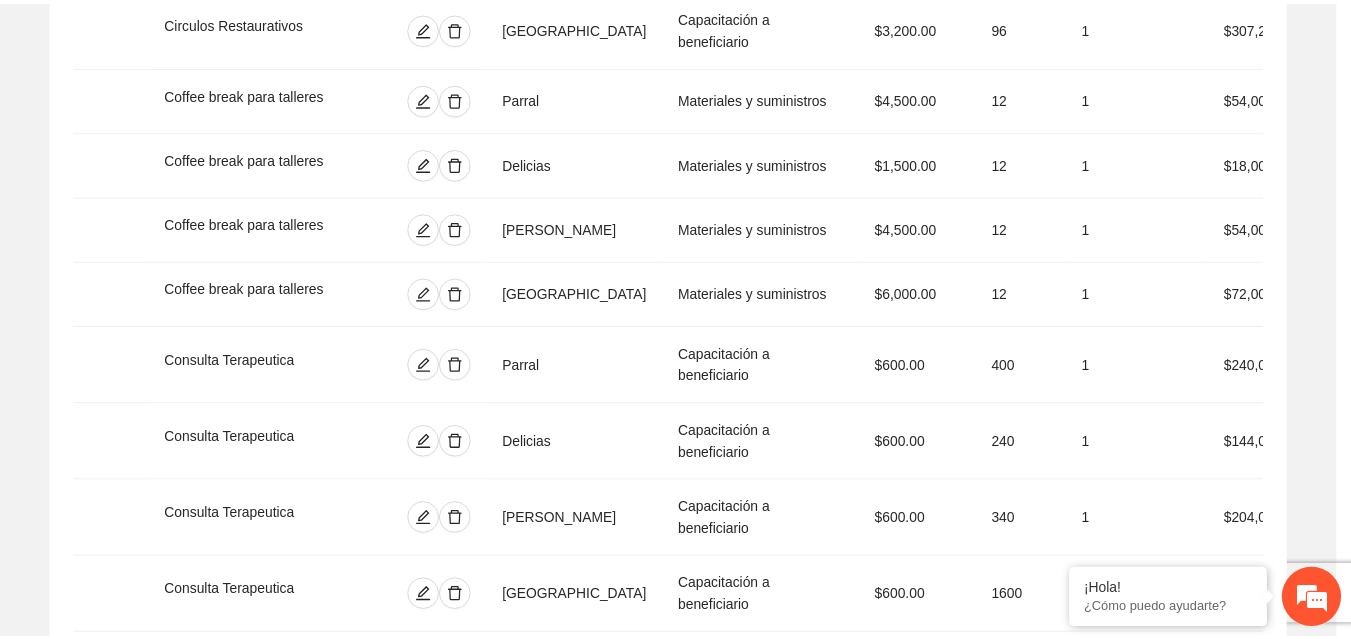scroll, scrollTop: 439, scrollLeft: 0, axis: vertical 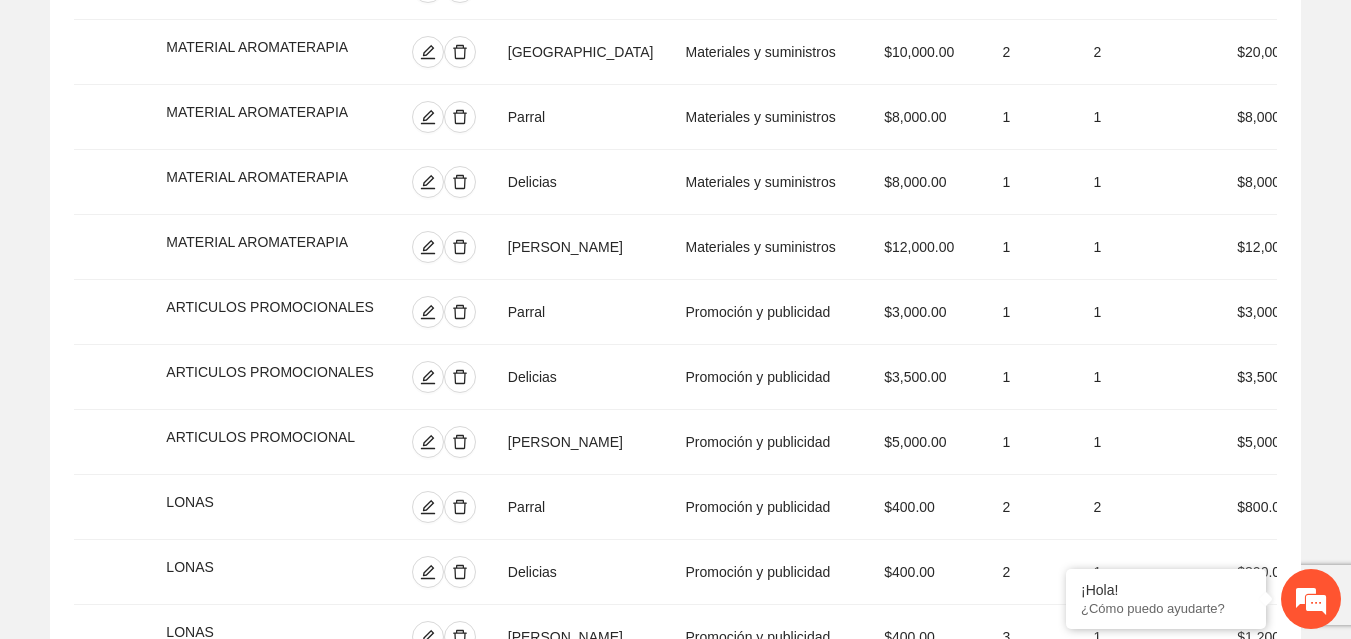 click 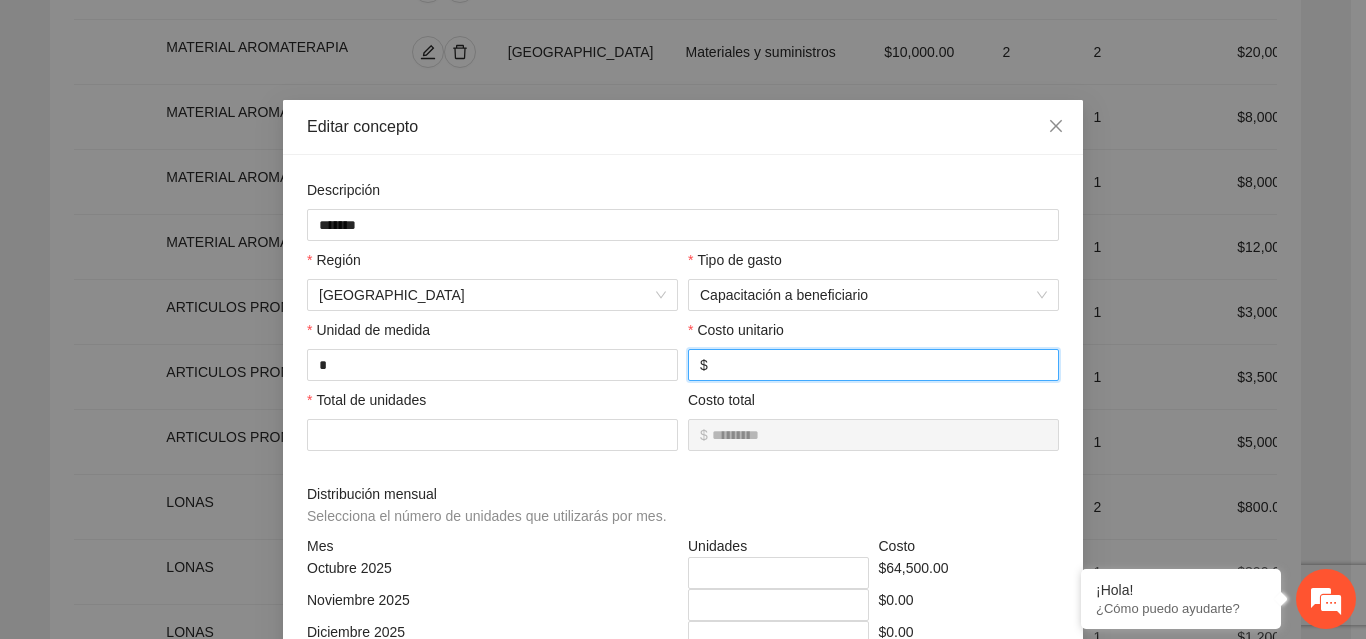 click on "***" at bounding box center (879, 365) 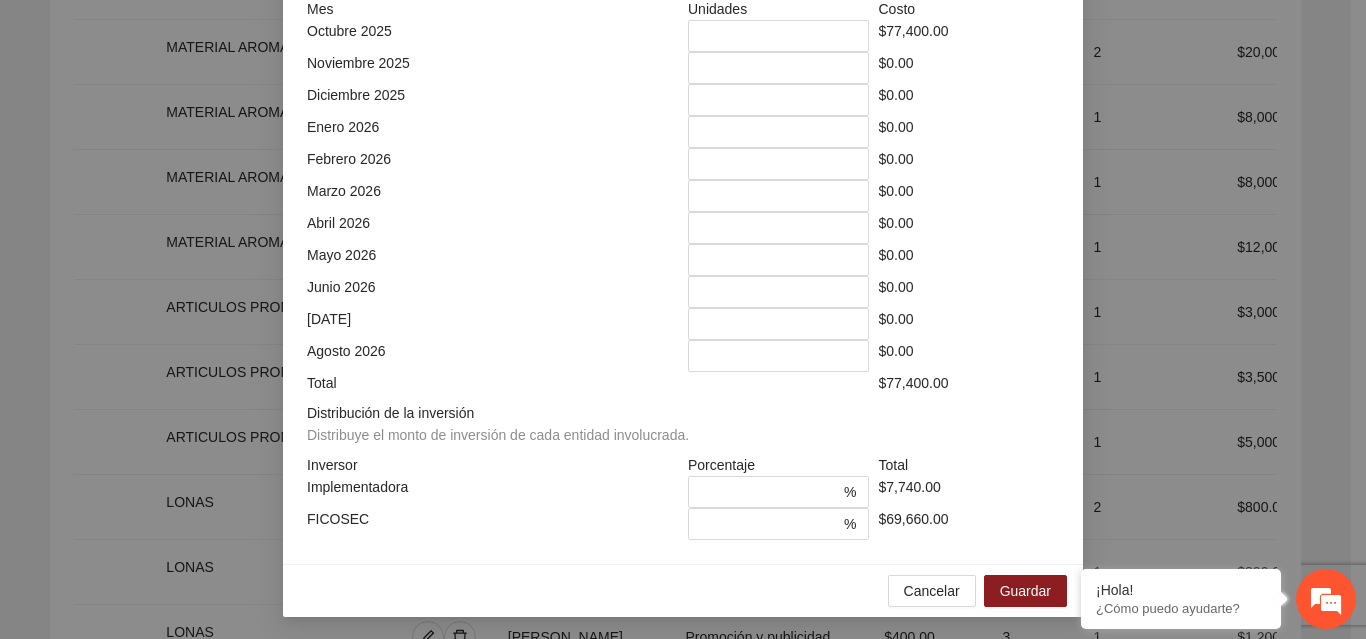 scroll, scrollTop: 539, scrollLeft: 0, axis: vertical 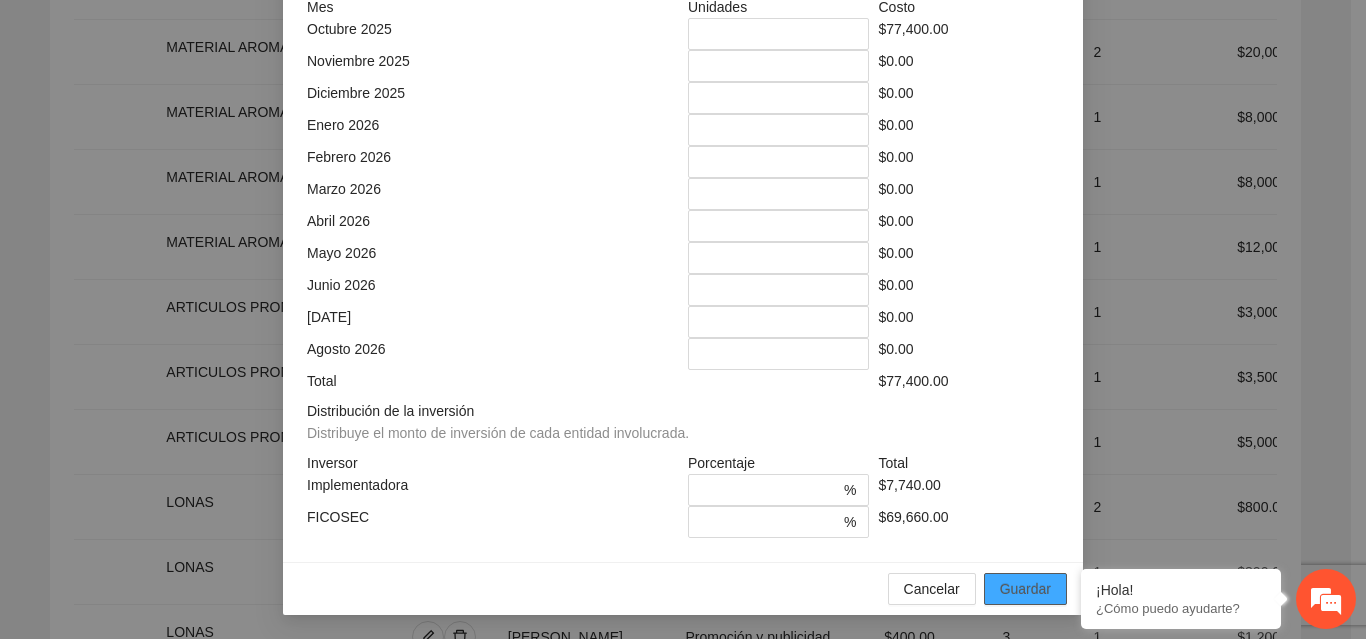 click on "Guardar" at bounding box center (1025, 589) 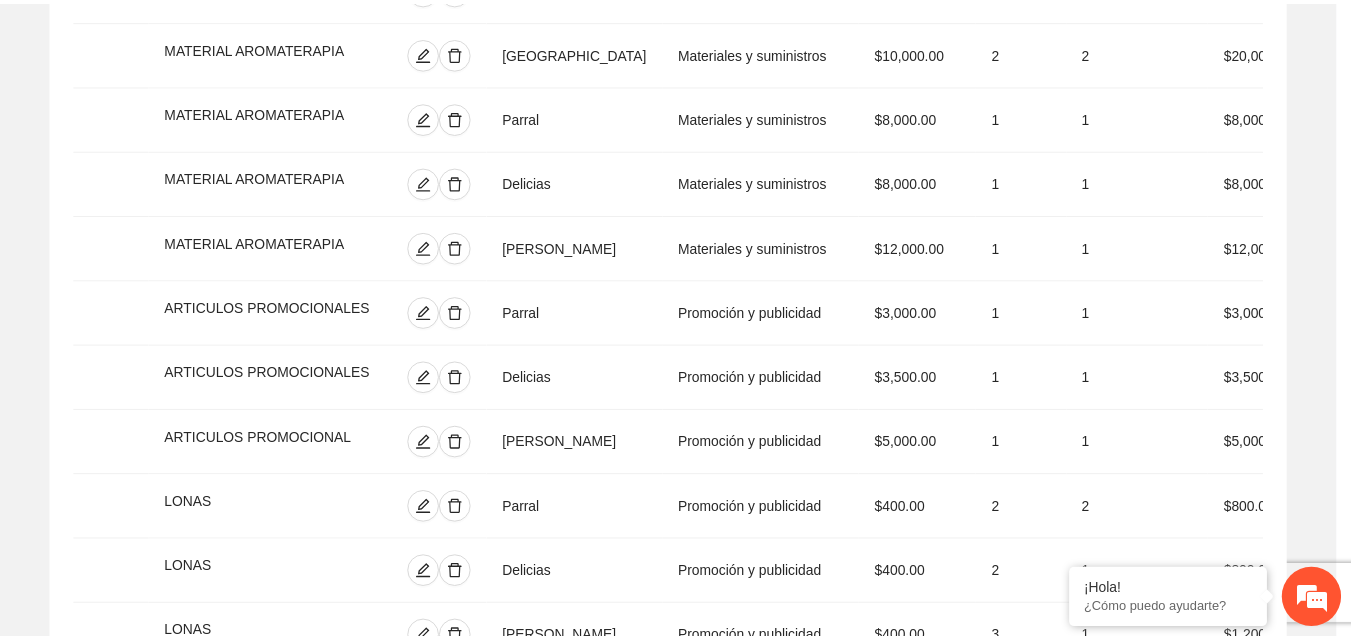 scroll, scrollTop: 439, scrollLeft: 0, axis: vertical 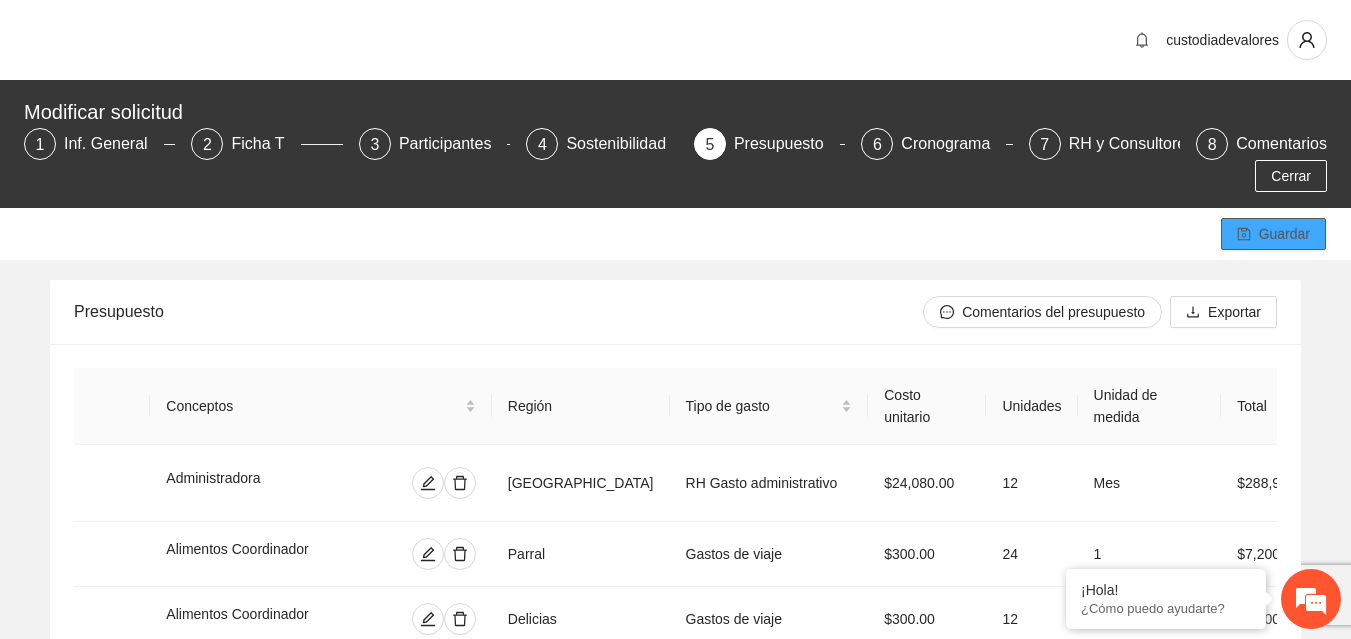 click on "Guardar" at bounding box center [1284, 234] 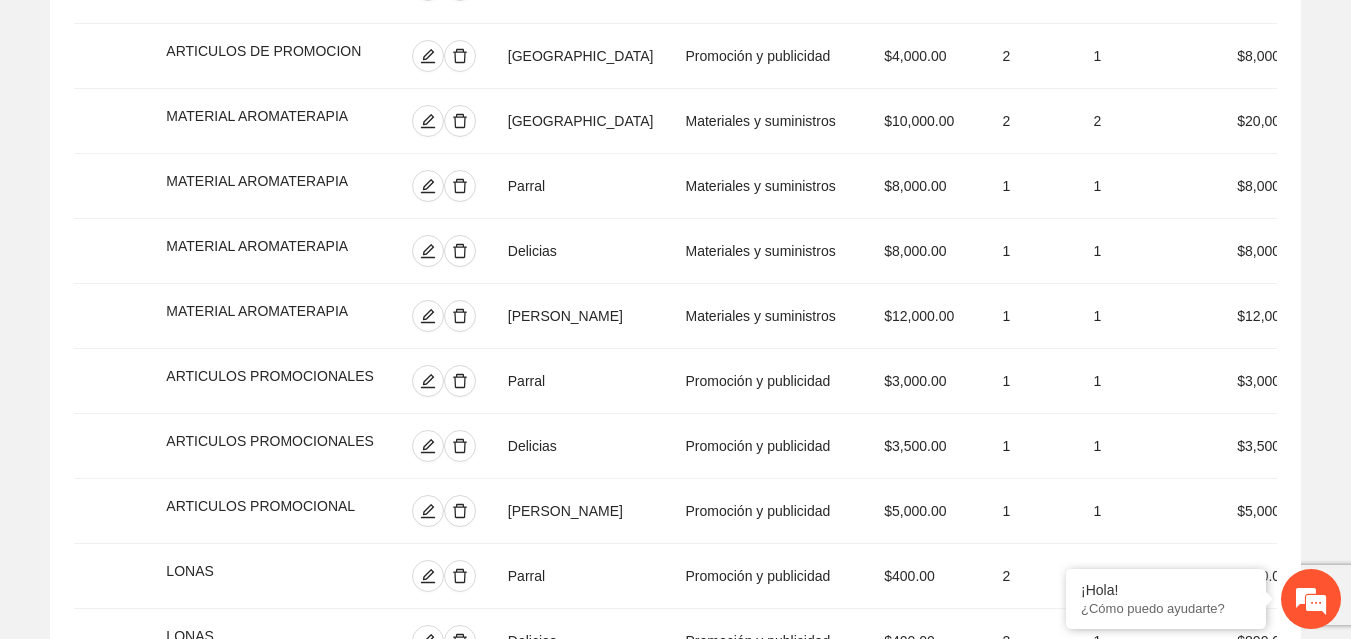 scroll, scrollTop: 5338, scrollLeft: 0, axis: vertical 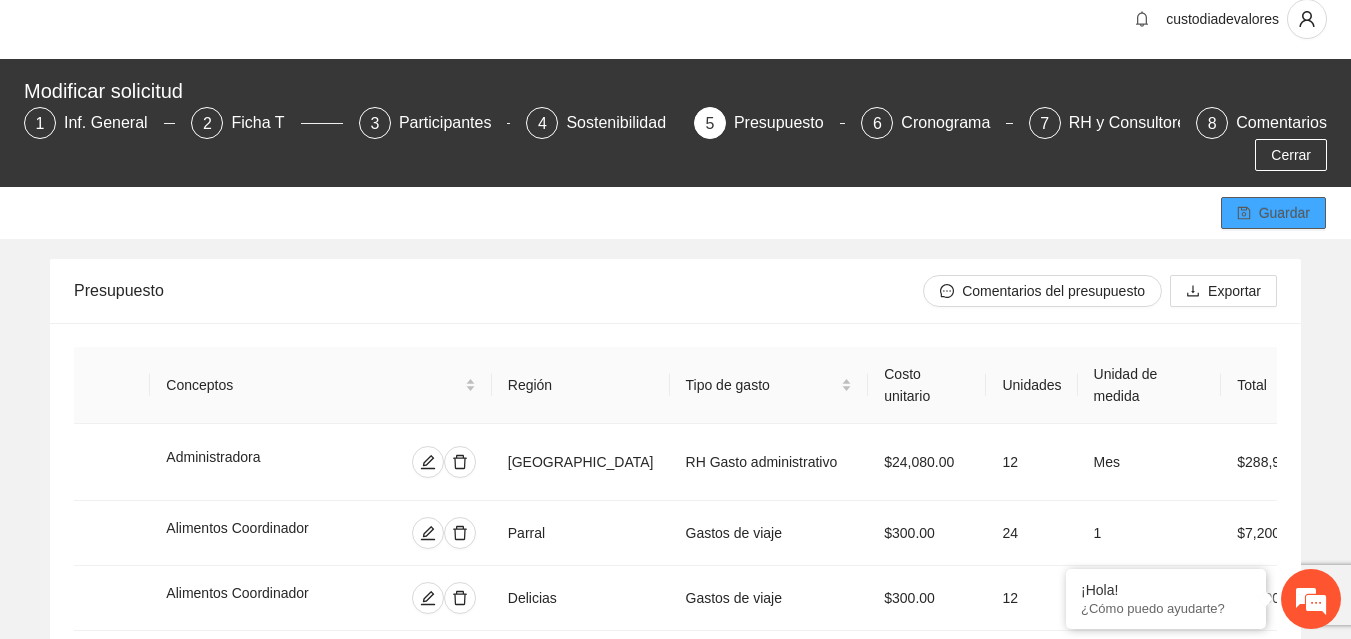 click on "Guardar" at bounding box center (1273, 213) 